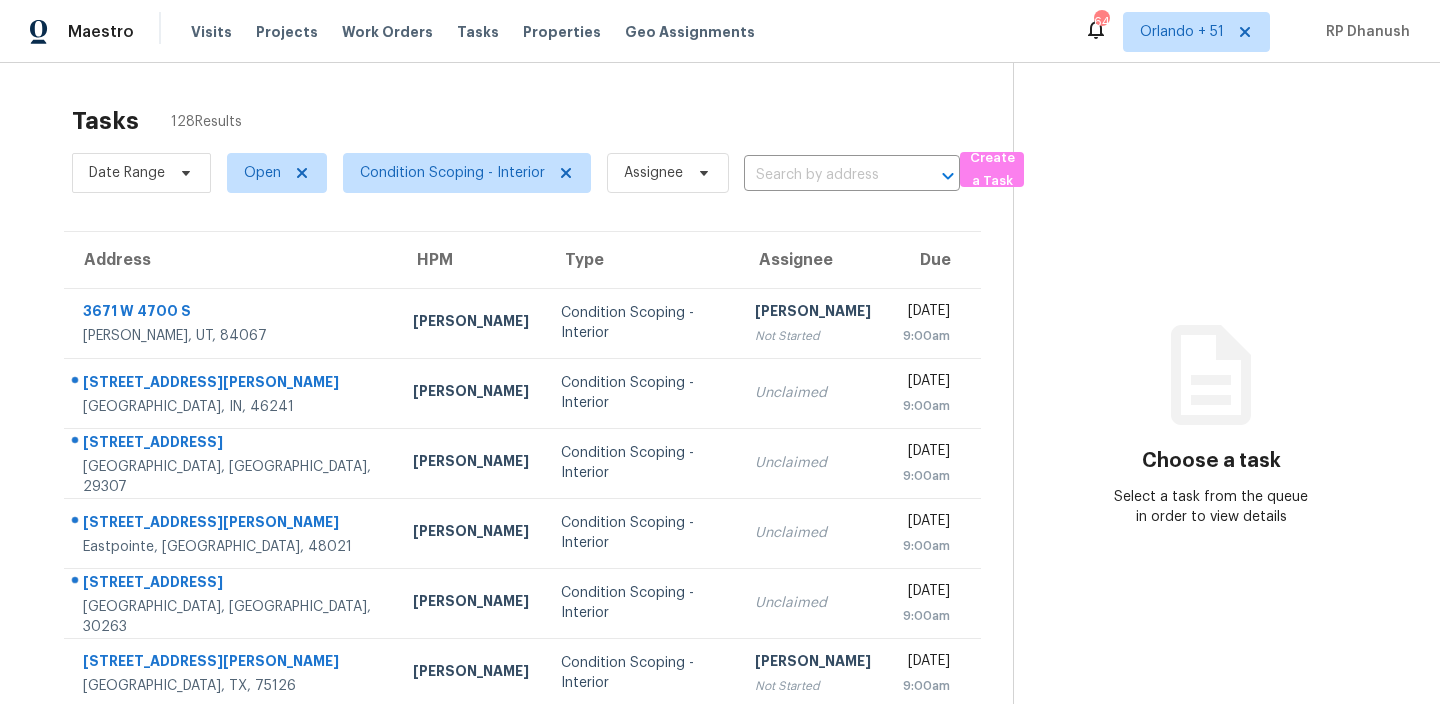 scroll, scrollTop: 0, scrollLeft: 0, axis: both 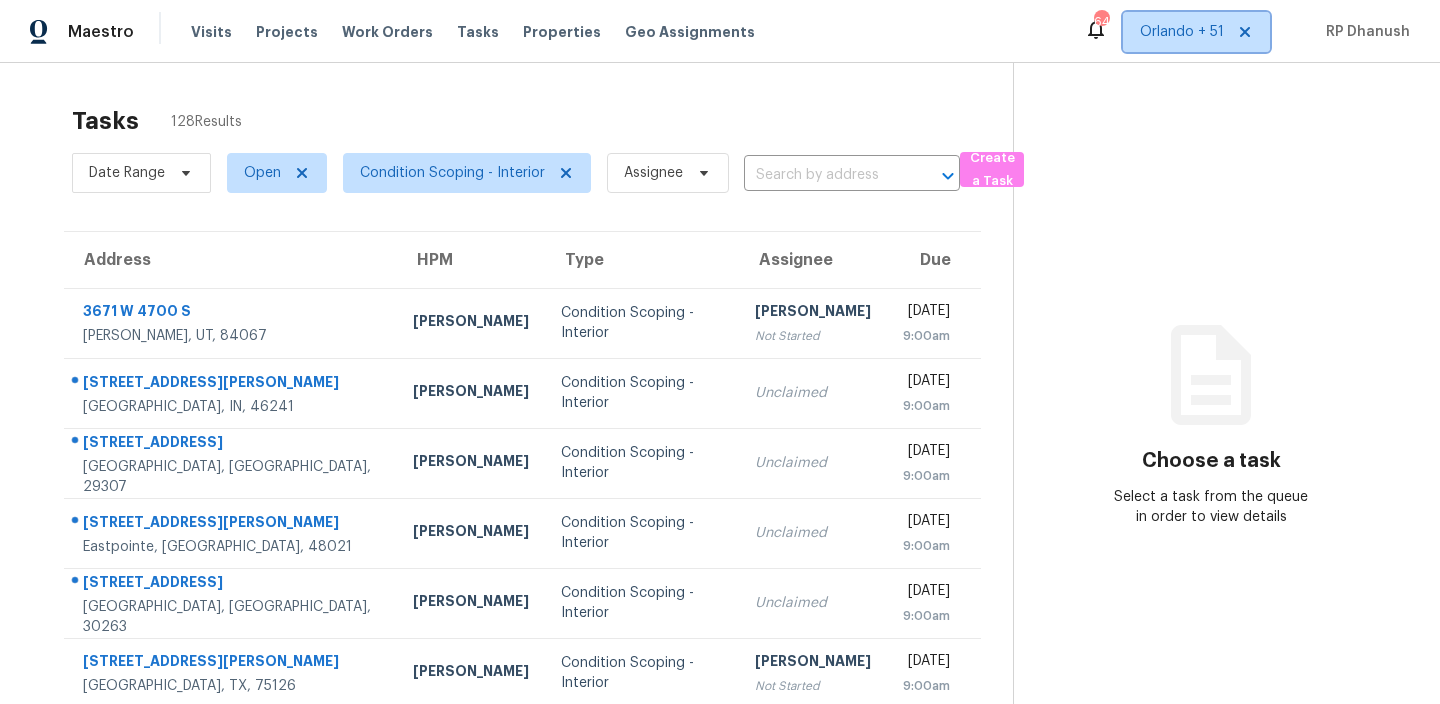 click on "Orlando + 51" at bounding box center [1196, 32] 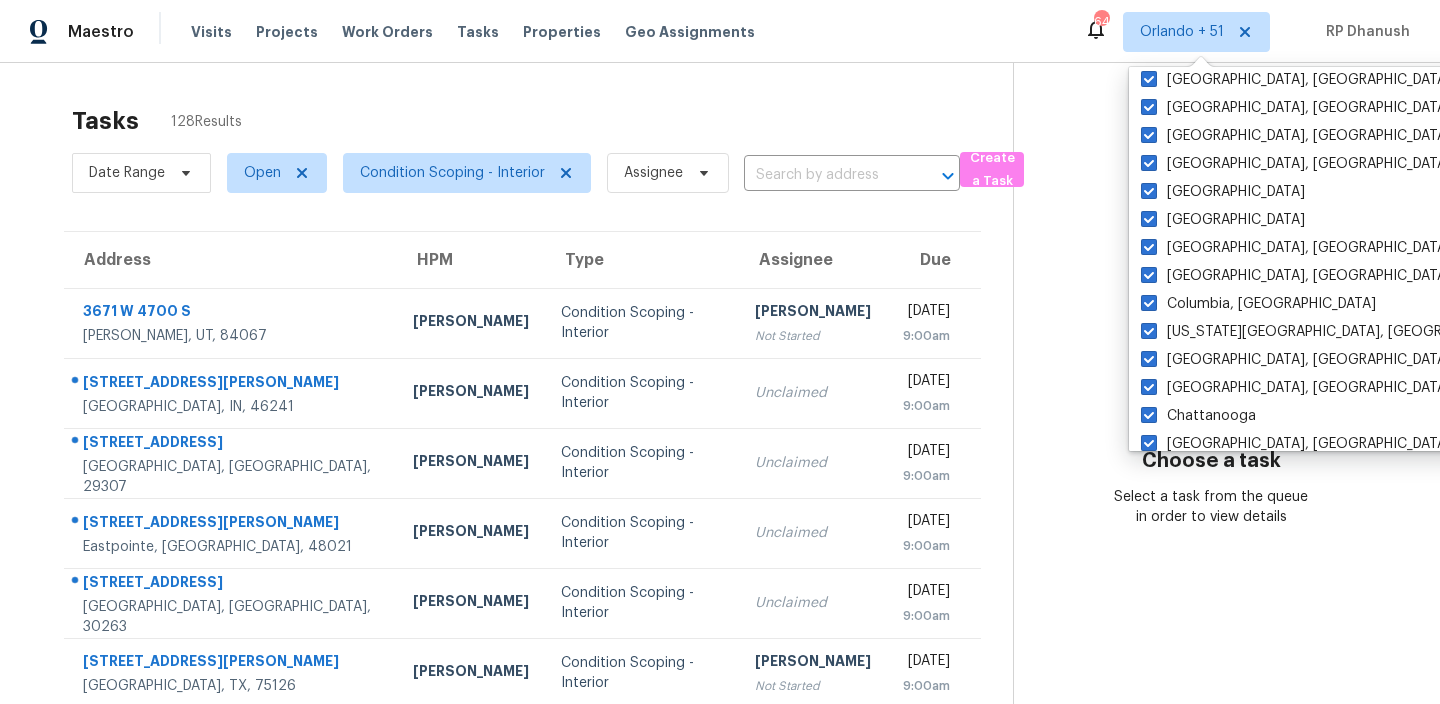 scroll, scrollTop: 1340, scrollLeft: 0, axis: vertical 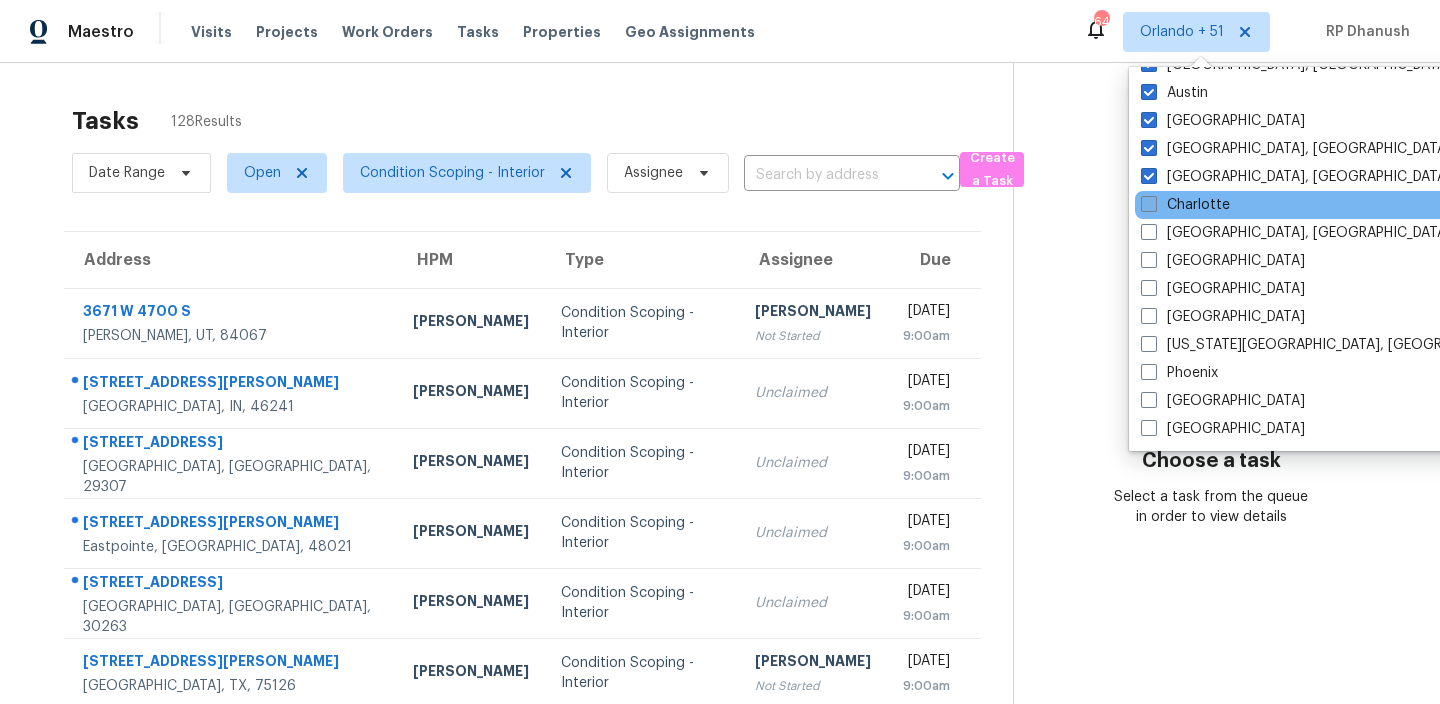 click at bounding box center [1149, 204] 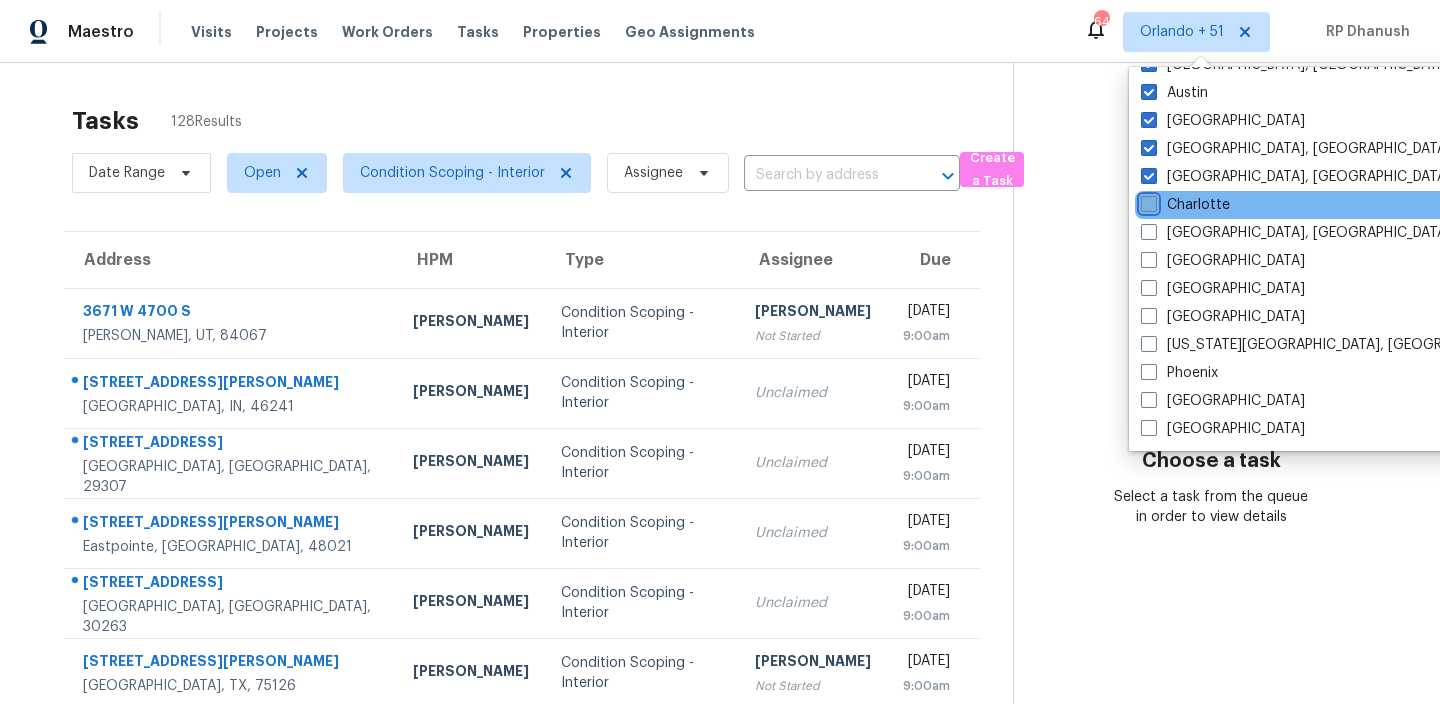 click on "Charlotte" at bounding box center [1147, 201] 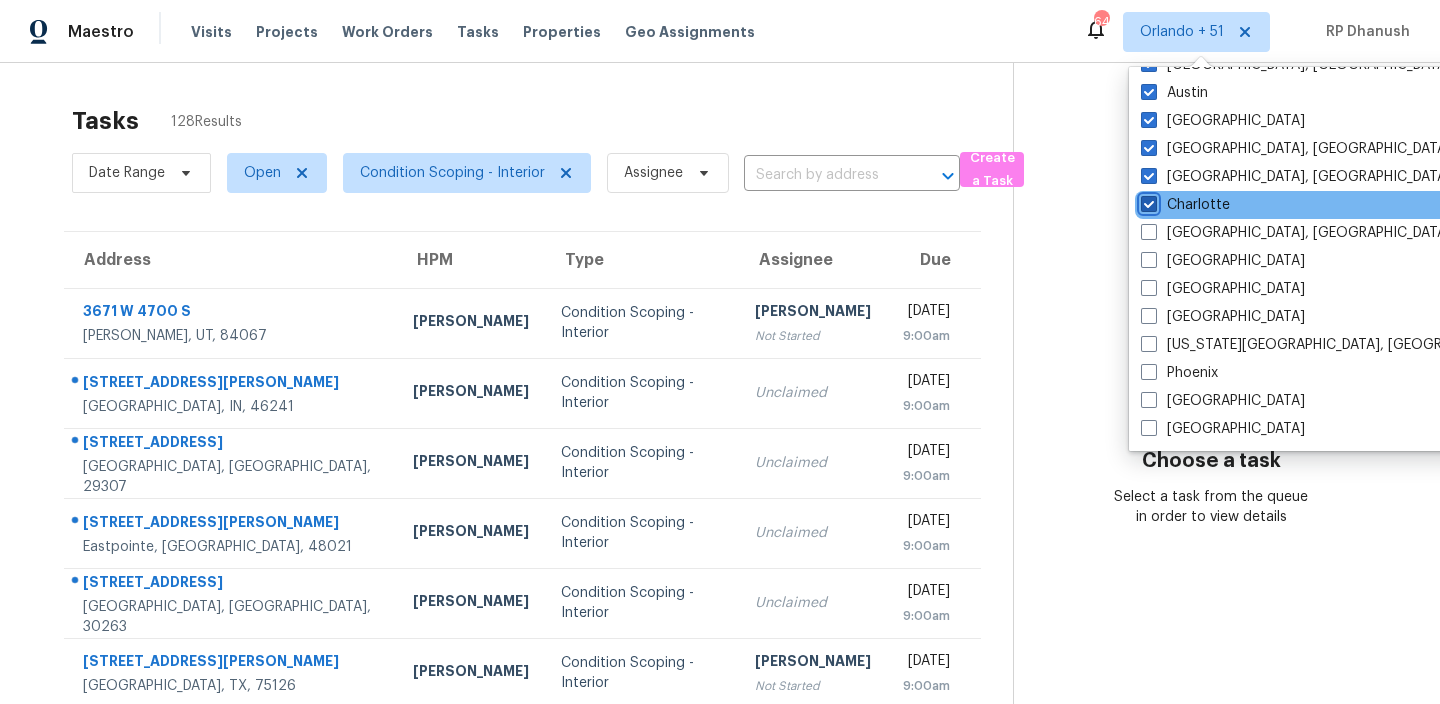 checkbox on "true" 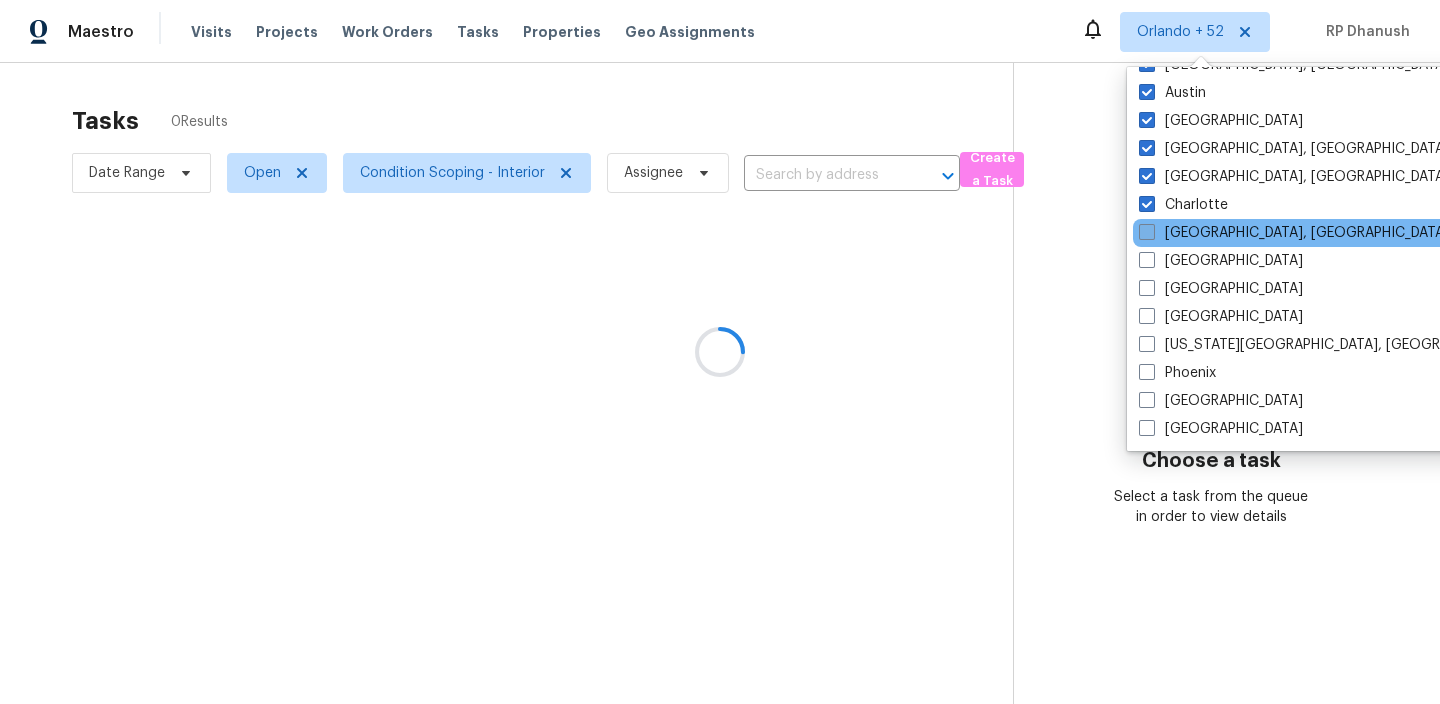 click on "[GEOGRAPHIC_DATA], [GEOGRAPHIC_DATA]" at bounding box center [1294, 233] 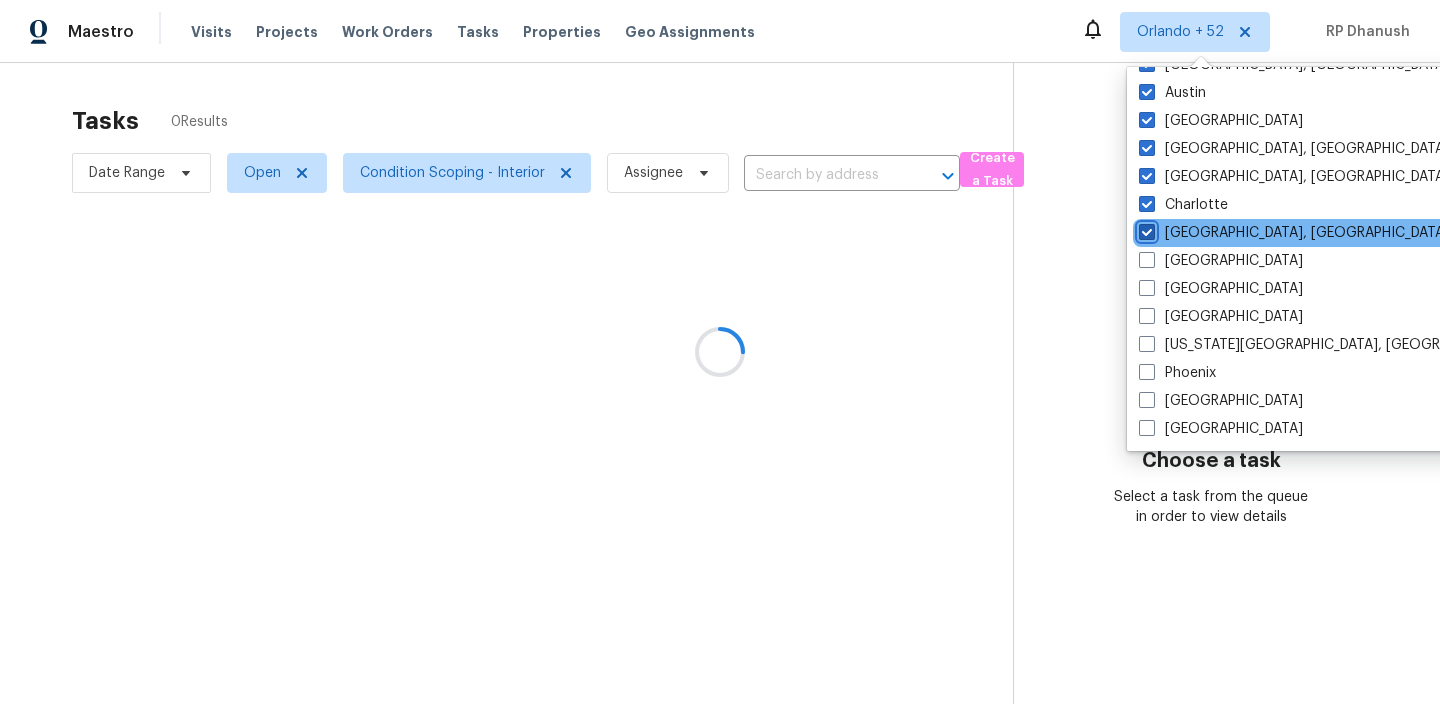 checkbox on "true" 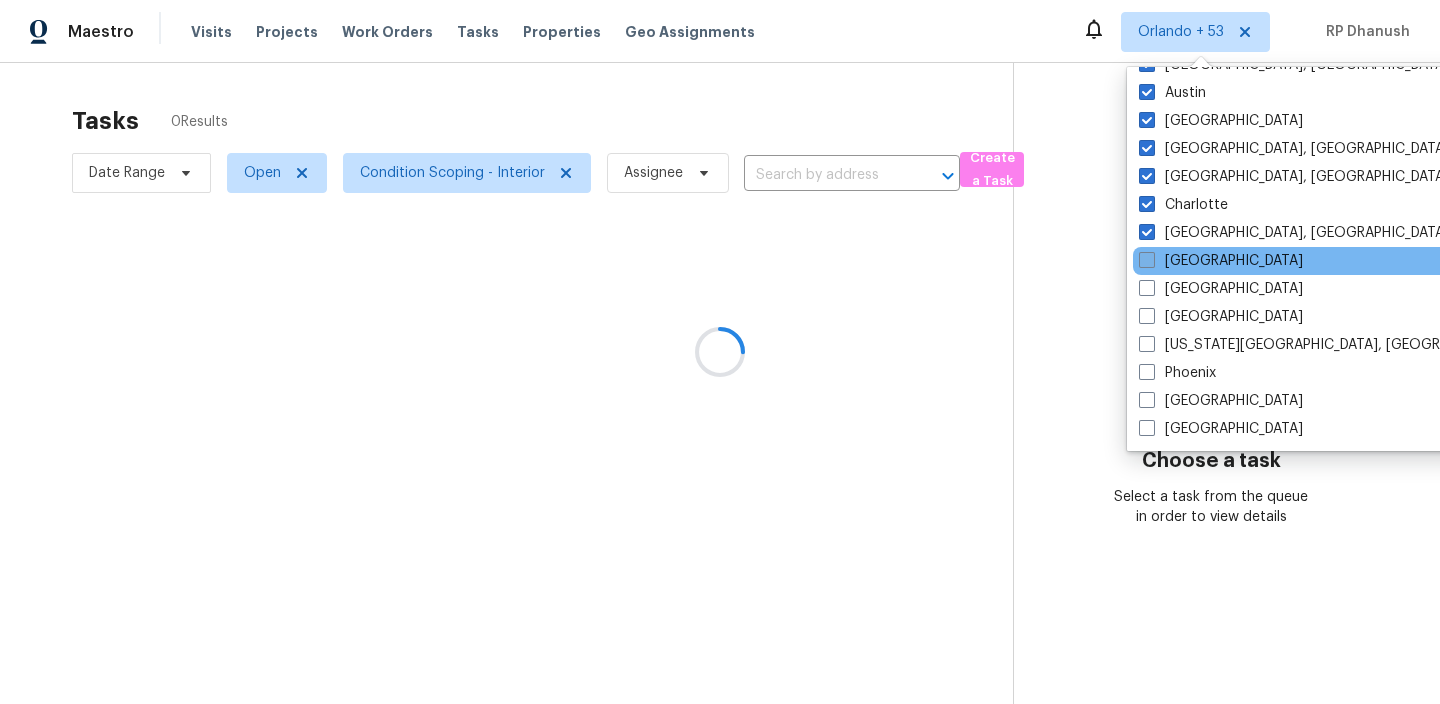 click at bounding box center [1147, 260] 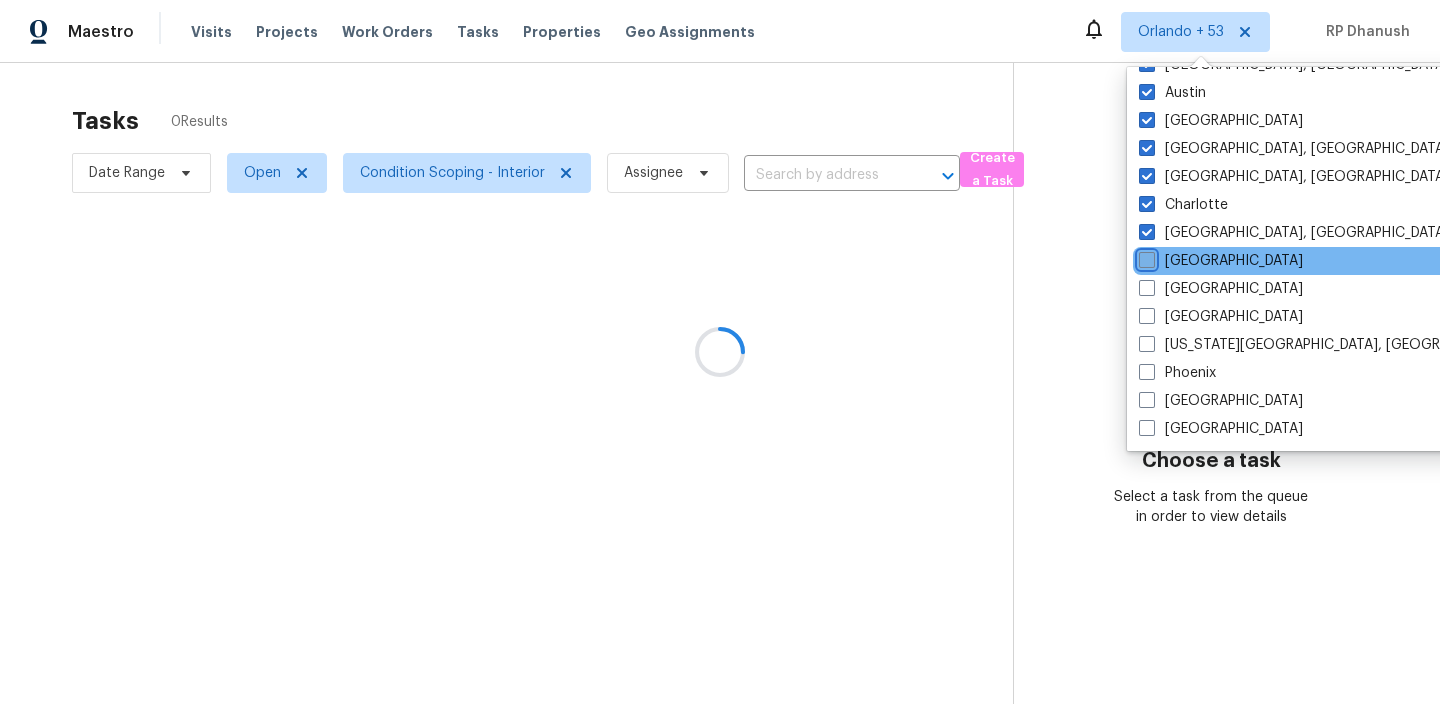click on "[GEOGRAPHIC_DATA]" at bounding box center (1145, 257) 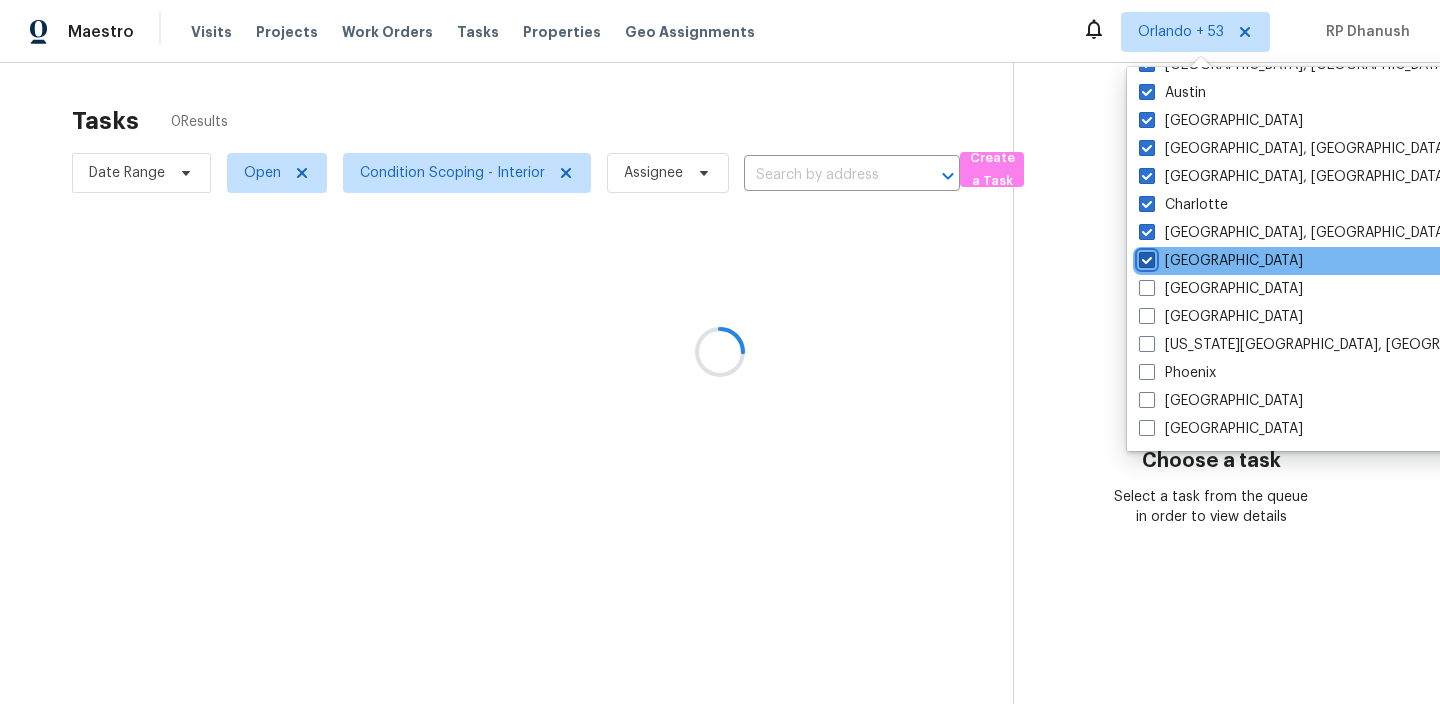 checkbox on "true" 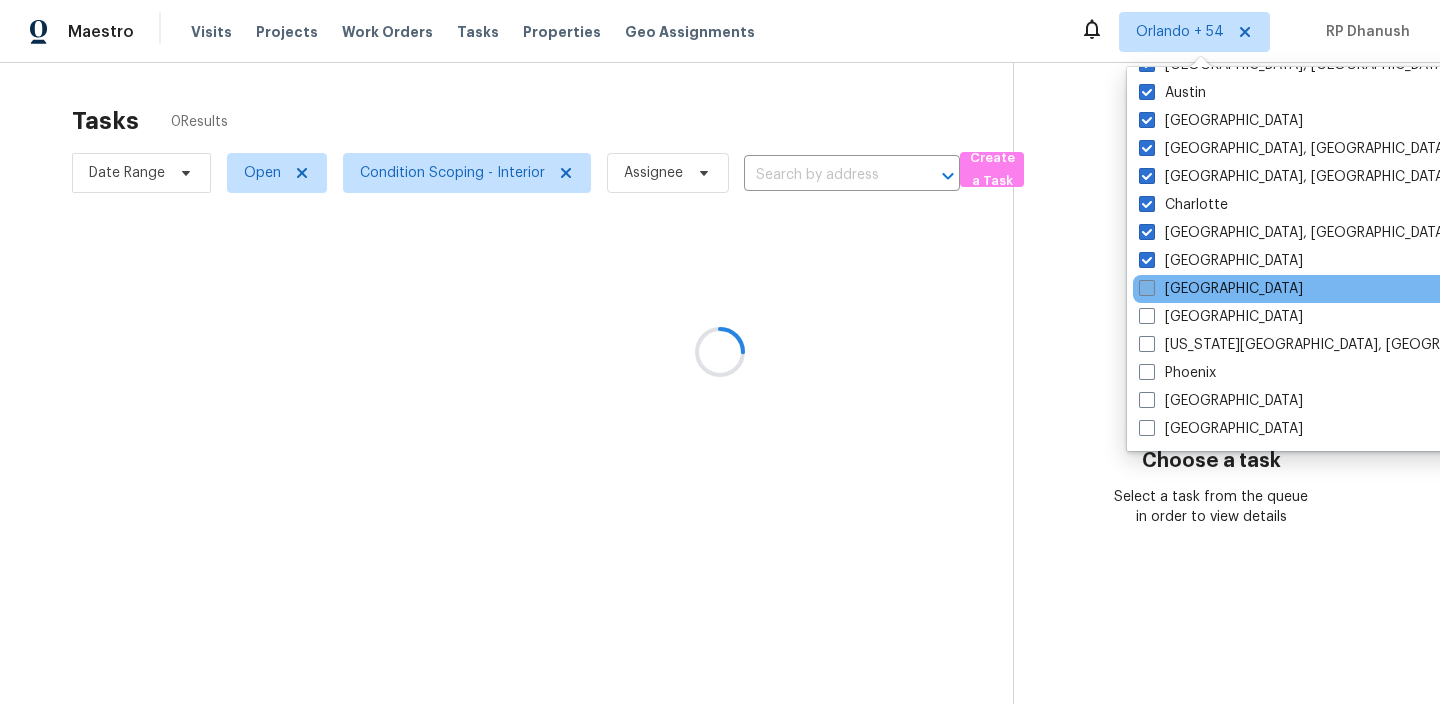 click on "[GEOGRAPHIC_DATA]" at bounding box center (1221, 289) 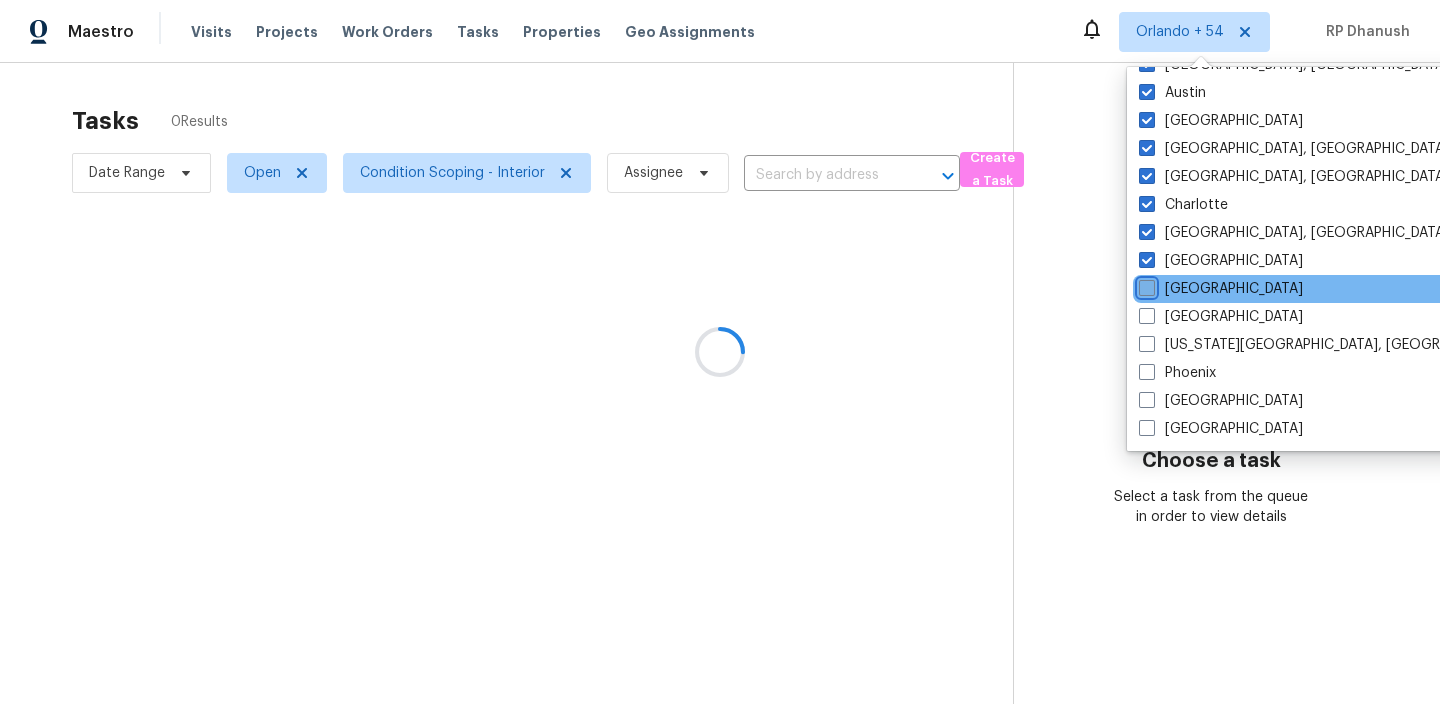 click on "[GEOGRAPHIC_DATA]" at bounding box center [1145, 285] 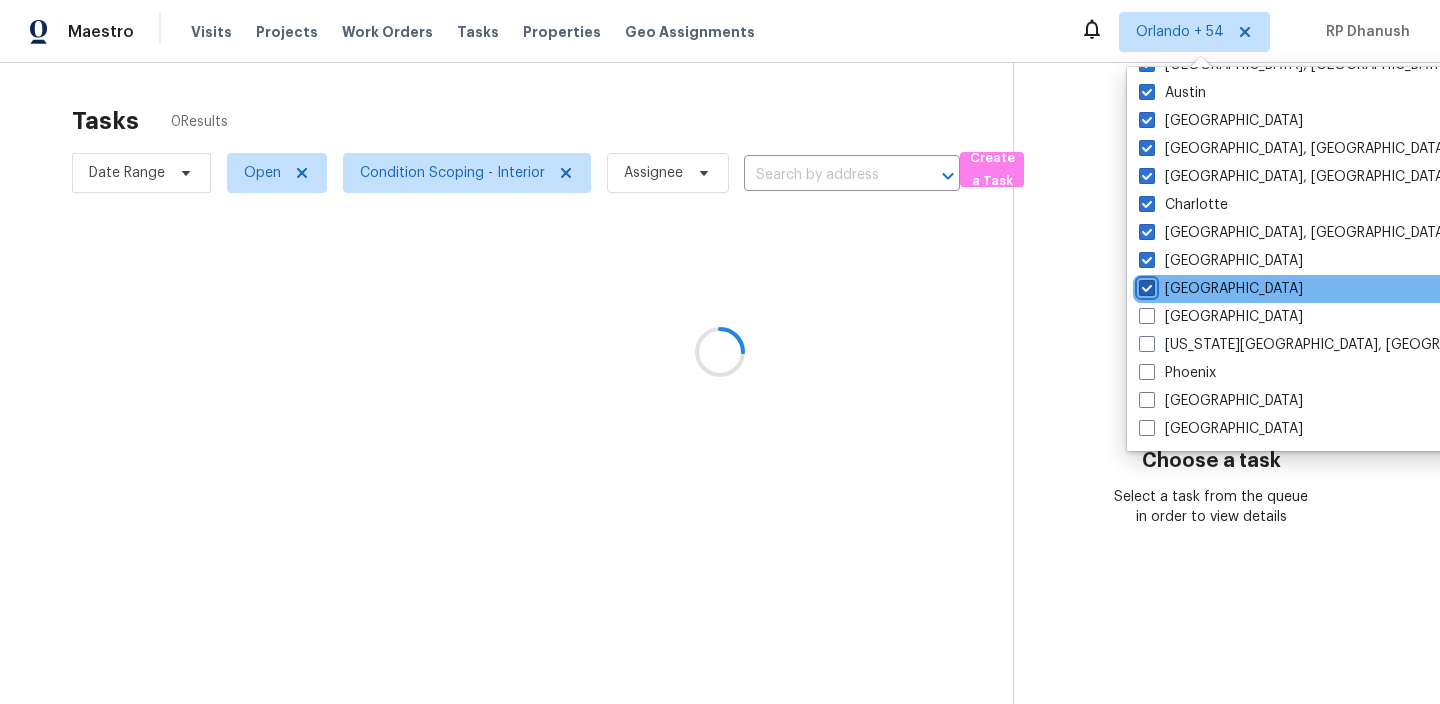 checkbox on "true" 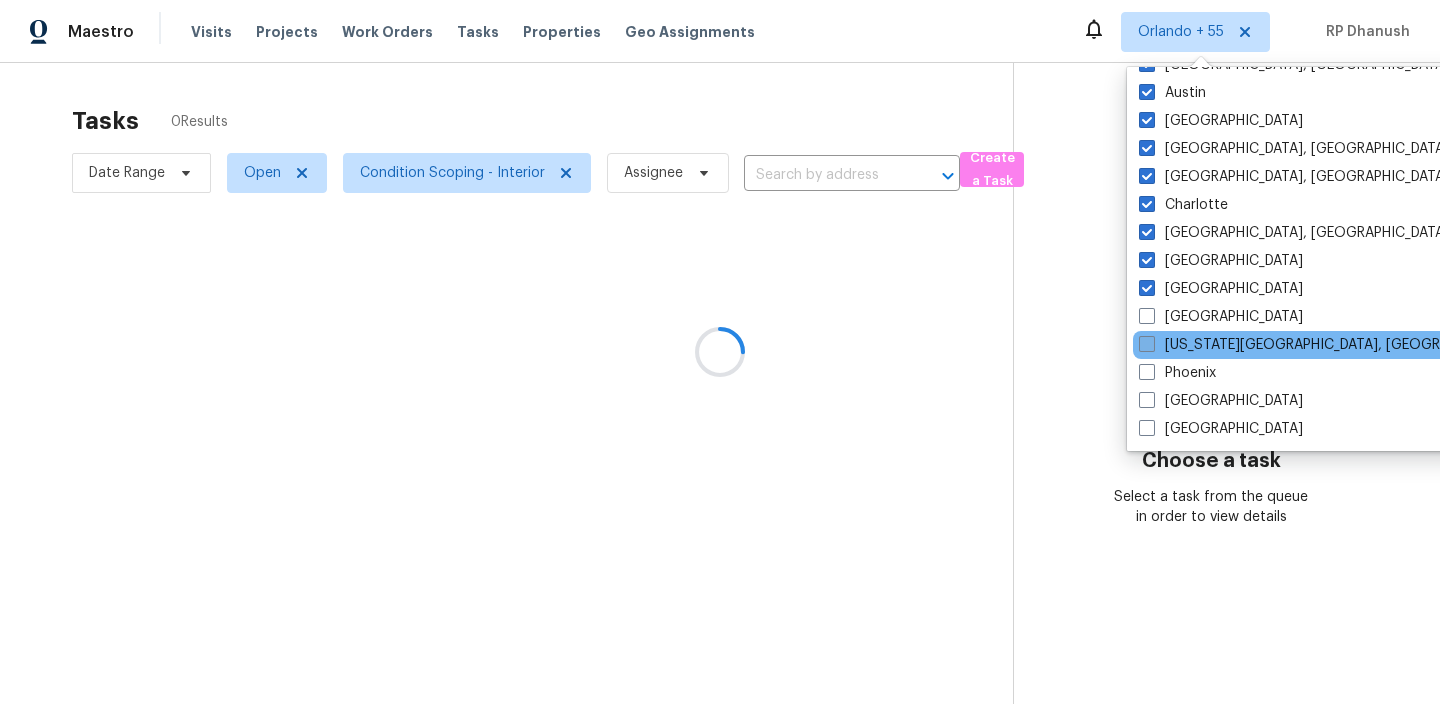 click at bounding box center [1147, 344] 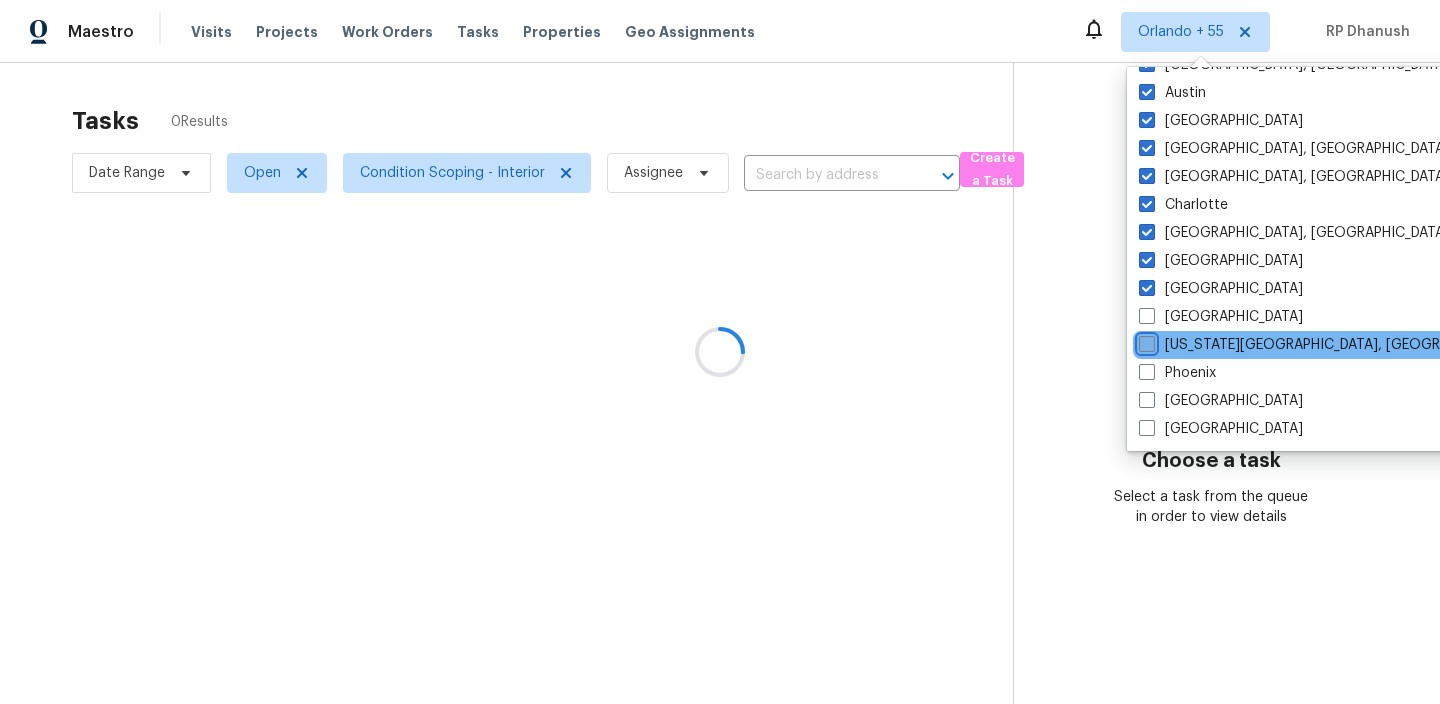 click on "[US_STATE][GEOGRAPHIC_DATA], [GEOGRAPHIC_DATA]" at bounding box center (1145, 341) 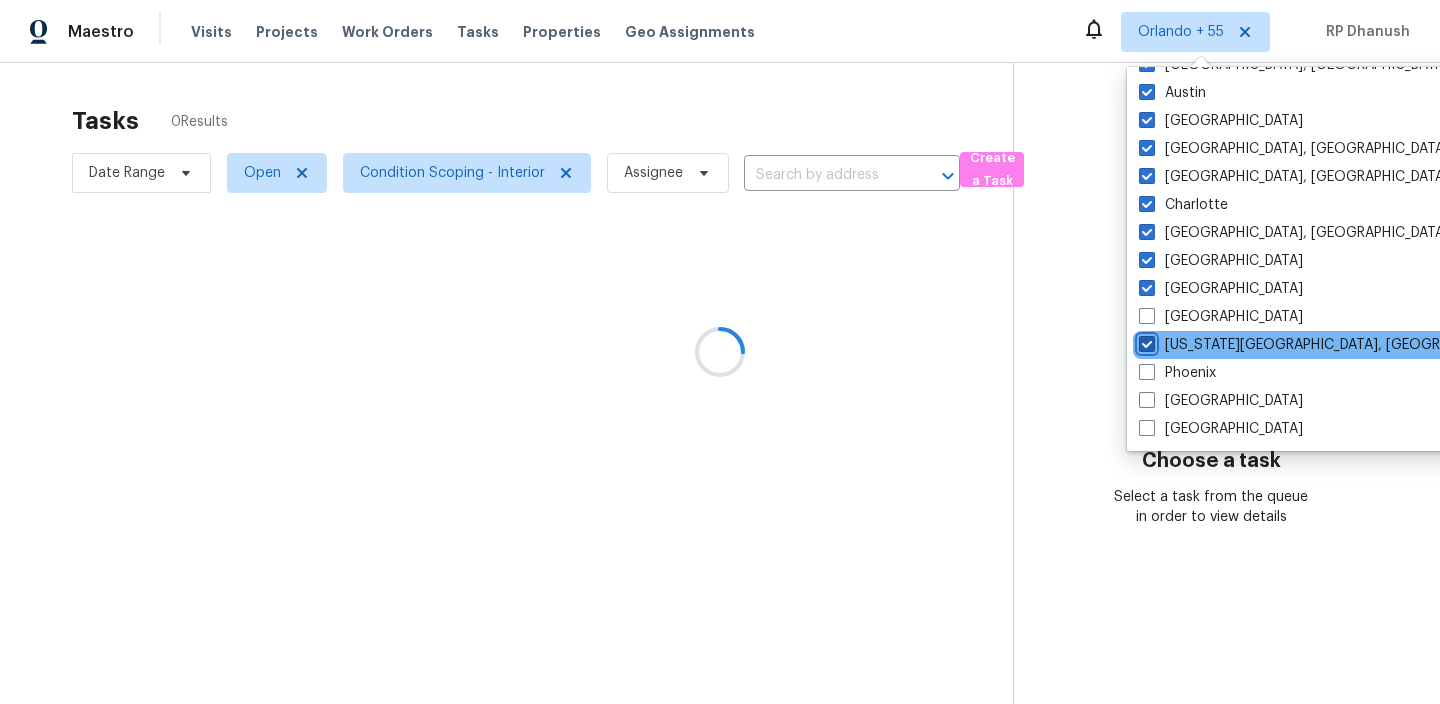 checkbox on "true" 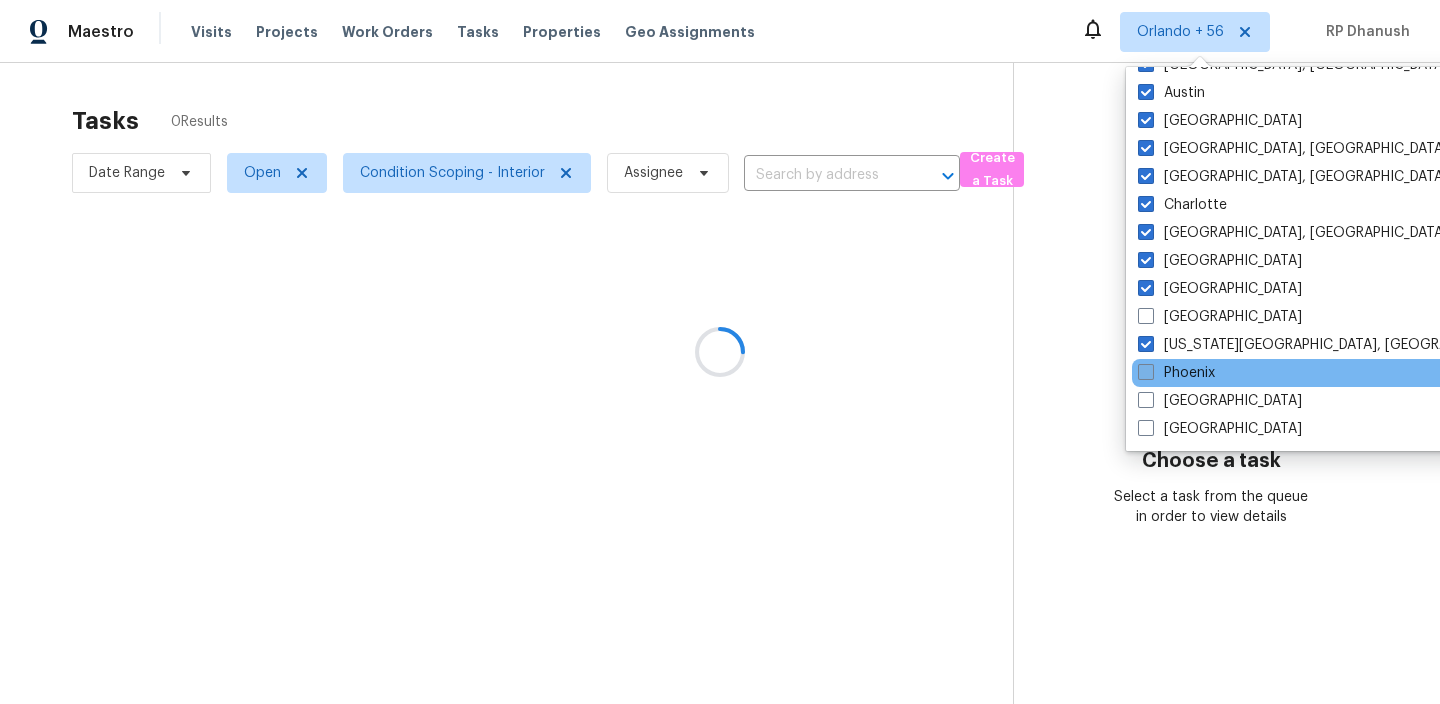 click on "Phoenix" at bounding box center [1176, 373] 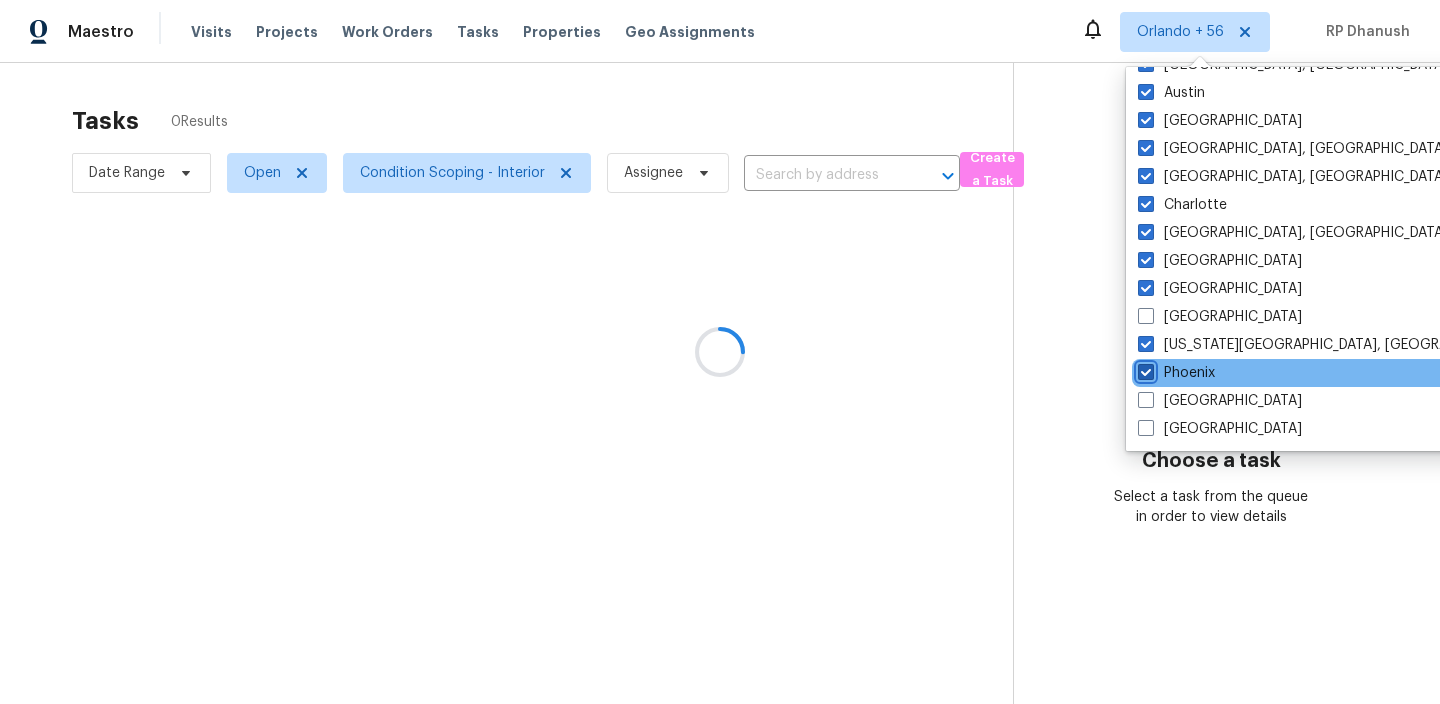 checkbox on "true" 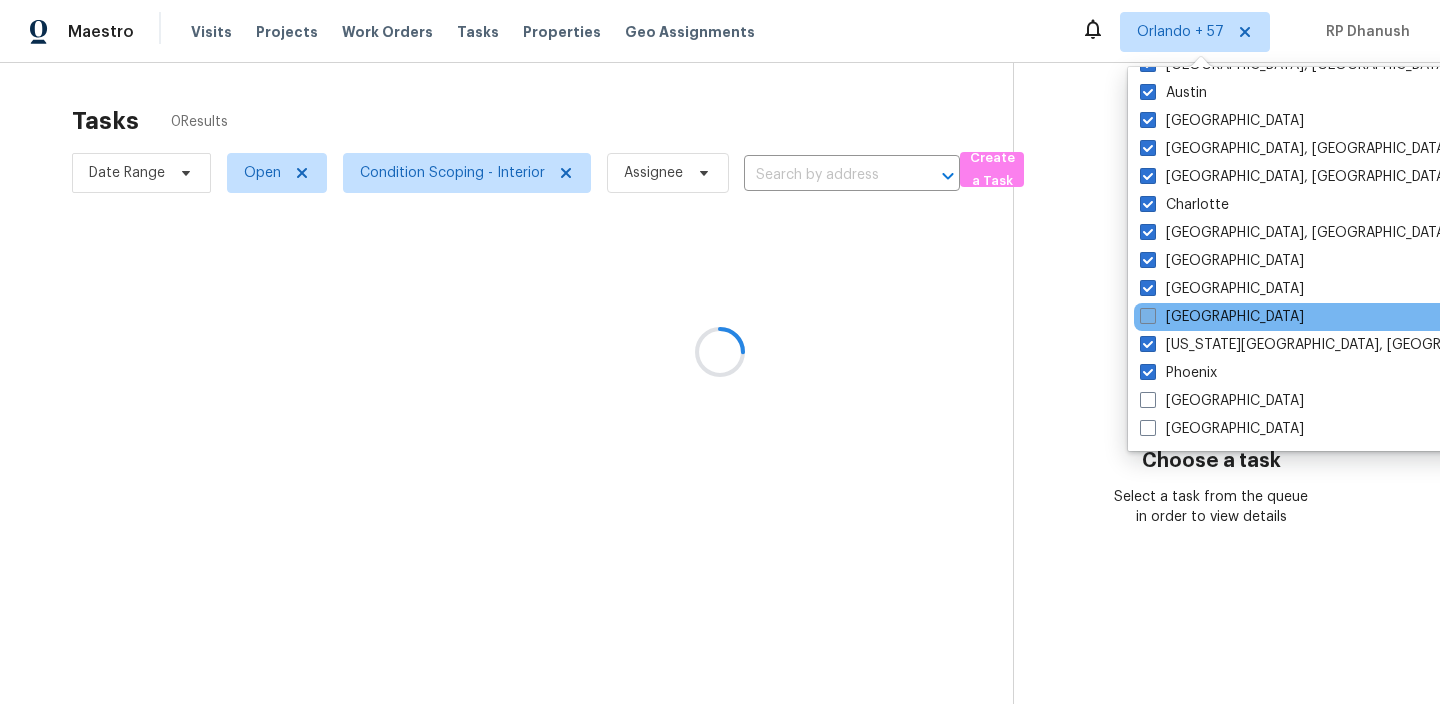 click on "[GEOGRAPHIC_DATA]" at bounding box center (1222, 317) 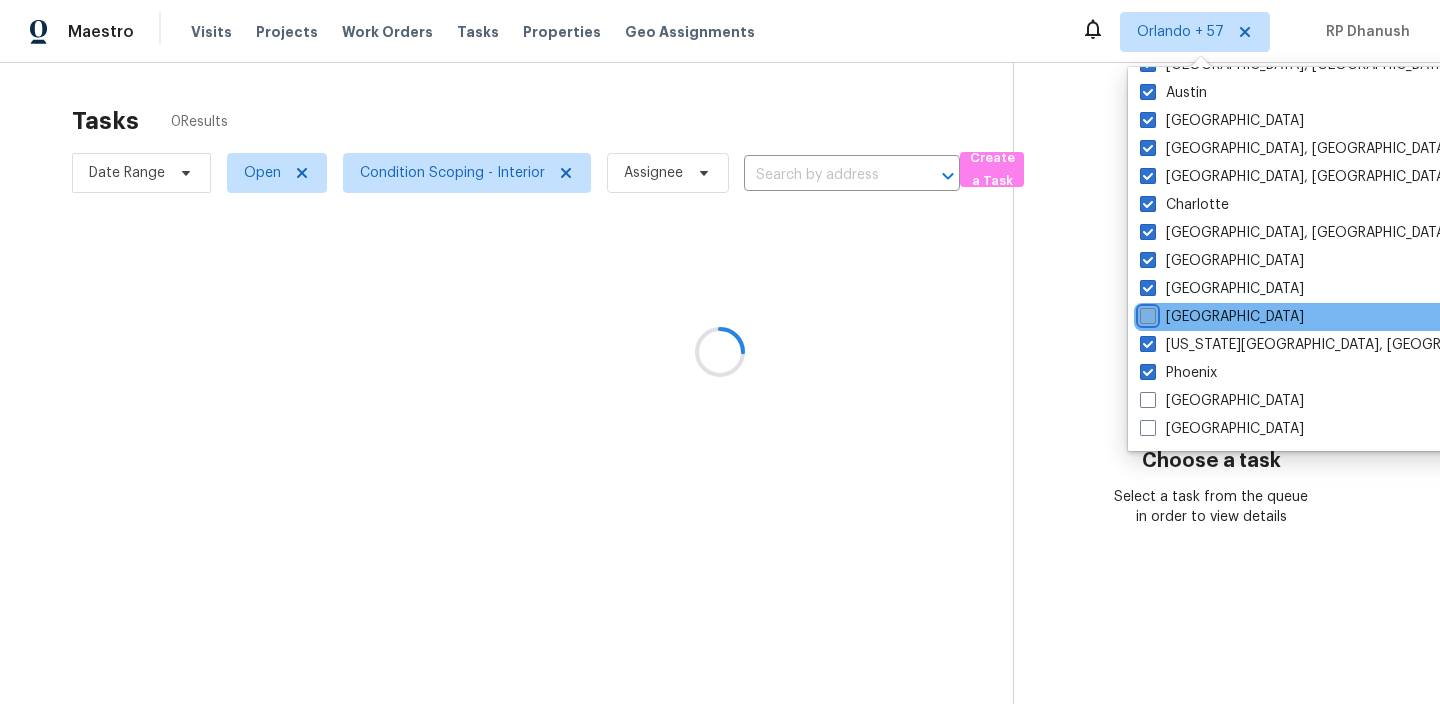 click on "[GEOGRAPHIC_DATA]" at bounding box center [1146, 313] 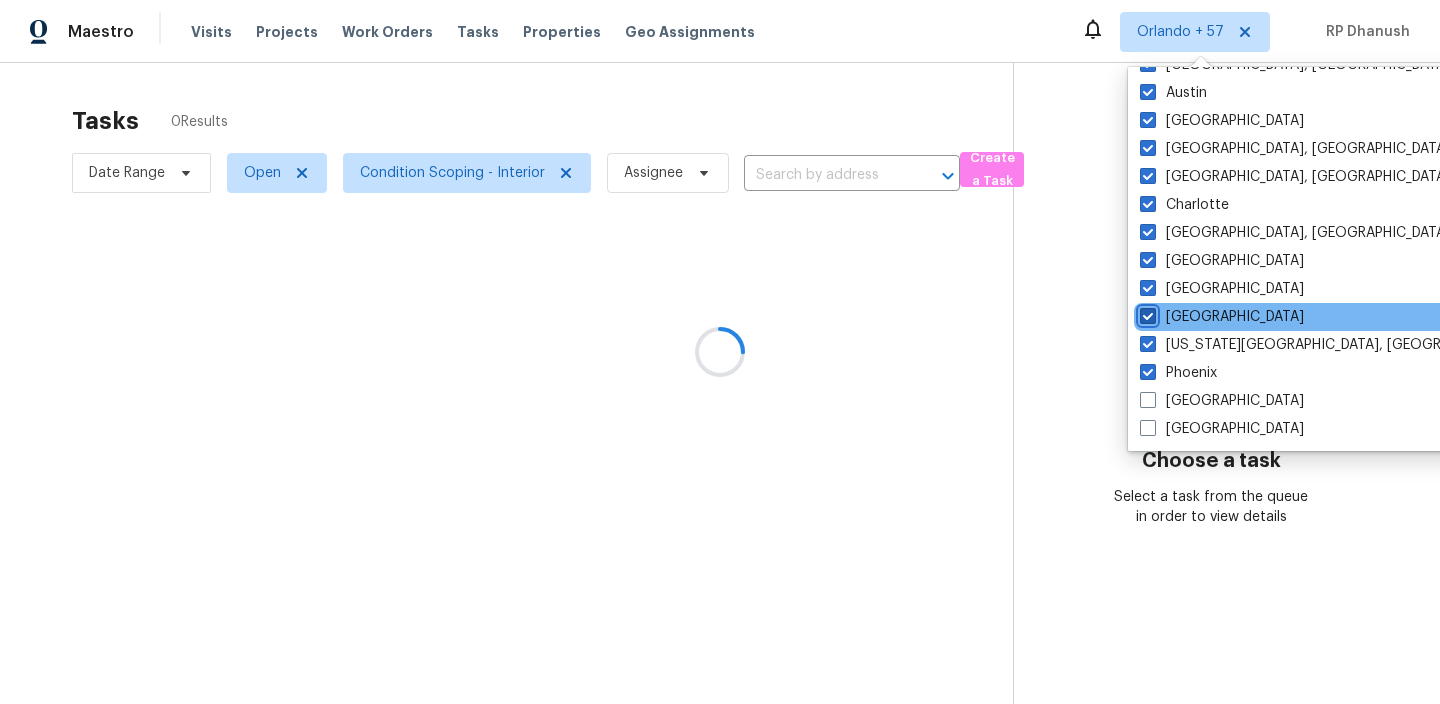 checkbox on "true" 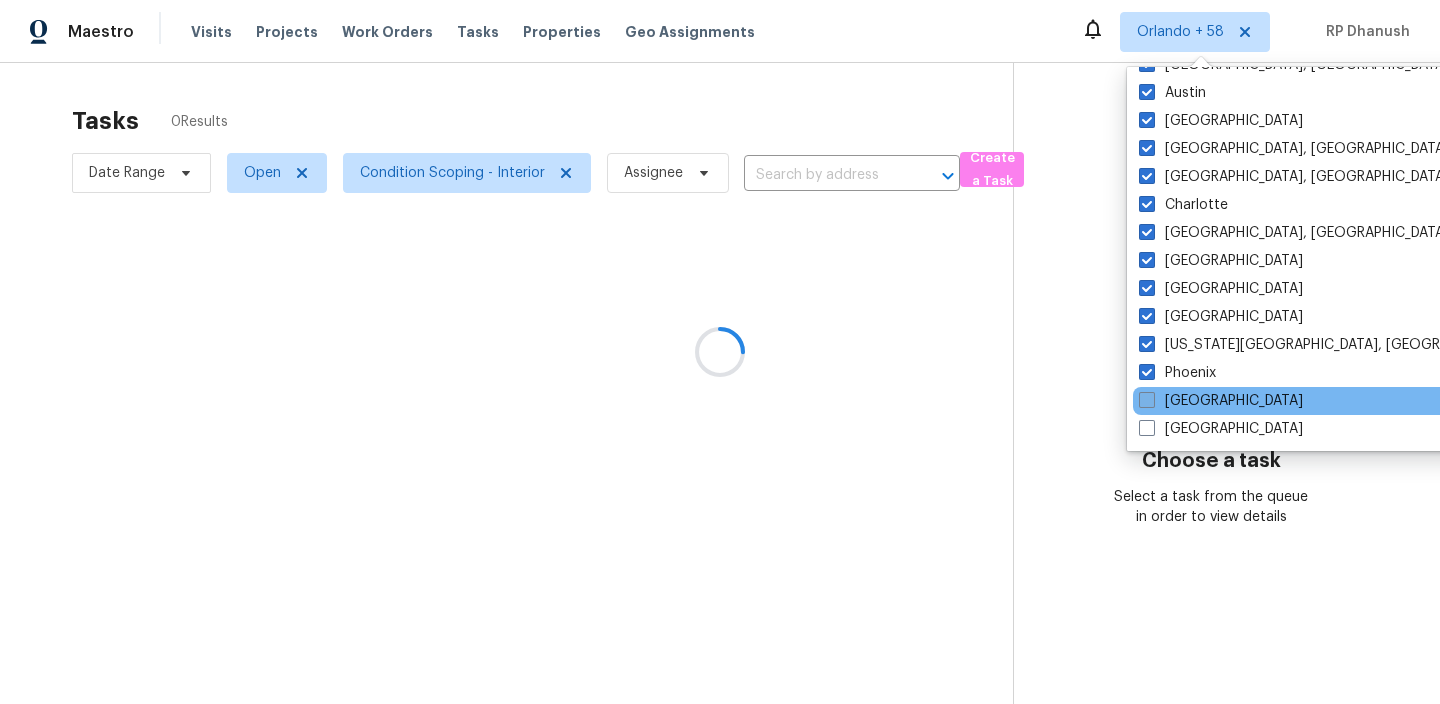 click at bounding box center (1147, 400) 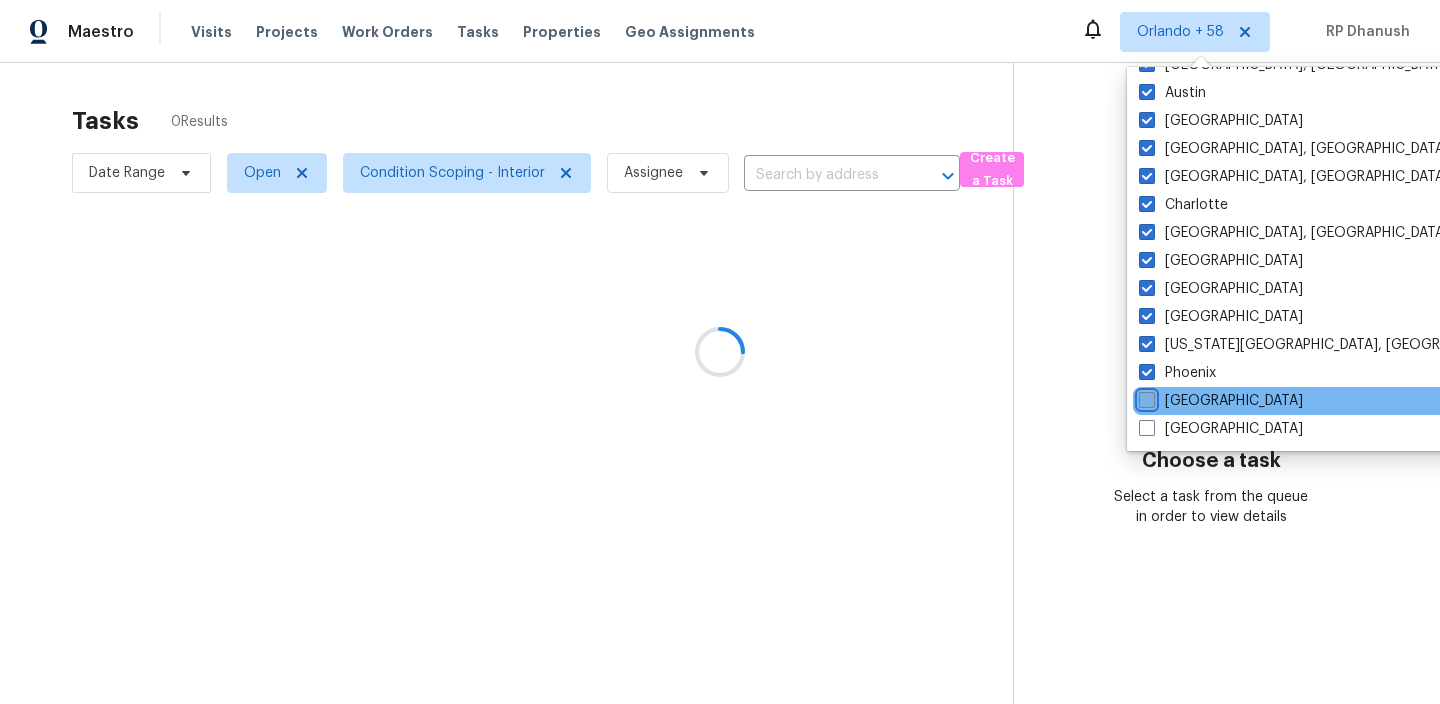 click on "[GEOGRAPHIC_DATA]" at bounding box center [1145, 397] 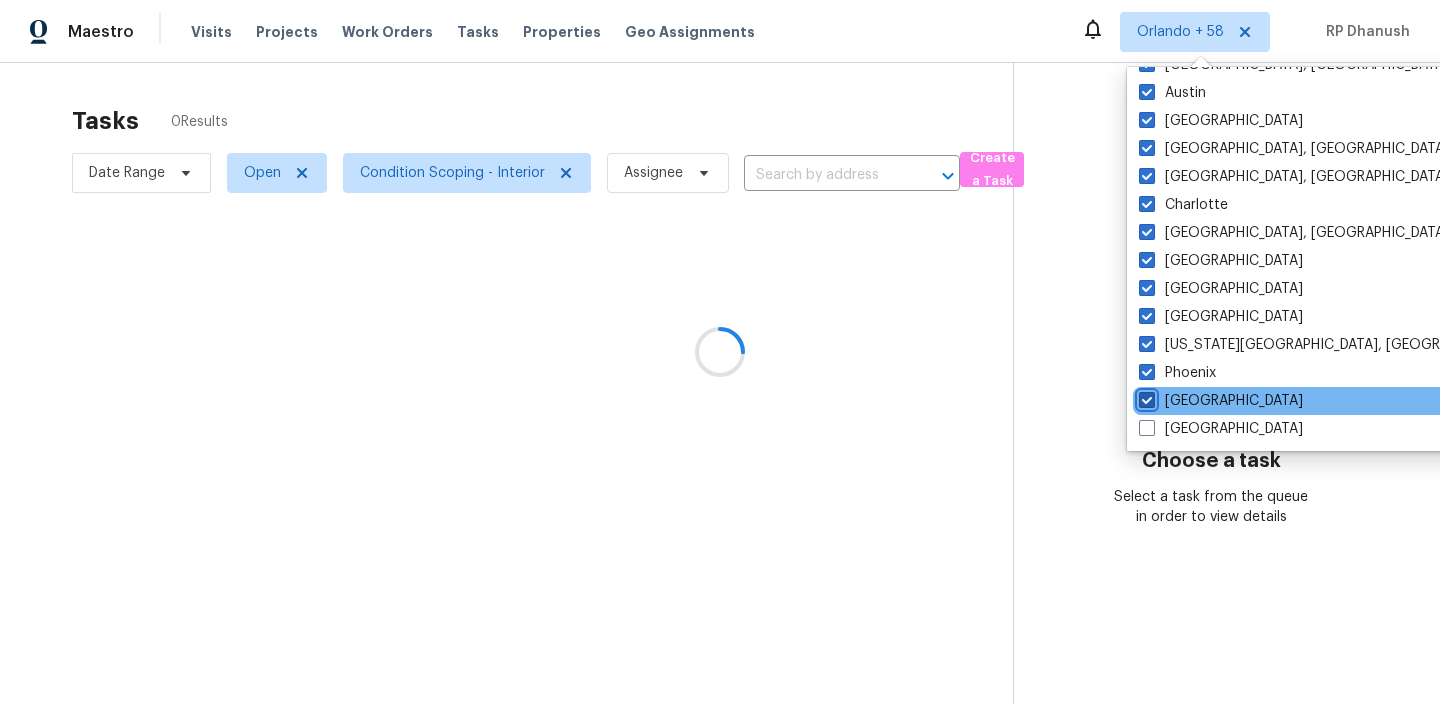 checkbox on "true" 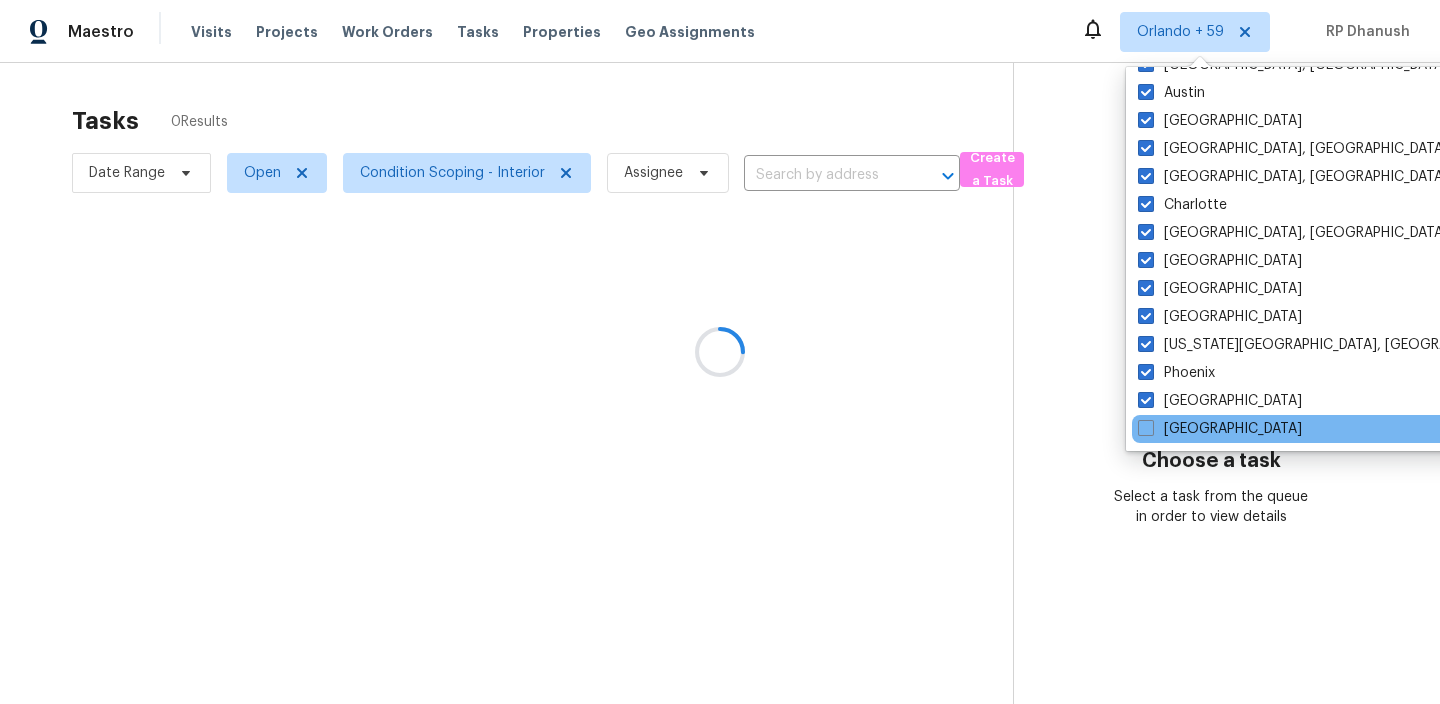 click on "[GEOGRAPHIC_DATA]" at bounding box center (1333, 429) 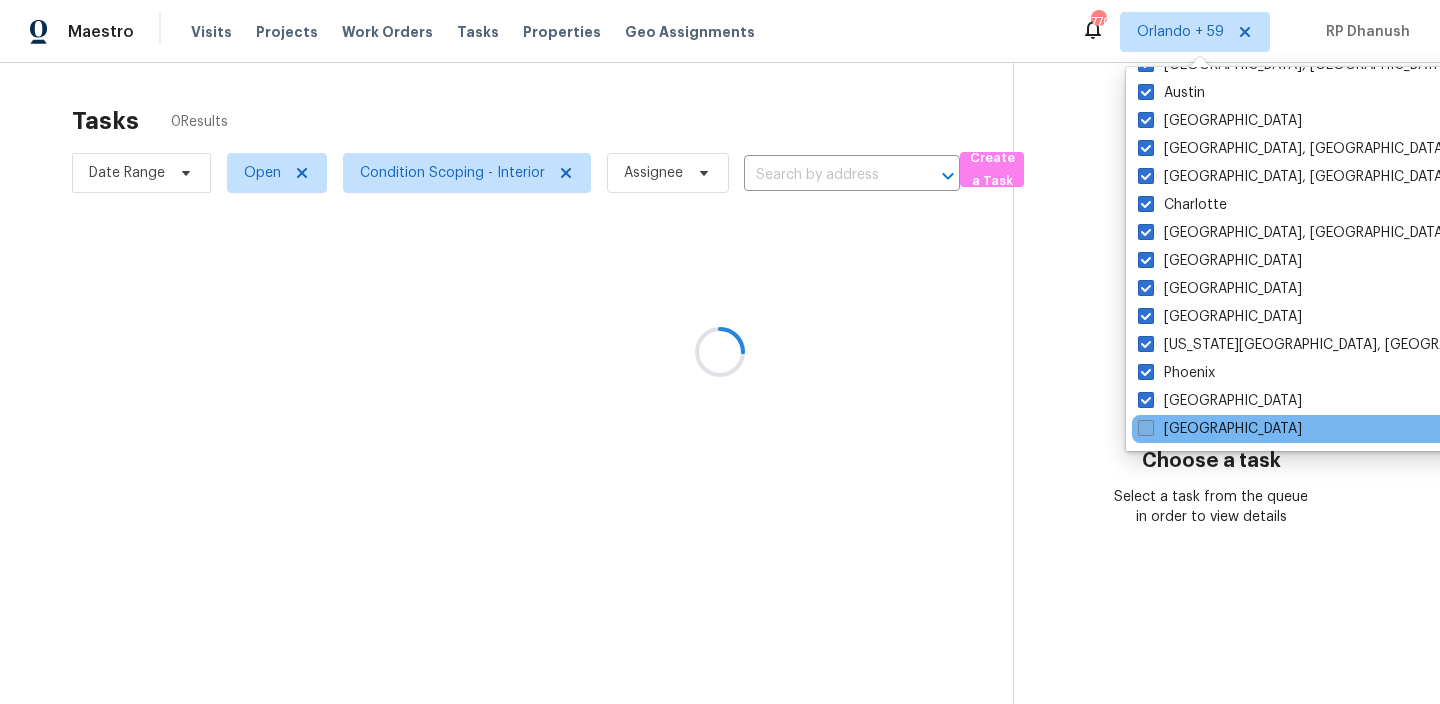 click at bounding box center (1146, 428) 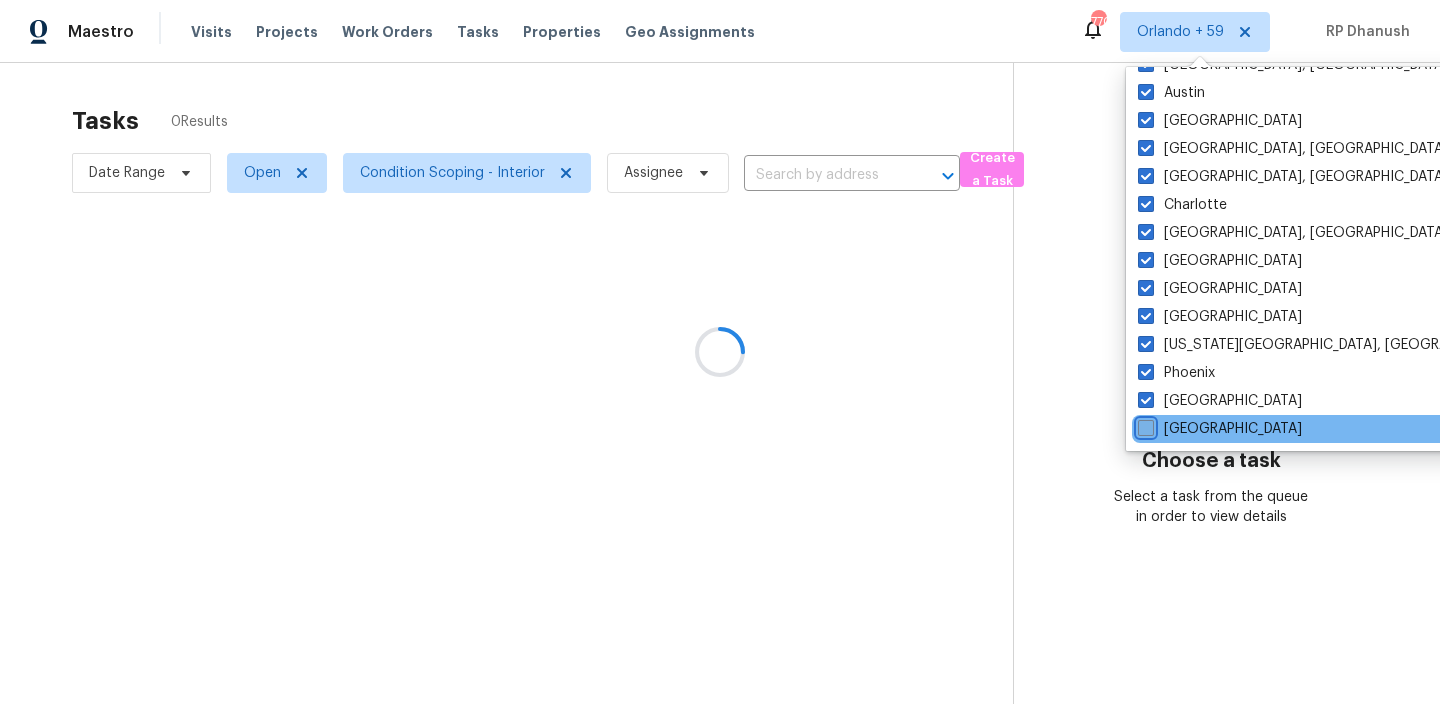 click on "[GEOGRAPHIC_DATA]" at bounding box center [1144, 425] 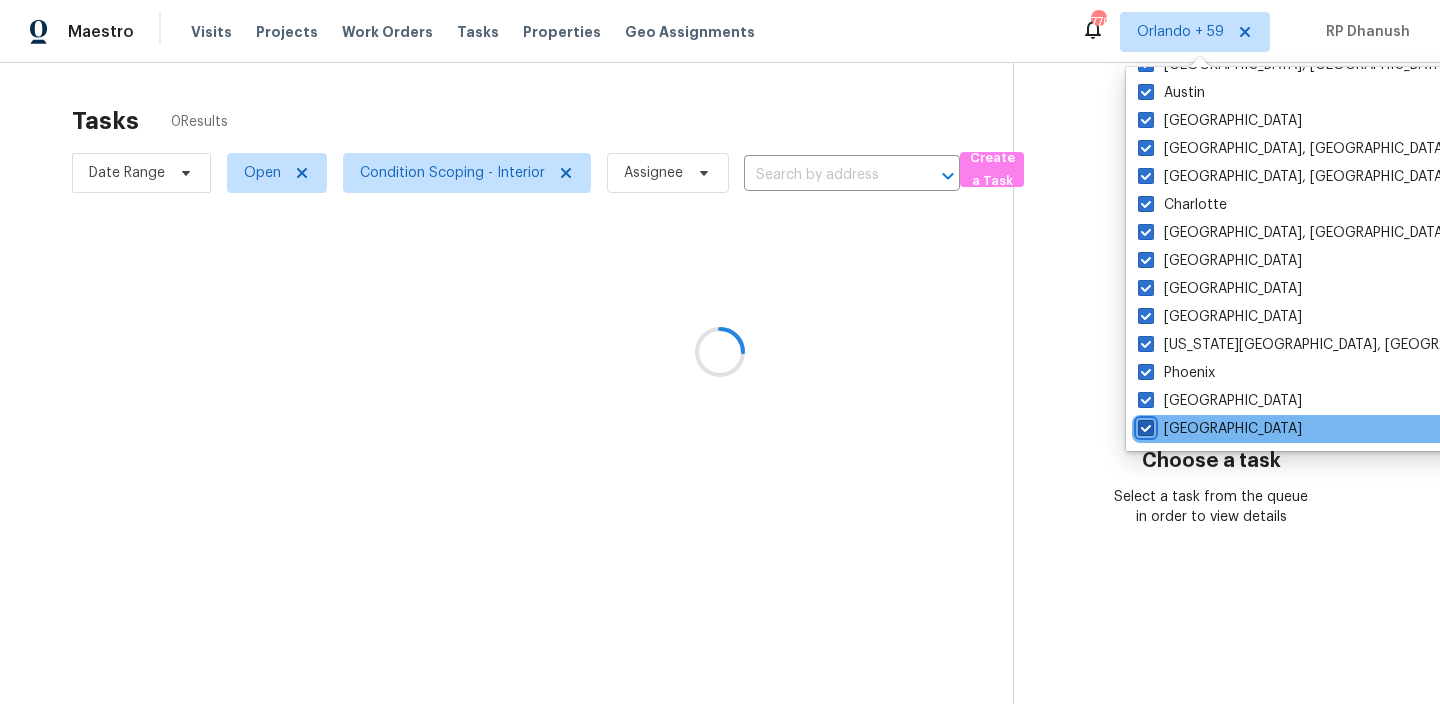 checkbox on "true" 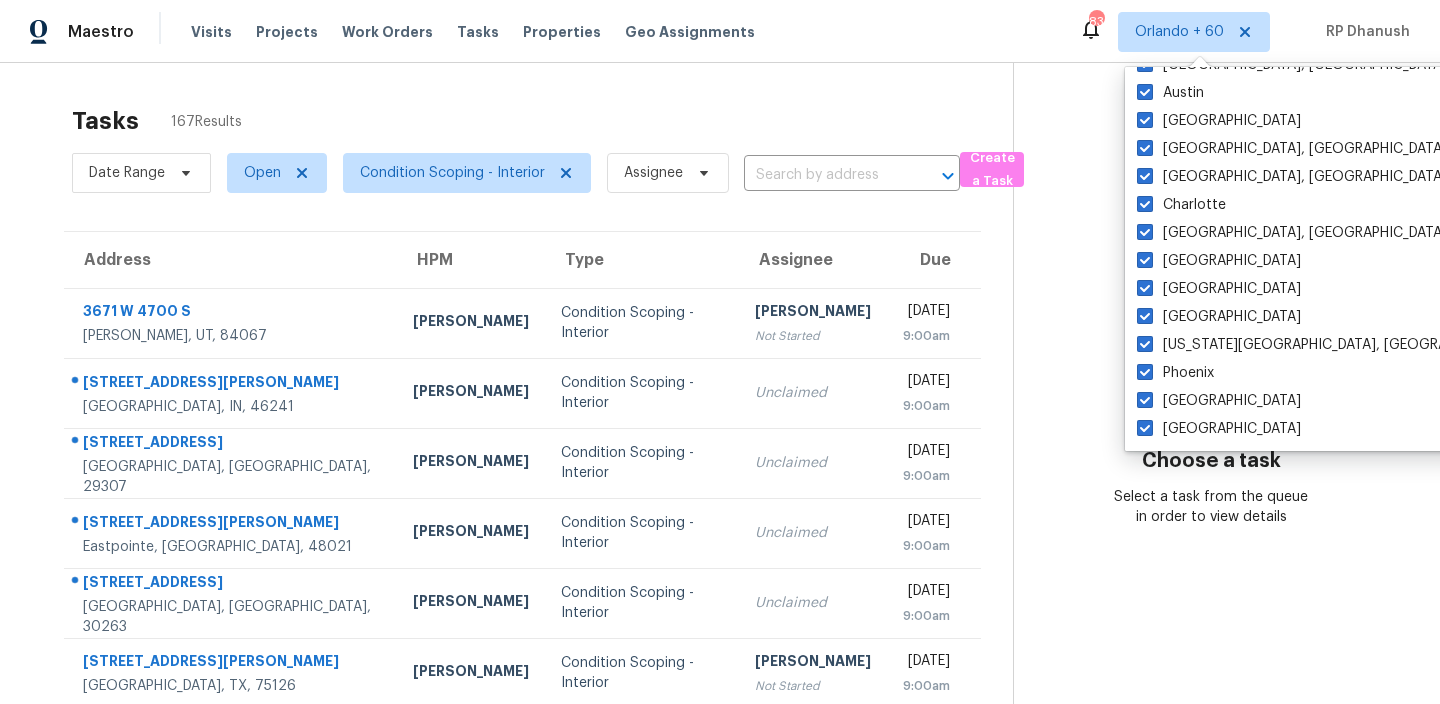 click on "Date Range Open Condition Scoping - Interior Assignee ​" at bounding box center [516, 173] 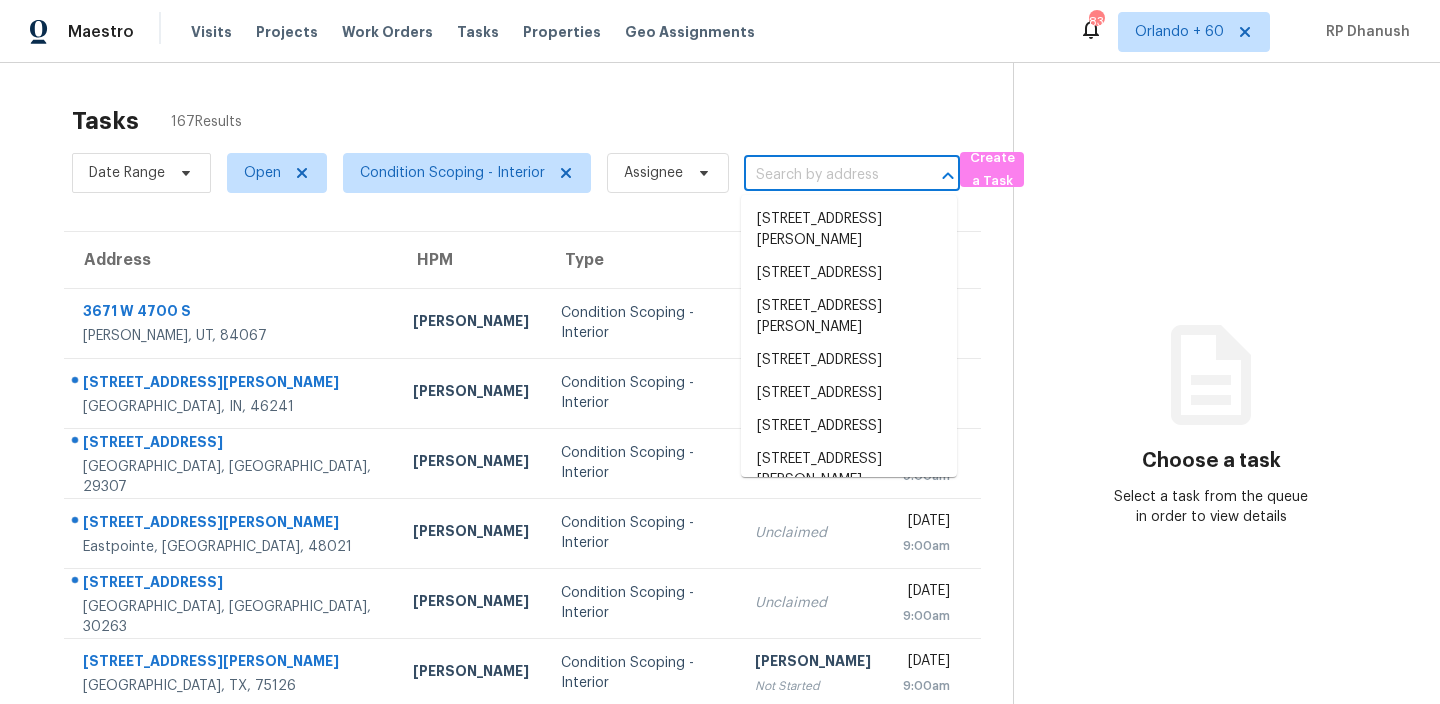 click at bounding box center (824, 175) 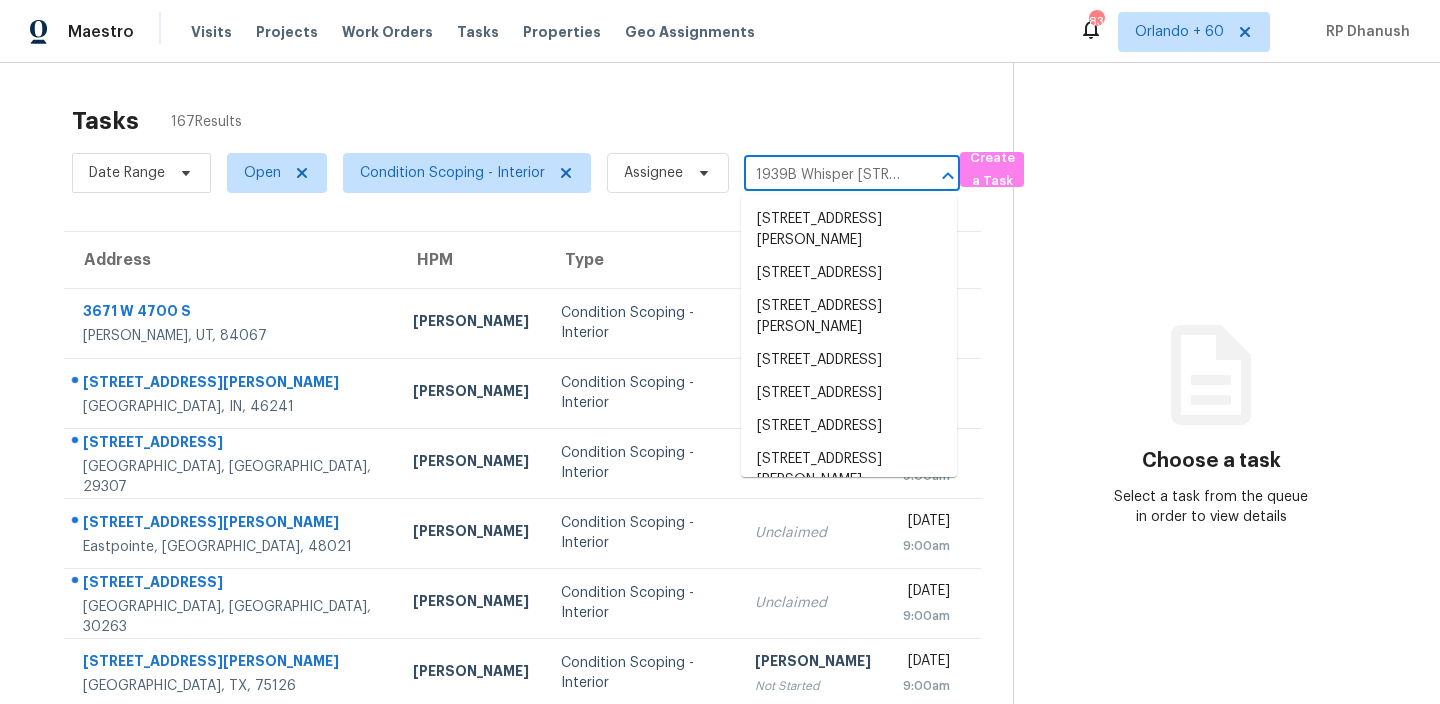type on "1939B Whisper [STREET_ADDRESS][PERSON_NAME]" 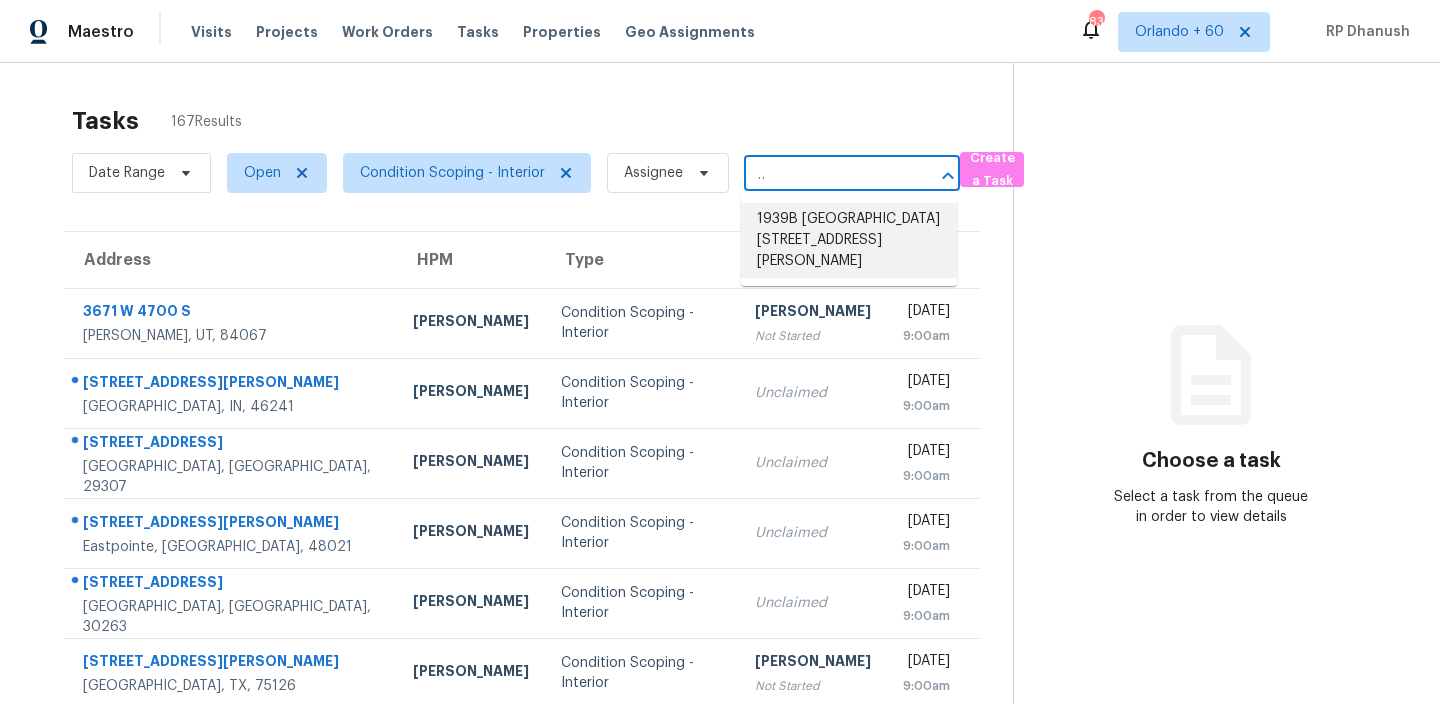 click on "1939B [GEOGRAPHIC_DATA][STREET_ADDRESS][PERSON_NAME]" at bounding box center (849, 240) 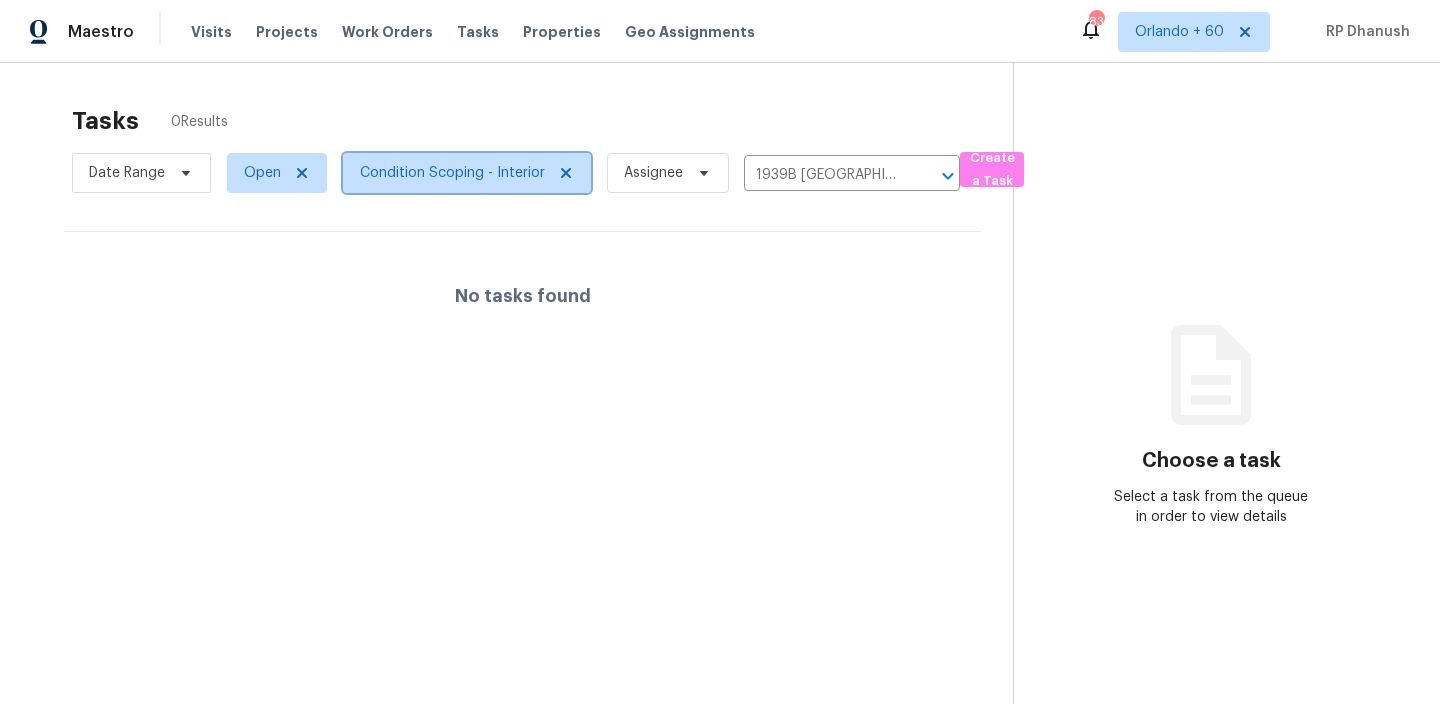 click on "Condition Scoping - Interior" at bounding box center [452, 173] 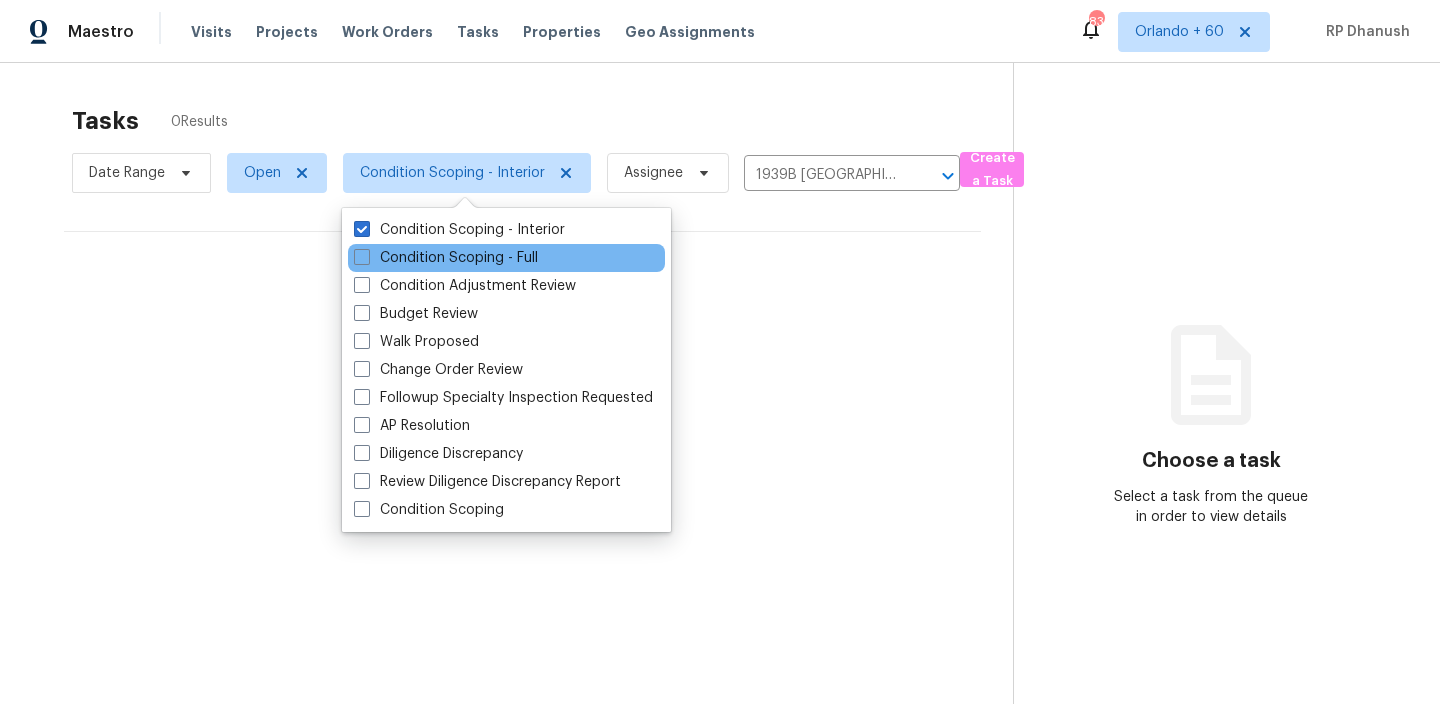 click on "Condition Scoping - Full" at bounding box center (506, 258) 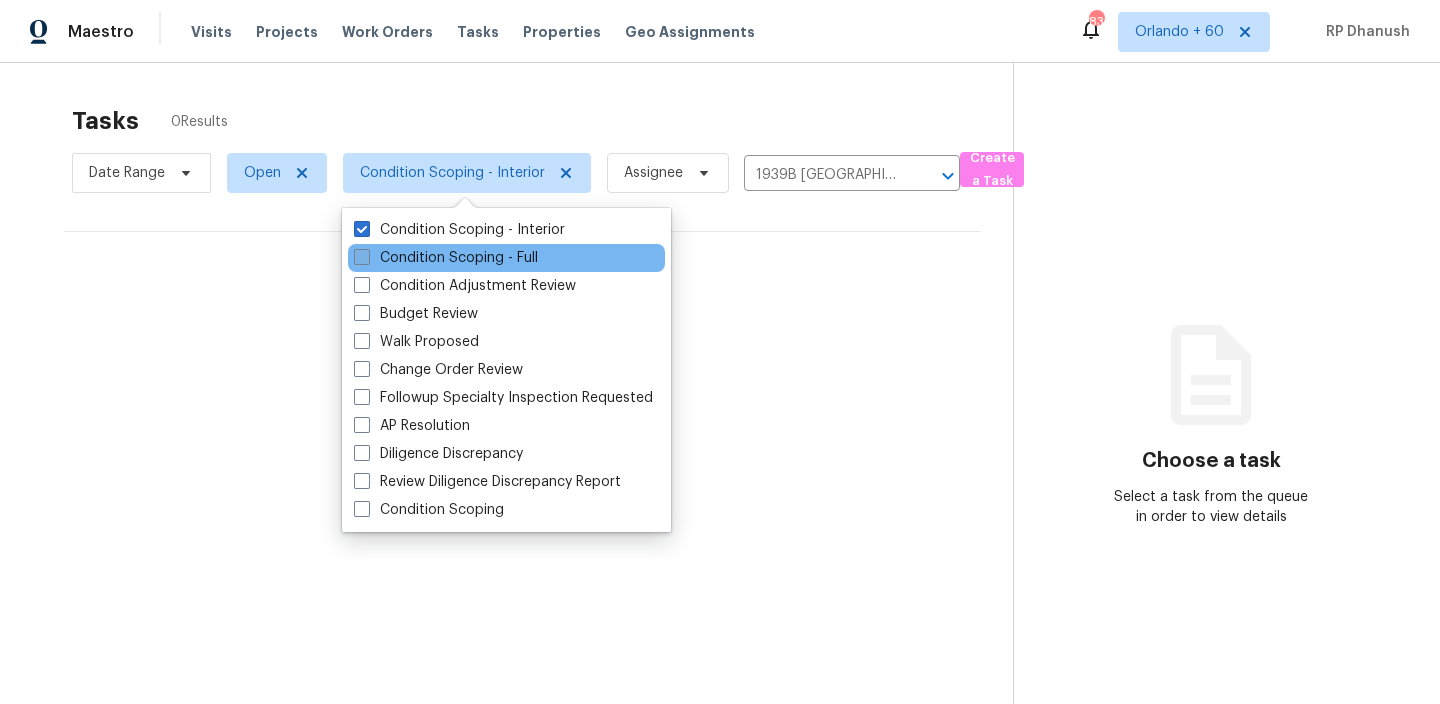 click on "Condition Scoping - Full" at bounding box center [446, 258] 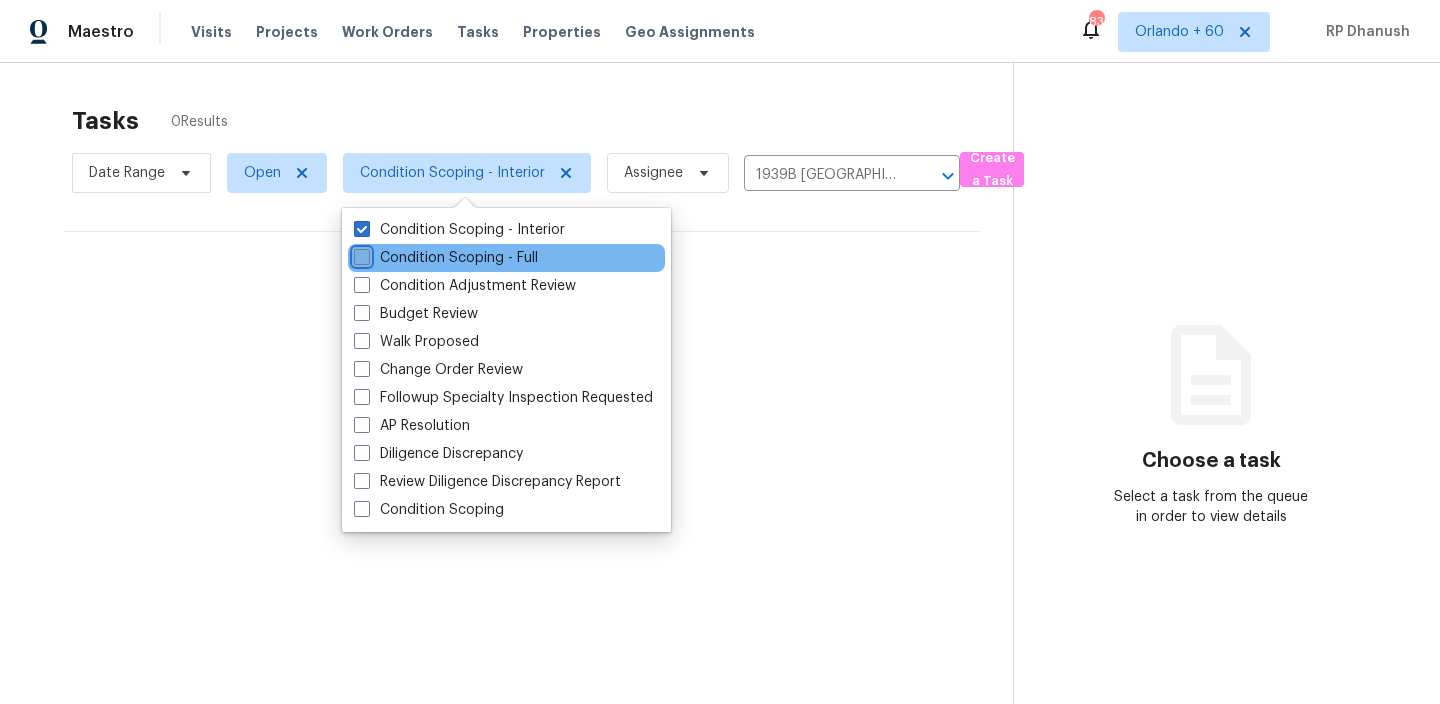 click on "Condition Scoping - Full" at bounding box center (360, 254) 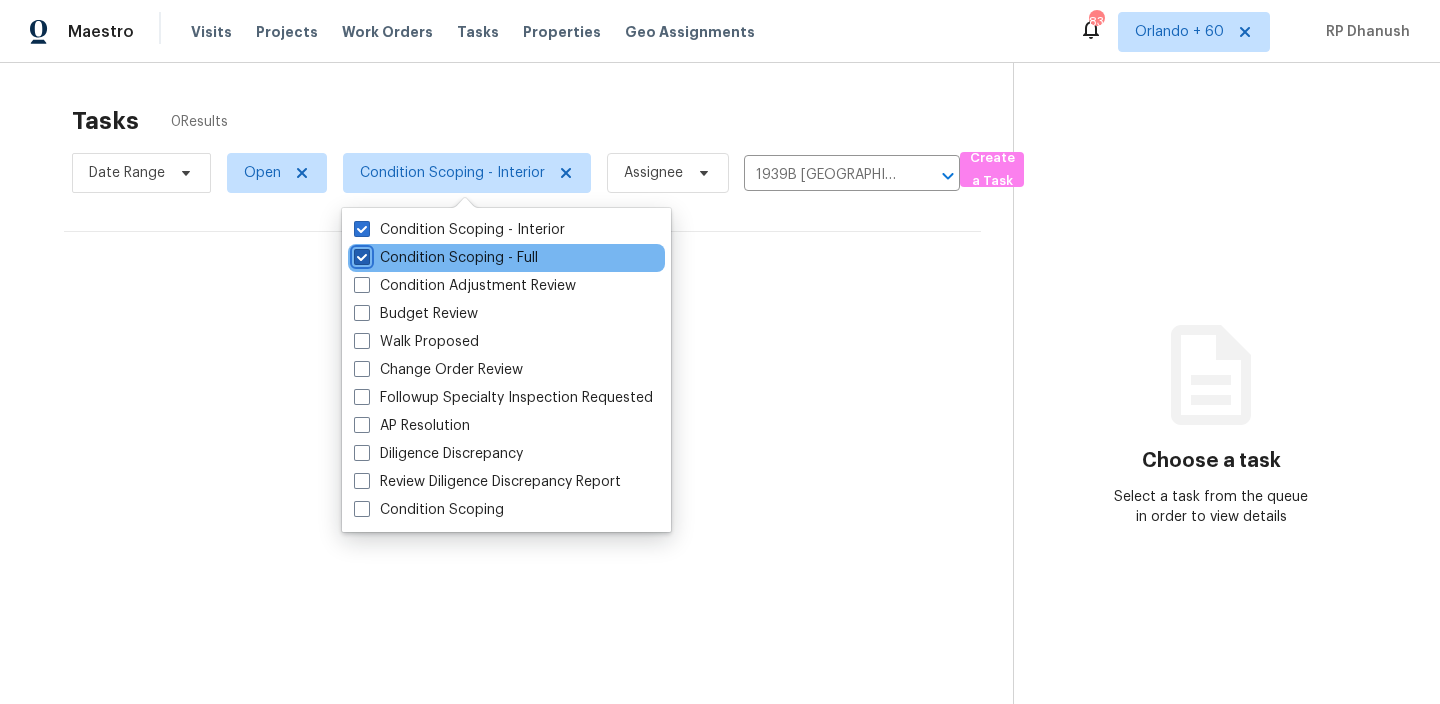 checkbox on "true" 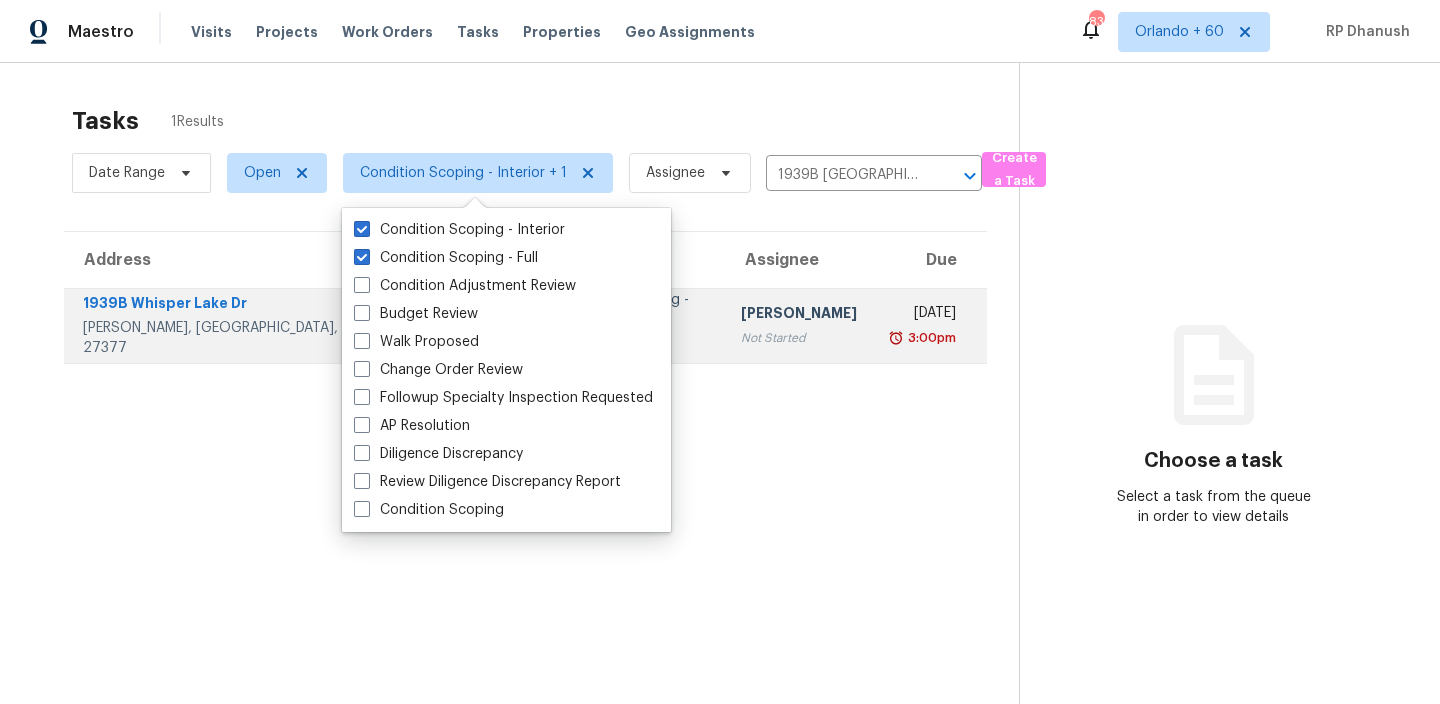 click on "[DATE] 3:00pm" at bounding box center [930, 325] 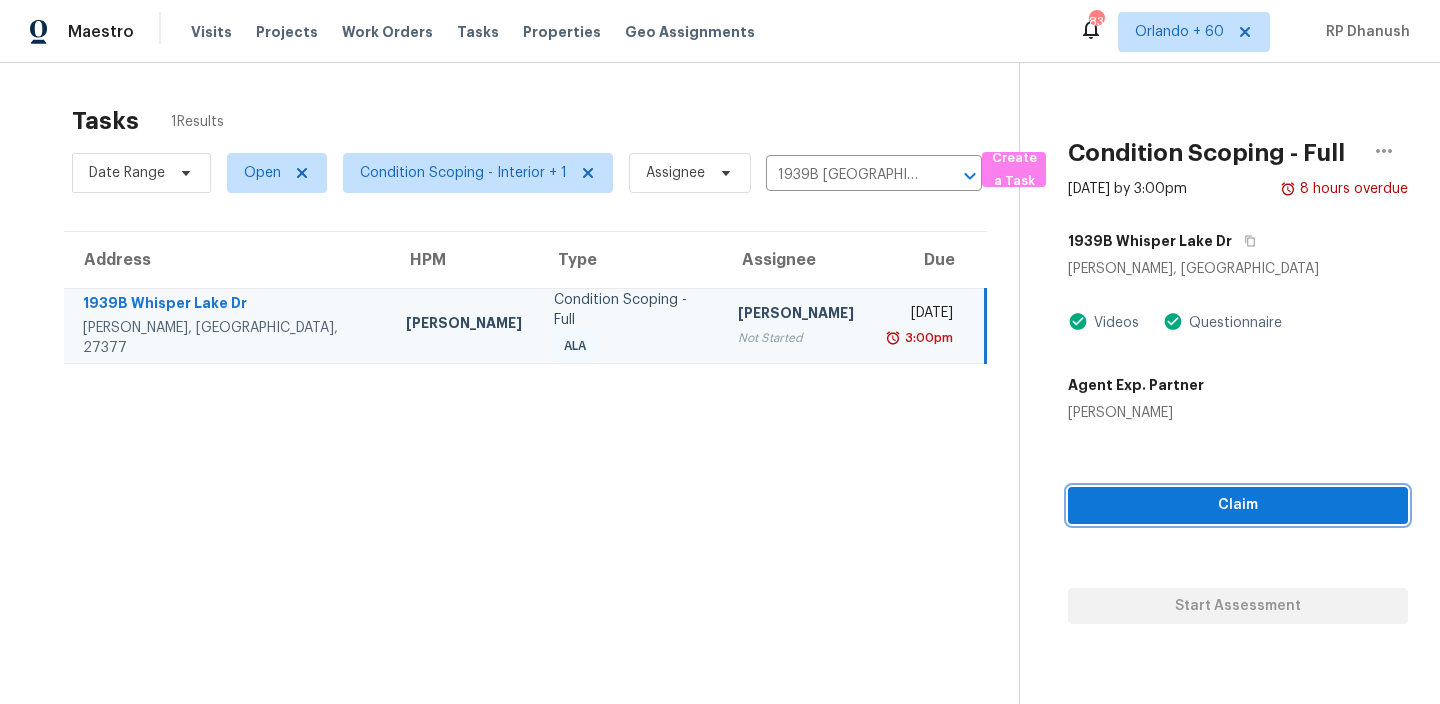 click on "Claim" at bounding box center (1238, 505) 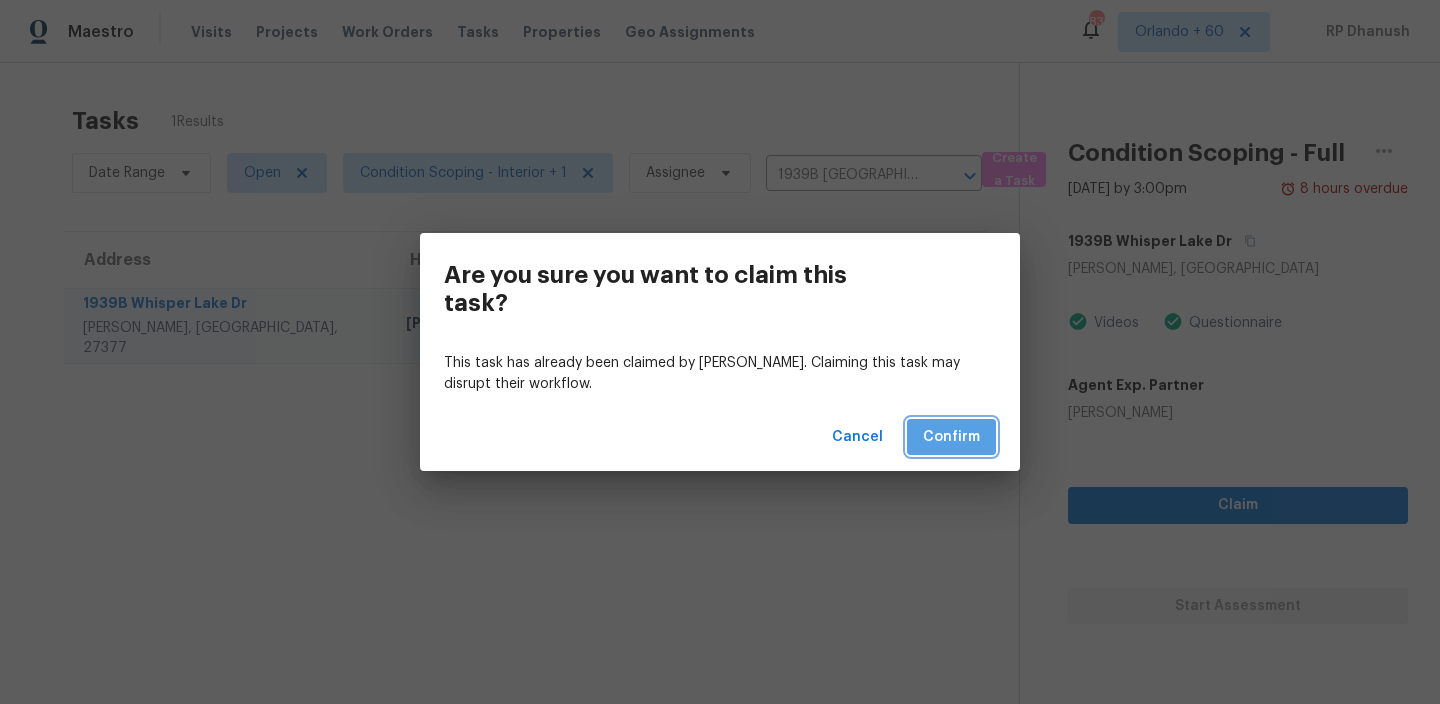 click on "Confirm" at bounding box center (951, 437) 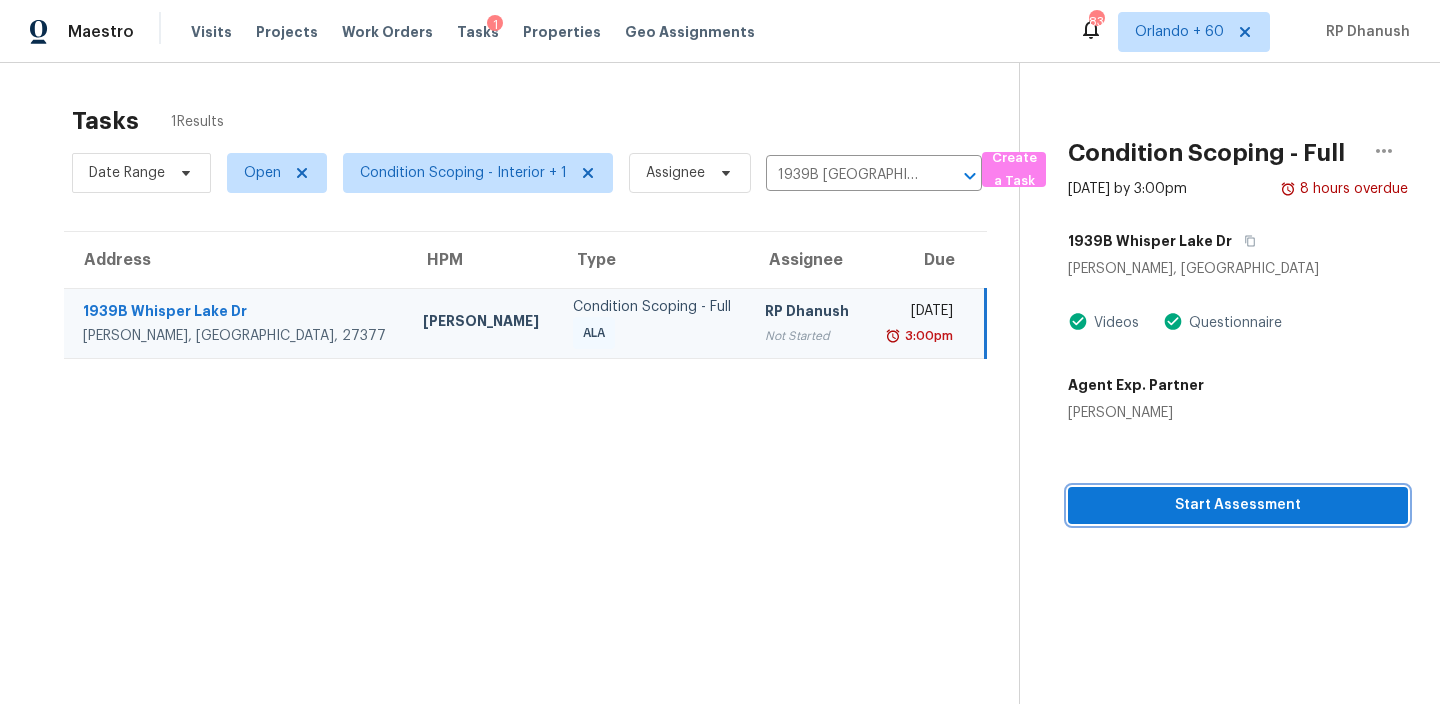 click on "Start Assessment" at bounding box center [1238, 505] 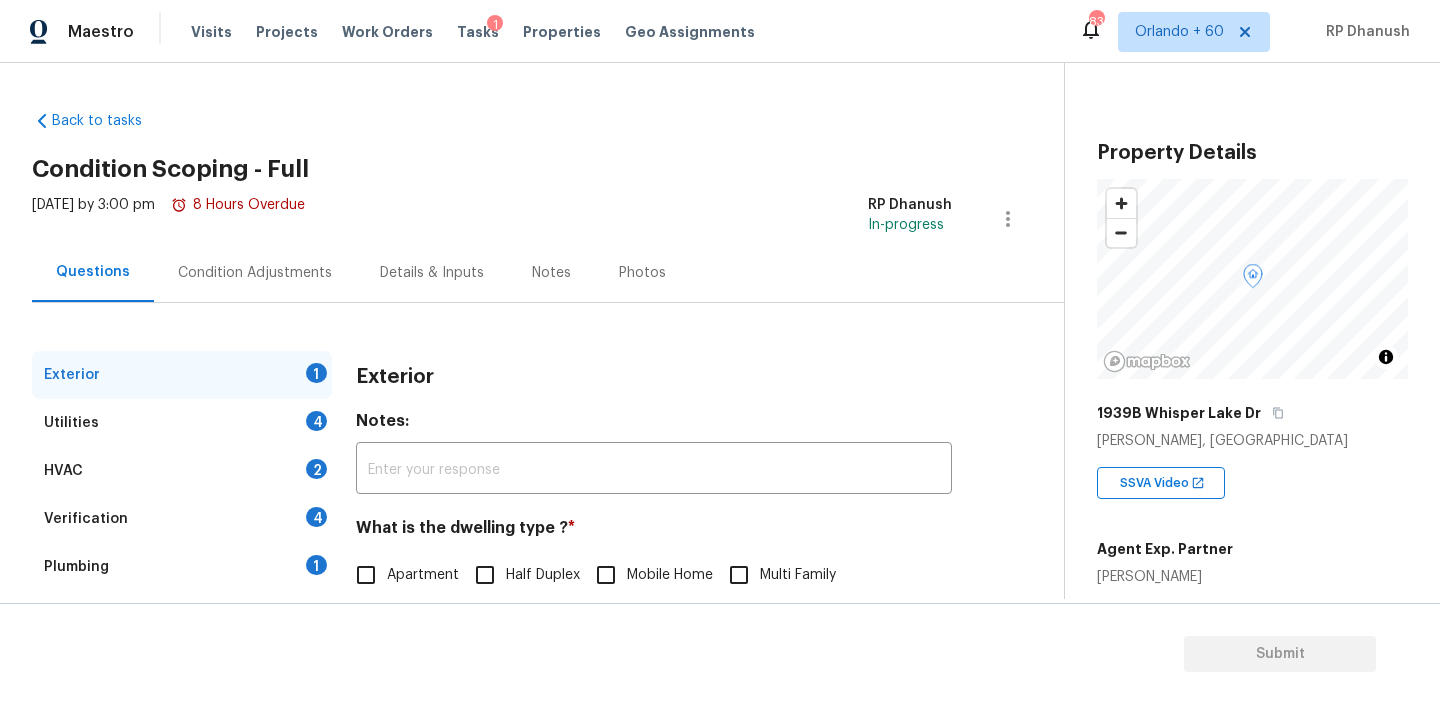 click on "Back to tasks Condition Scoping - Full [DATE] by 3:00 pm   8 Hours Overdue RP Dhanush In-progress Questions Condition Adjustments Details & Inputs Notes Photos Exterior 1 Utilities 4 HVAC 2 Verification 4 Plumbing 1 Roof Gated Community 1 Pricing 5 Add Area Exterior Notes: ​ What is the dwelling type ?  * Apartment Half Duplex Mobile Home Multi Family Single Family Townhouse Other Unknown Add optional photos here Photos" at bounding box center (548, 476) 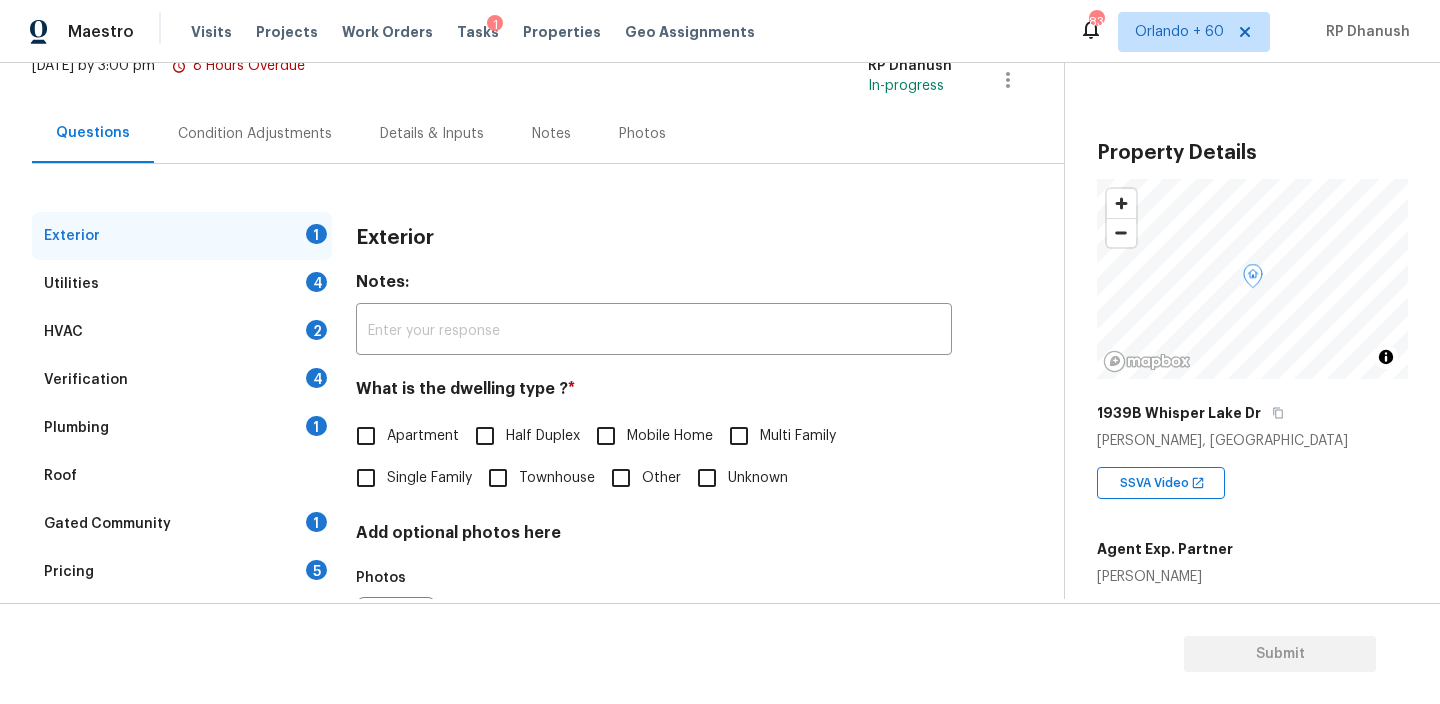 scroll, scrollTop: 216, scrollLeft: 0, axis: vertical 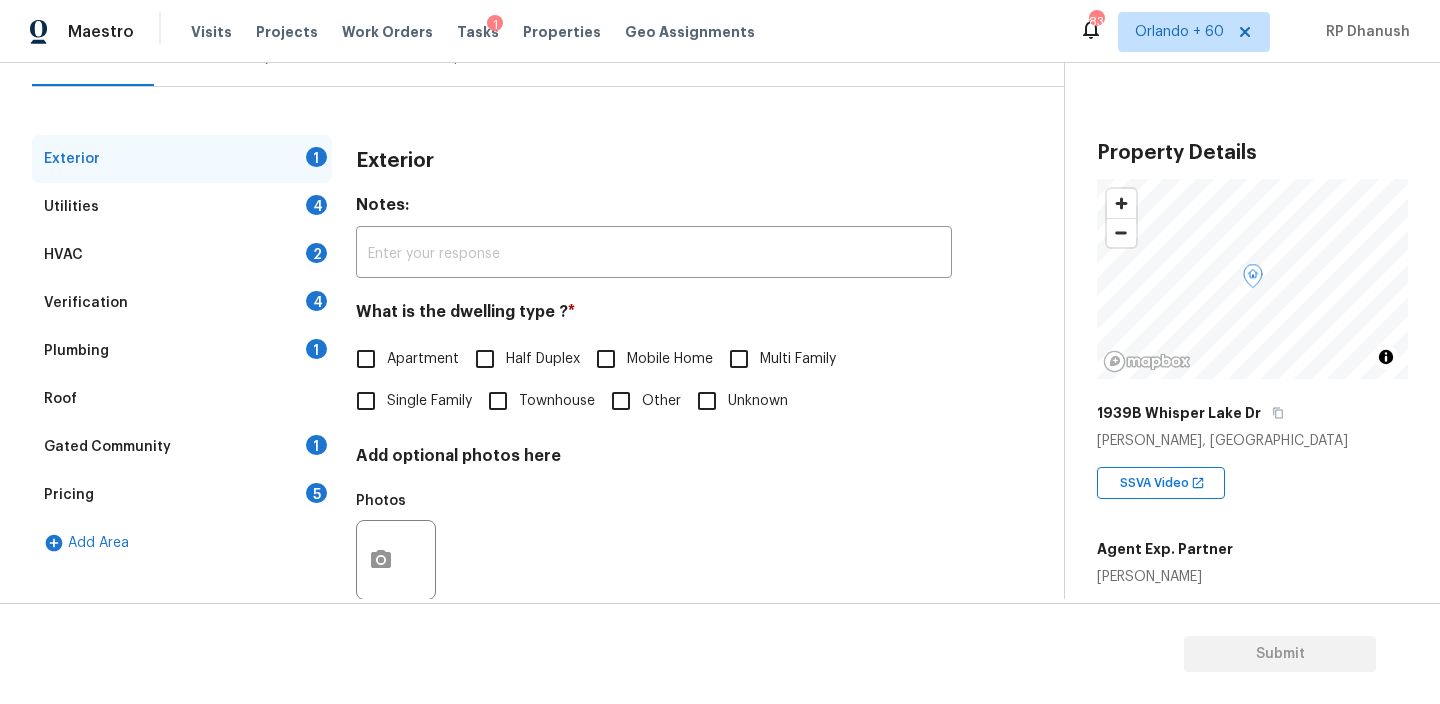 click on "Single Family" at bounding box center [366, 401] 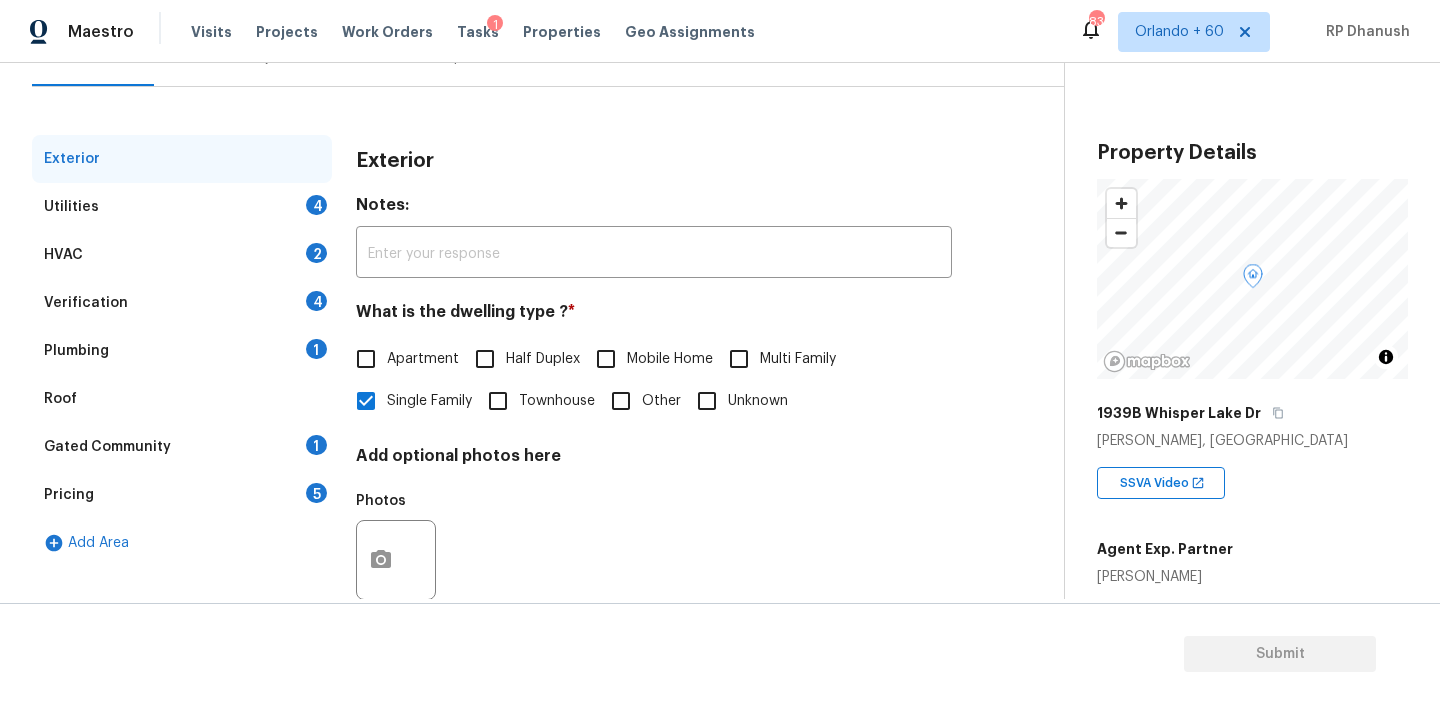 click on "Gated Community 1" at bounding box center (182, 447) 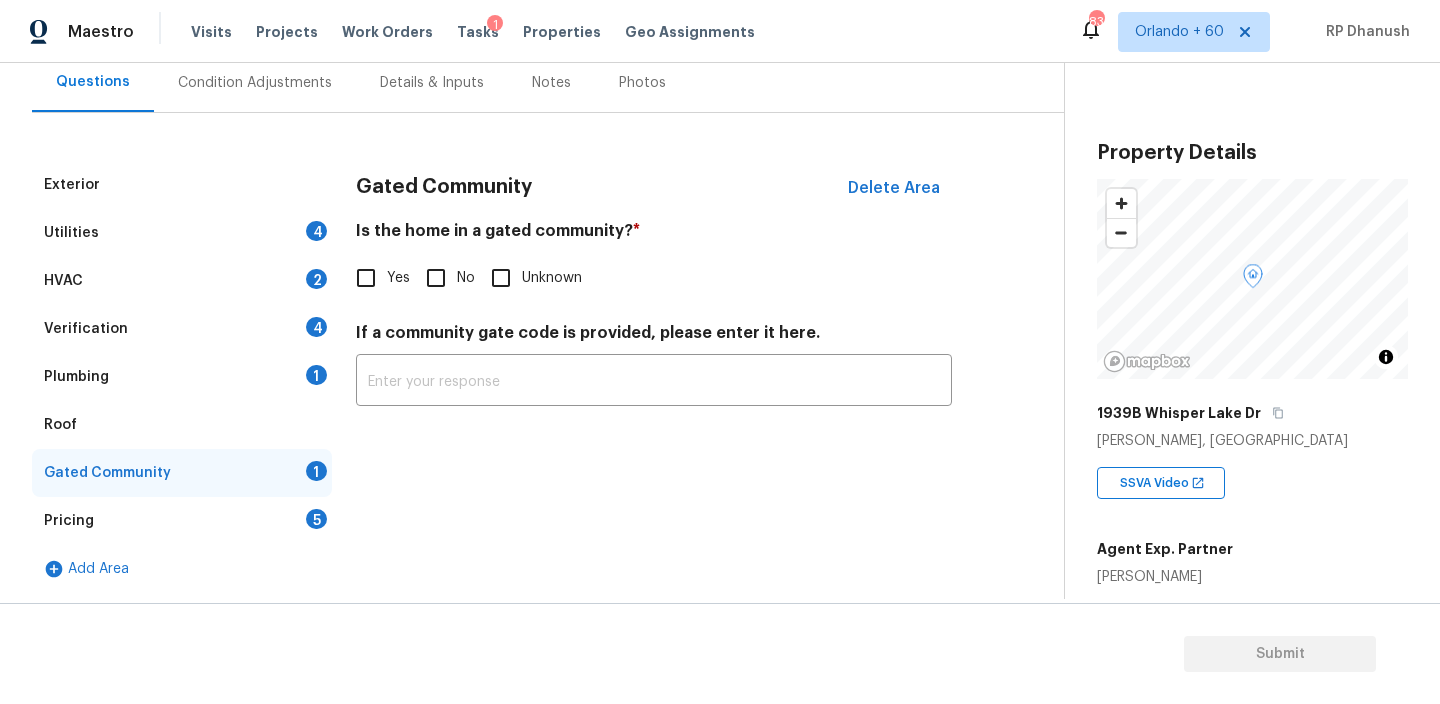 scroll, scrollTop: 190, scrollLeft: 0, axis: vertical 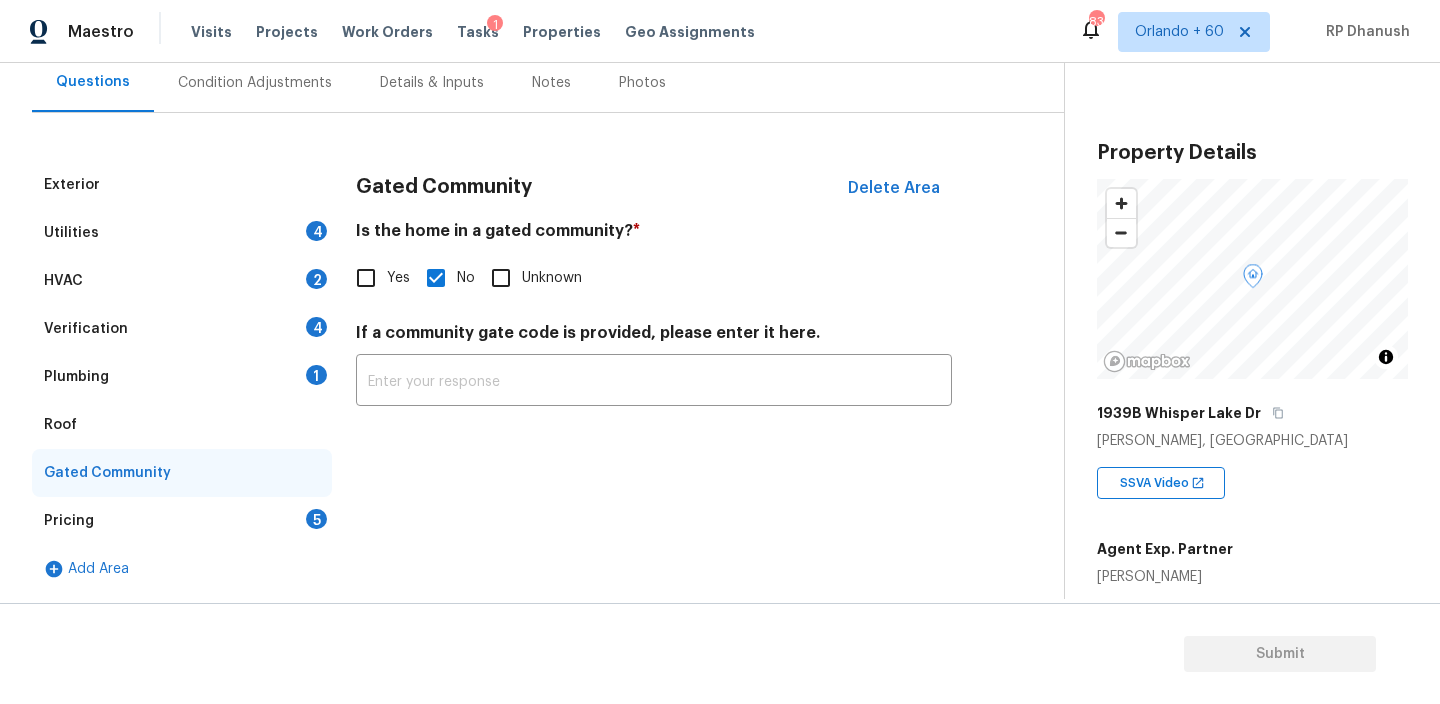 click on "1" at bounding box center [316, 375] 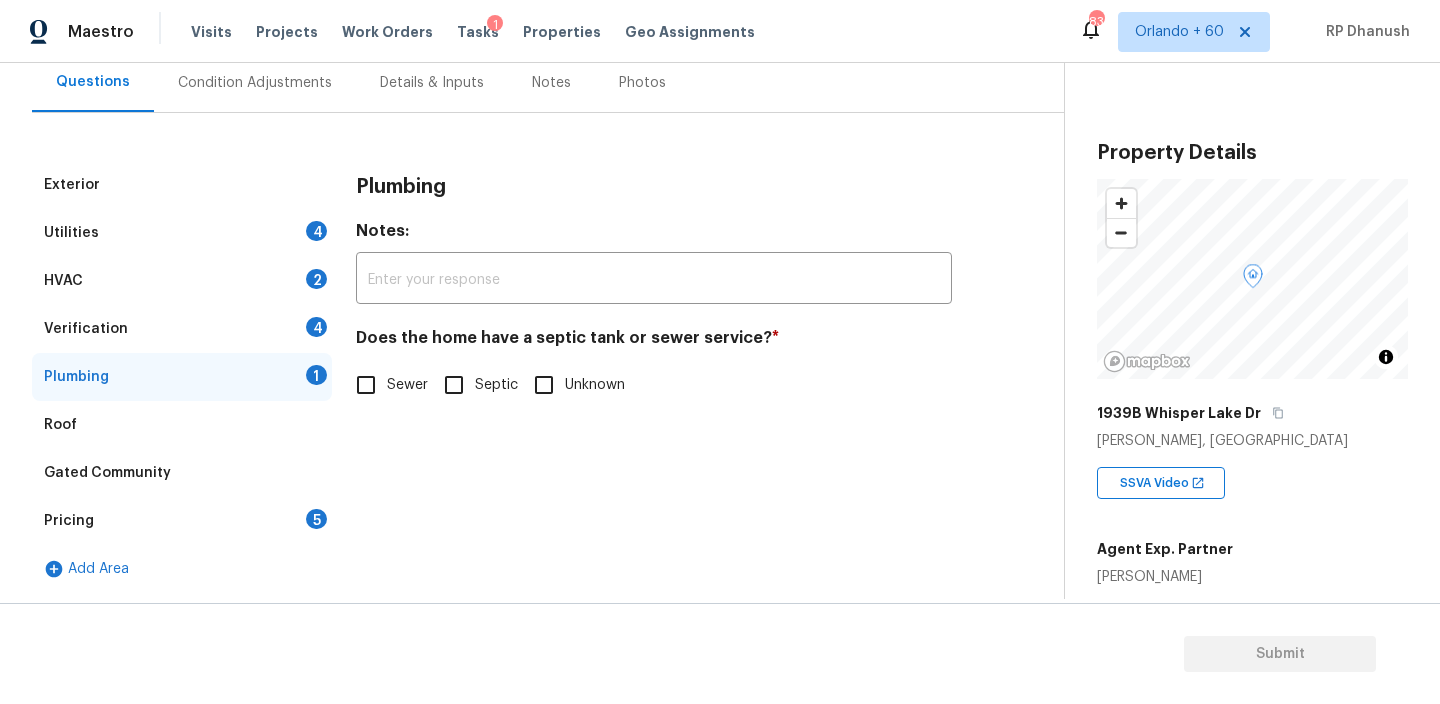 click on "Sewer" at bounding box center [366, 385] 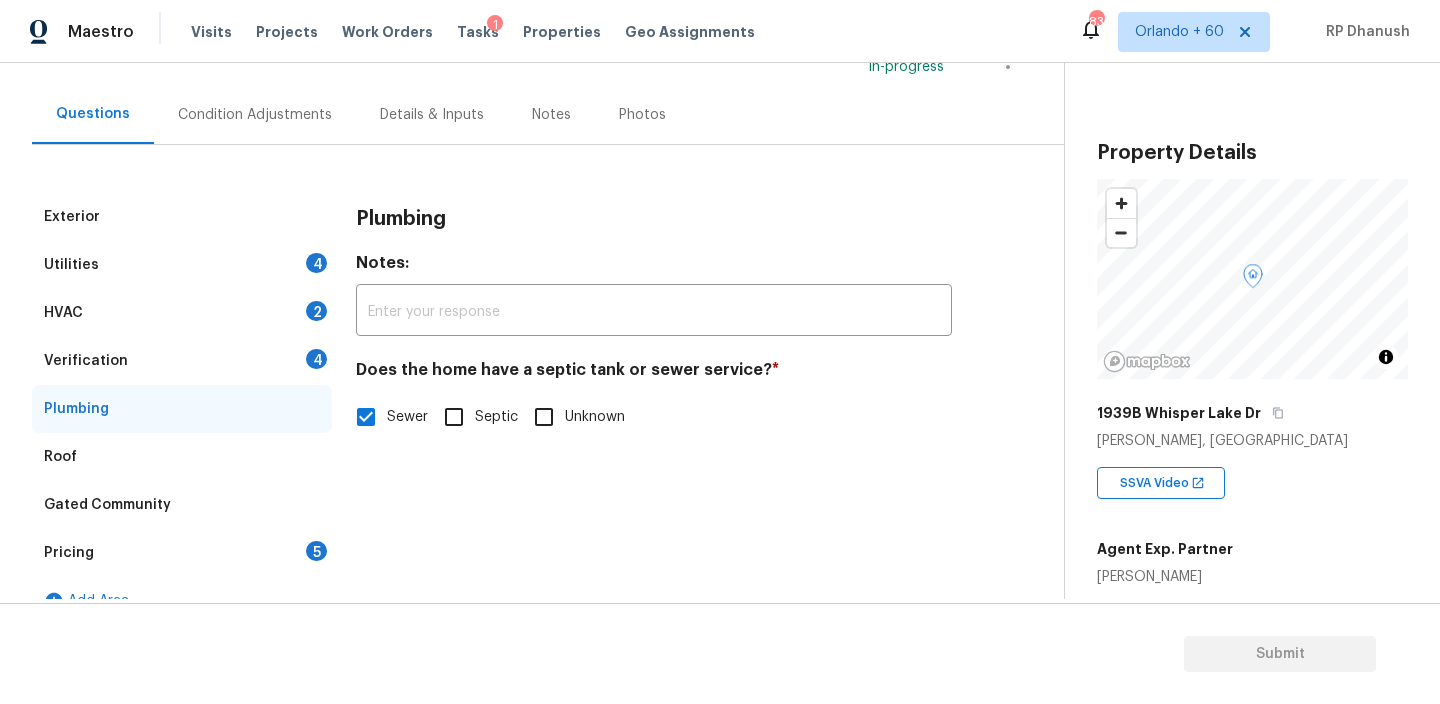 click on "Utilities 4" at bounding box center (182, 265) 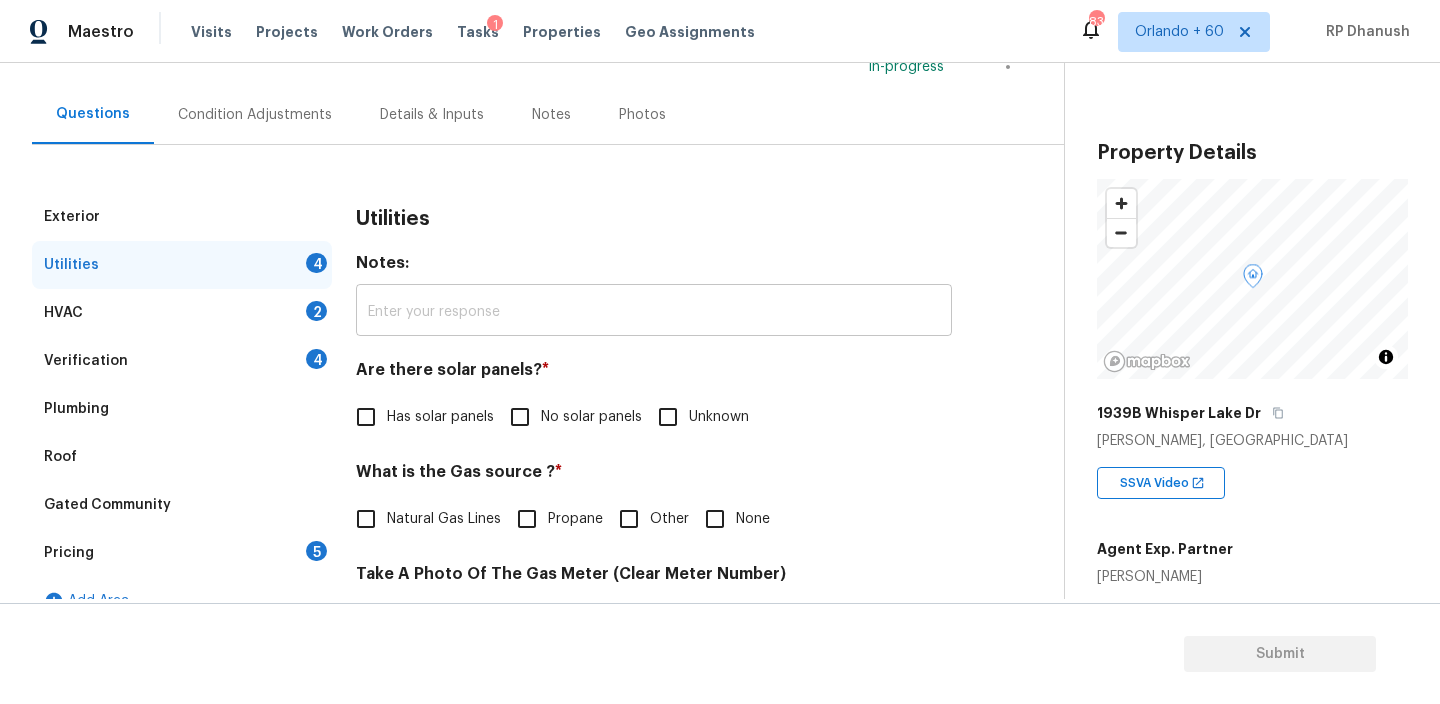 scroll, scrollTop: 280, scrollLeft: 0, axis: vertical 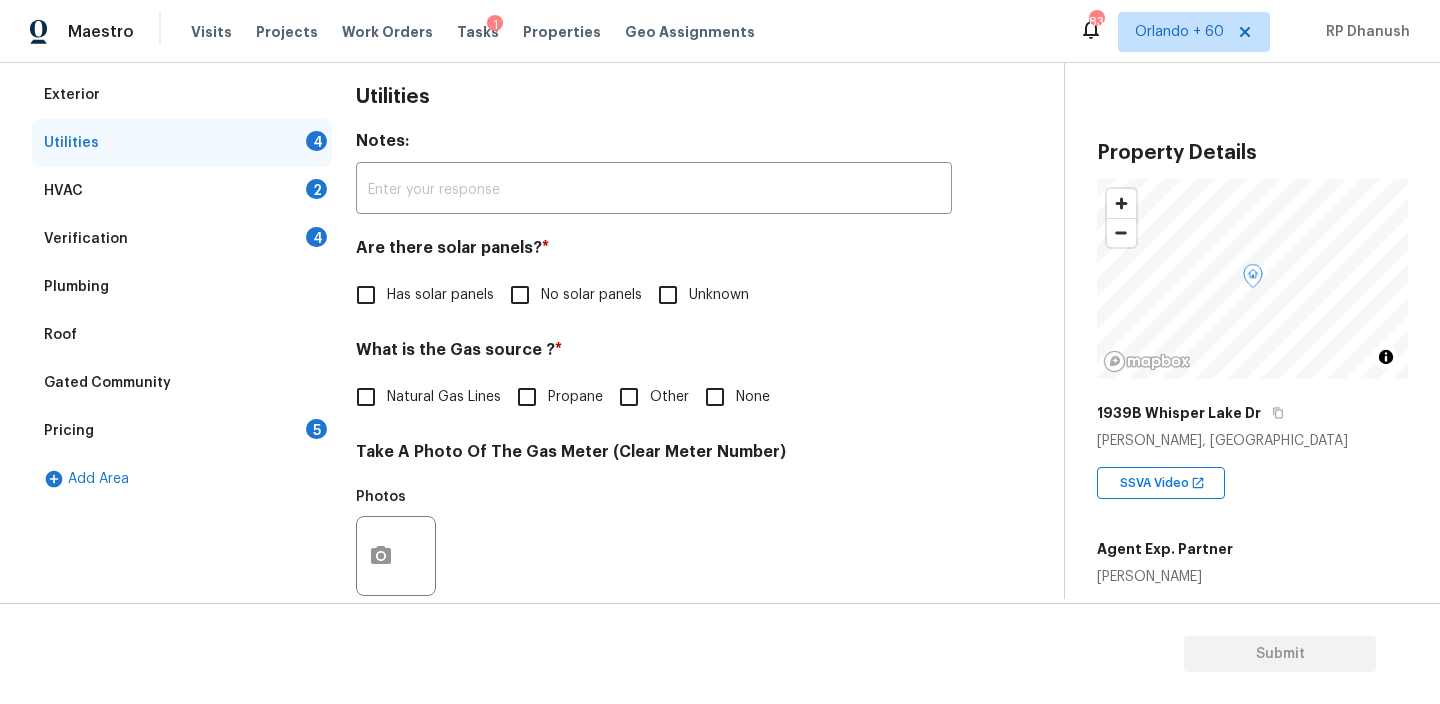 click on "No solar panels" at bounding box center [520, 295] 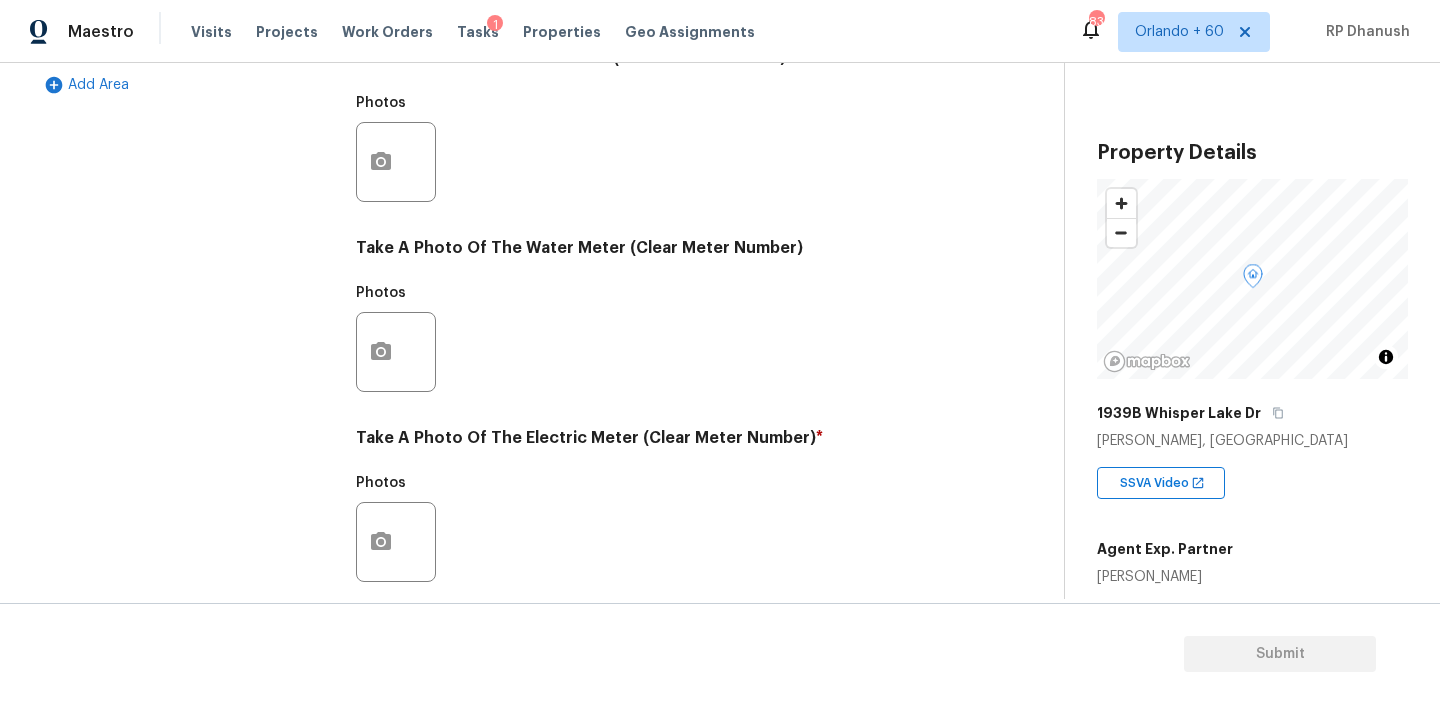 scroll, scrollTop: 801, scrollLeft: 0, axis: vertical 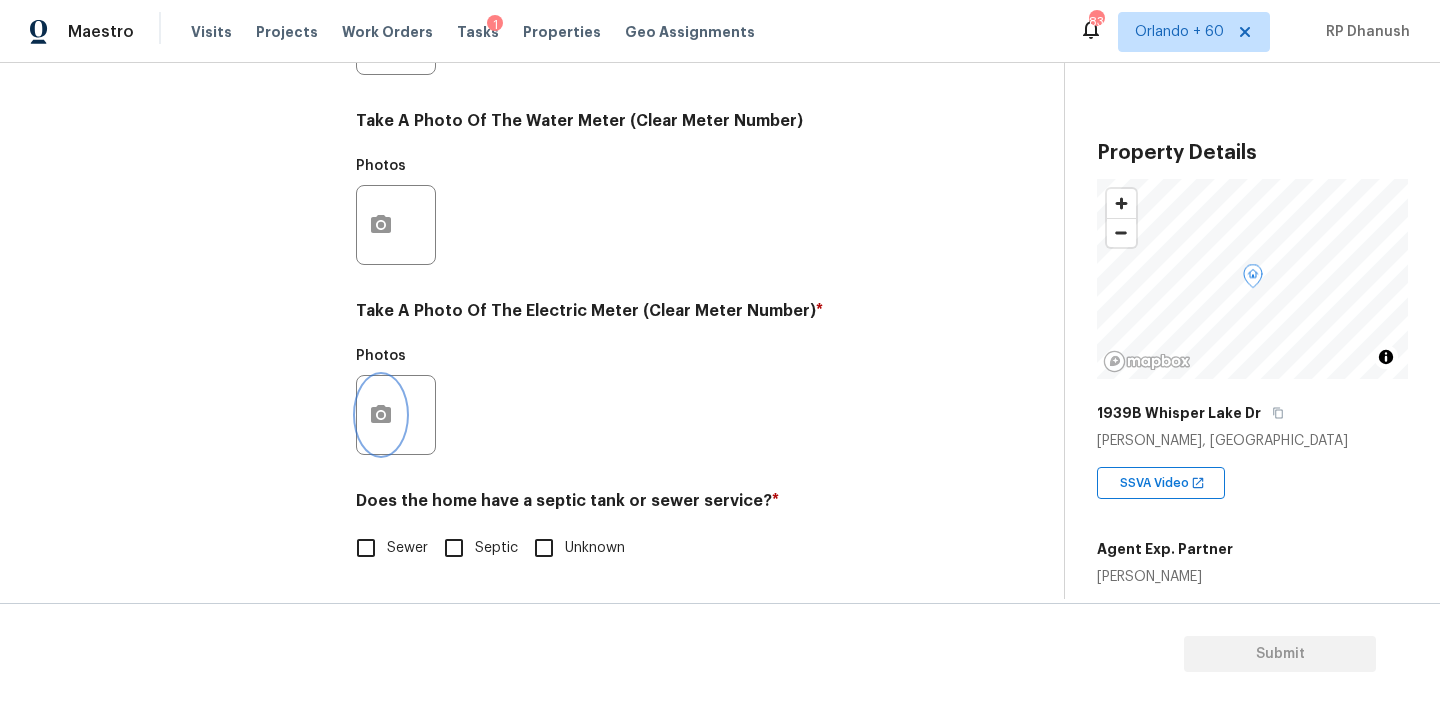 click 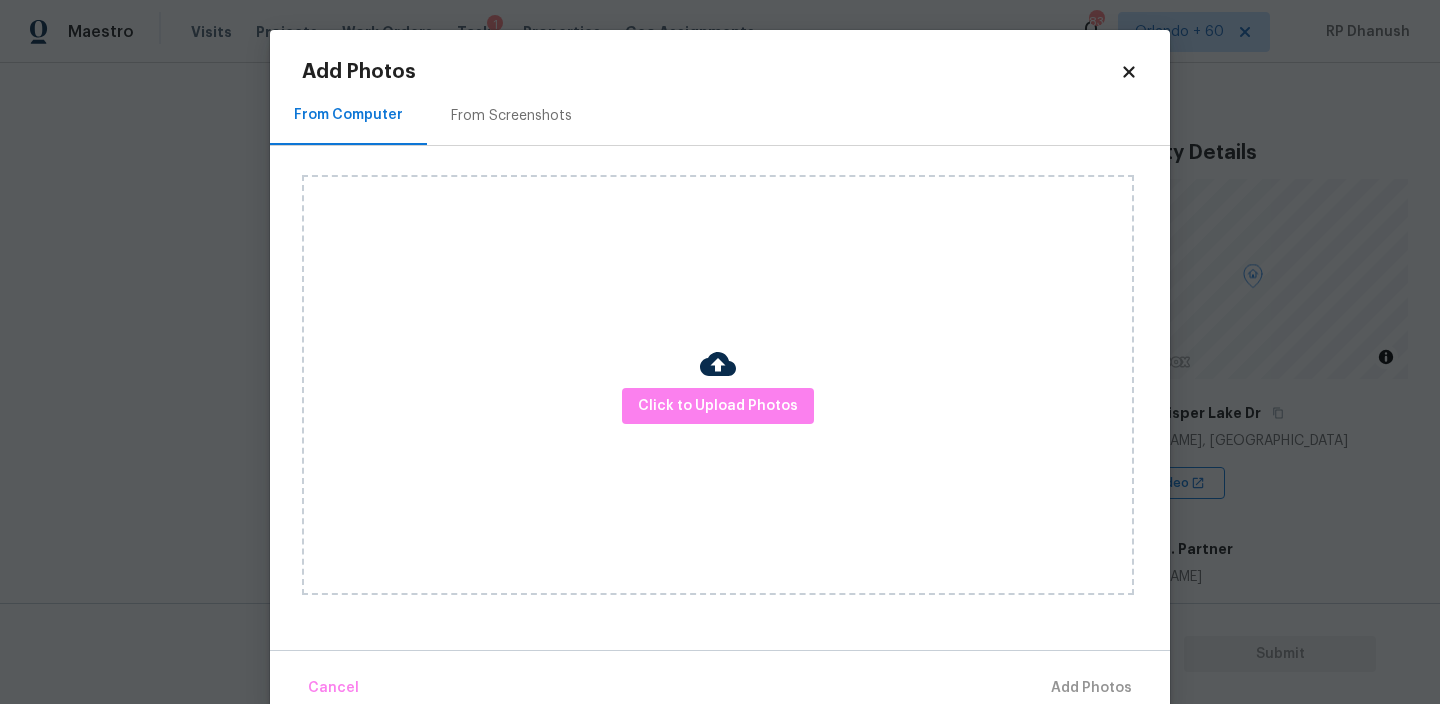 click on "From Screenshots" at bounding box center (511, 115) 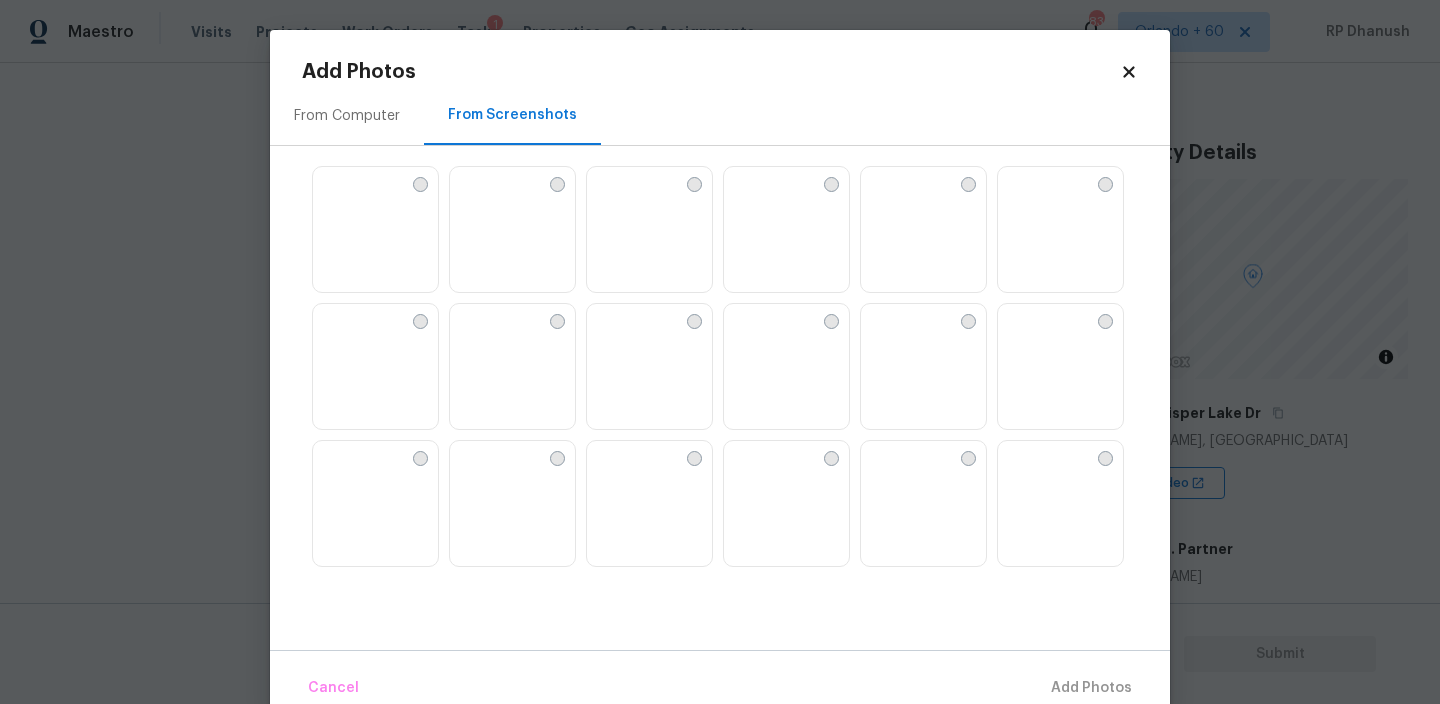 click at bounding box center [466, 183] 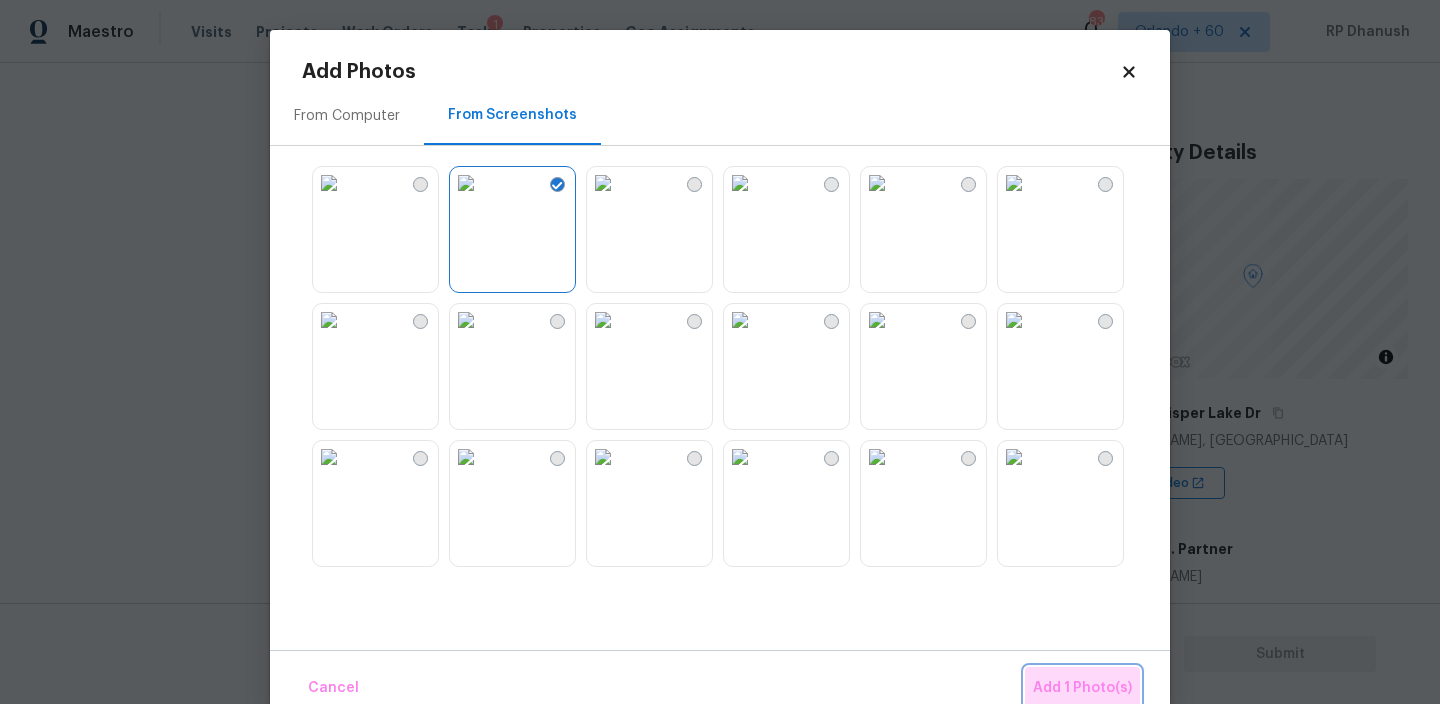 click on "Add 1 Photo(s)" at bounding box center [1082, 688] 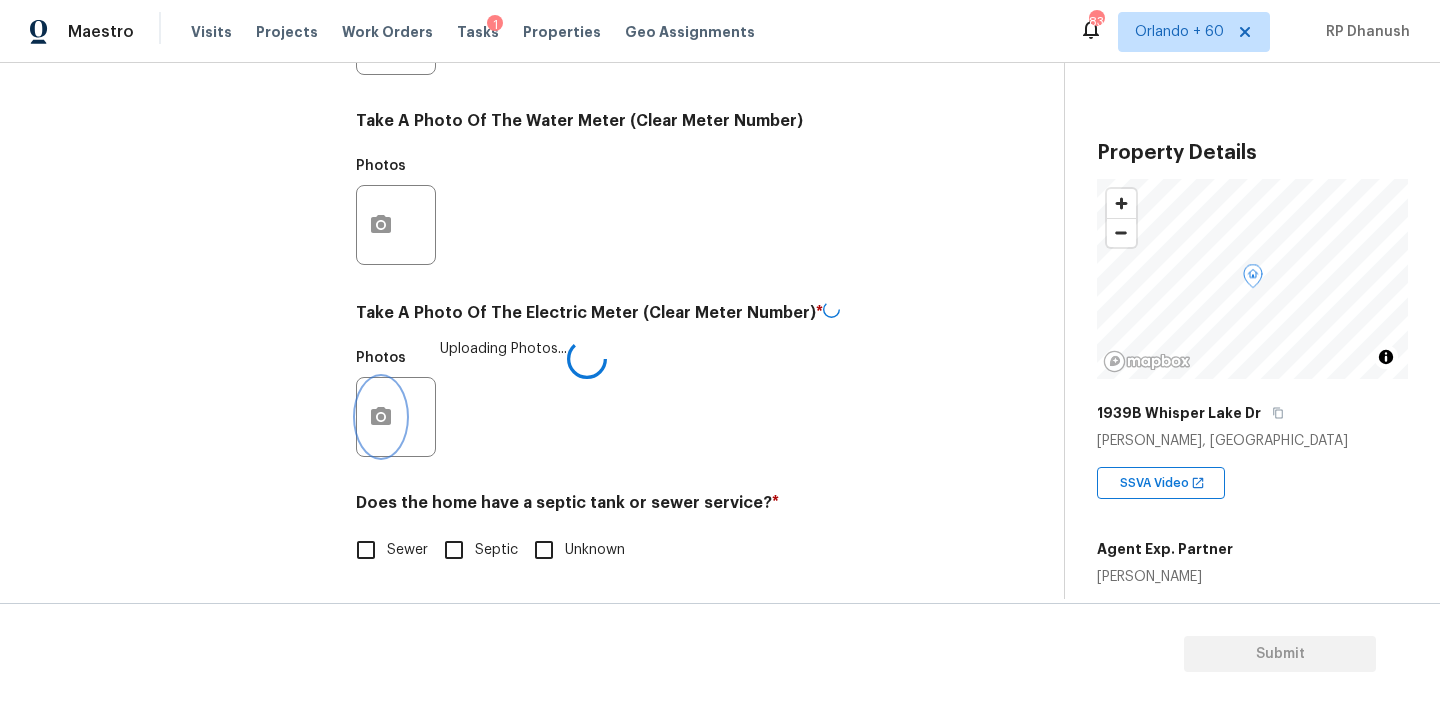 scroll, scrollTop: 0, scrollLeft: 0, axis: both 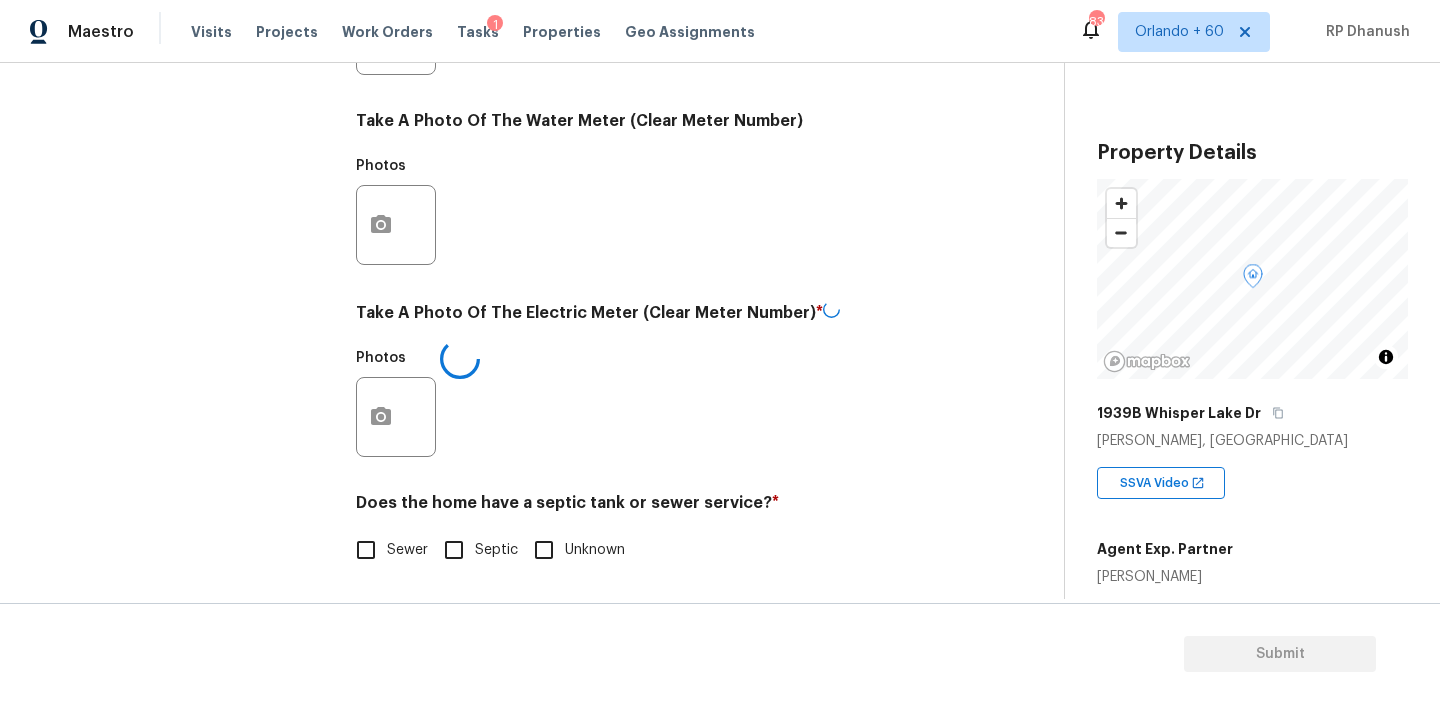 click on "Sewer" at bounding box center (407, 550) 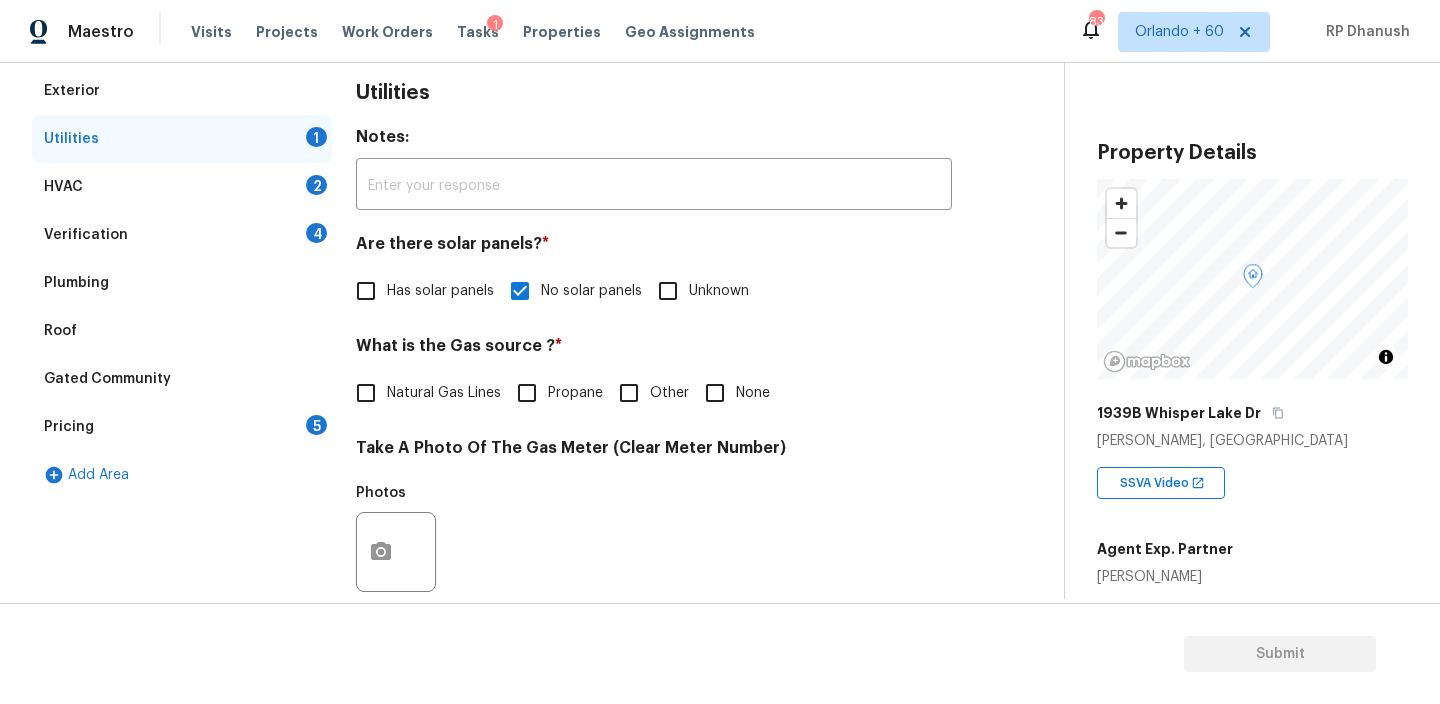 scroll, scrollTop: 348, scrollLeft: 0, axis: vertical 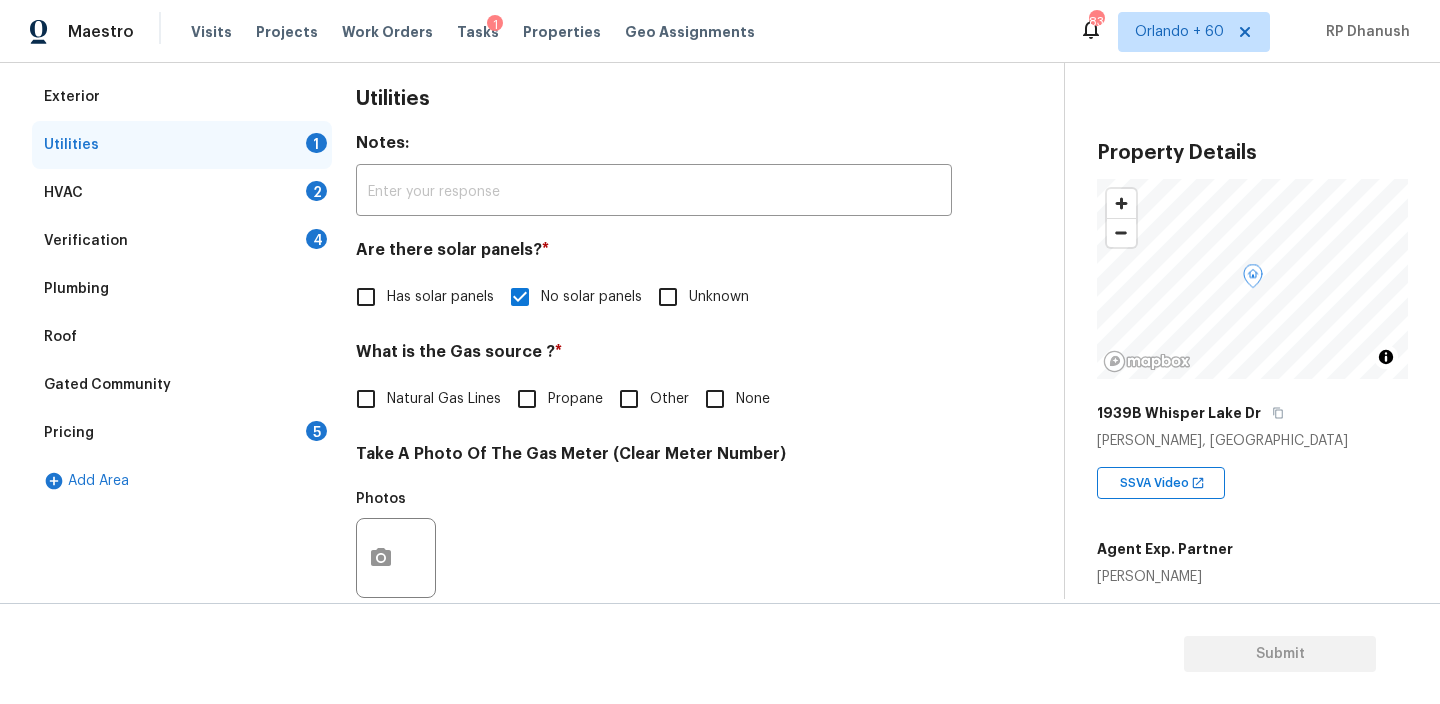 click on "Utilities 1" at bounding box center (182, 145) 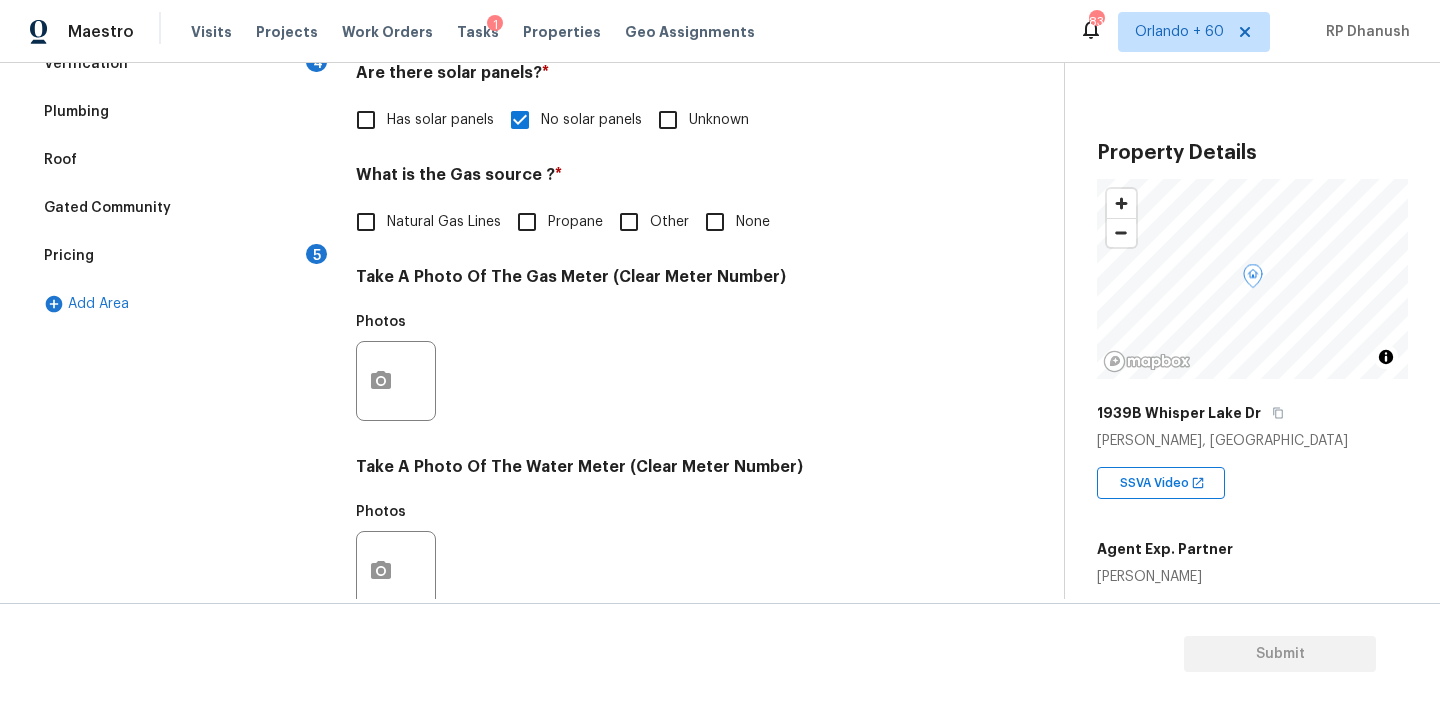 scroll, scrollTop: 384, scrollLeft: 0, axis: vertical 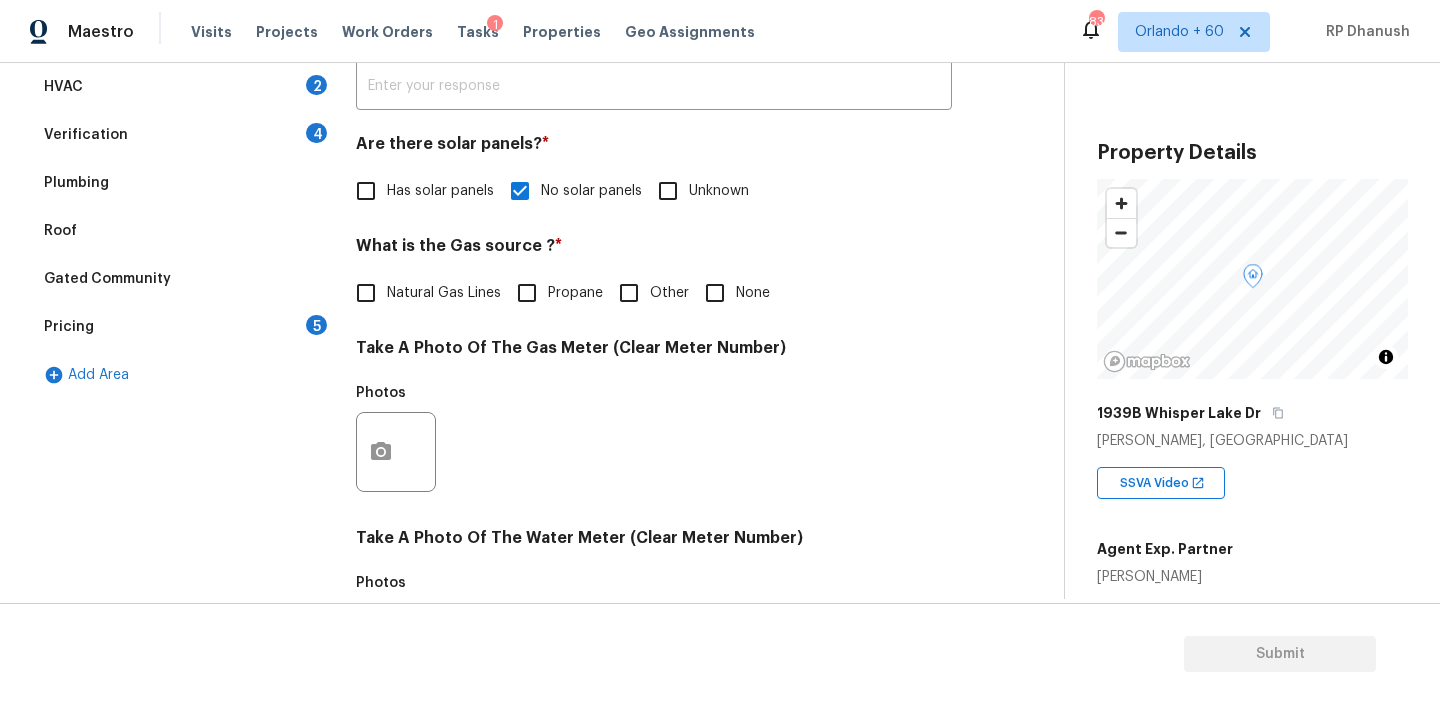 click on "Gated Community" at bounding box center [182, 279] 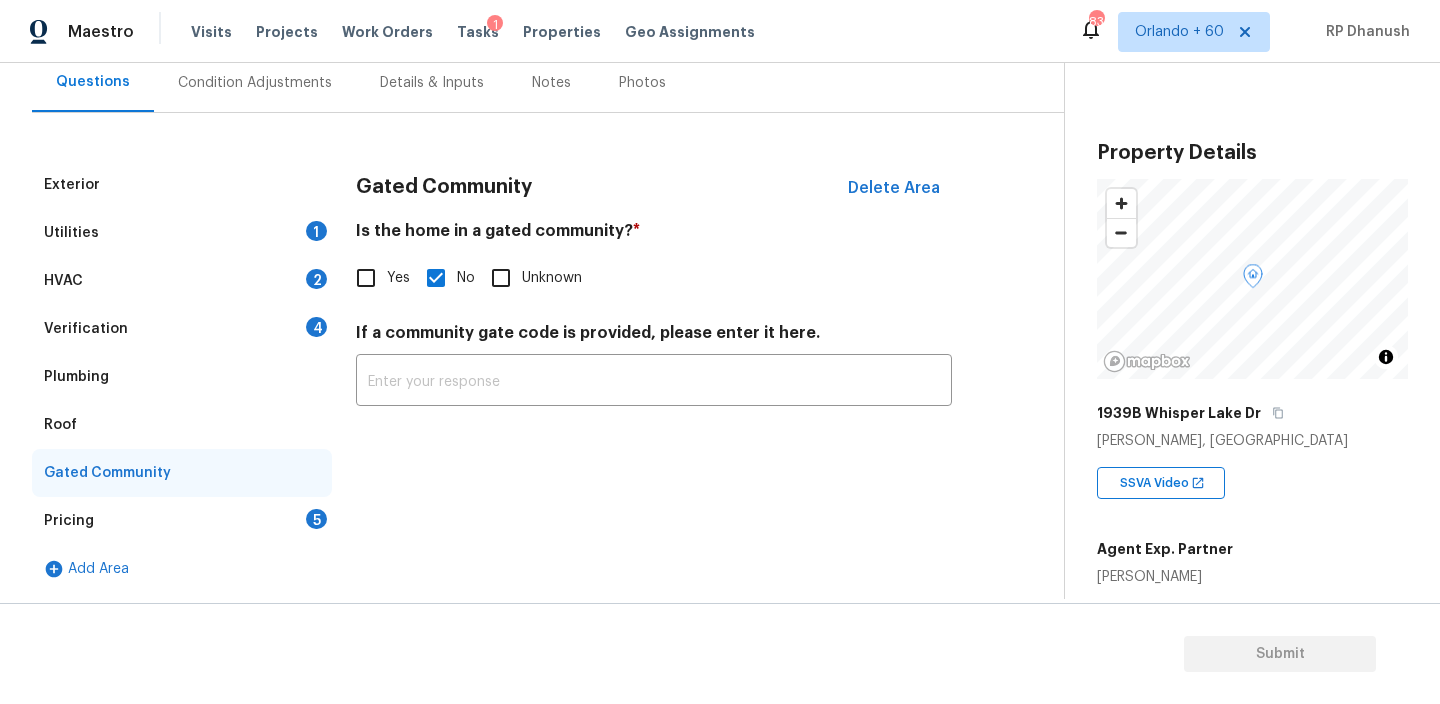 click on "Verification 4" at bounding box center [182, 329] 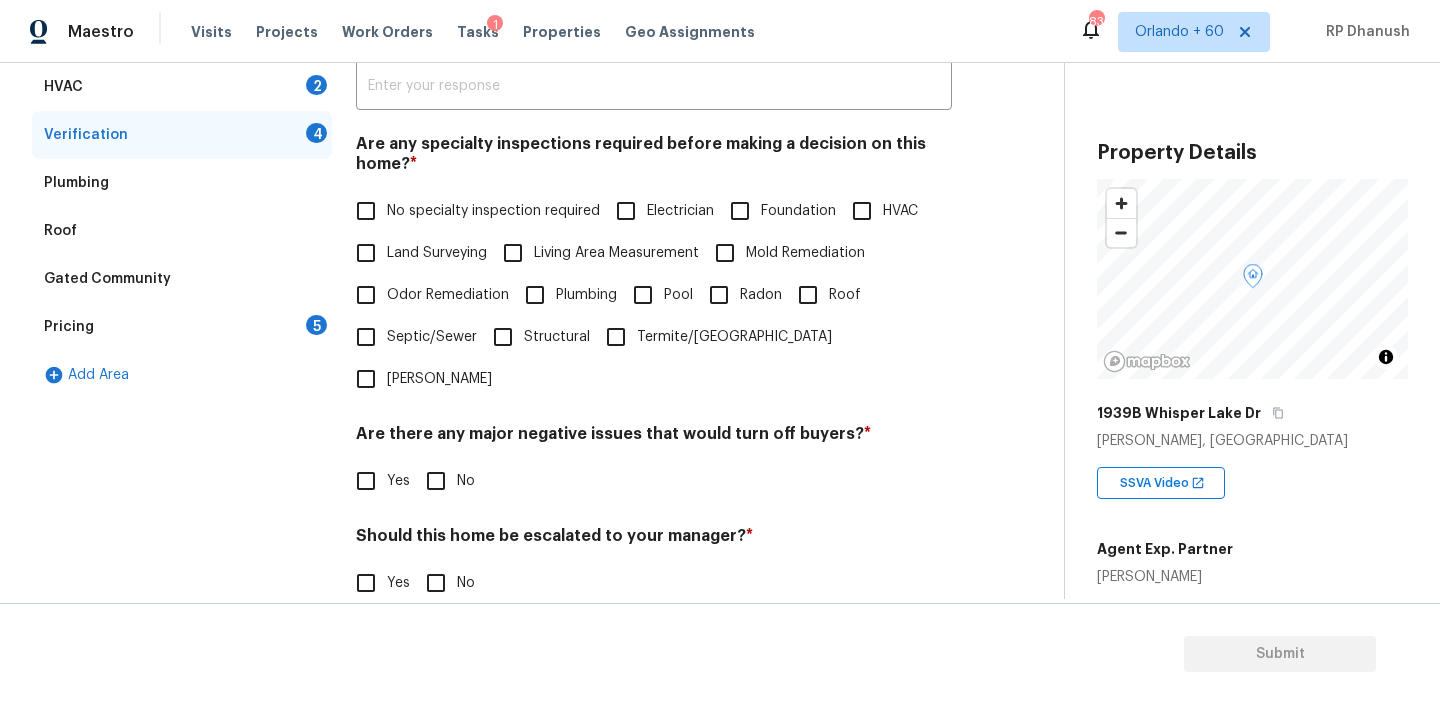 click on "Pricing 5" at bounding box center (182, 327) 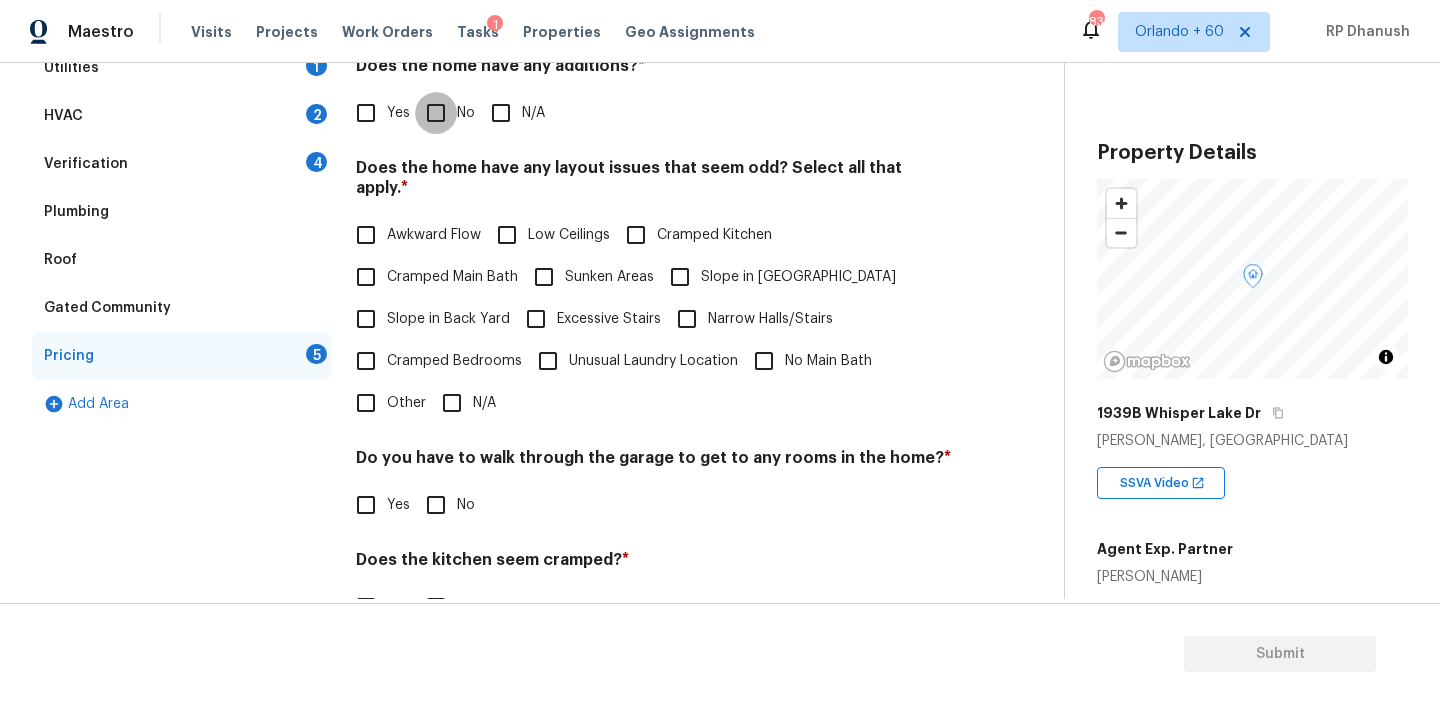 click on "No" at bounding box center (436, 113) 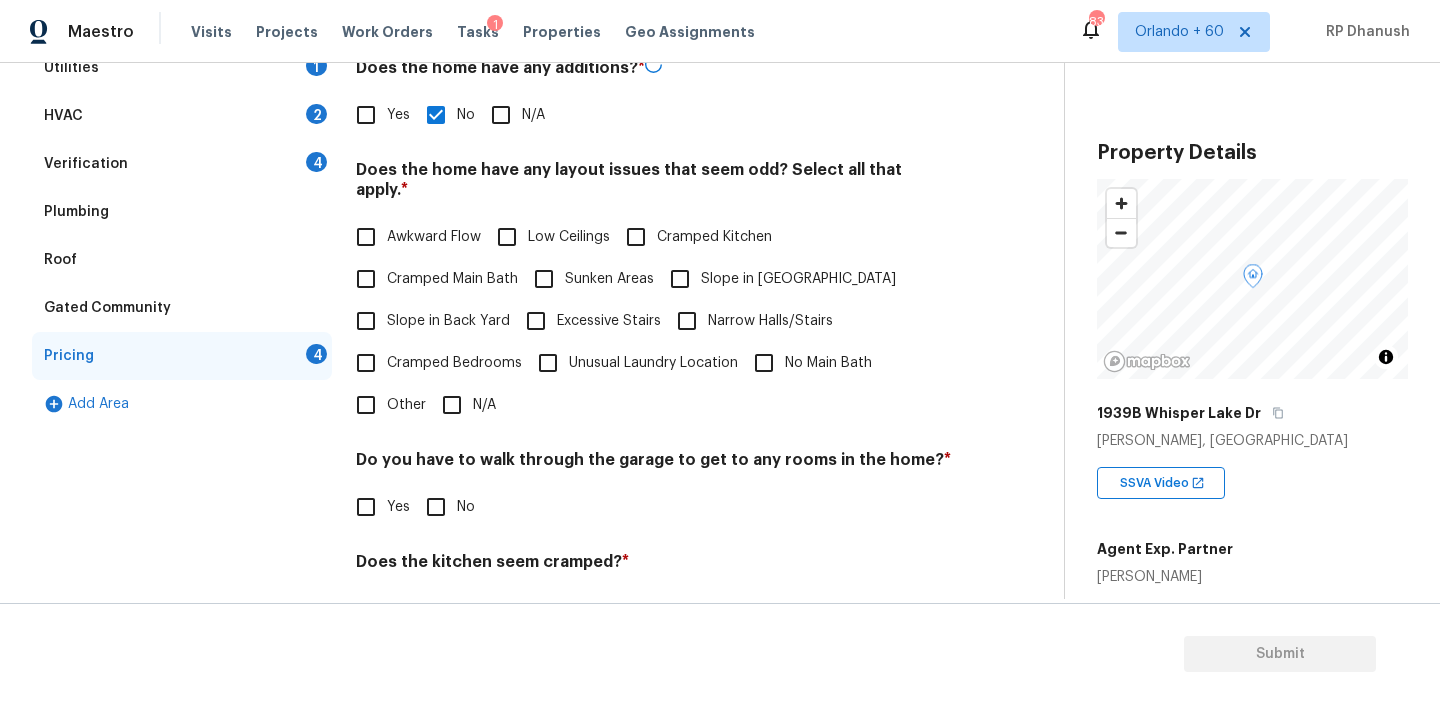 scroll, scrollTop: 415, scrollLeft: 0, axis: vertical 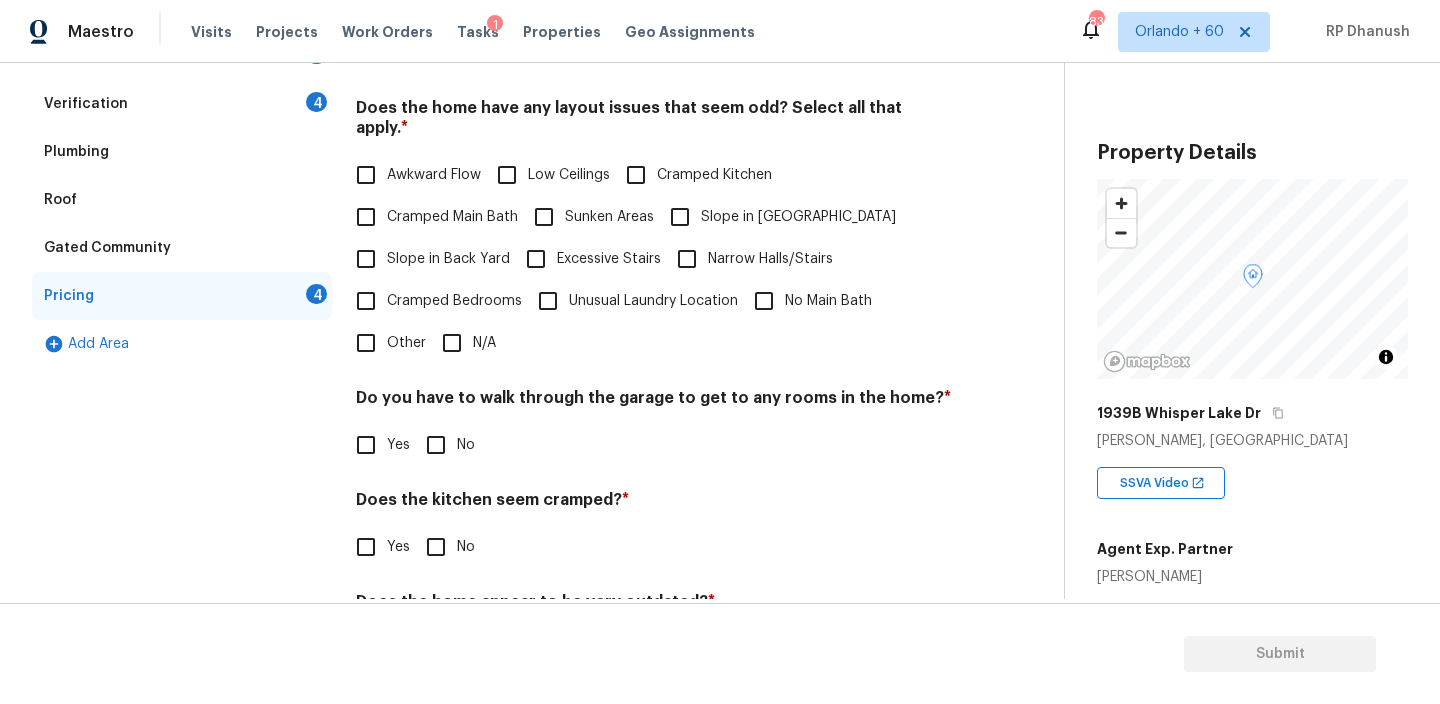 click on "Slope in Back Yard" at bounding box center (427, 259) 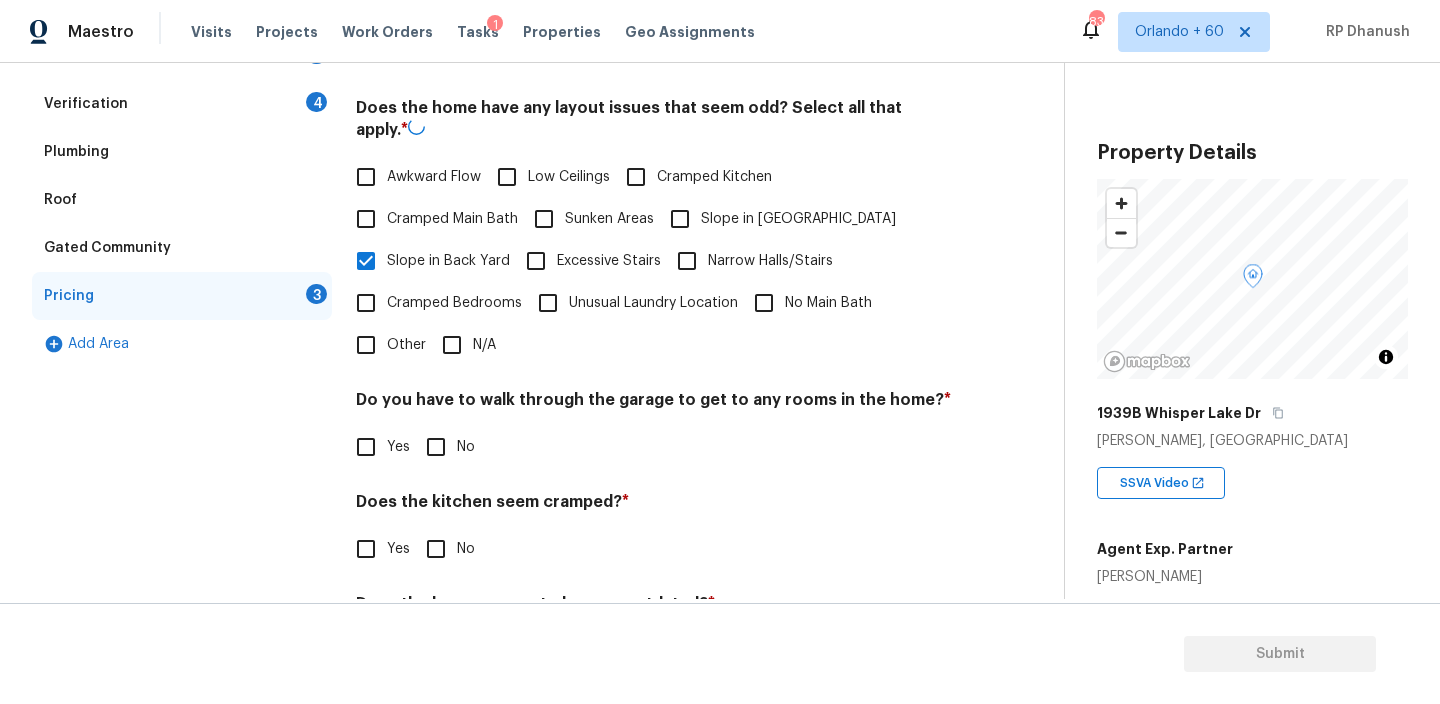 click on "Narrow Halls/Stairs" at bounding box center [749, 261] 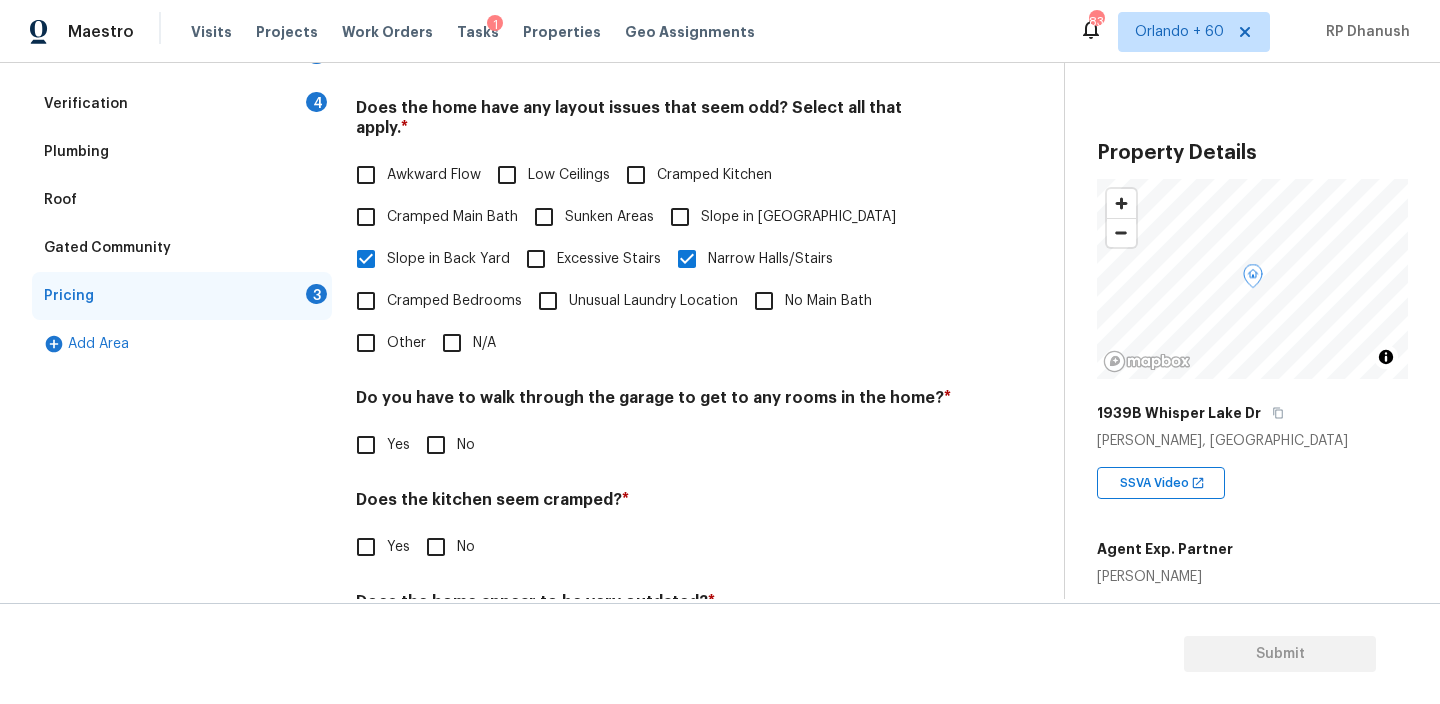 click on "Narrow Halls/Stairs" at bounding box center [770, 259] 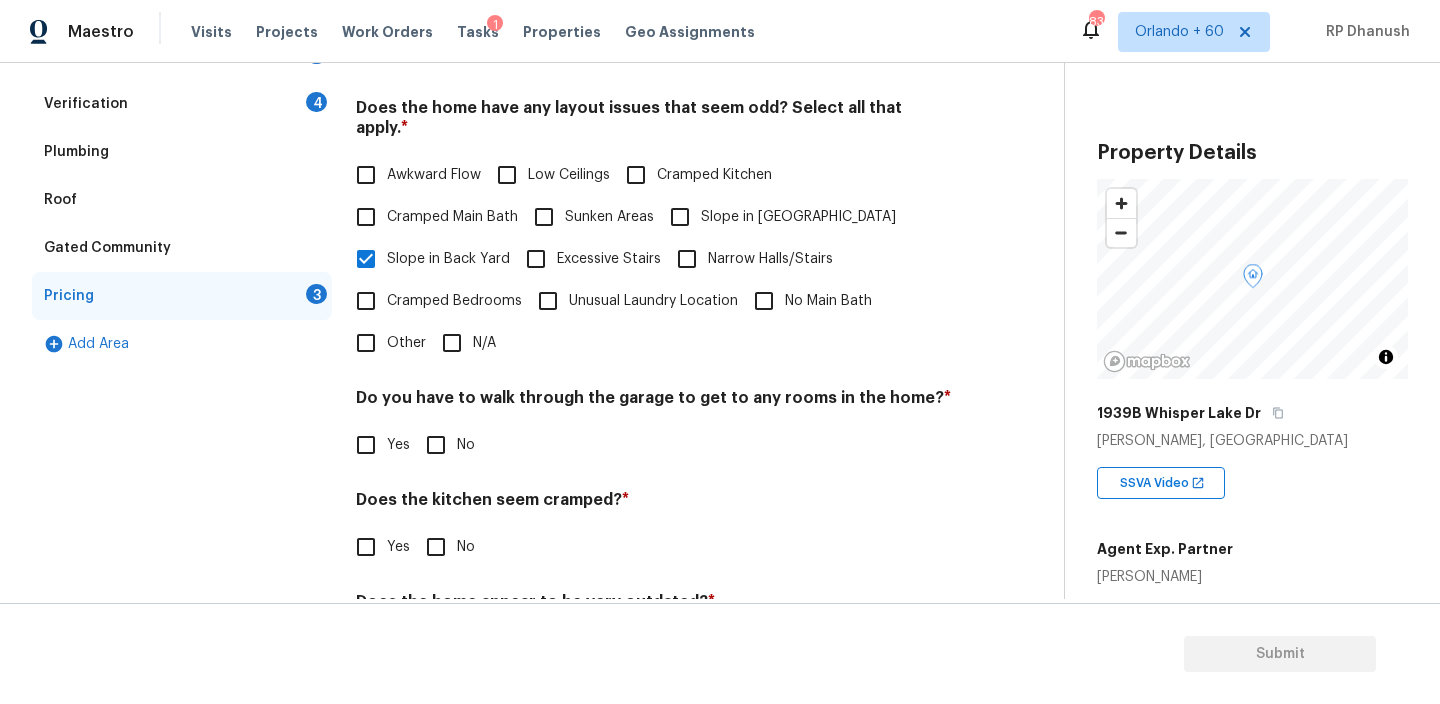 click on "Slope in [GEOGRAPHIC_DATA]" at bounding box center [777, 217] 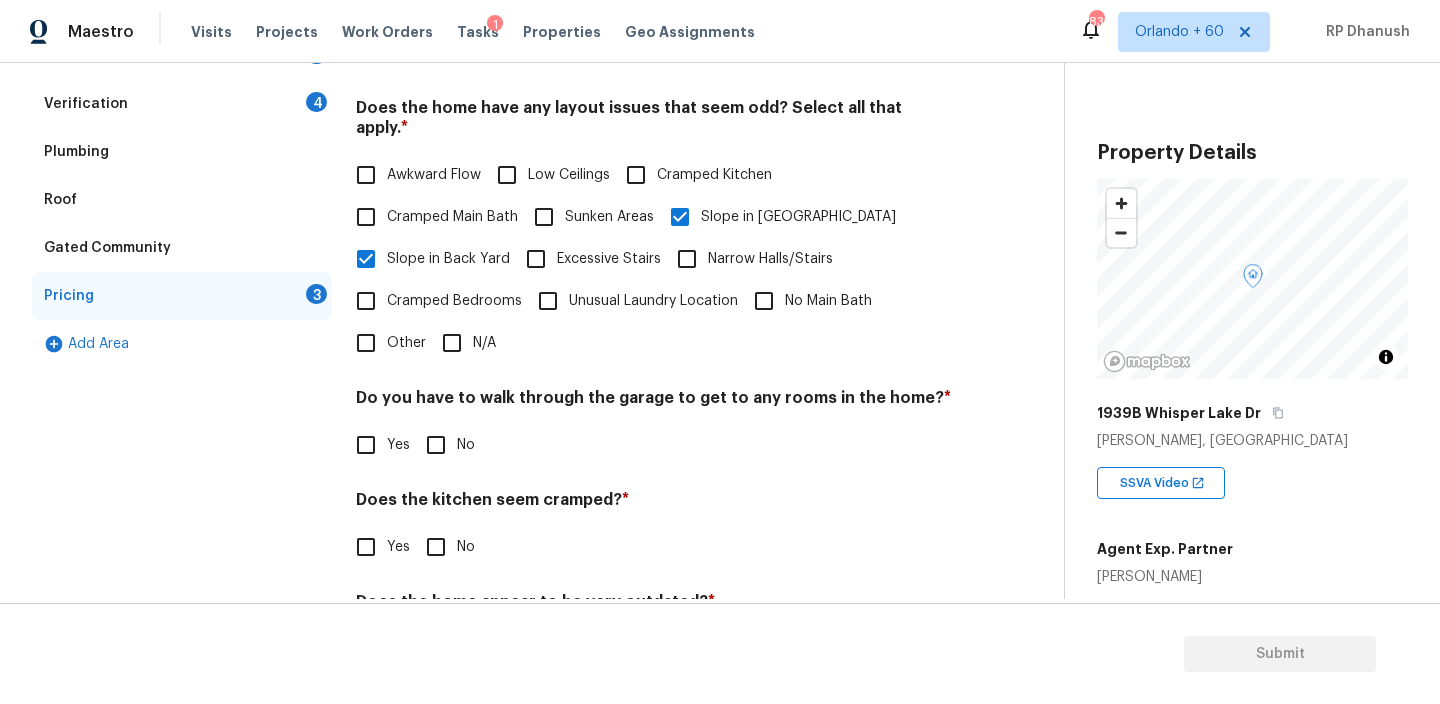 scroll, scrollTop: 496, scrollLeft: 0, axis: vertical 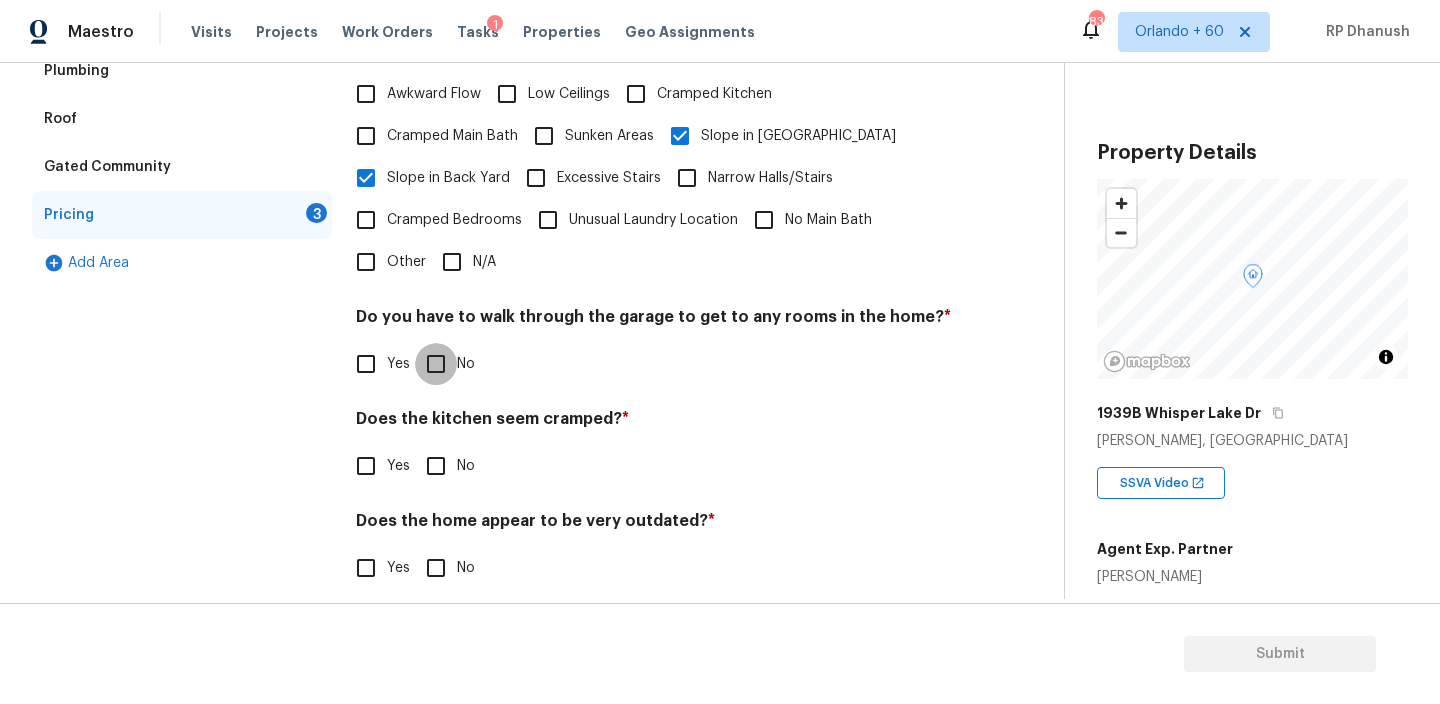 click on "No" at bounding box center [436, 364] 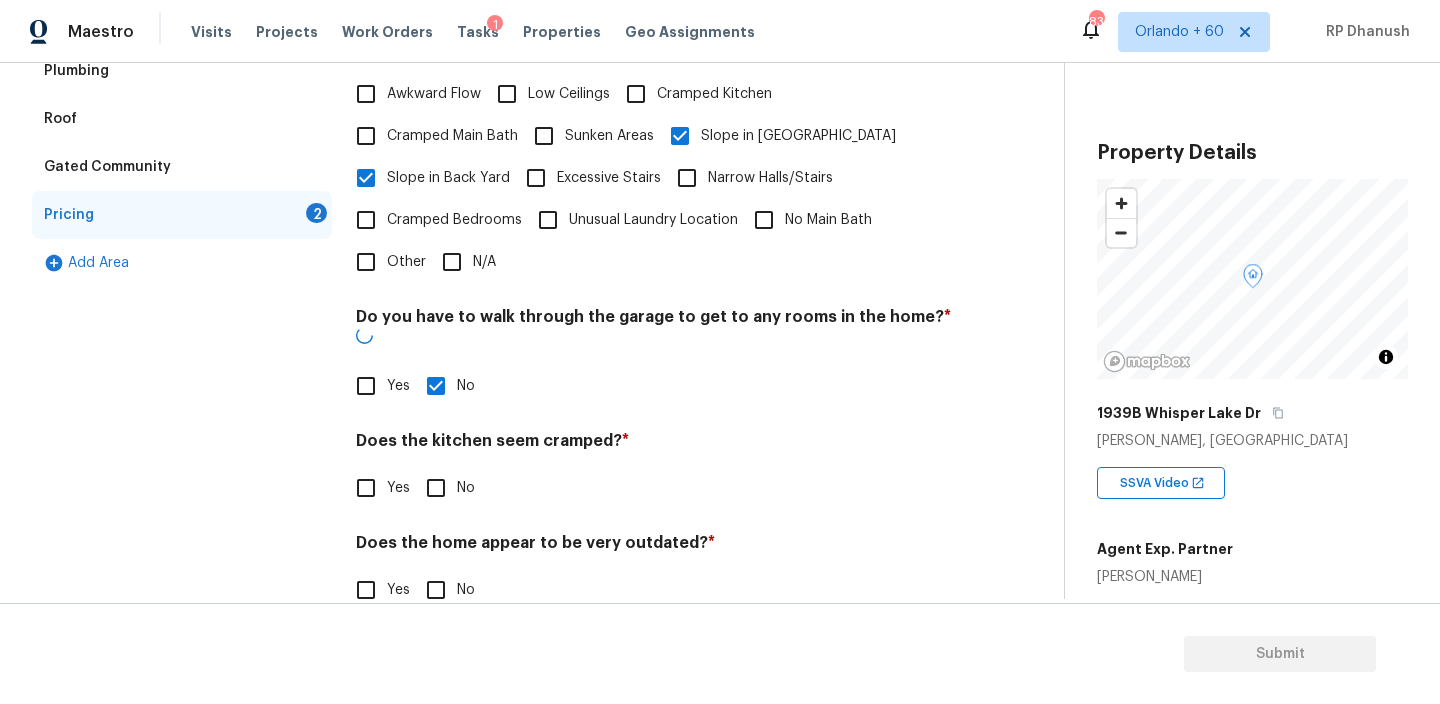 click on "Does the home appear to be very outdated?  *" at bounding box center (654, 547) 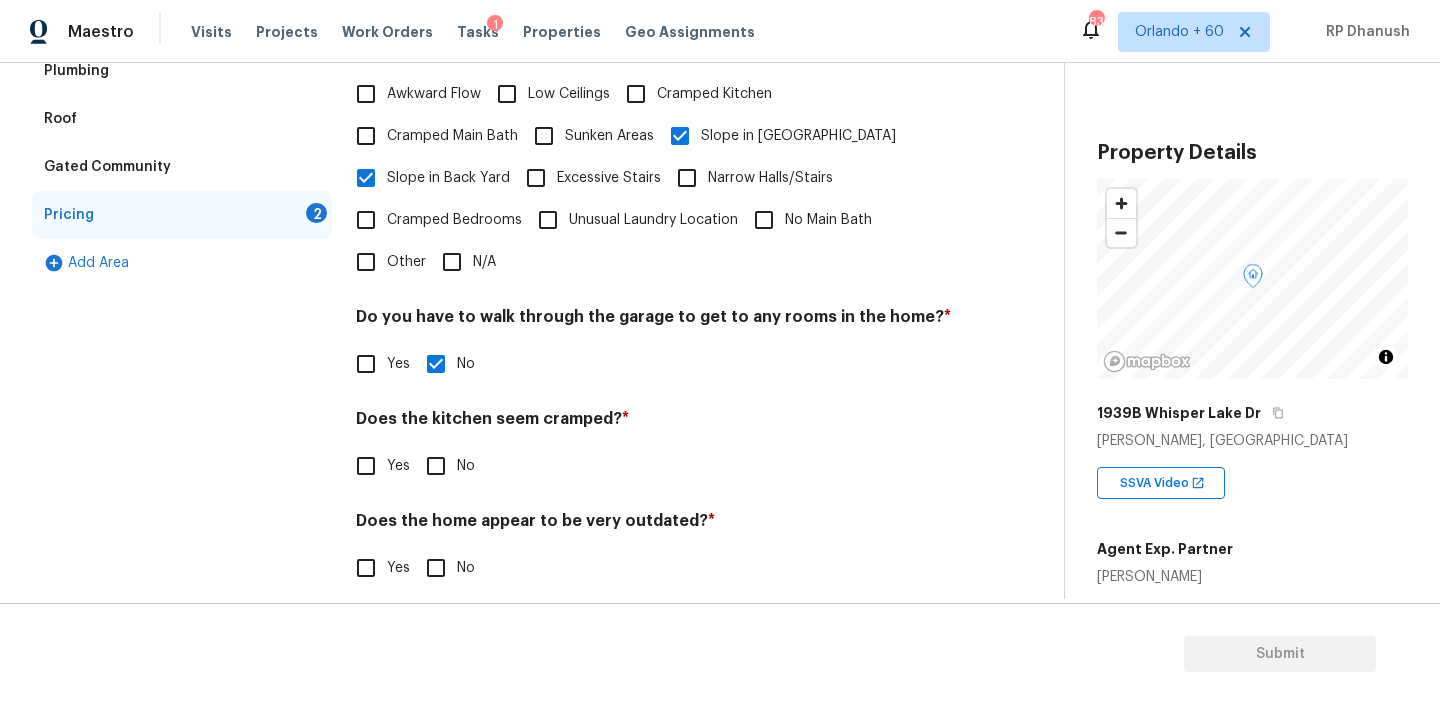click on "Does the kitchen seem cramped?  * Yes No" at bounding box center (654, 448) 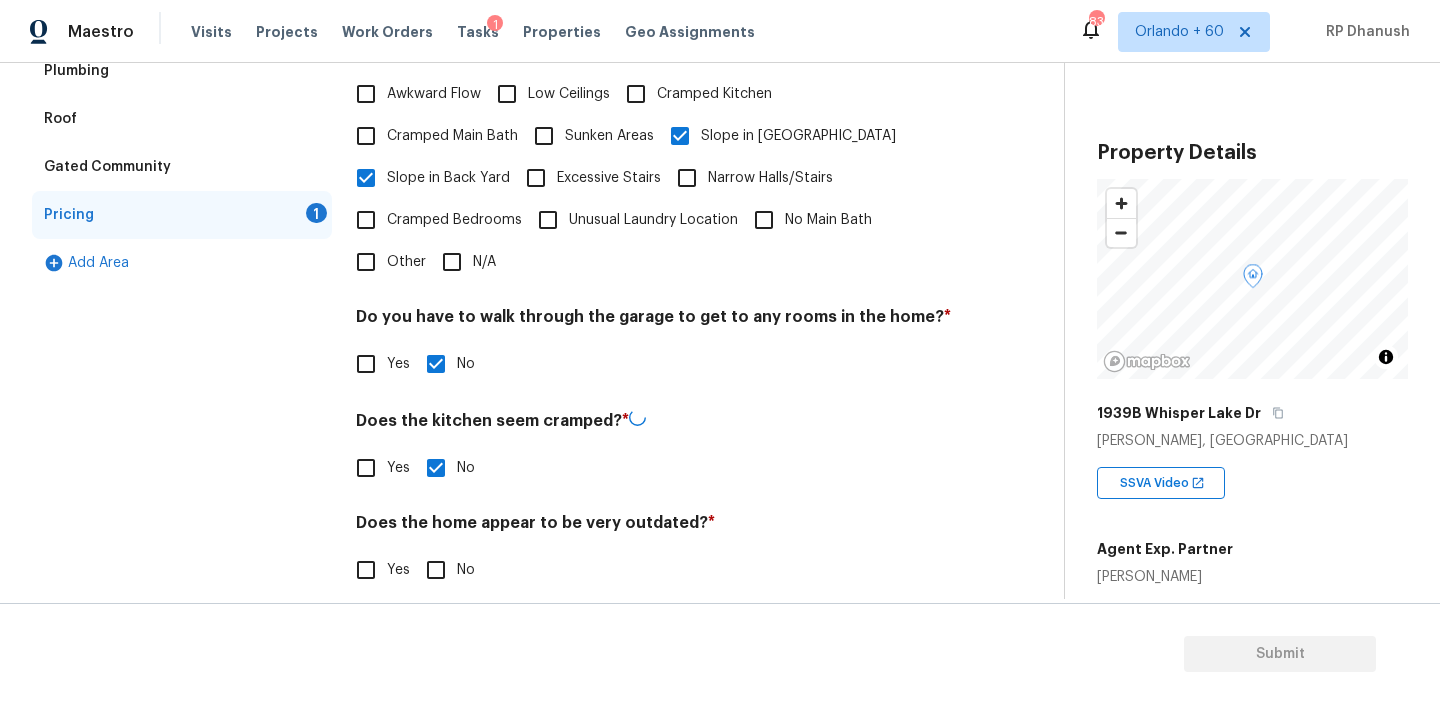 click on "No" at bounding box center [436, 570] 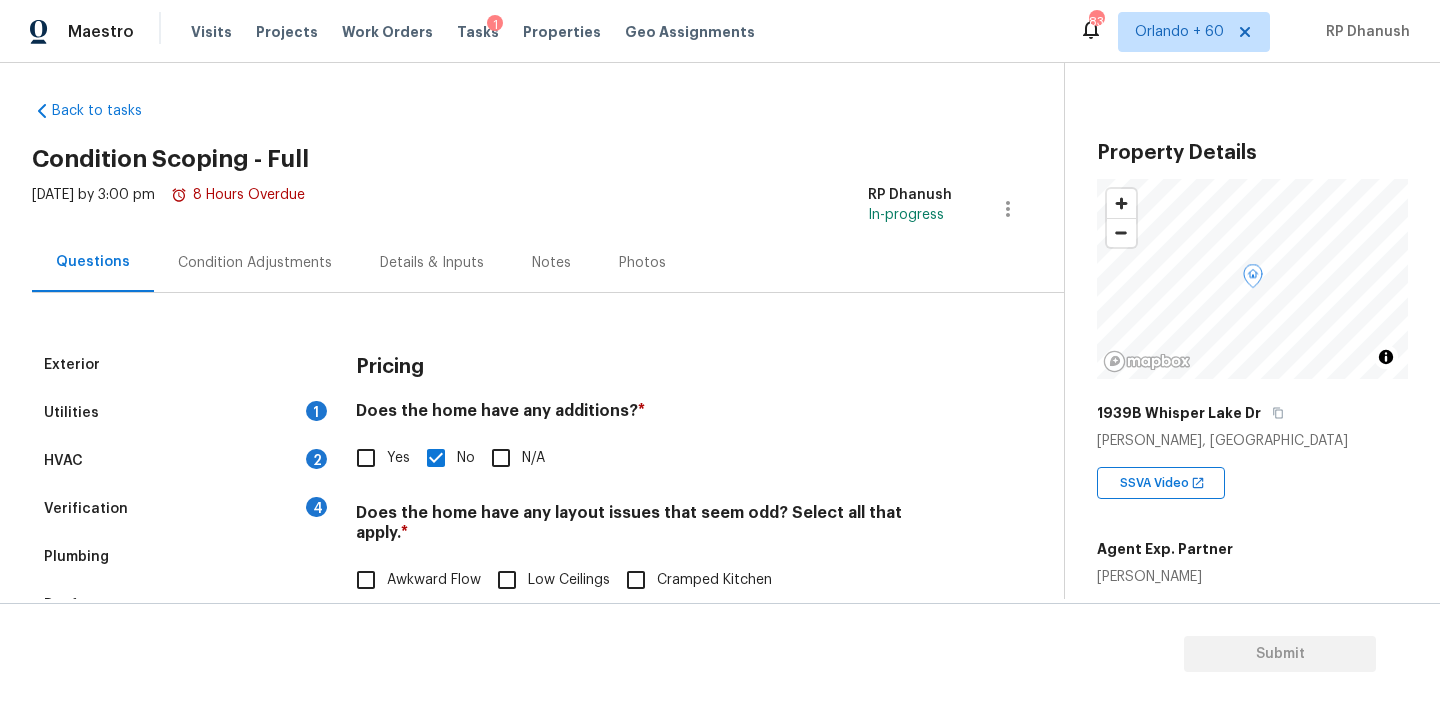 click on "HVAC 2" at bounding box center [182, 461] 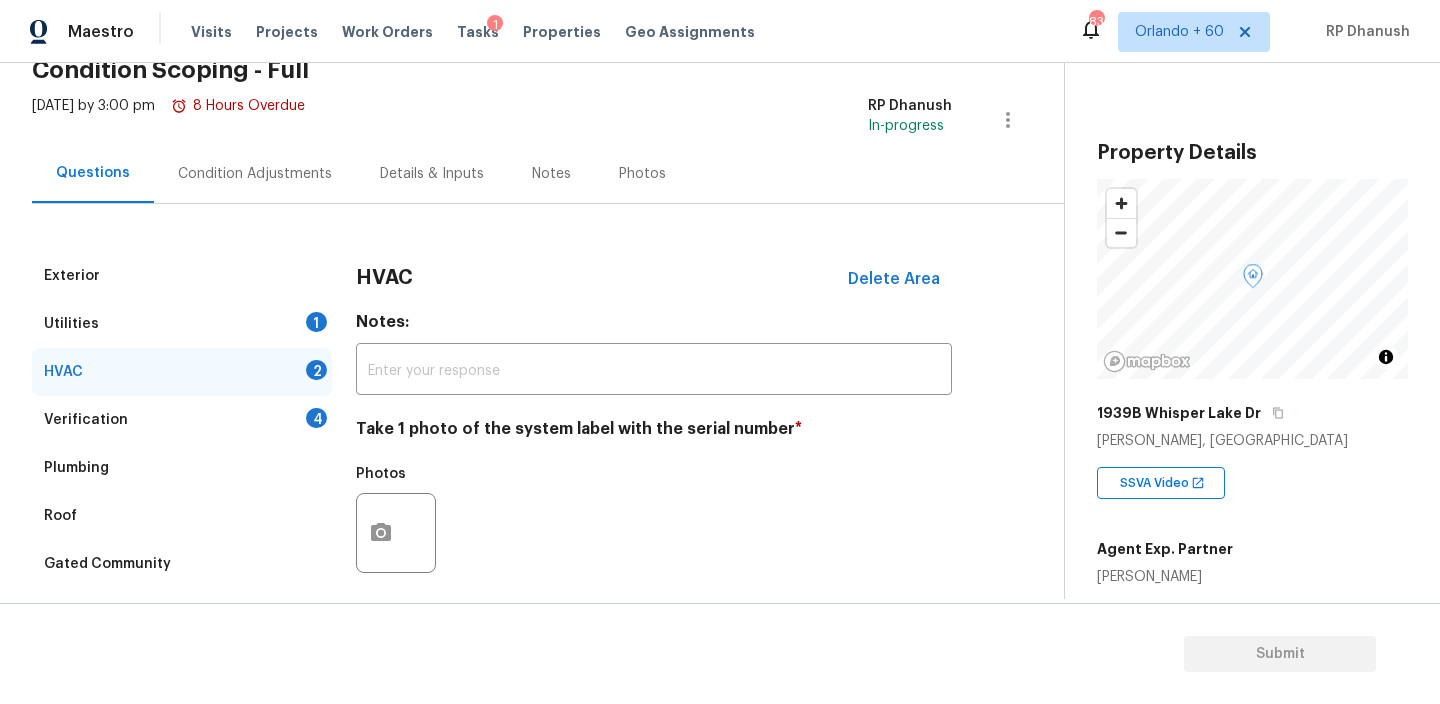 scroll, scrollTop: 145, scrollLeft: 0, axis: vertical 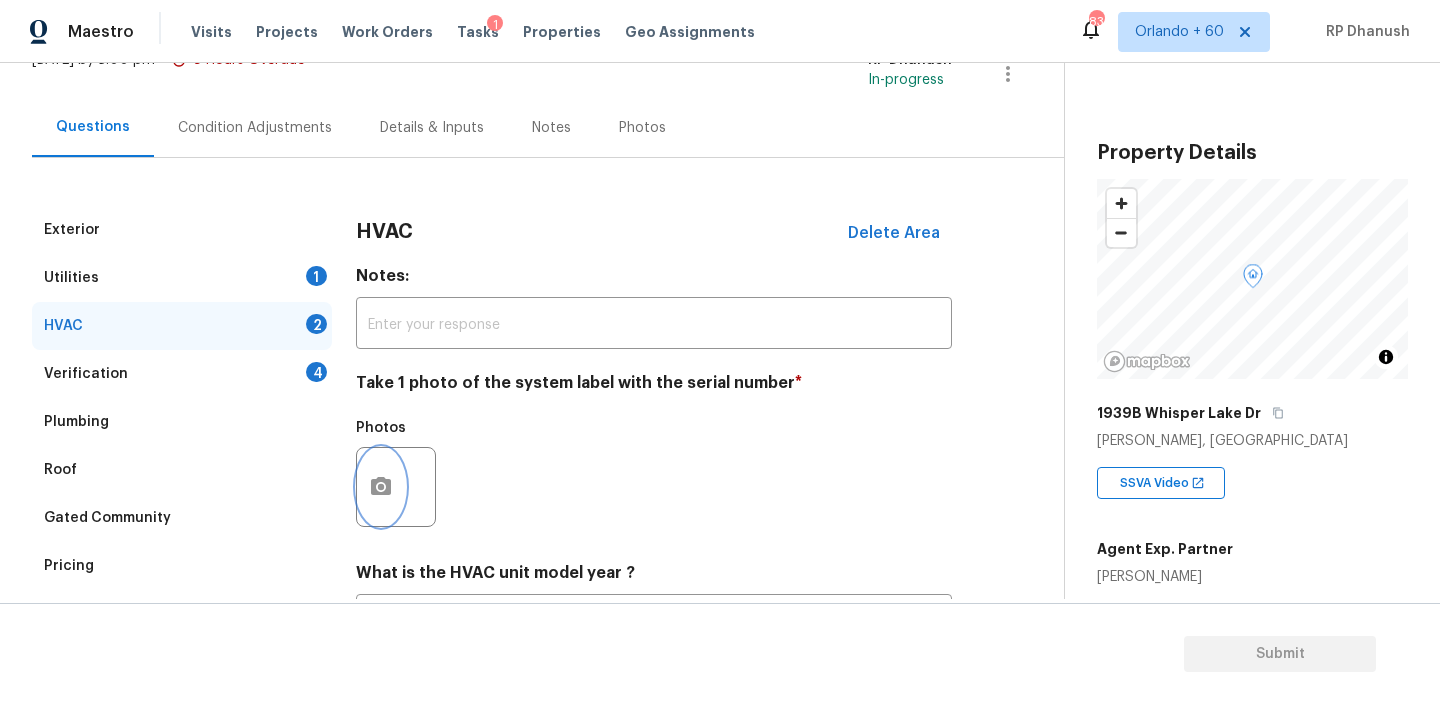 click at bounding box center (381, 487) 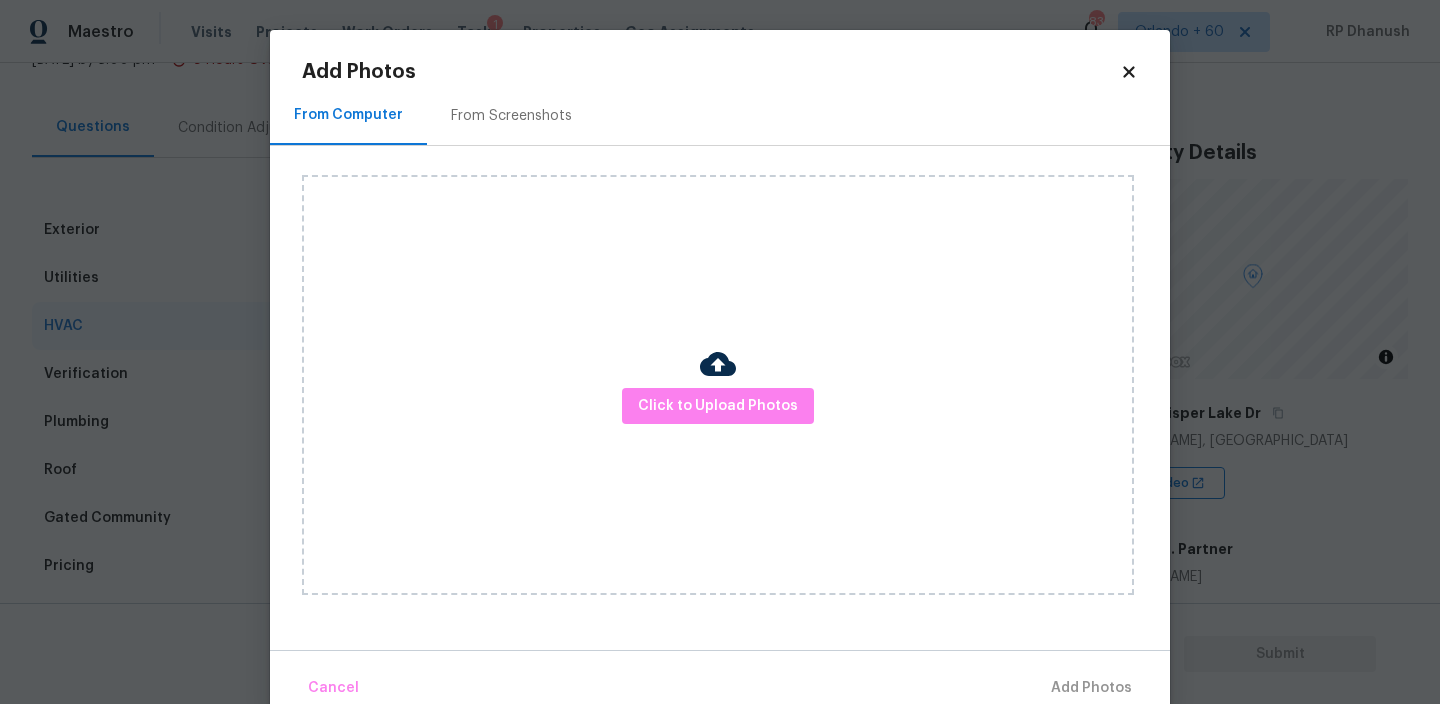 click on "From Screenshots" at bounding box center (511, 115) 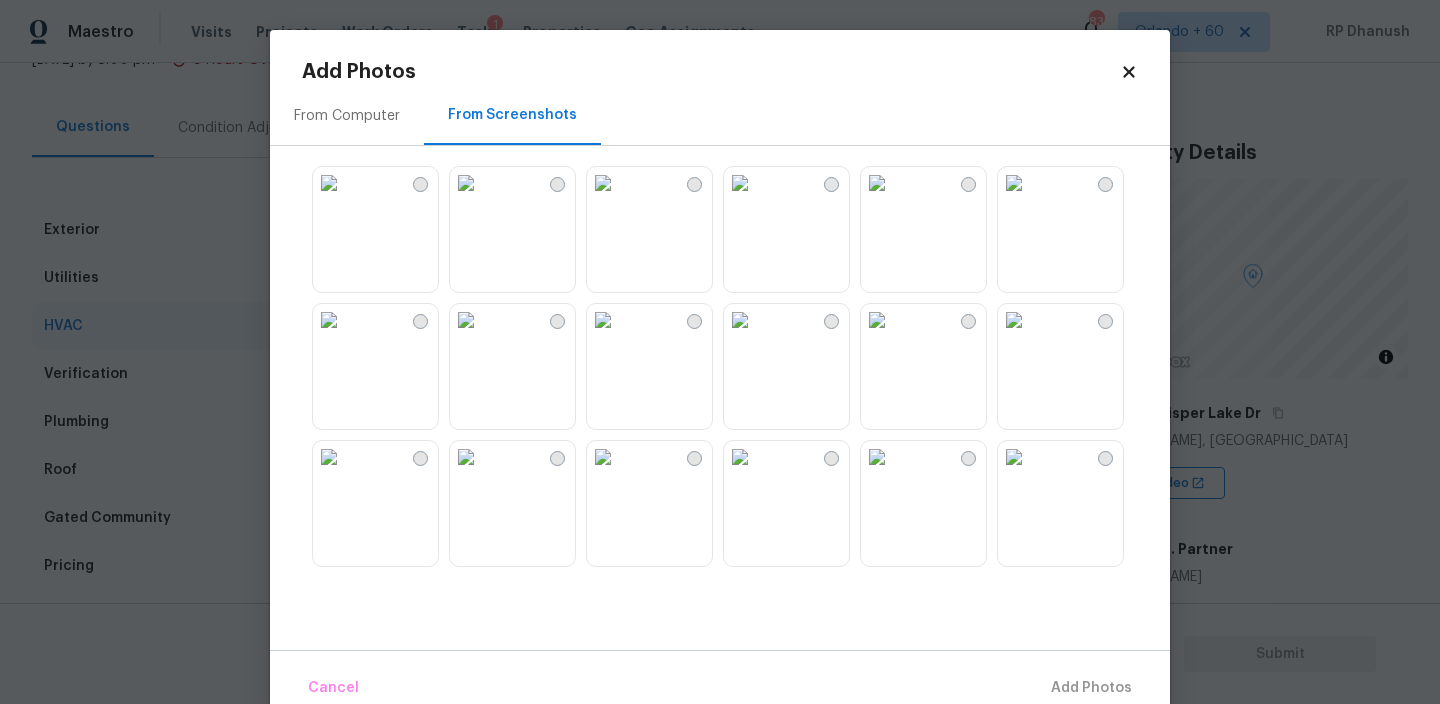 click at bounding box center (466, 183) 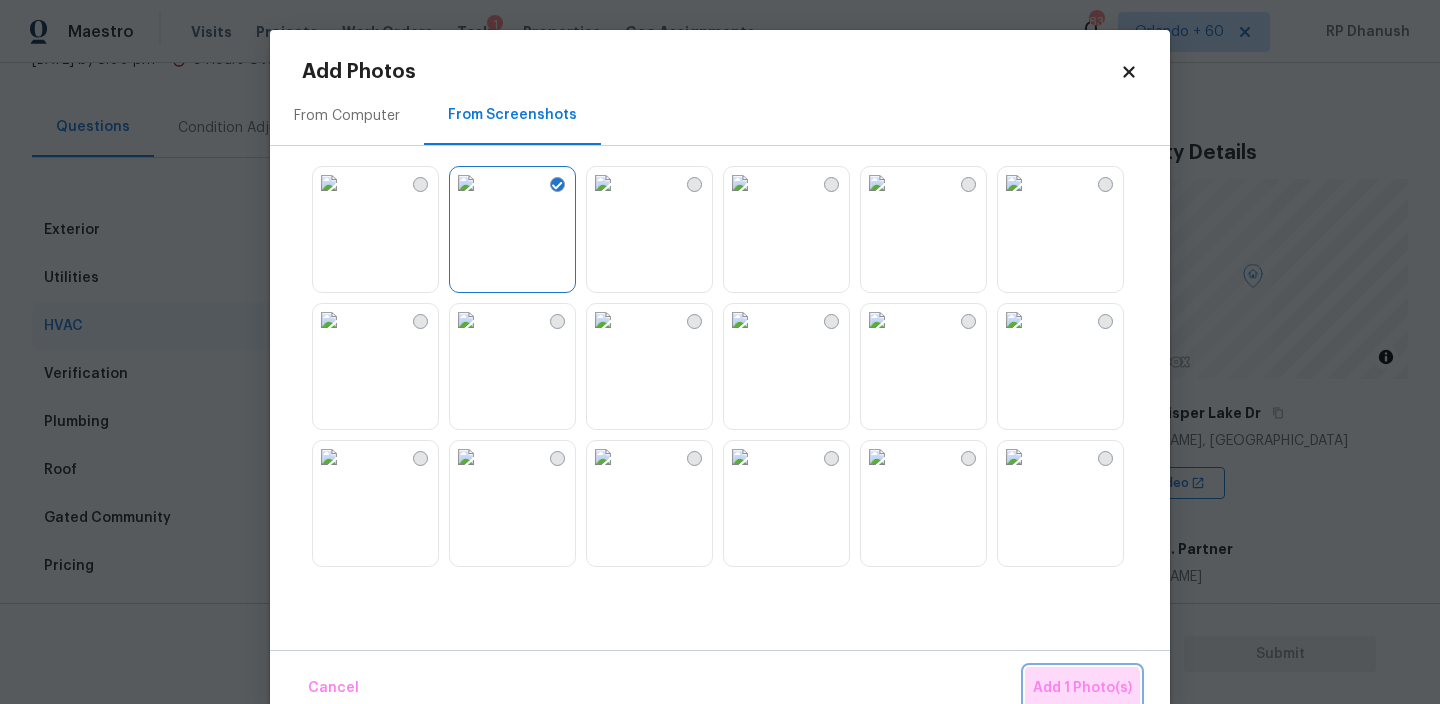 click on "Add 1 Photo(s)" at bounding box center [1082, 688] 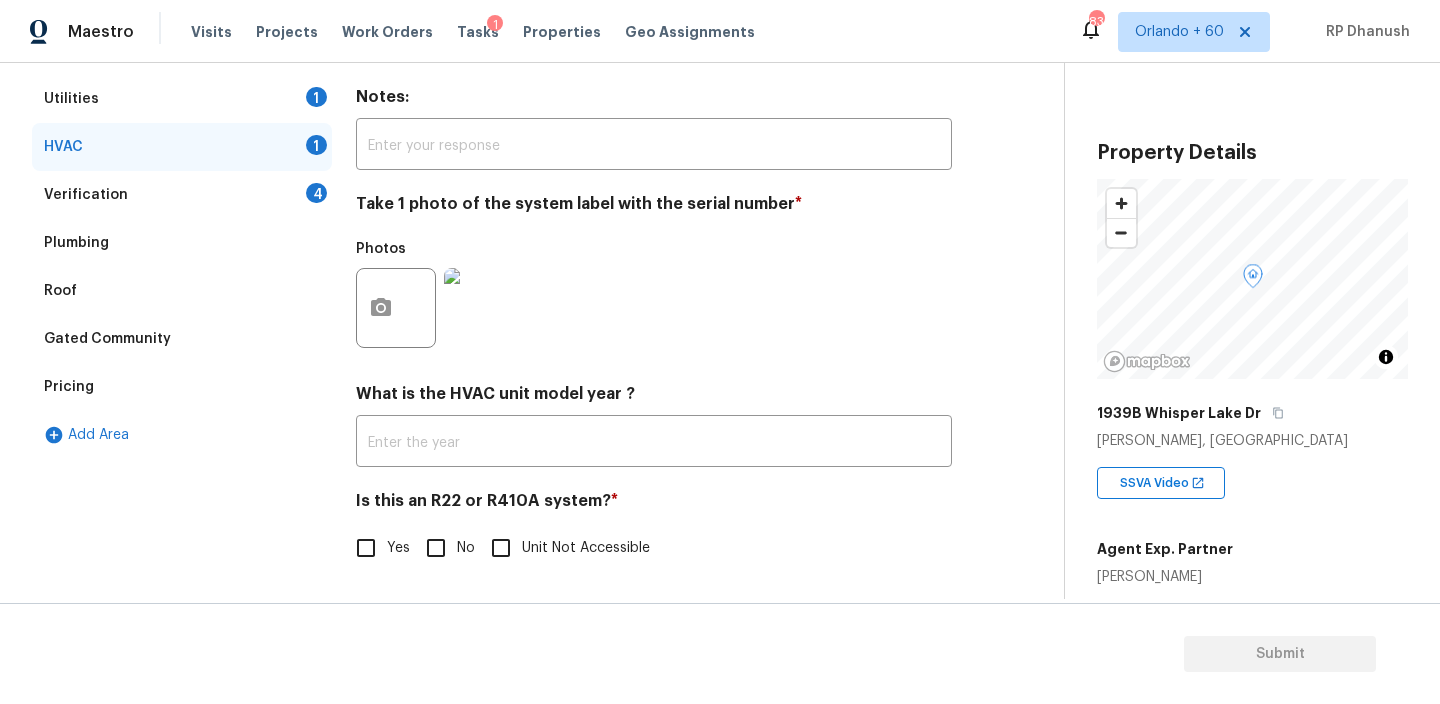 click on "No" at bounding box center (436, 548) 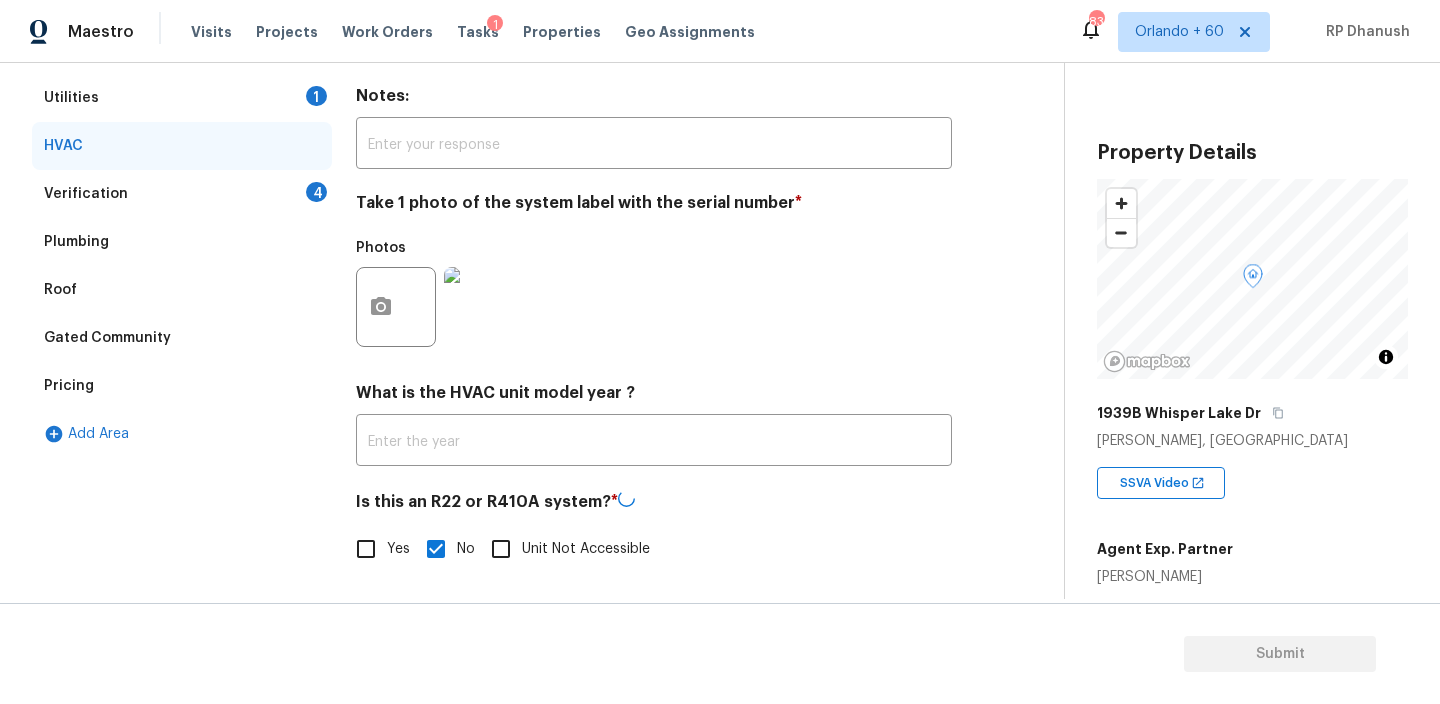 scroll, scrollTop: 302, scrollLeft: 0, axis: vertical 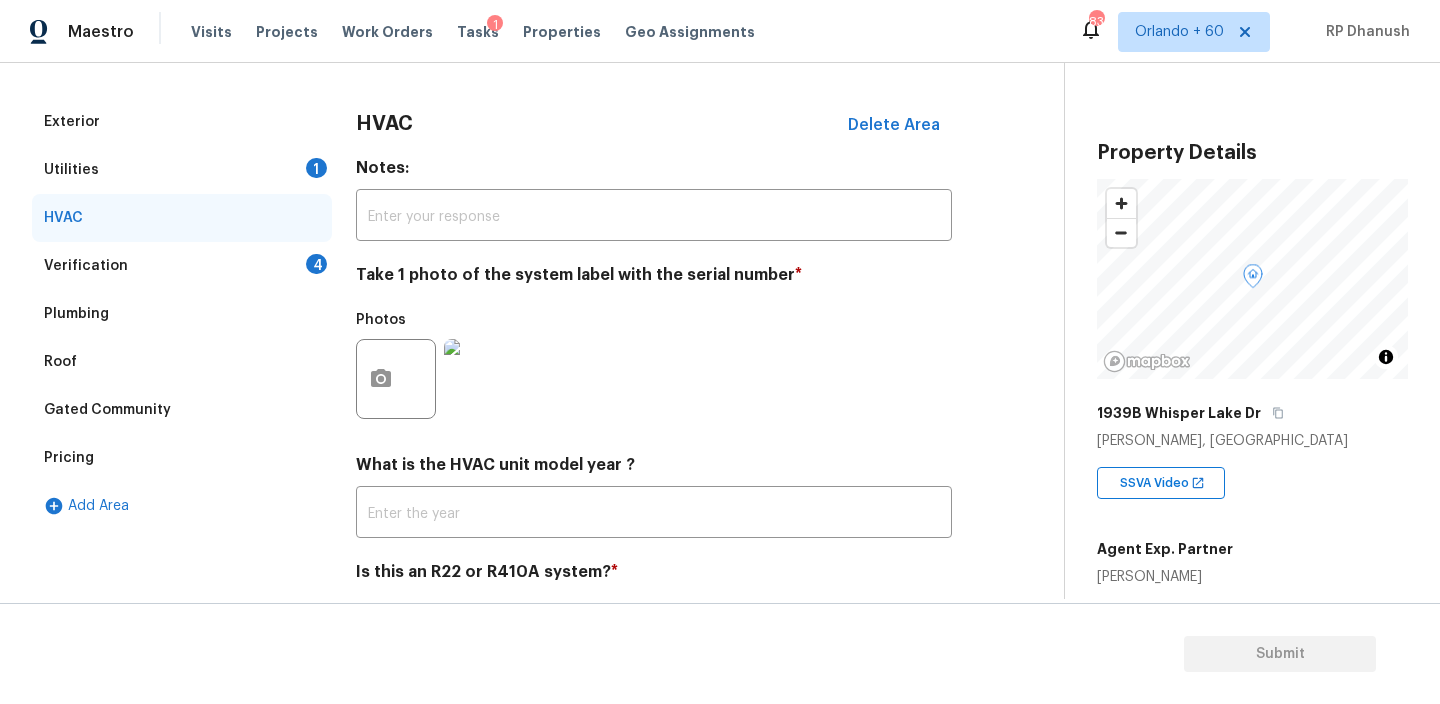 click on "1" at bounding box center (316, 168) 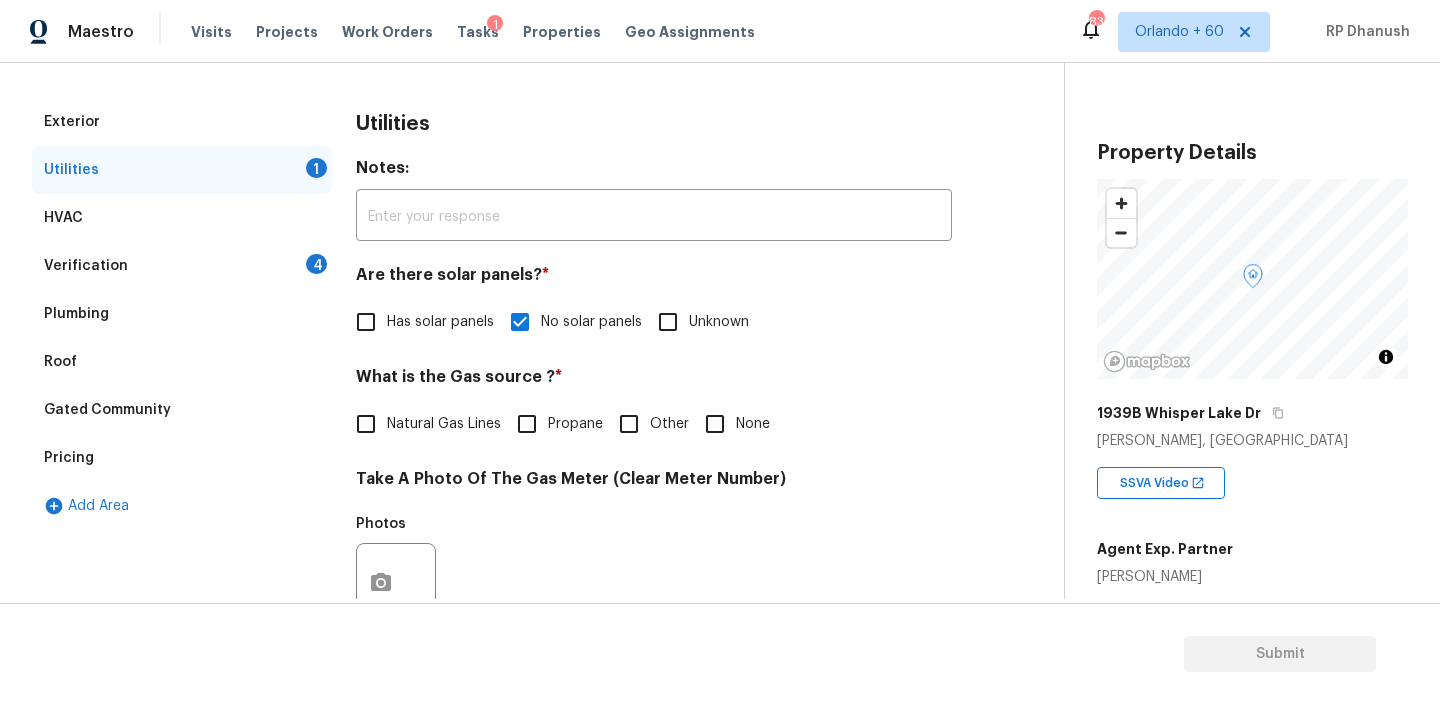 click on "Natural Gas Lines" at bounding box center [444, 424] 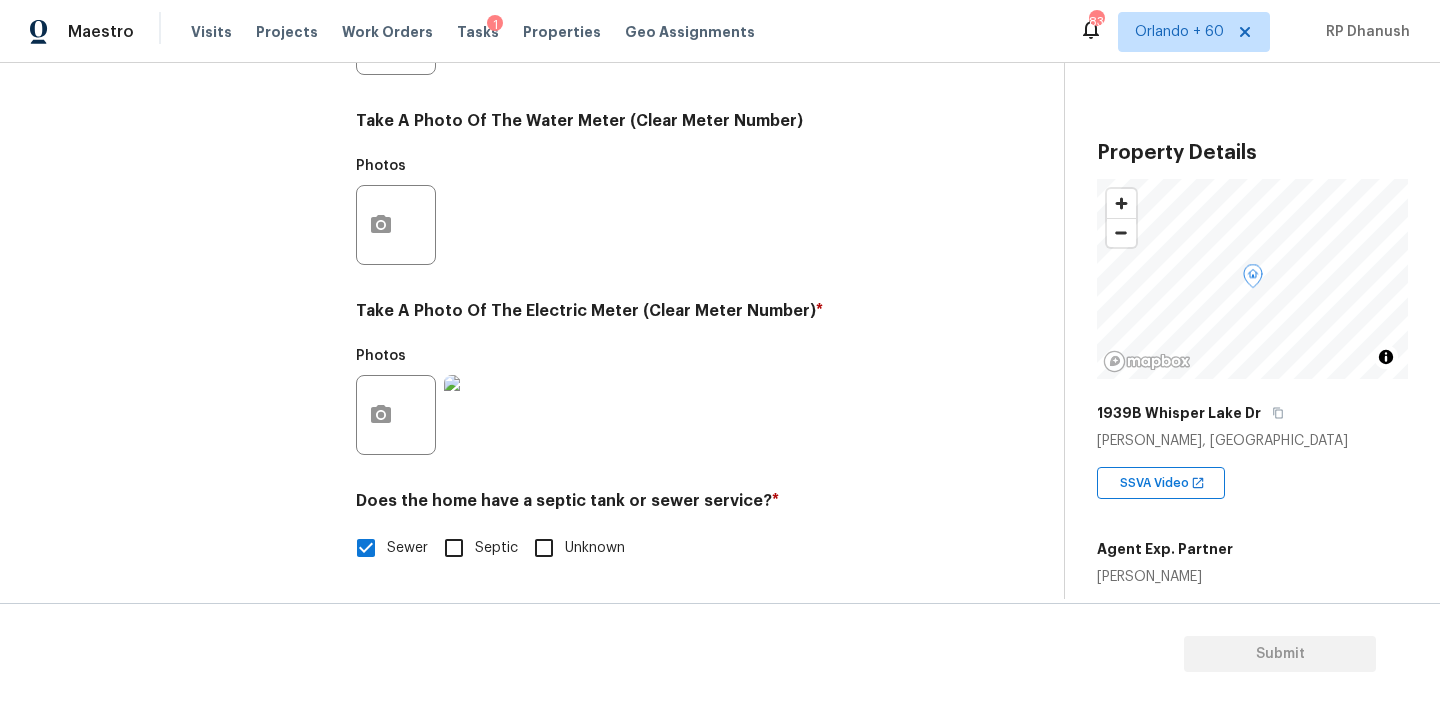 scroll, scrollTop: 801, scrollLeft: 0, axis: vertical 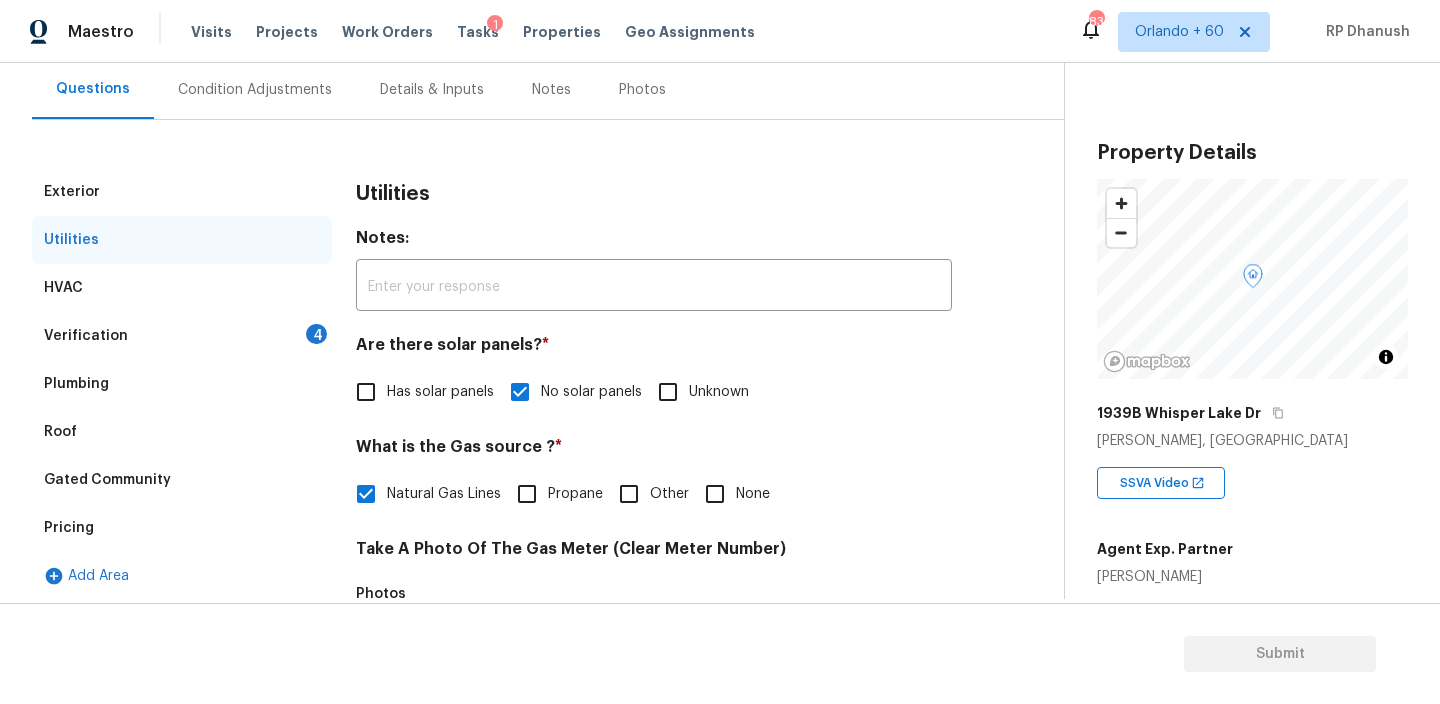 click on "Verification 4" at bounding box center [182, 336] 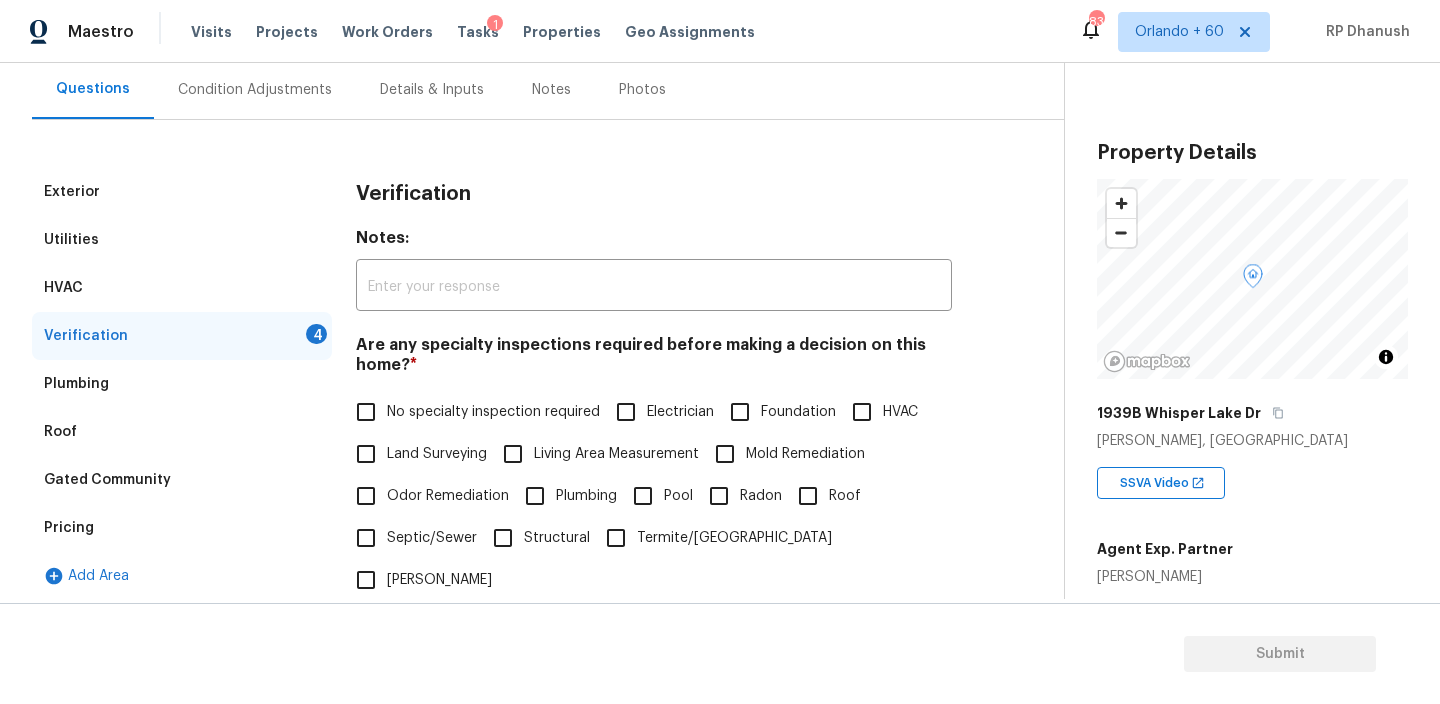 click on "No specialty inspection required" at bounding box center (493, 412) 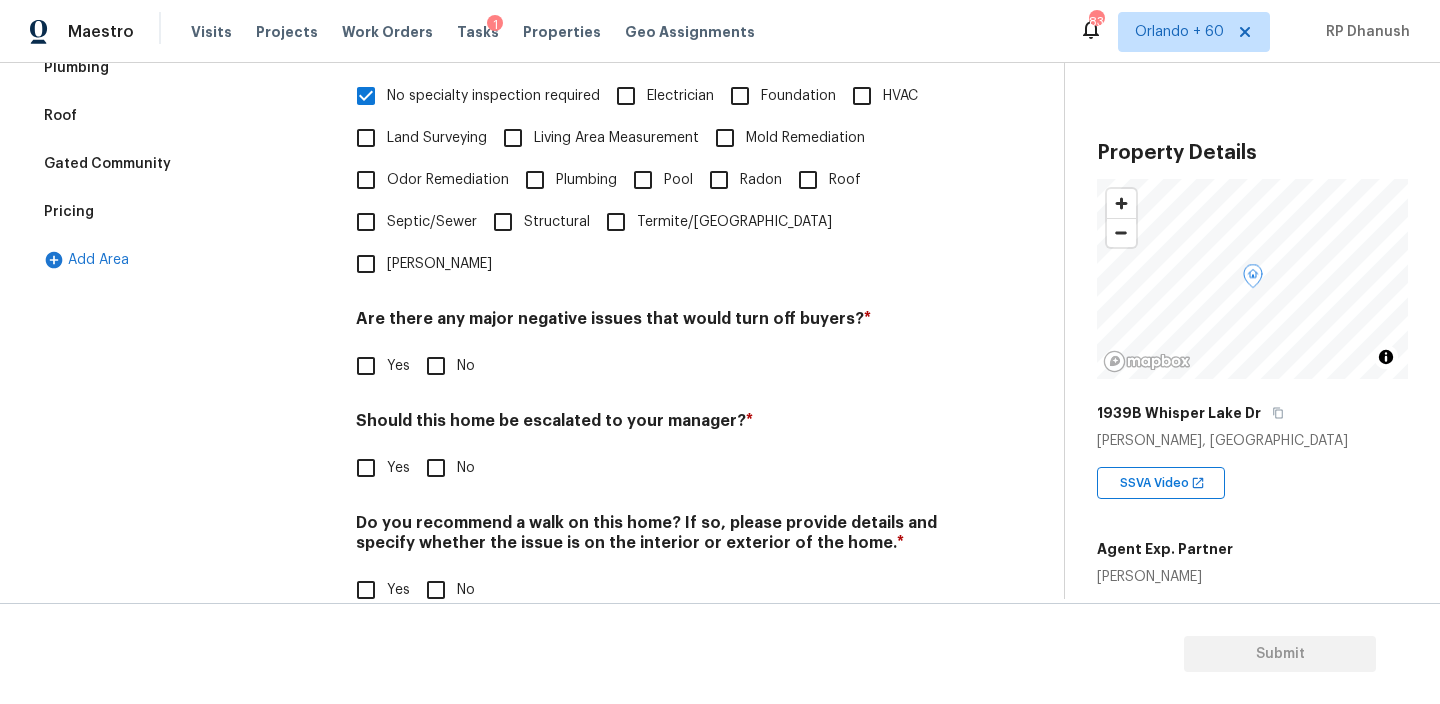 drag, startPoint x: 438, startPoint y: 341, endPoint x: 438, endPoint y: 460, distance: 119 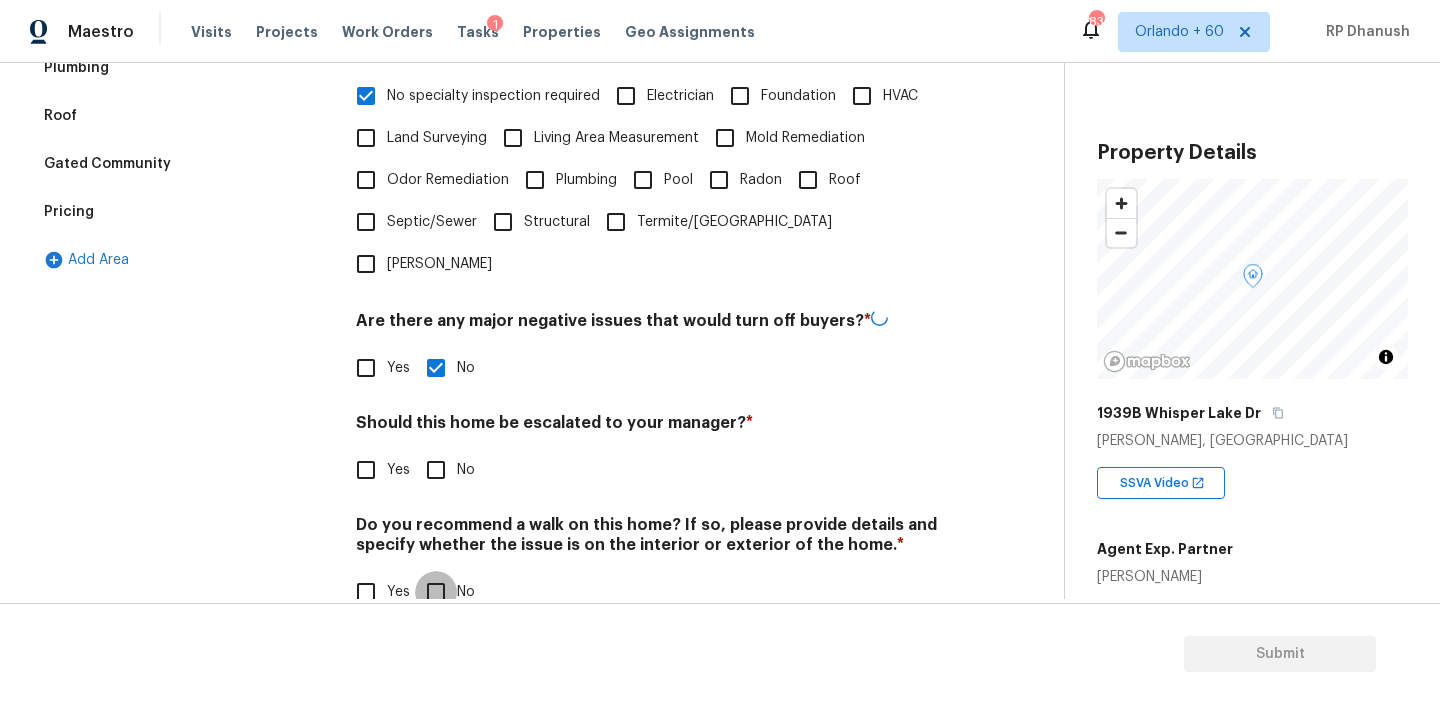 click on "No" at bounding box center [436, 592] 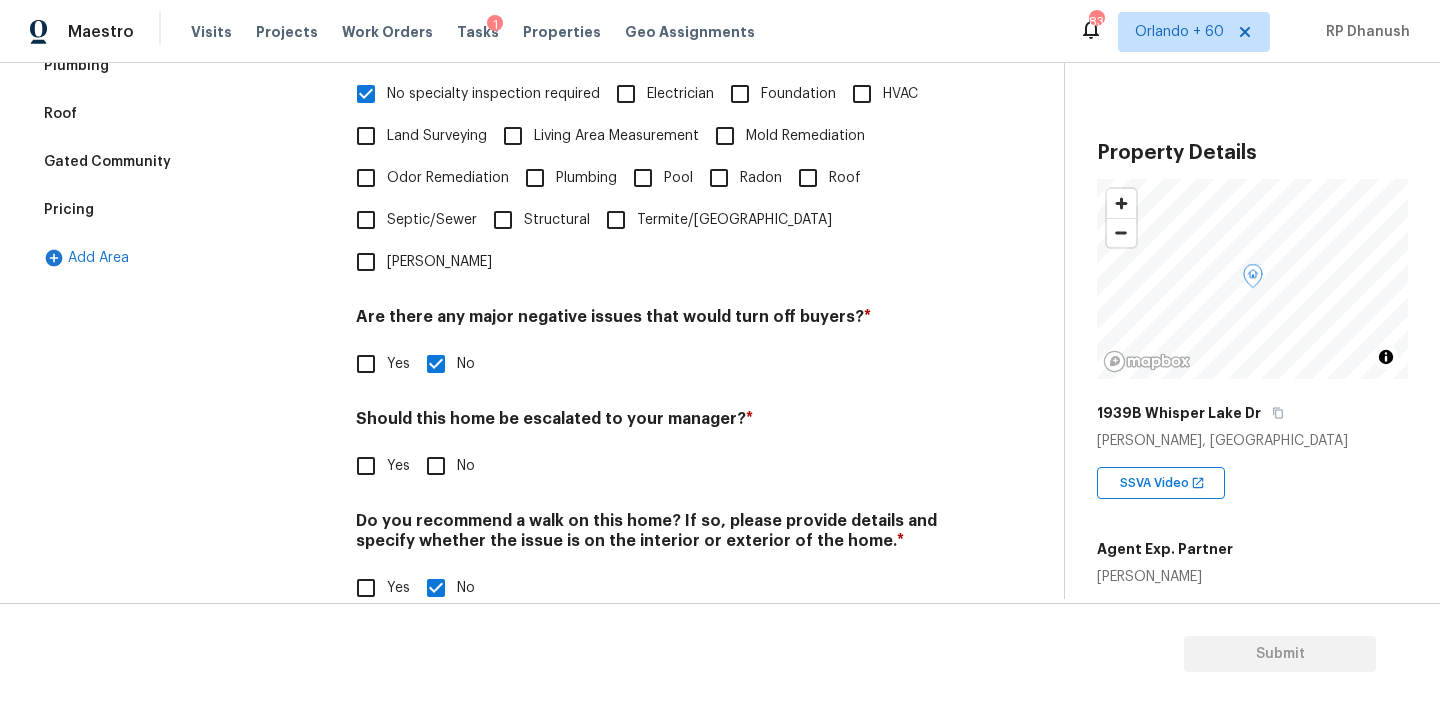scroll, scrollTop: 499, scrollLeft: 0, axis: vertical 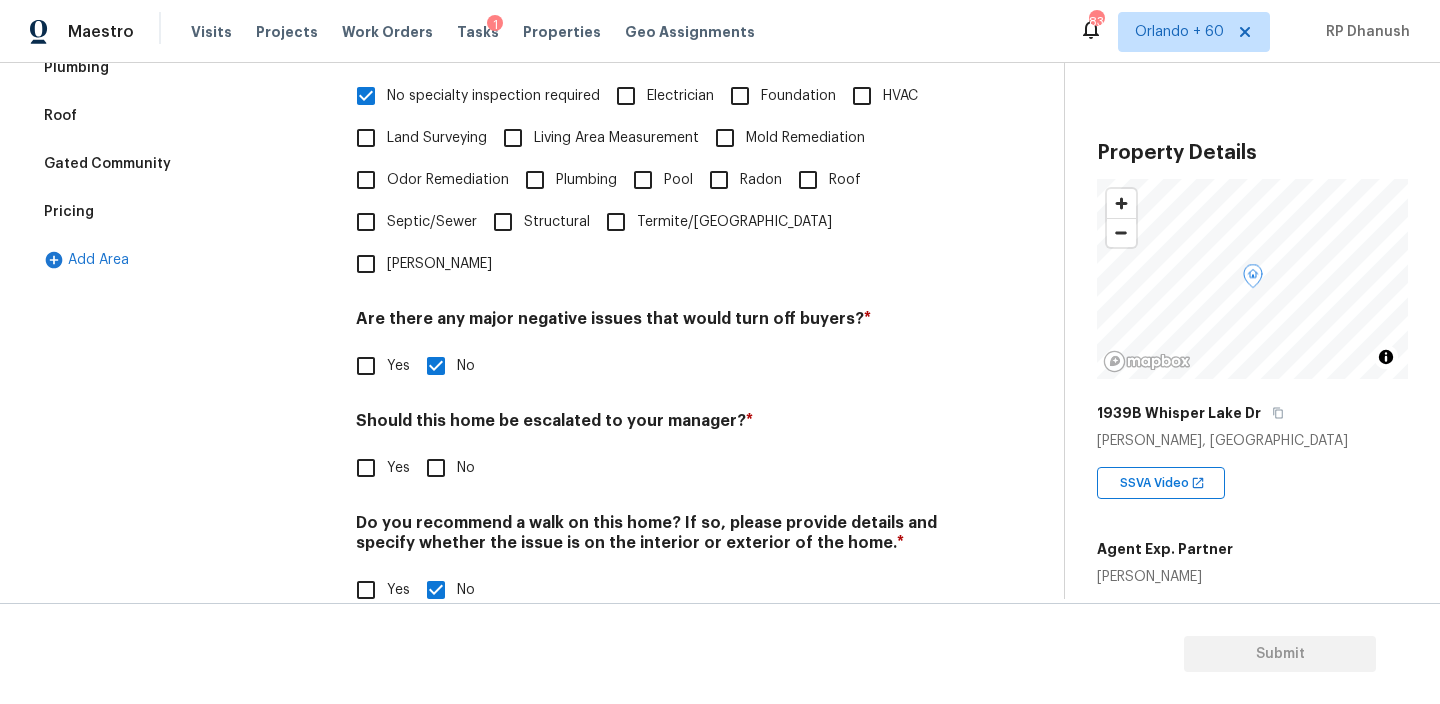 click on "Yes" at bounding box center [366, 468] 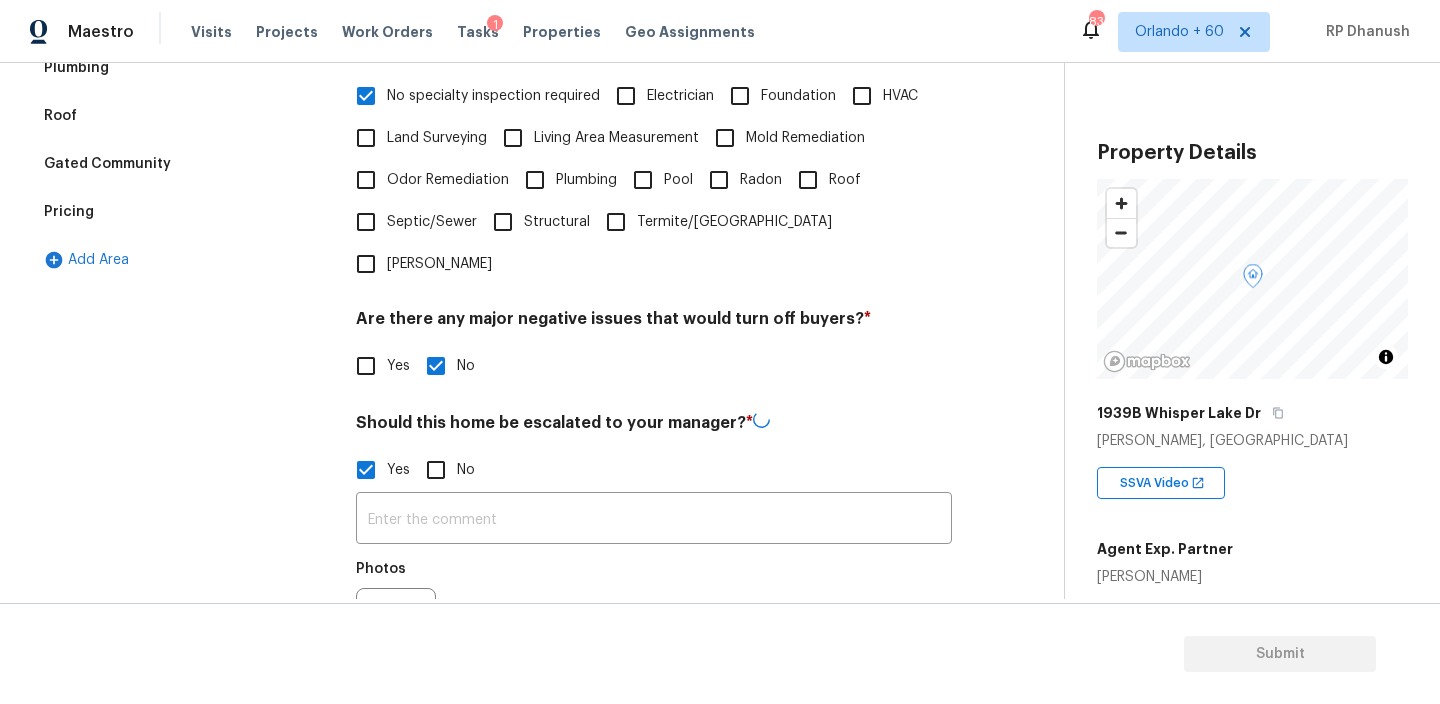 click at bounding box center (654, 520) 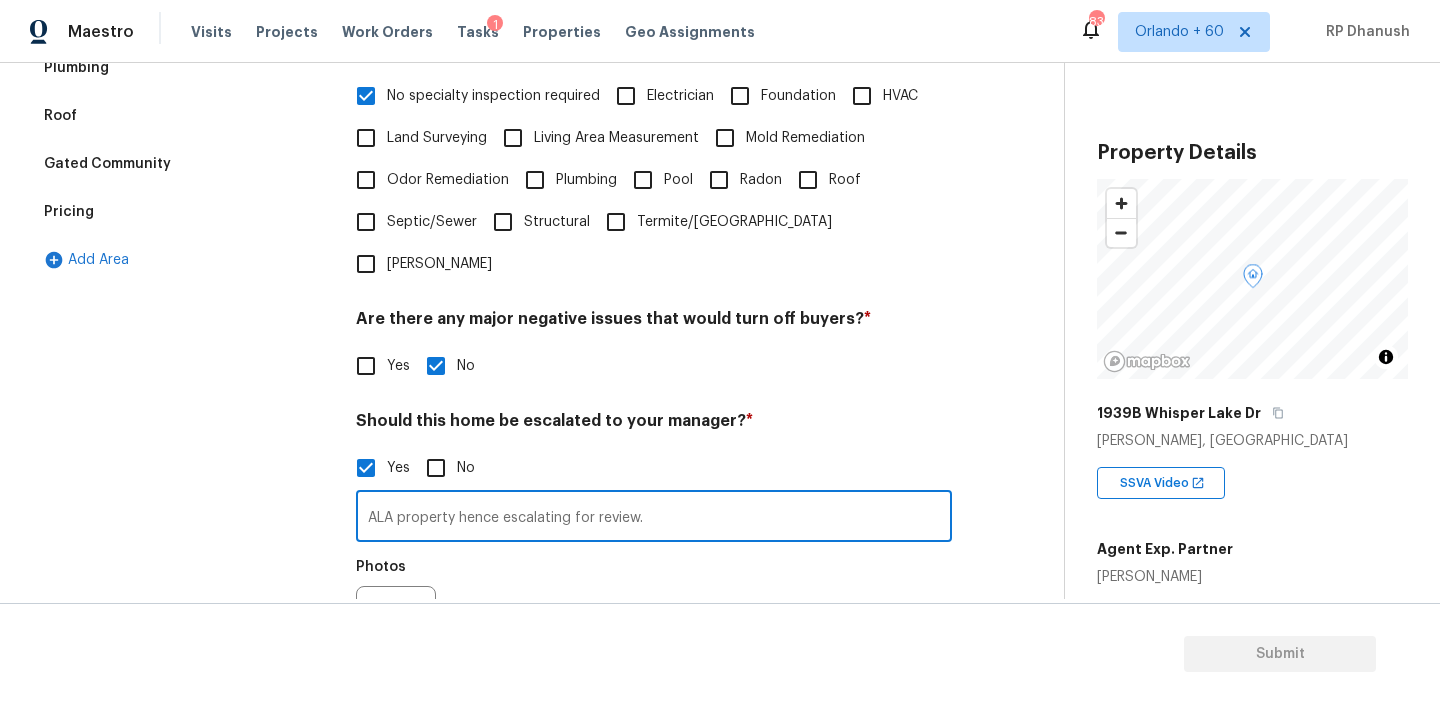 scroll, scrollTop: 671, scrollLeft: 0, axis: vertical 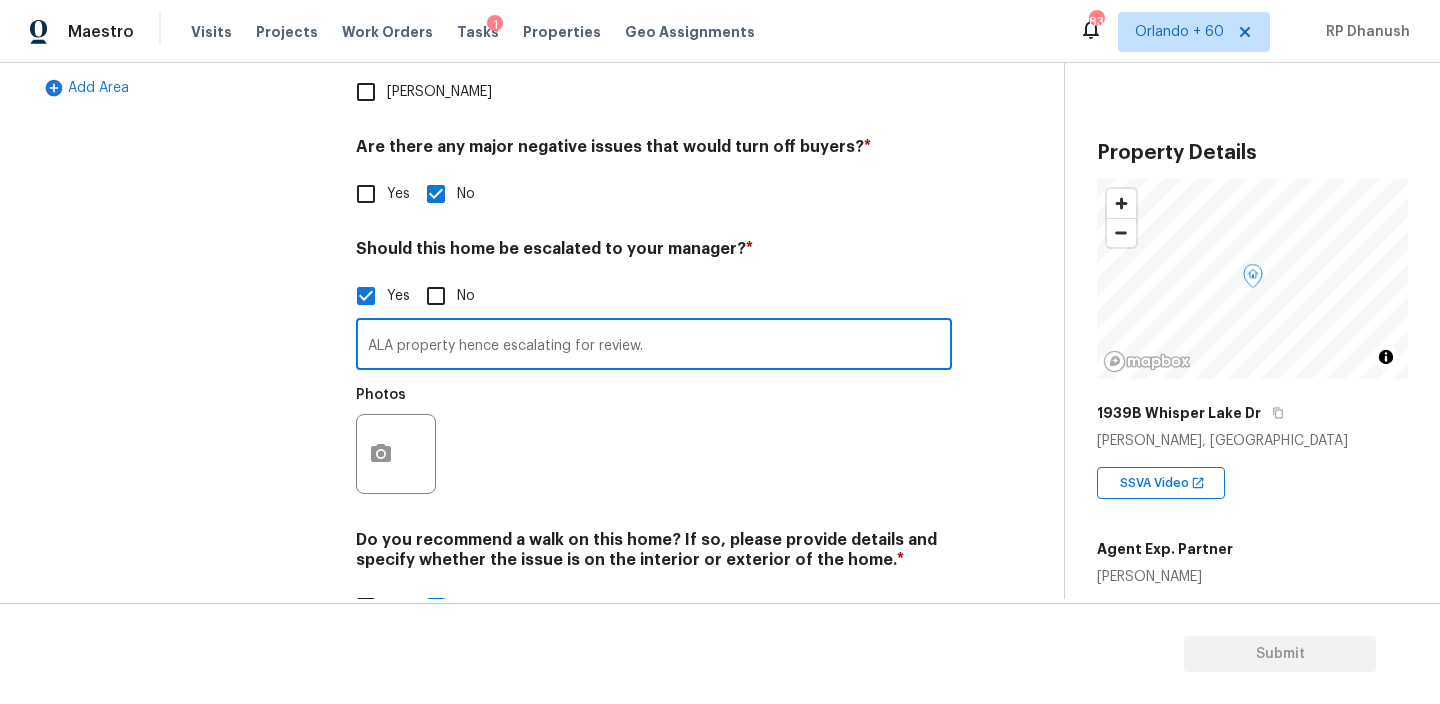 type on "ALA property hence escalating for review." 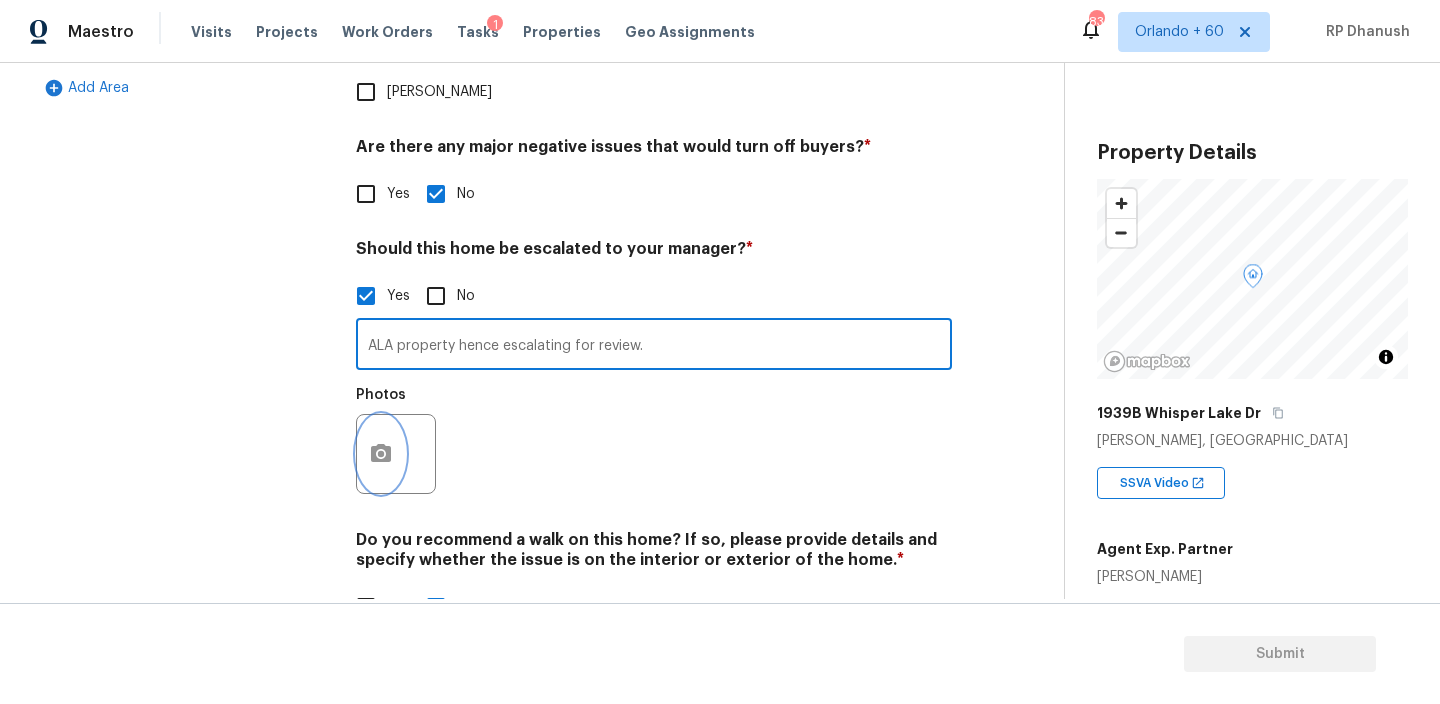click 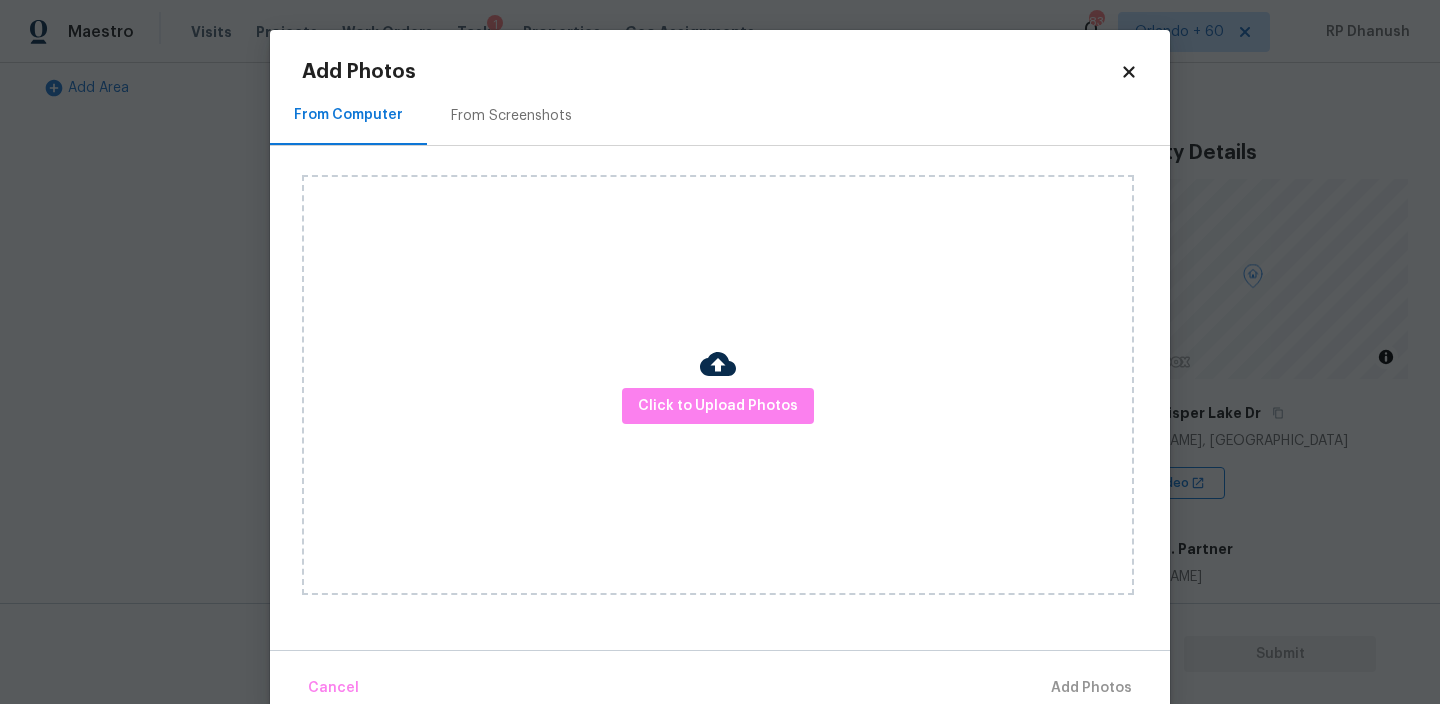 click on "From Screenshots" at bounding box center [511, 116] 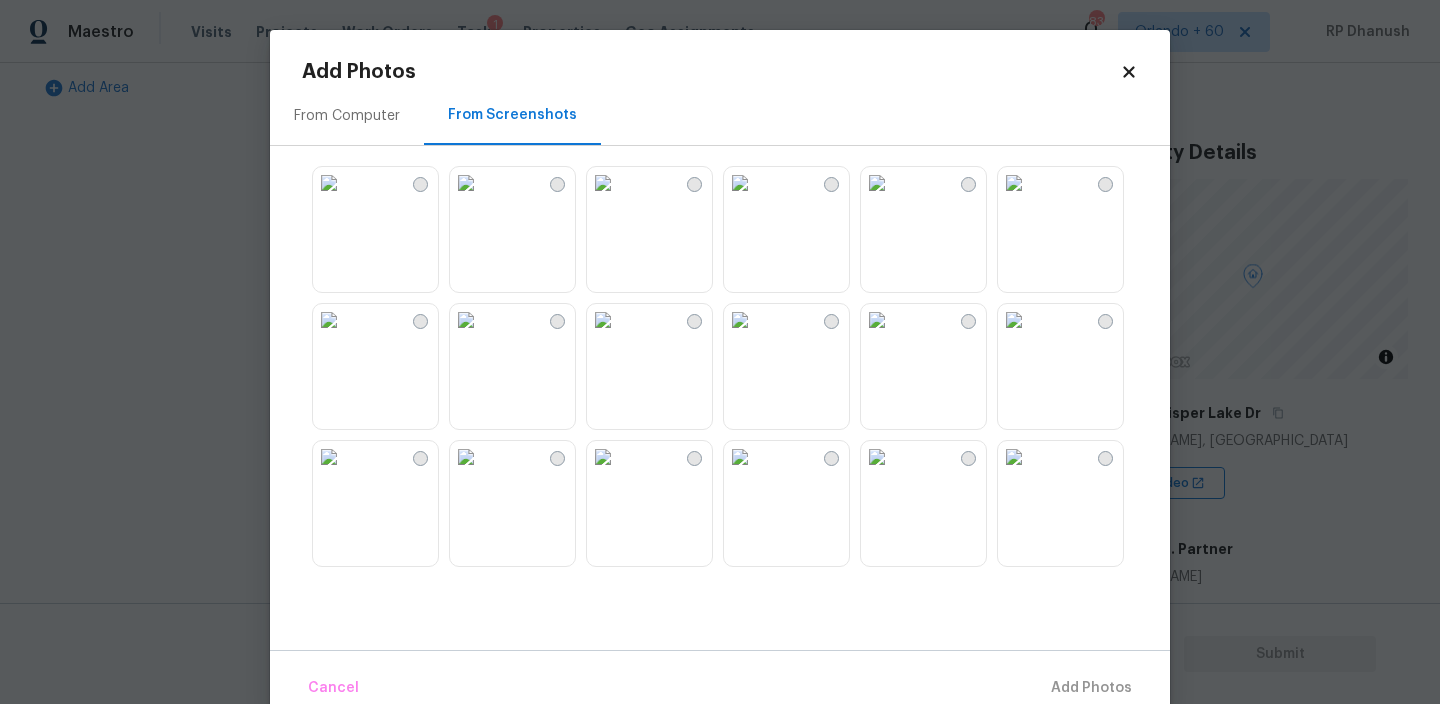 click at bounding box center [466, 183] 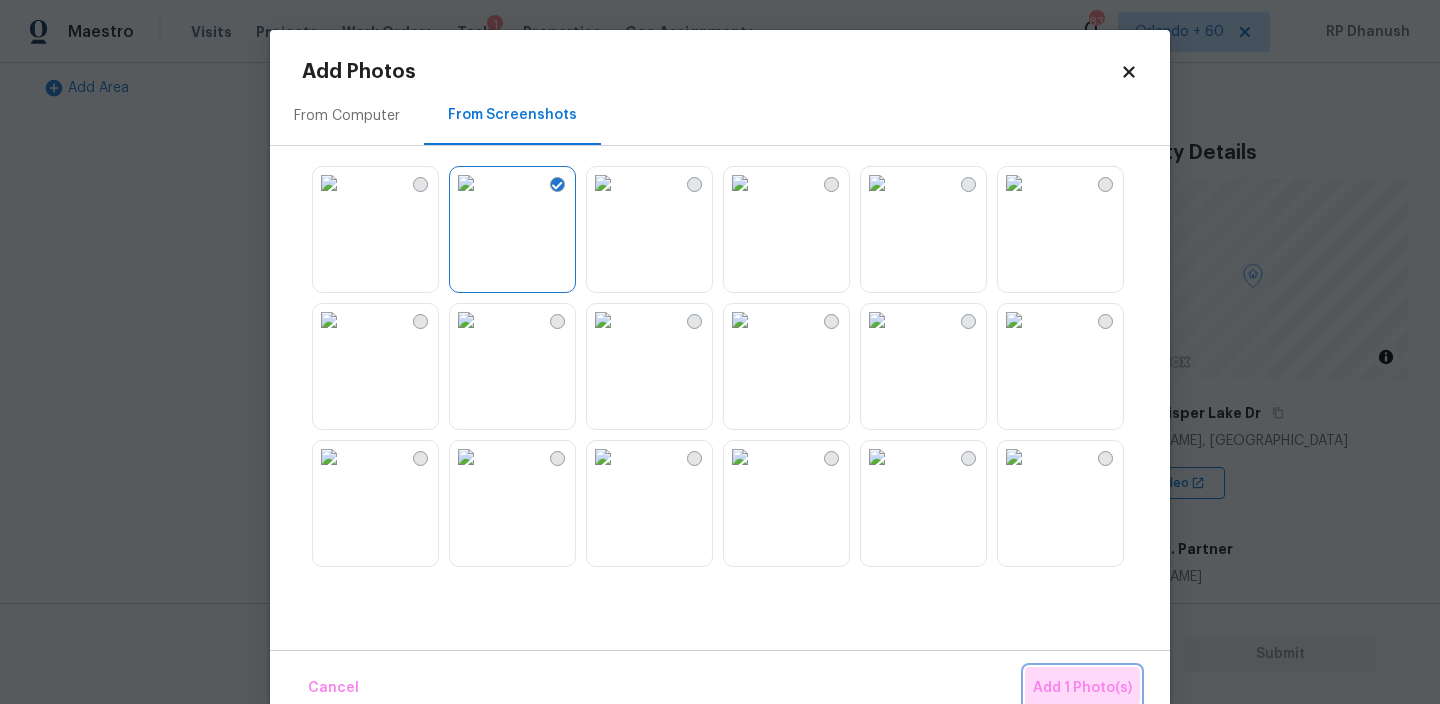 click on "Add 1 Photo(s)" at bounding box center (1082, 688) 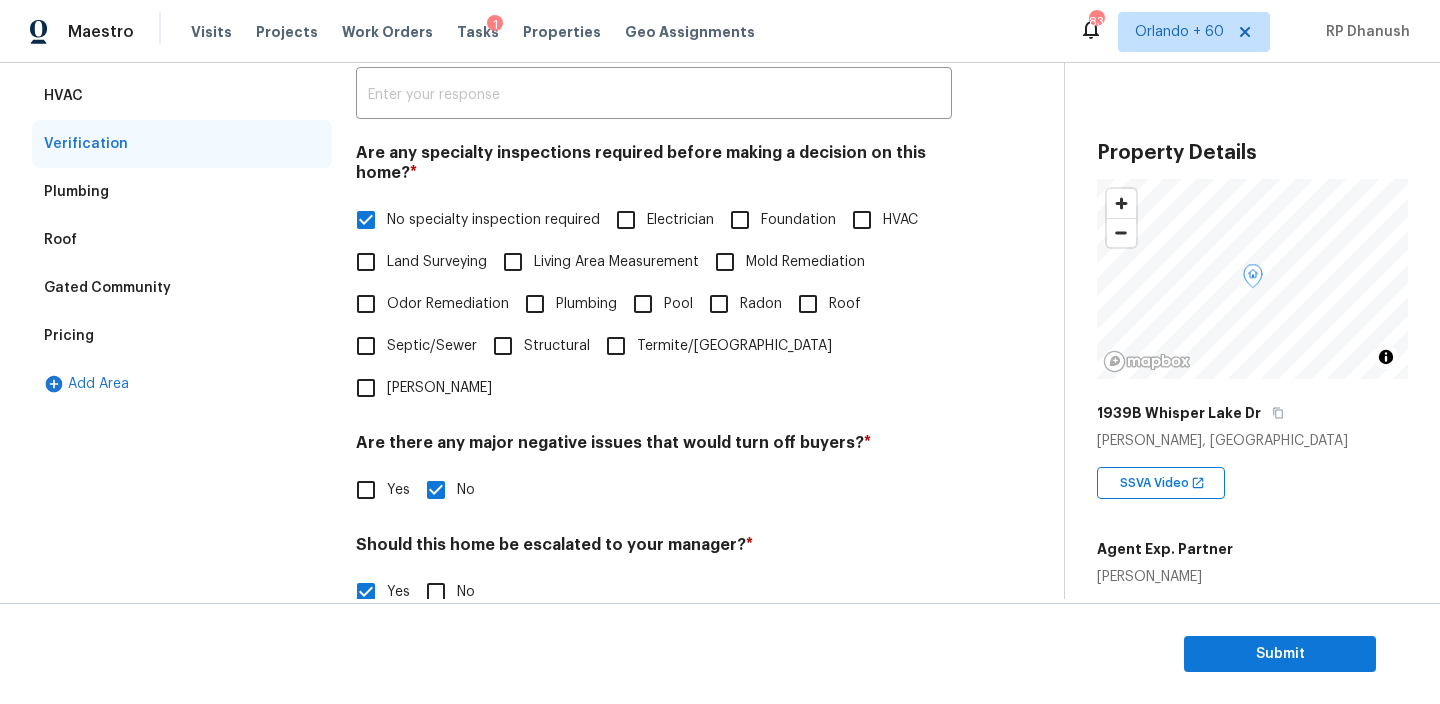 scroll, scrollTop: 148, scrollLeft: 0, axis: vertical 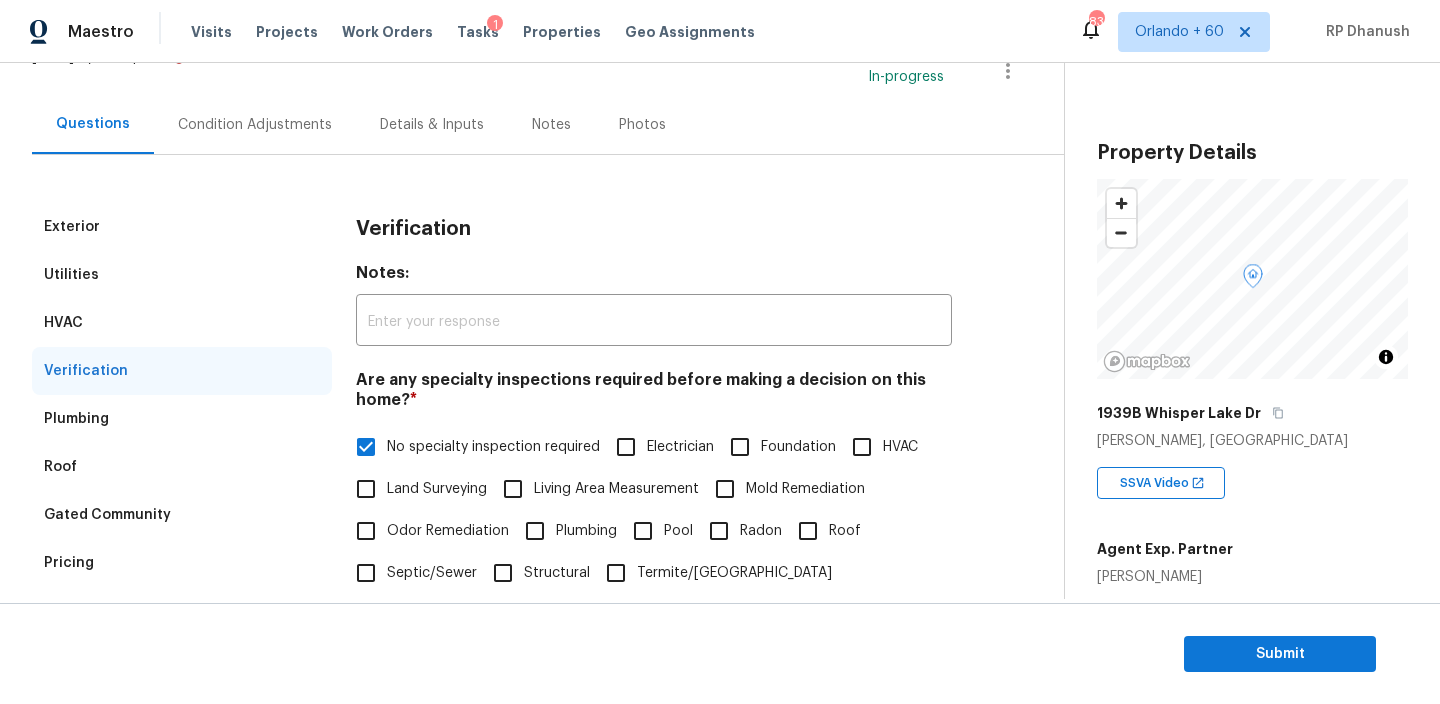 click on "Condition Adjustments" at bounding box center [255, 125] 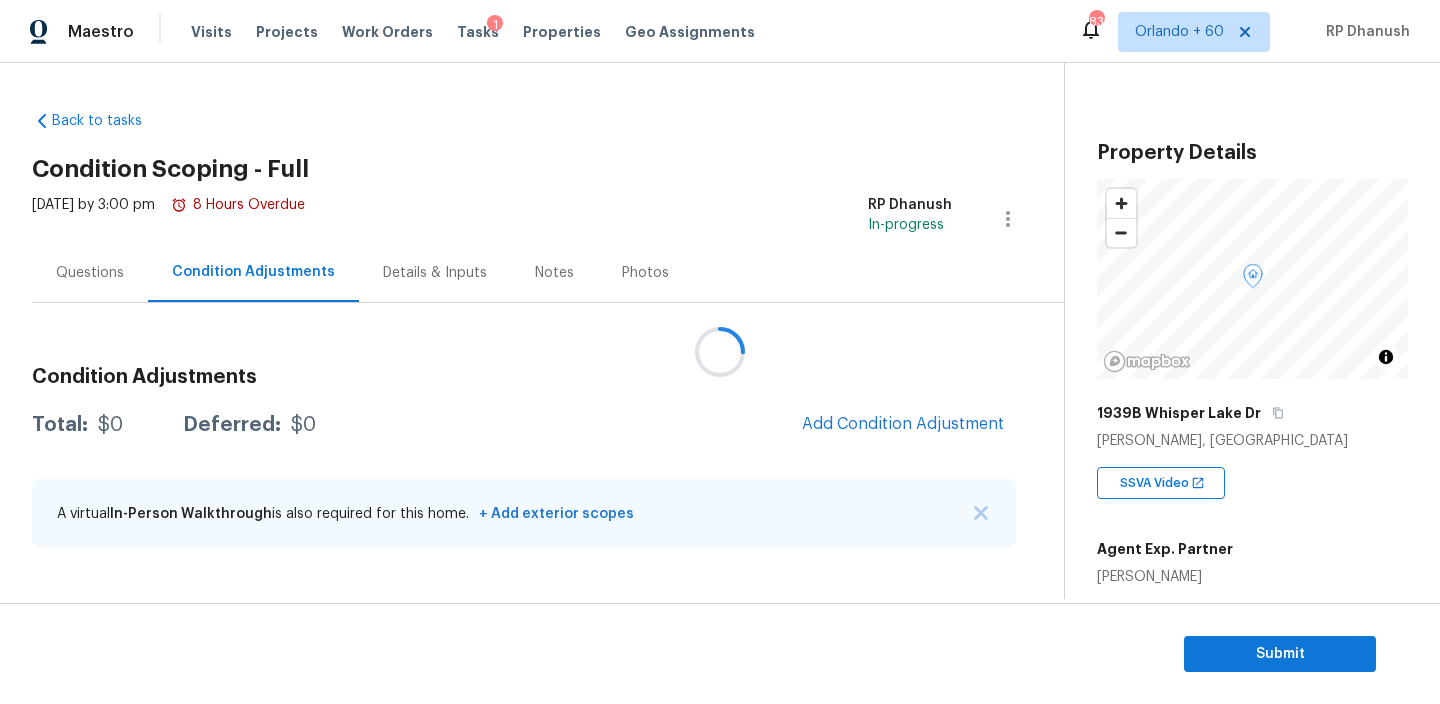 scroll, scrollTop: 0, scrollLeft: 0, axis: both 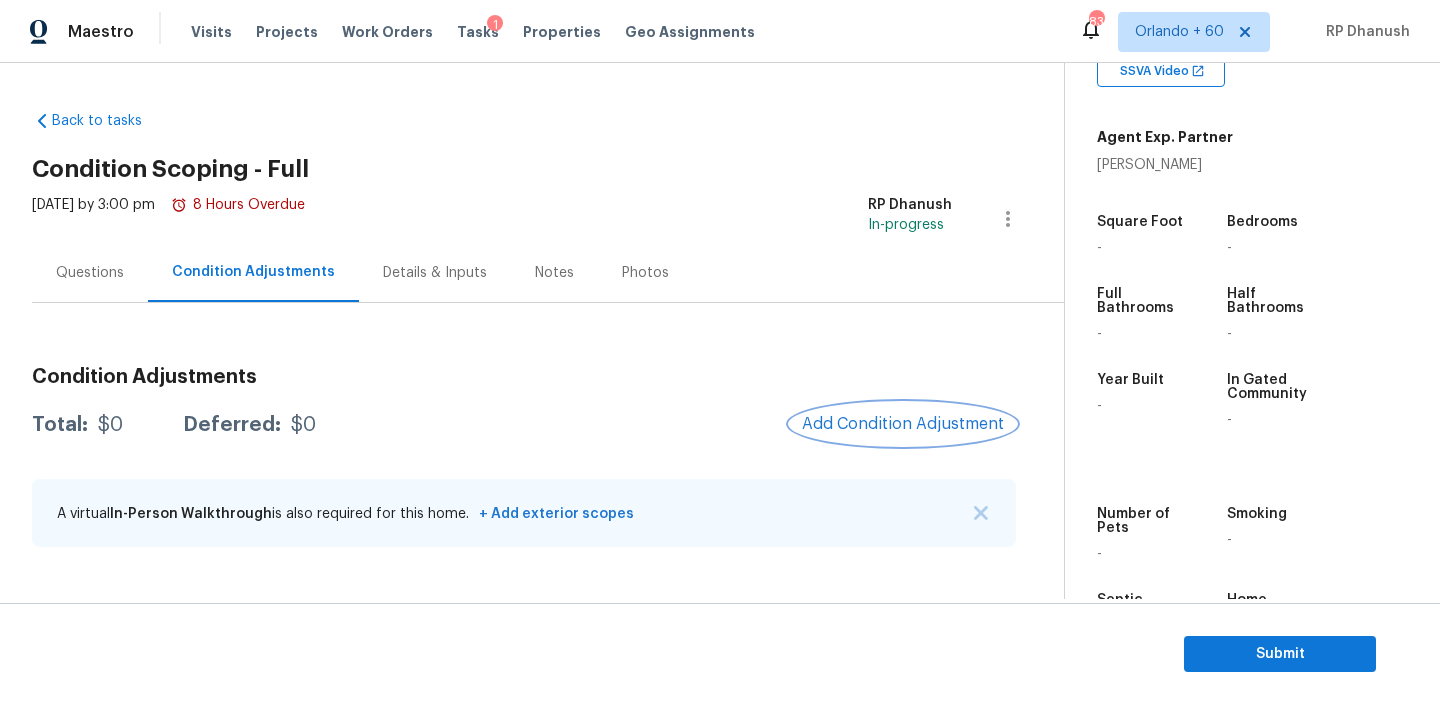 click on "Add Condition Adjustment" at bounding box center (903, 424) 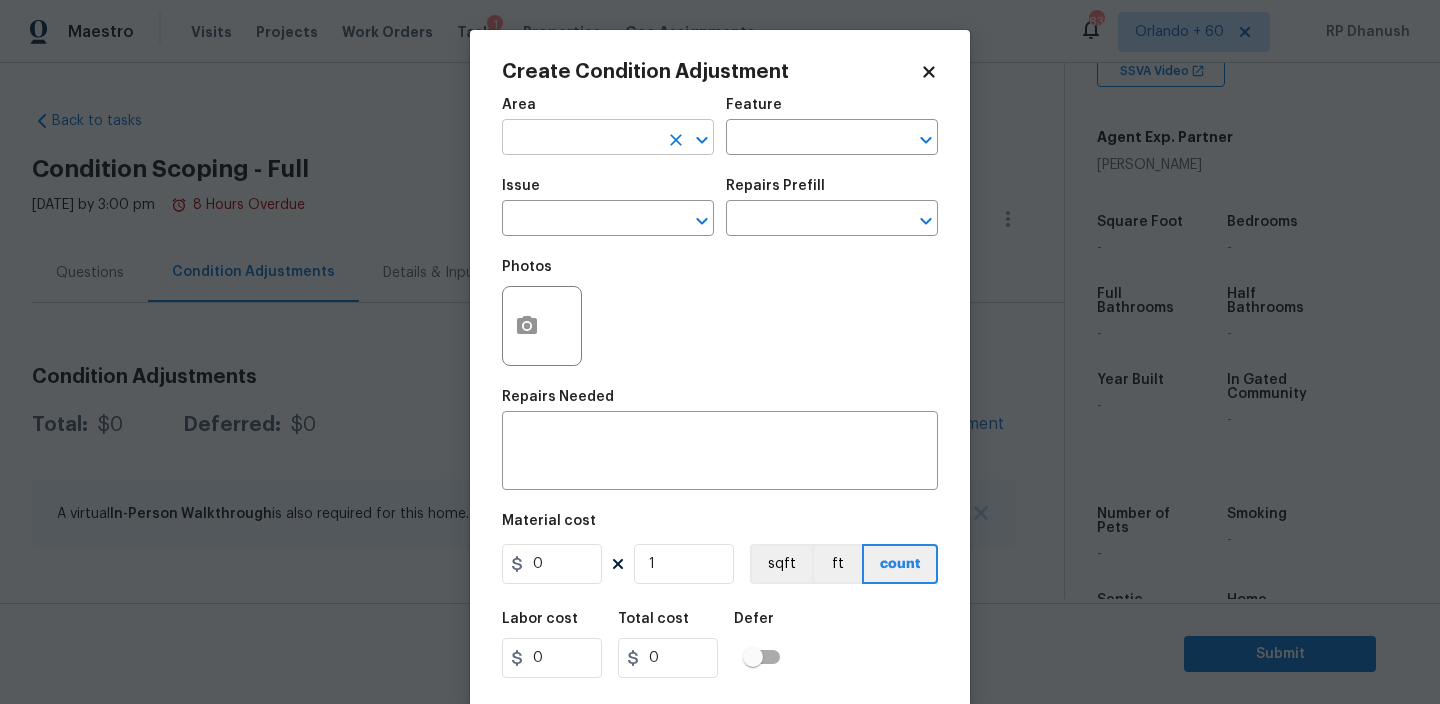 click at bounding box center (580, 139) 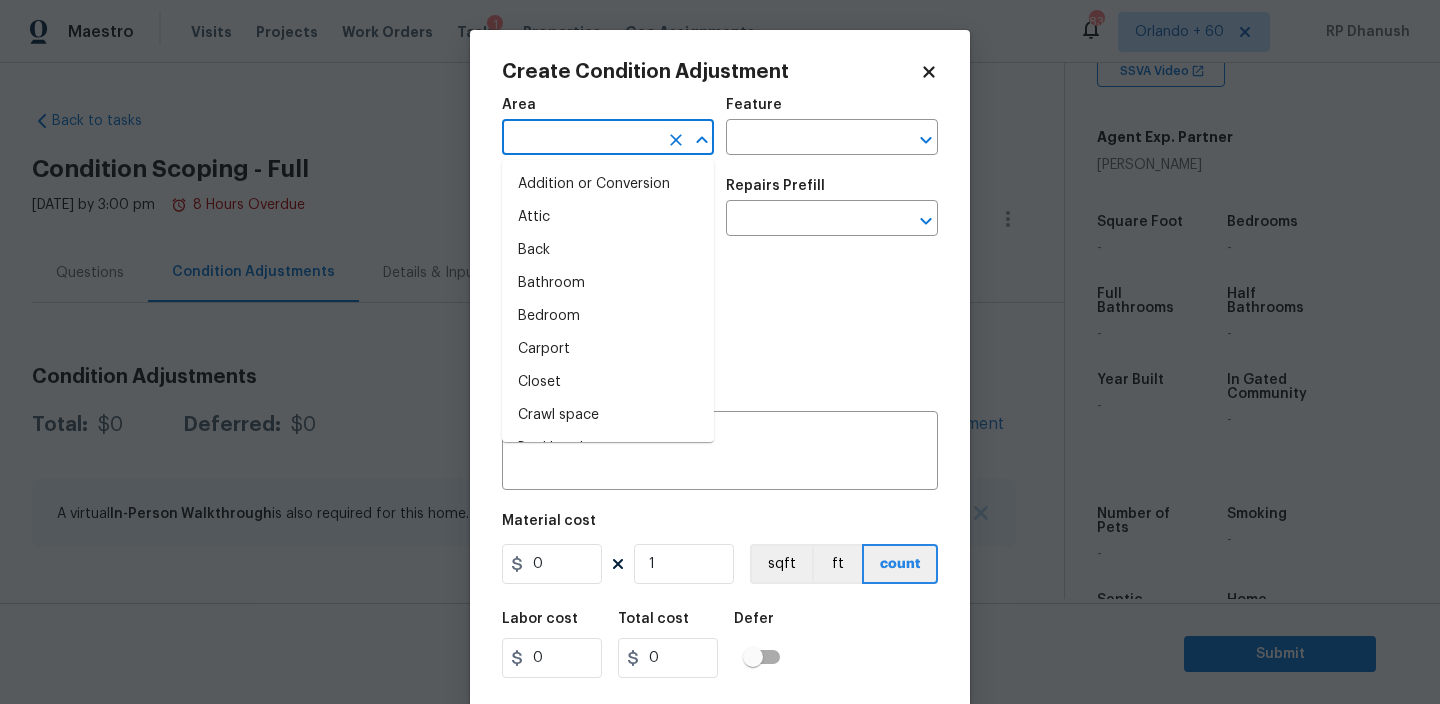 type on "x" 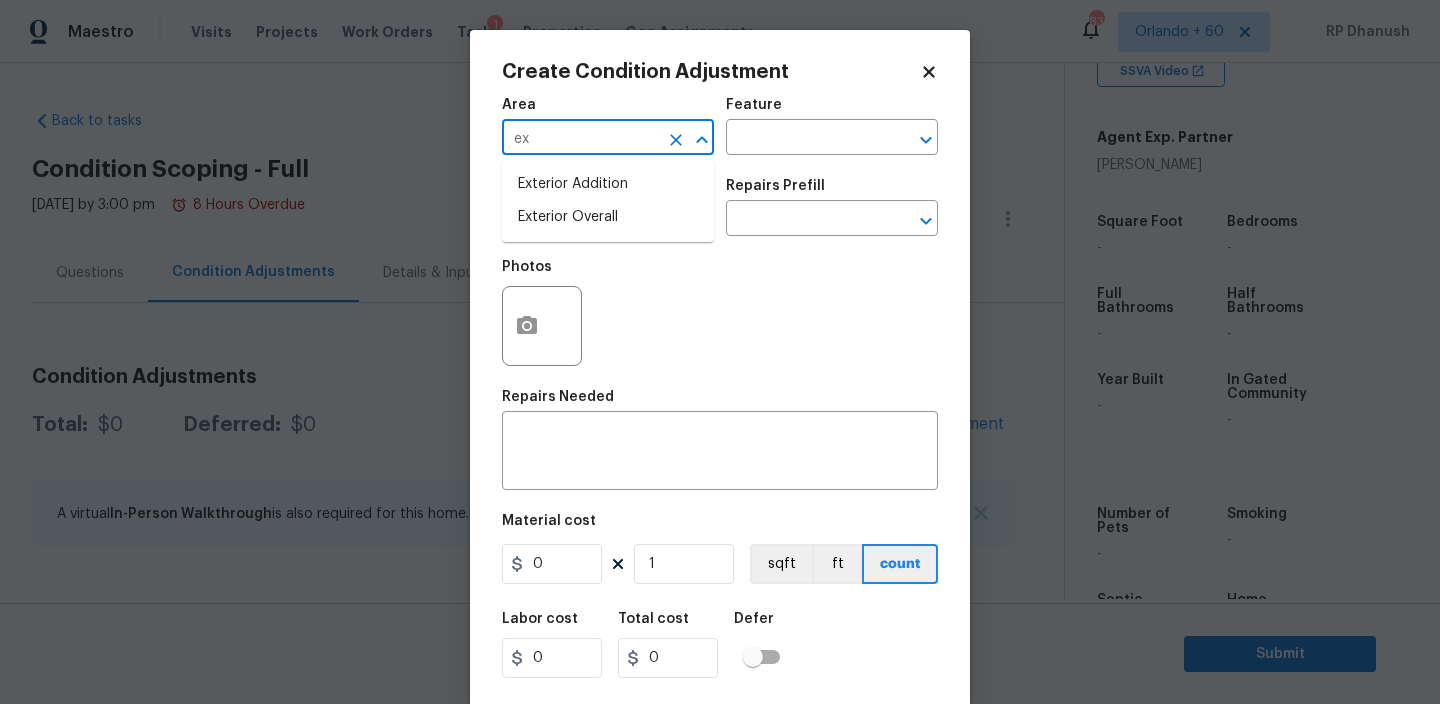 click on "Exterior Overall" at bounding box center (608, 217) 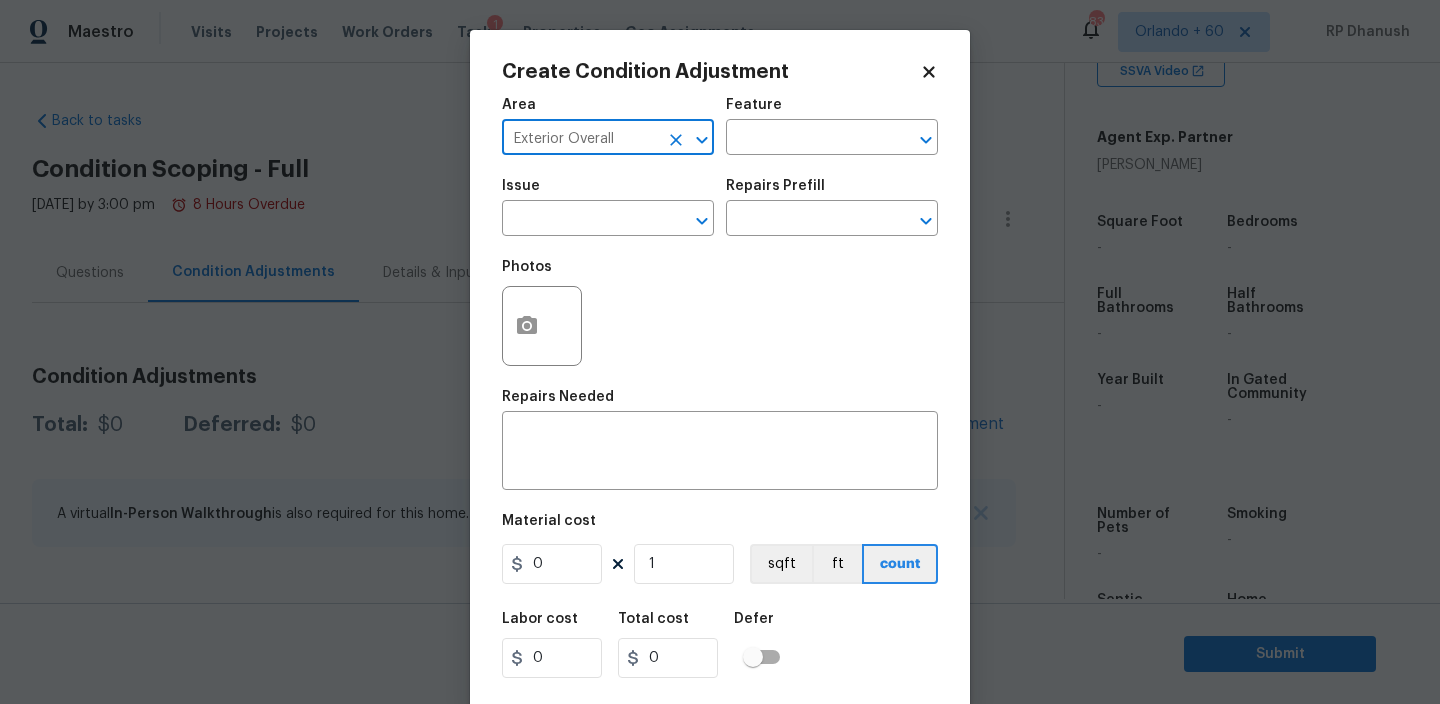 type on "Exterior Overall" 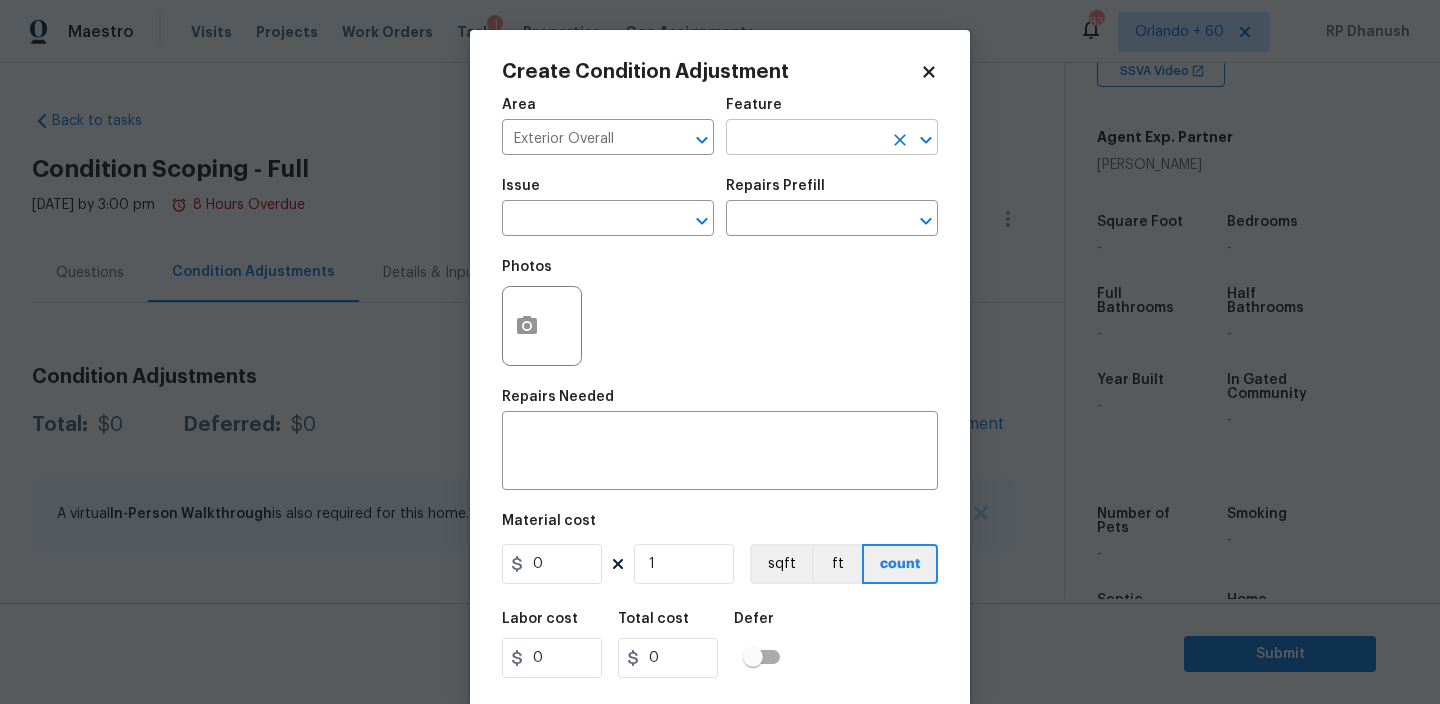 click at bounding box center [804, 139] 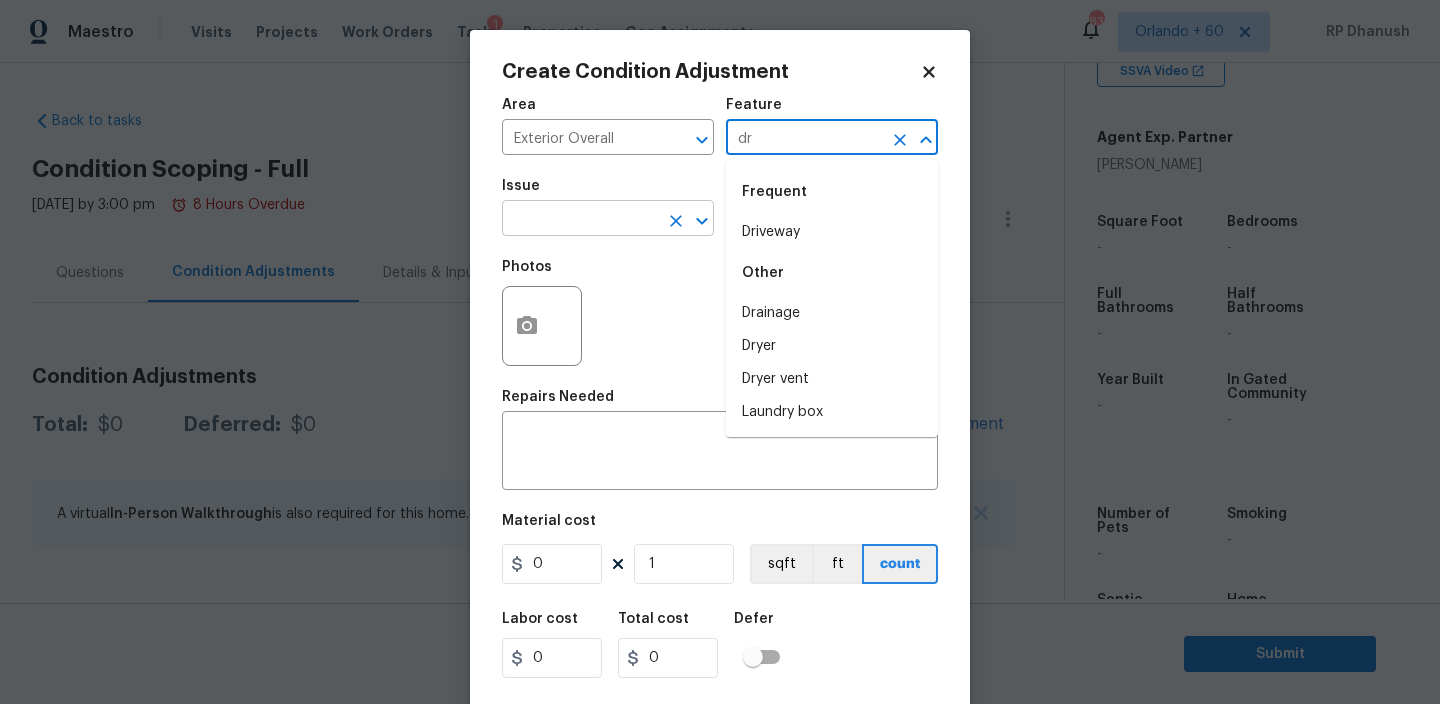 drag, startPoint x: 775, startPoint y: 230, endPoint x: 612, endPoint y: 220, distance: 163.30646 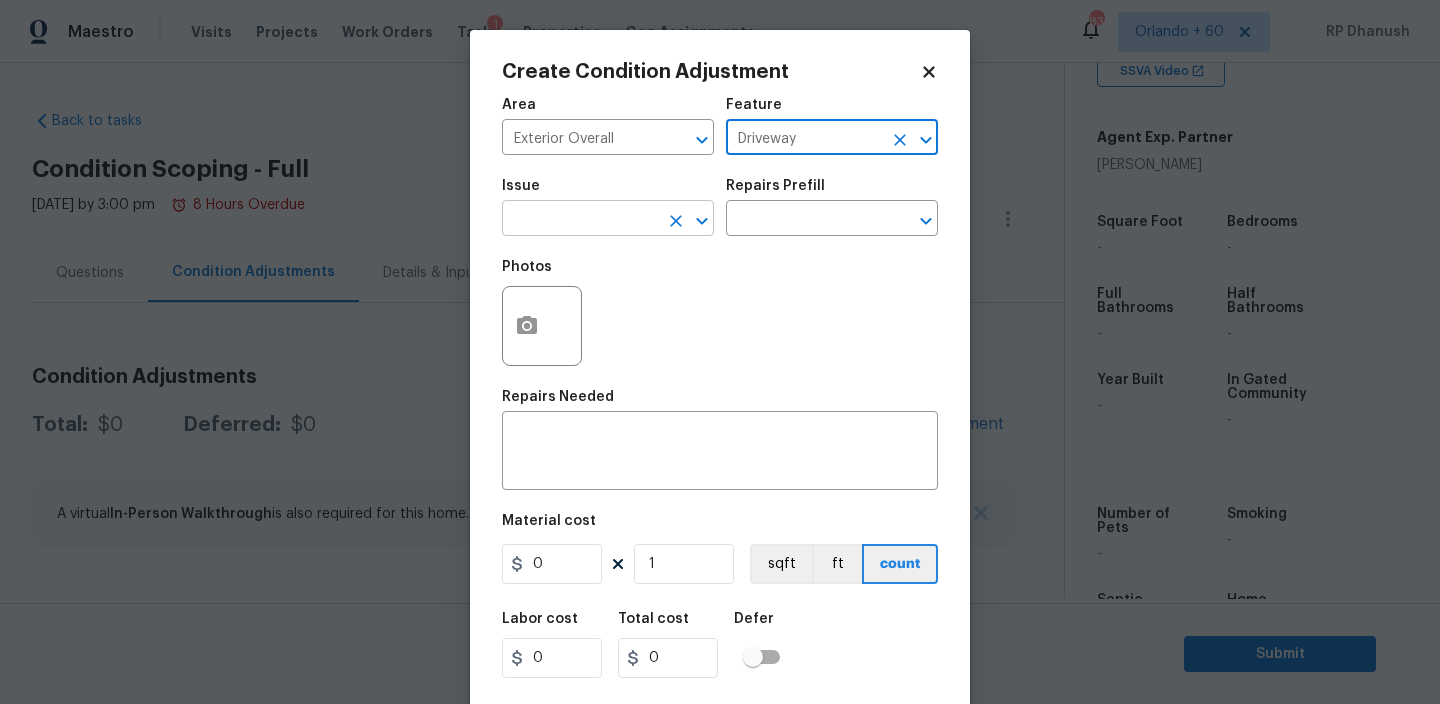 type on "Driveway" 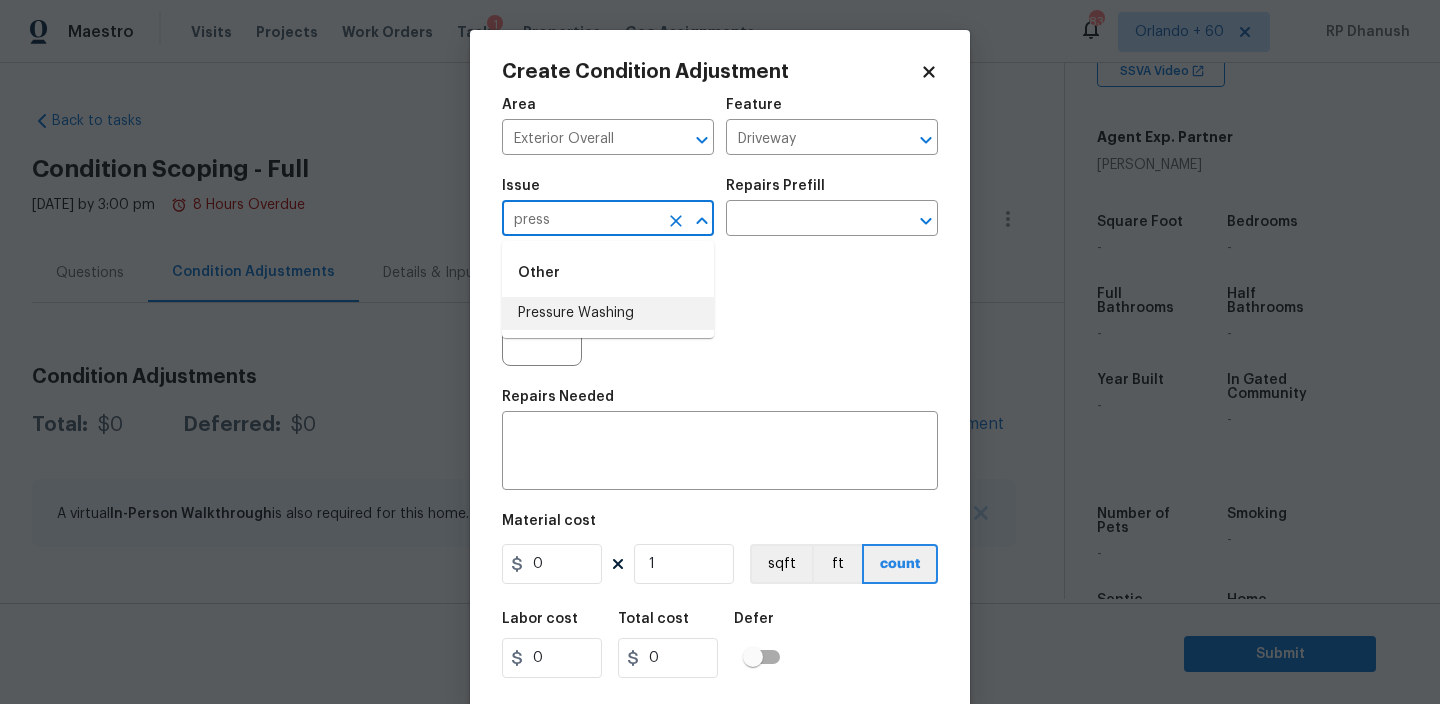 click on "Pressure Washing" at bounding box center [608, 313] 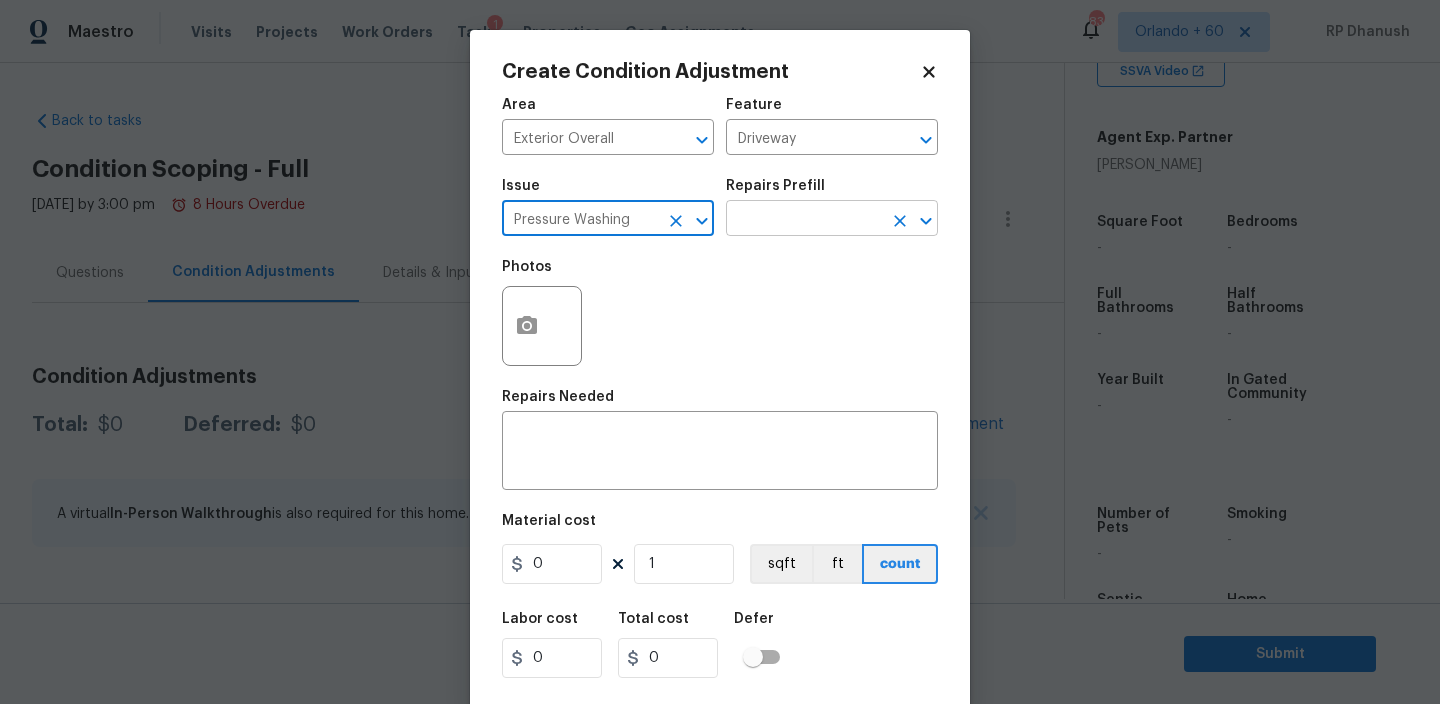 type on "Pressure Washing" 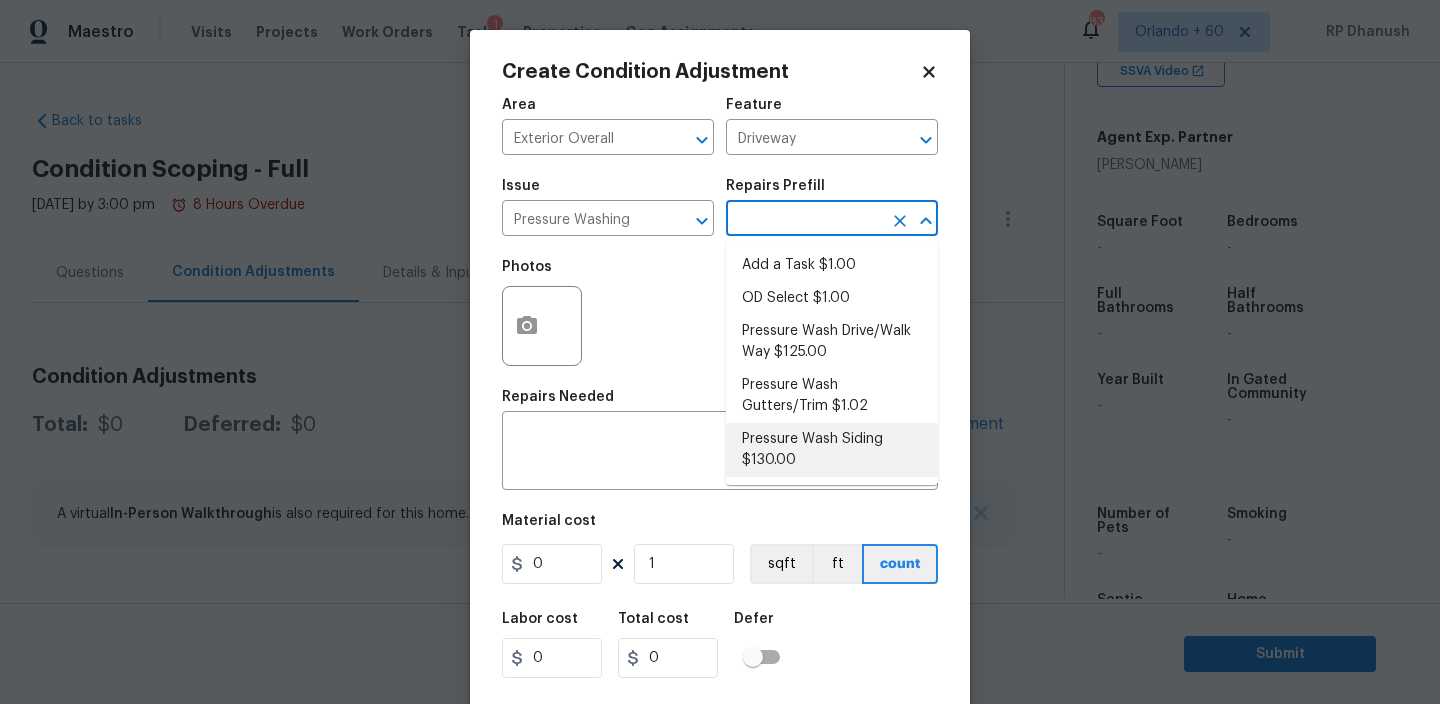 click on "Pressure Wash Siding $130.00" at bounding box center (832, 450) 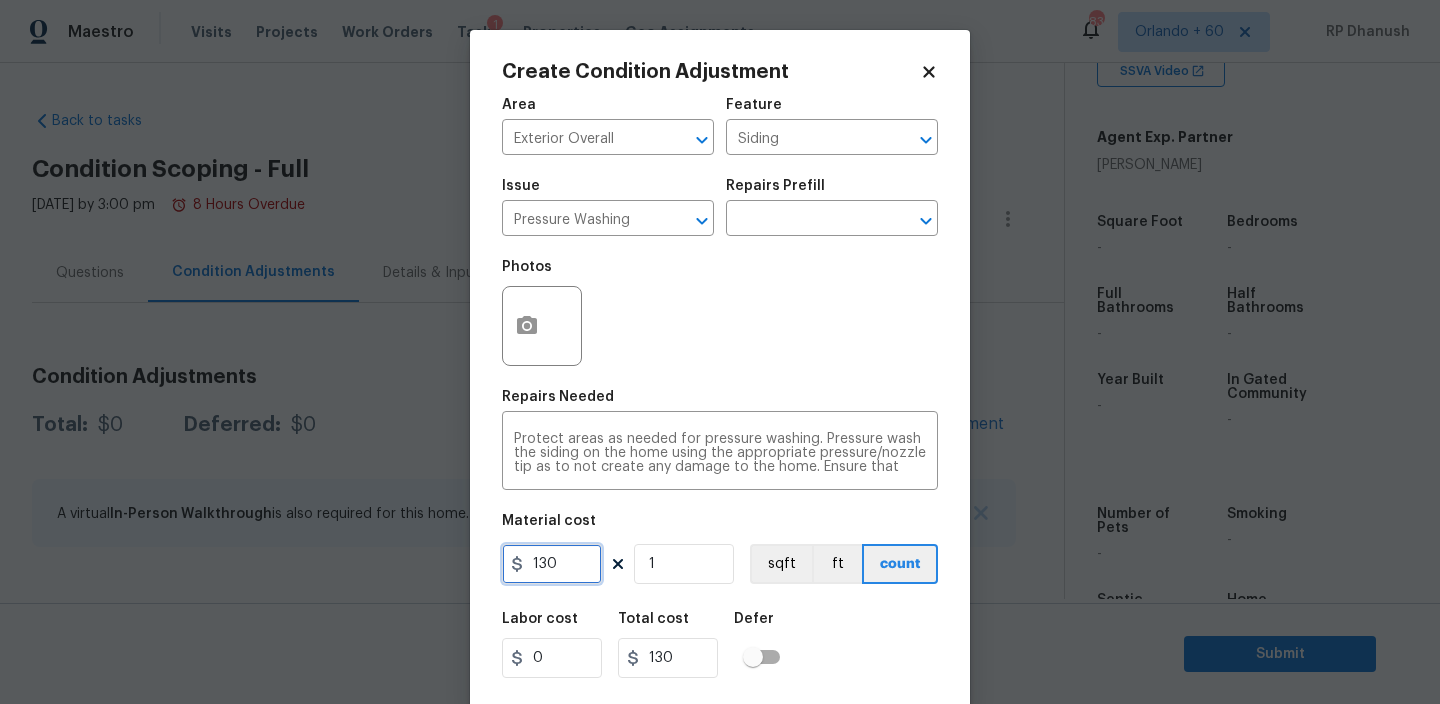click on "130" at bounding box center (552, 564) 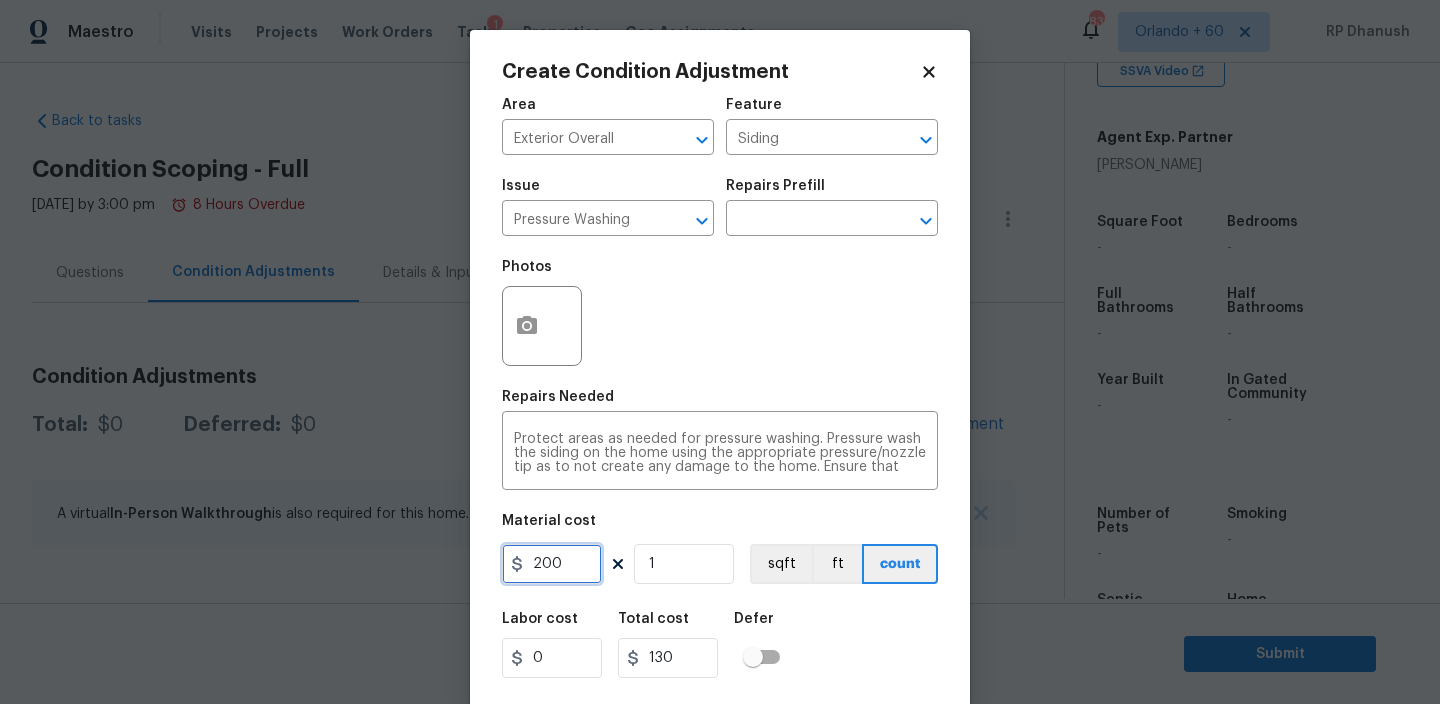 type on "200" 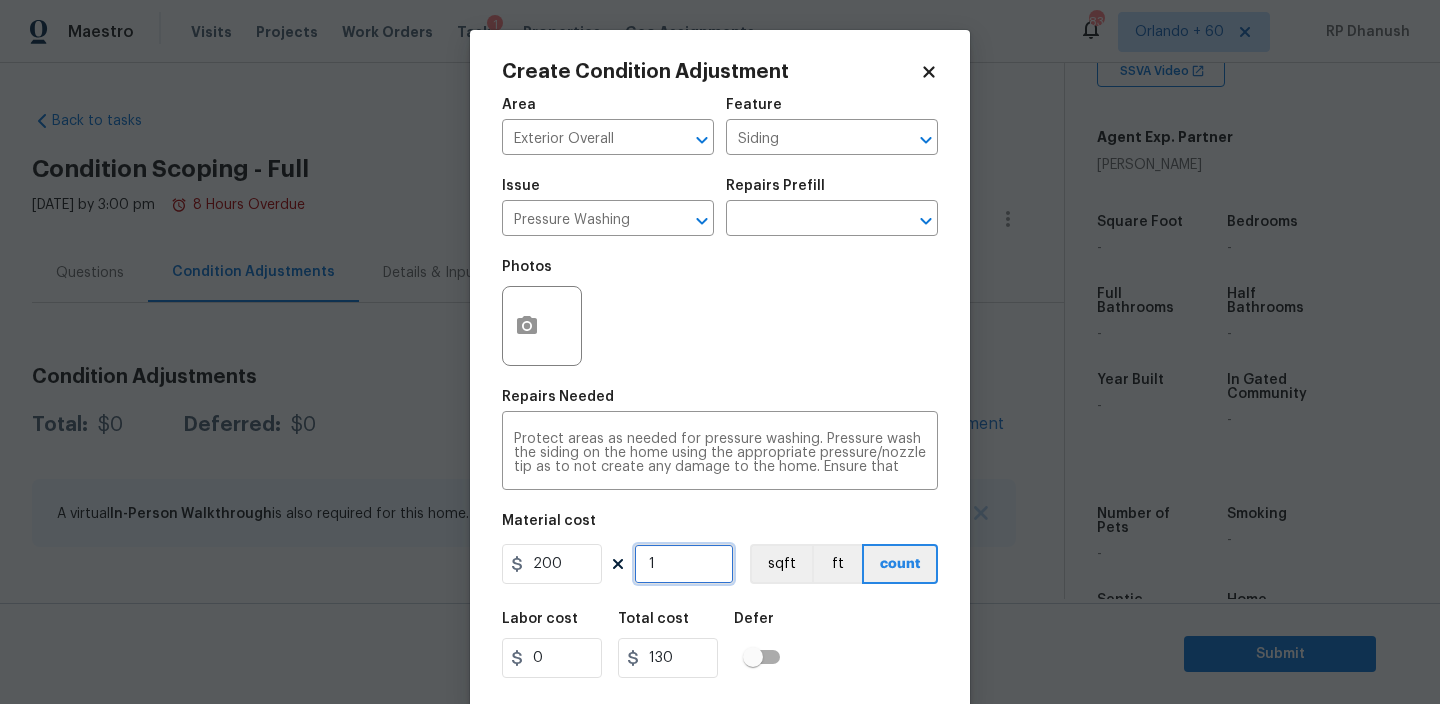 type on "200" 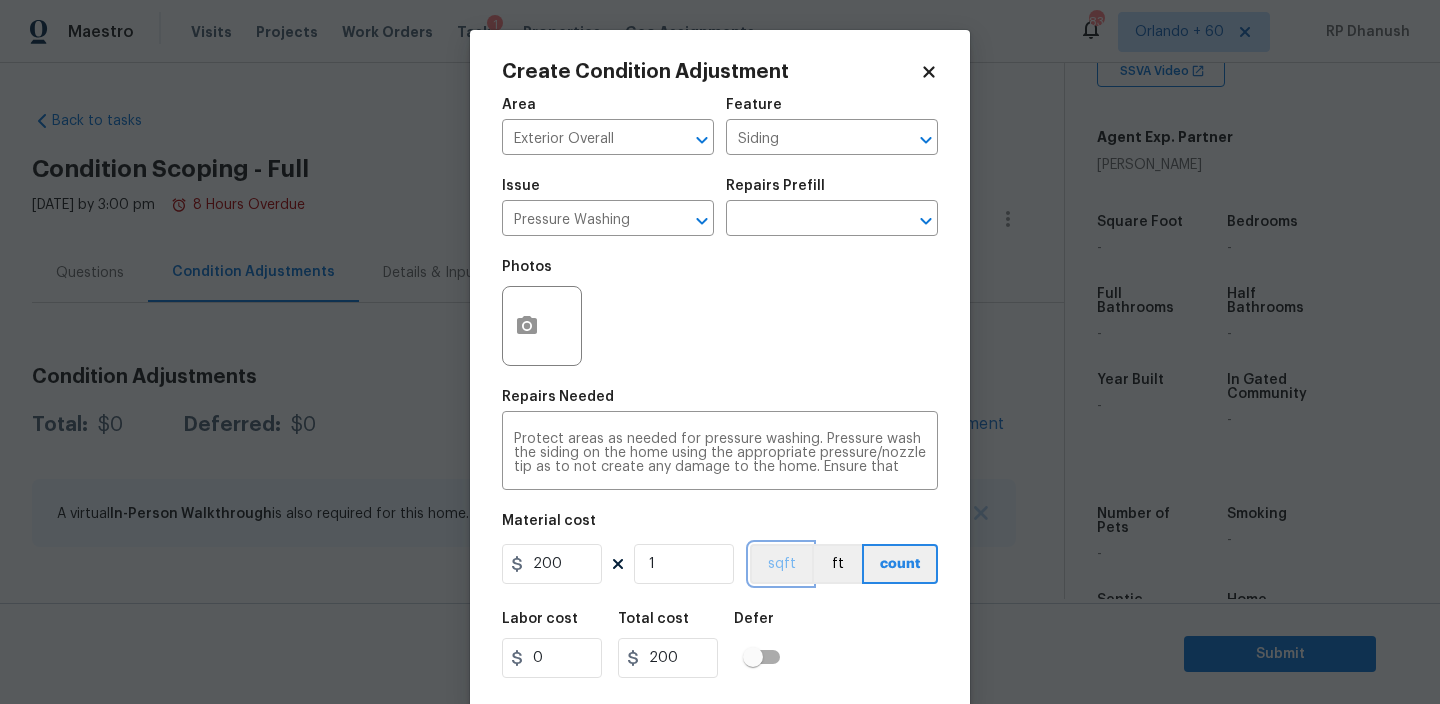 type 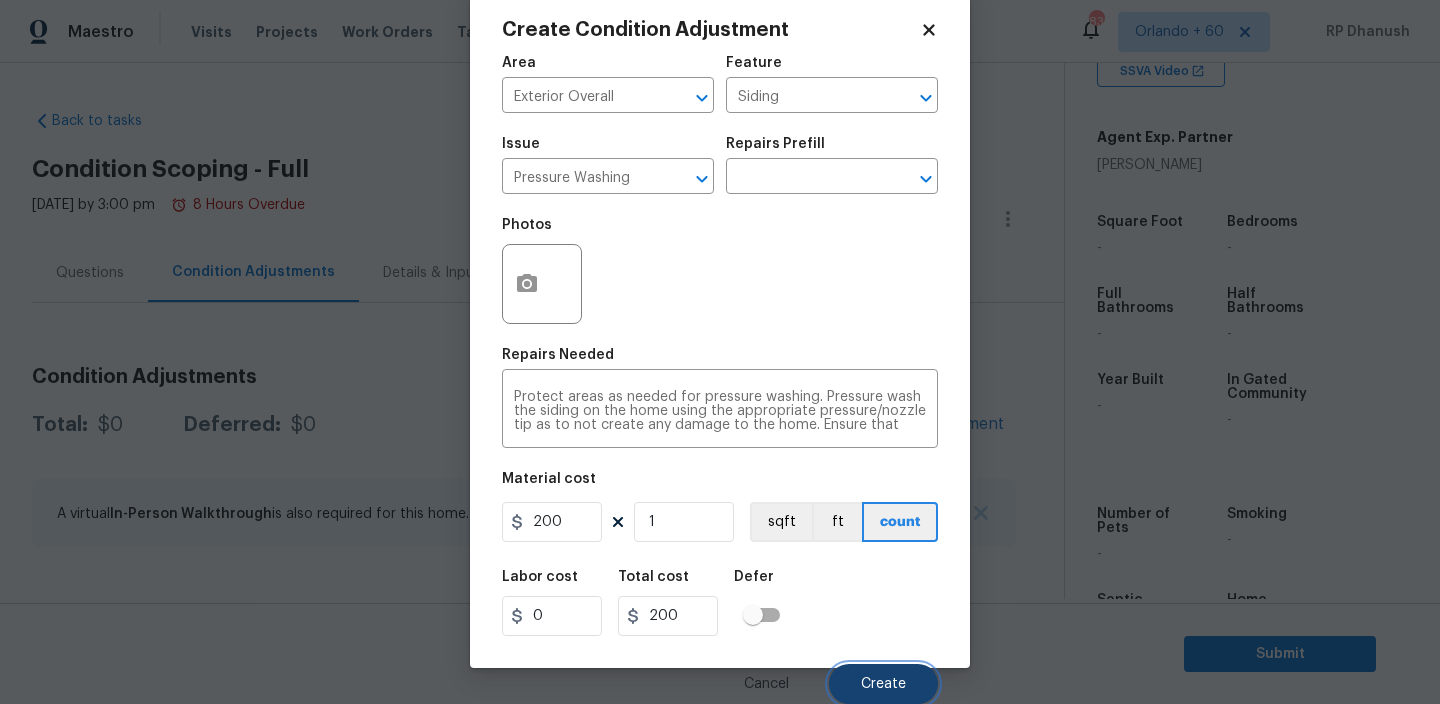 click on "Create" at bounding box center (883, 684) 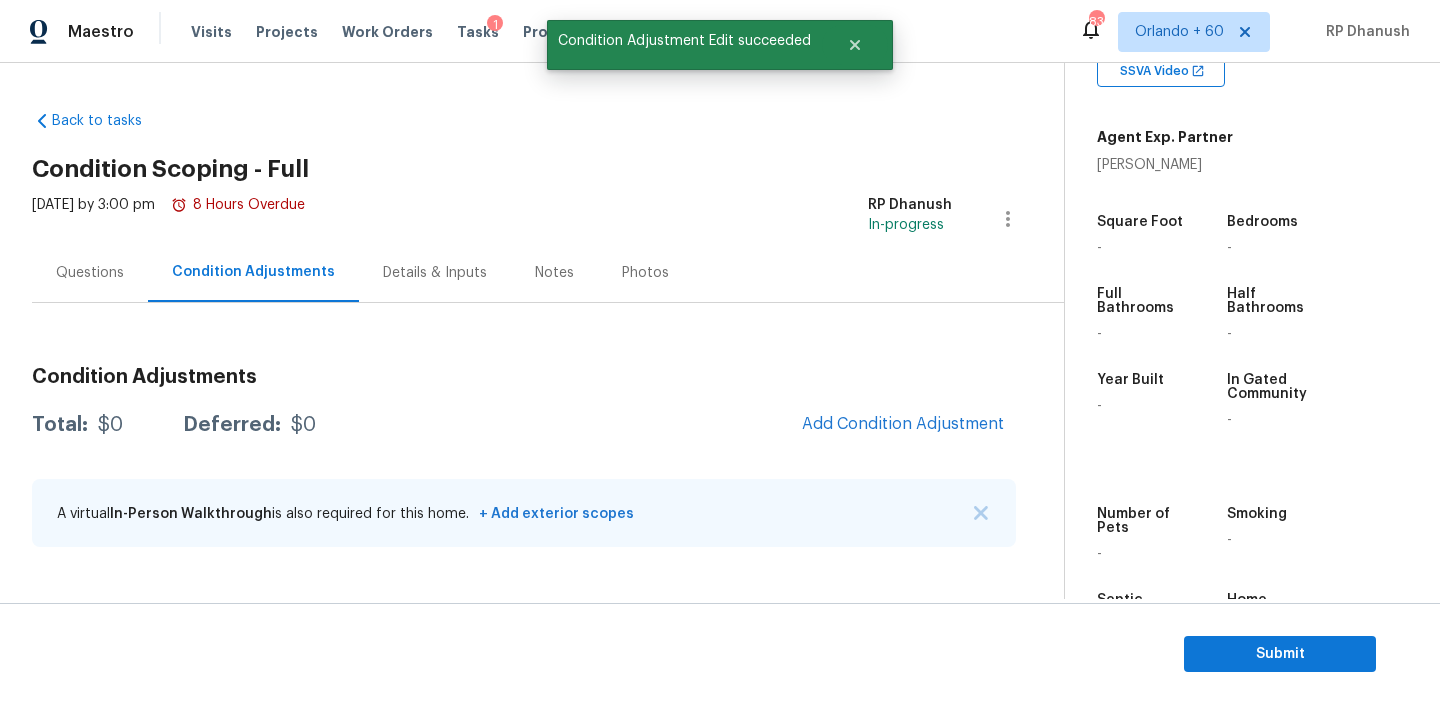 scroll, scrollTop: 36, scrollLeft: 0, axis: vertical 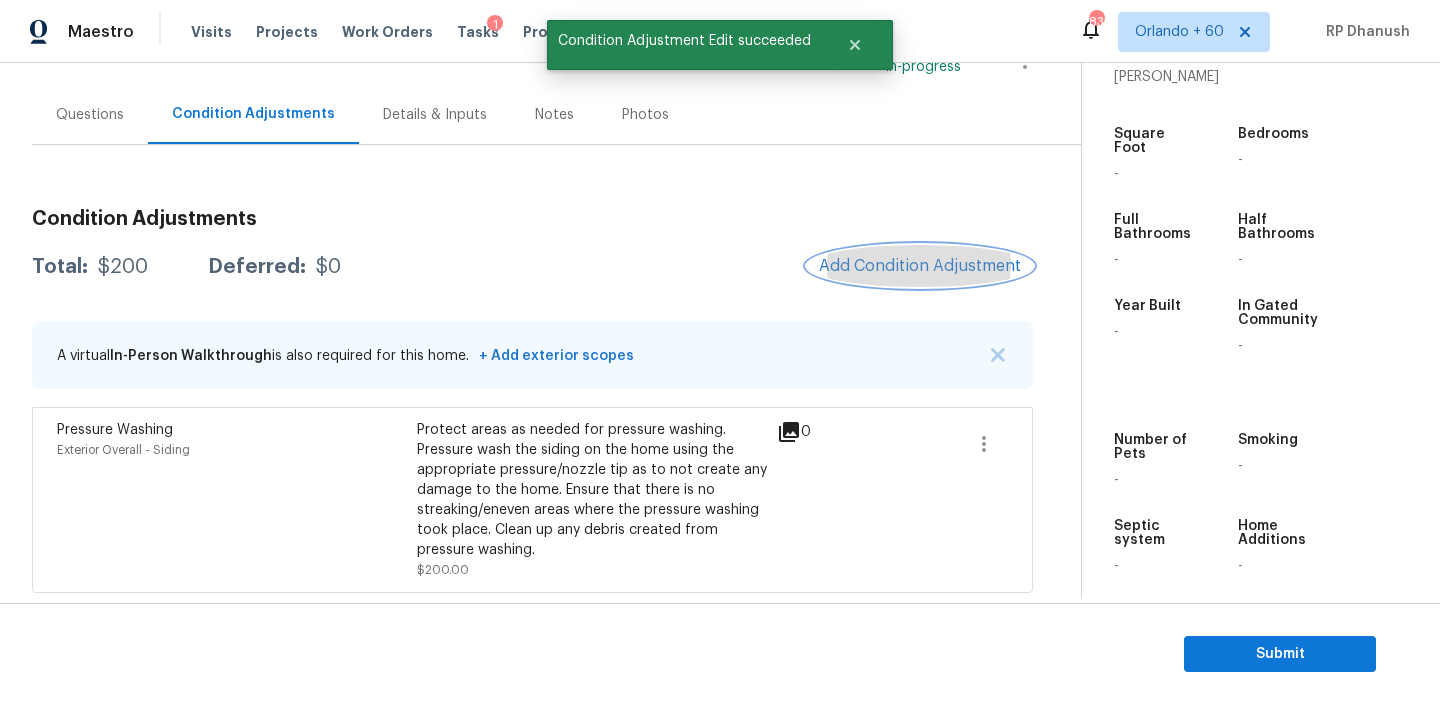 click on "Add Condition Adjustment" at bounding box center (920, 266) 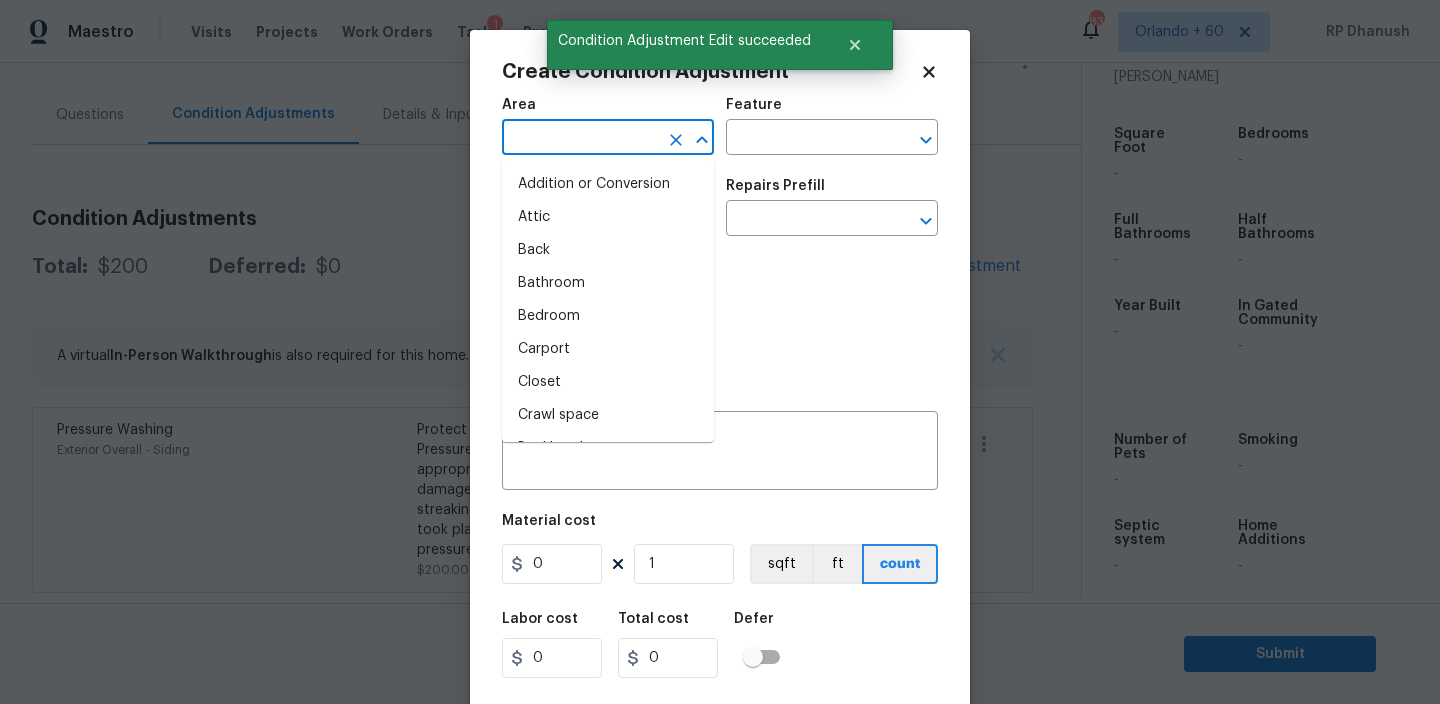 click at bounding box center [580, 139] 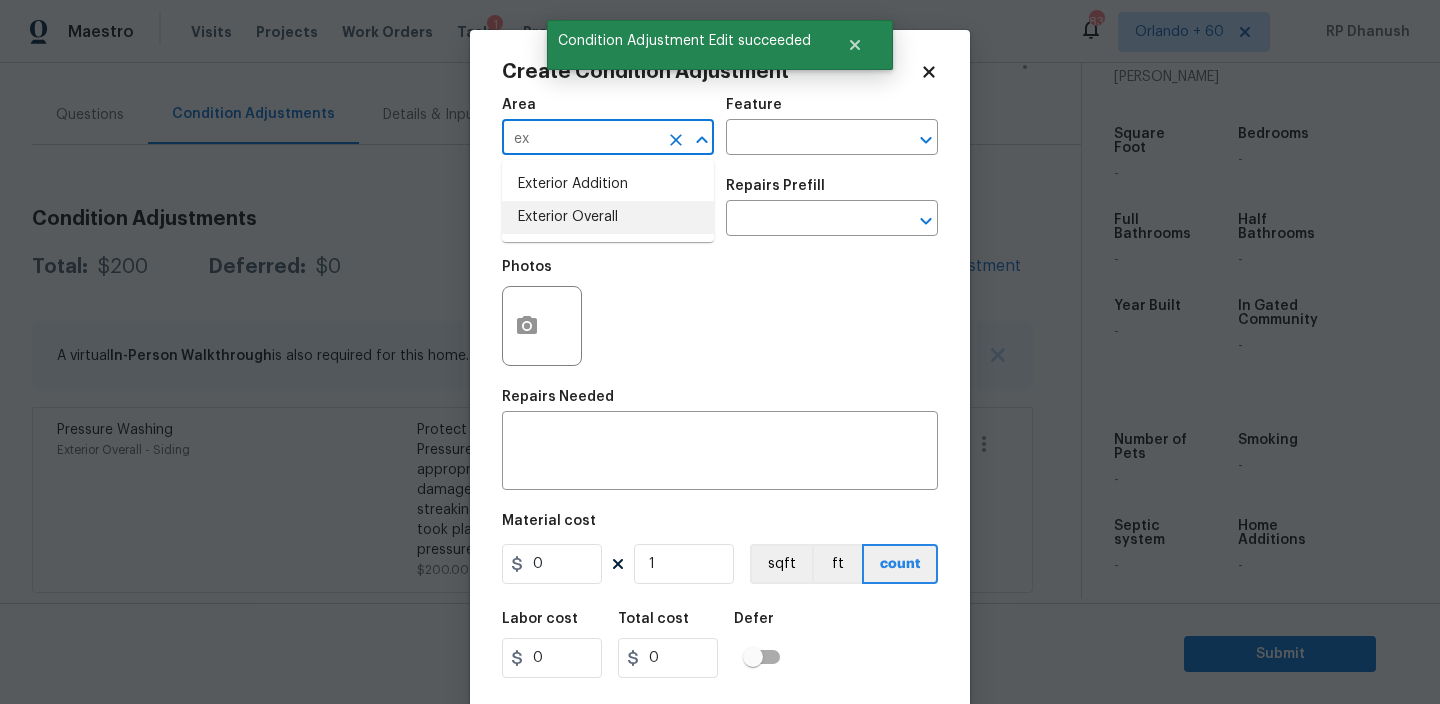 drag, startPoint x: 593, startPoint y: 205, endPoint x: 670, endPoint y: 179, distance: 81.27115 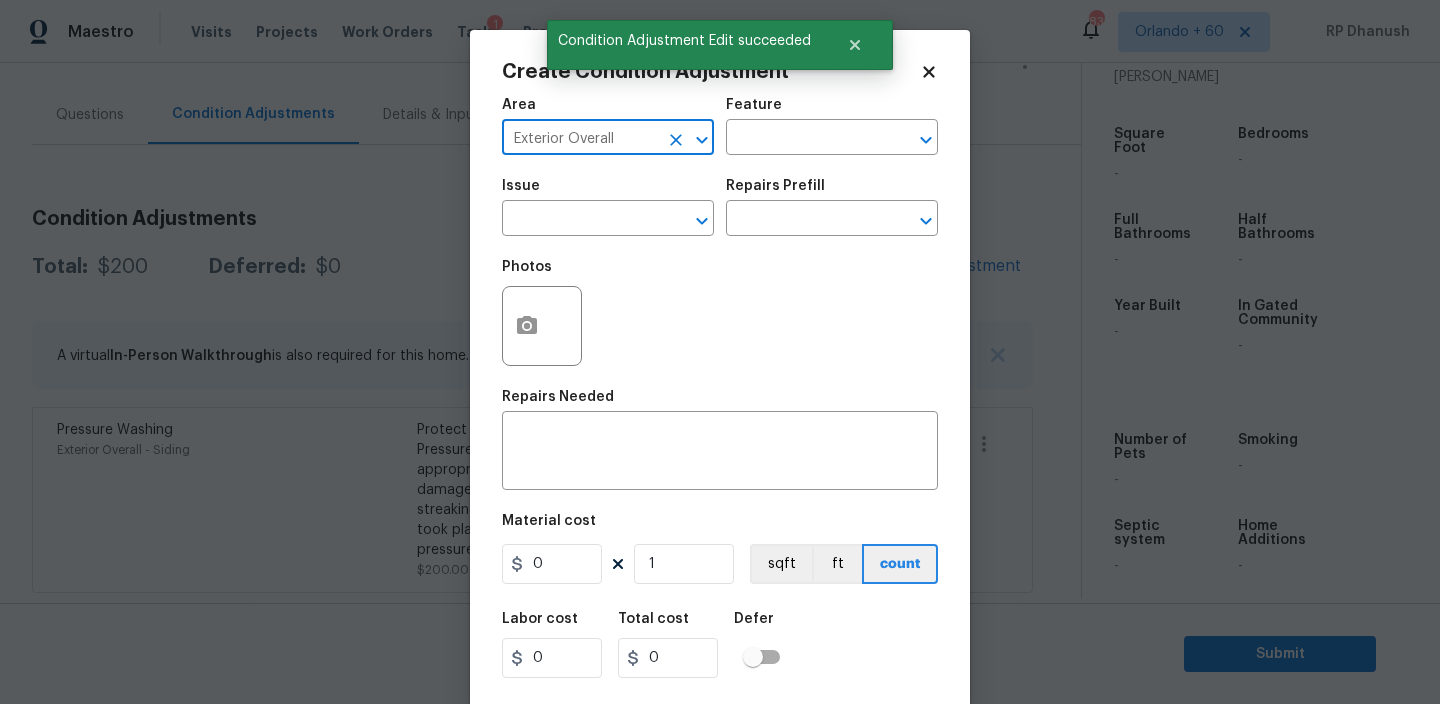 type on "Exterior Overall" 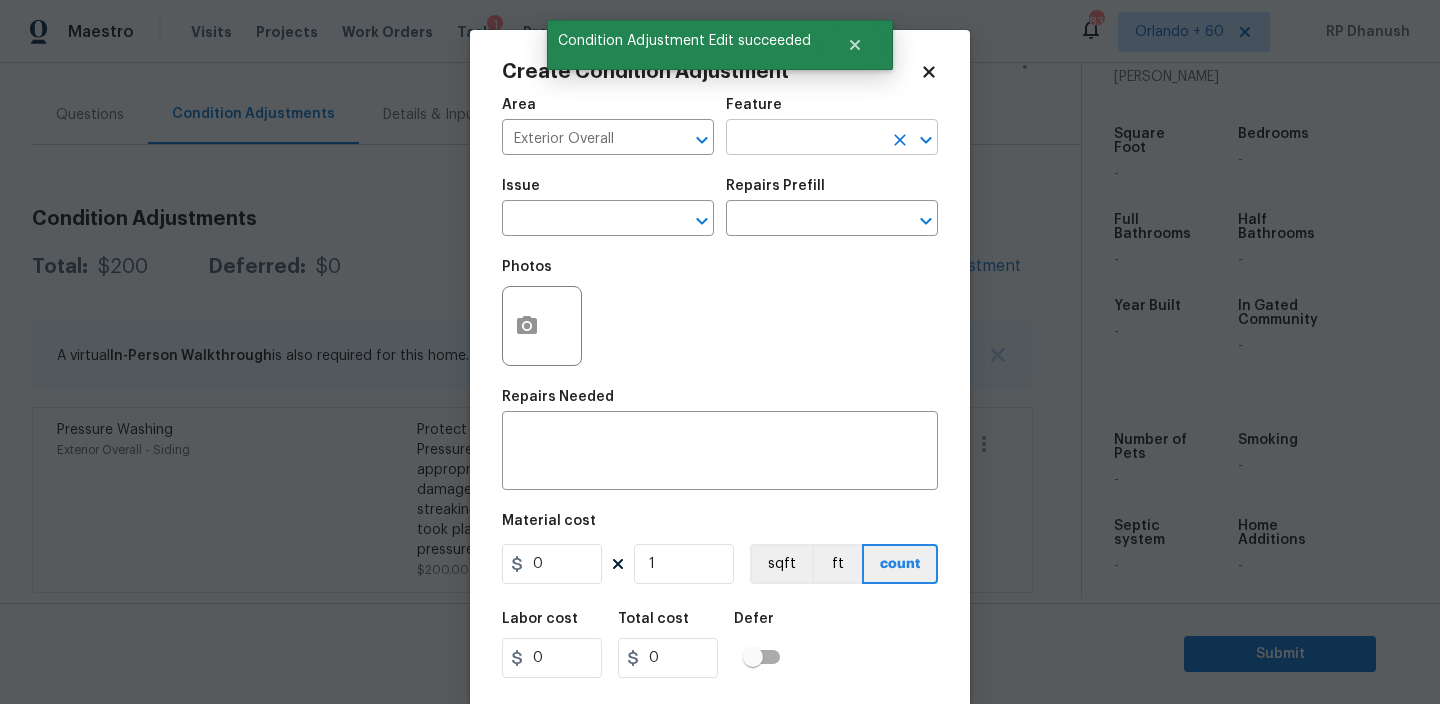 click at bounding box center [804, 139] 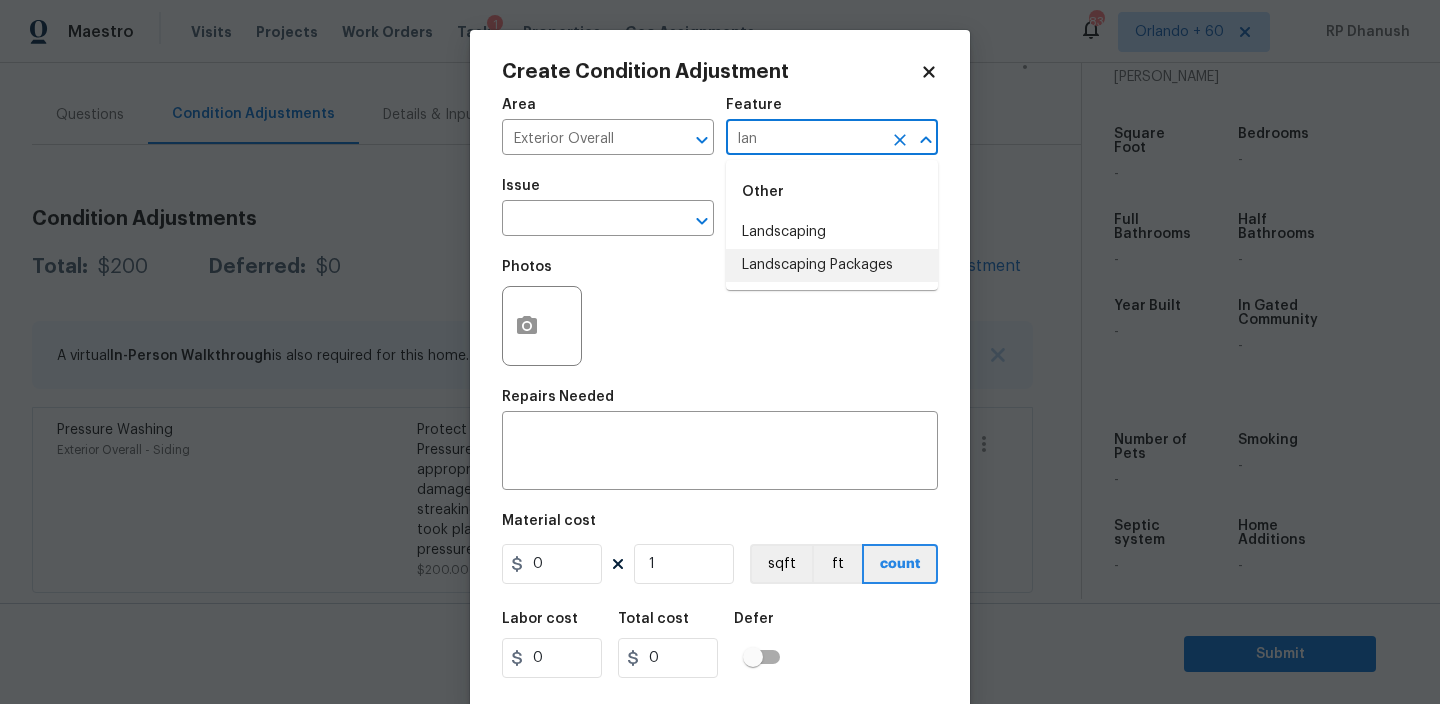 click on "Landscaping Packages" at bounding box center [832, 265] 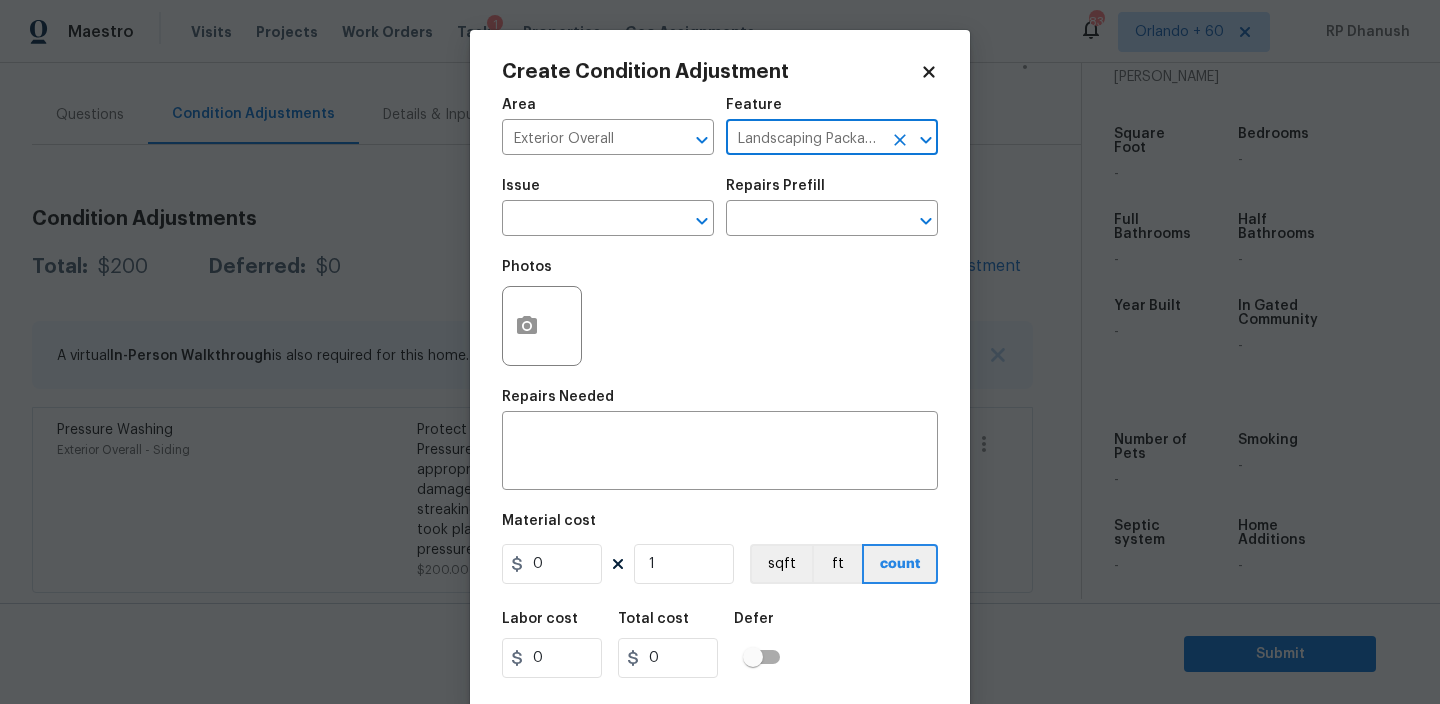 type on "Landscaping Packages" 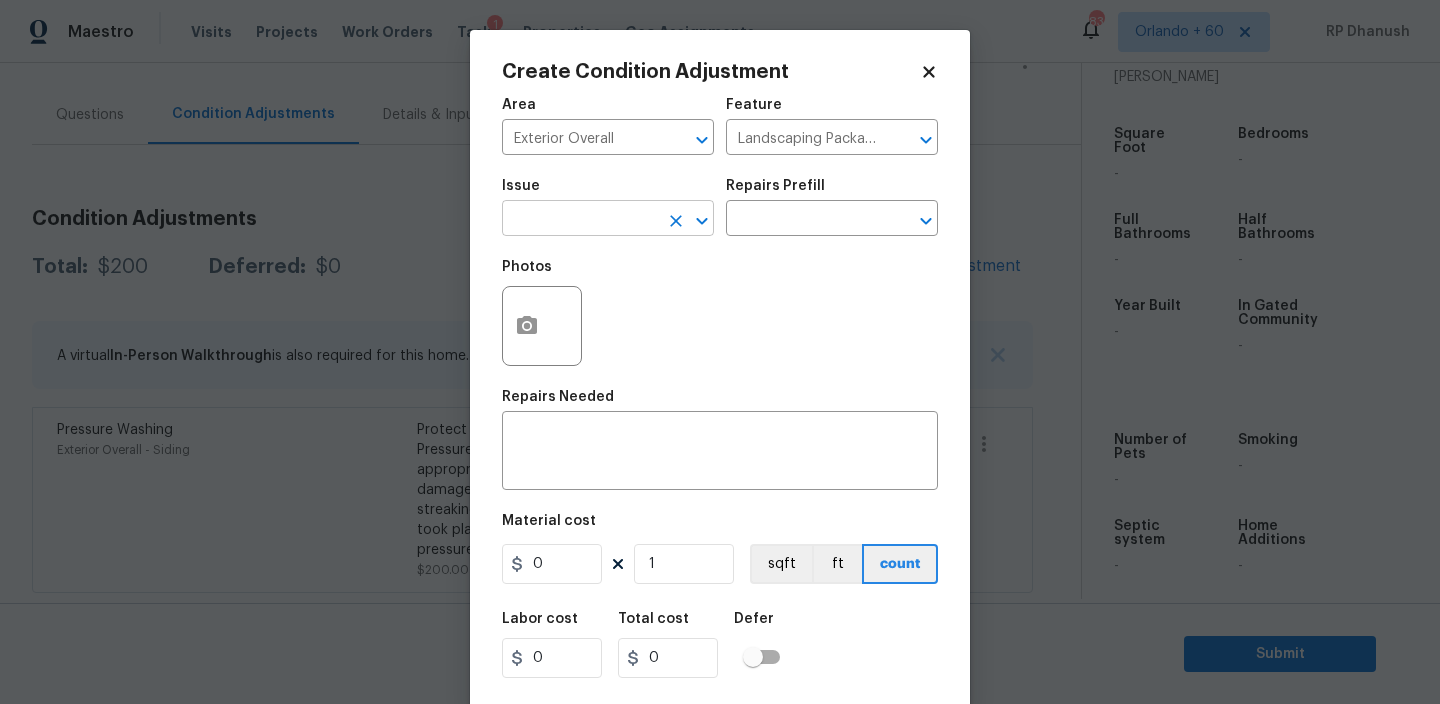 click at bounding box center (580, 220) 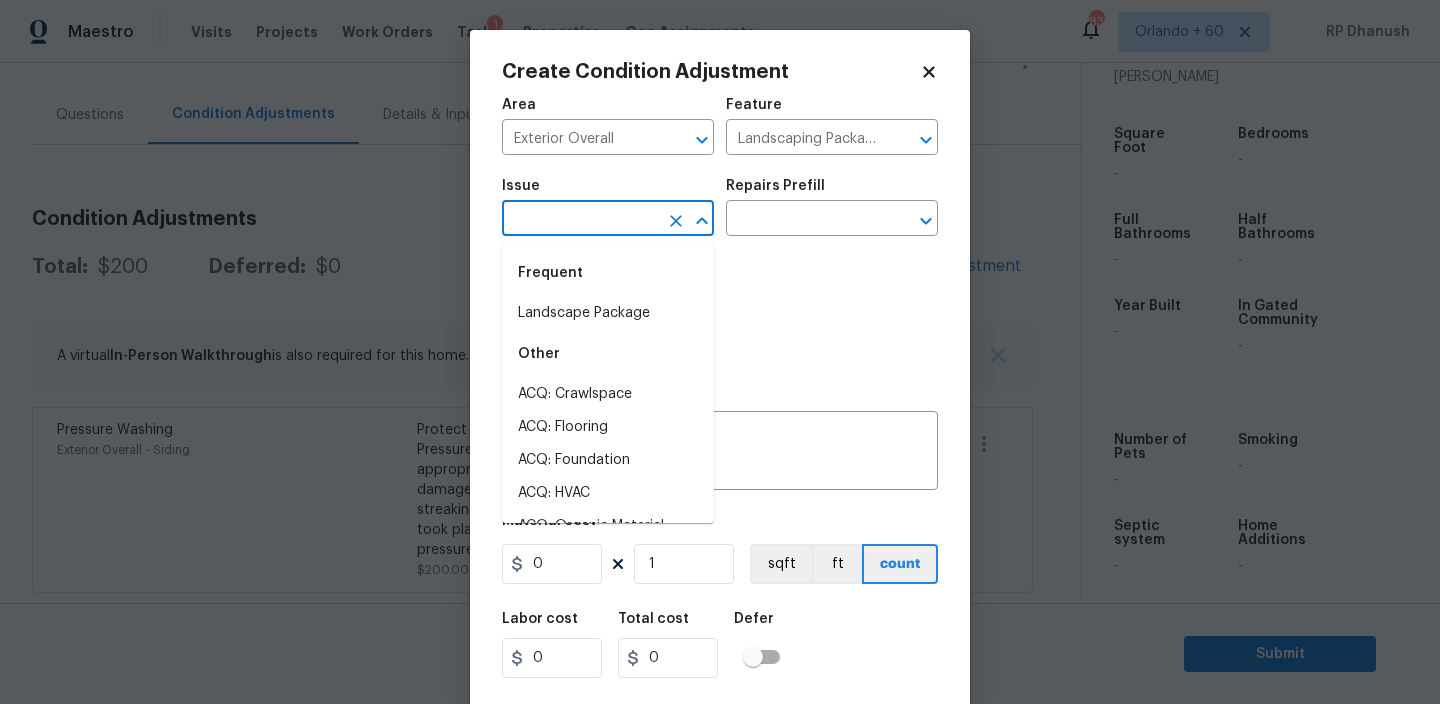 click on "Landscape Package" at bounding box center [608, 313] 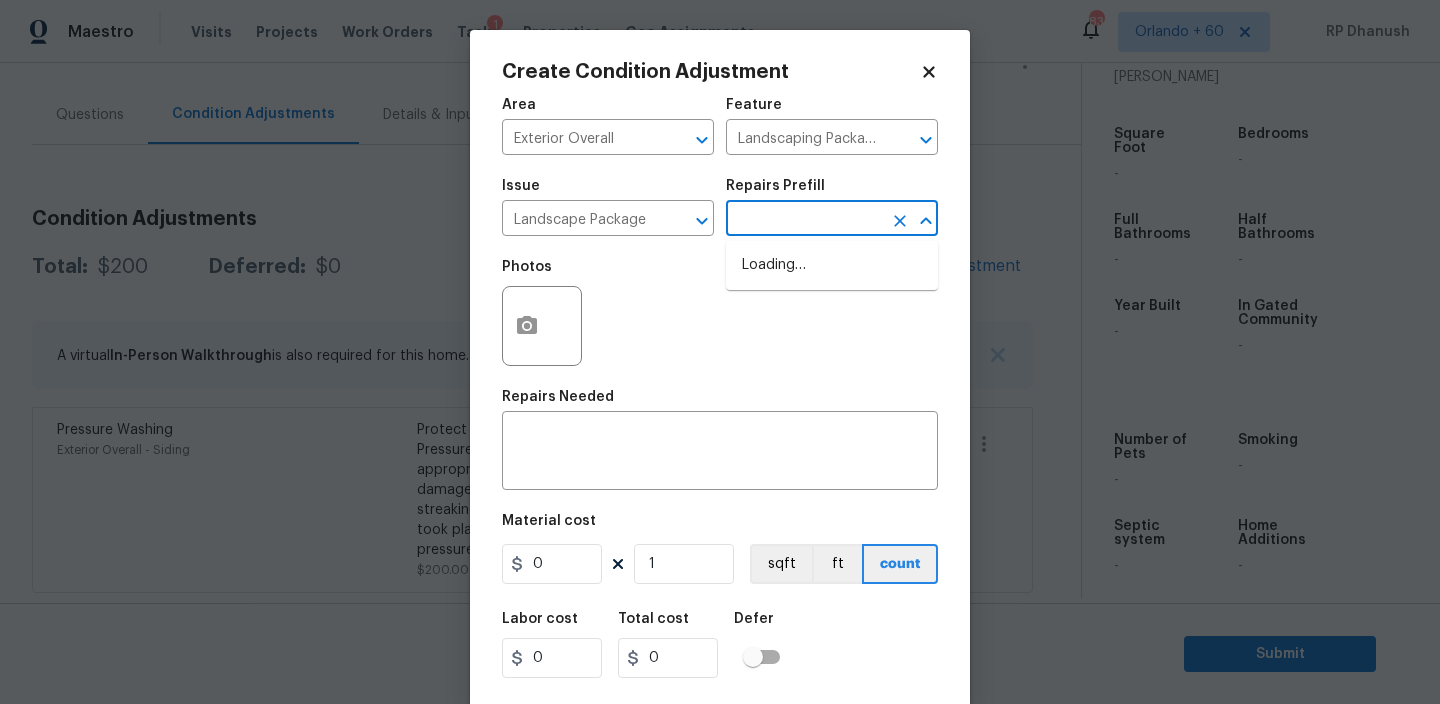 click at bounding box center [804, 220] 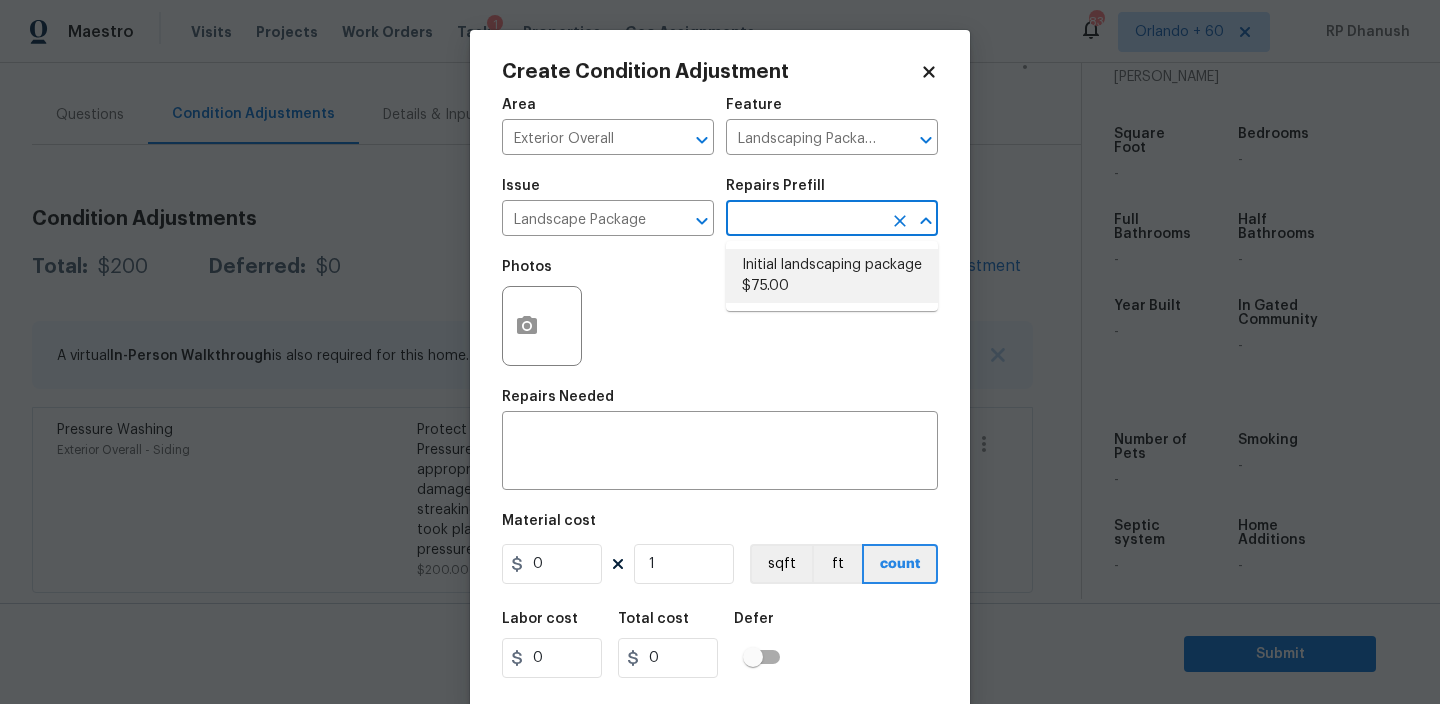 click on "Initial landscaping package $75.00" at bounding box center (832, 276) 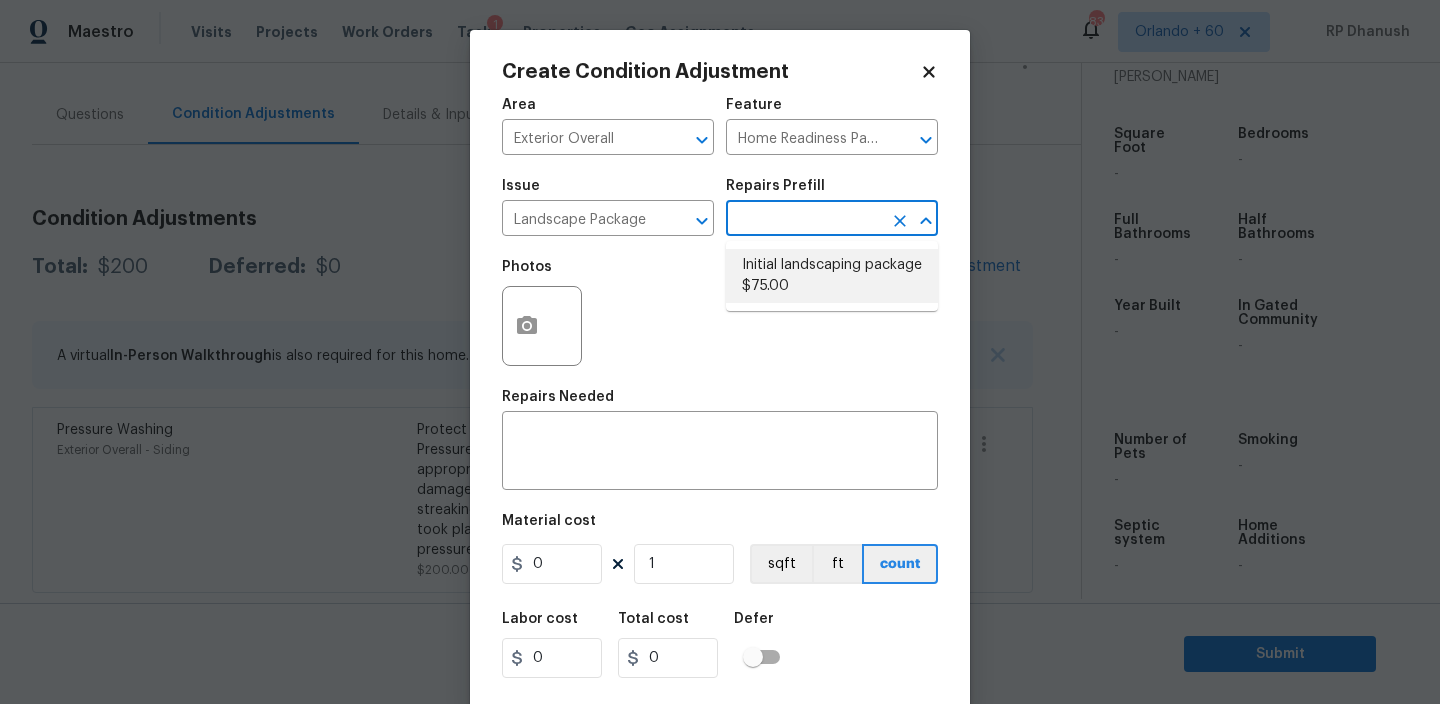 type on "Mowing of grass up to 6" in height. Mow, edge along driveways & sidewalks, trim along standing structures, trim bushes and shrubs (<6' in height). Remove weeds from previously maintained flowerbeds and remove standing yard debris (small twigs, non seasonal falling leaves).  Use leaf blower to remove clippings from hard surfaces."" 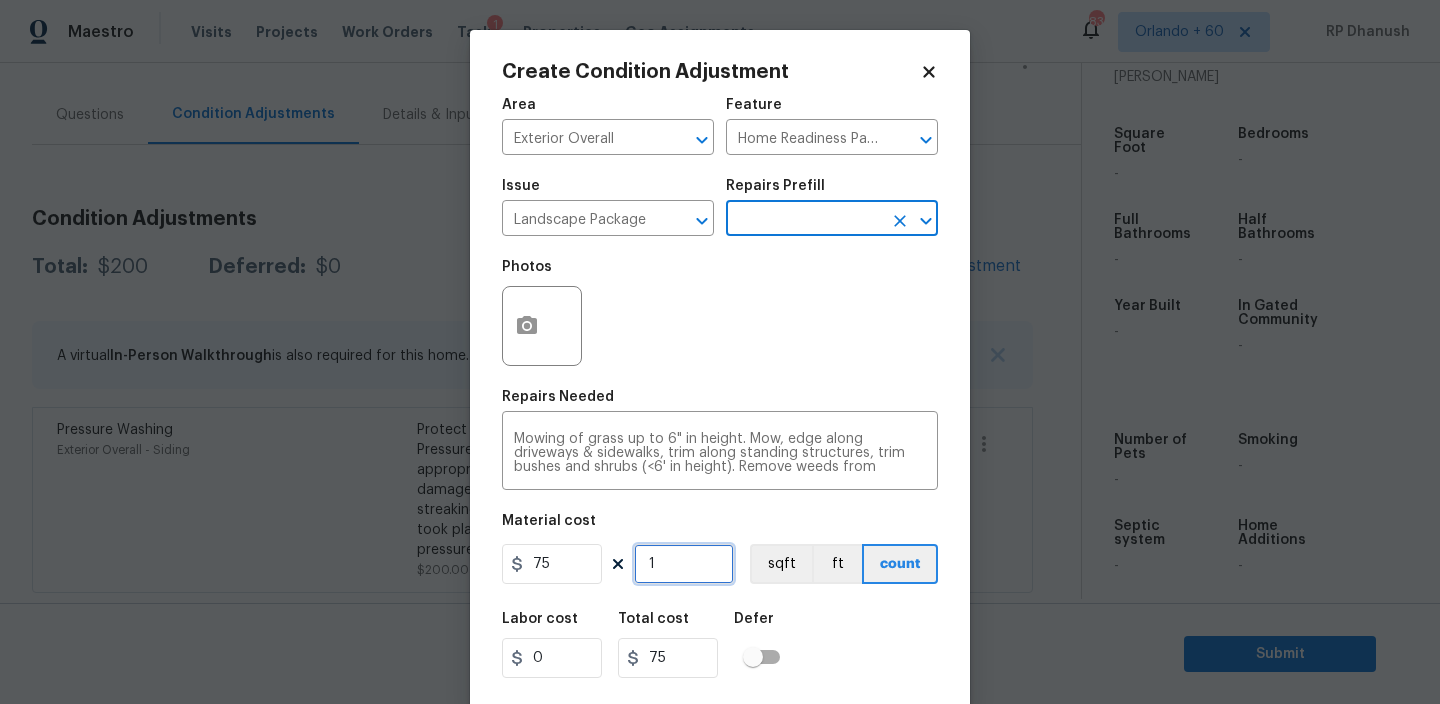 click on "1" at bounding box center [684, 564] 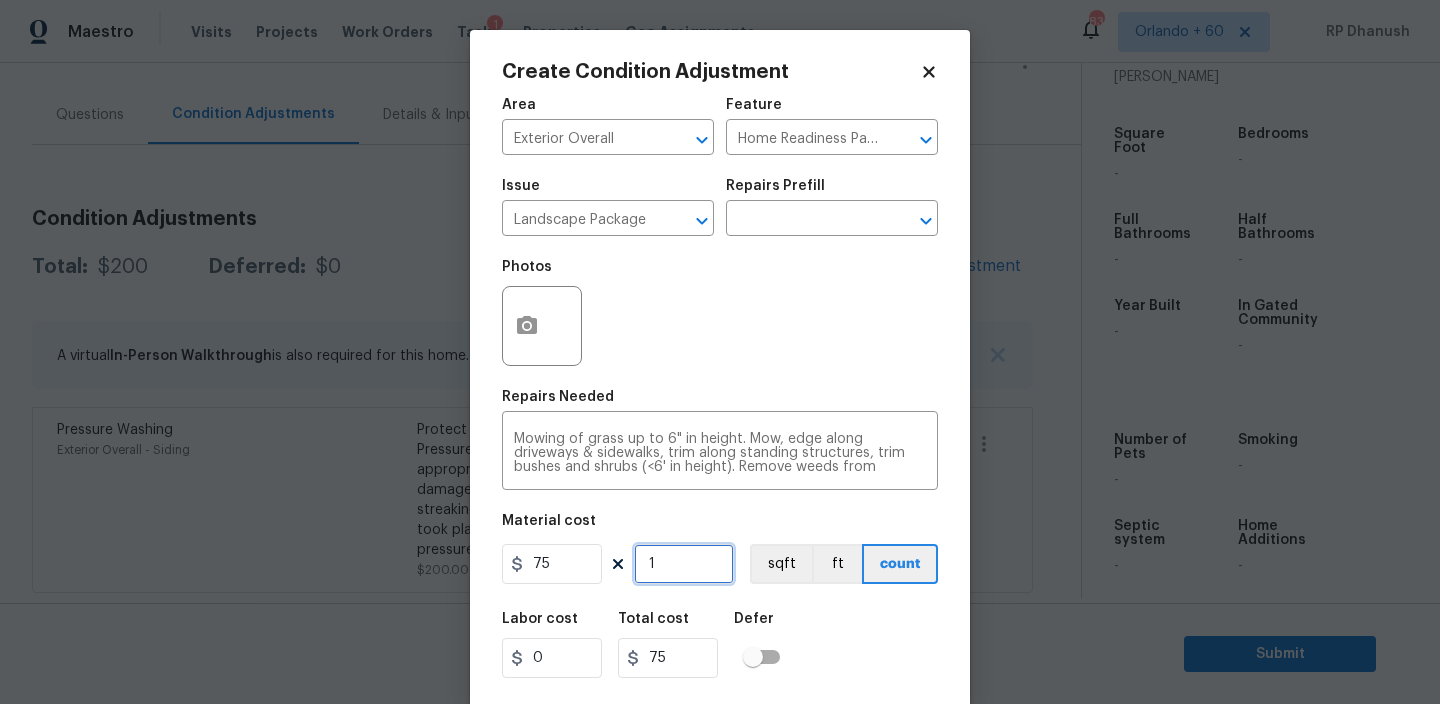 type on "0" 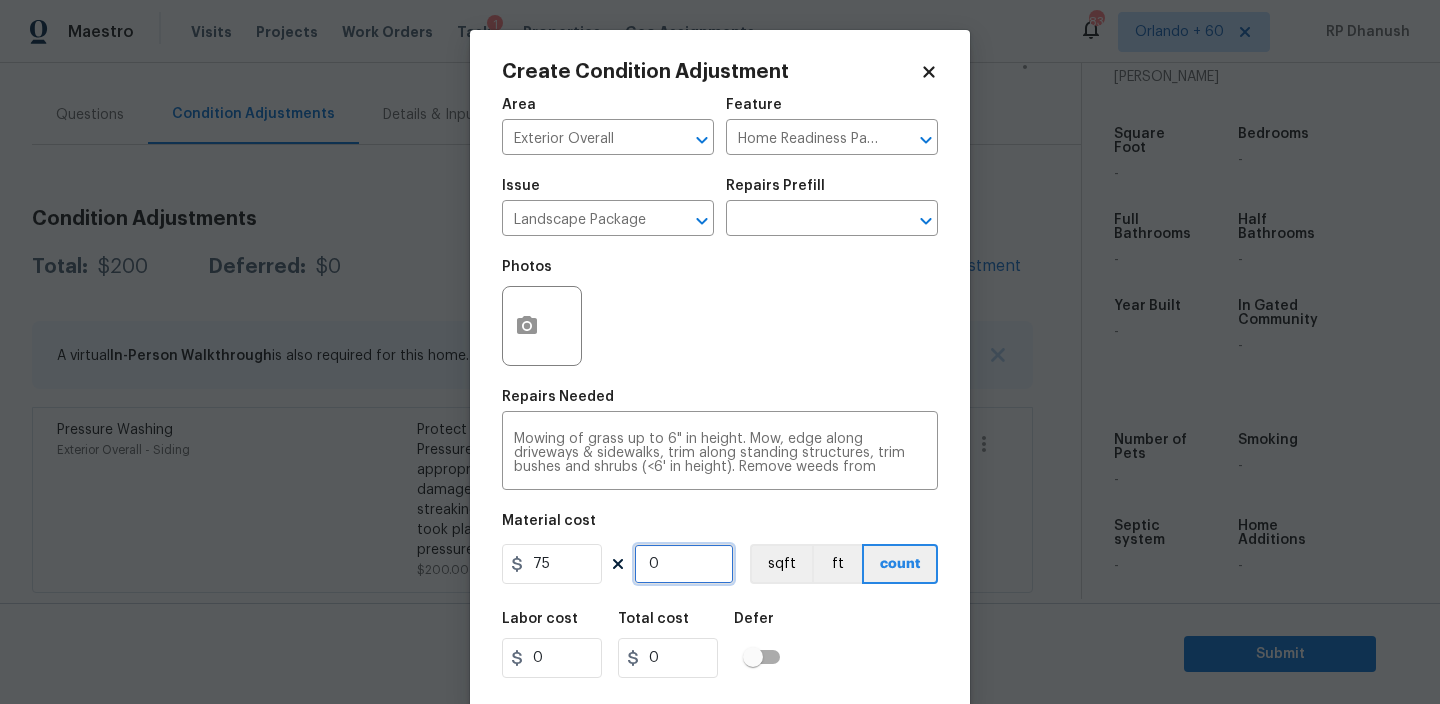 type on "4" 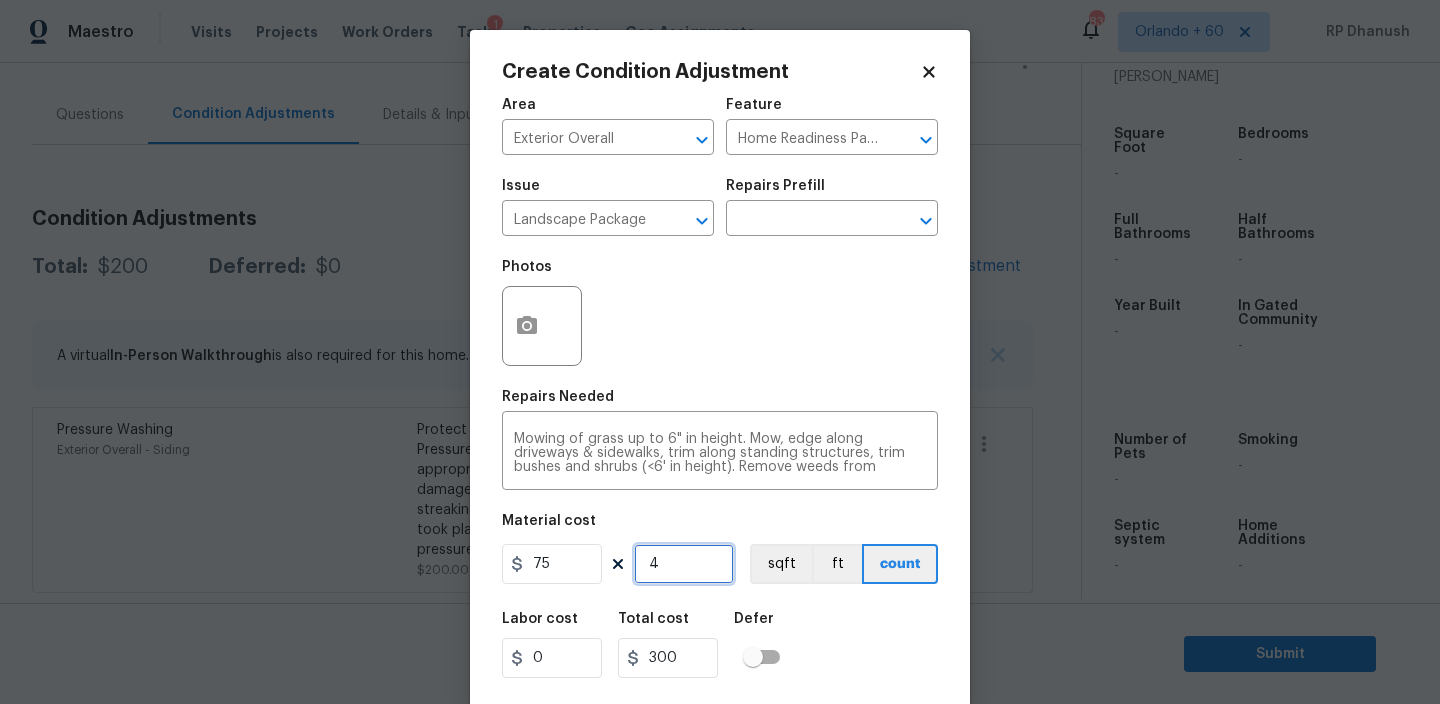 type on "4" 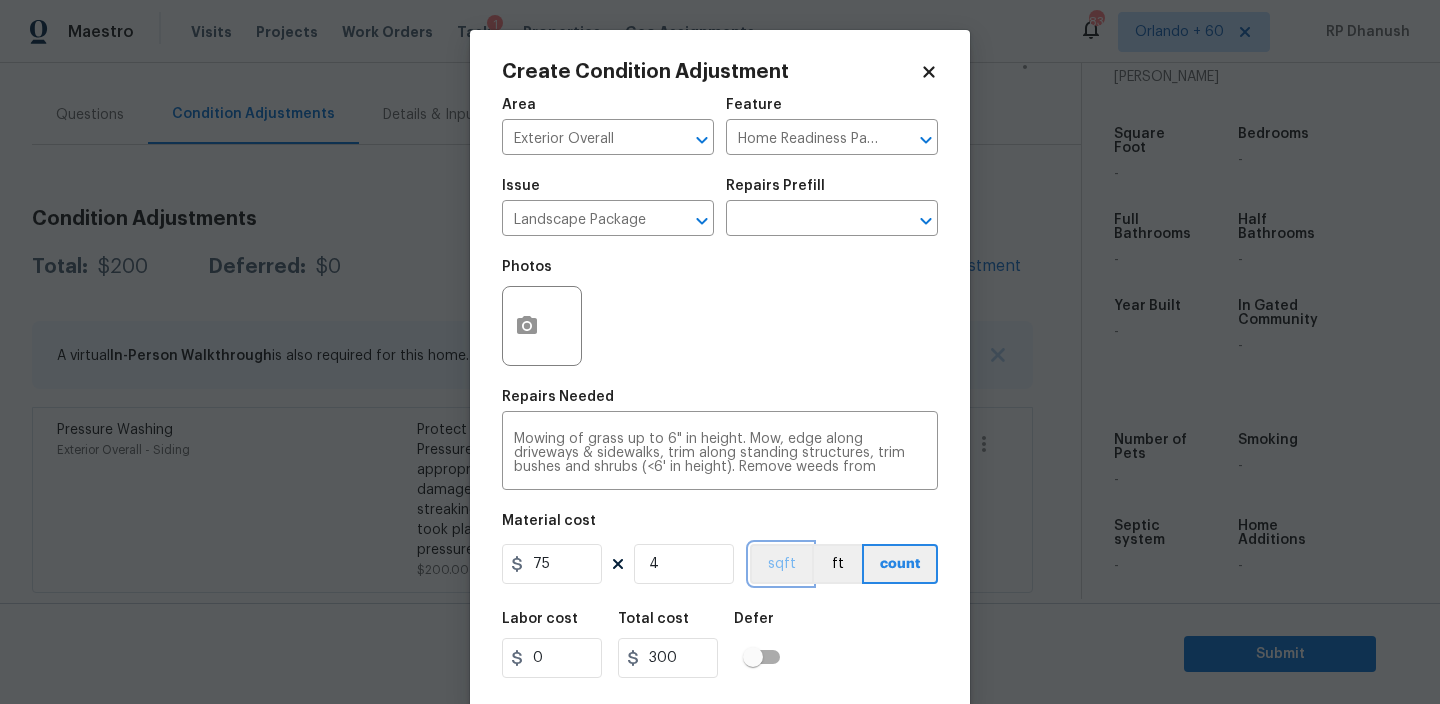 type 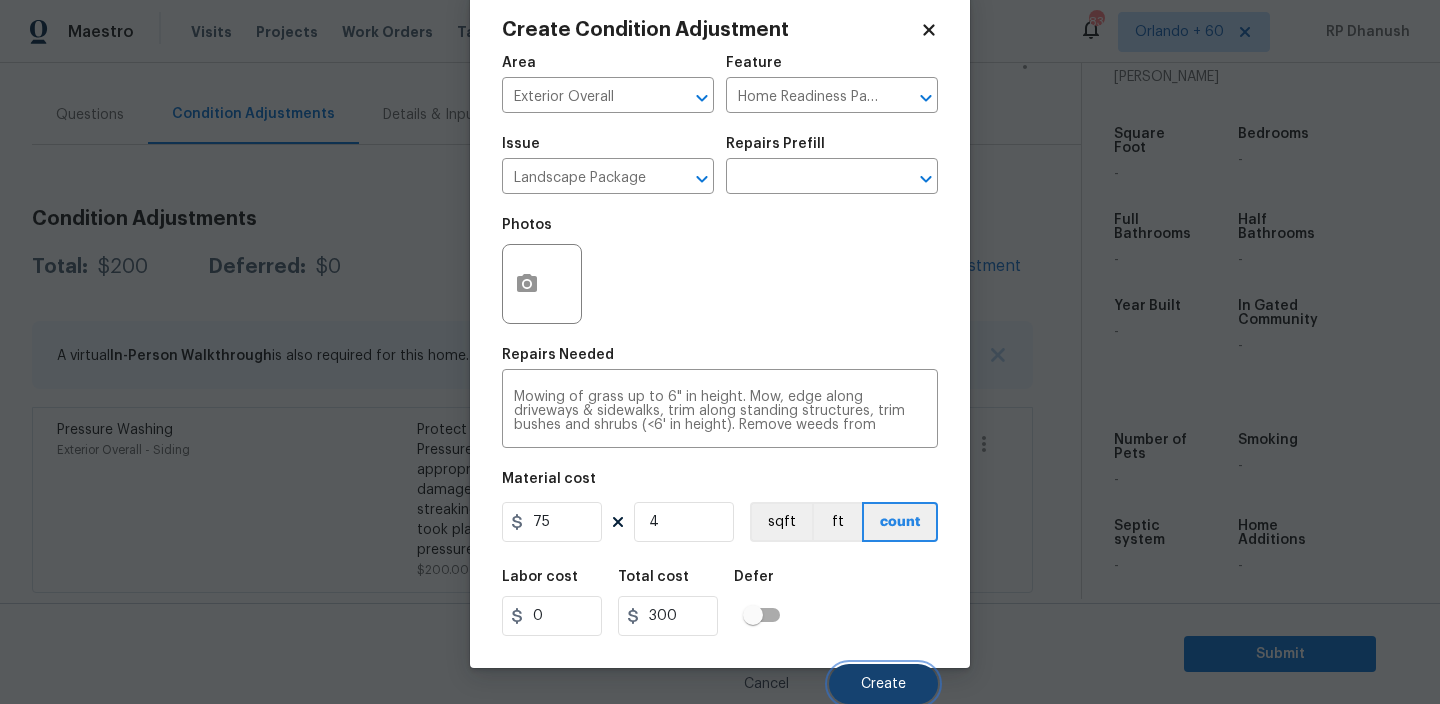 click on "Create" at bounding box center [883, 684] 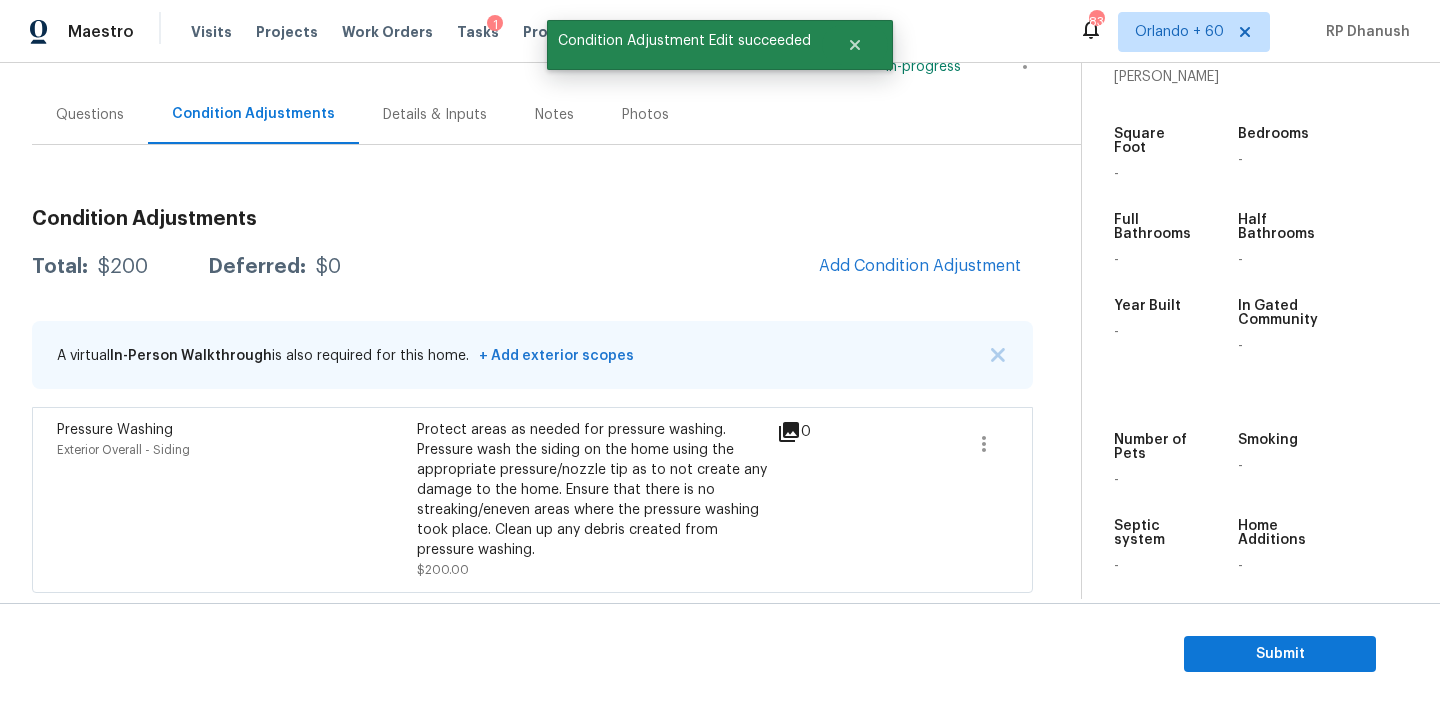 scroll, scrollTop: 36, scrollLeft: 0, axis: vertical 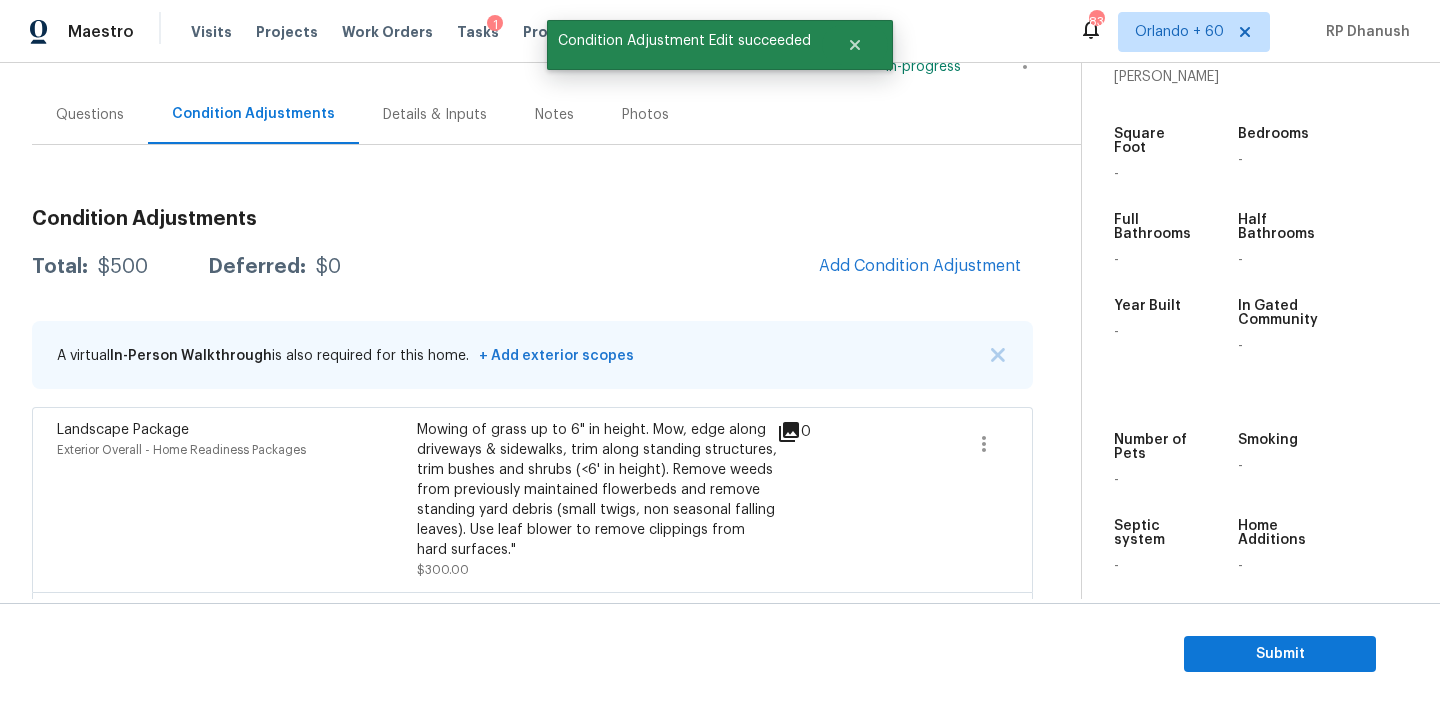 click on "Condition Adjustments Total:  $500 Deferred:  $0 Add Condition Adjustment A virtual  In-Person Walkthrough  is also required for this home.   + Add exterior scopes Landscape Package Exterior Overall - Home Readiness Packages Mowing of grass up to 6" in height. Mow, edge along driveways & sidewalks, trim along standing structures, trim bushes and shrubs (<6' in height). Remove weeds from previously maintained flowerbeds and remove standing yard debris (small twigs, non seasonal falling leaves).  Use leaf blower to remove clippings from hard surfaces." $300.00   0 Pressure Washing Exterior Overall - Siding Protect areas as needed for pressure washing. Pressure wash the siding on the home using the appropriate pressure/nozzle tip as to not create any damage to the home. Ensure that there is no streaking/eneven areas where the pressure washing took place. Clean up any debris created from pressure washing. $200.00   0" at bounding box center [532, 485] 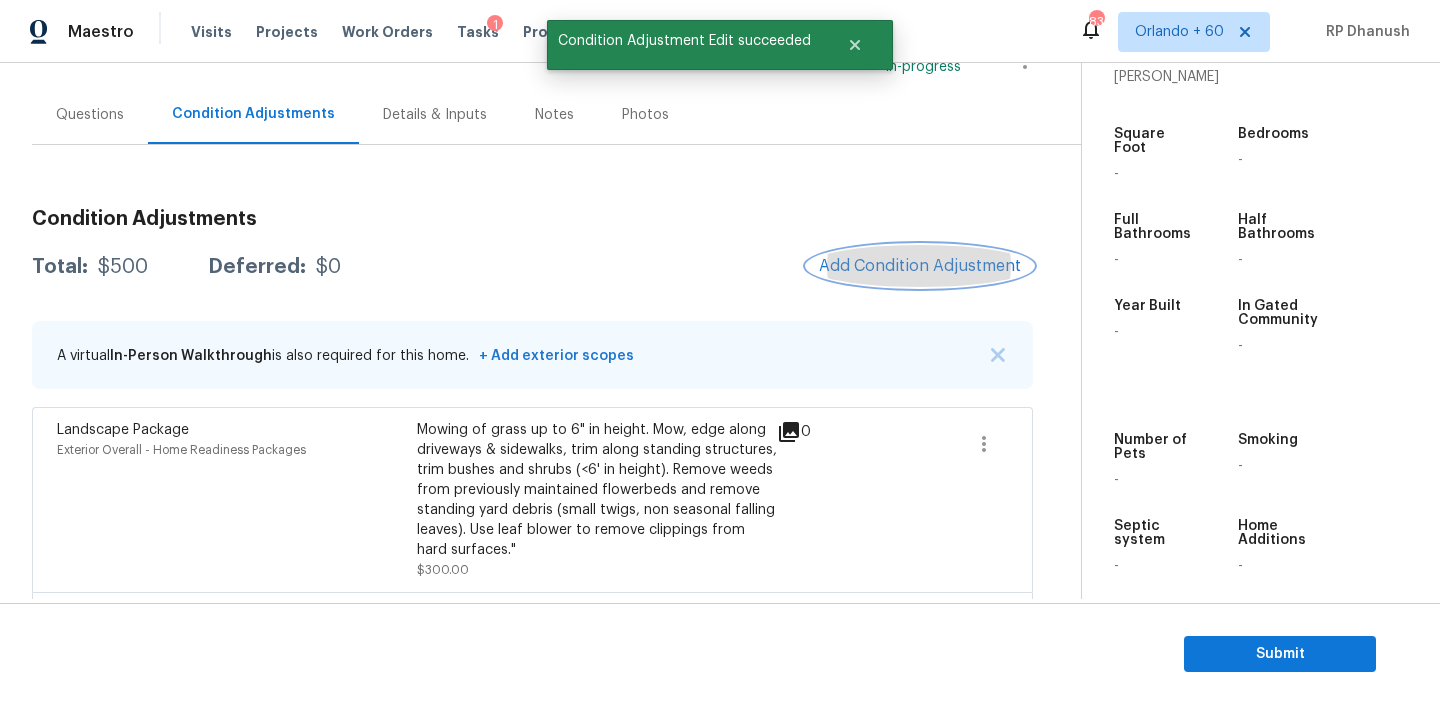 click on "Add Condition Adjustment" at bounding box center [920, 266] 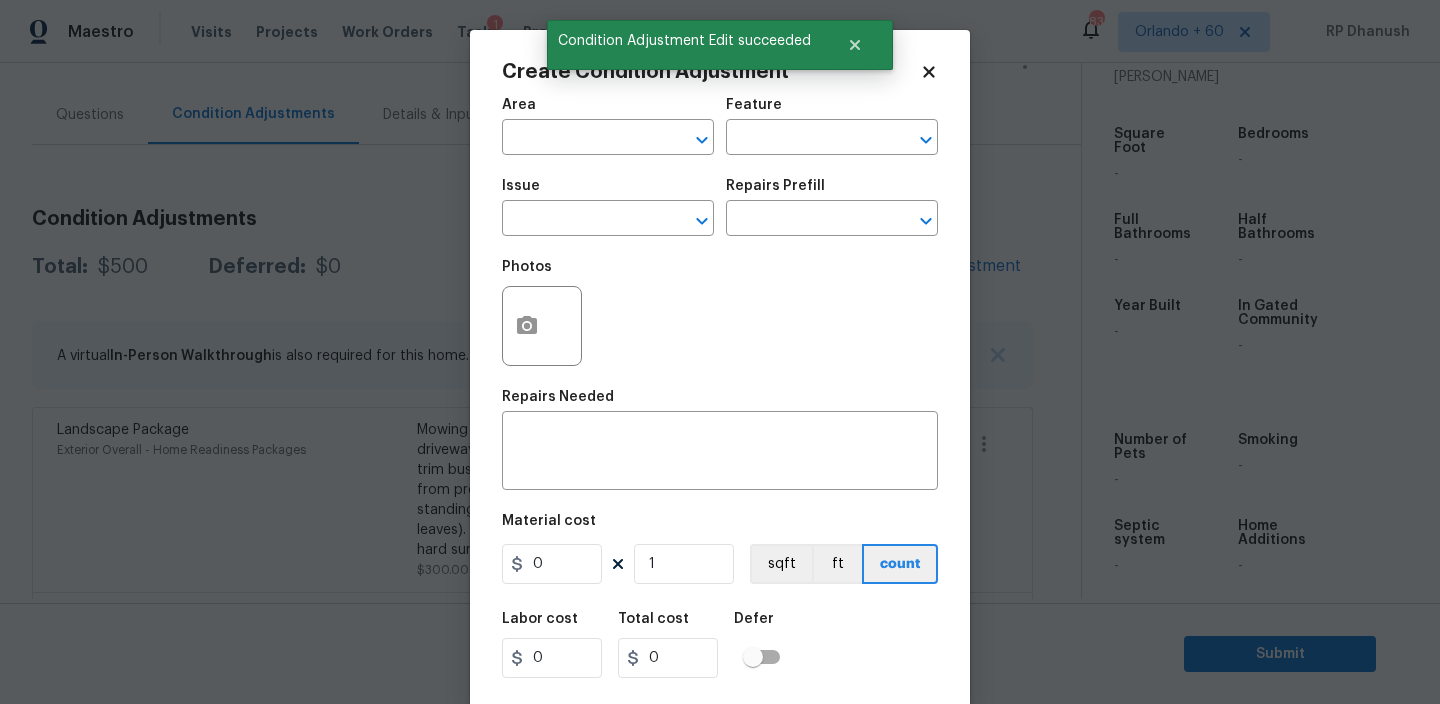 click on "Area ​" at bounding box center [608, 126] 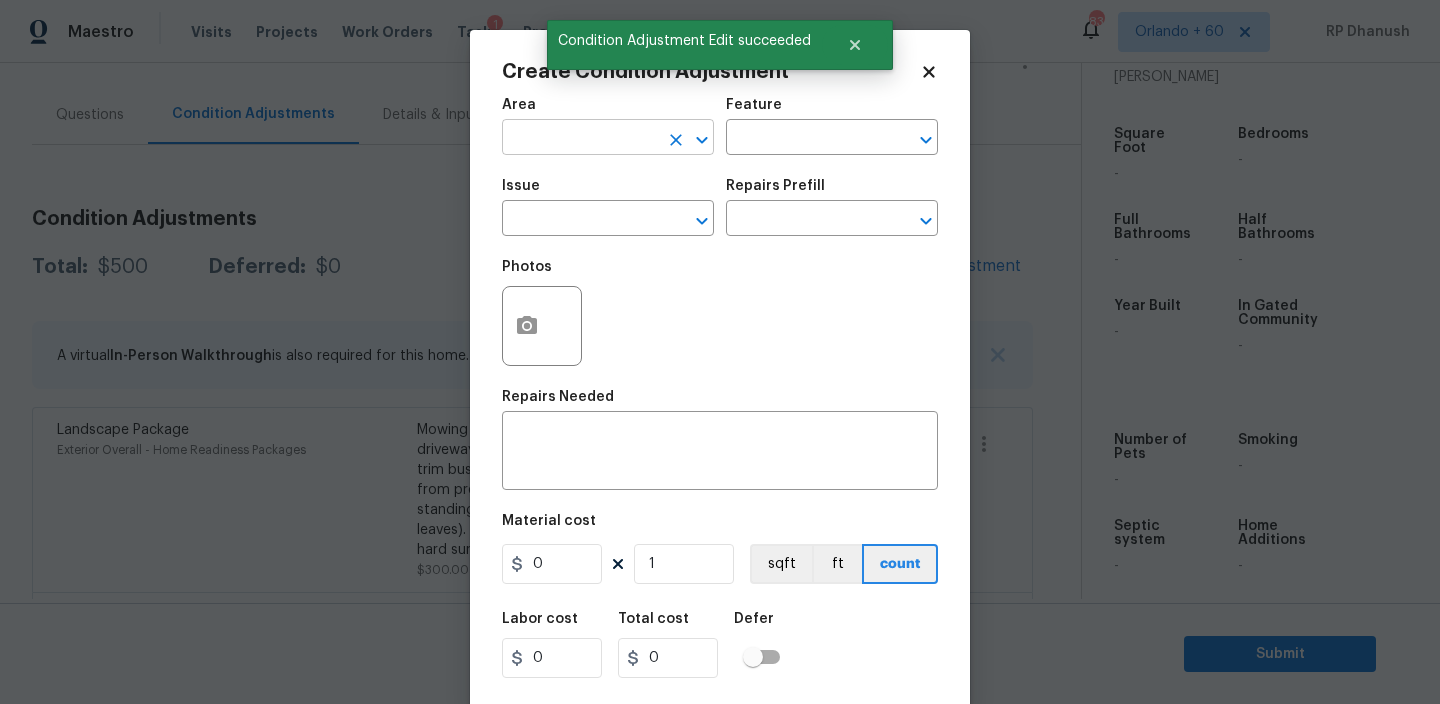 click at bounding box center (580, 139) 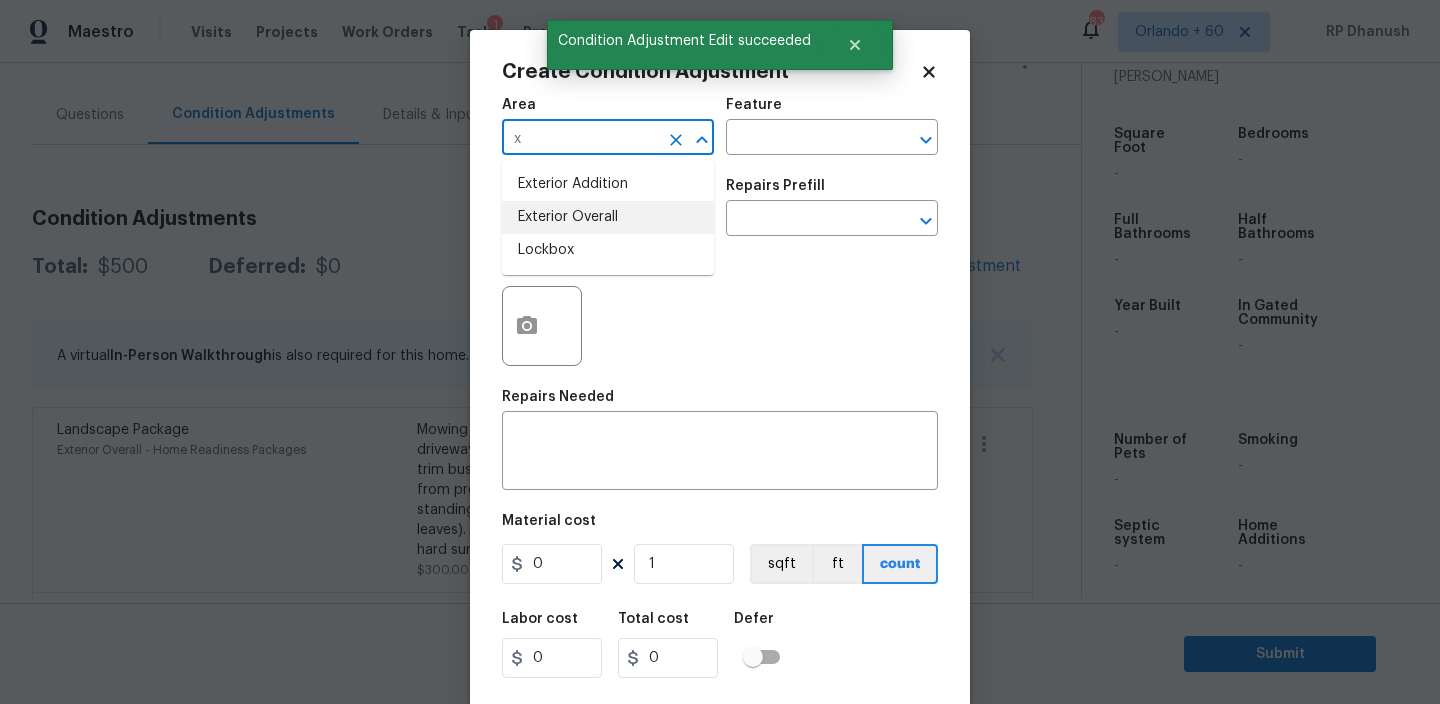 click on "Exterior Overall" at bounding box center (608, 217) 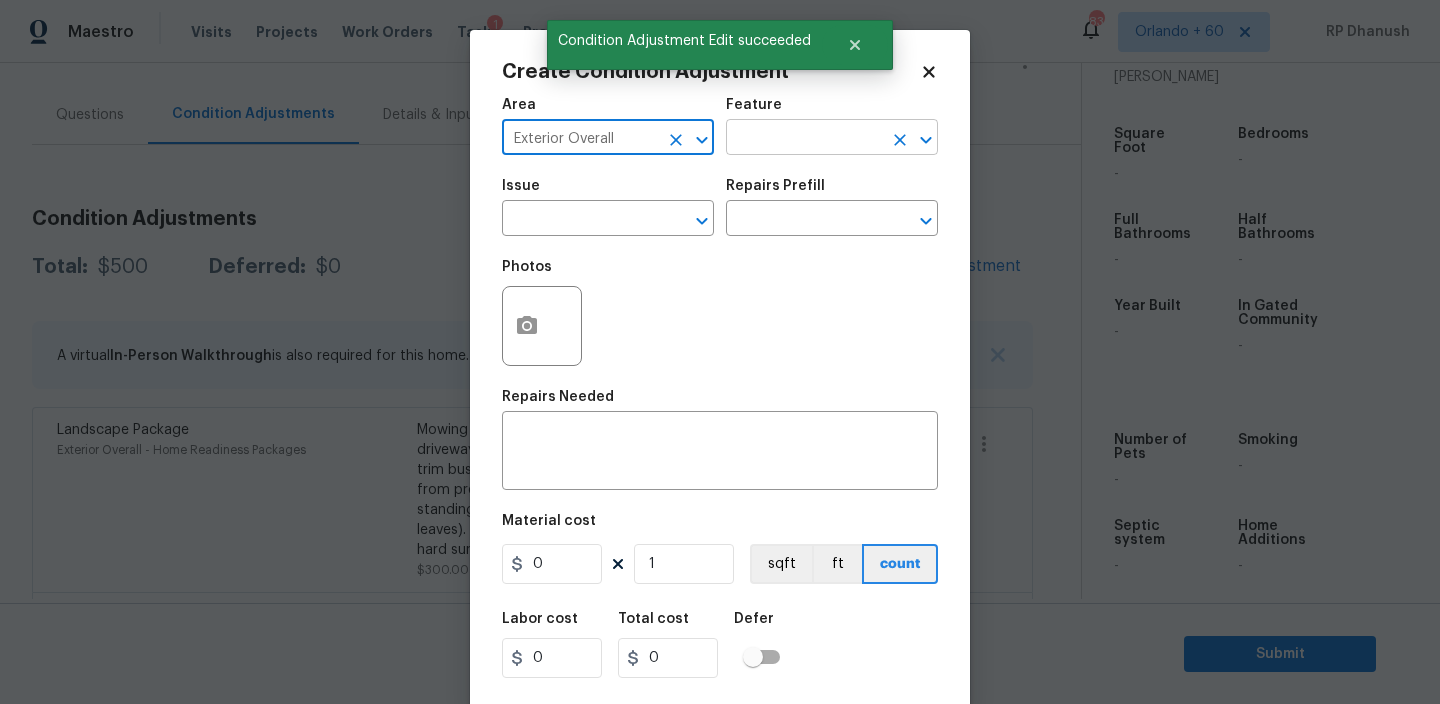 type on "Exterior Overall" 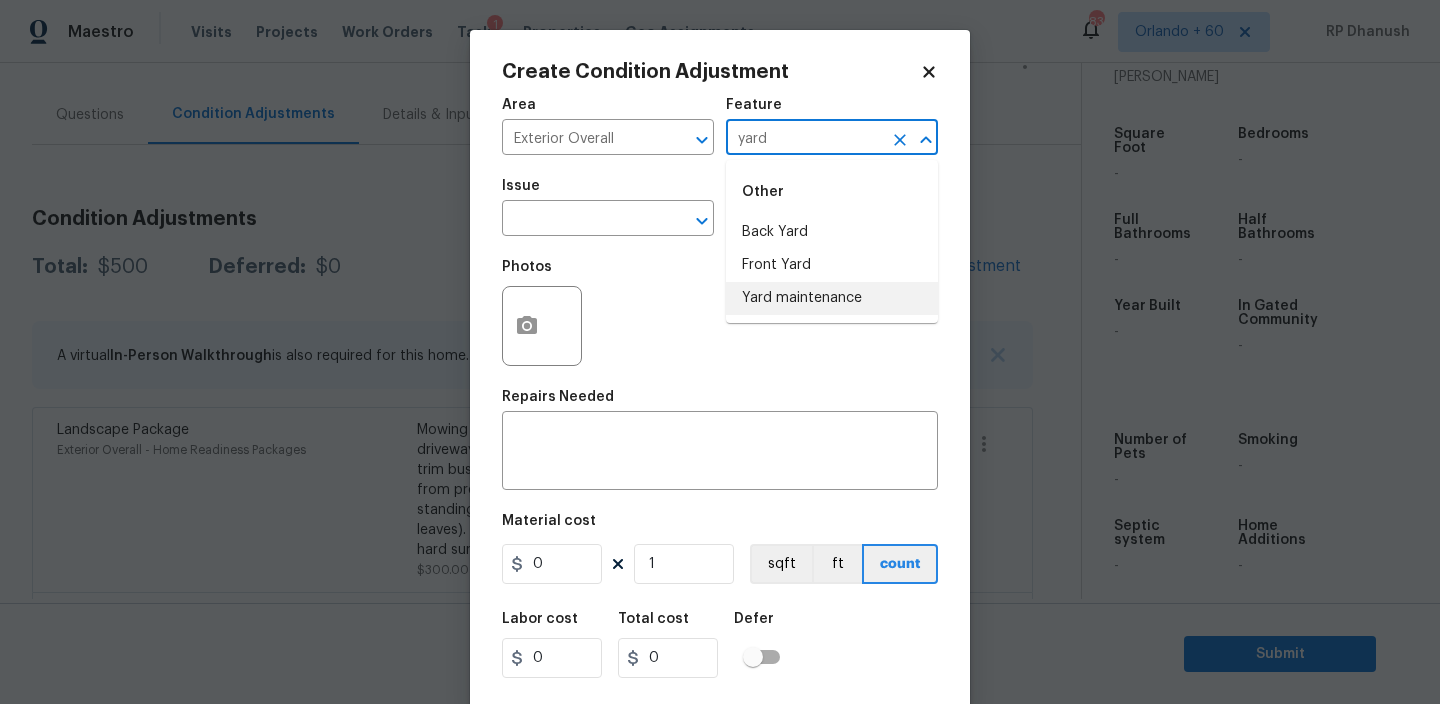 click on "Yard maintenance" at bounding box center [832, 298] 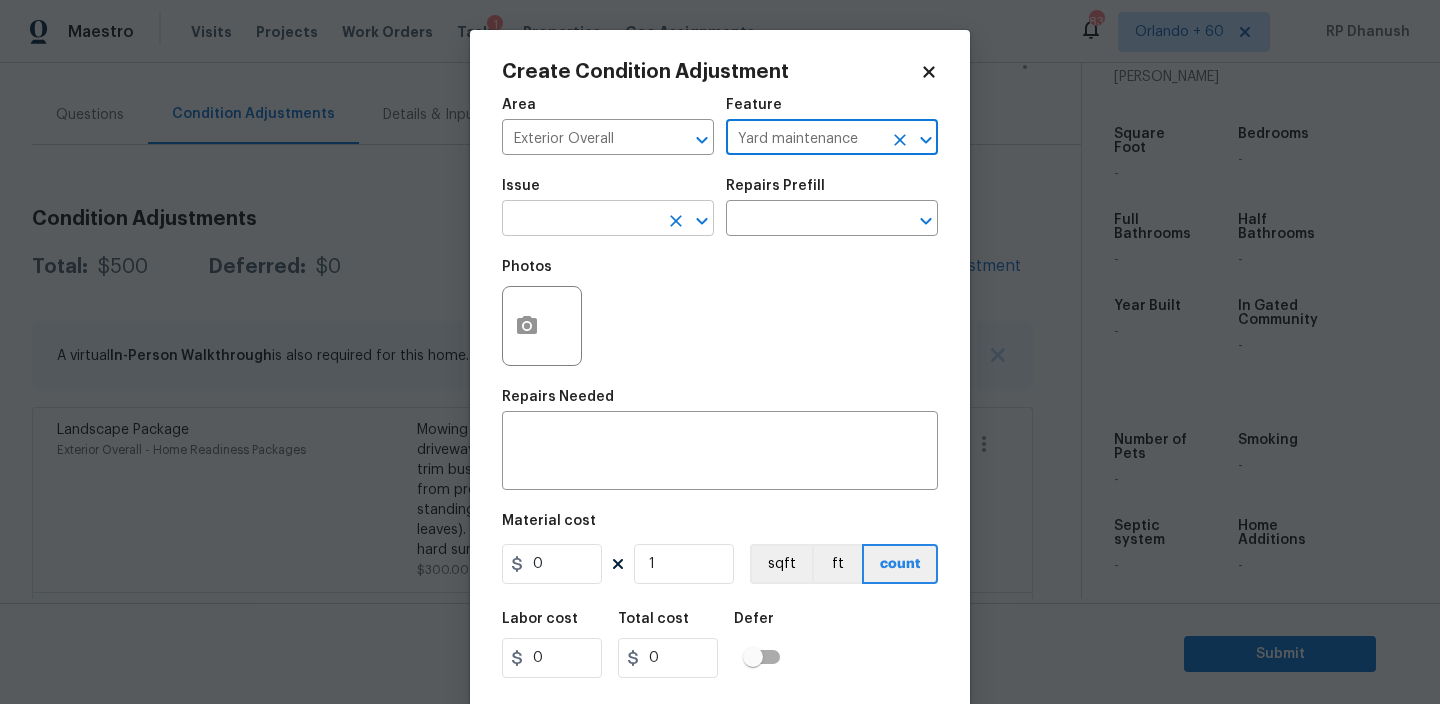 type on "Yard maintenance" 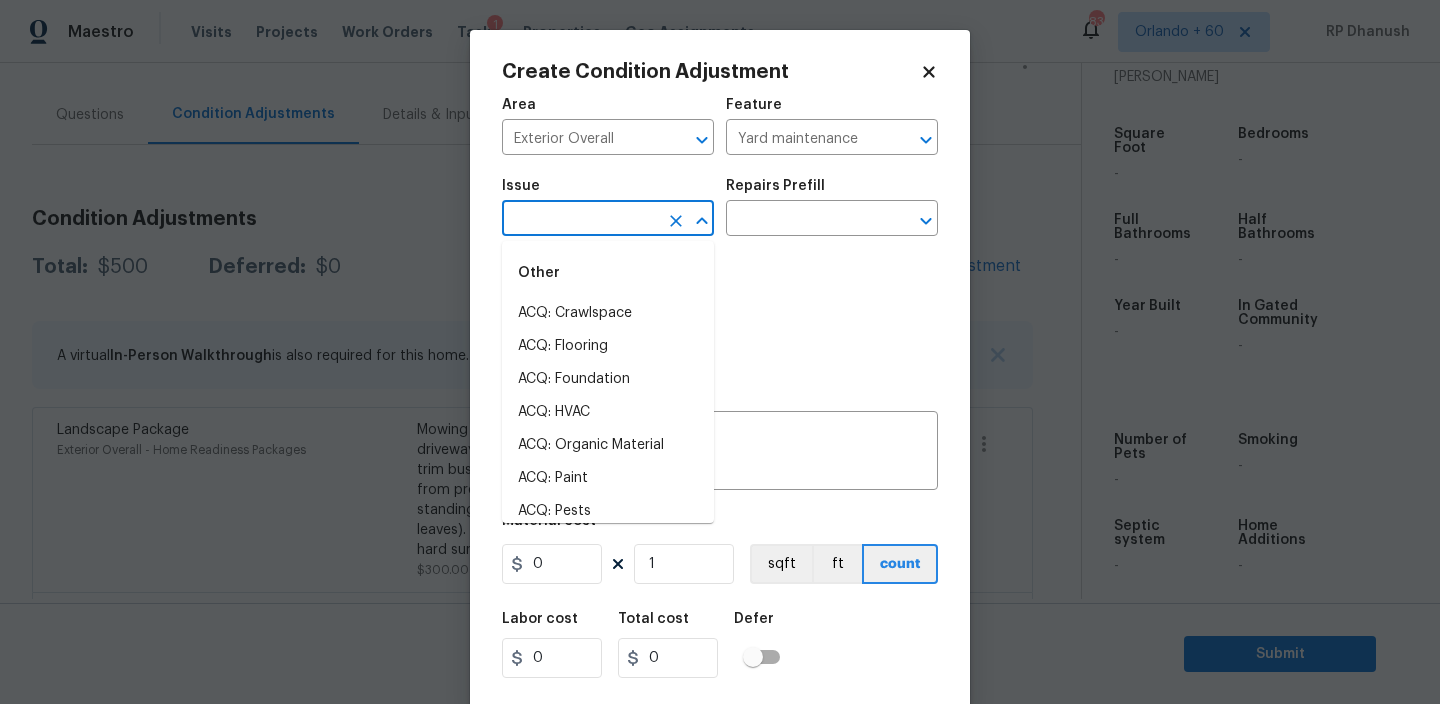 click at bounding box center [580, 220] 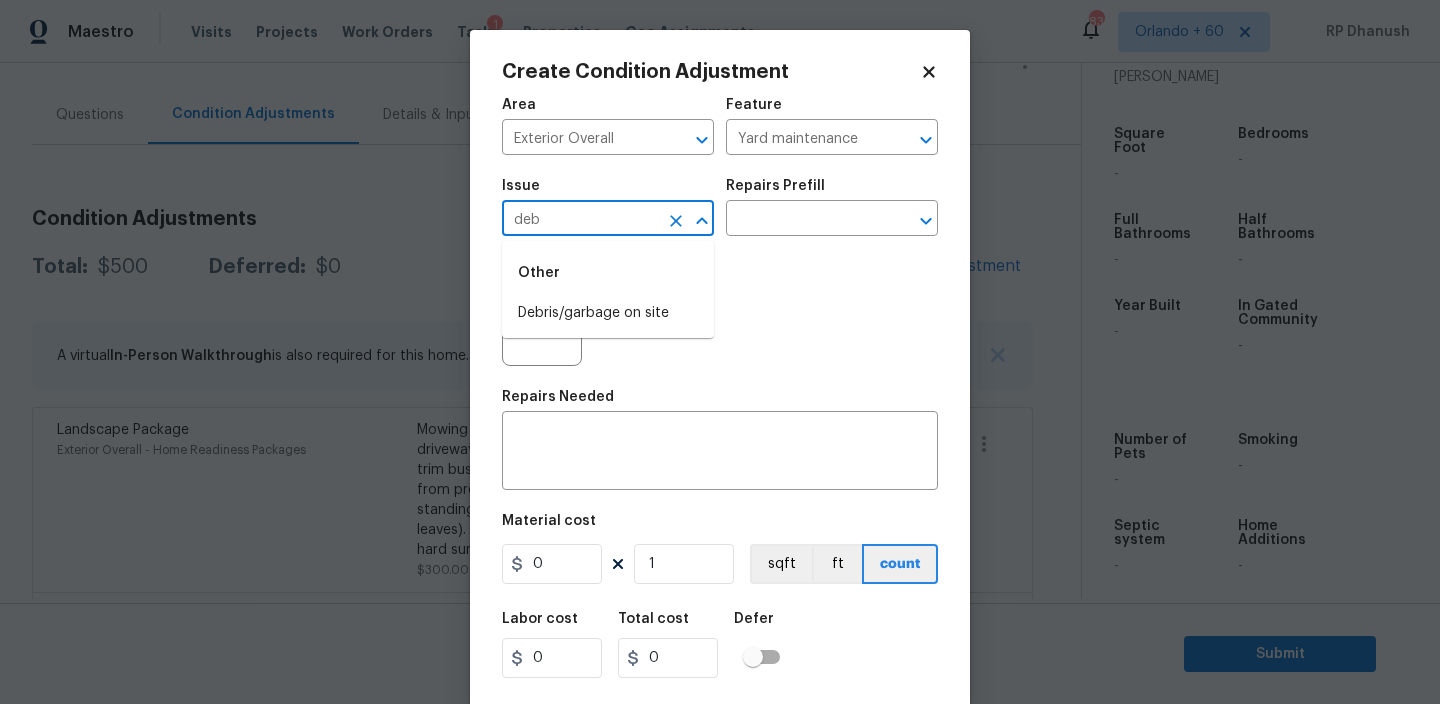 click on "Debris/garbage on site" at bounding box center (608, 313) 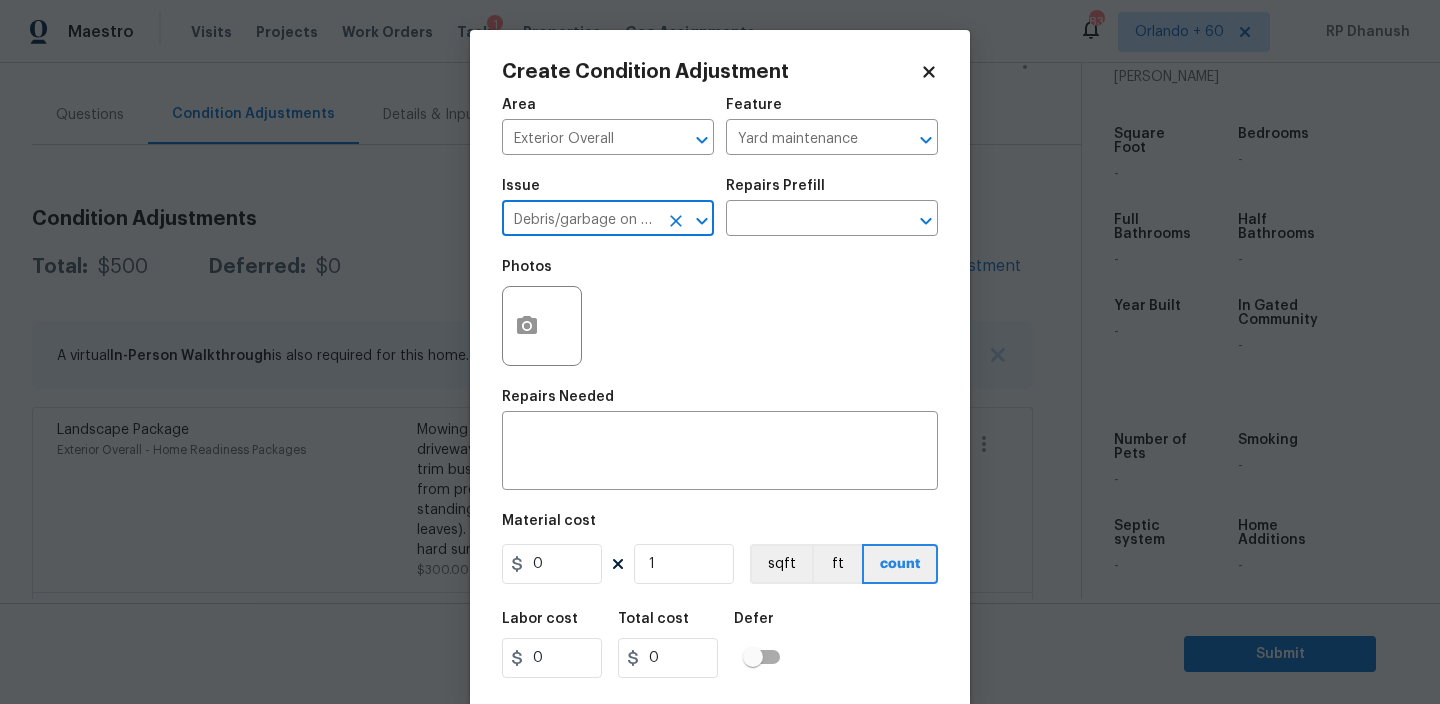 type on "Debris/garbage on site" 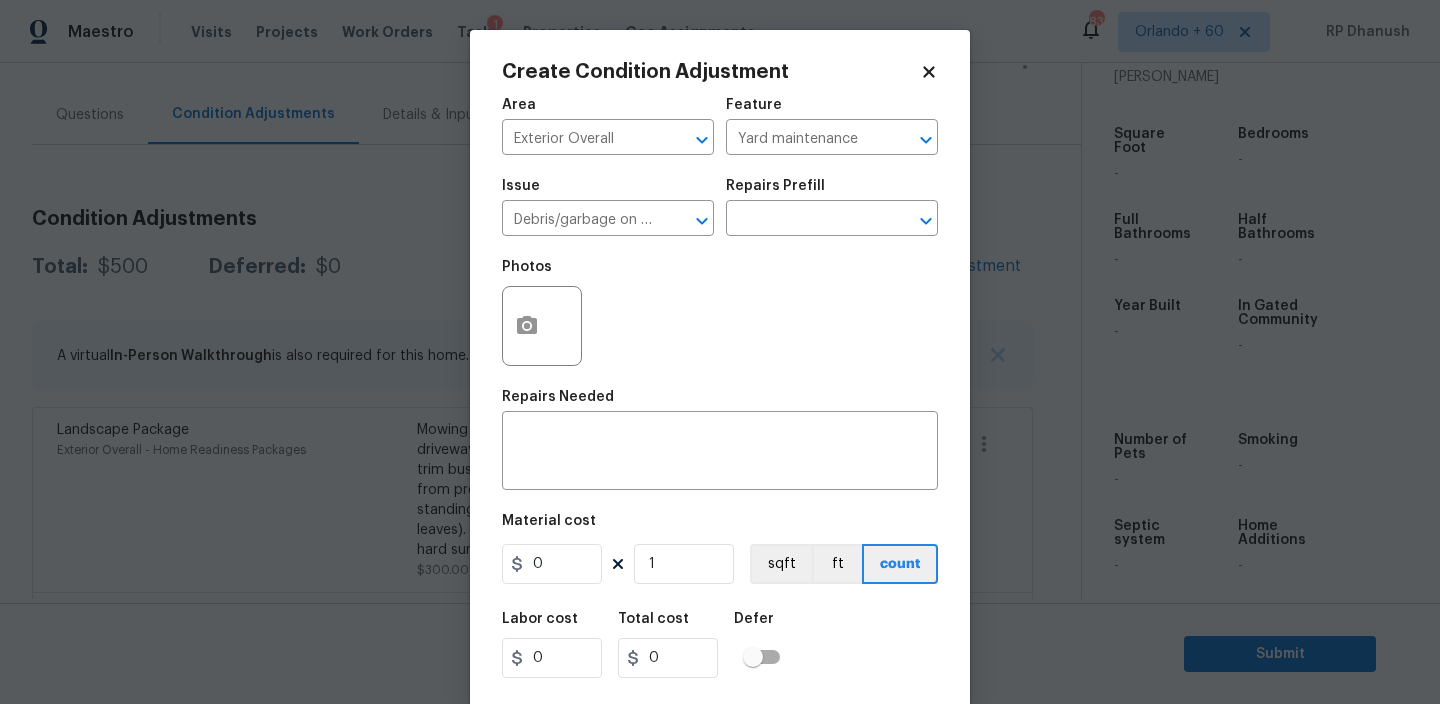 click on "Repairs Prefill" at bounding box center [775, 186] 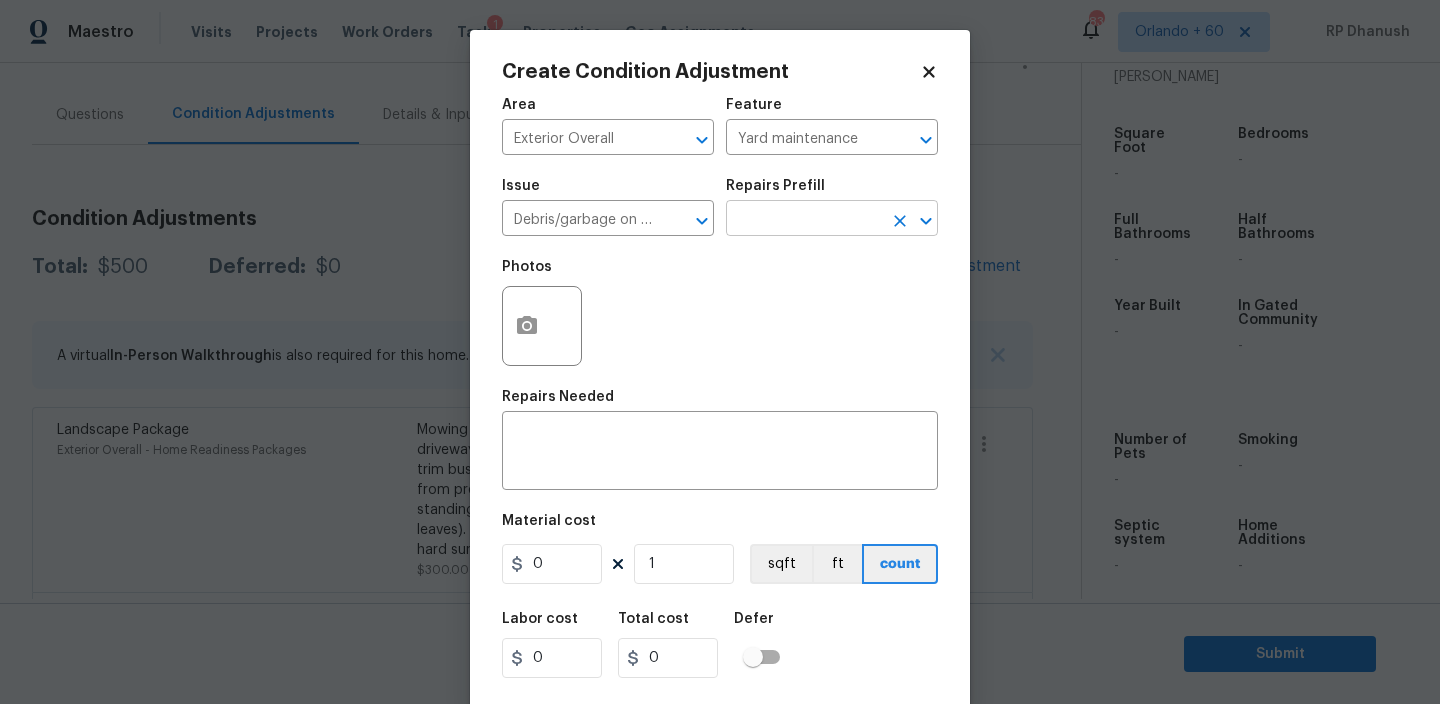 click at bounding box center [804, 220] 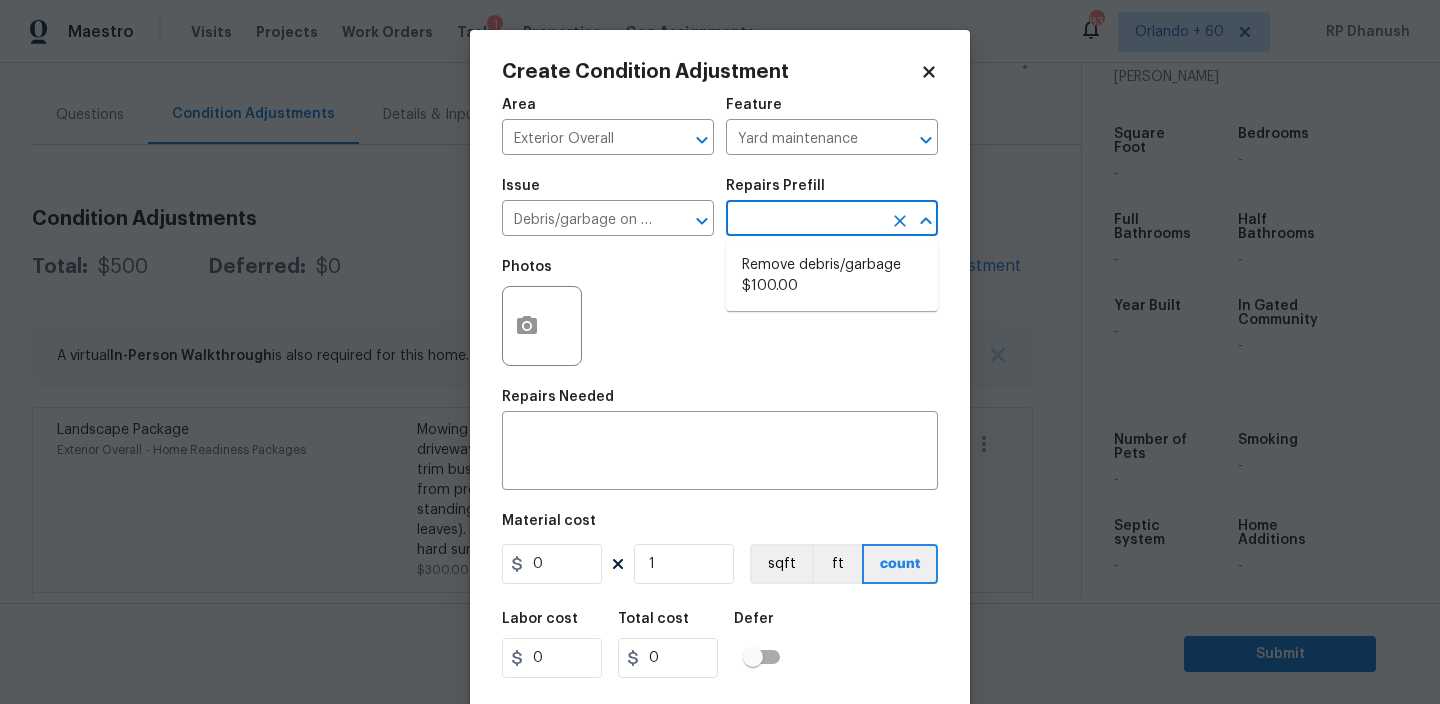 click on "Remove debris/garbage $100.00" at bounding box center [832, 276] 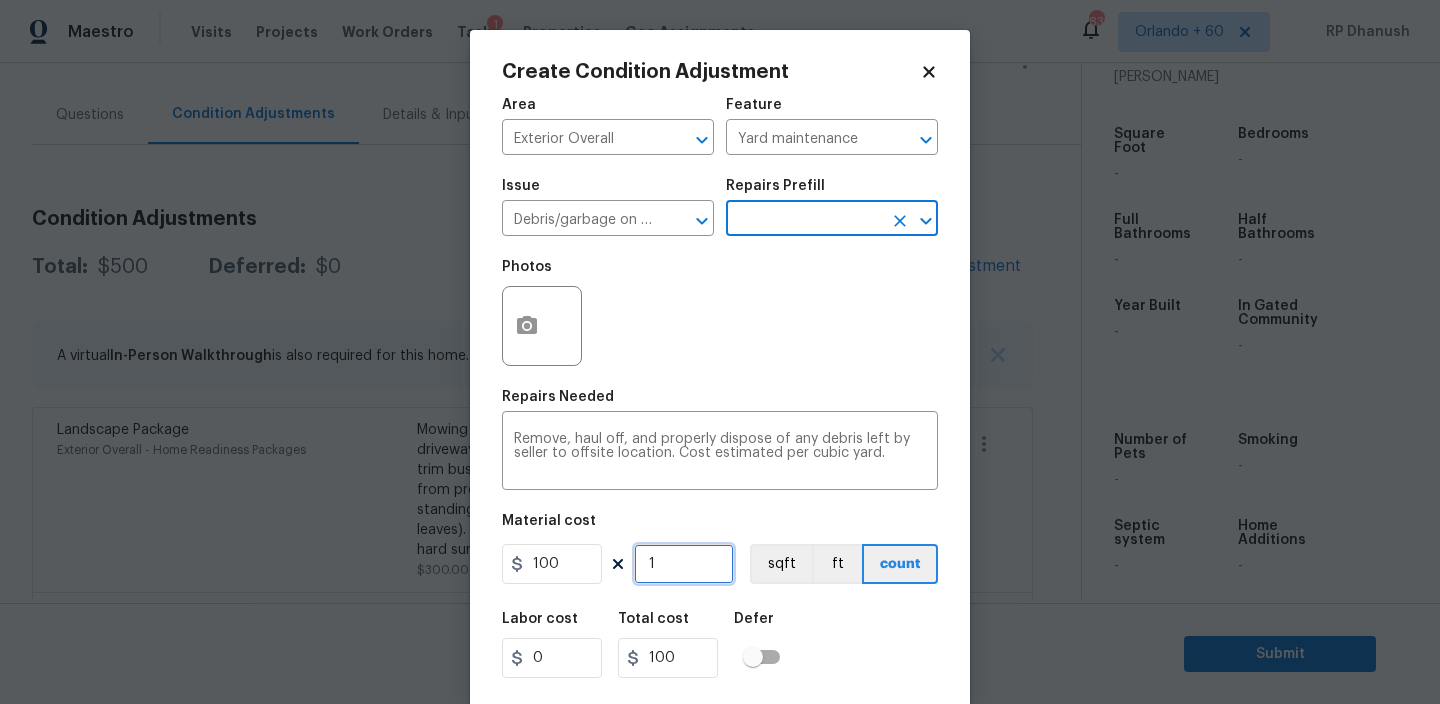 click on "1" at bounding box center (684, 564) 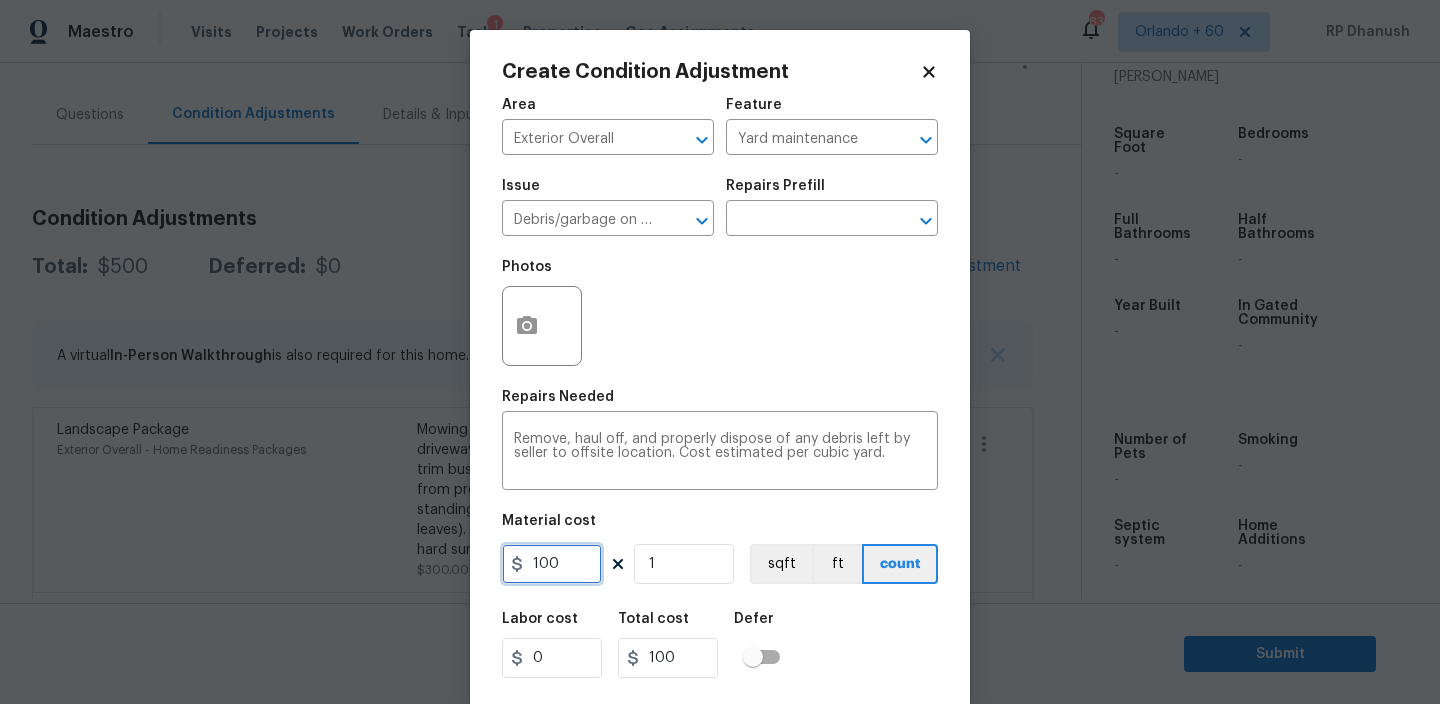 click on "100" at bounding box center (552, 564) 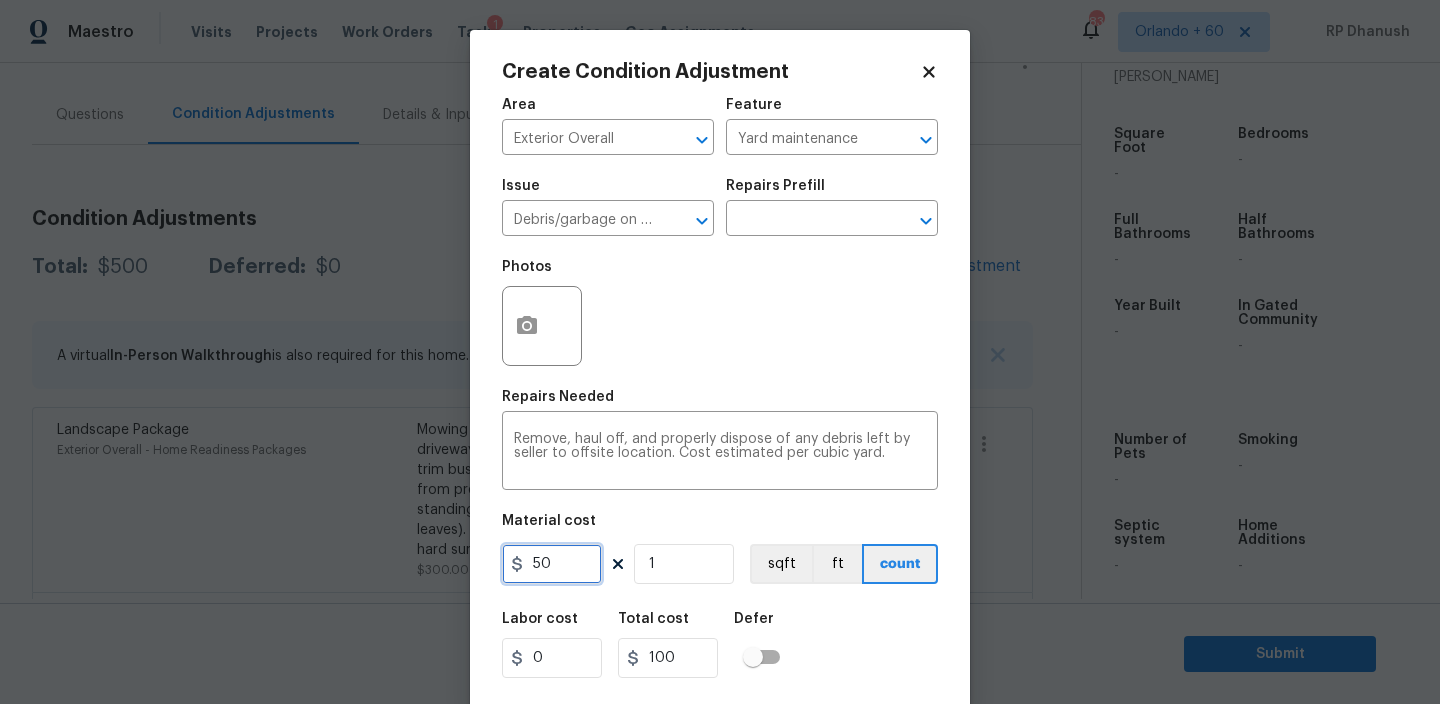 type on "50" 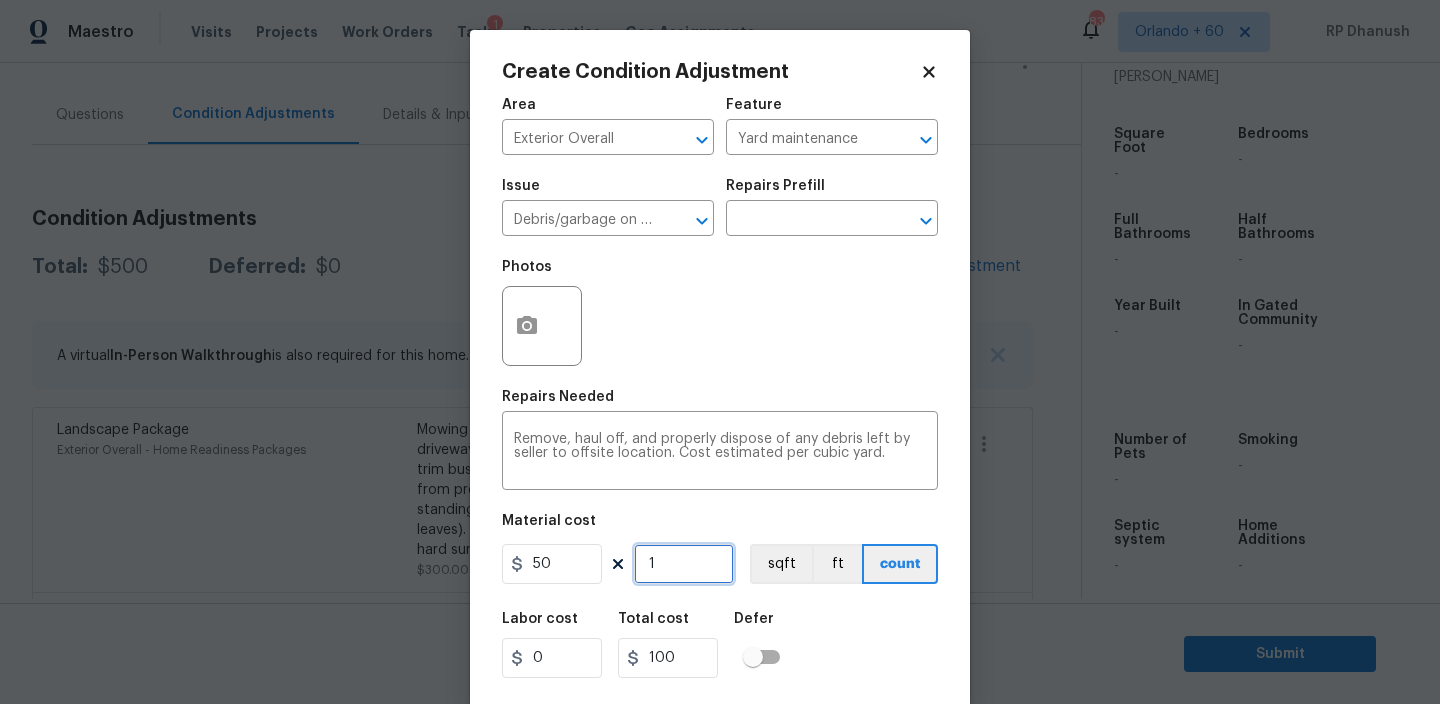 type on "50" 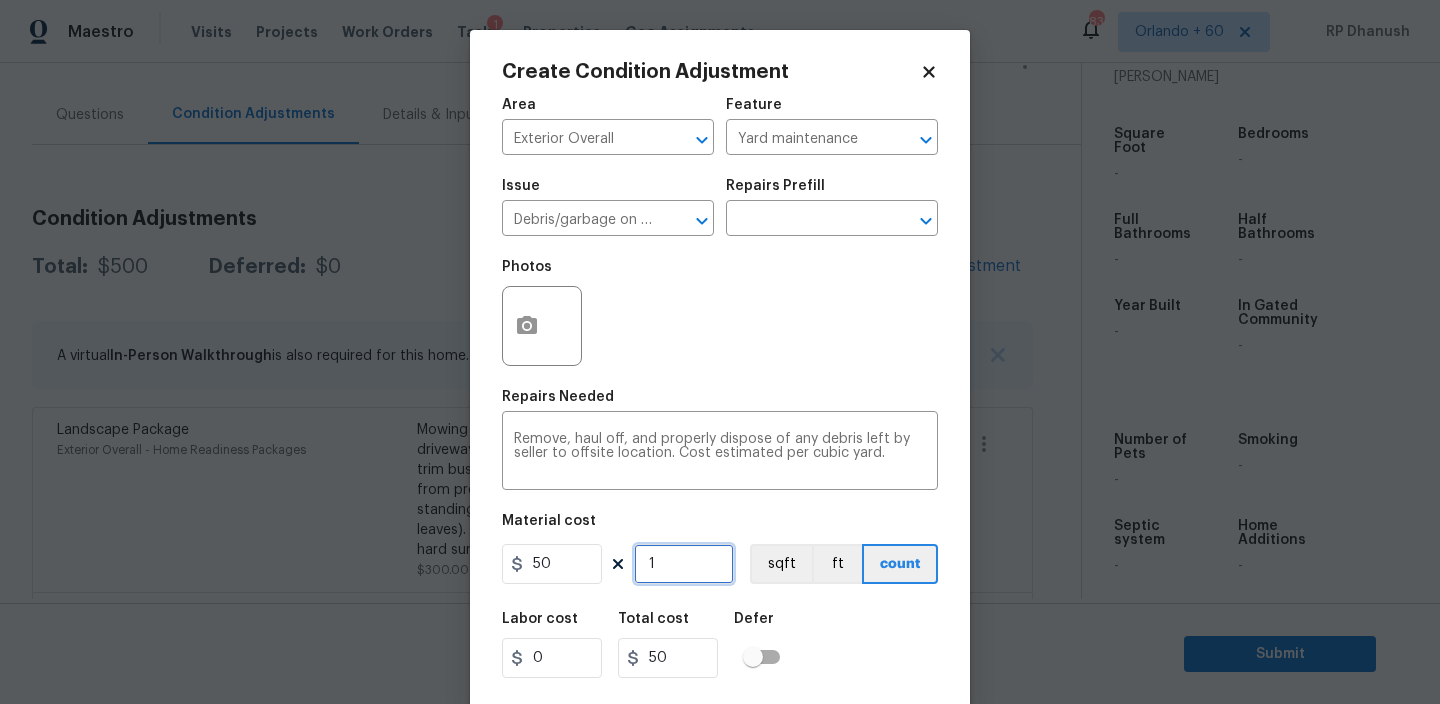 type on "4" 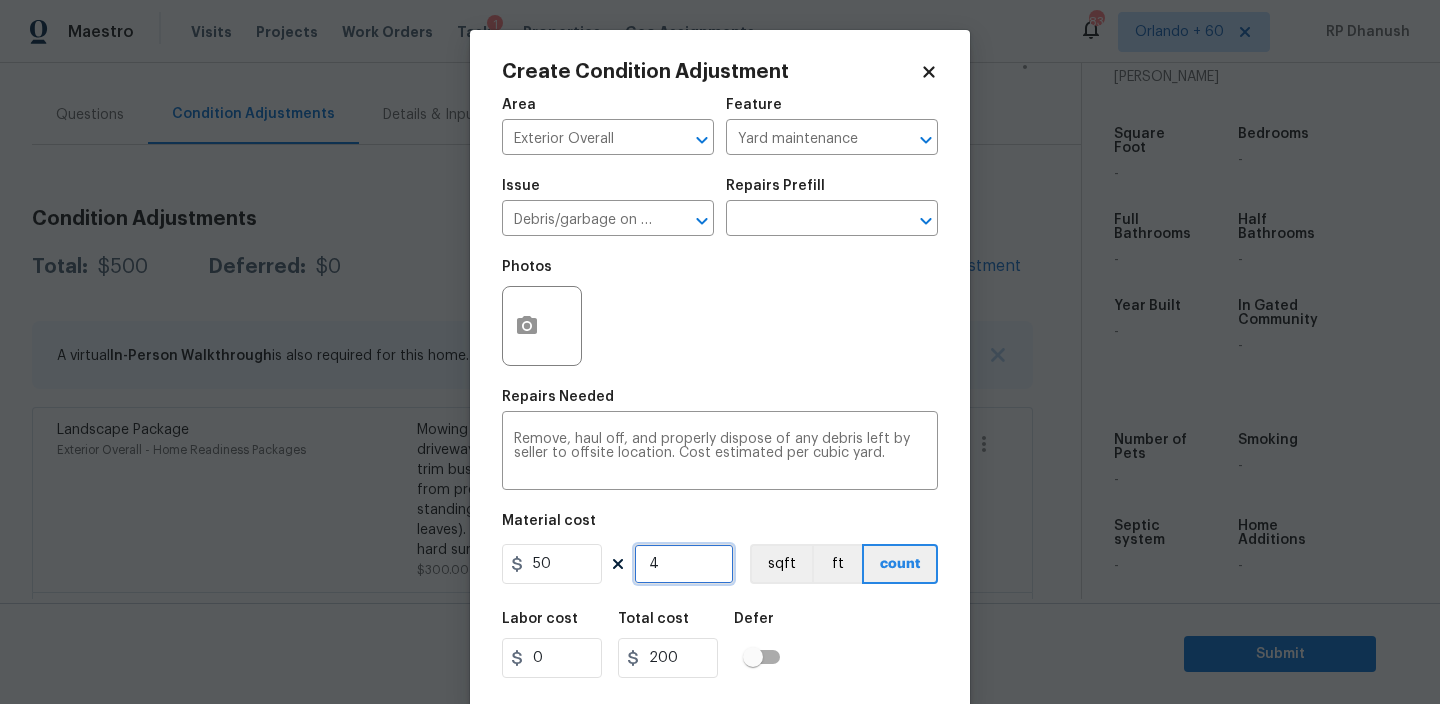type on "0" 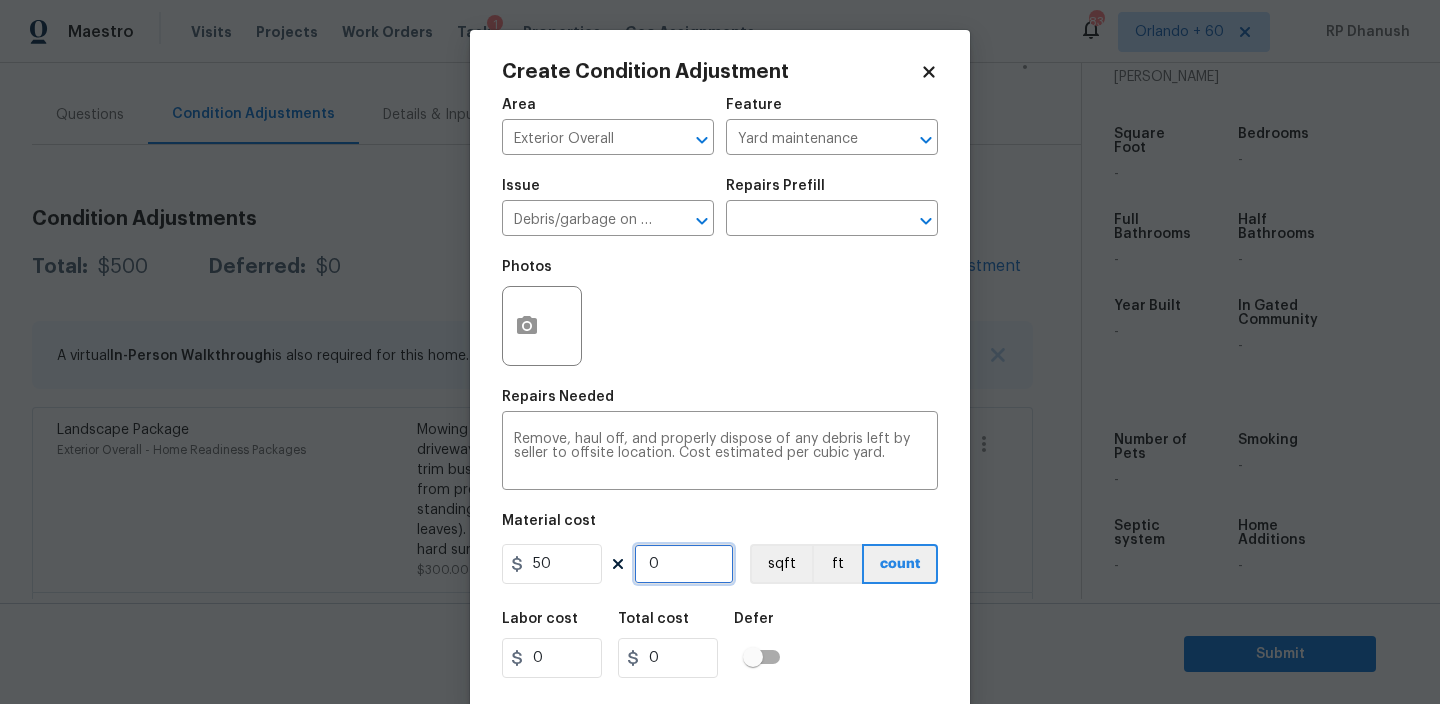 type on "5" 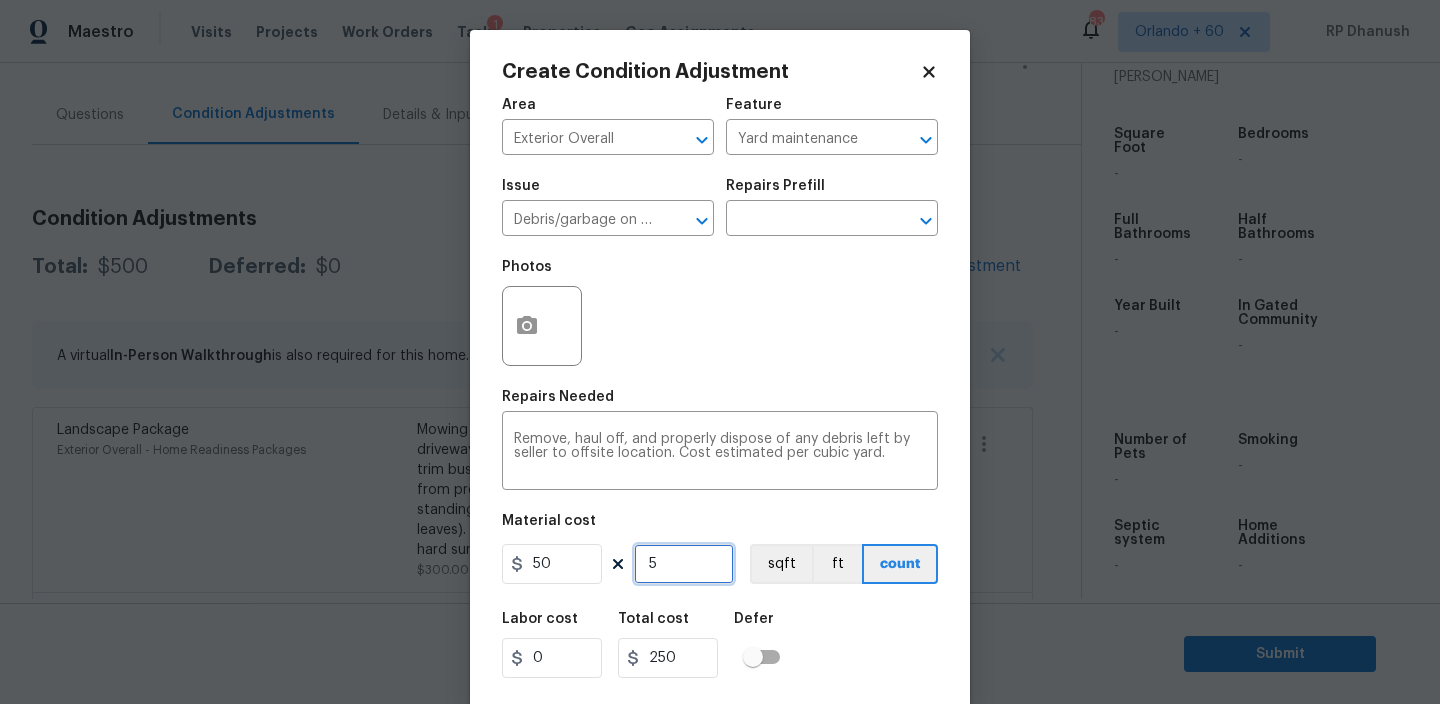 type on "5" 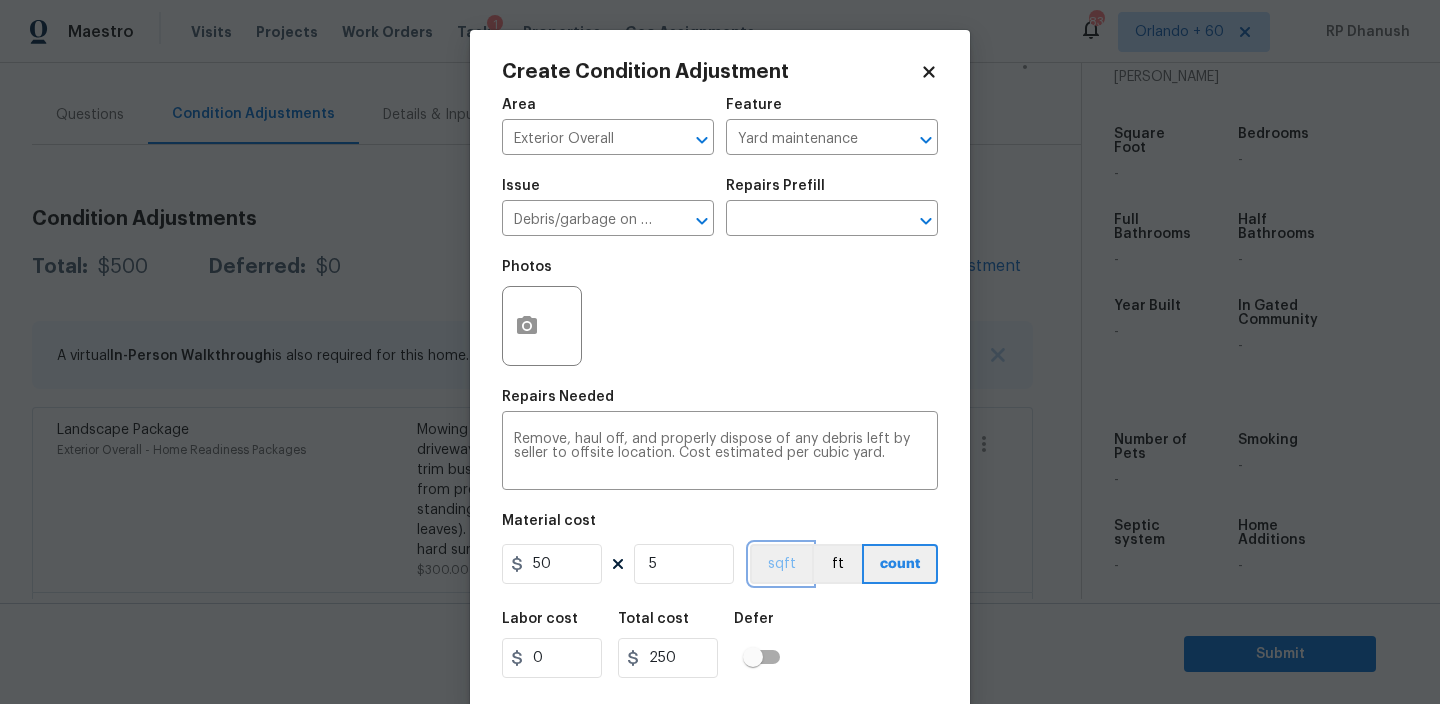 type 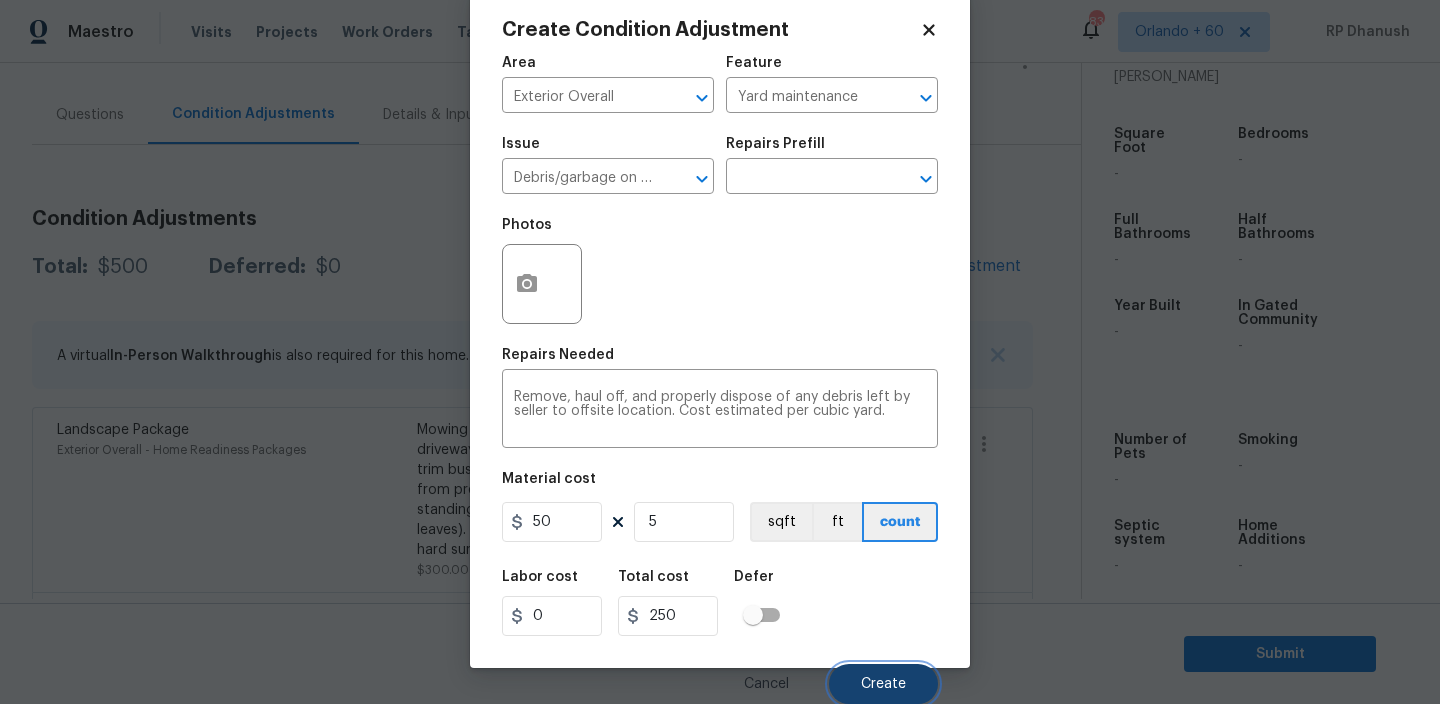 click on "Create" at bounding box center (883, 684) 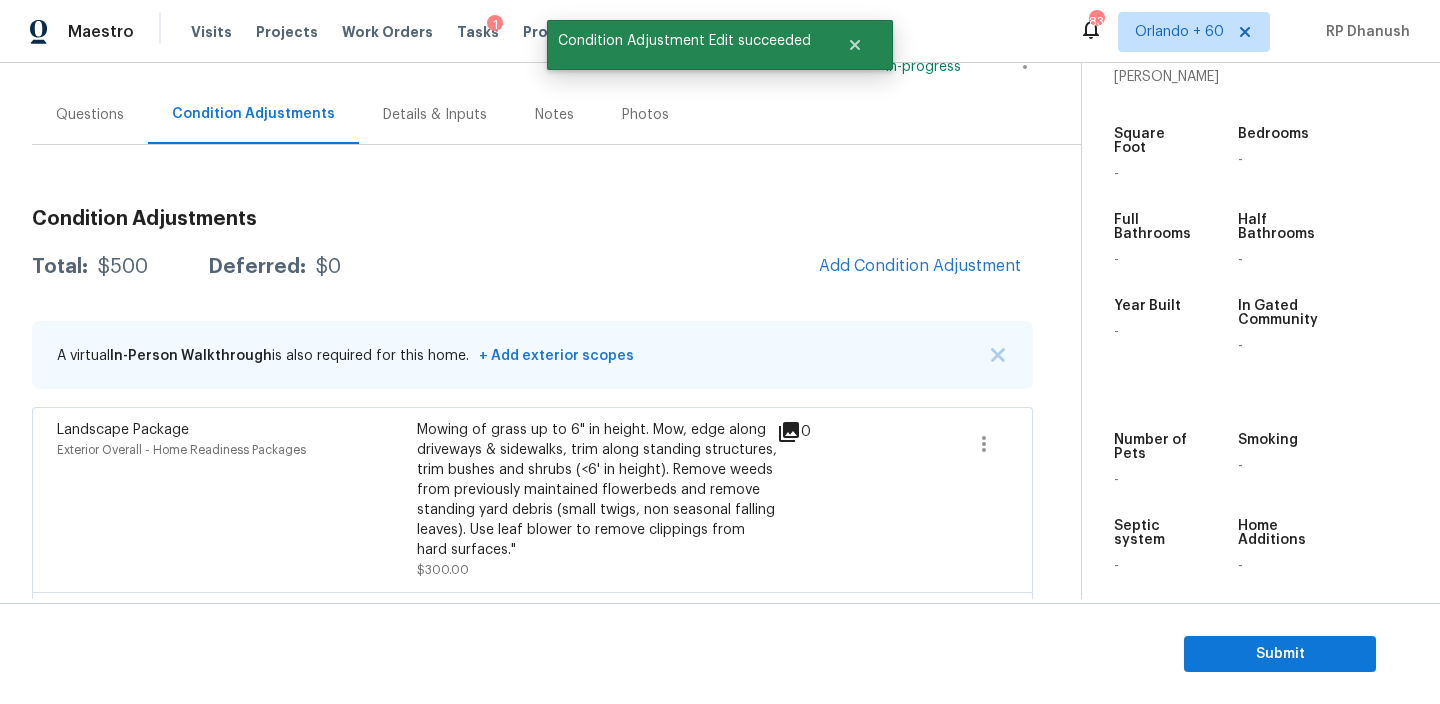 scroll, scrollTop: 36, scrollLeft: 0, axis: vertical 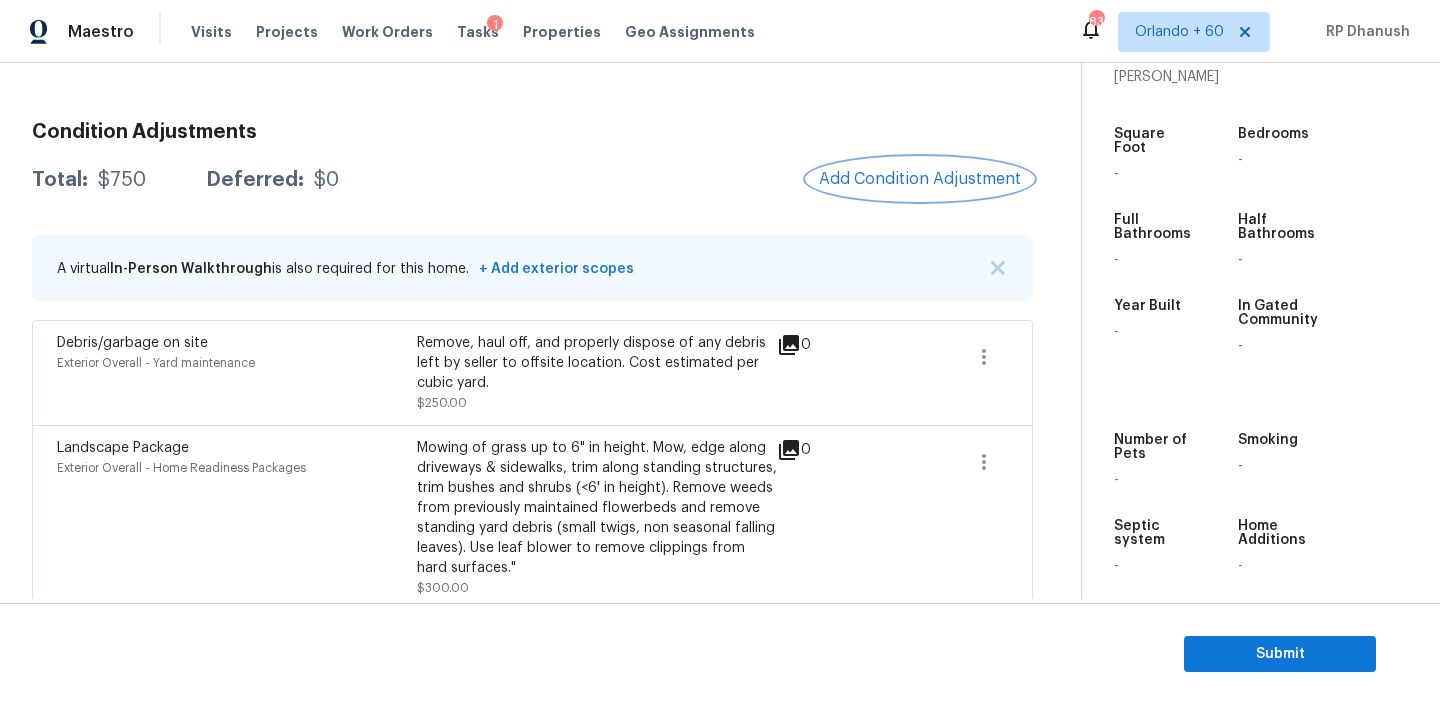 click on "Add Condition Adjustment" at bounding box center [920, 179] 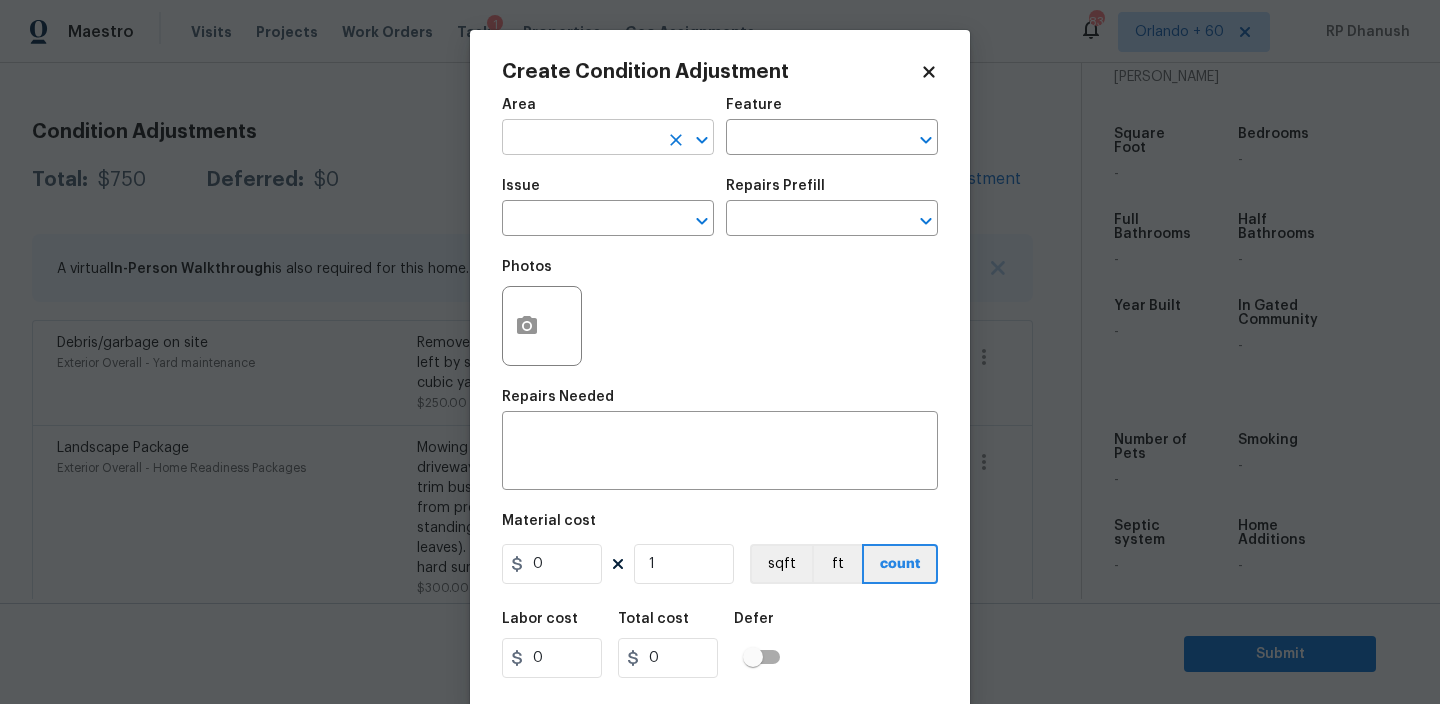click at bounding box center (580, 139) 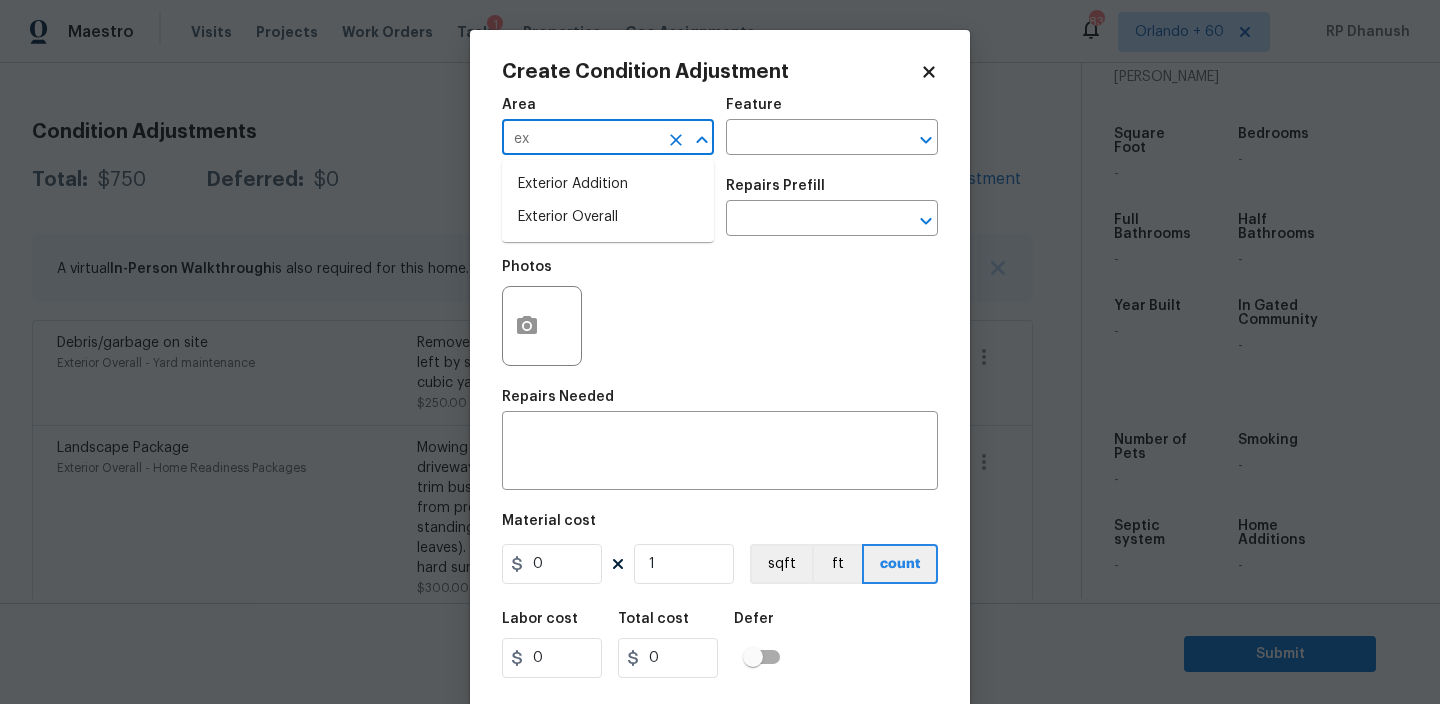 click on "Exterior Overall" at bounding box center (608, 217) 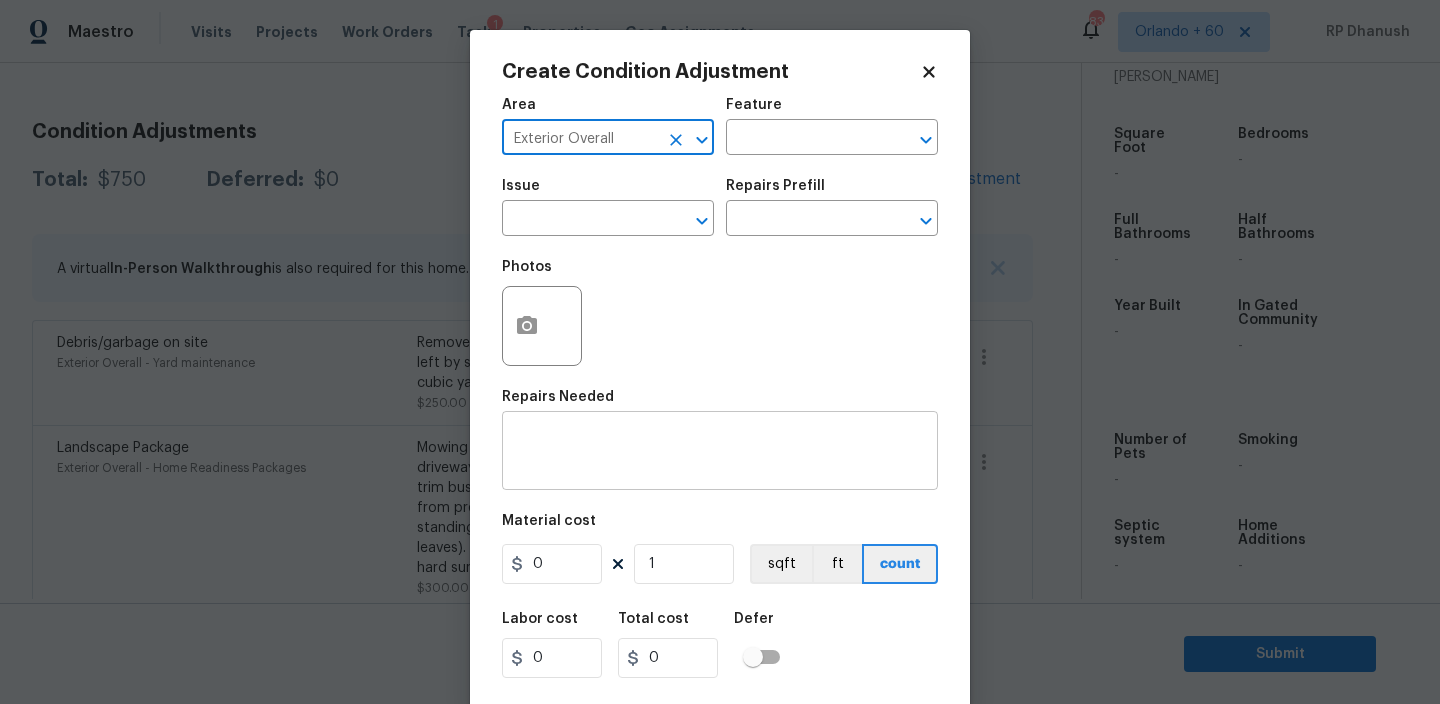 type on "Exterior Overall" 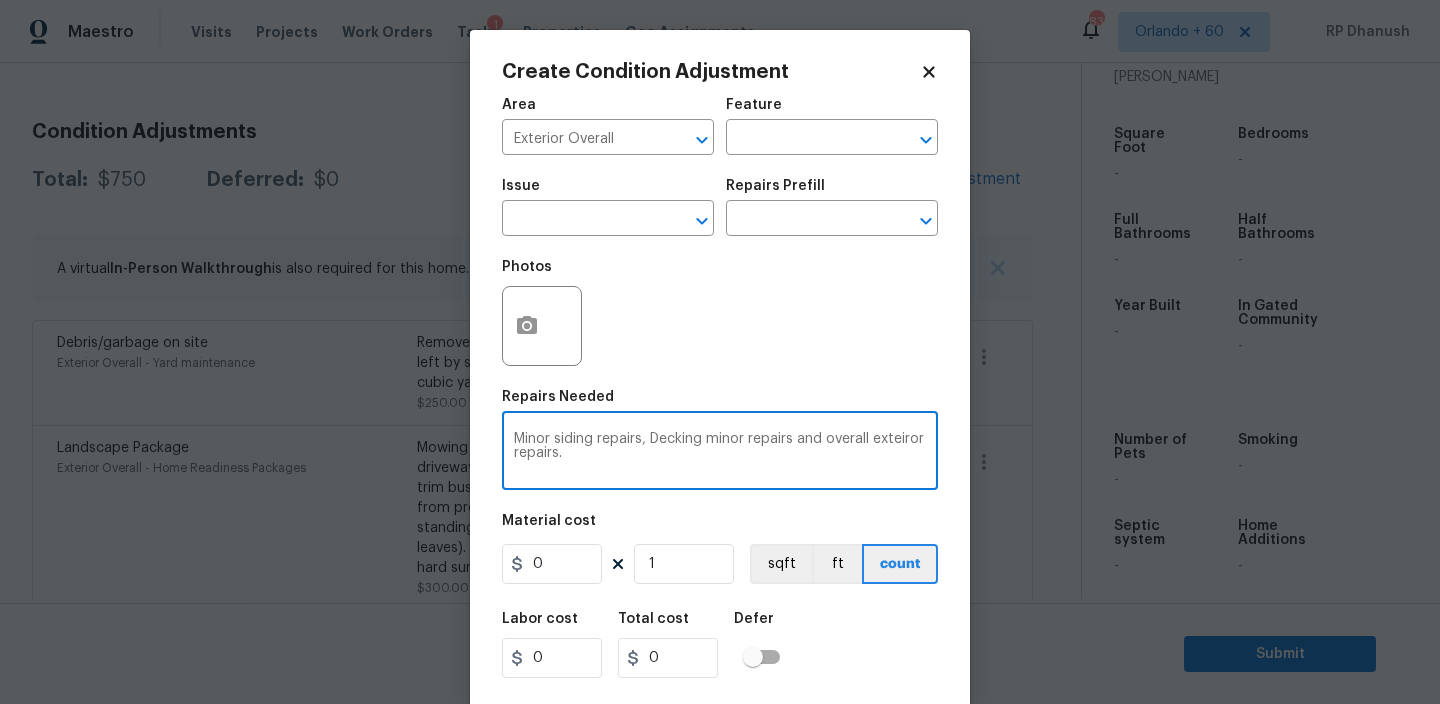 click on "Minor siding repairs, Decking minor repairs and overall exteiror repairs." at bounding box center (720, 453) 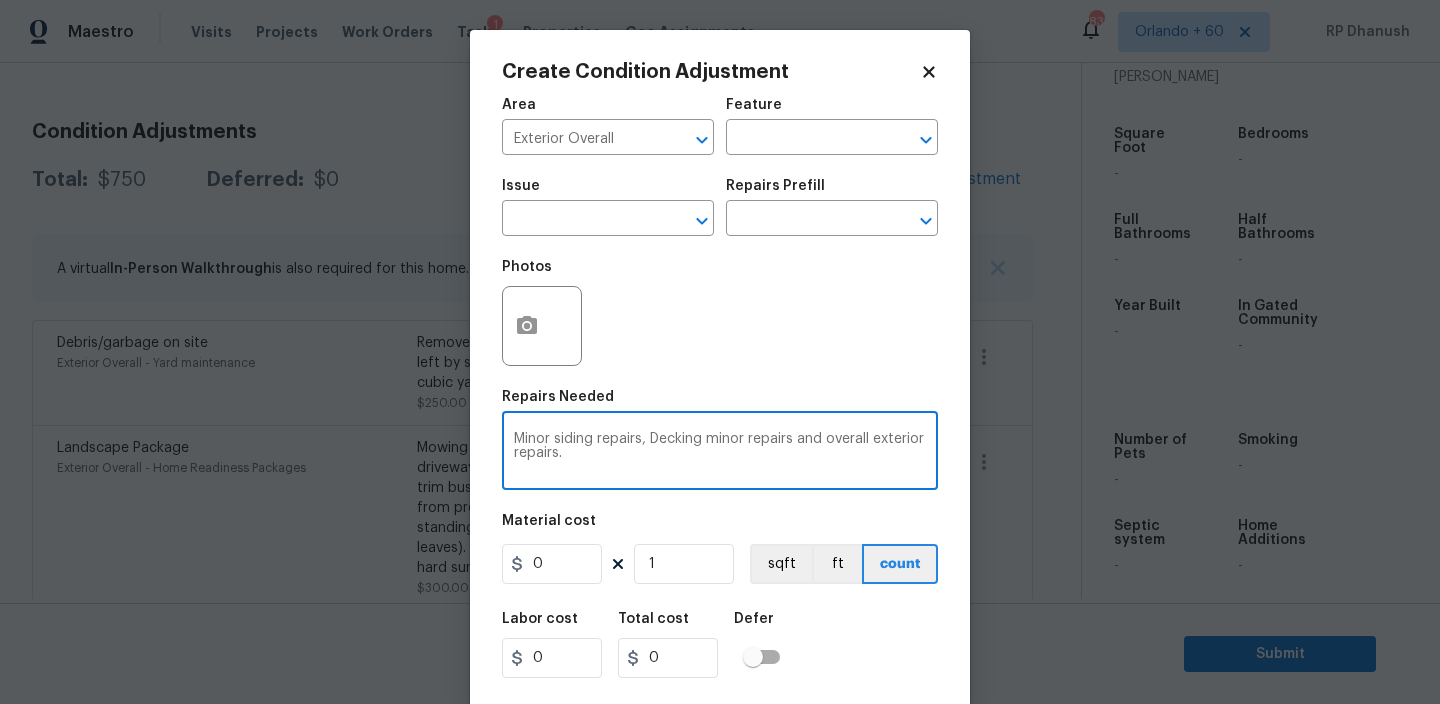 type on "Minor siding repairs, Decking minor repairs and overall exterior repairs." 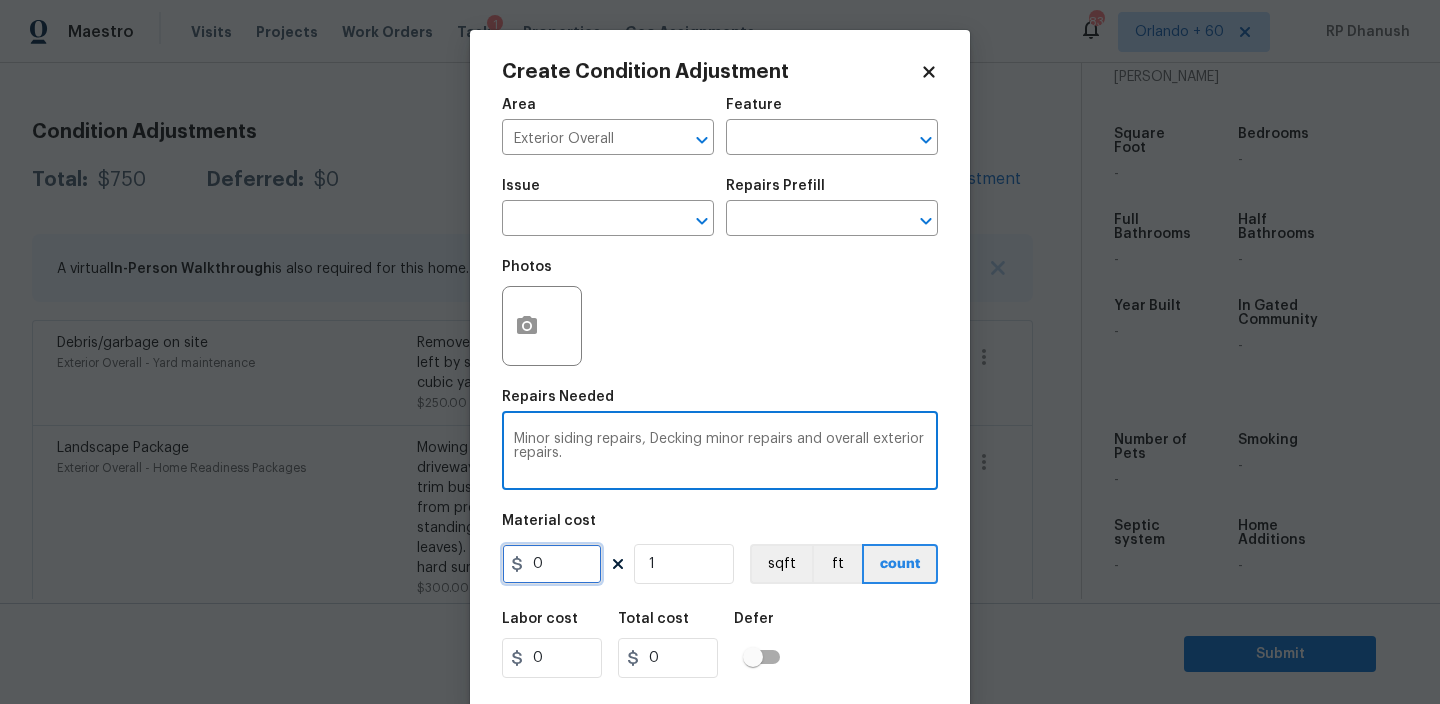 click on "0" at bounding box center [552, 564] 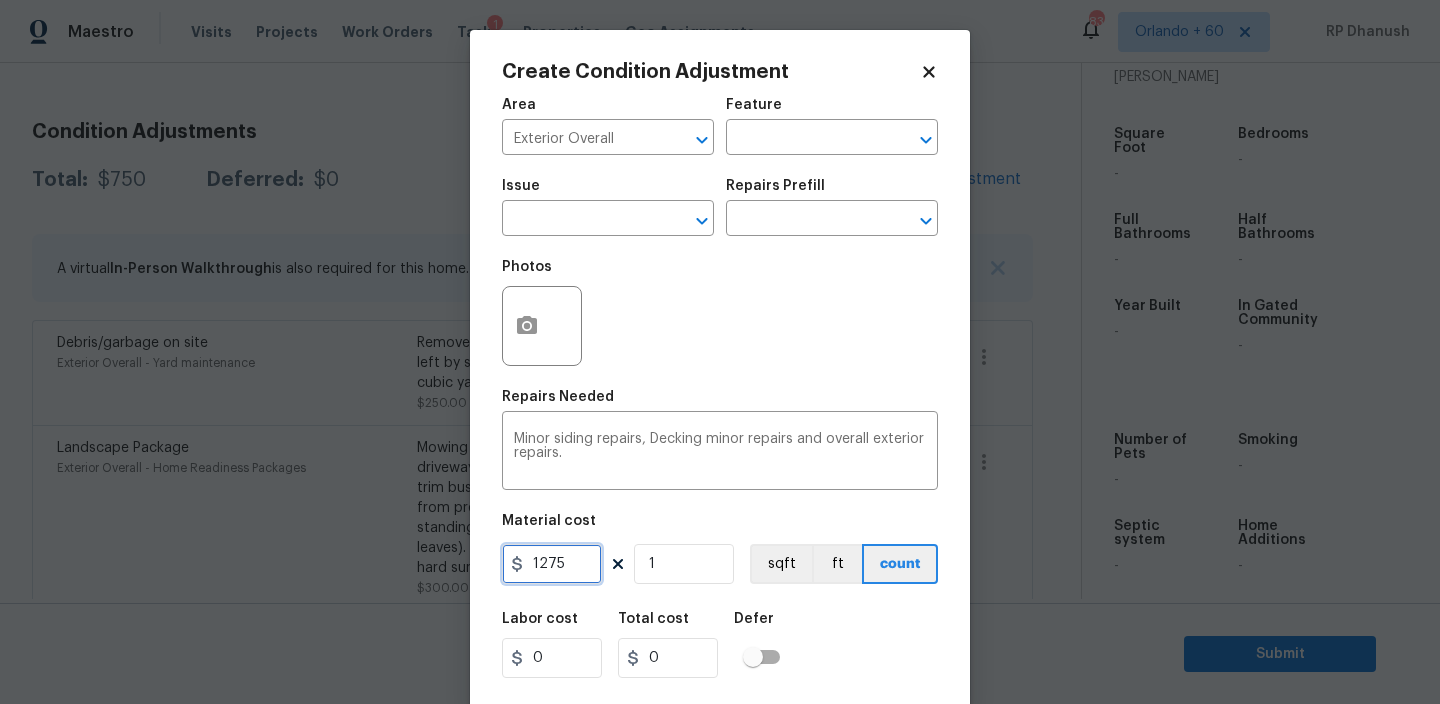 type on "1275" 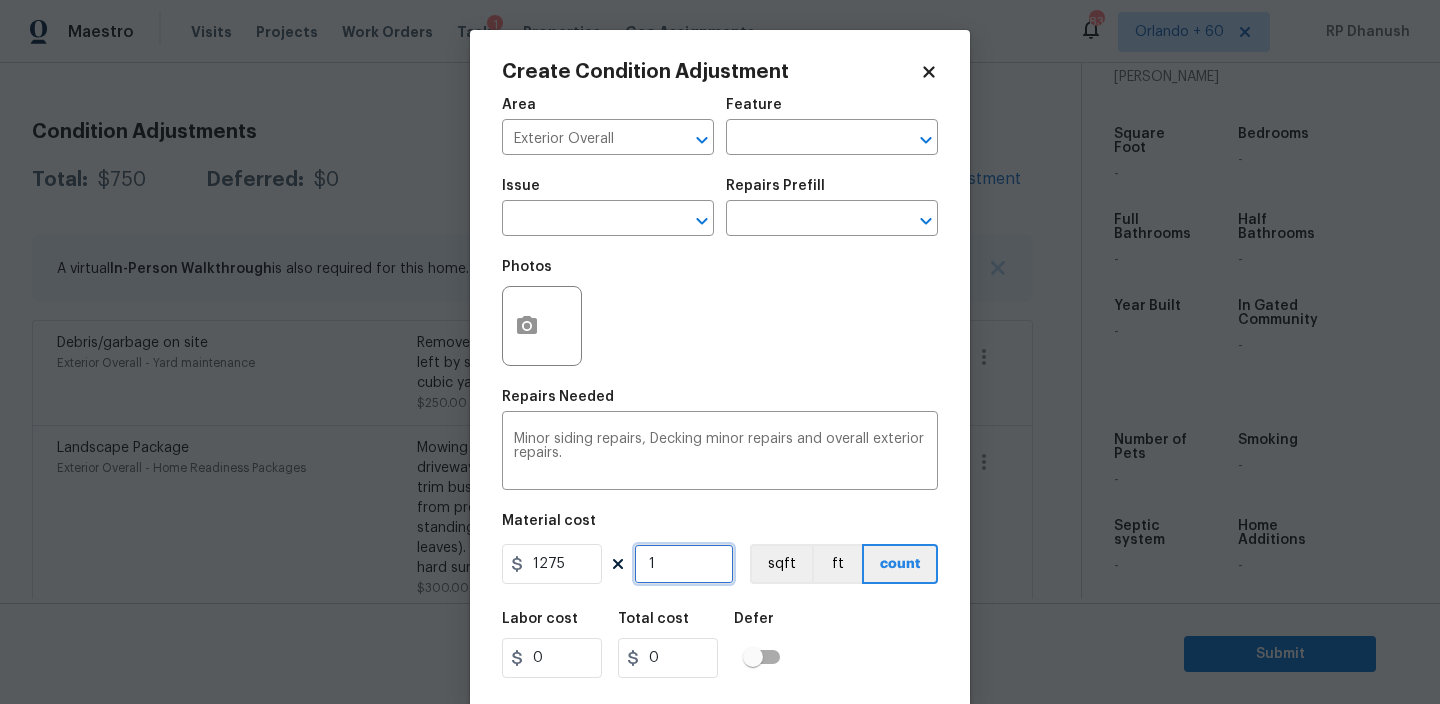 type on "1275" 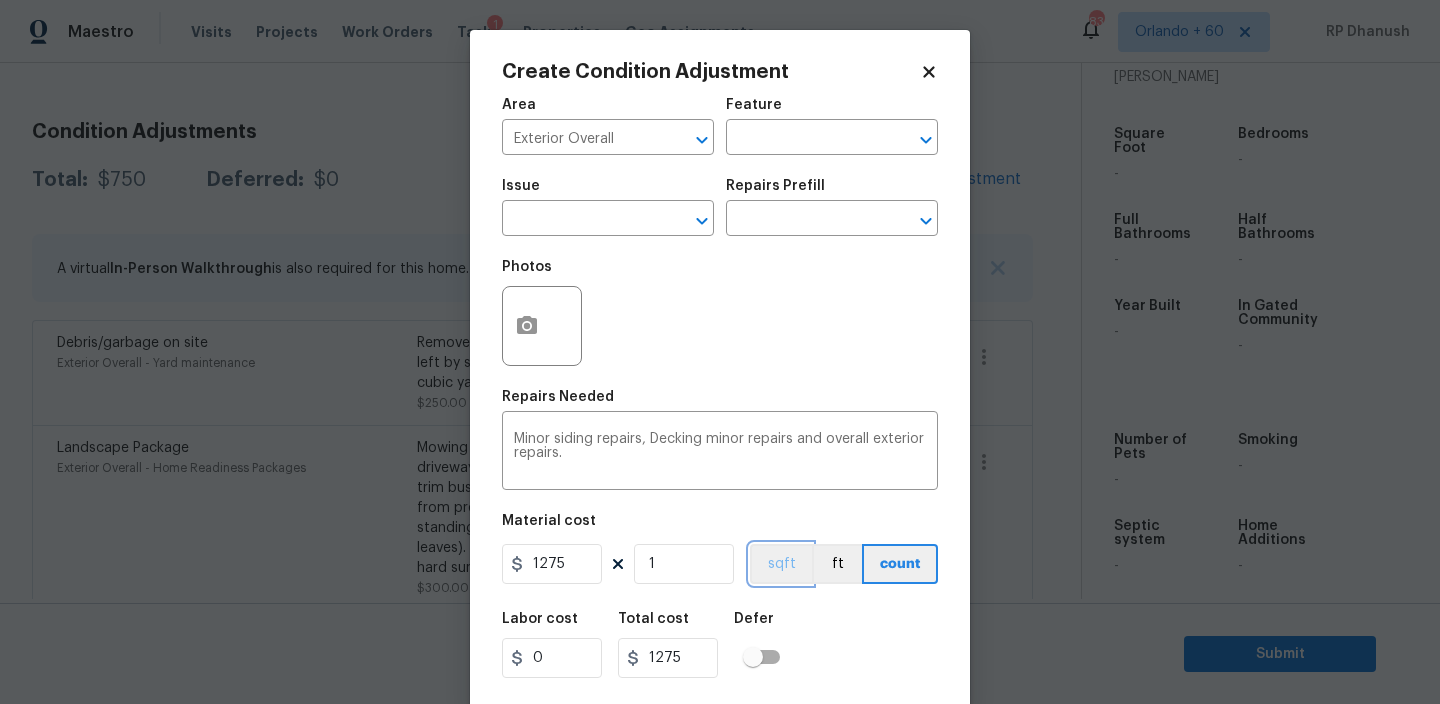 type 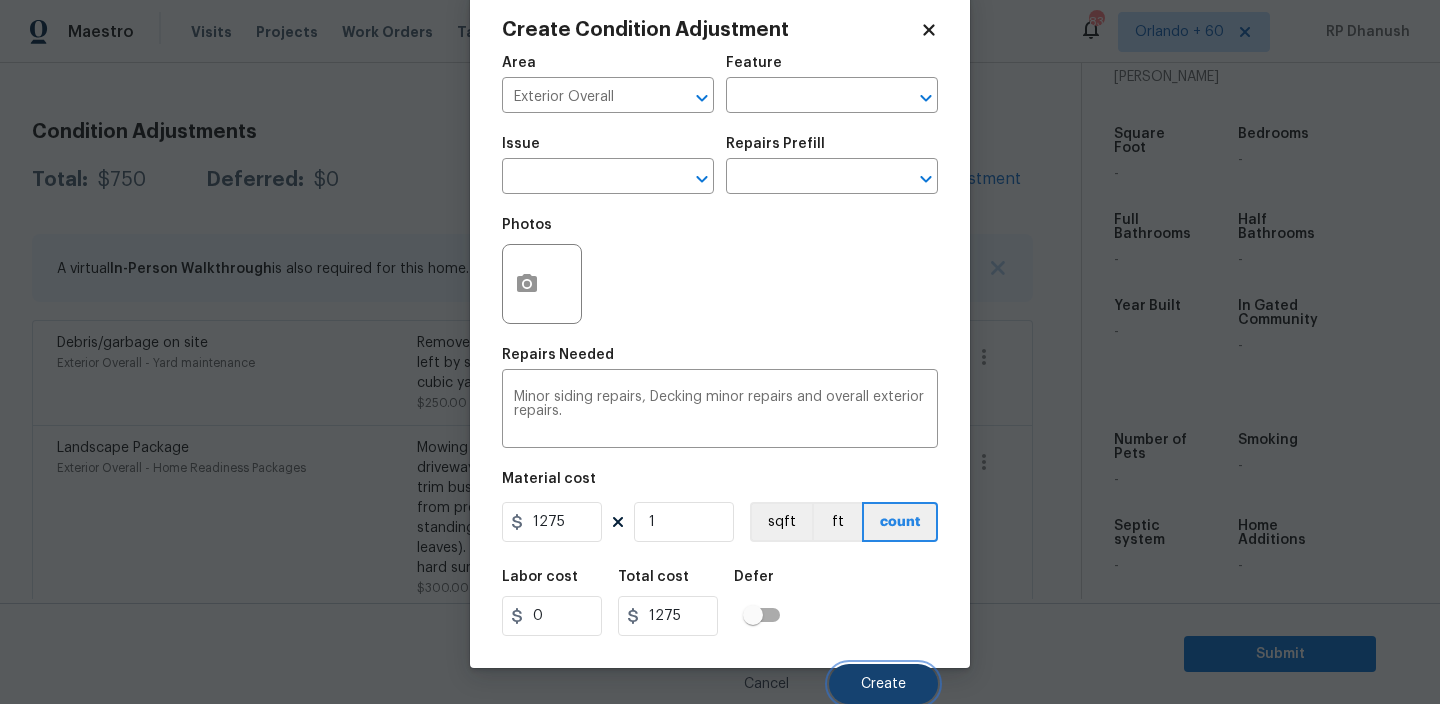 click on "Create" at bounding box center [883, 684] 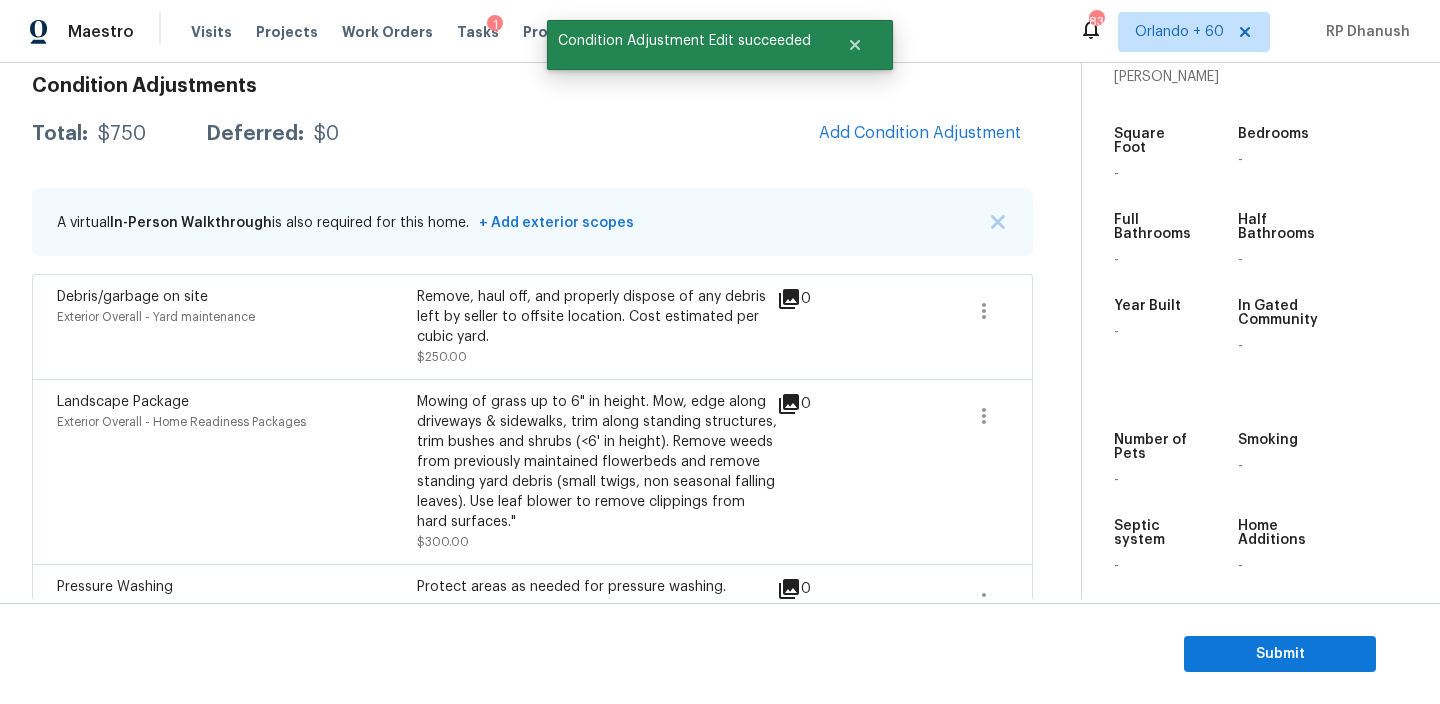 scroll, scrollTop: 245, scrollLeft: 0, axis: vertical 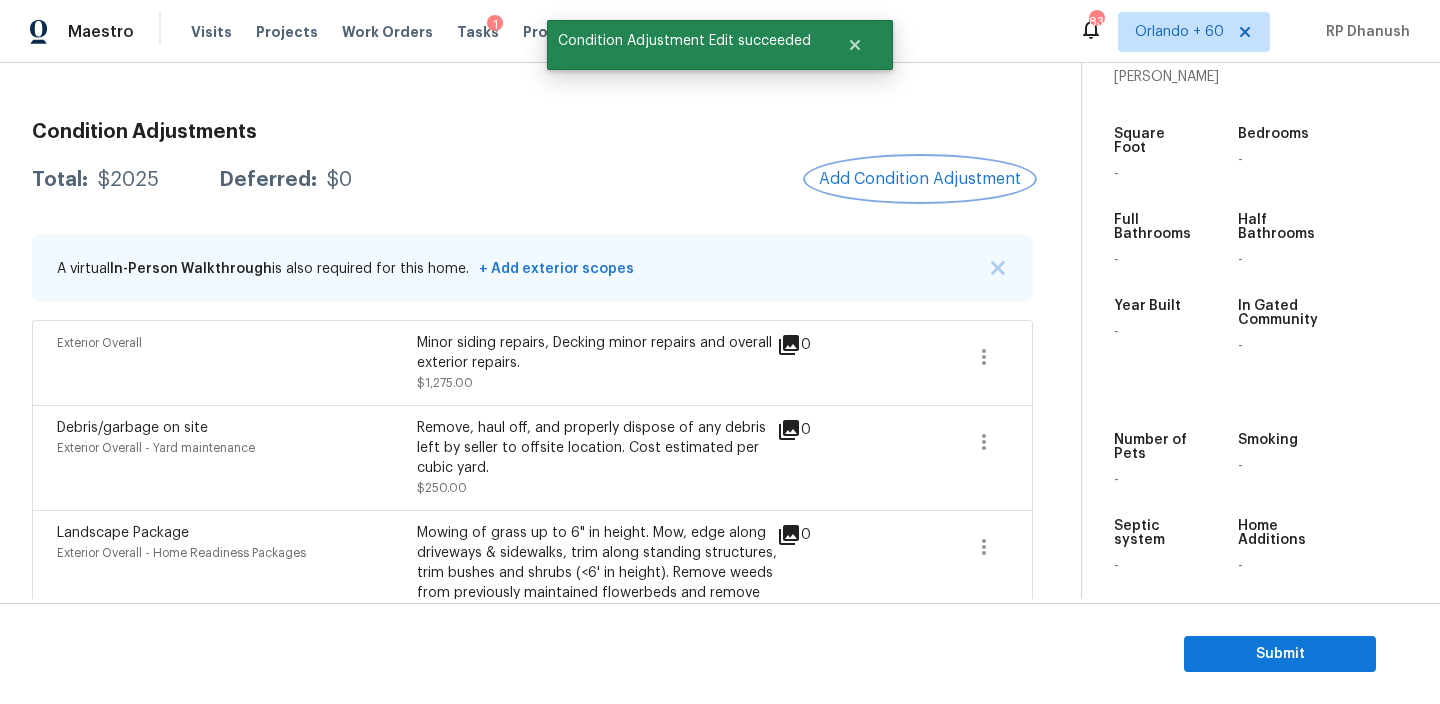 click on "Add Condition Adjustment" at bounding box center (920, 179) 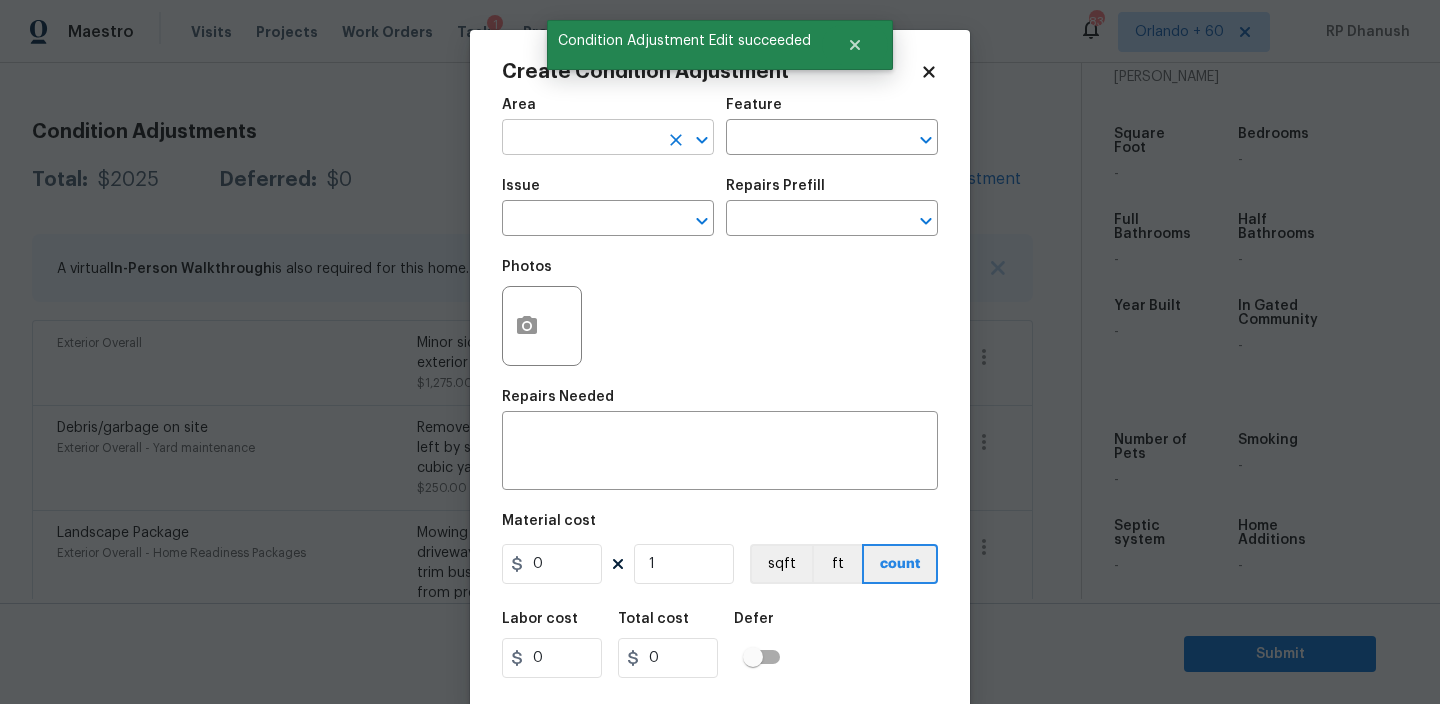 click at bounding box center (580, 139) 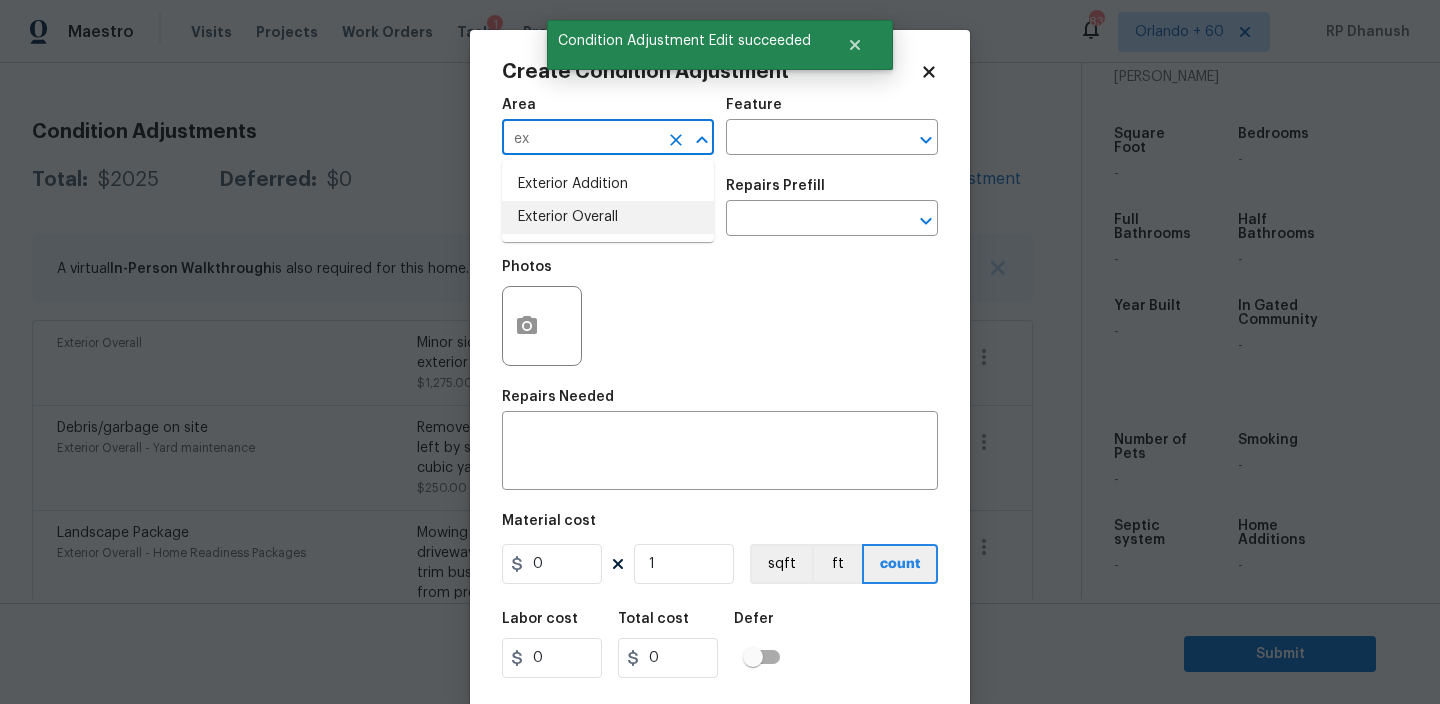 click on "Exterior Overall" at bounding box center [608, 217] 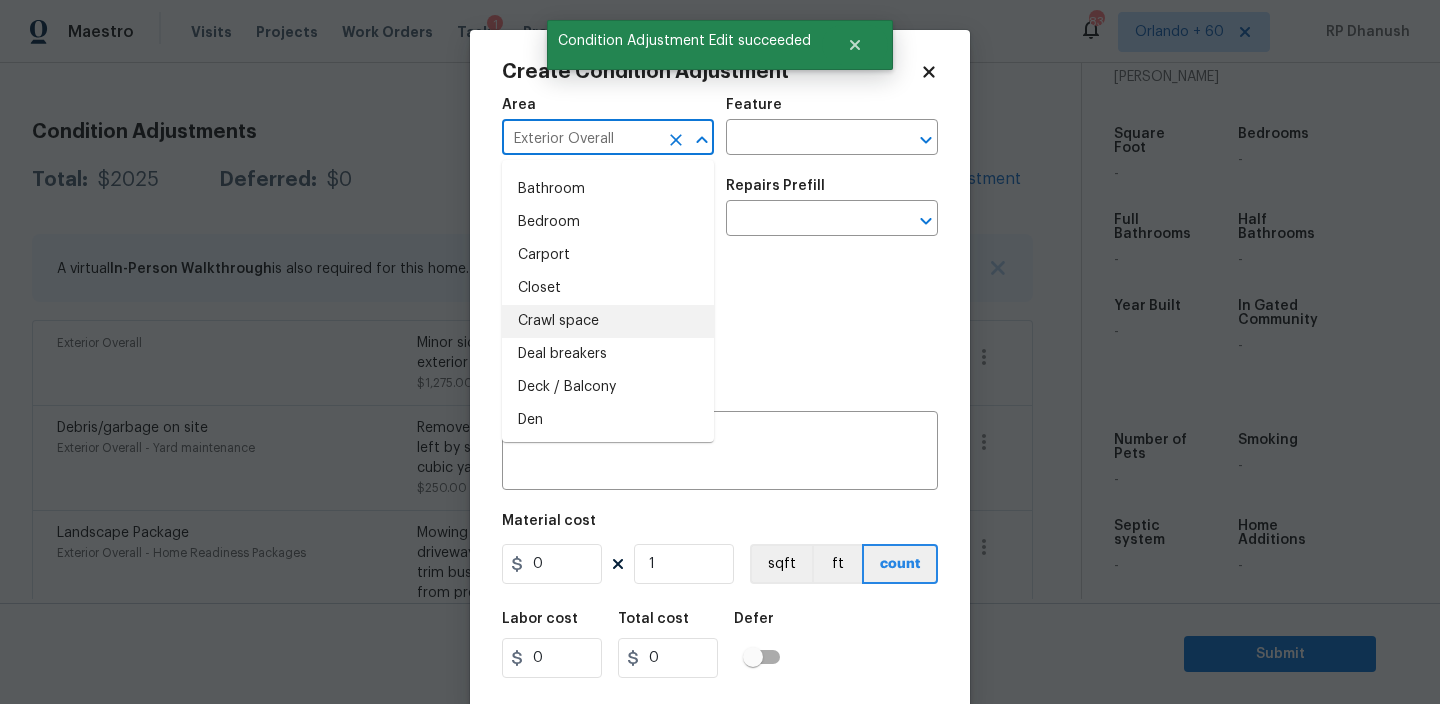scroll, scrollTop: 237, scrollLeft: 0, axis: vertical 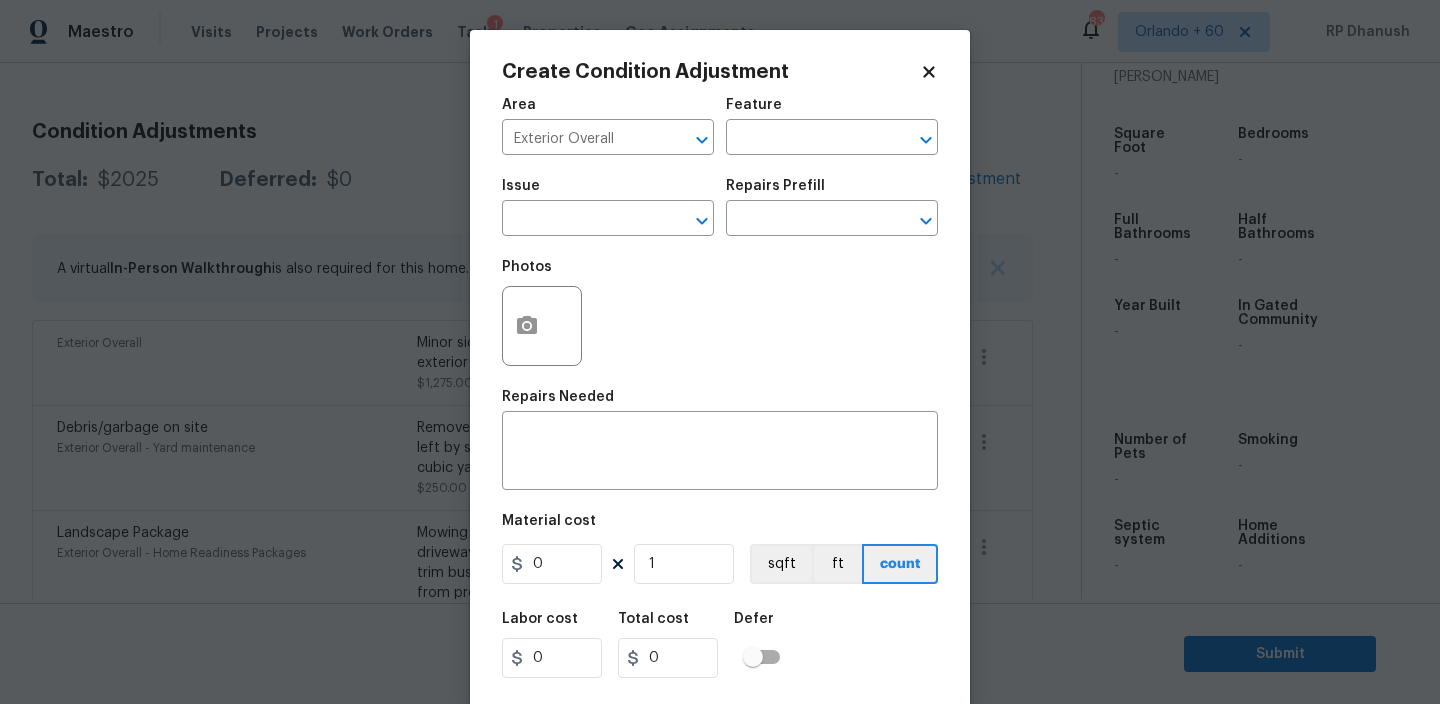 click on "Photos" at bounding box center (720, 313) 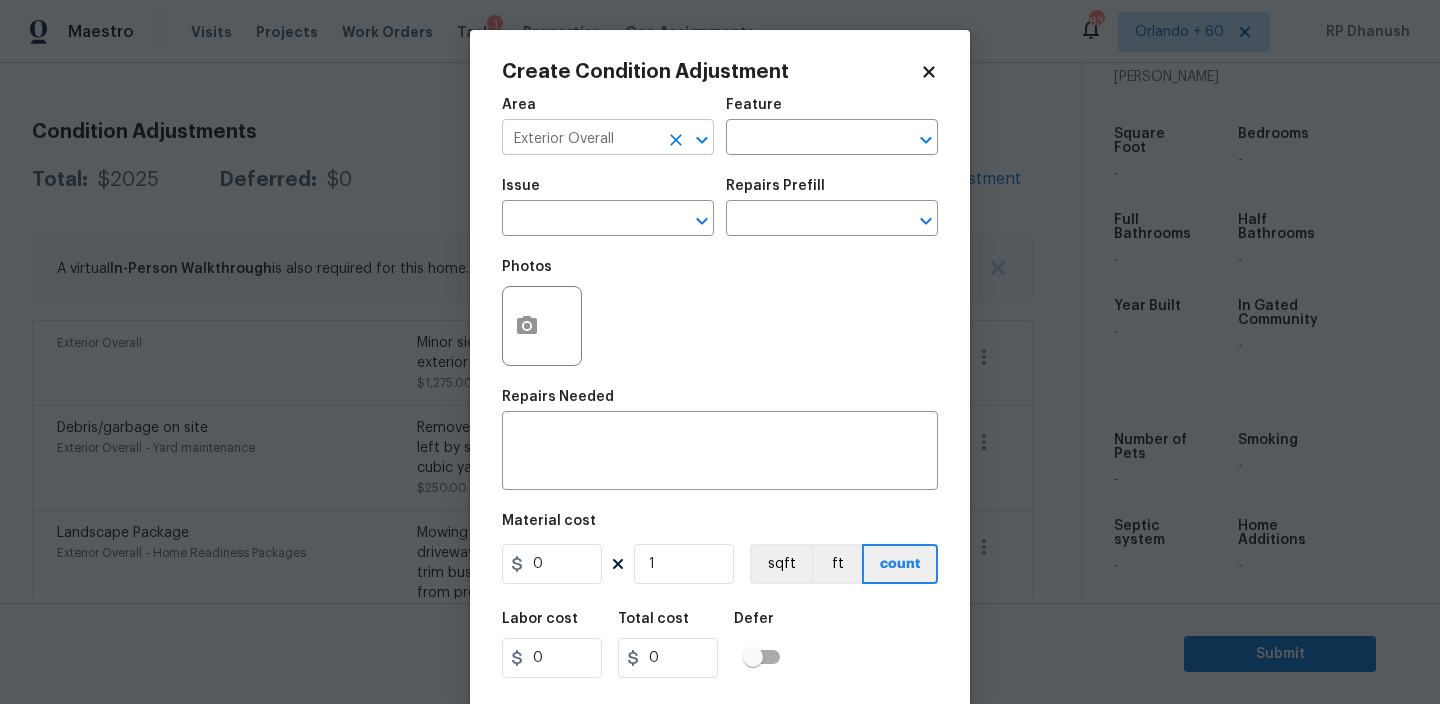 click on "Exterior Overall" at bounding box center (580, 139) 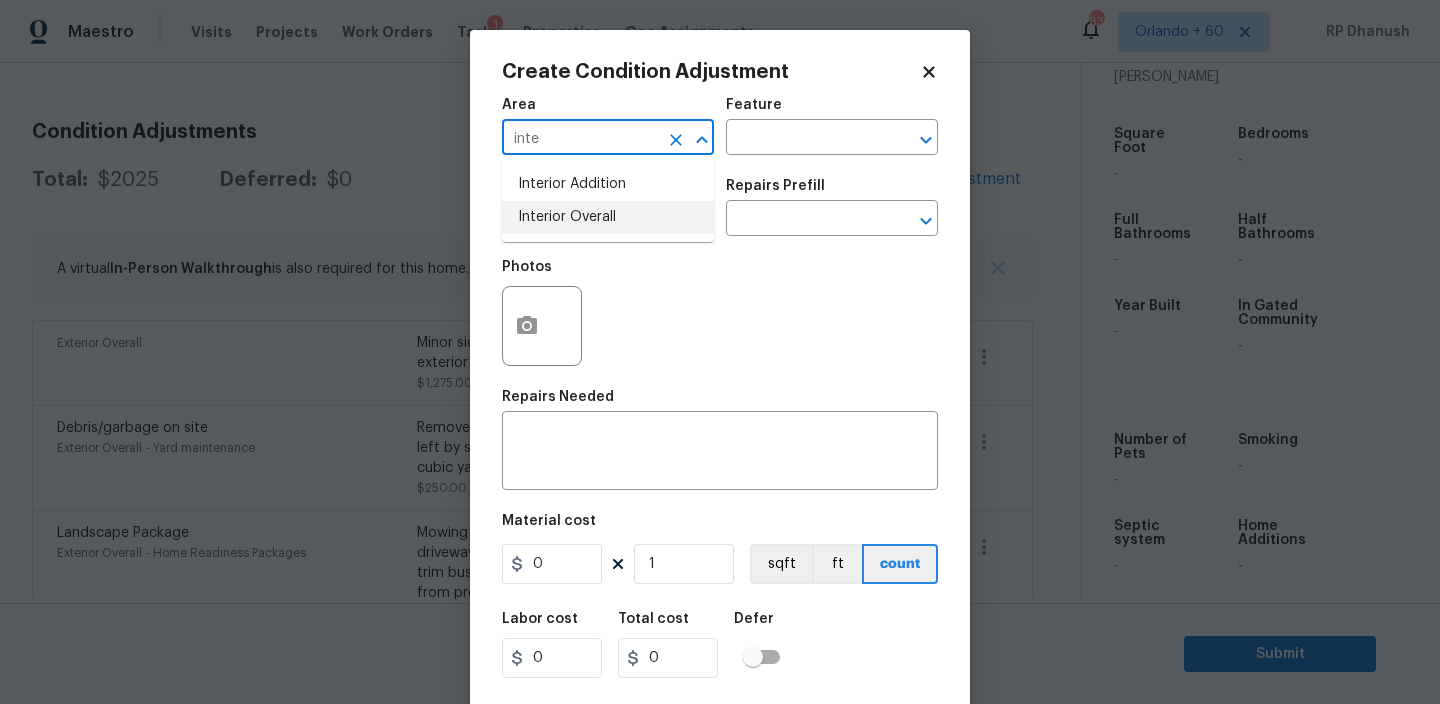 click on "Interior Overall" at bounding box center (608, 217) 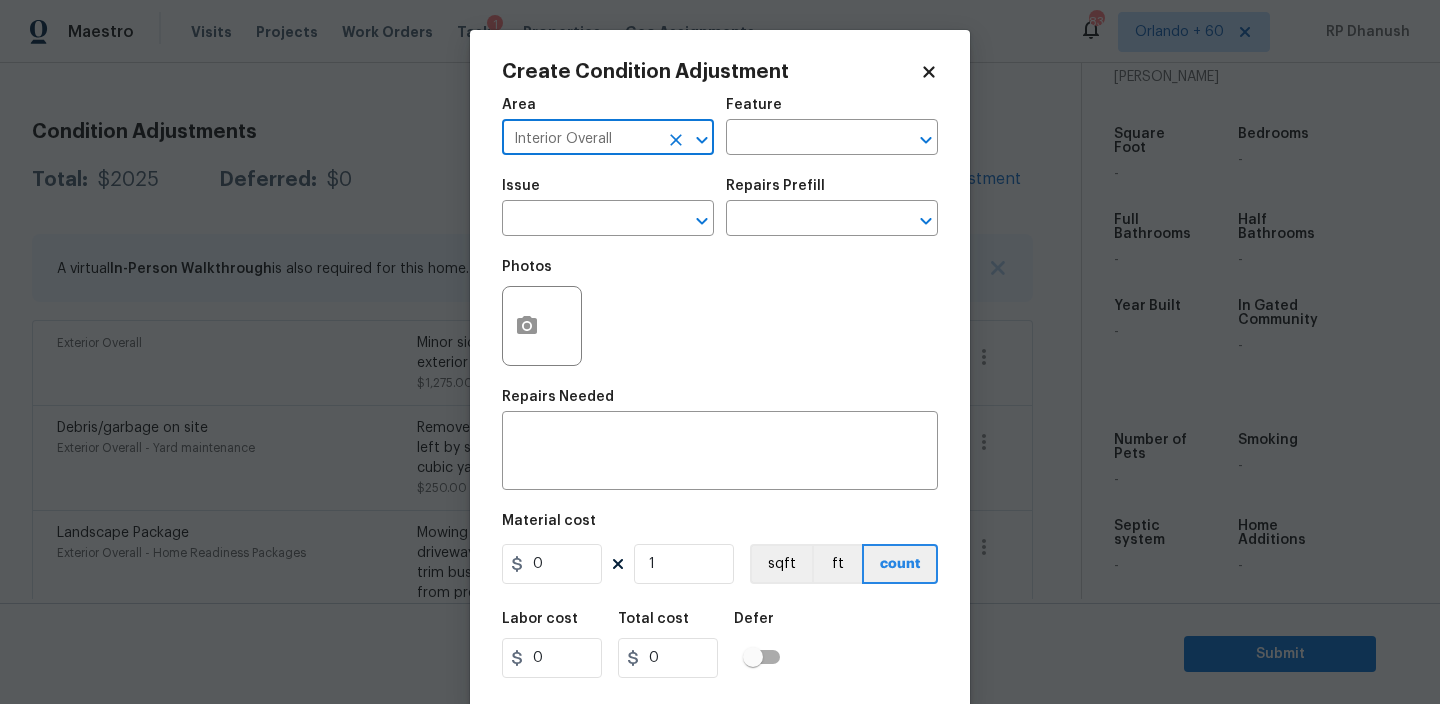 type on "Interior Overall" 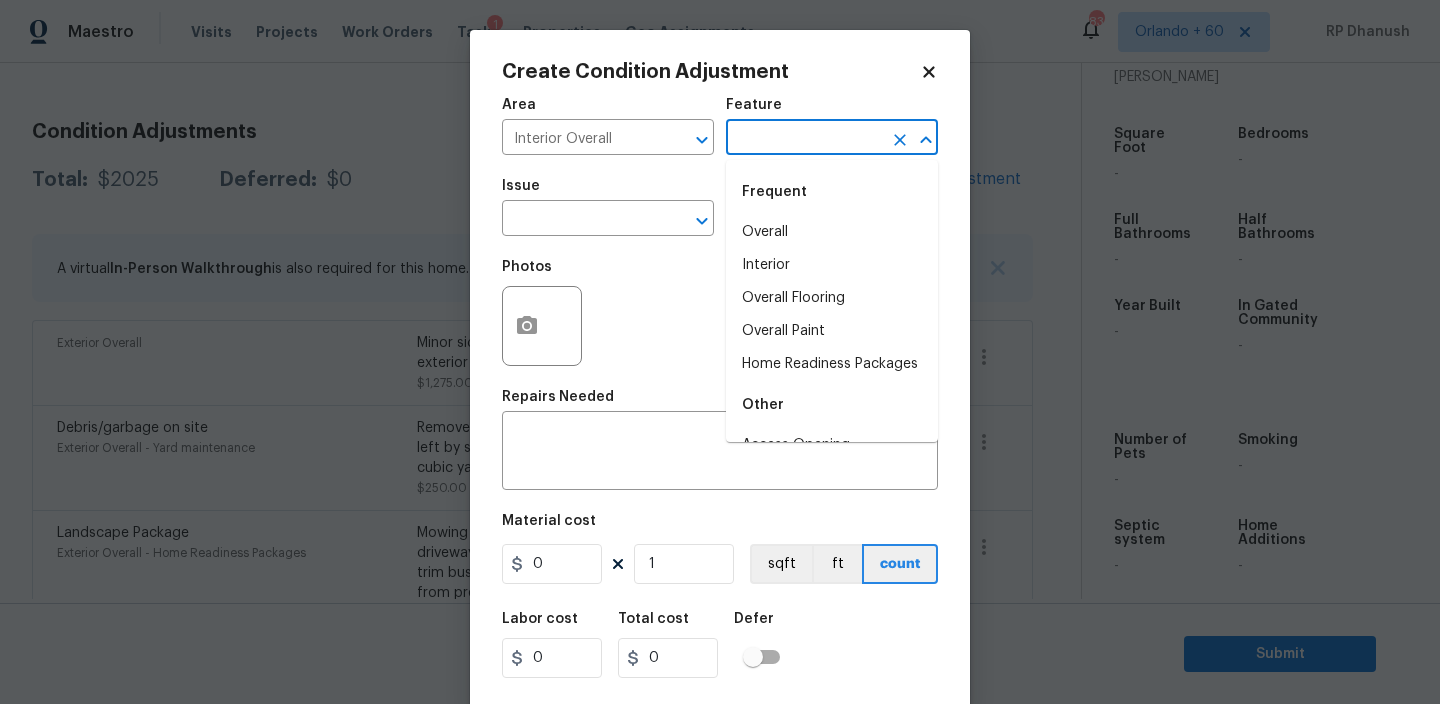 click at bounding box center (804, 139) 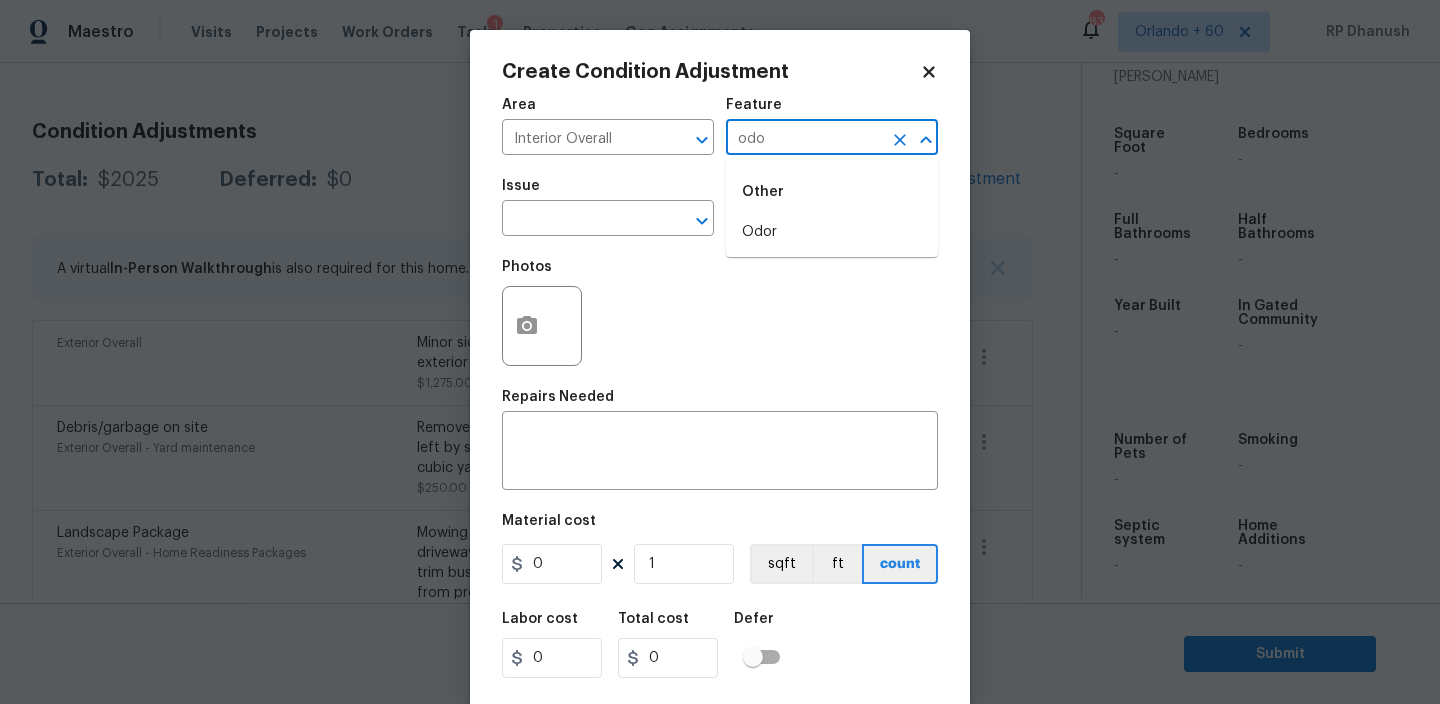 click on "Odor" at bounding box center (832, 232) 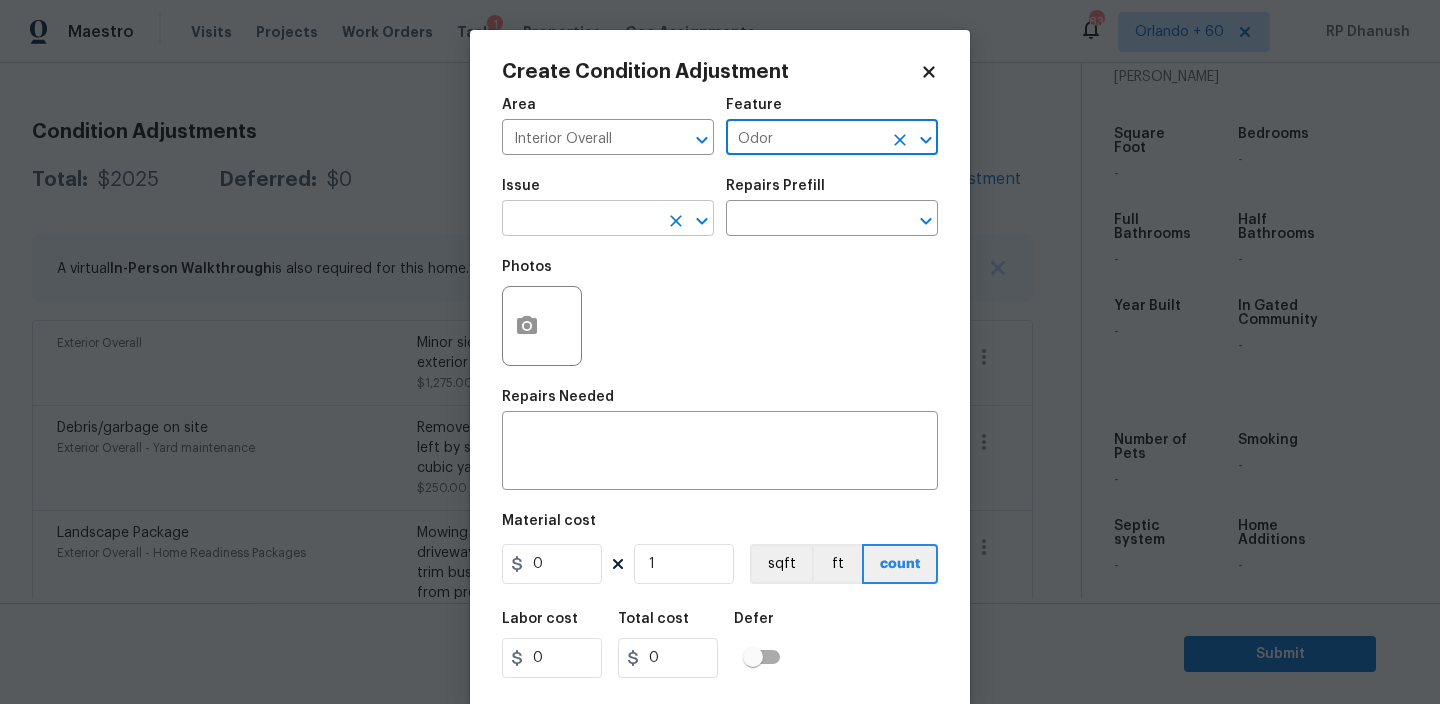 type on "Odor" 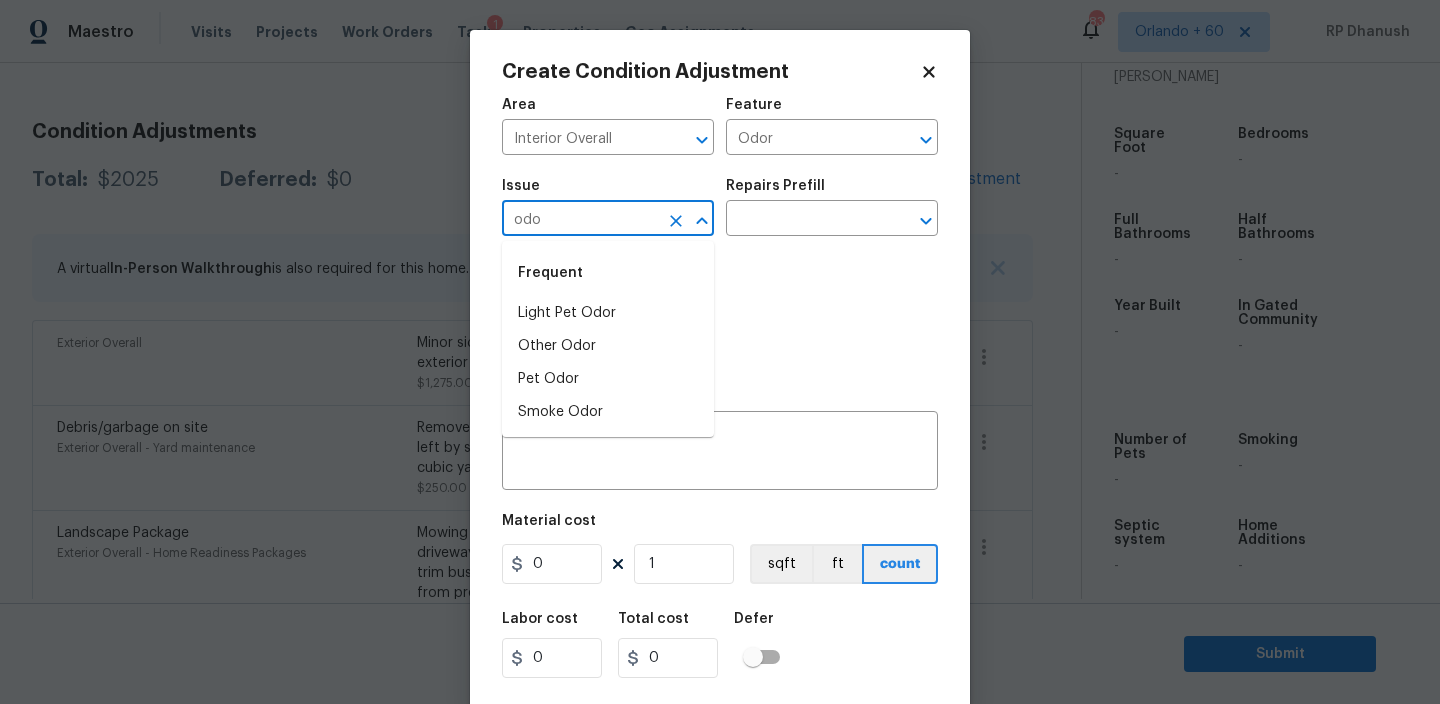click on "Frequent" at bounding box center [608, 273] 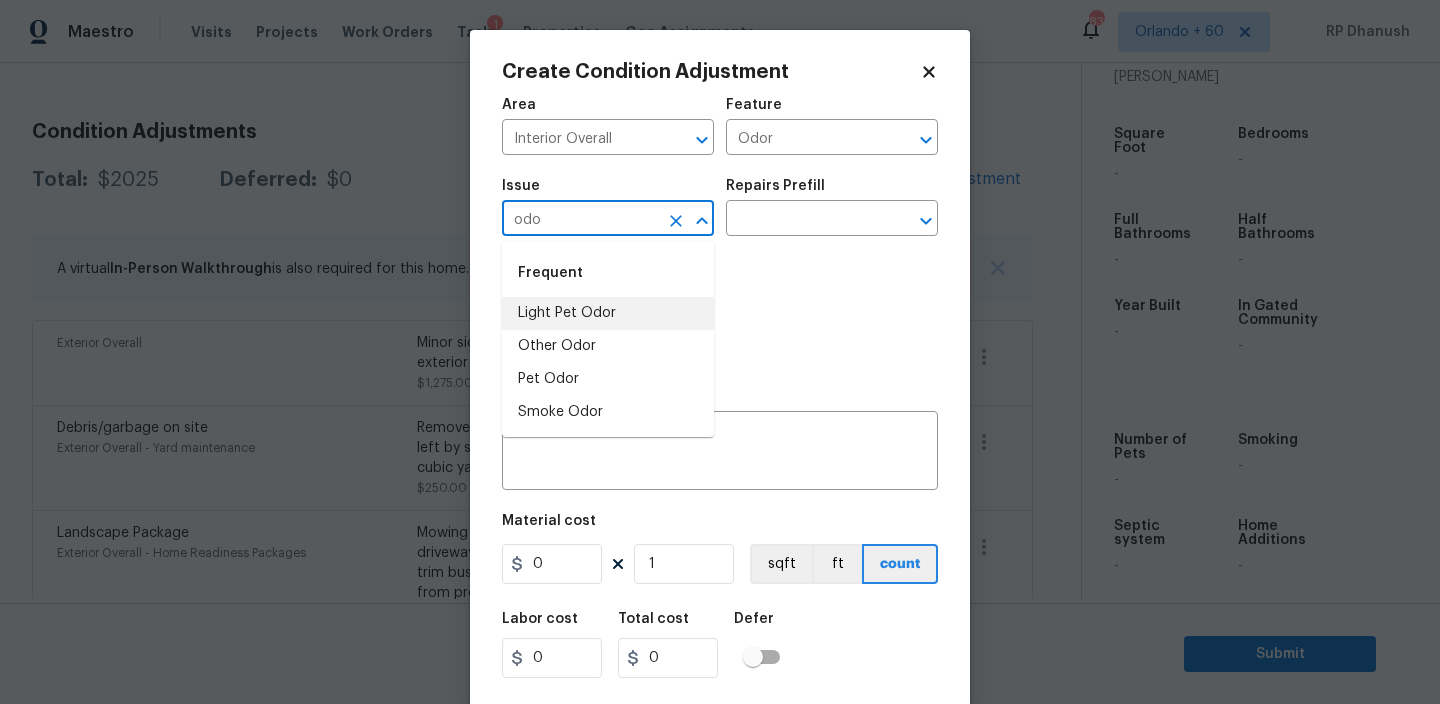 click on "Light Pet Odor" at bounding box center [608, 313] 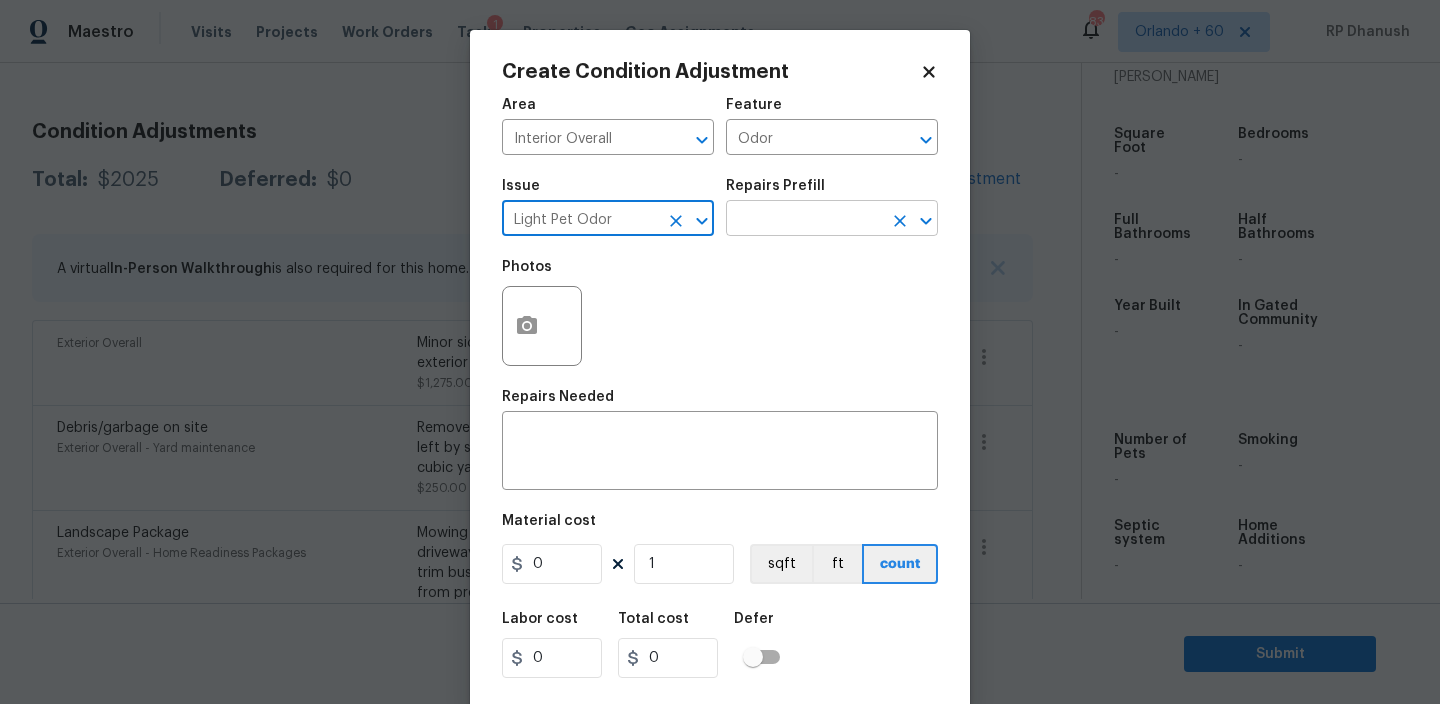 type on "Light Pet Odor" 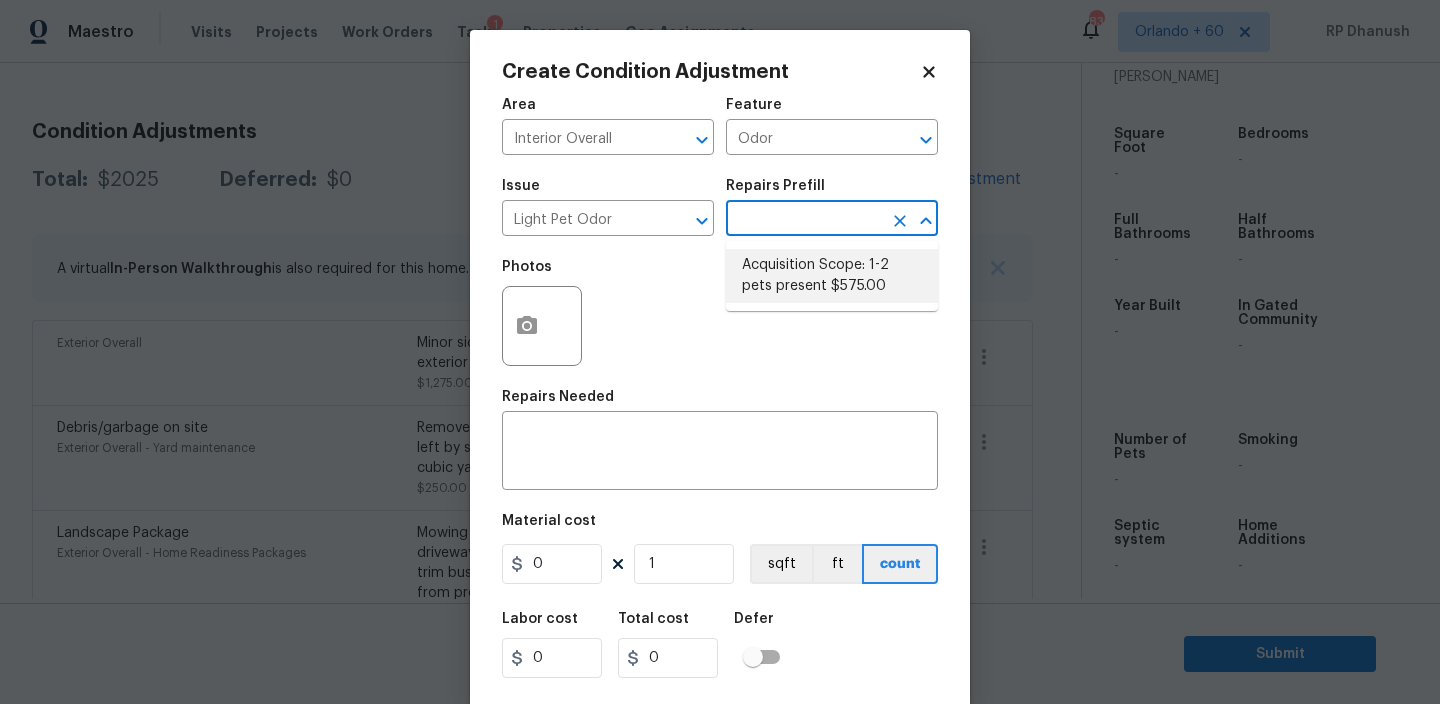 click on "Acquisition Scope: 1-2 pets present $575.00" at bounding box center (832, 276) 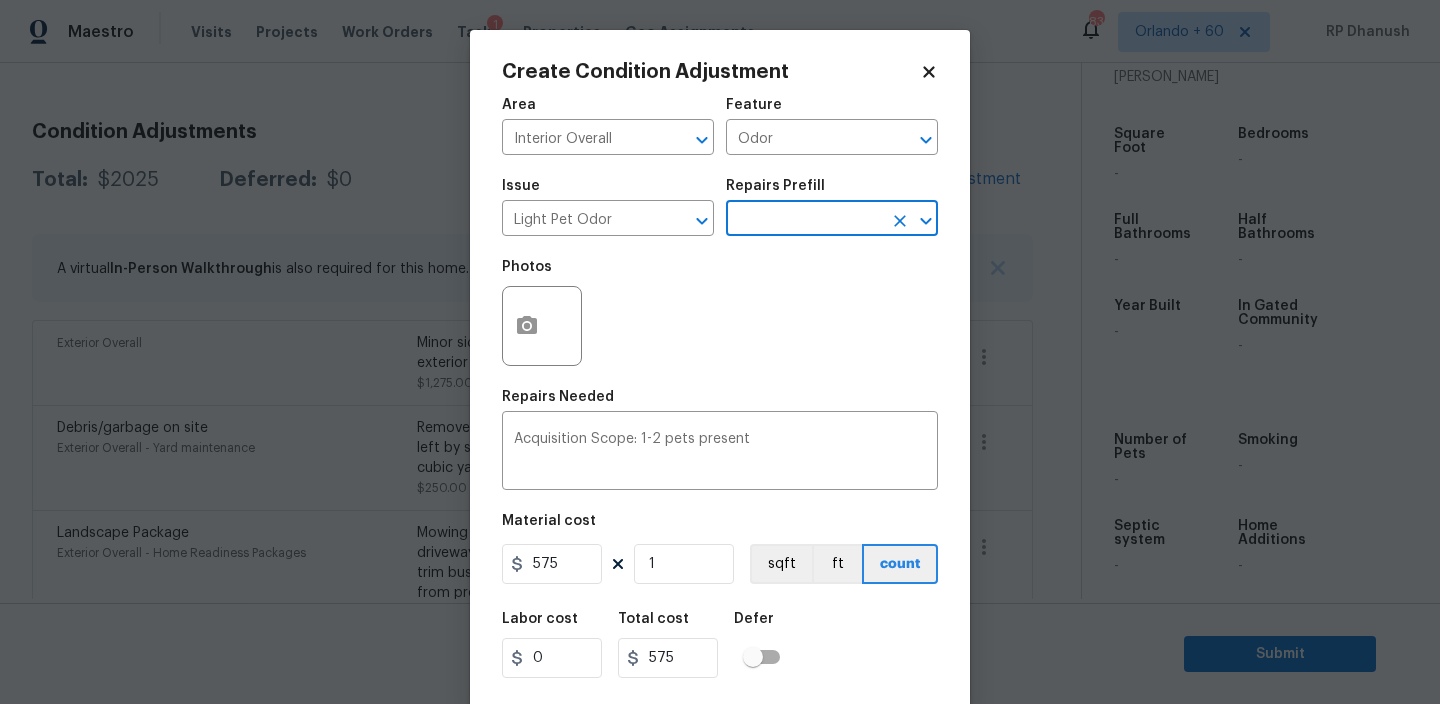 scroll, scrollTop: 43, scrollLeft: 0, axis: vertical 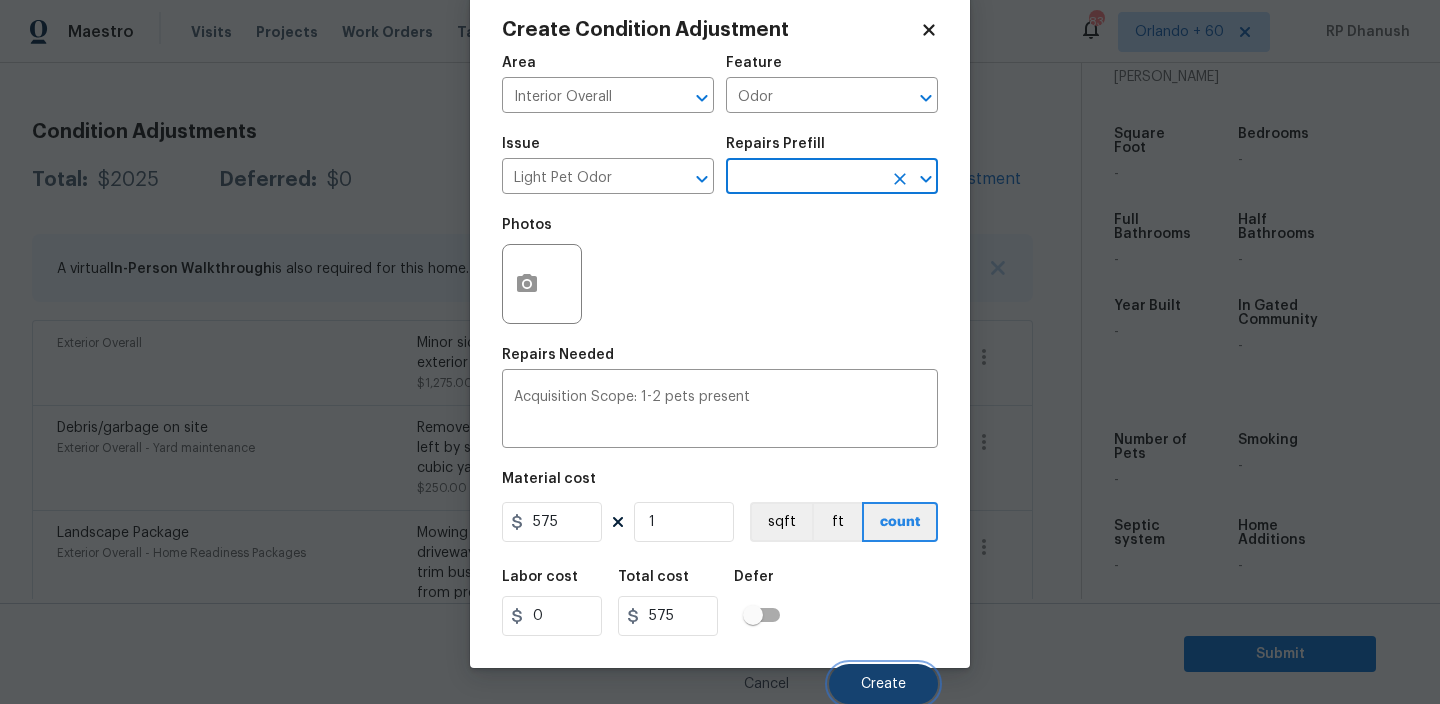 click on "Create" at bounding box center [883, 684] 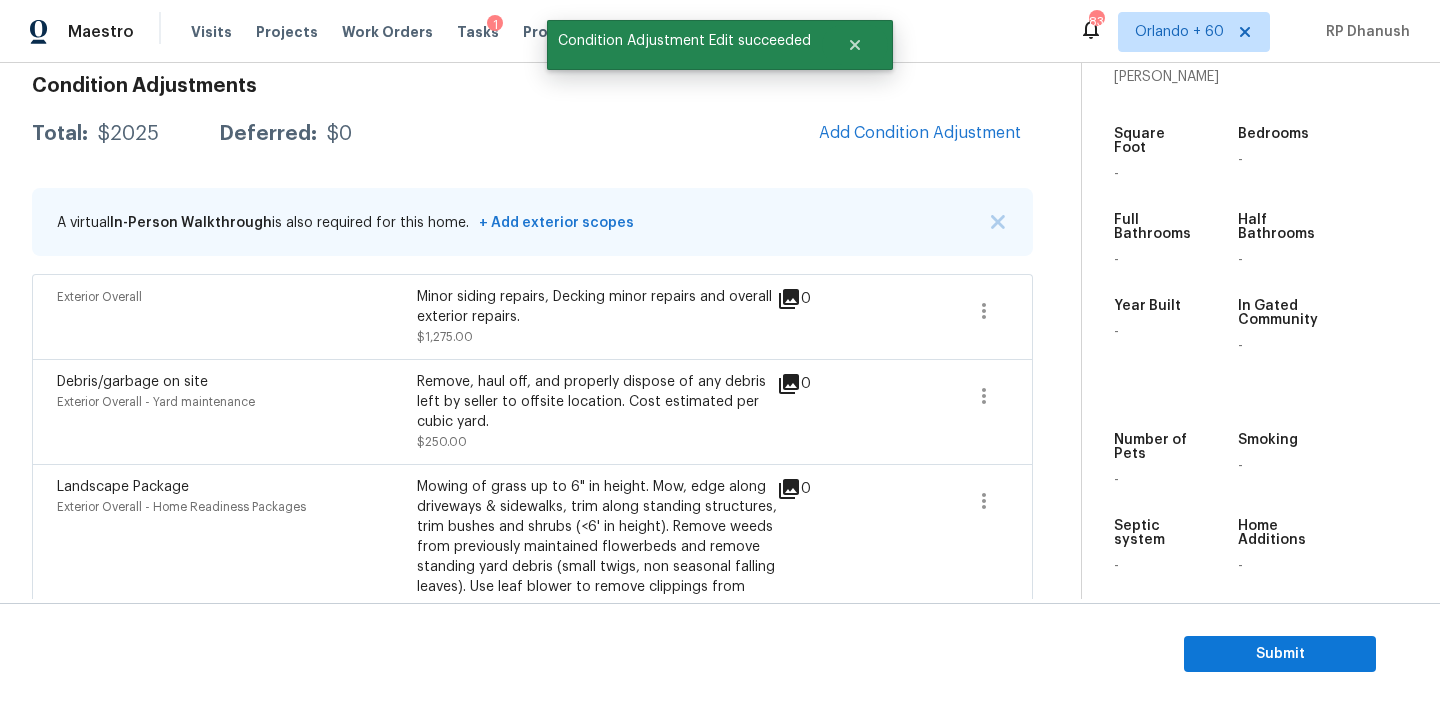 scroll, scrollTop: 245, scrollLeft: 0, axis: vertical 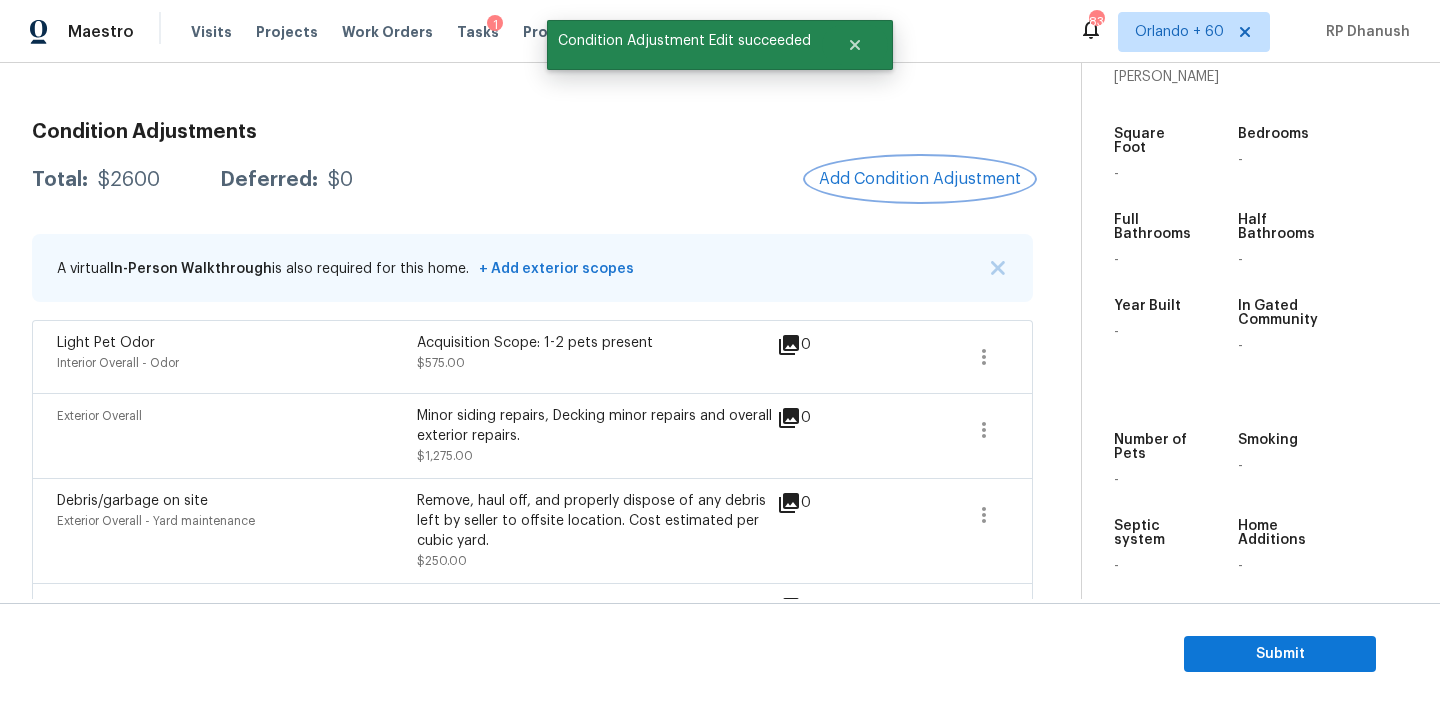 click on "Add Condition Adjustment" at bounding box center (920, 179) 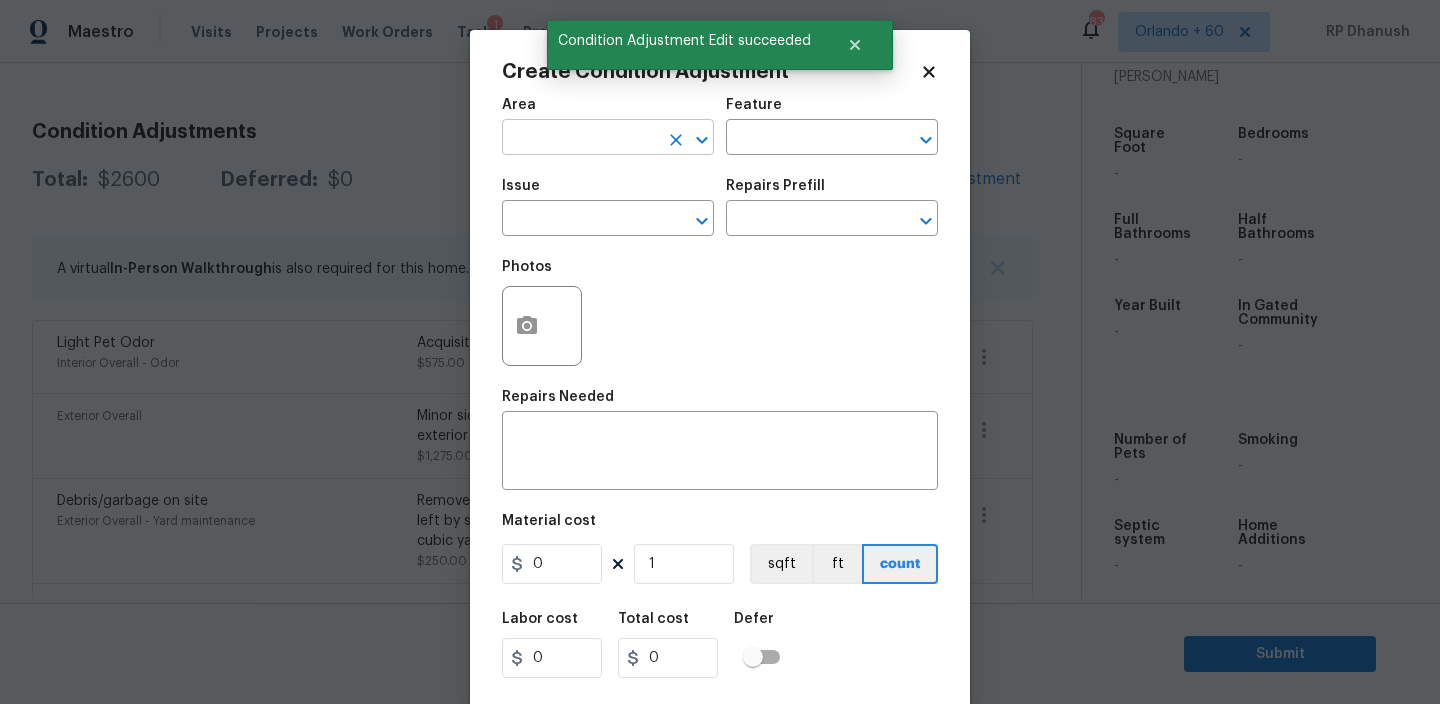 click at bounding box center (580, 139) 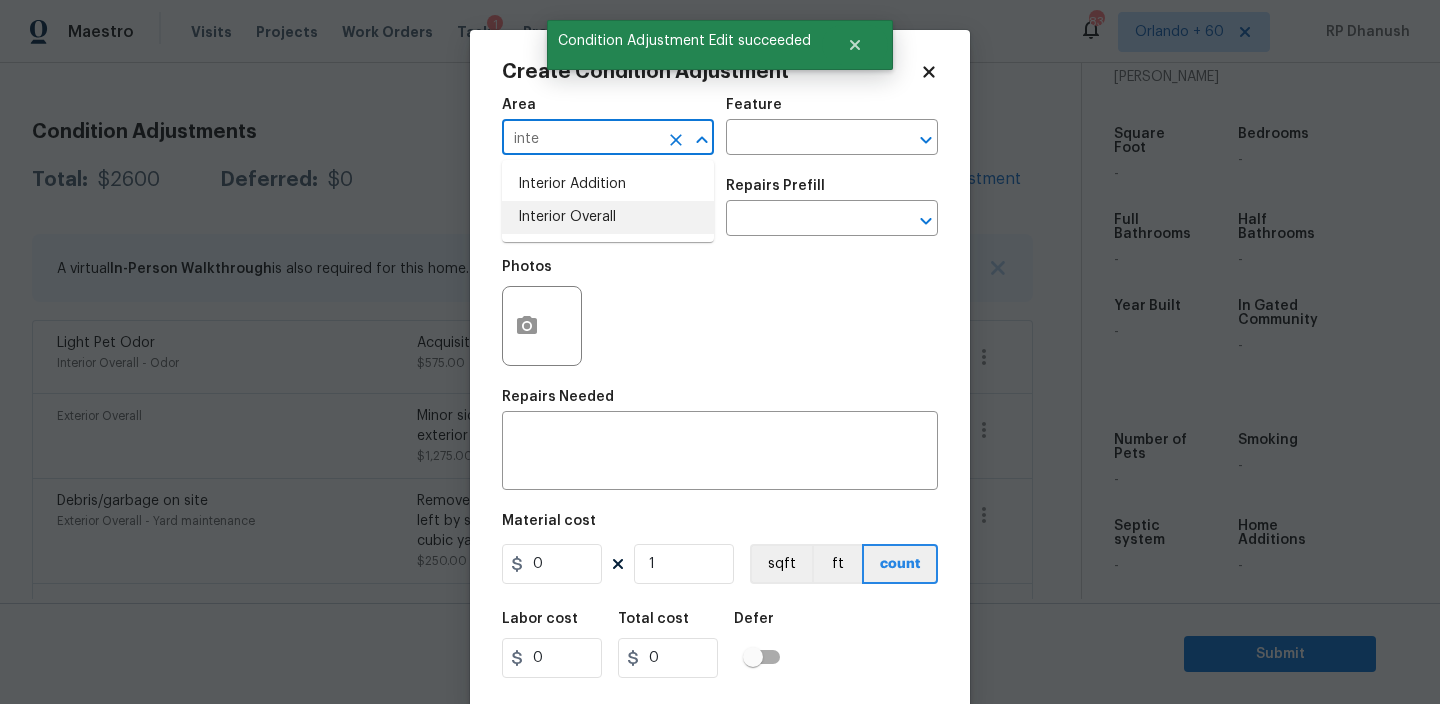 click on "Interior Overall" at bounding box center [608, 217] 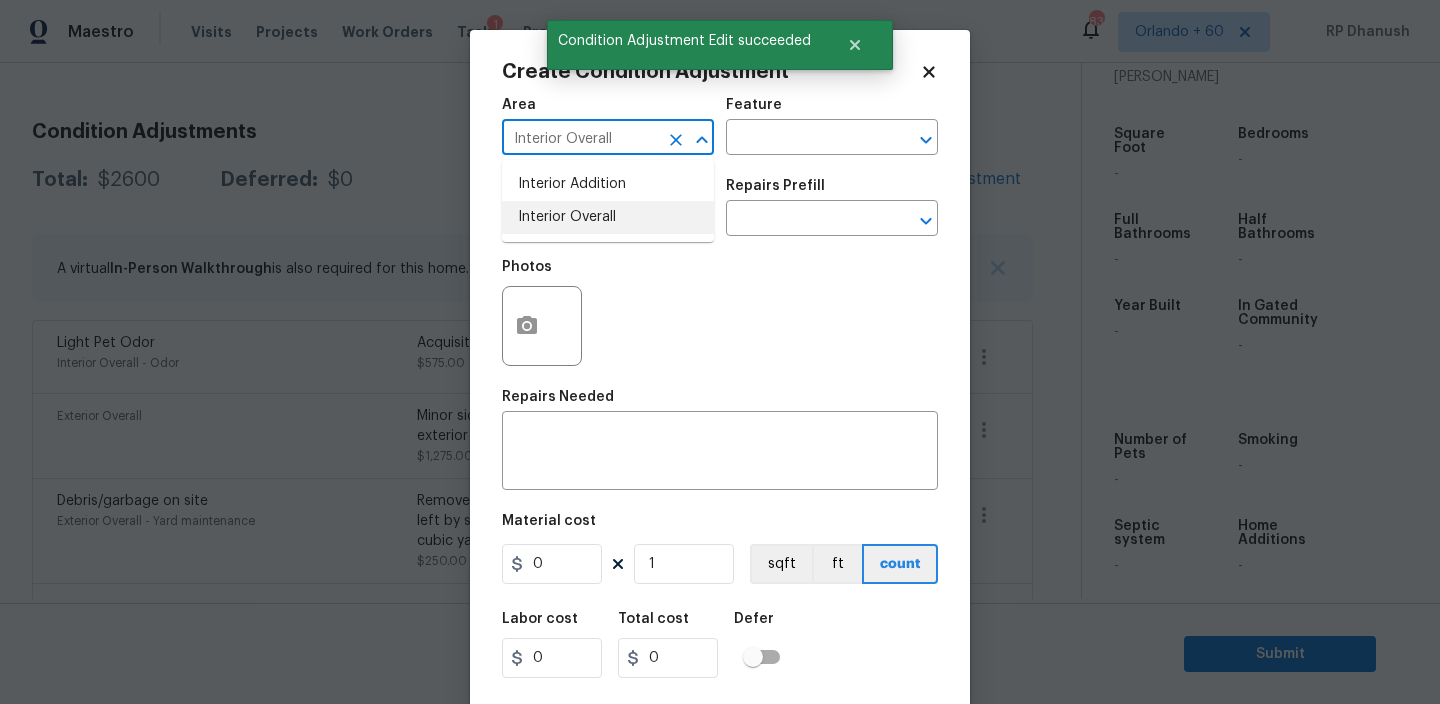 type on "Interior Overall" 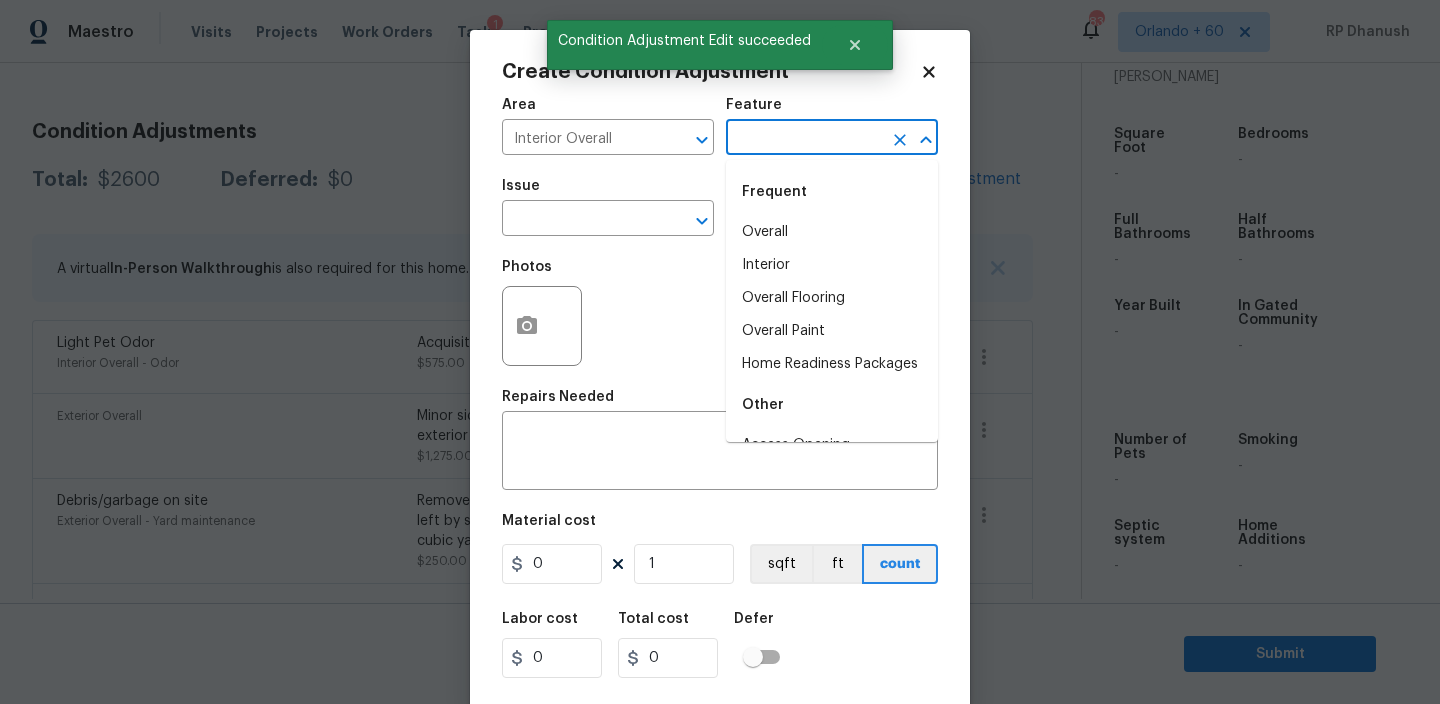 click at bounding box center [804, 139] 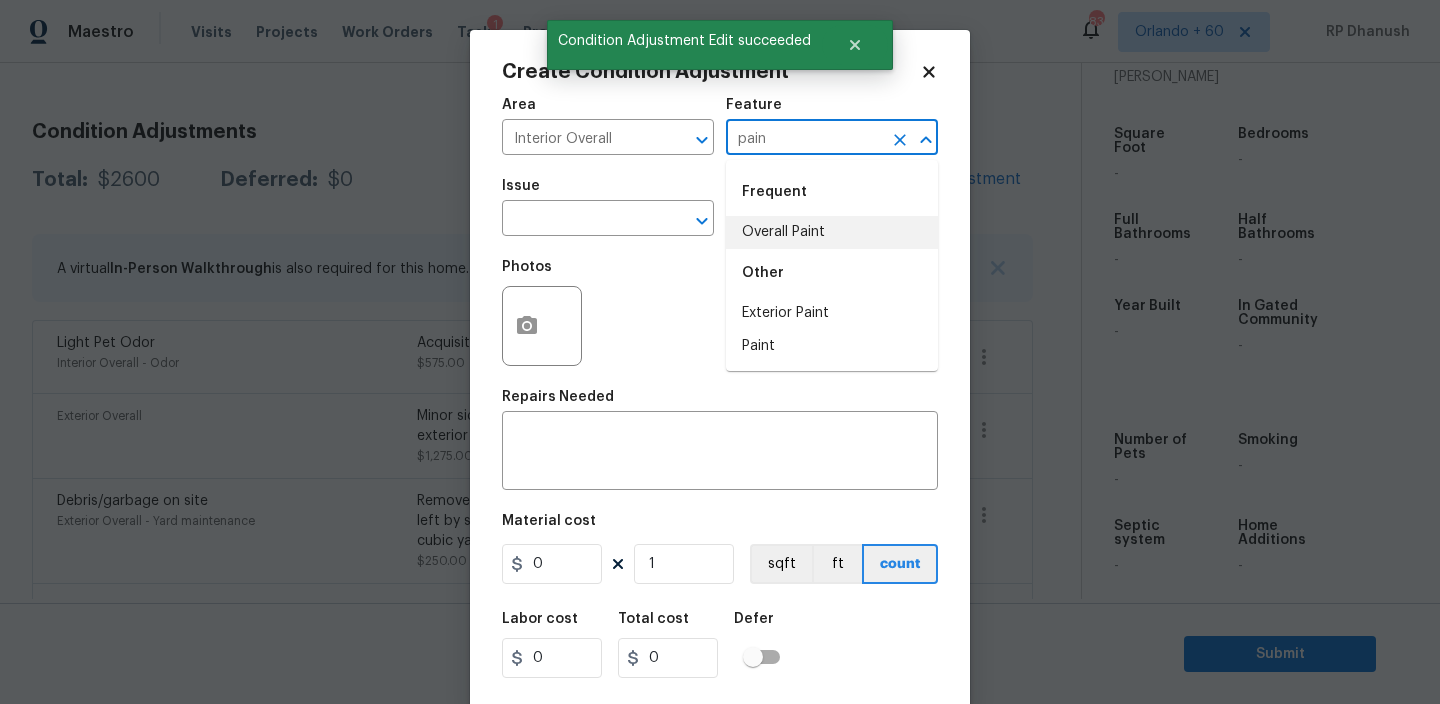 click on "Overall Paint" at bounding box center [832, 232] 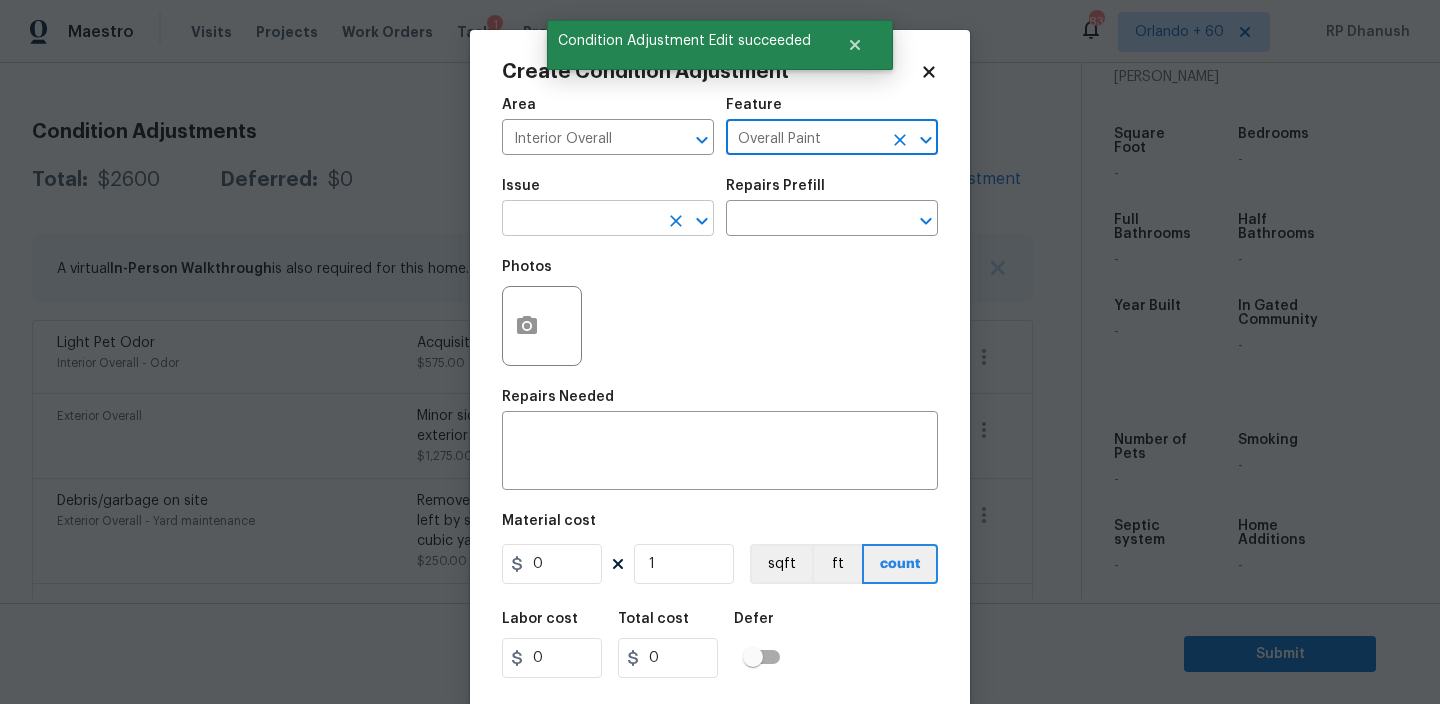 type on "Overall Paint" 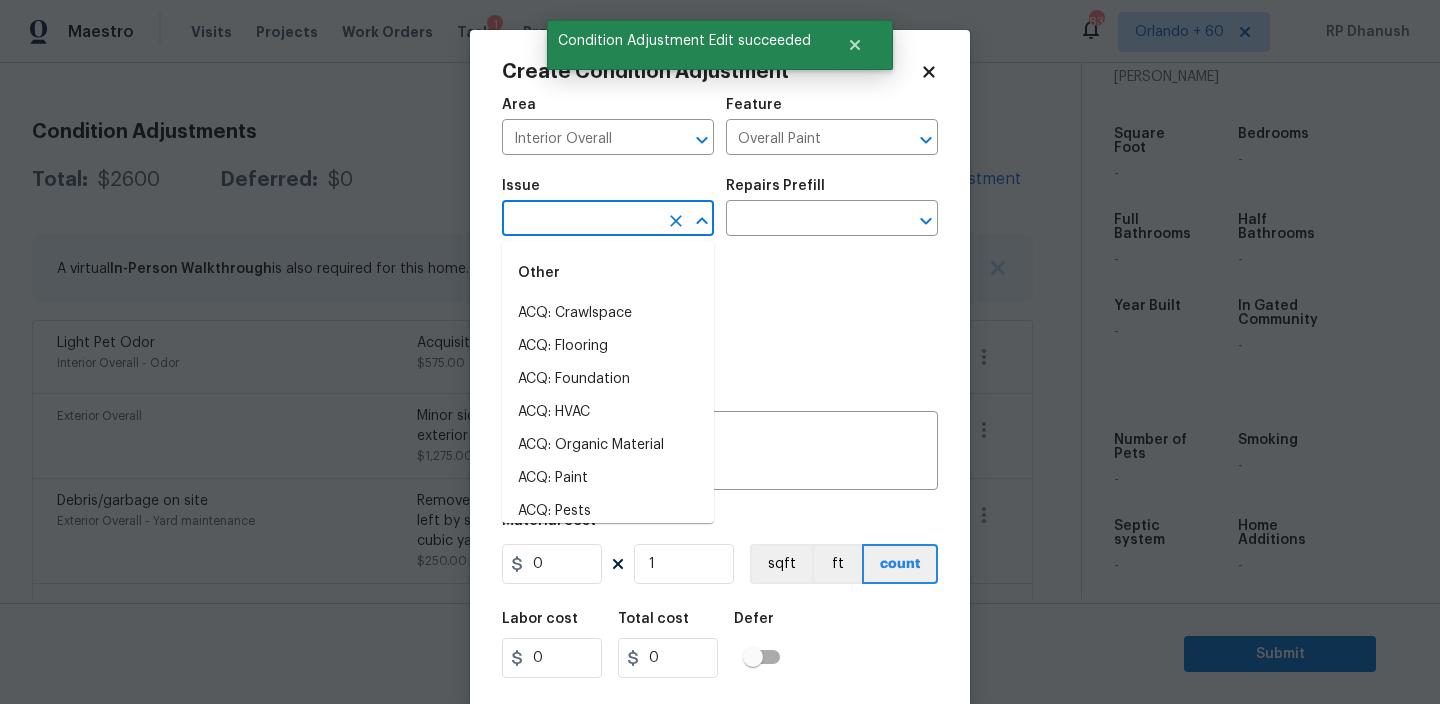 click at bounding box center [580, 220] 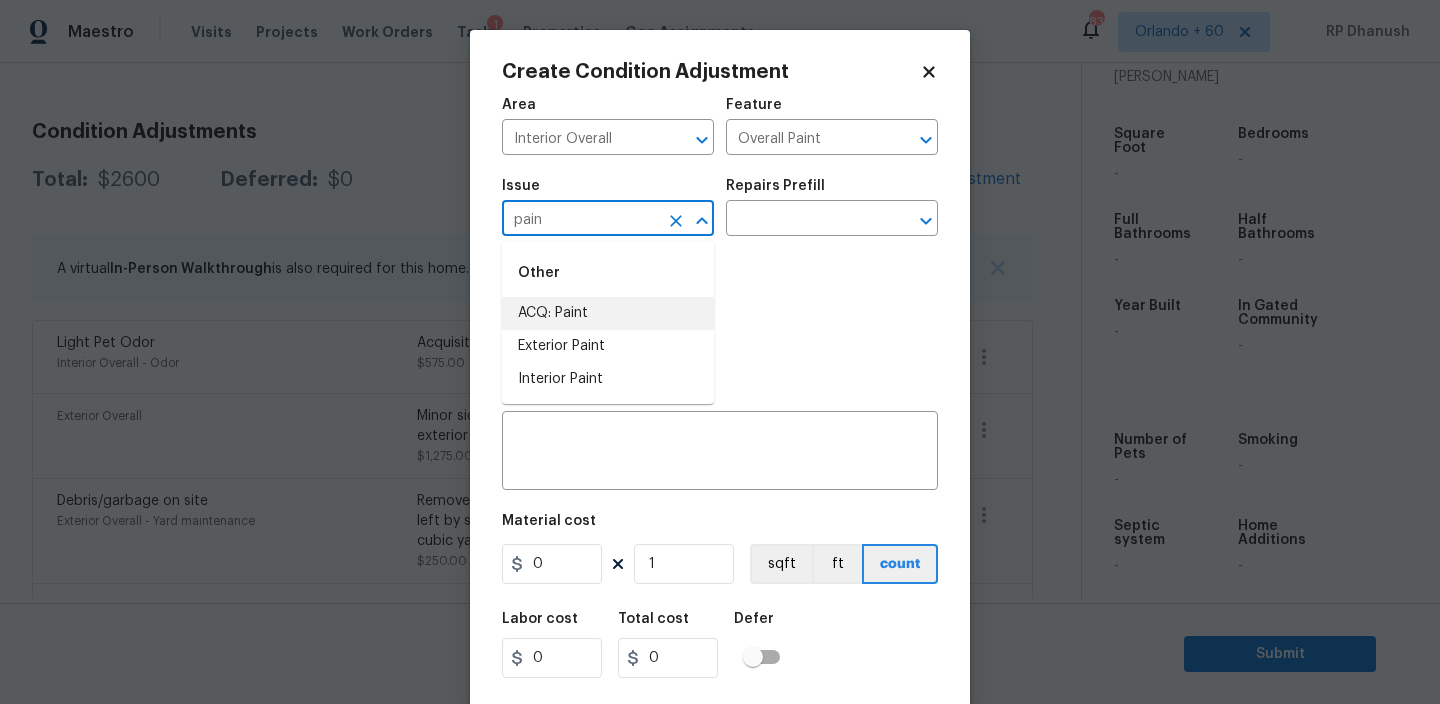click on "ACQ: Paint" at bounding box center (608, 313) 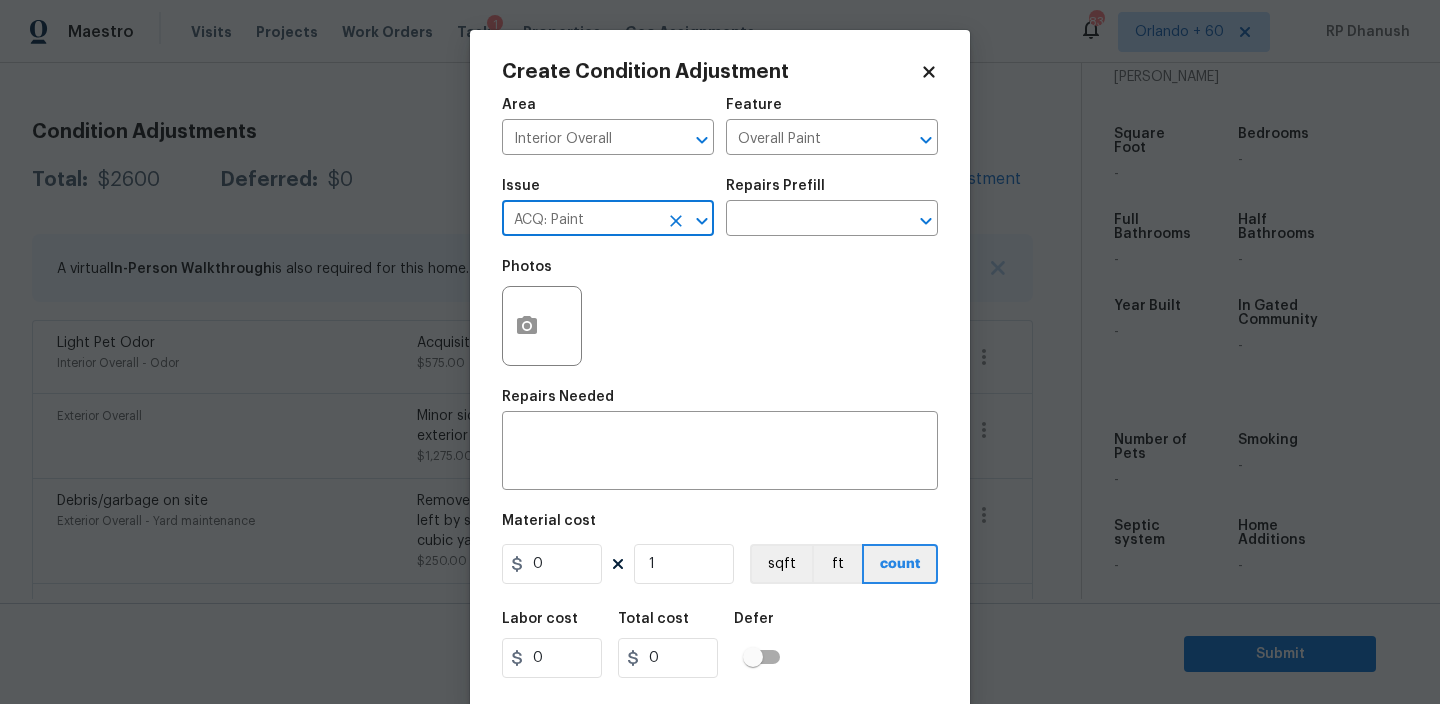 type on "ACQ: Paint" 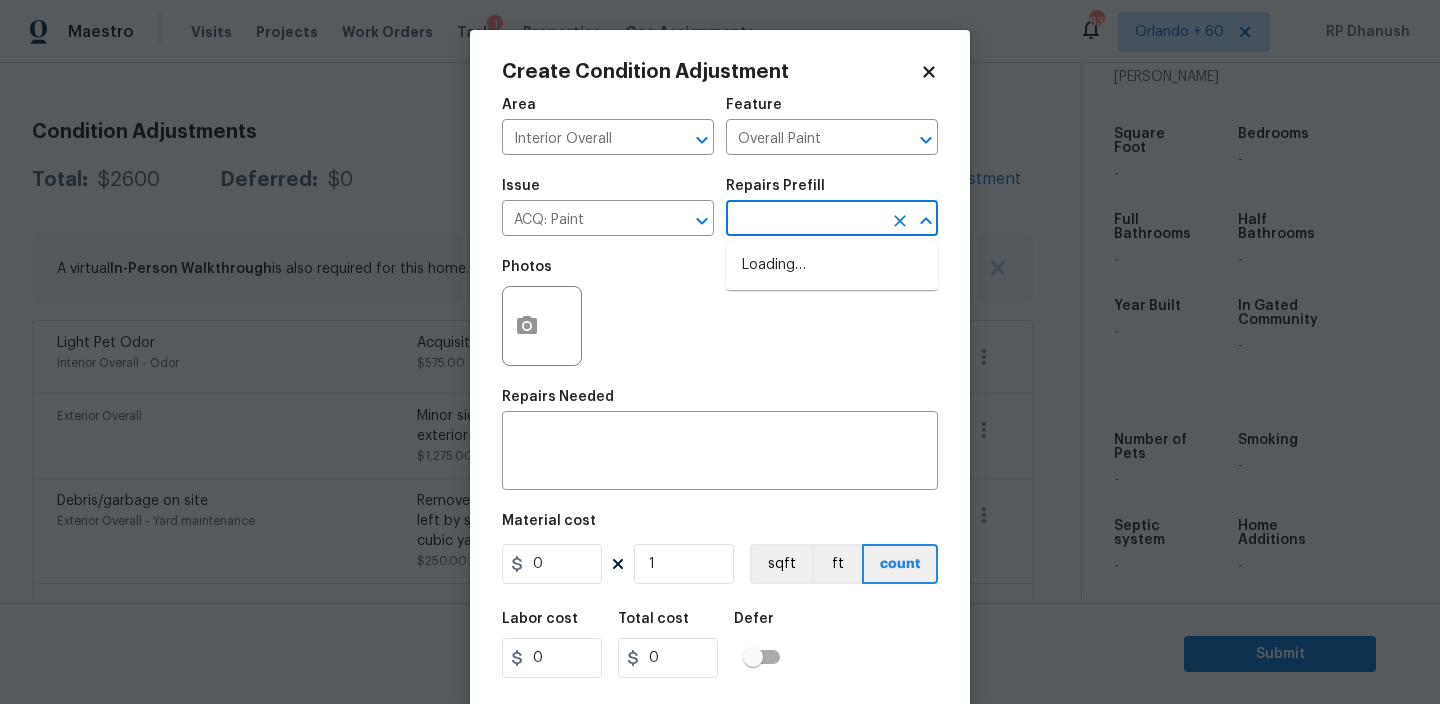 click at bounding box center (804, 220) 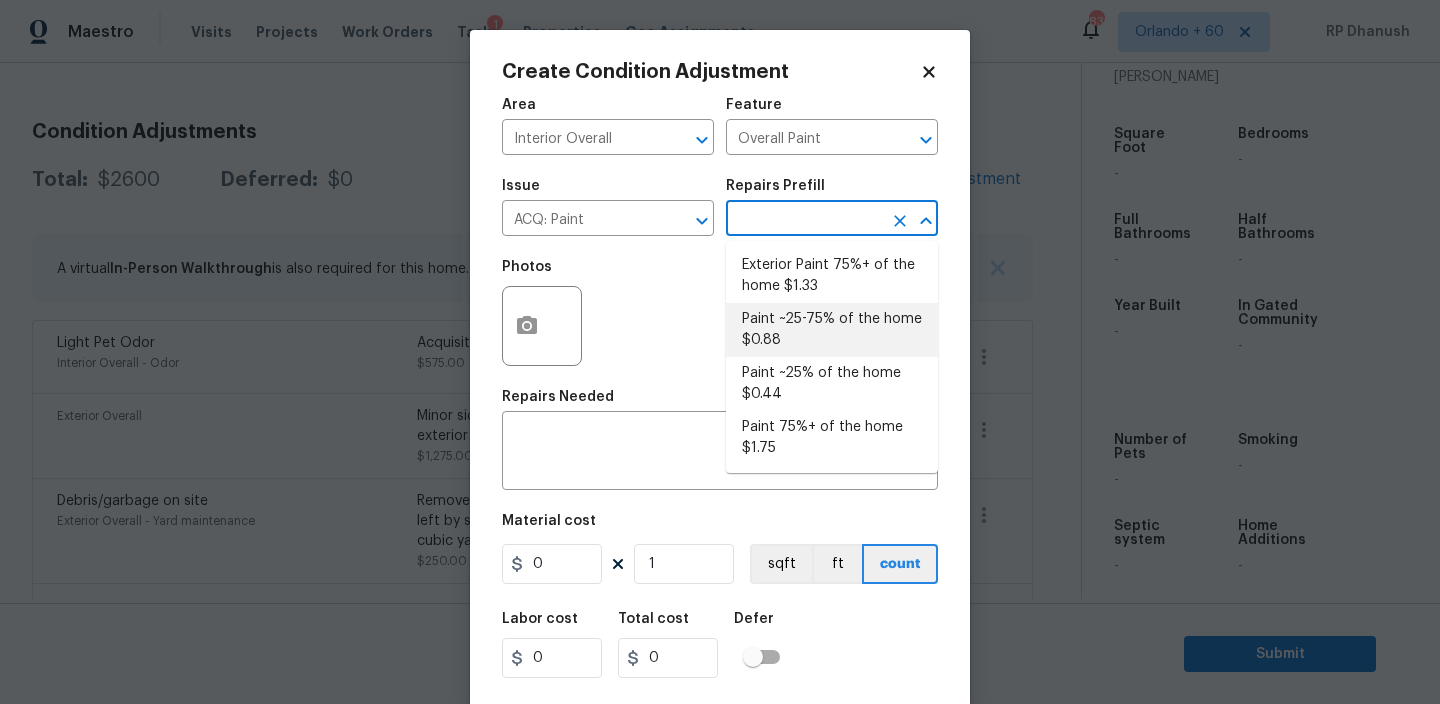 click on "Paint ~25-75% of the home $0.88" at bounding box center (832, 330) 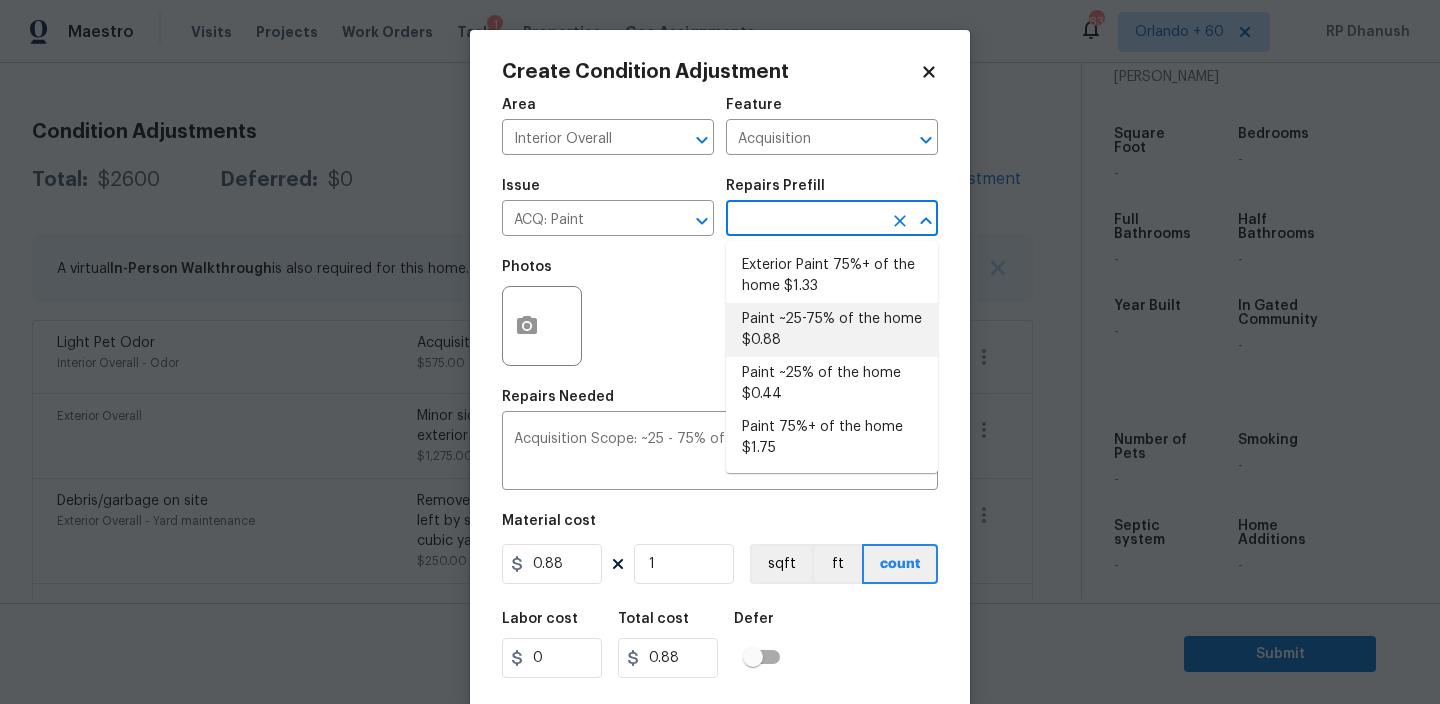 click at bounding box center [804, 220] 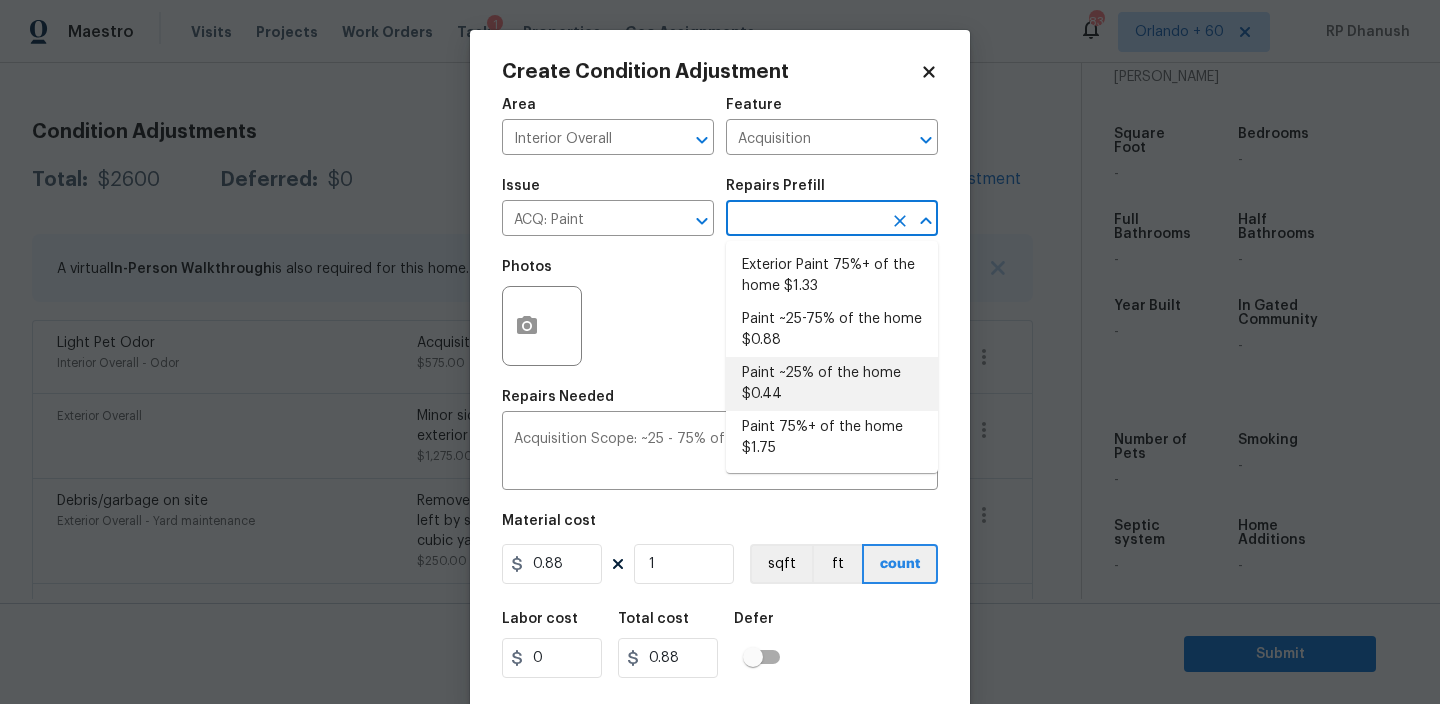 click on "Paint ~25% of the home $0.44" at bounding box center [832, 384] 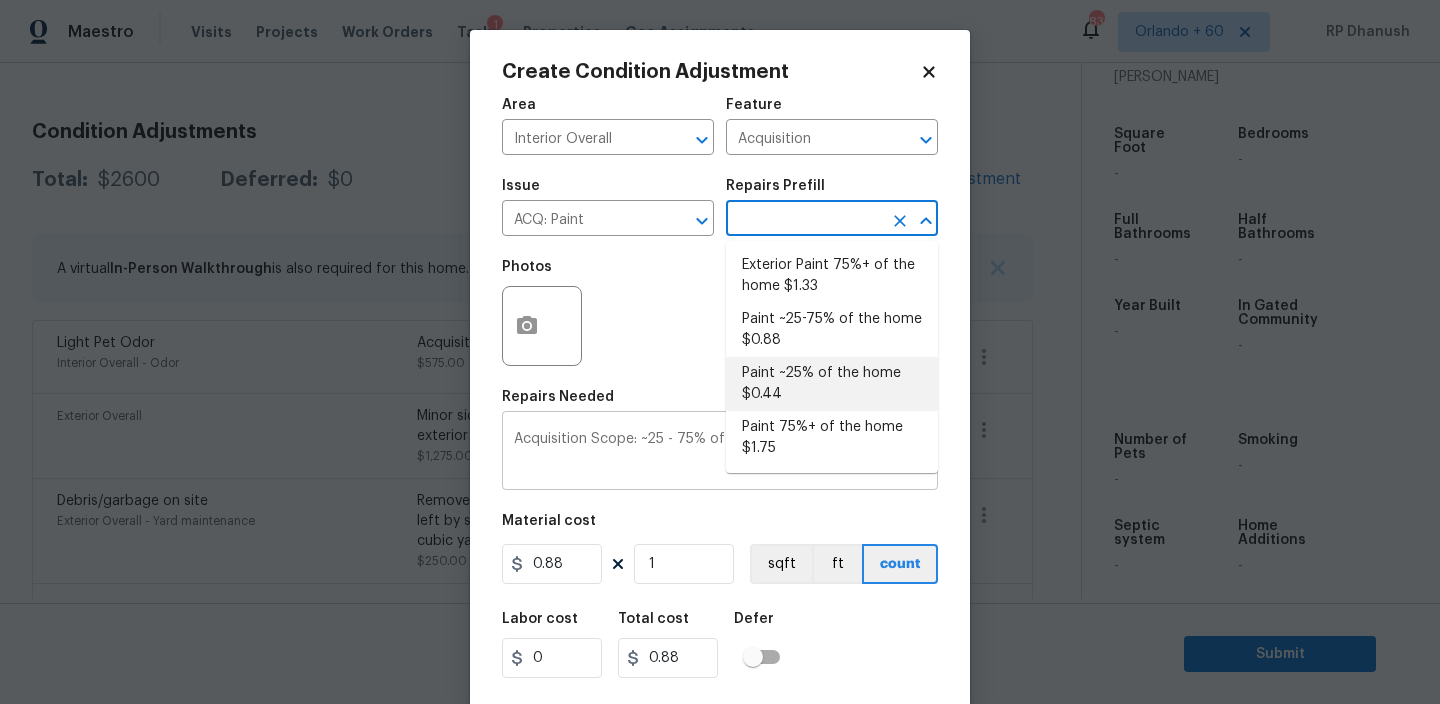 type 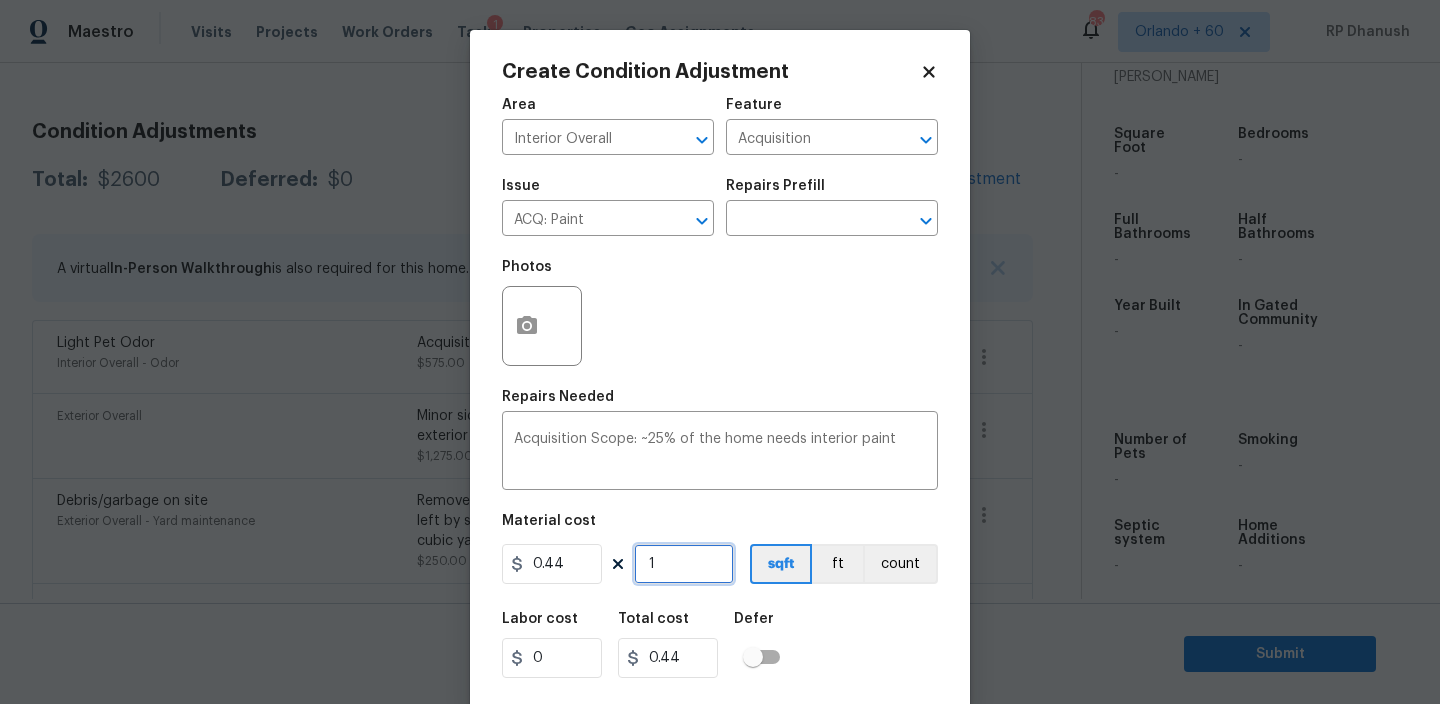 click on "1" at bounding box center (684, 564) 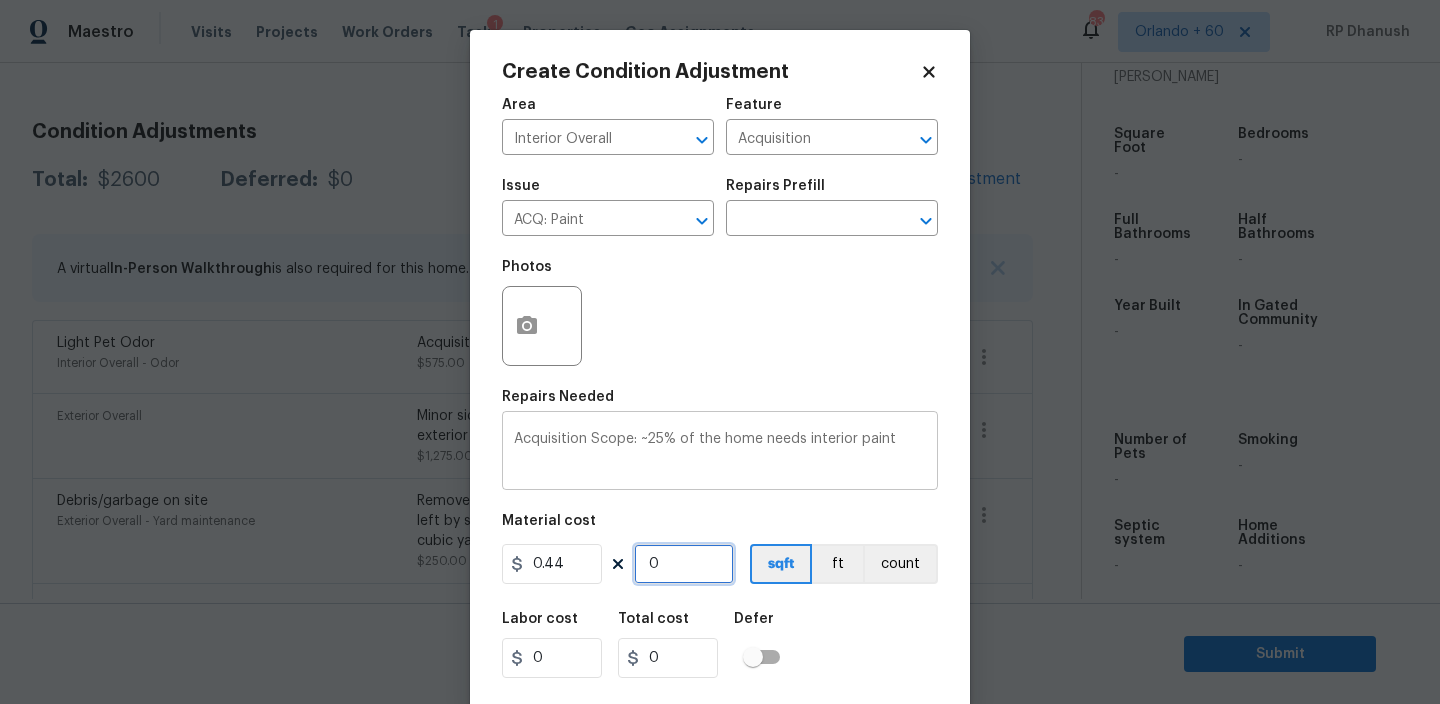 type on "2" 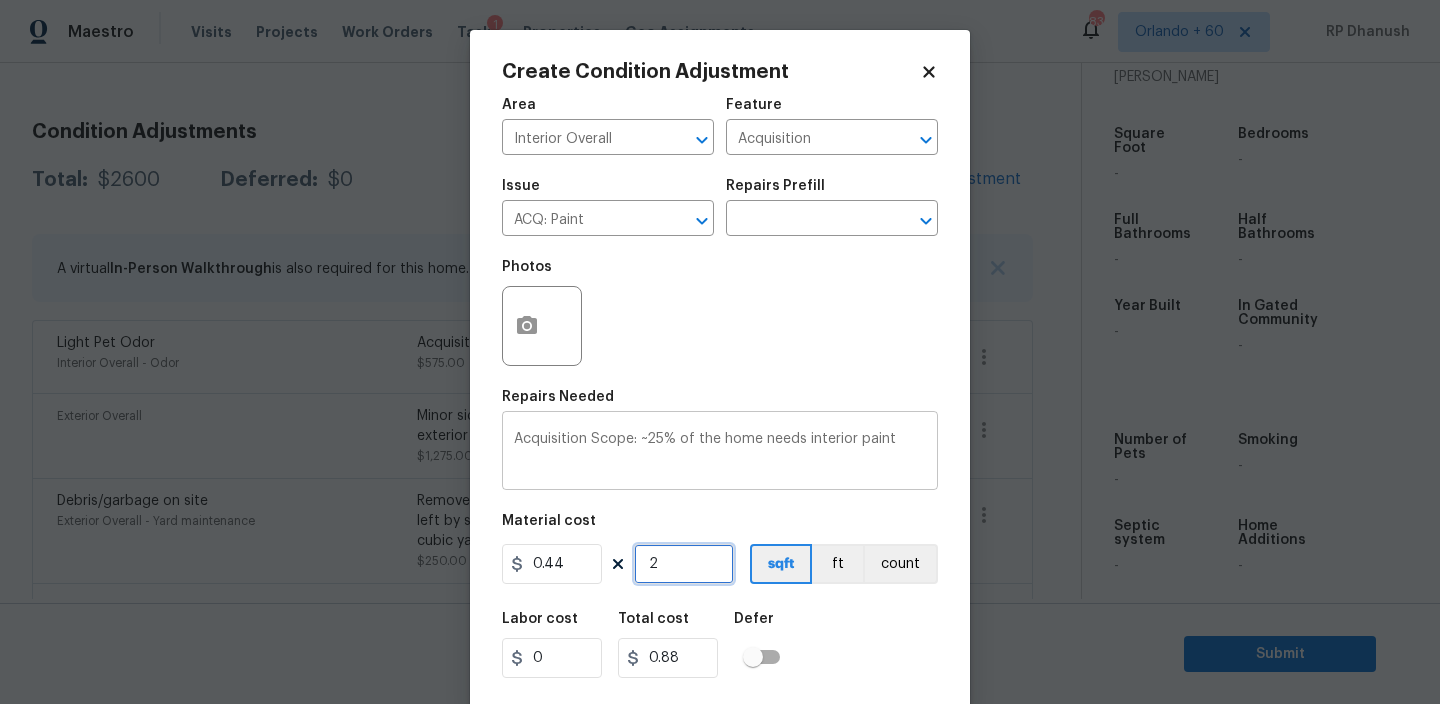 type on "20" 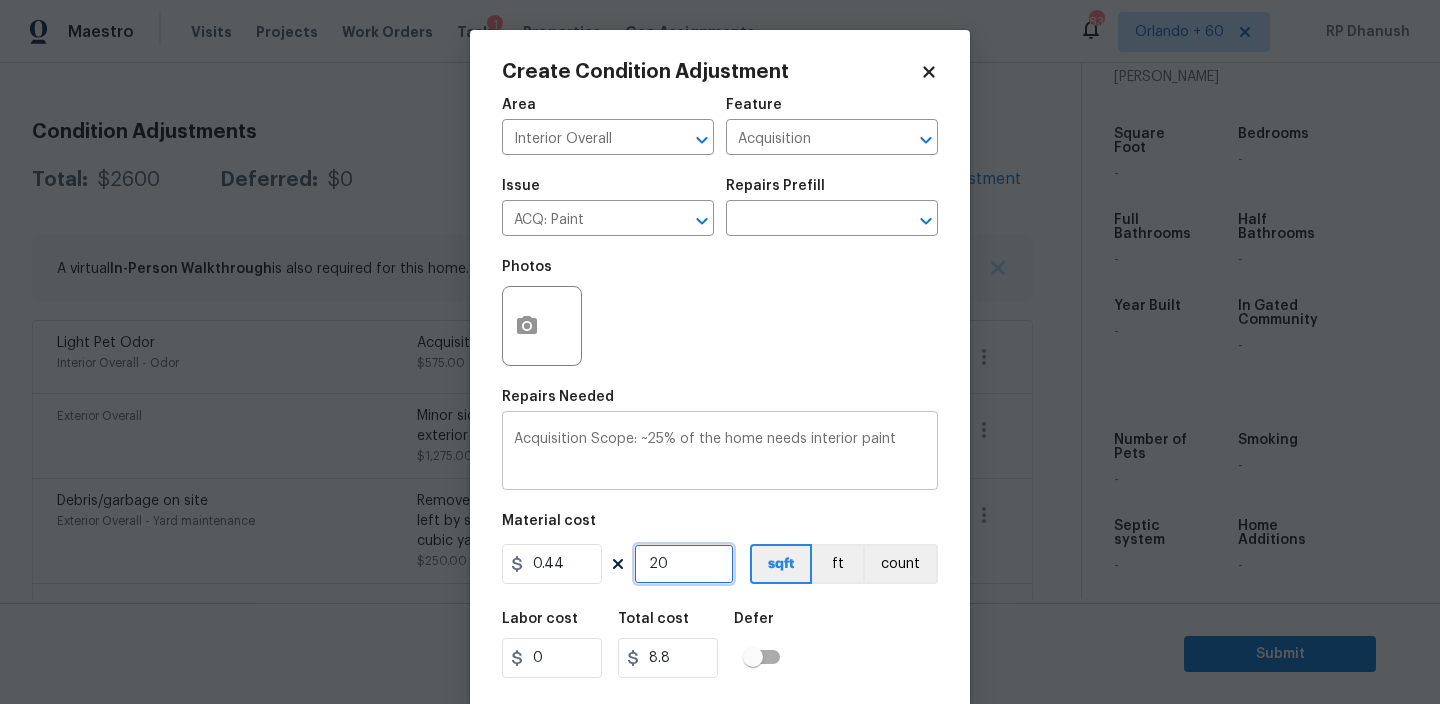 type on "203" 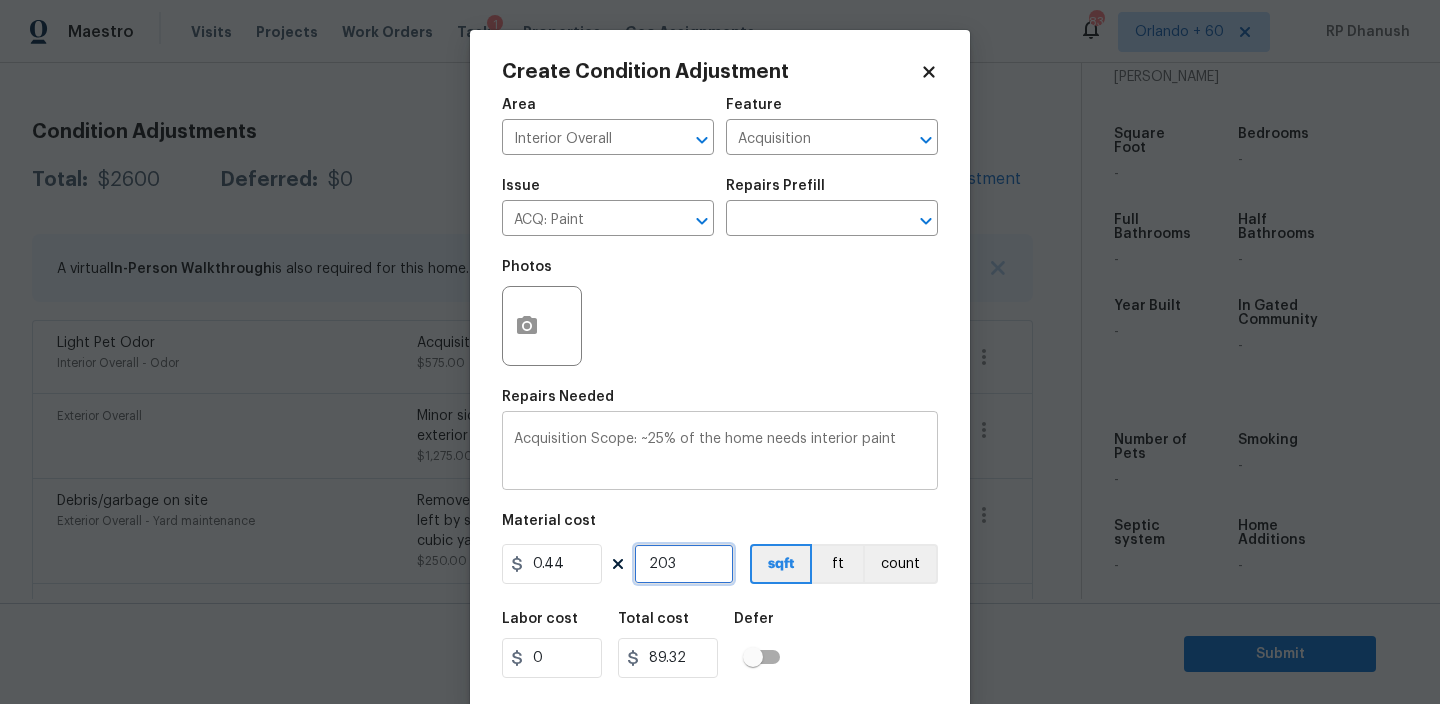 type on "2030" 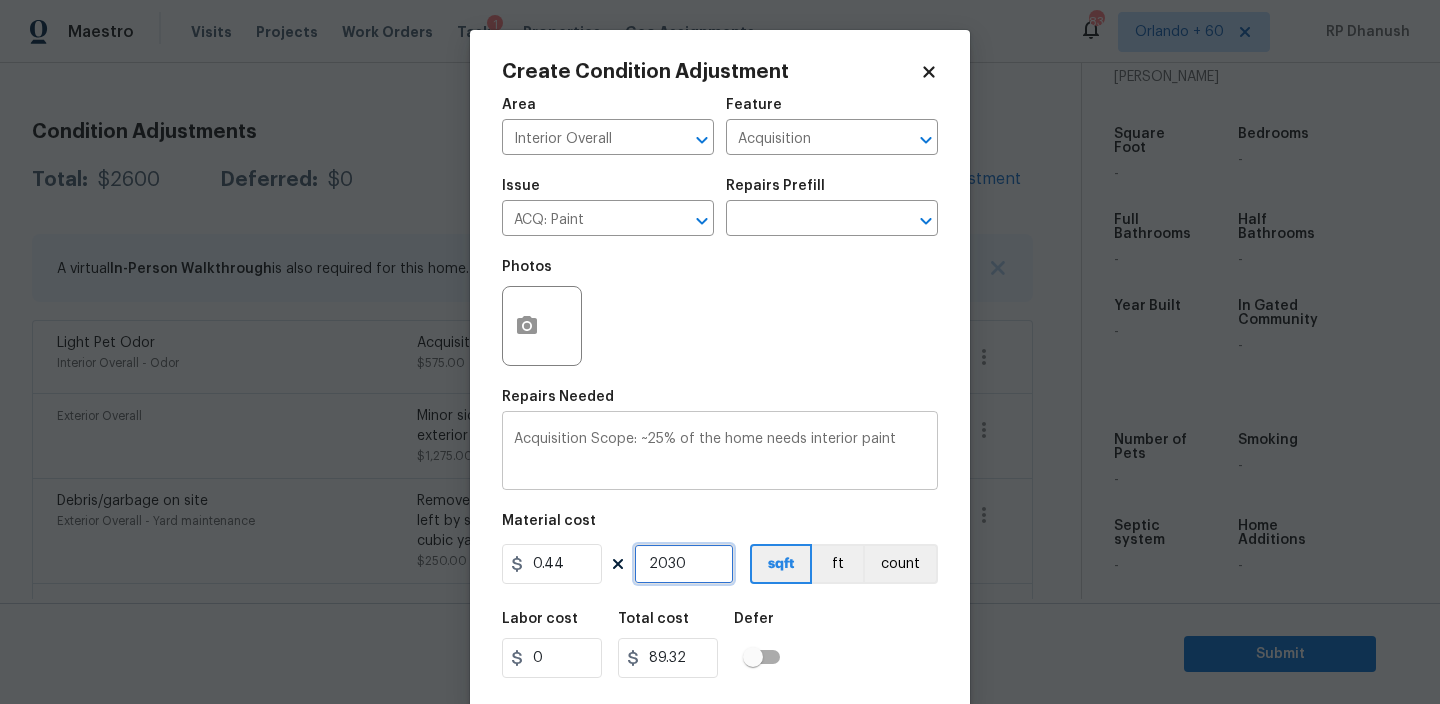 type on "893.2" 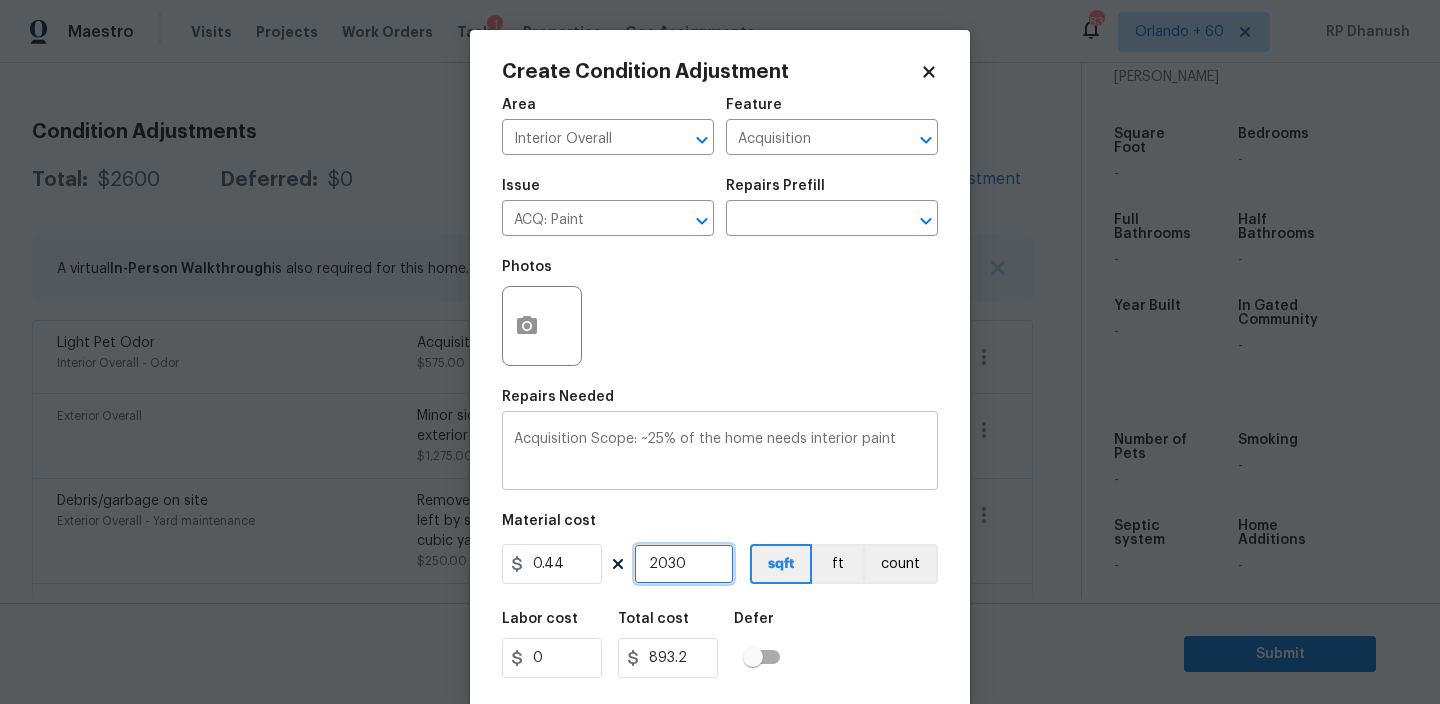 type on "2030" 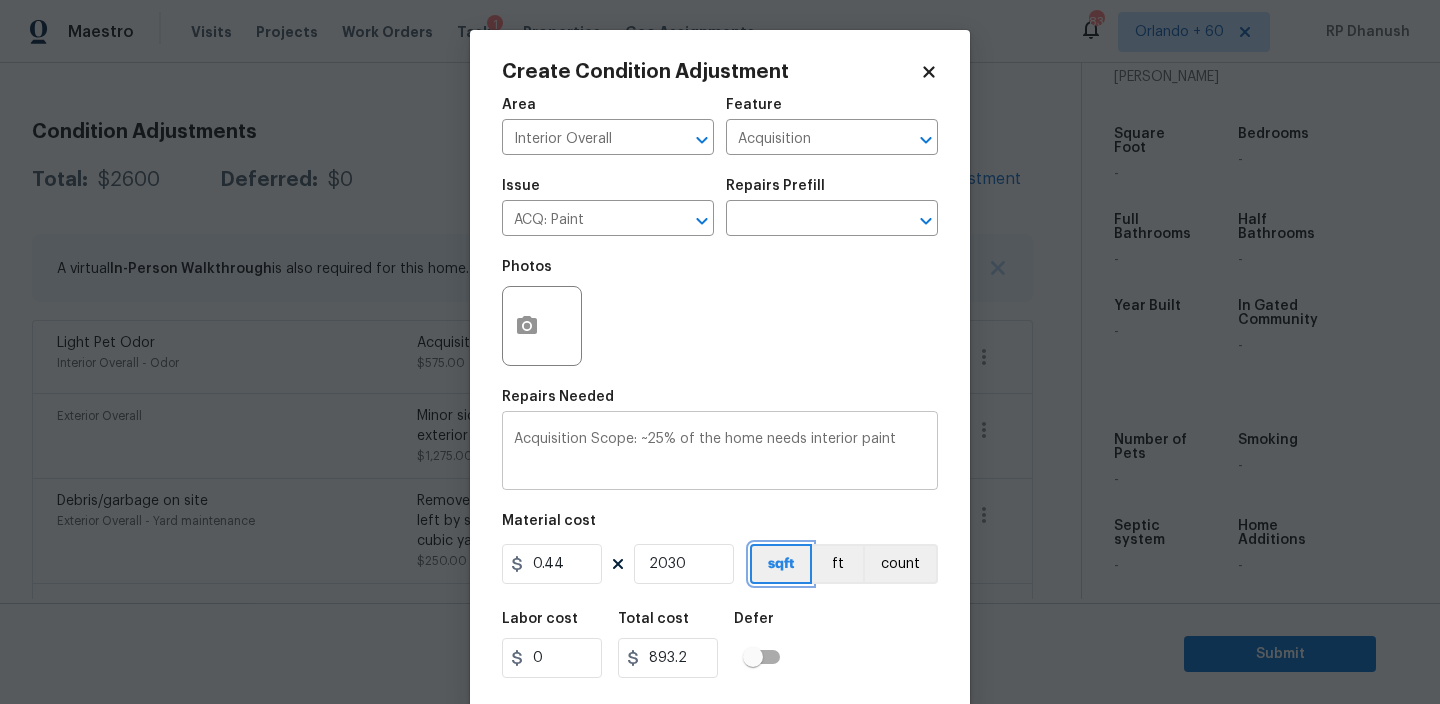 type 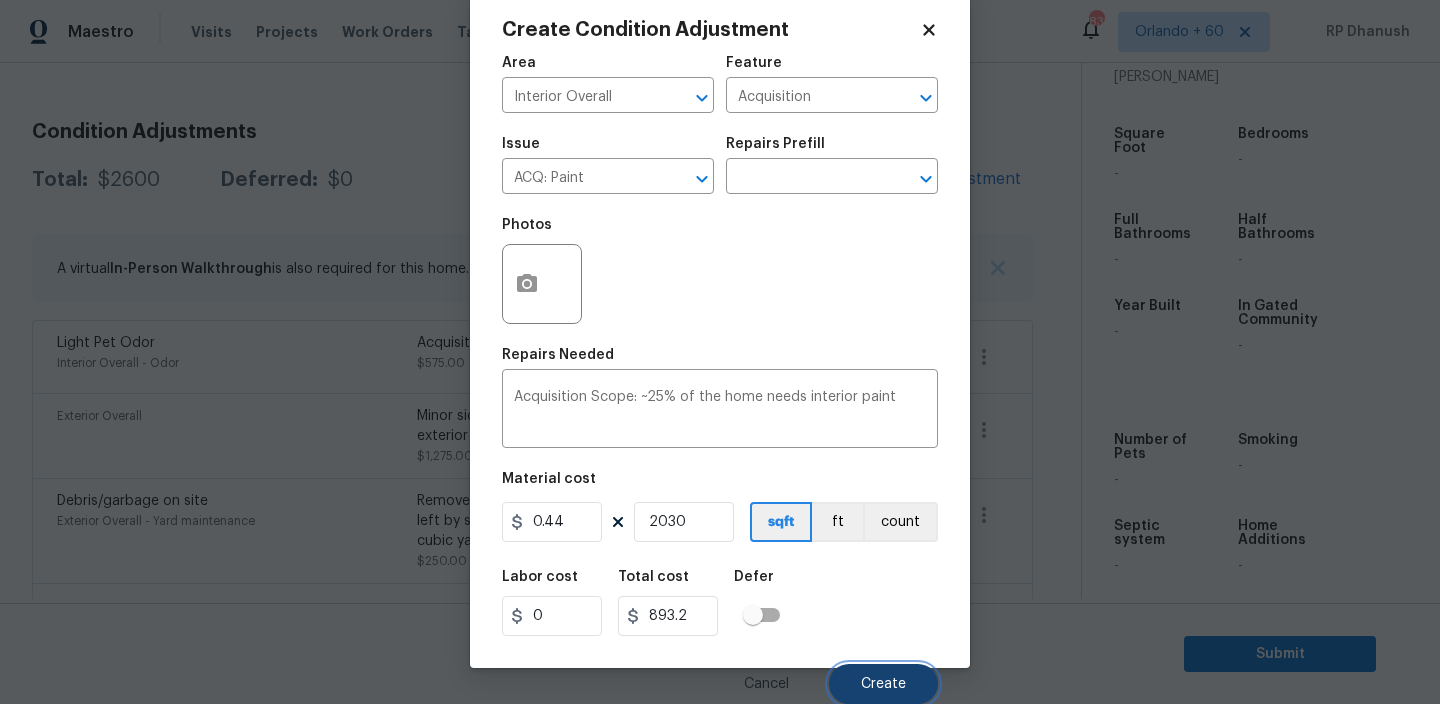 click on "Create" at bounding box center [883, 684] 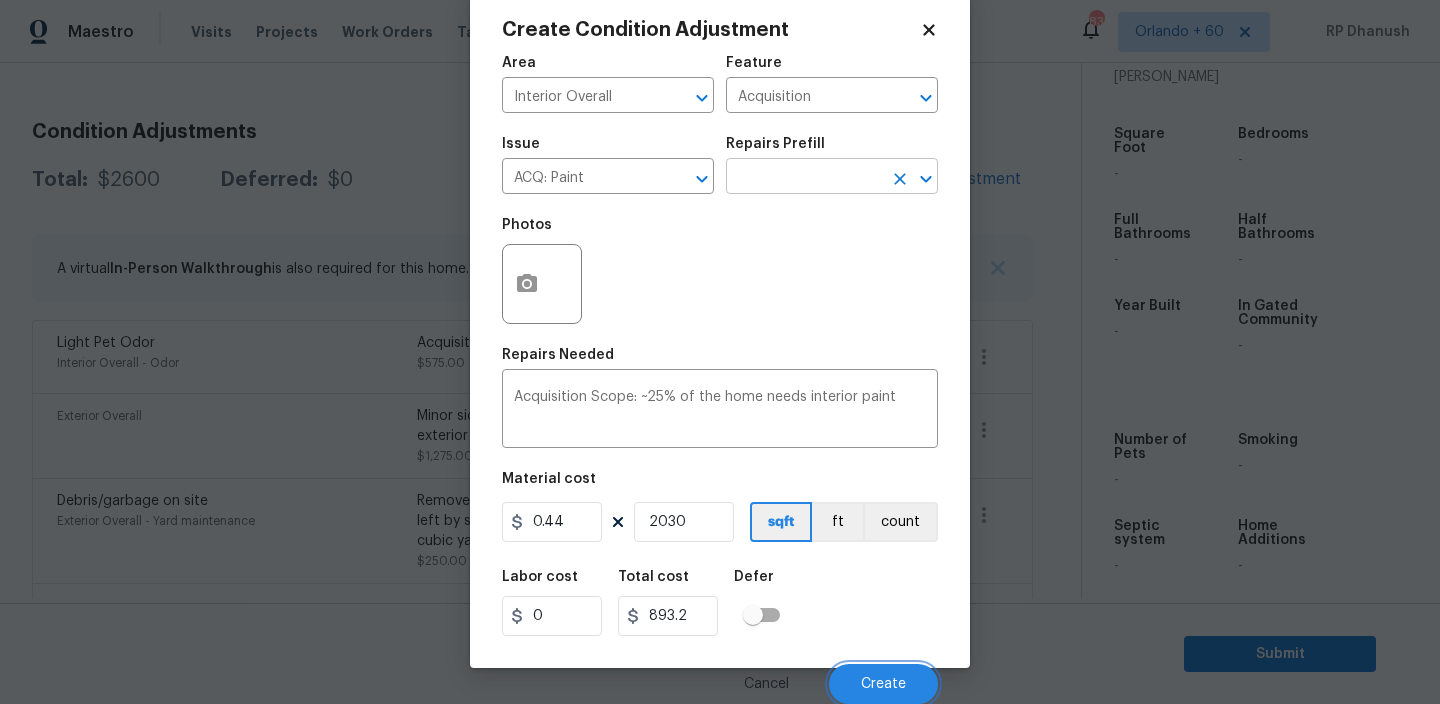 scroll, scrollTop: 245, scrollLeft: 0, axis: vertical 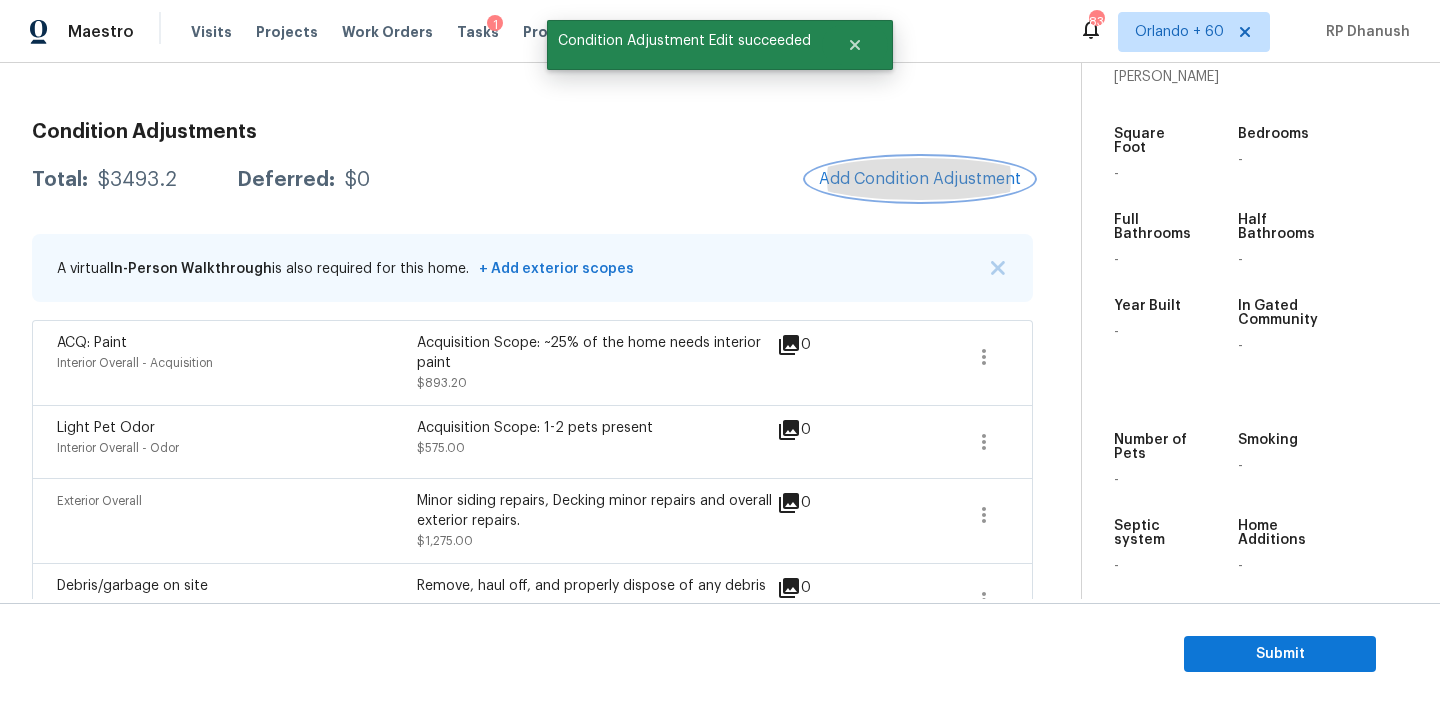 click on "Add Condition Adjustment" at bounding box center [920, 179] 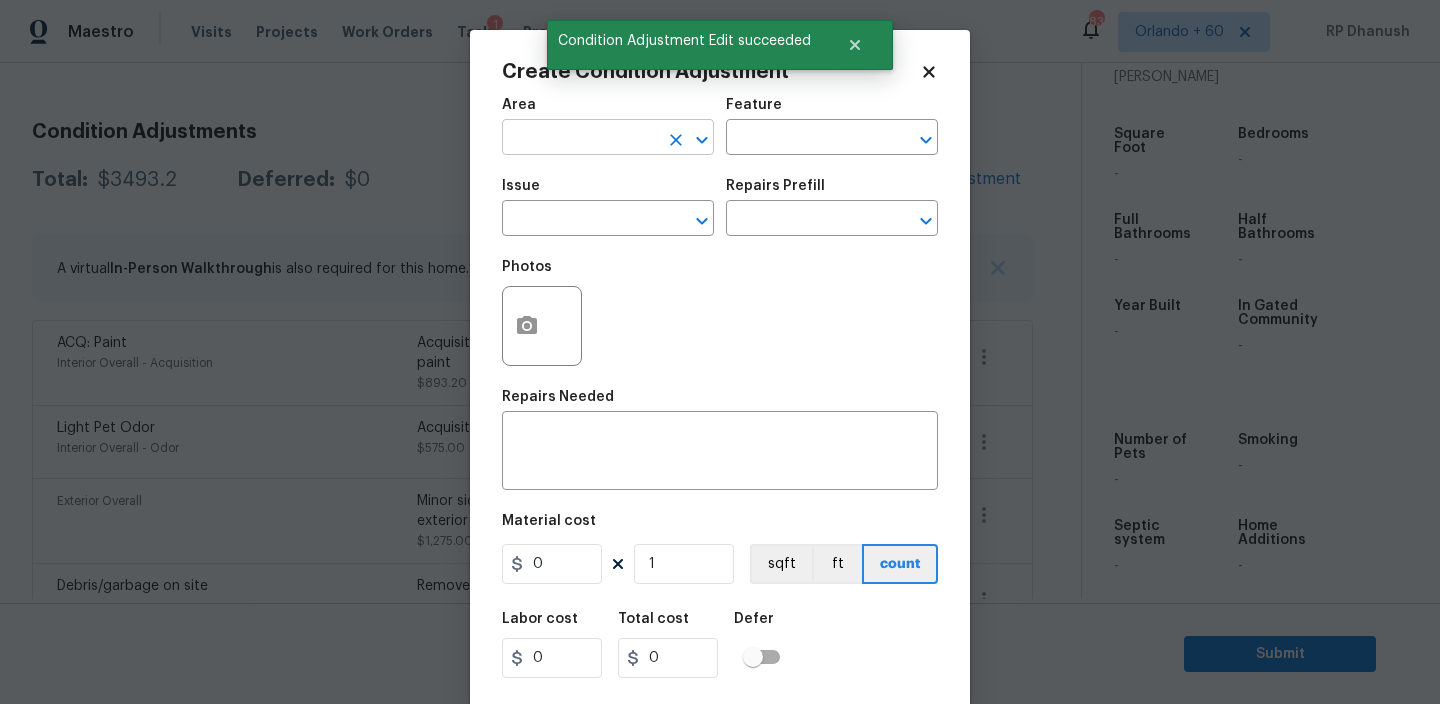 click at bounding box center (580, 139) 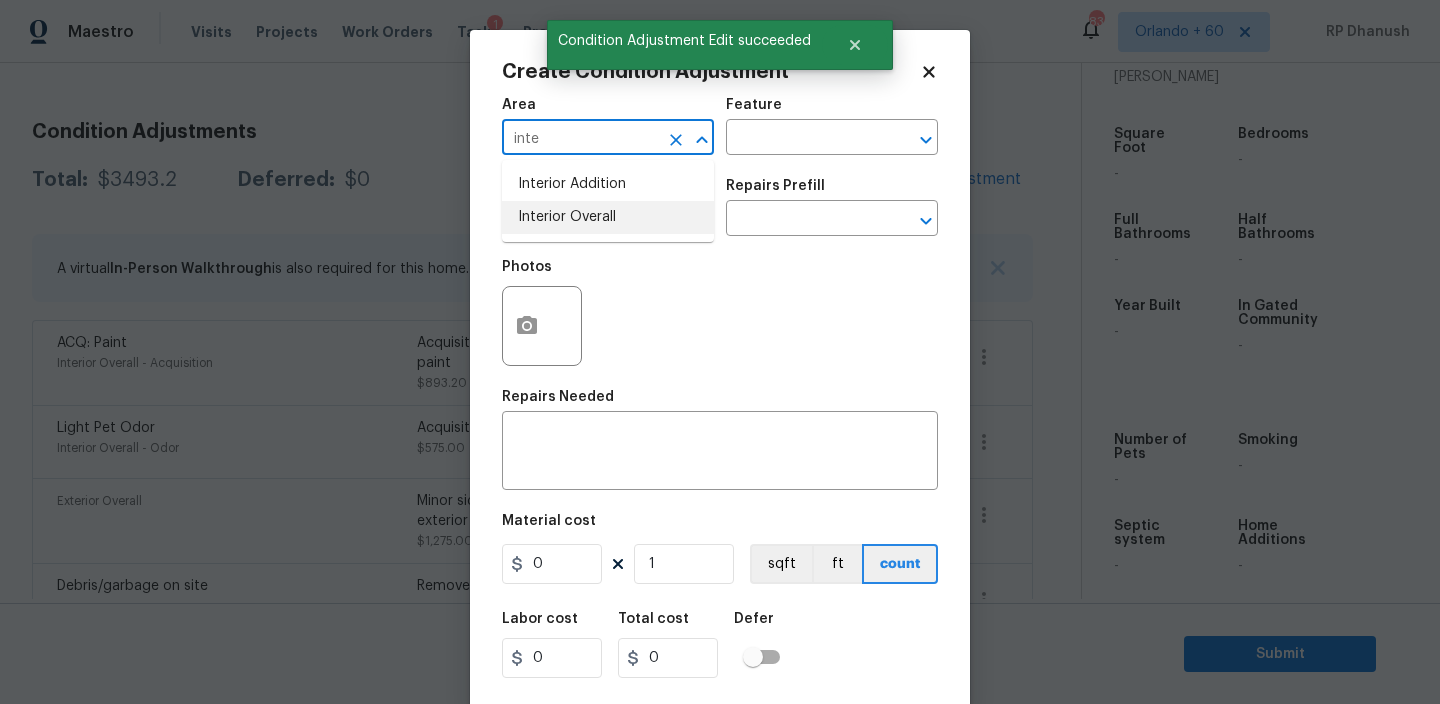 click on "Interior Overall" at bounding box center (608, 217) 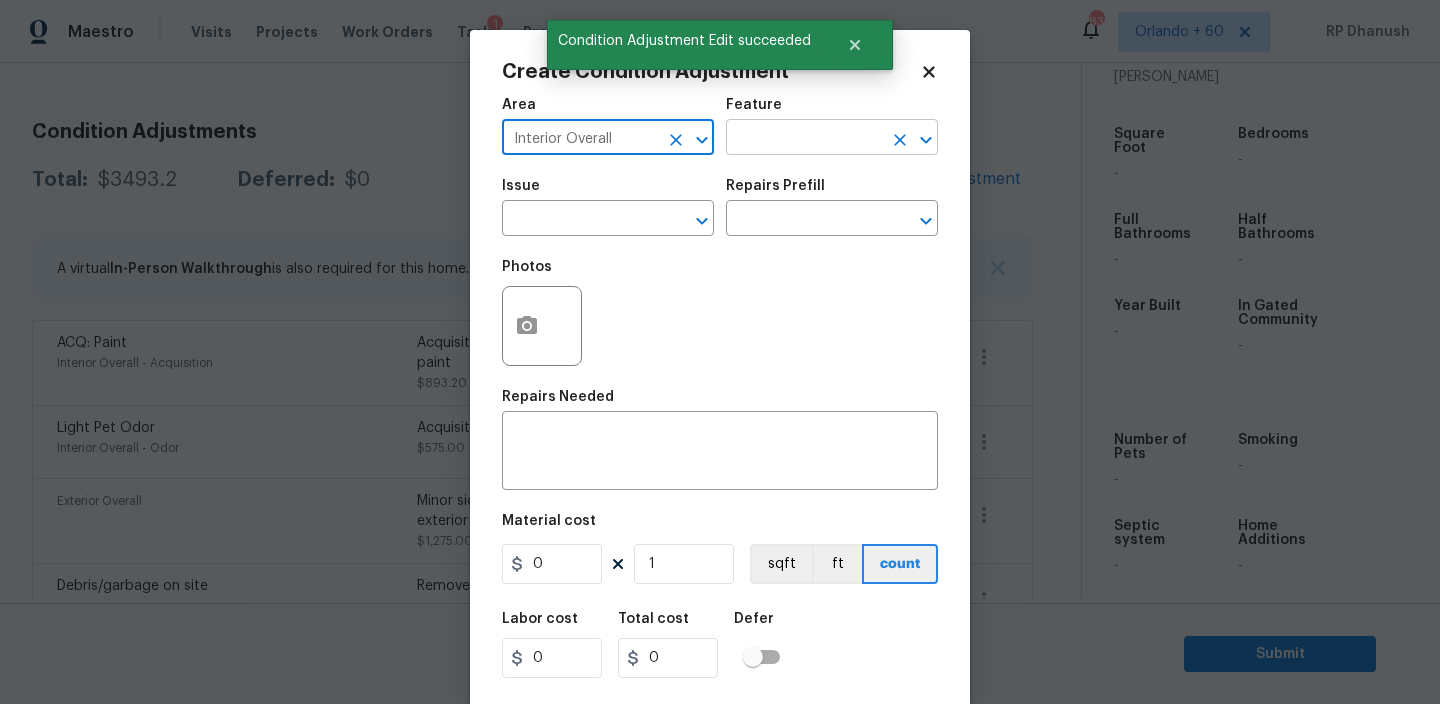 type on "Interior Overall" 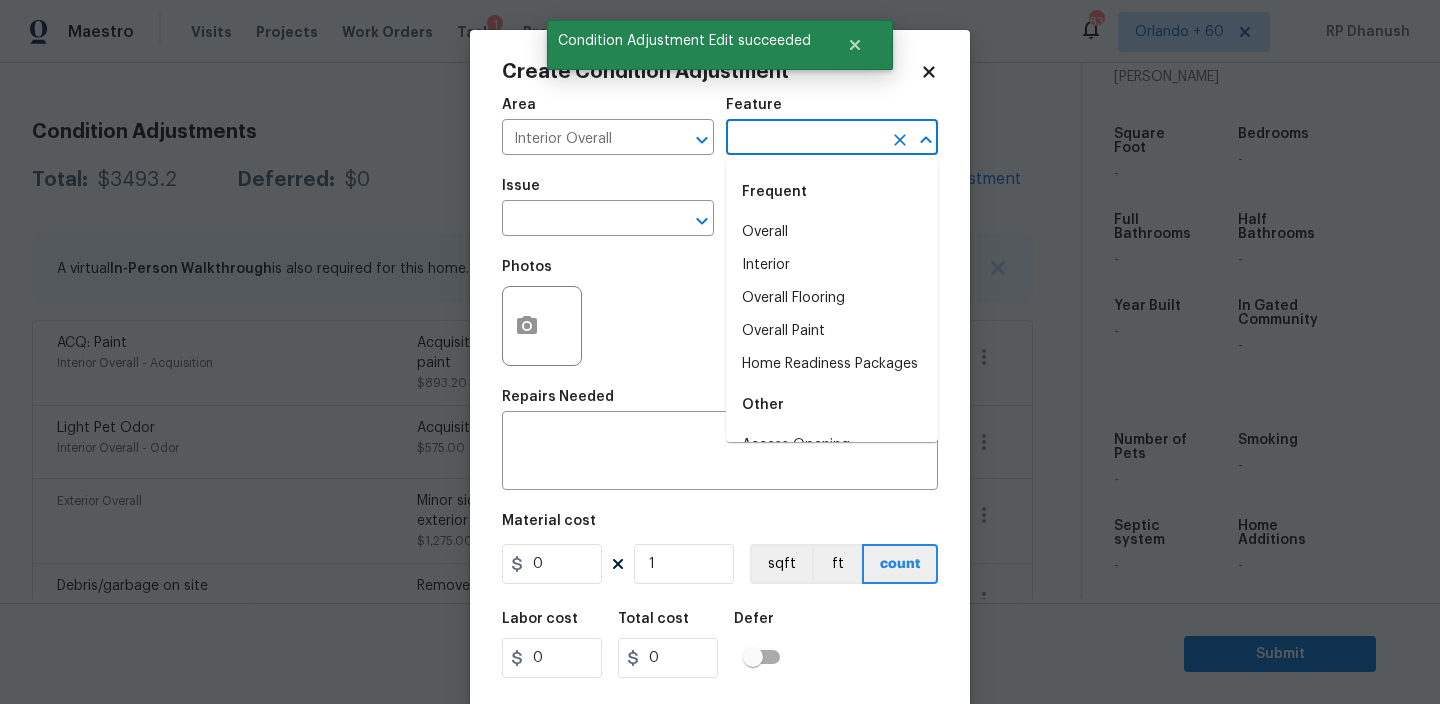 click at bounding box center (804, 139) 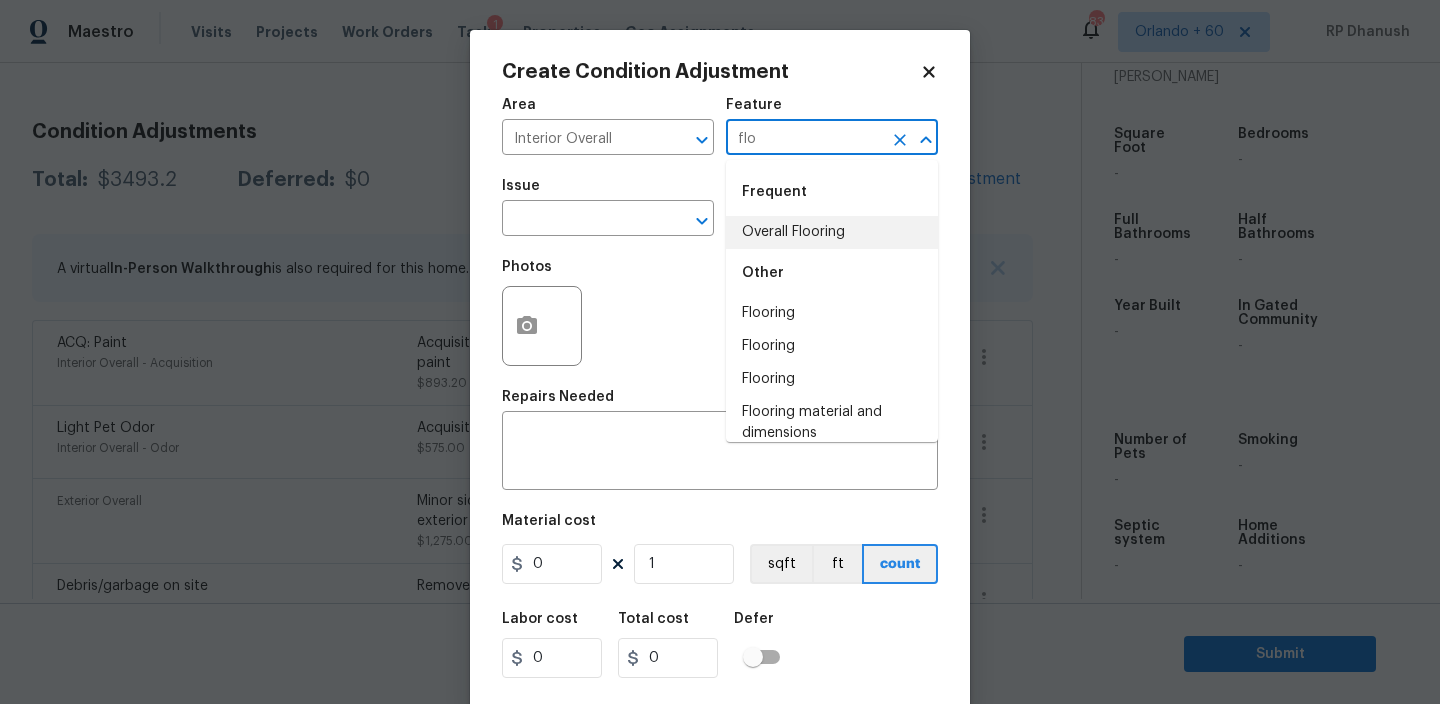 click on "Overall Flooring" at bounding box center [832, 232] 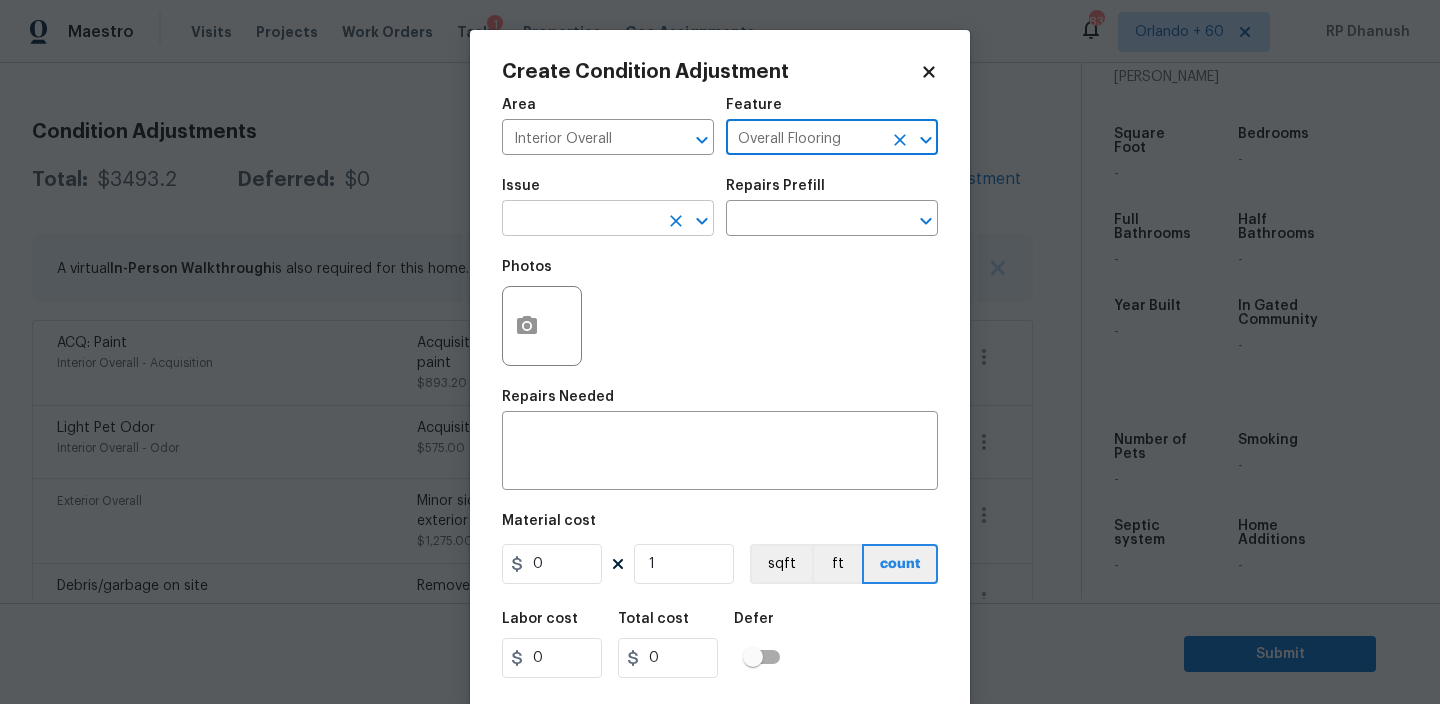 type on "Overall Flooring" 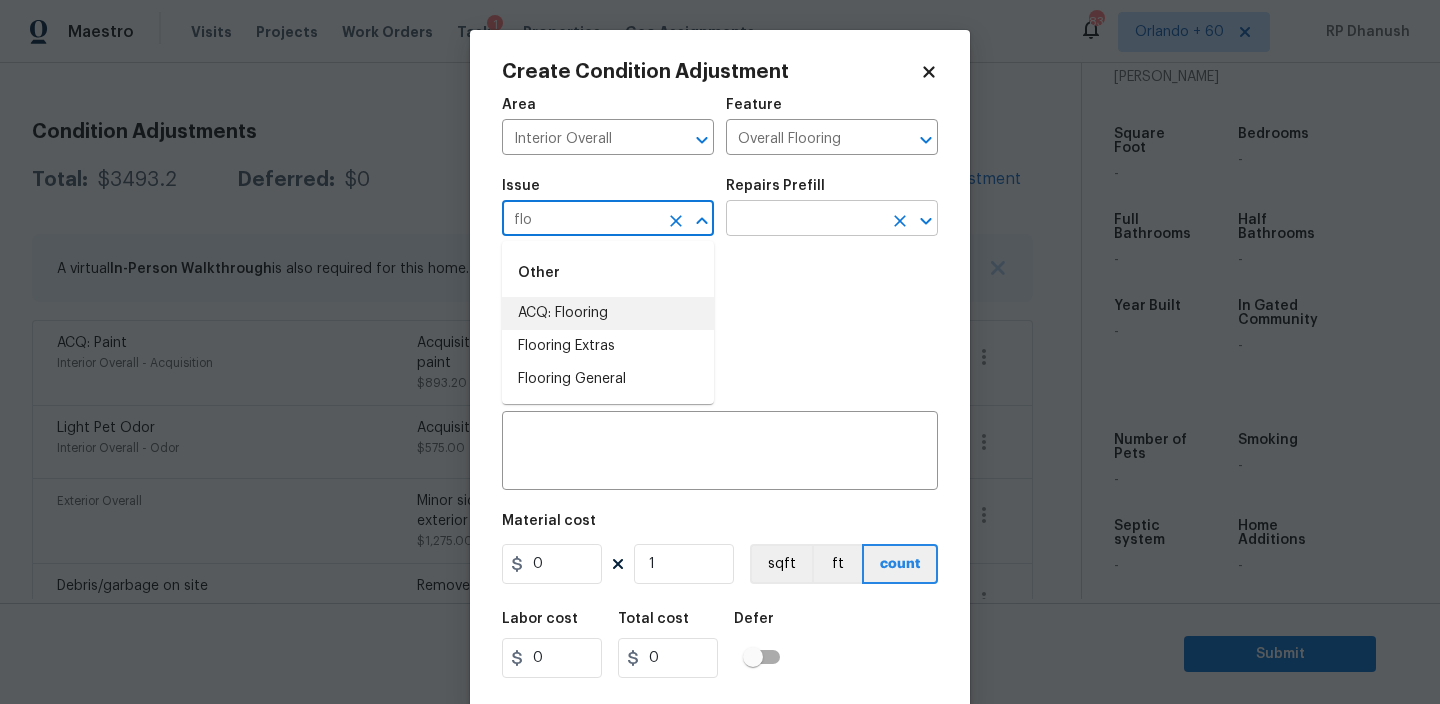 drag, startPoint x: 553, startPoint y: 312, endPoint x: 770, endPoint y: 227, distance: 233.05363 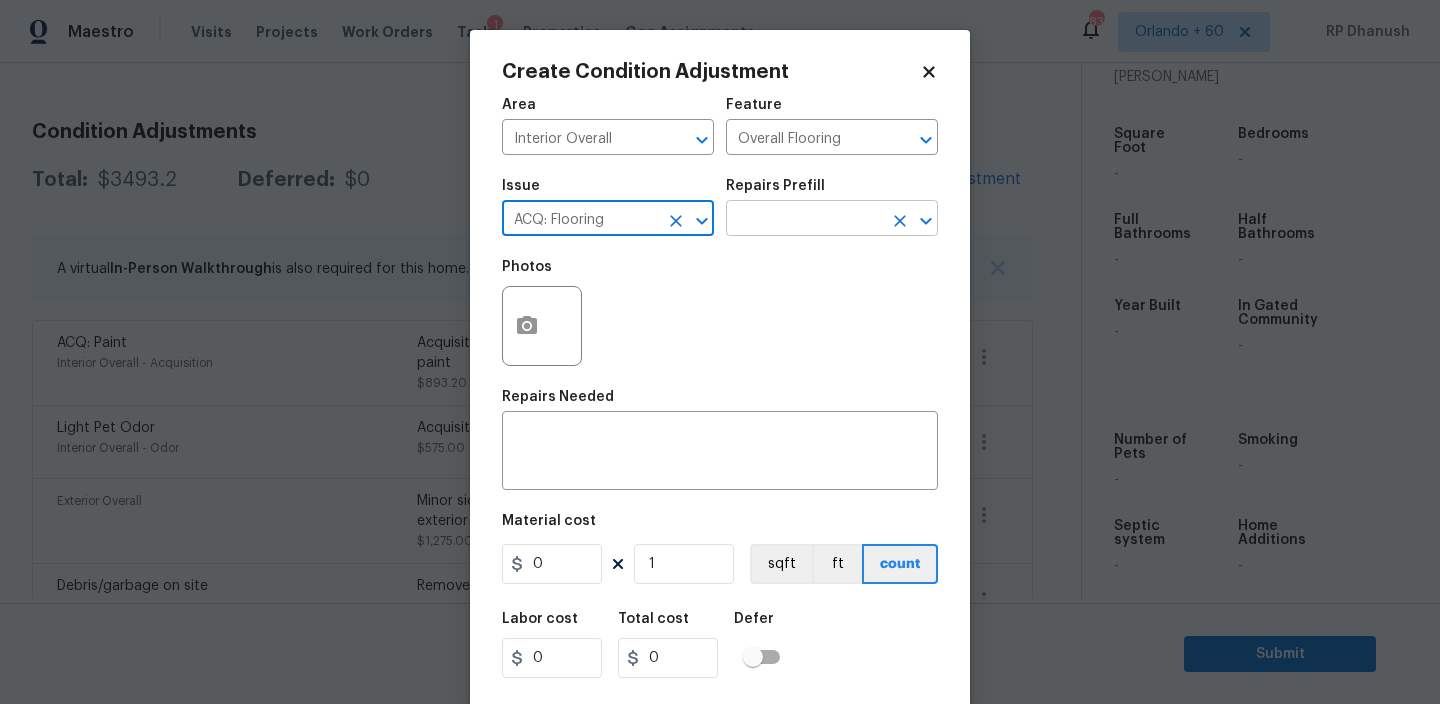type on "ACQ: Flooring" 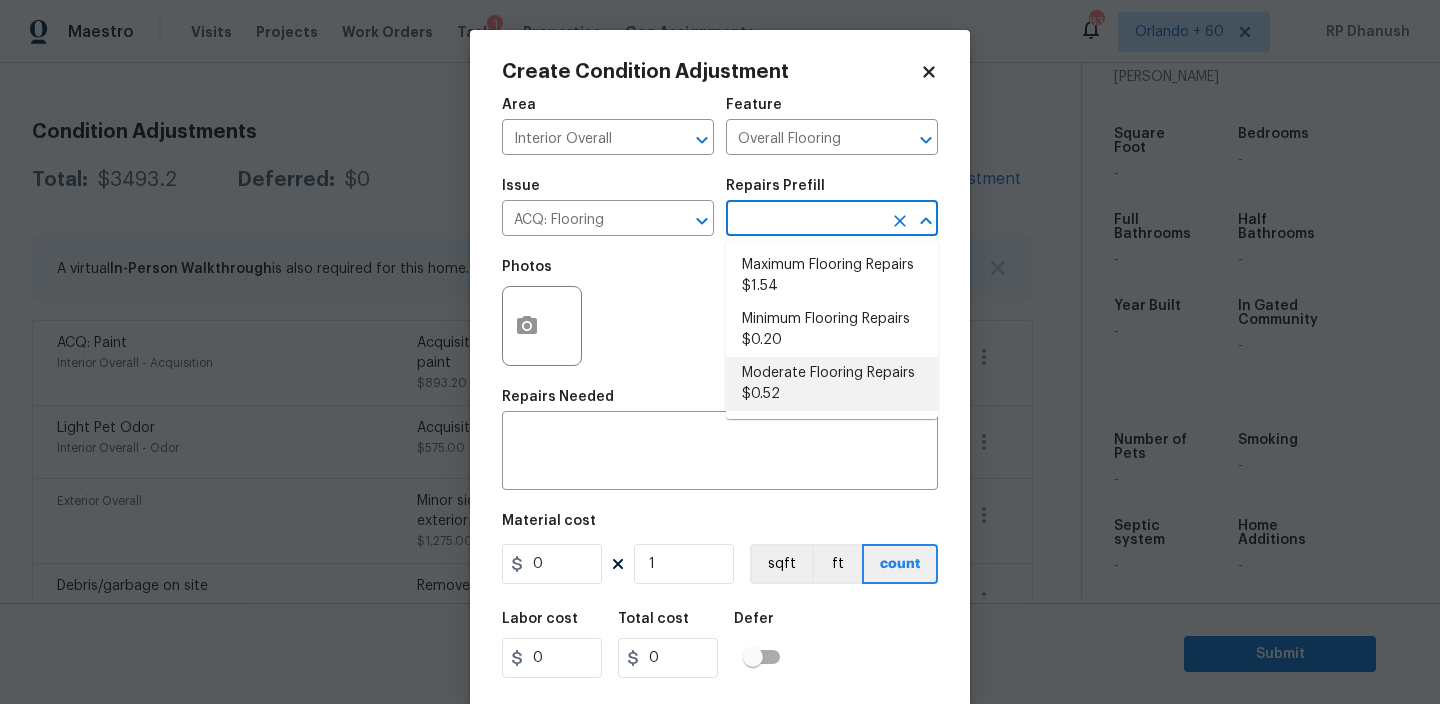 click on "Moderate Flooring Repairs $0.52" at bounding box center [832, 384] 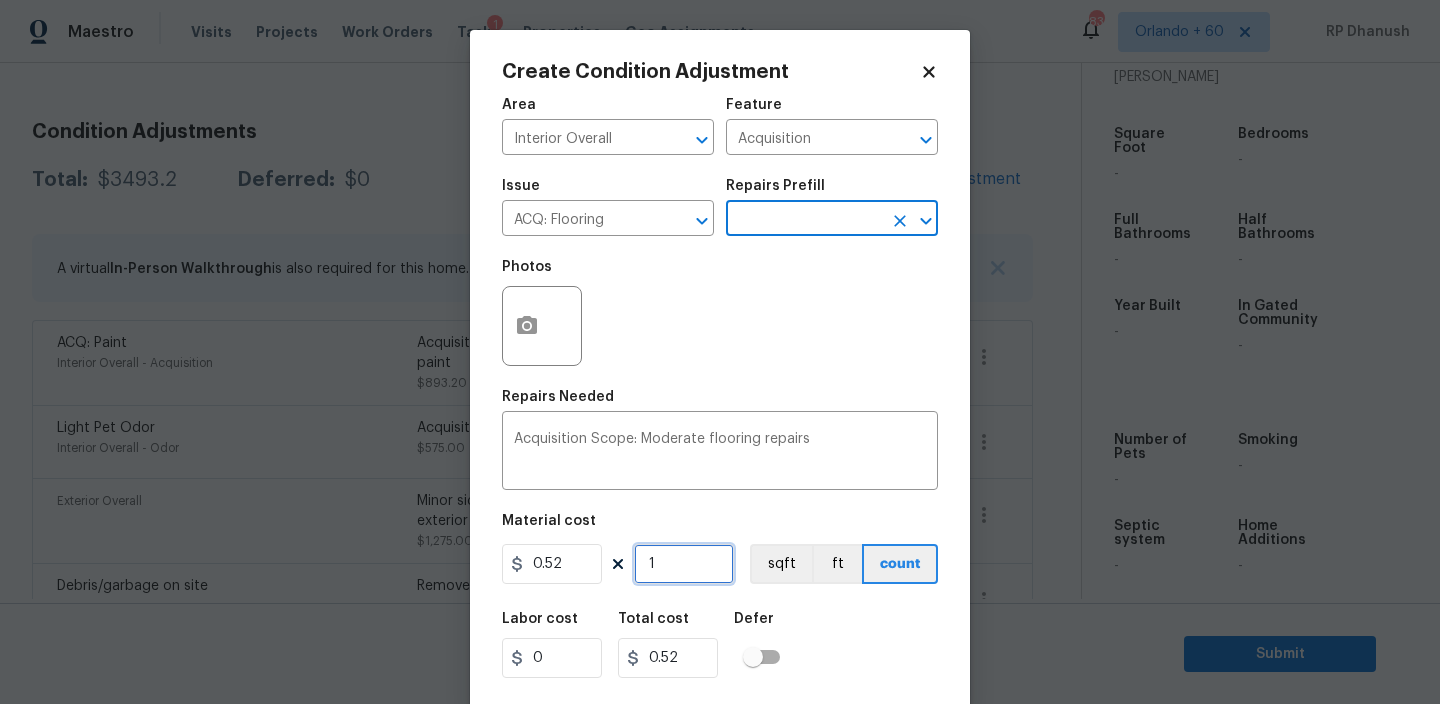 click on "1" at bounding box center (684, 564) 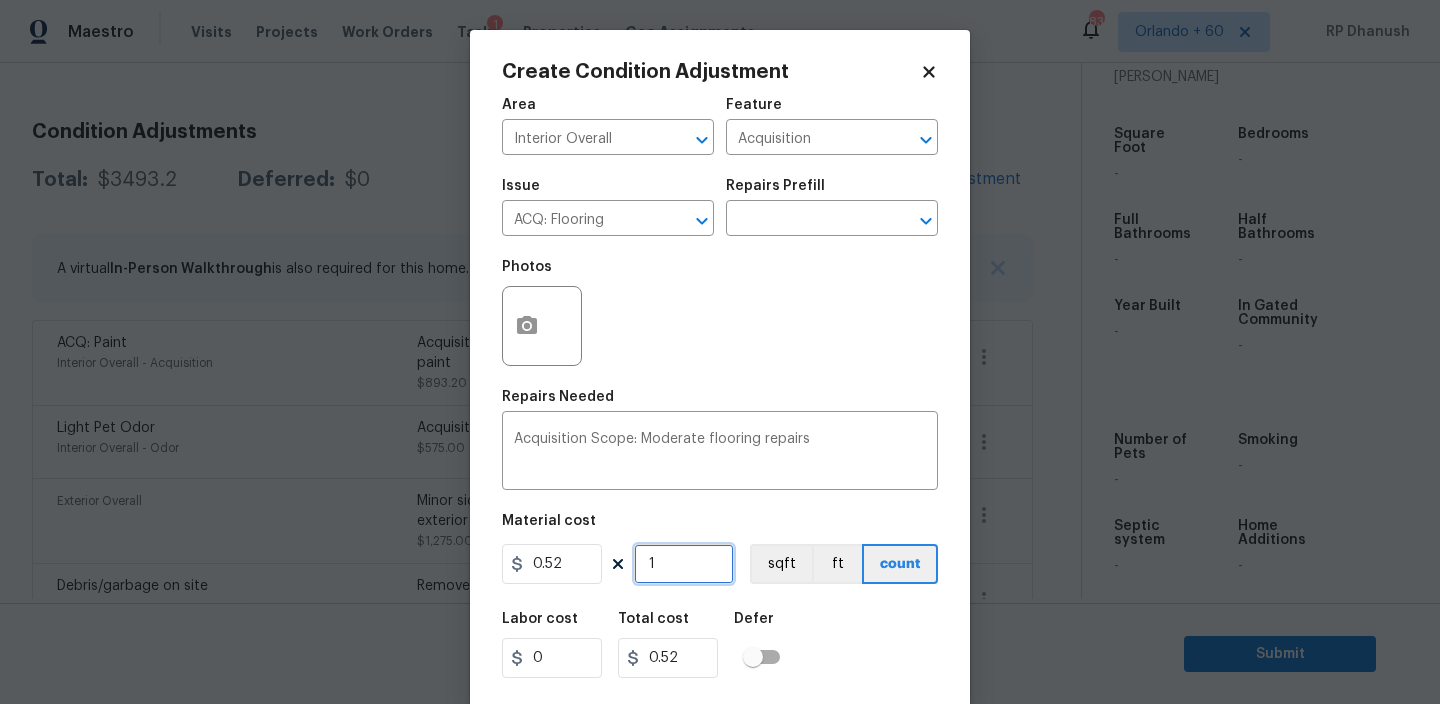 type on "0" 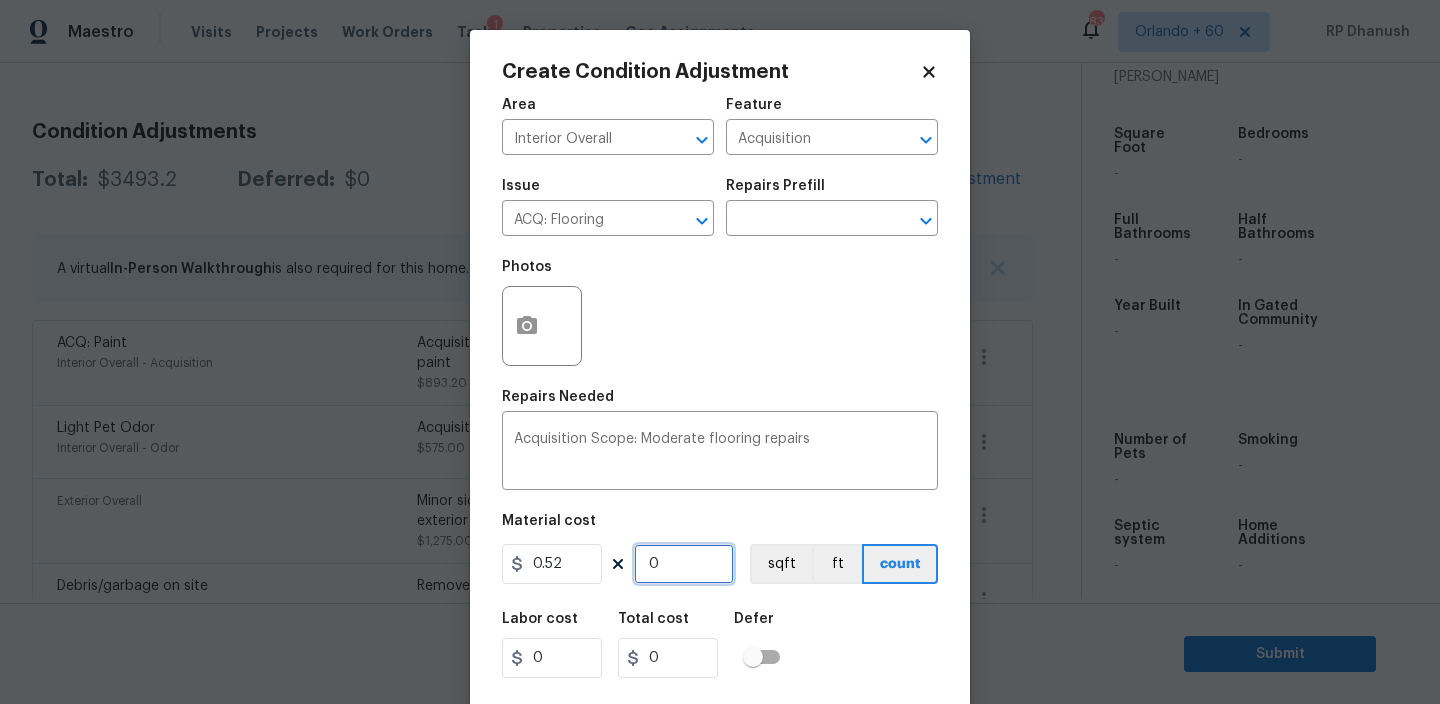 type on "2" 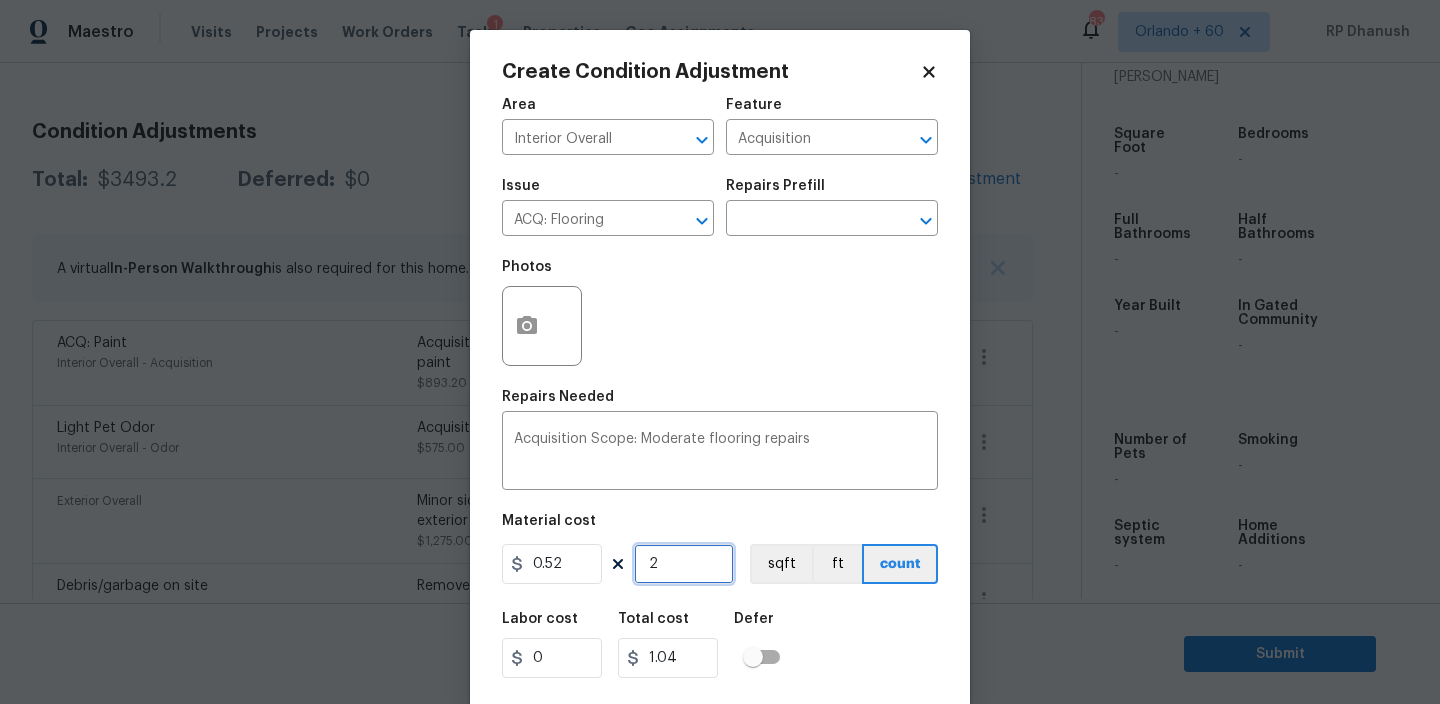 type on "20" 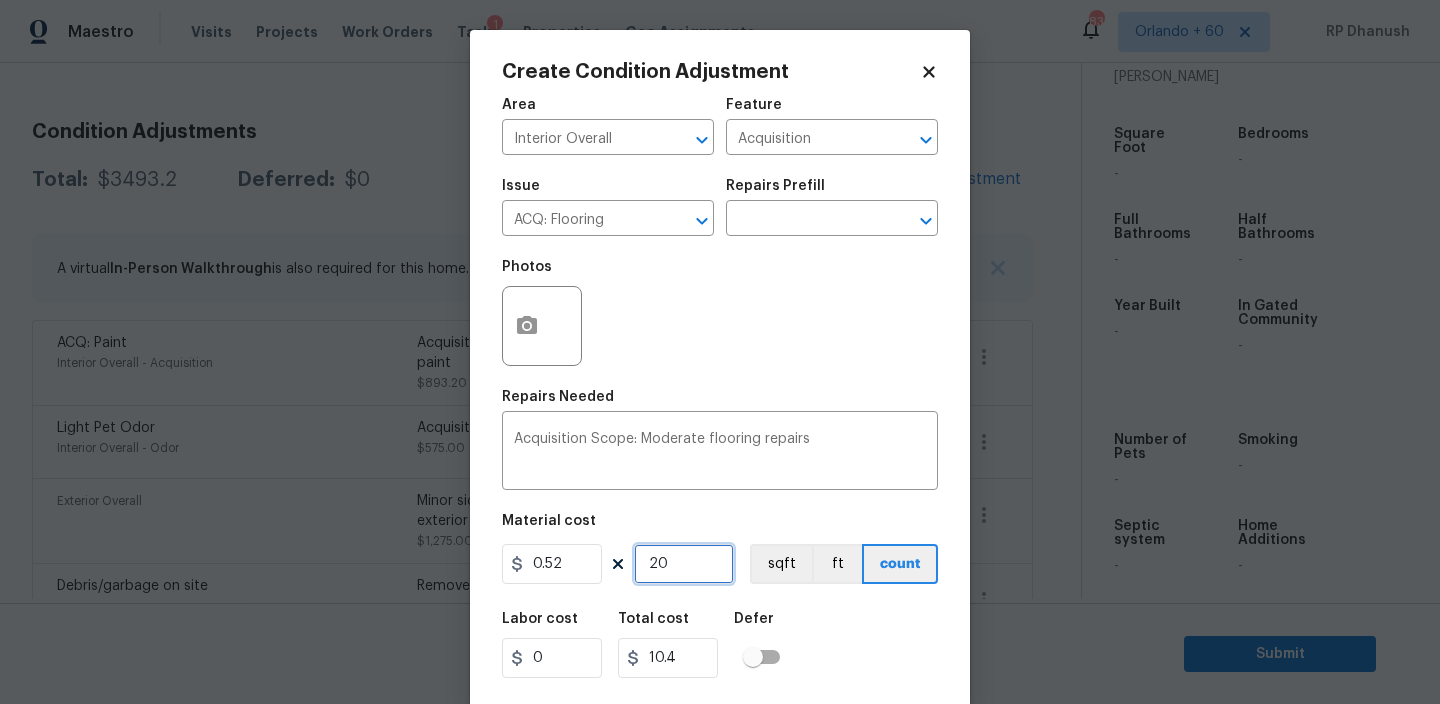 type on "203" 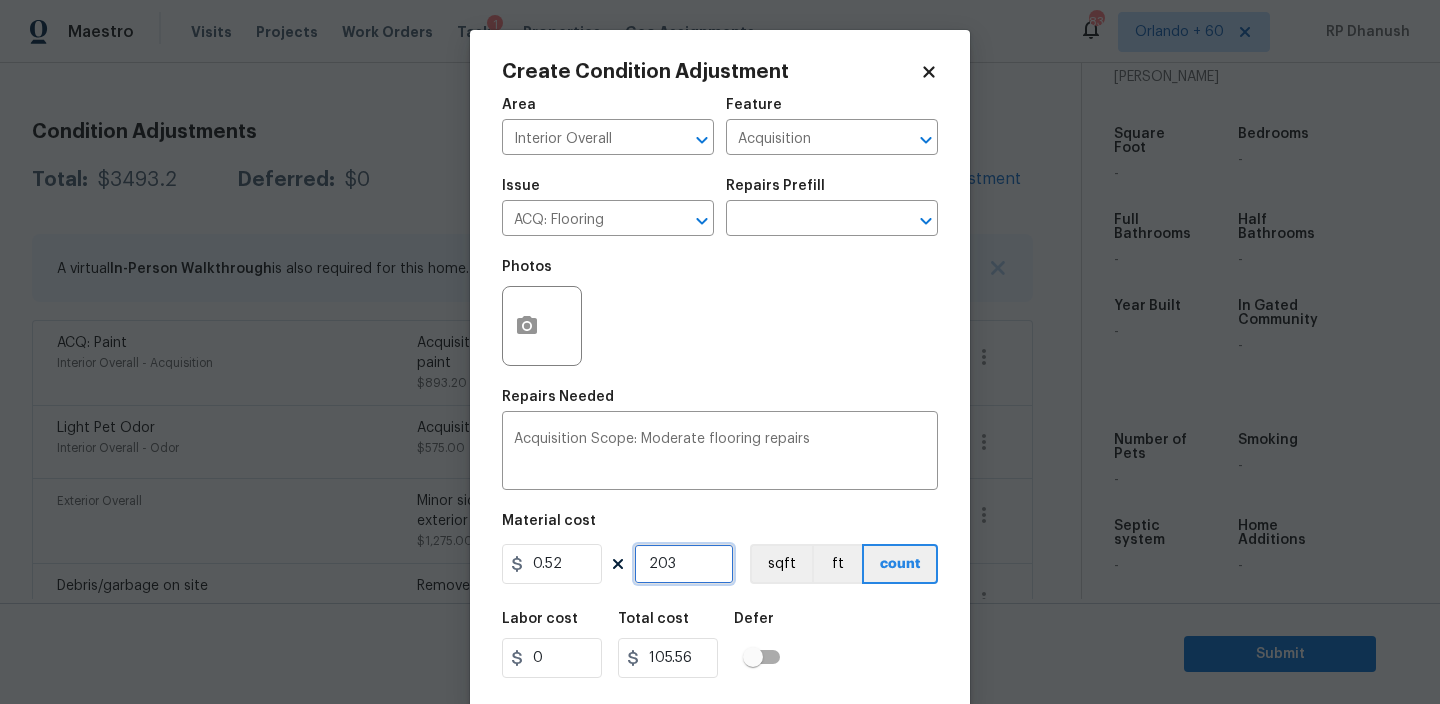 type on "2030" 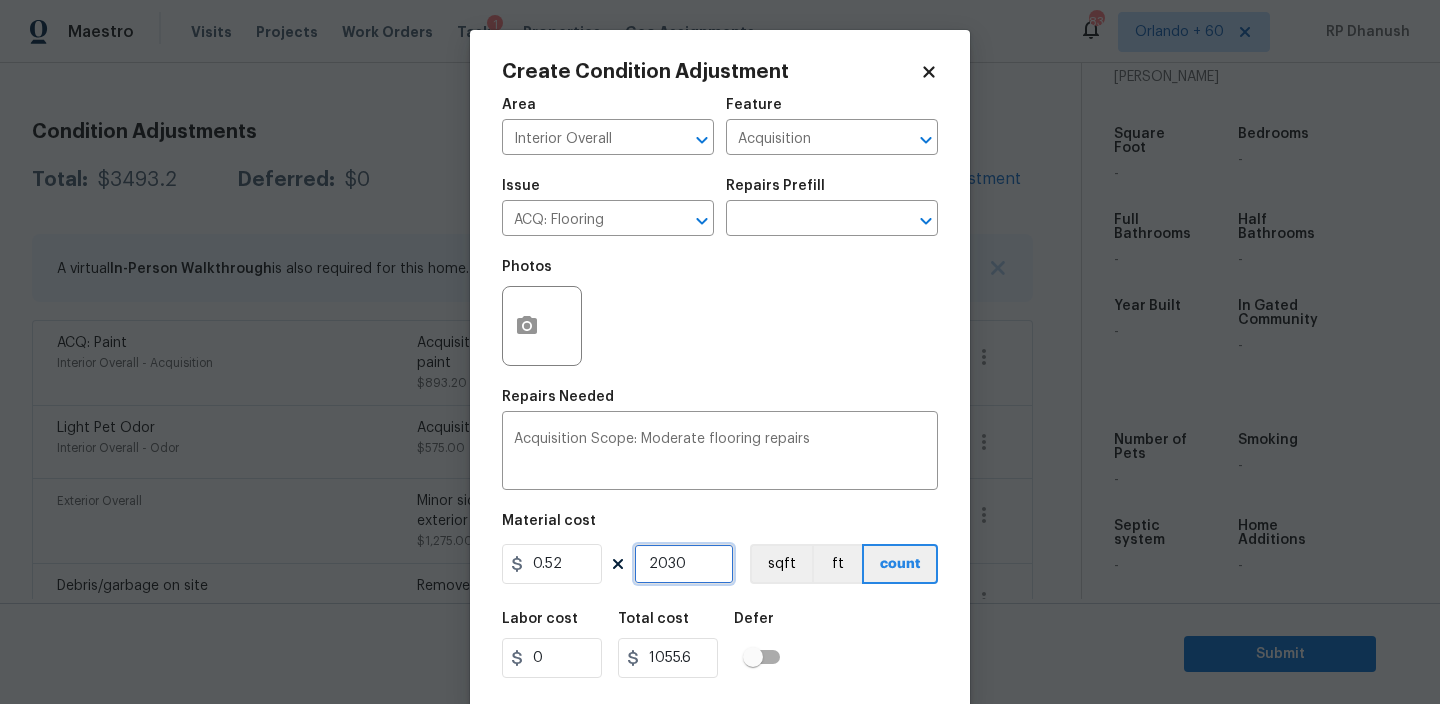 type on "2030" 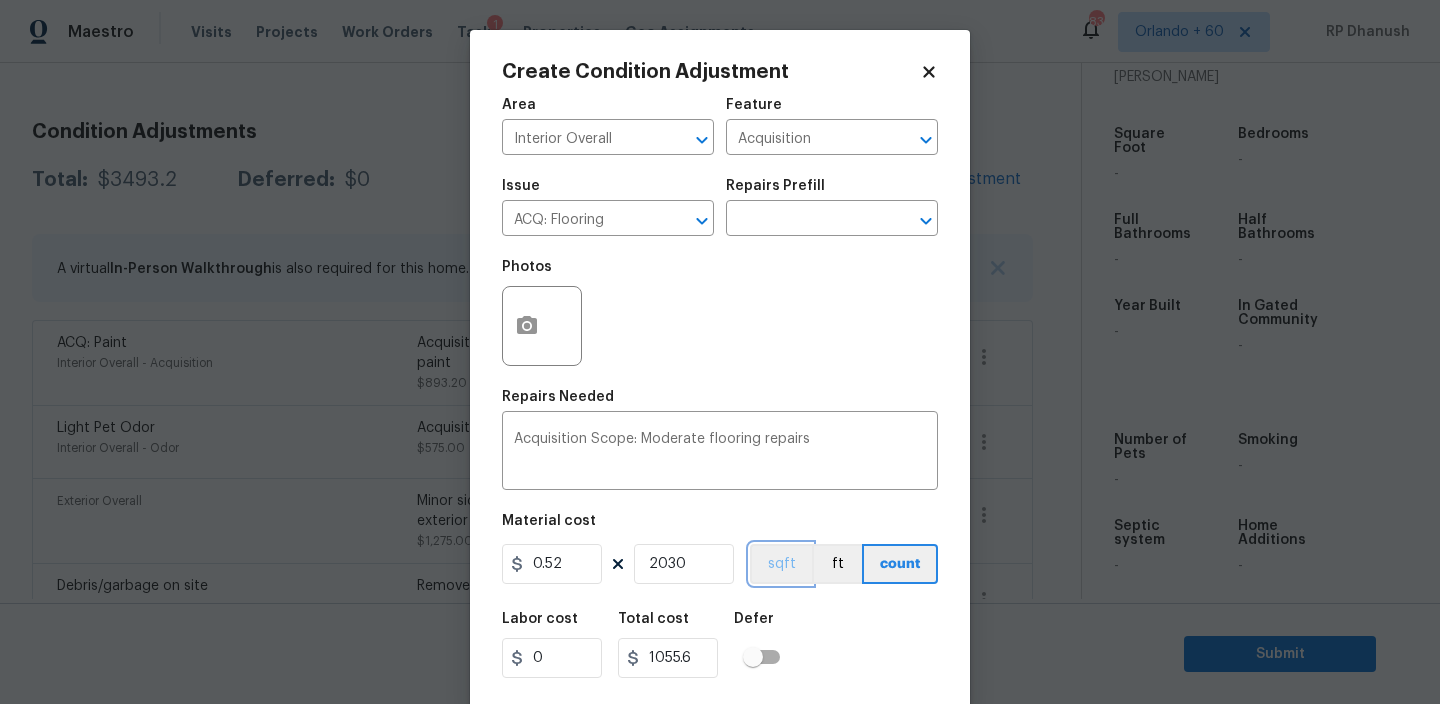 type 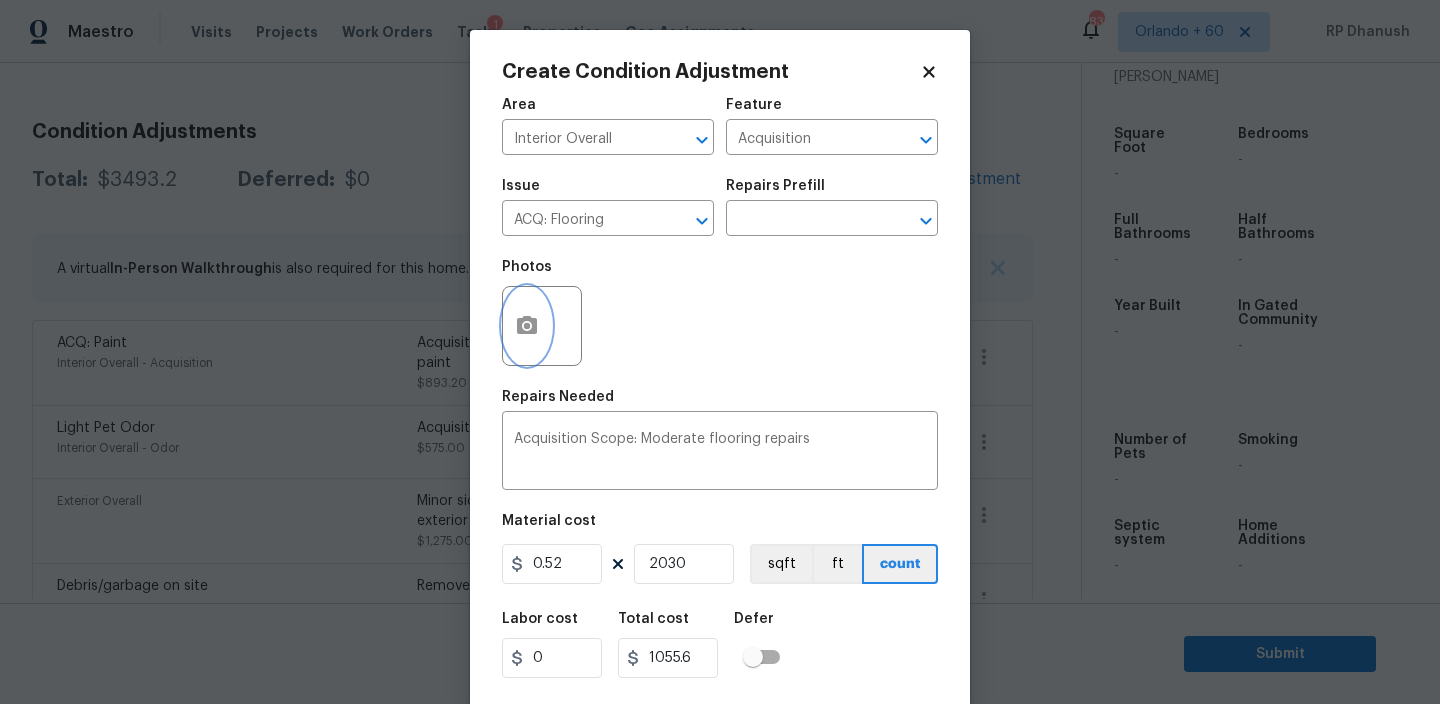 click 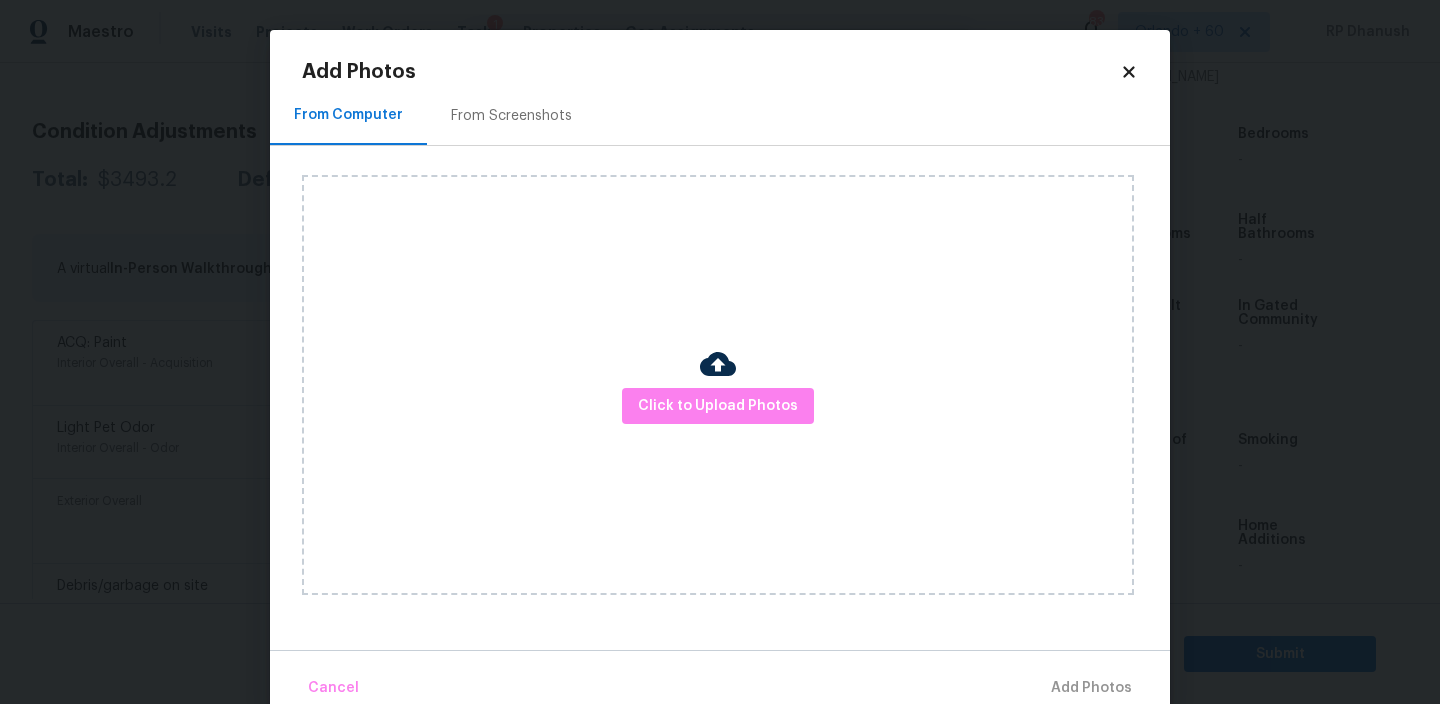 click on "From Screenshots" at bounding box center (511, 116) 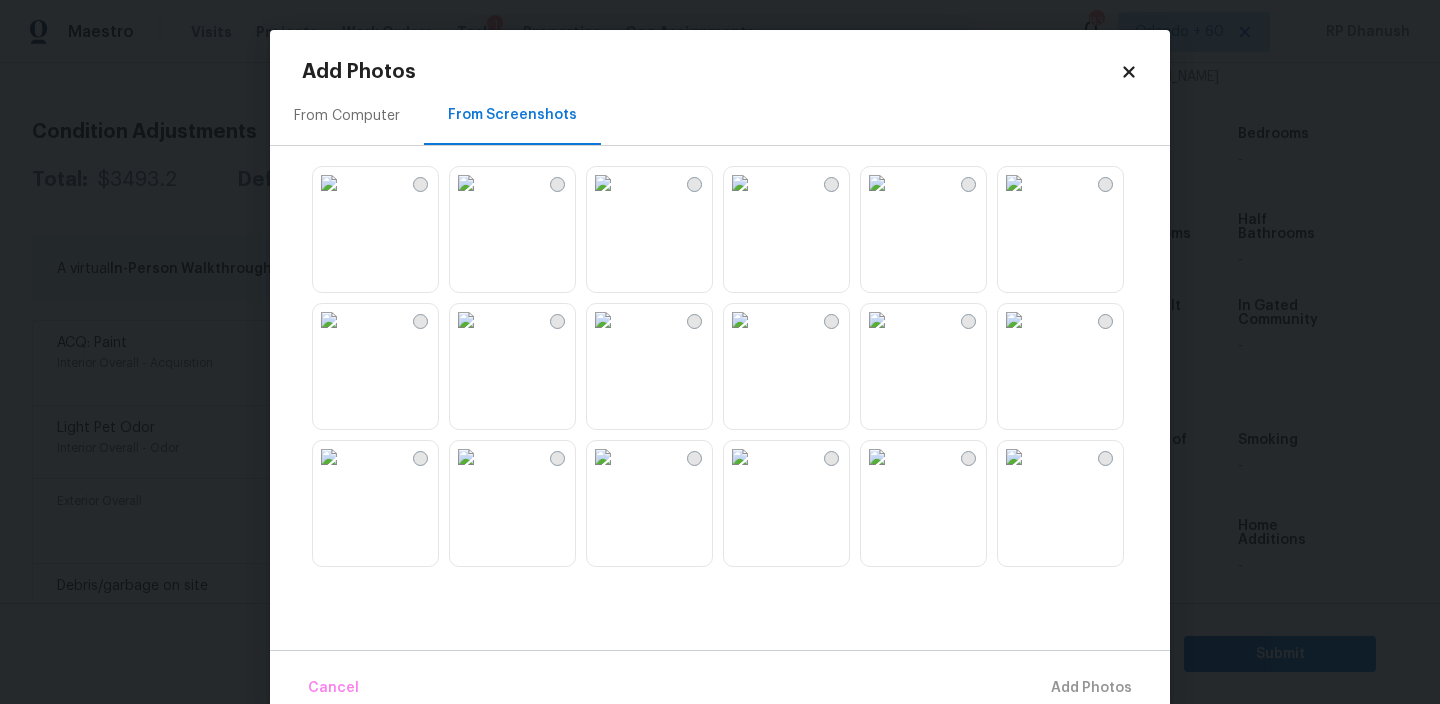 click at bounding box center [603, 457] 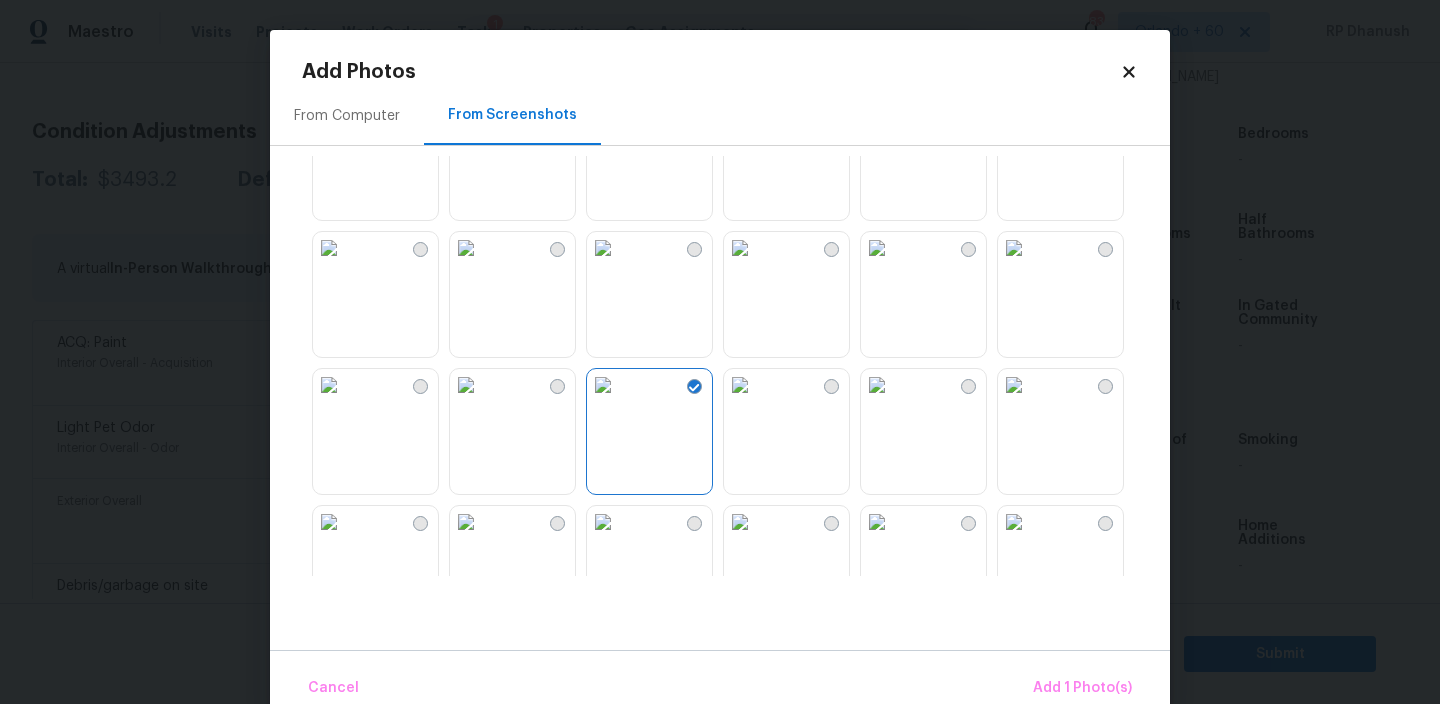 scroll, scrollTop: 102, scrollLeft: 0, axis: vertical 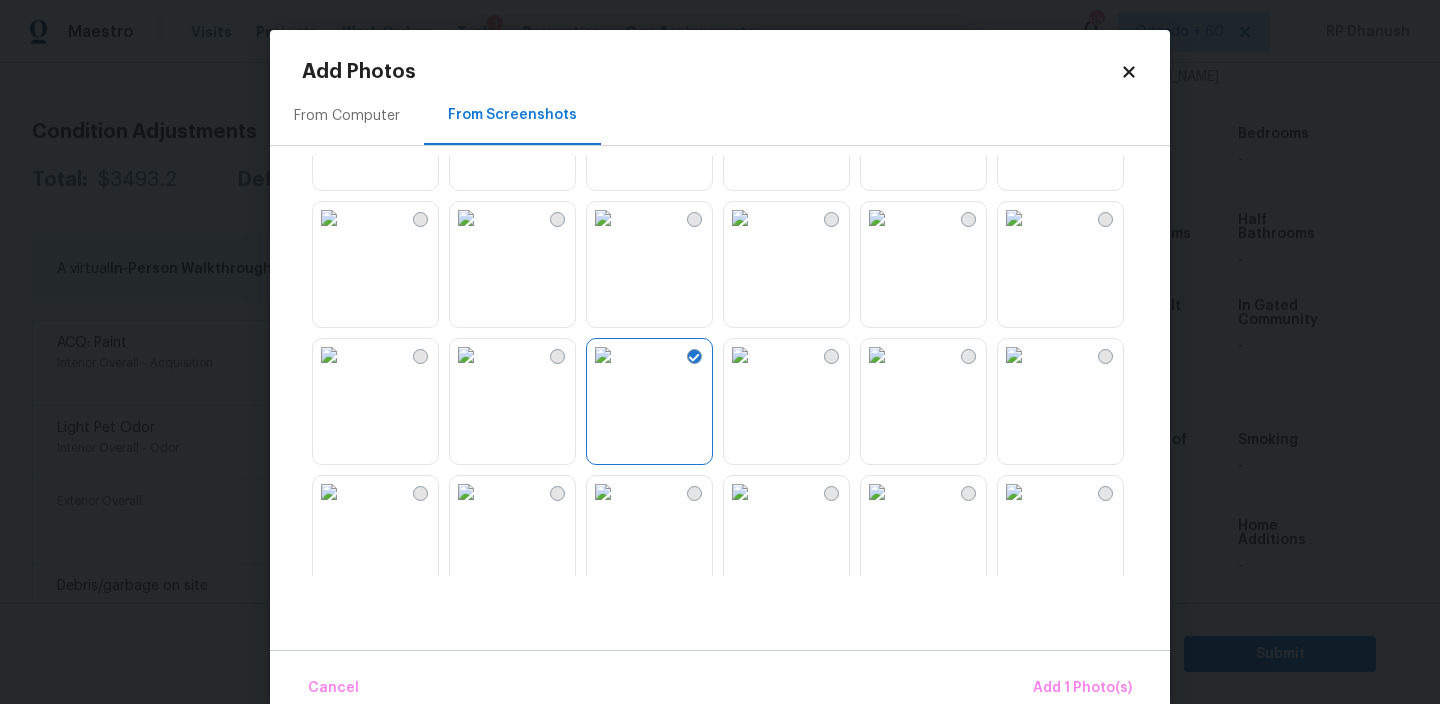 click at bounding box center (877, 218) 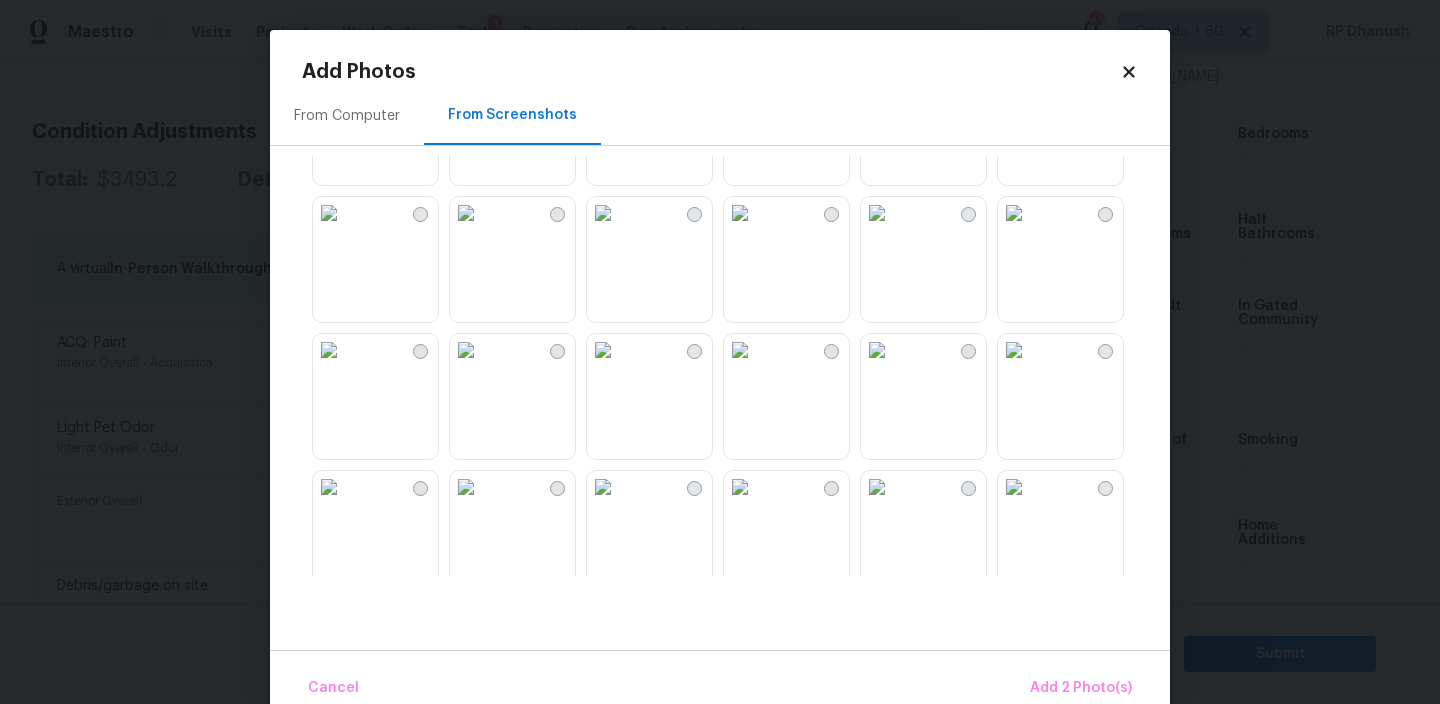 scroll, scrollTop: 577, scrollLeft: 0, axis: vertical 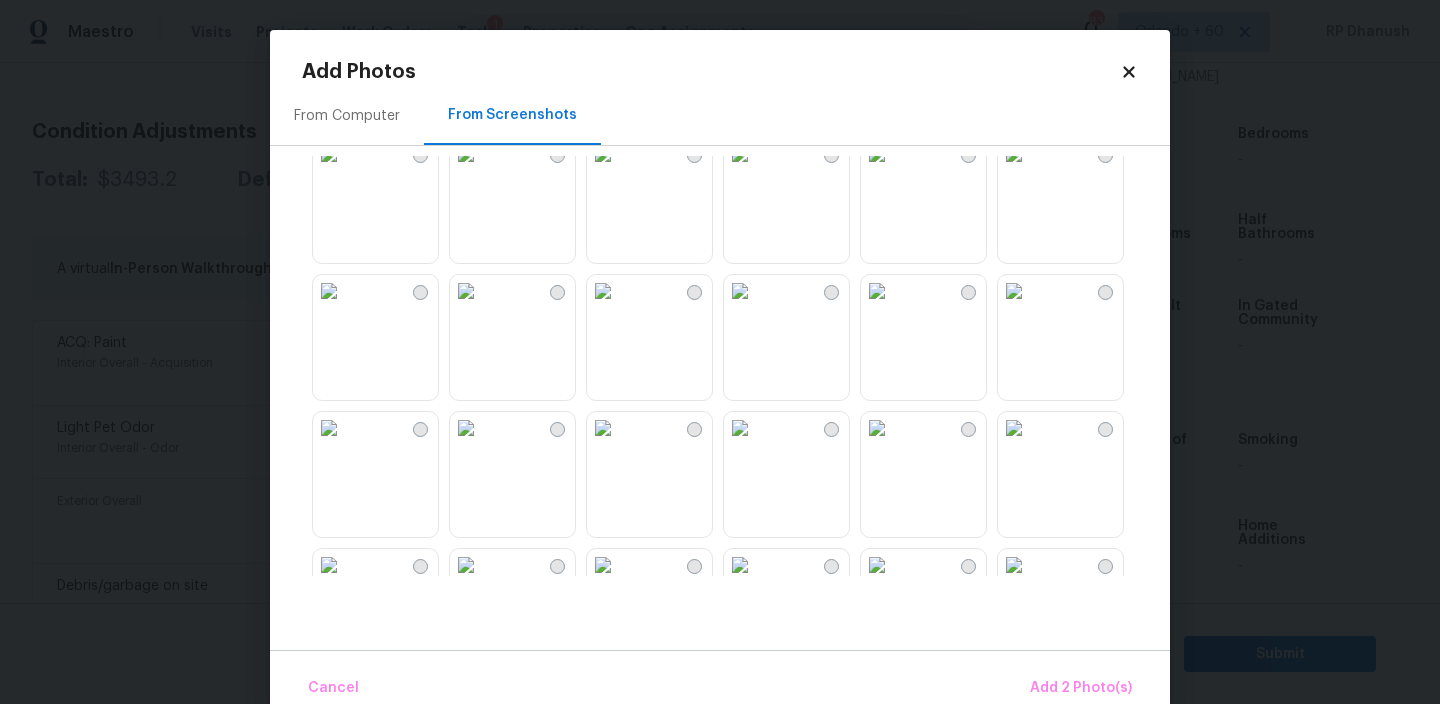 click at bounding box center [466, 291] 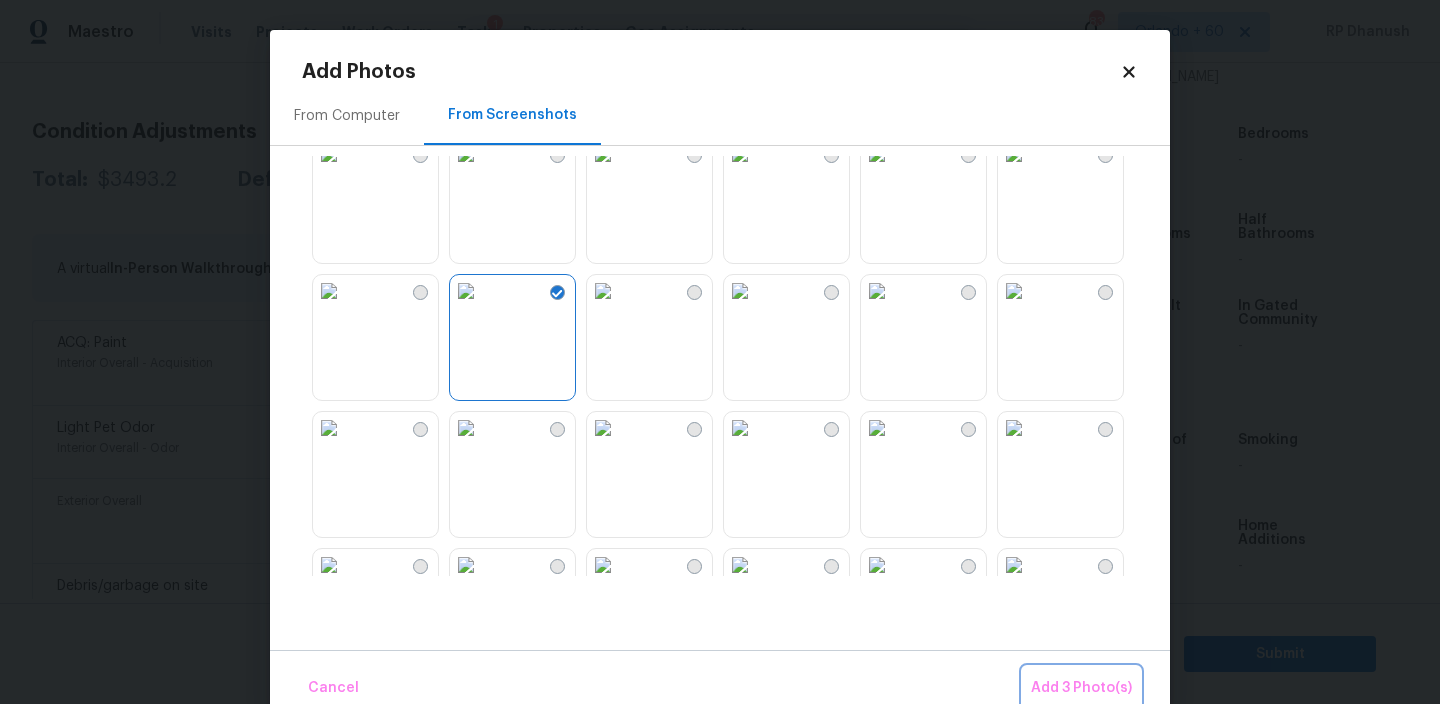 click on "Add 3 Photo(s)" at bounding box center [1081, 688] 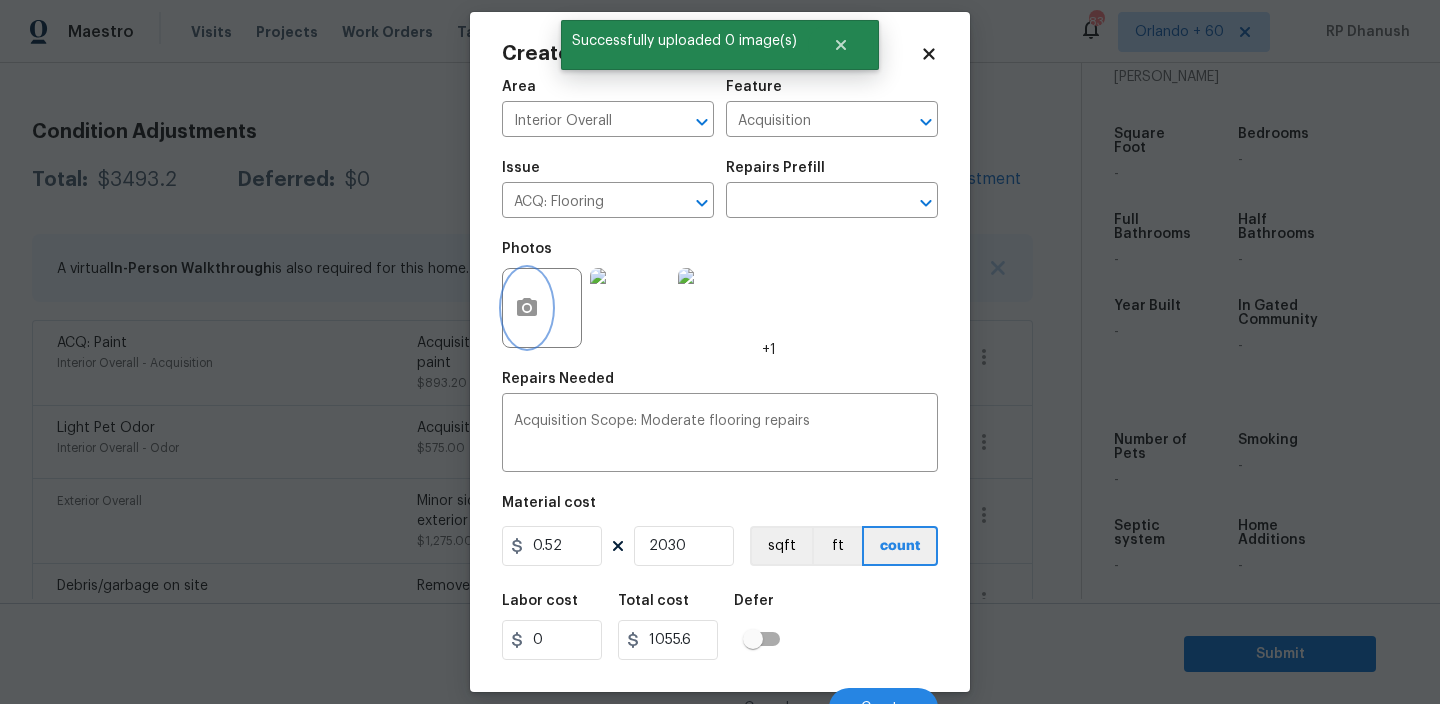 scroll, scrollTop: 43, scrollLeft: 0, axis: vertical 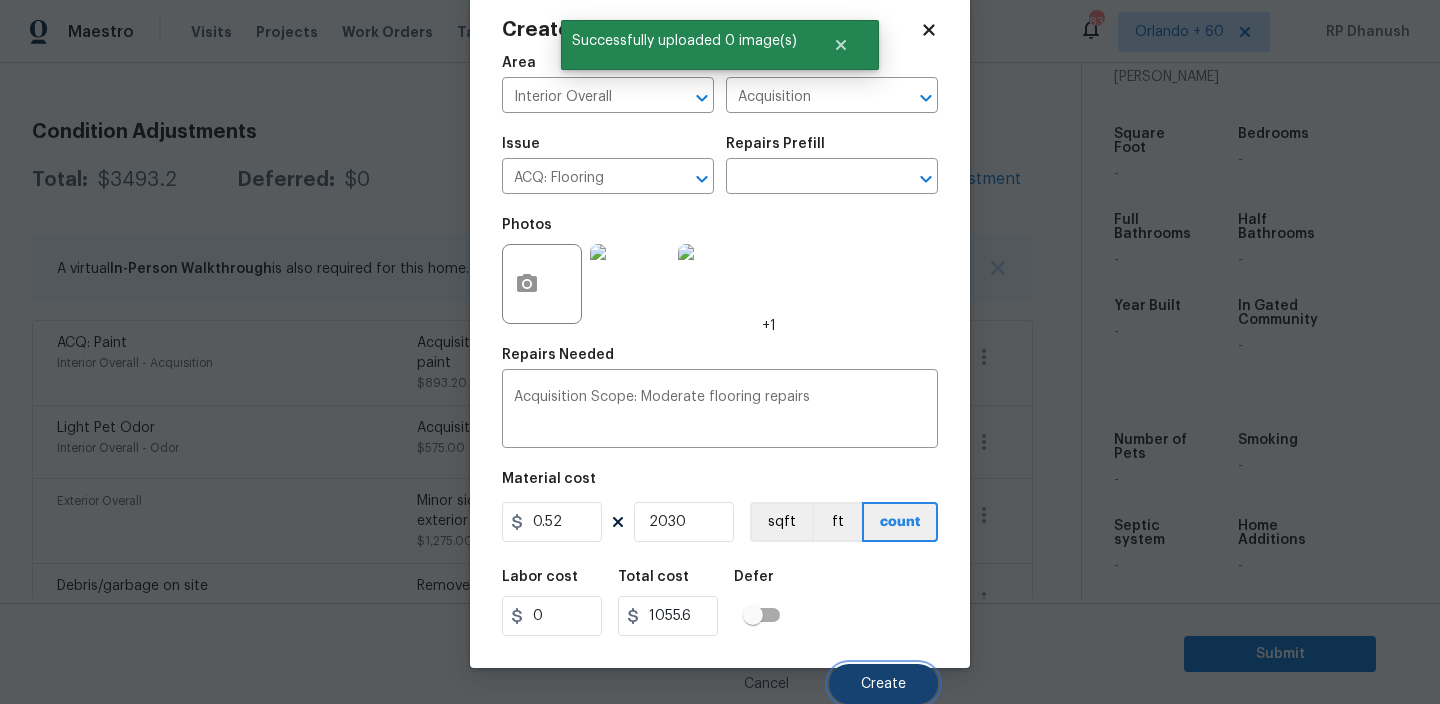 click on "Create" at bounding box center (883, 684) 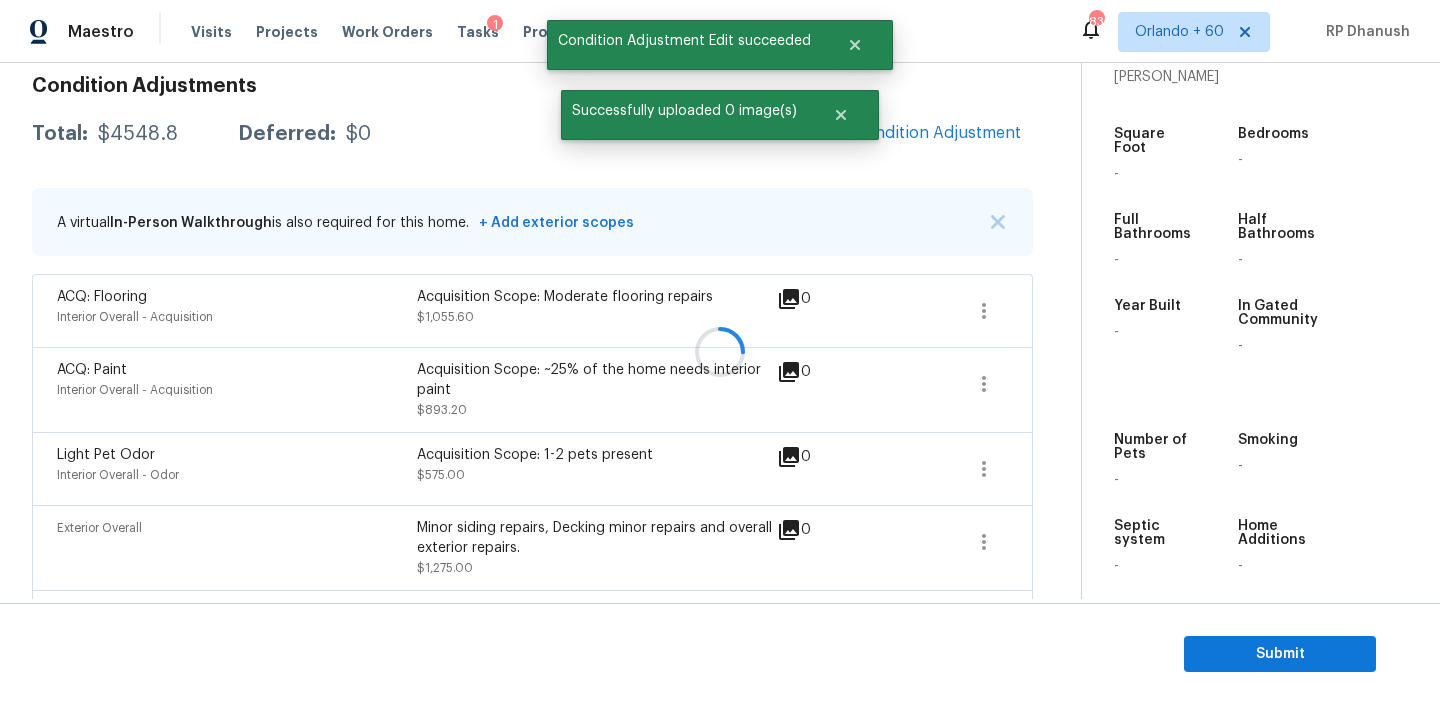 scroll, scrollTop: 245, scrollLeft: 0, axis: vertical 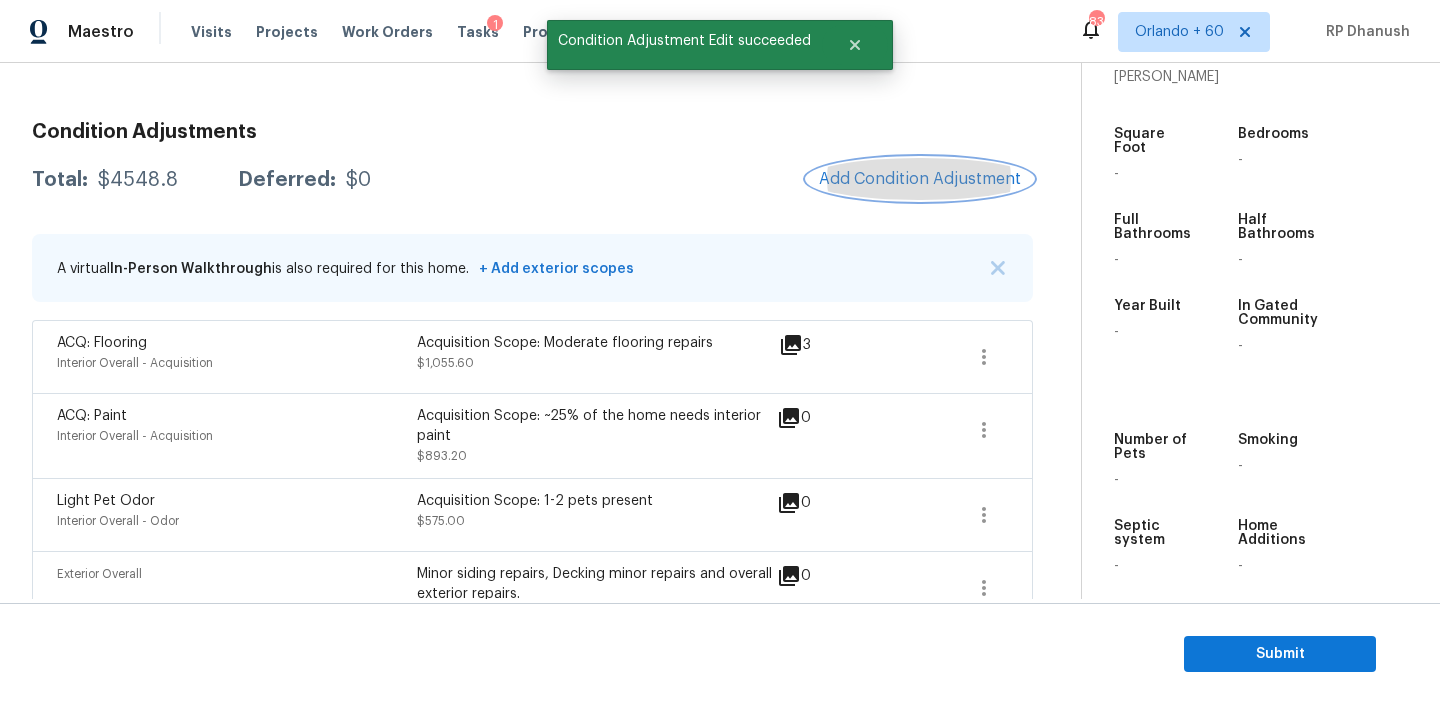 click on "Add Condition Adjustment" at bounding box center [920, 179] 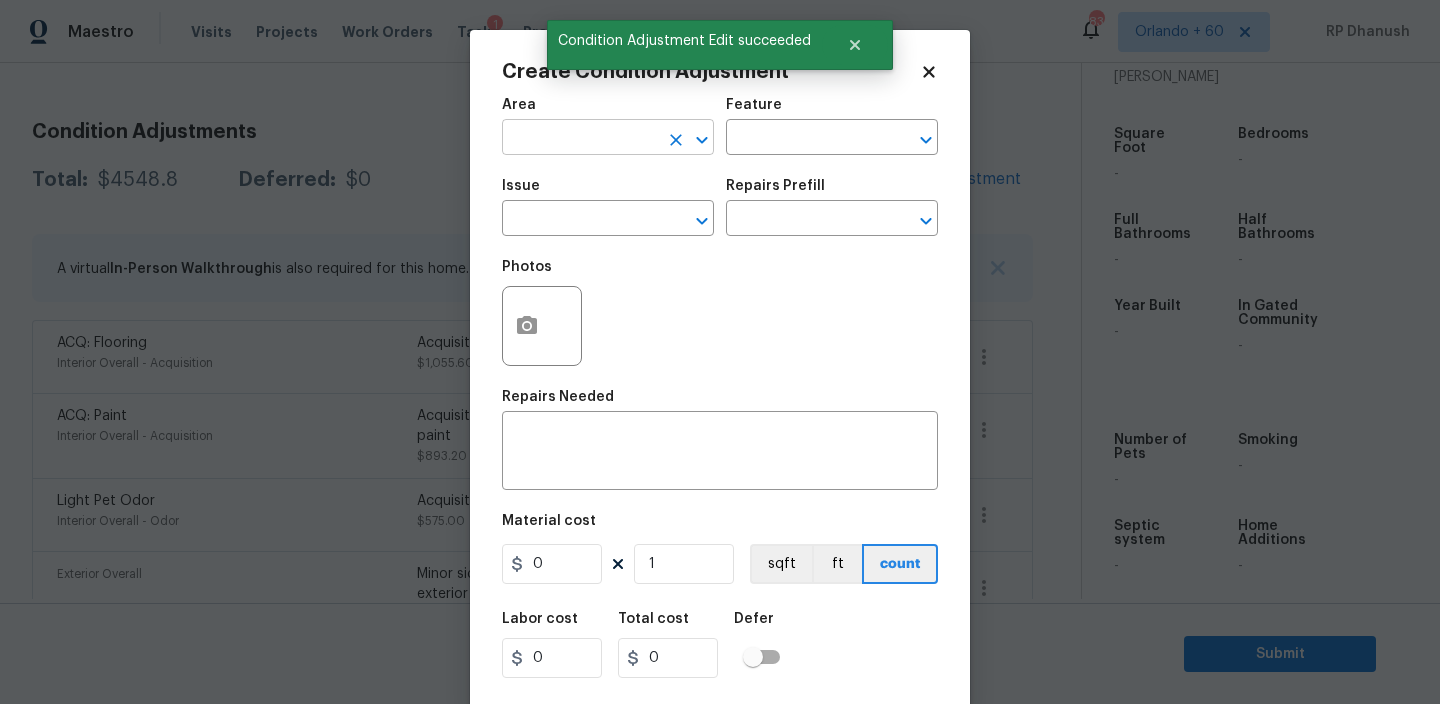 click at bounding box center (580, 139) 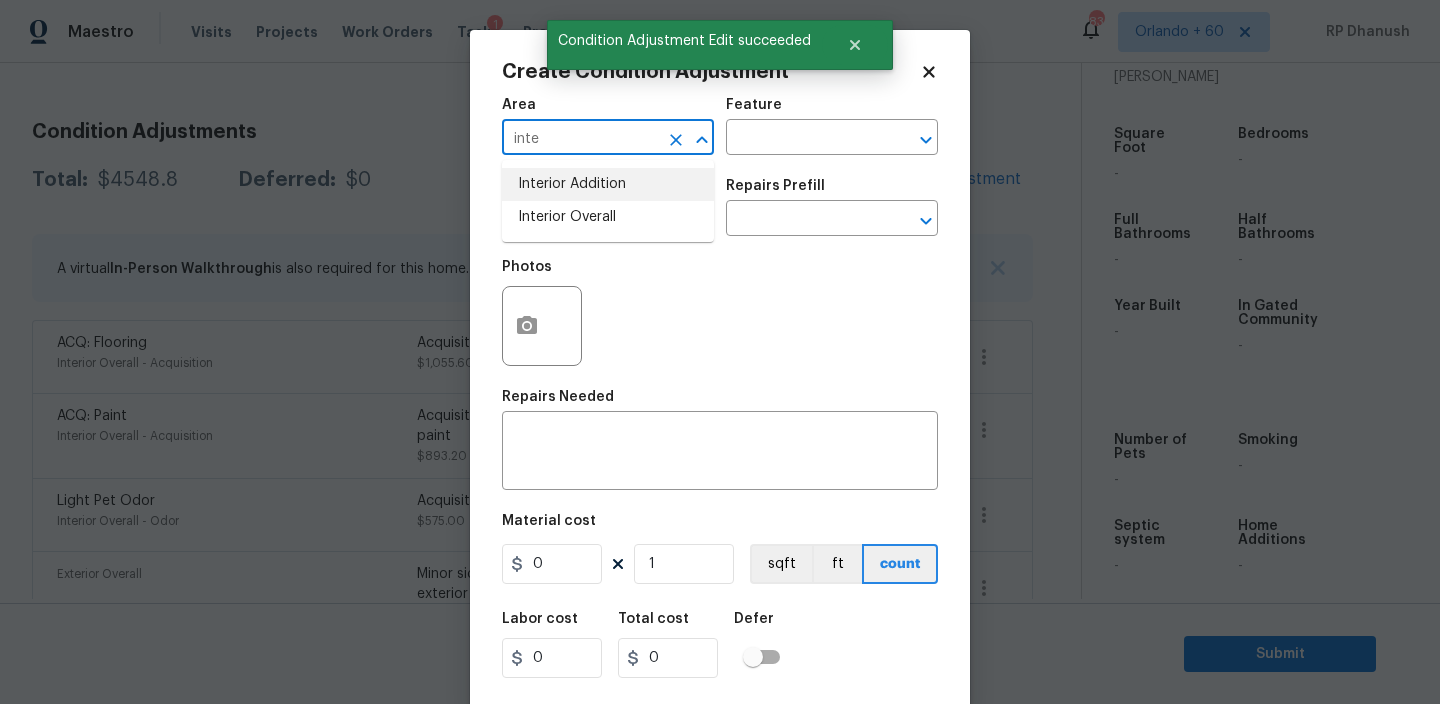 click on "Interior Addition" at bounding box center (608, 184) 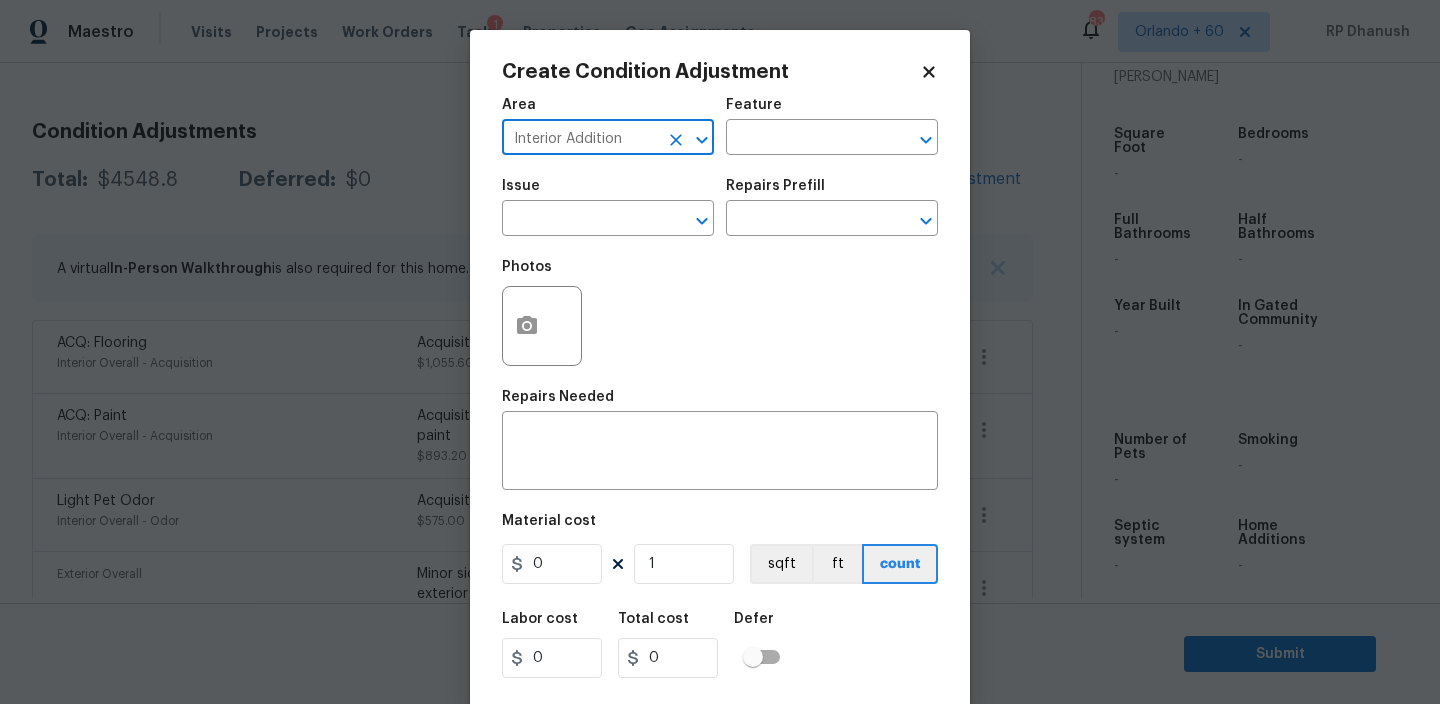 click 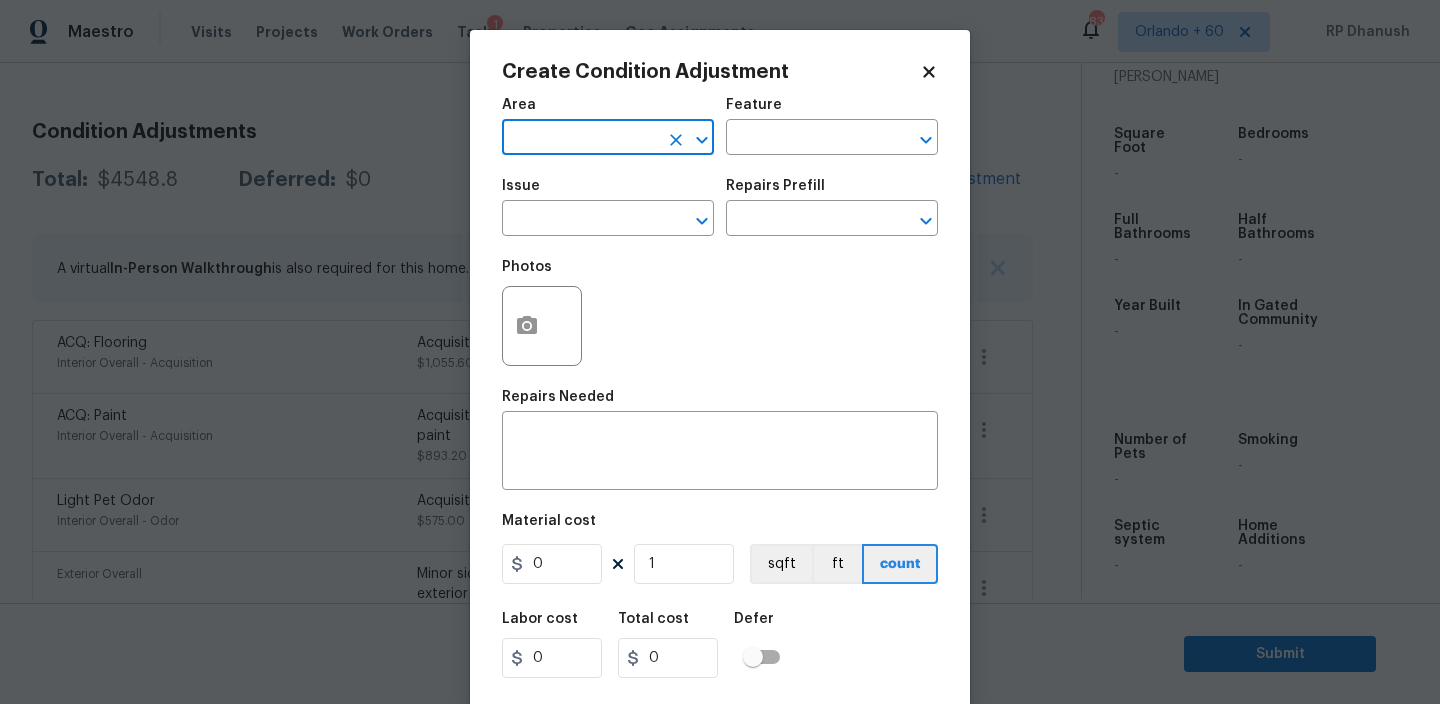 click at bounding box center (580, 139) 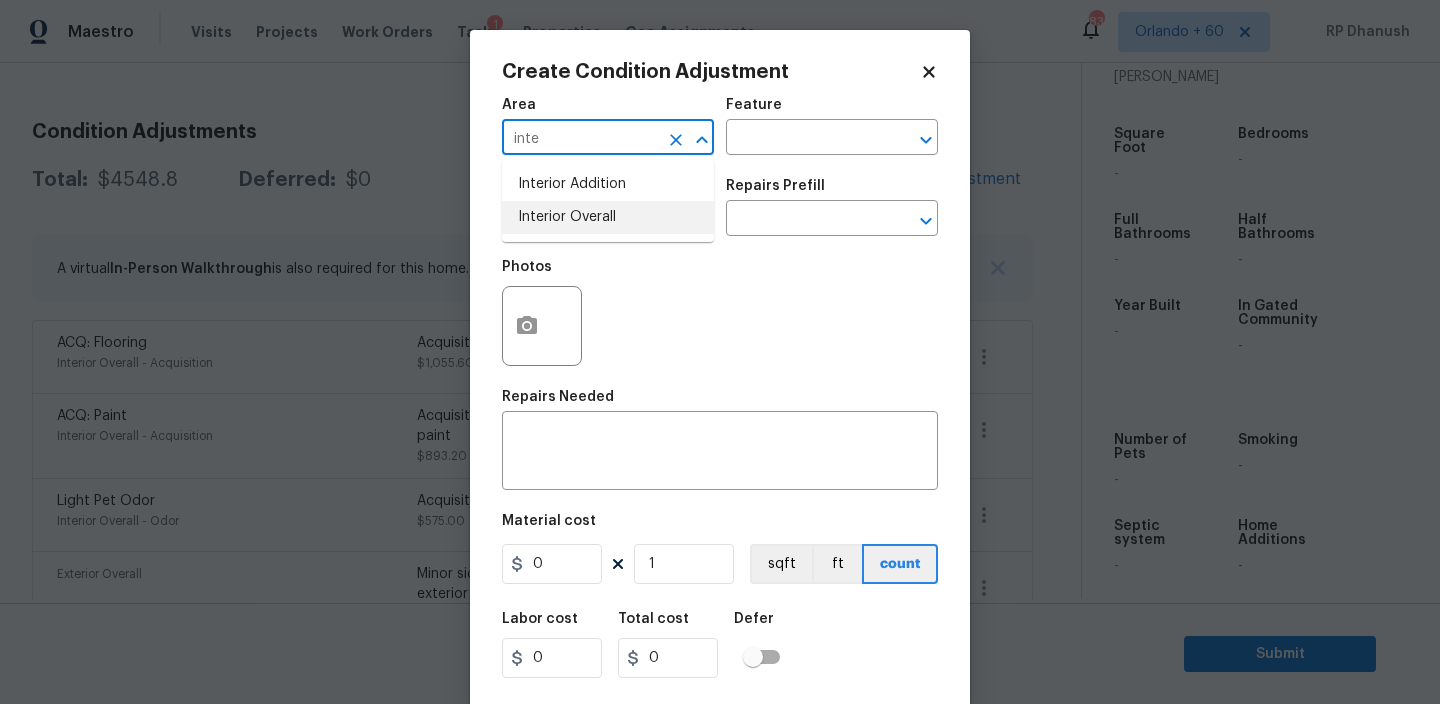 click on "Interior Overall" at bounding box center (608, 217) 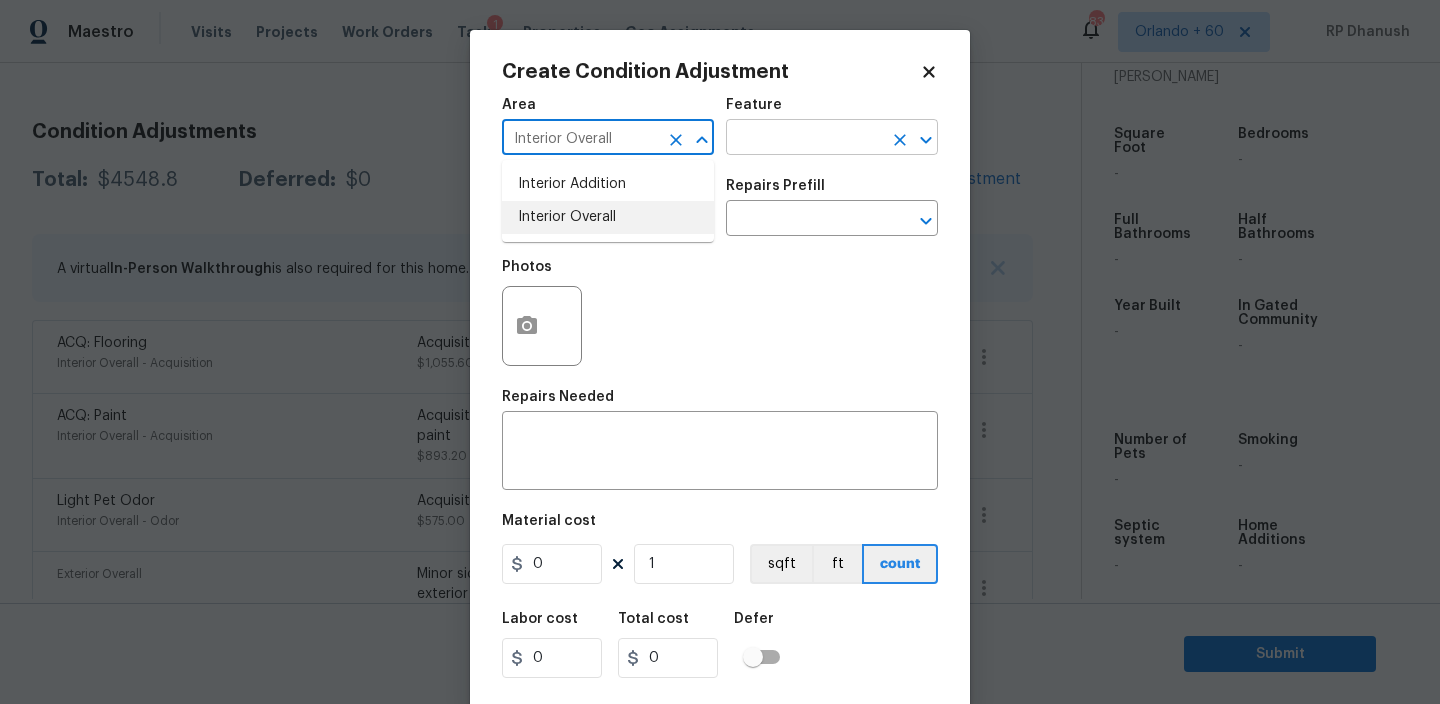 type on "Interior Overall" 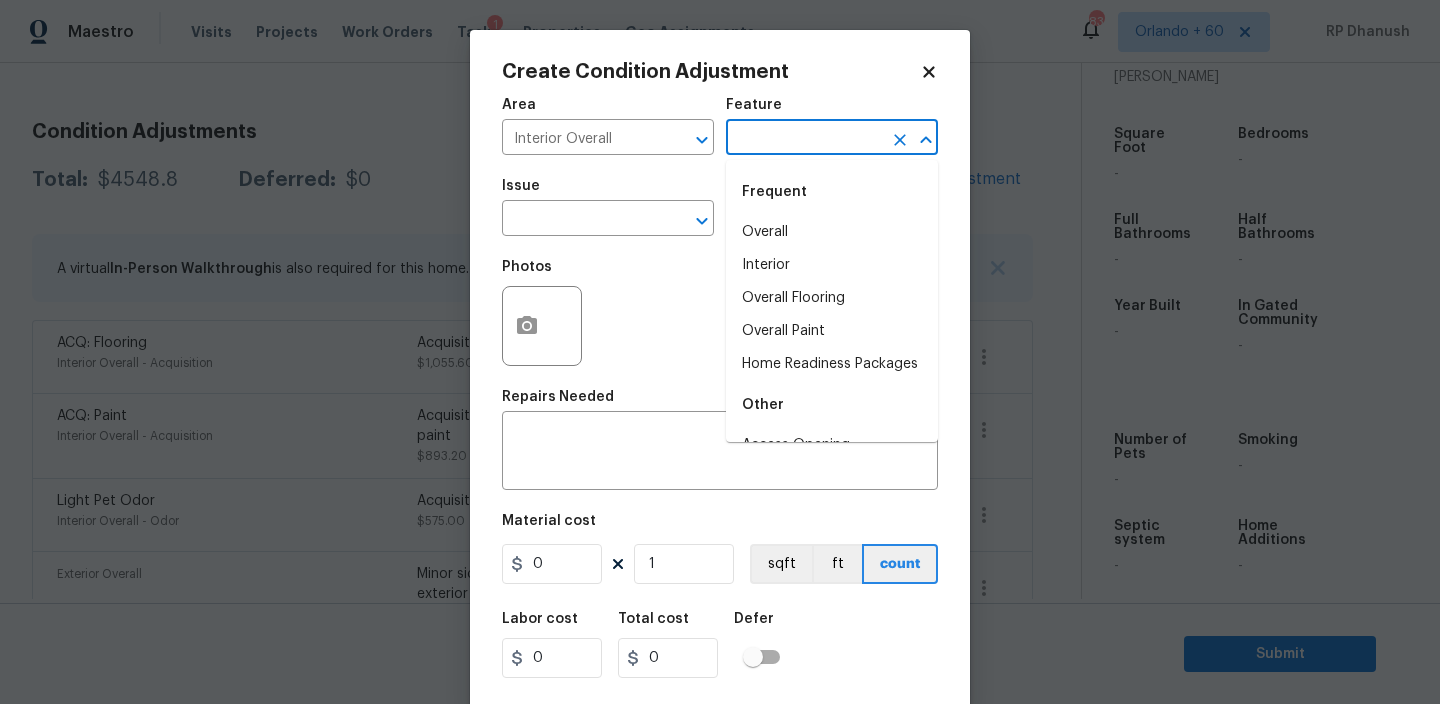 click at bounding box center (804, 139) 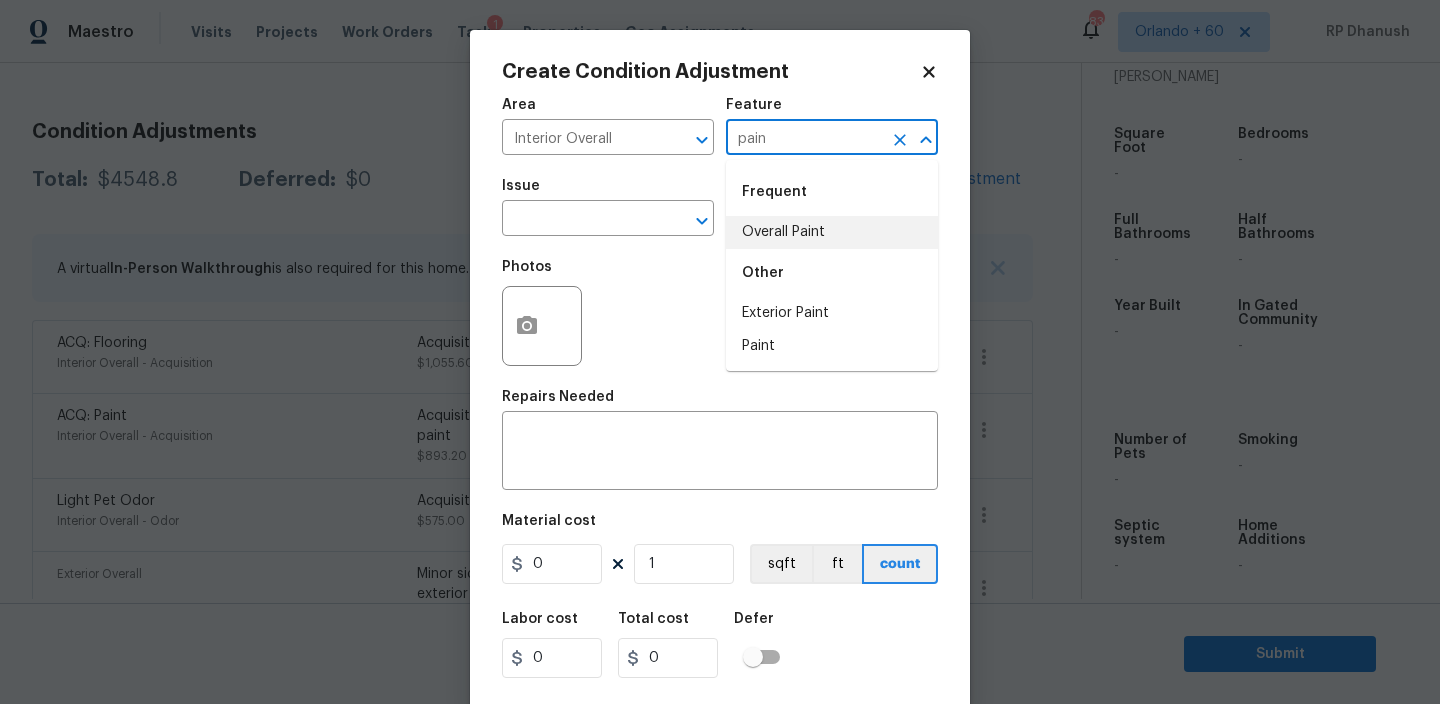 click on "Overall Paint" at bounding box center (832, 232) 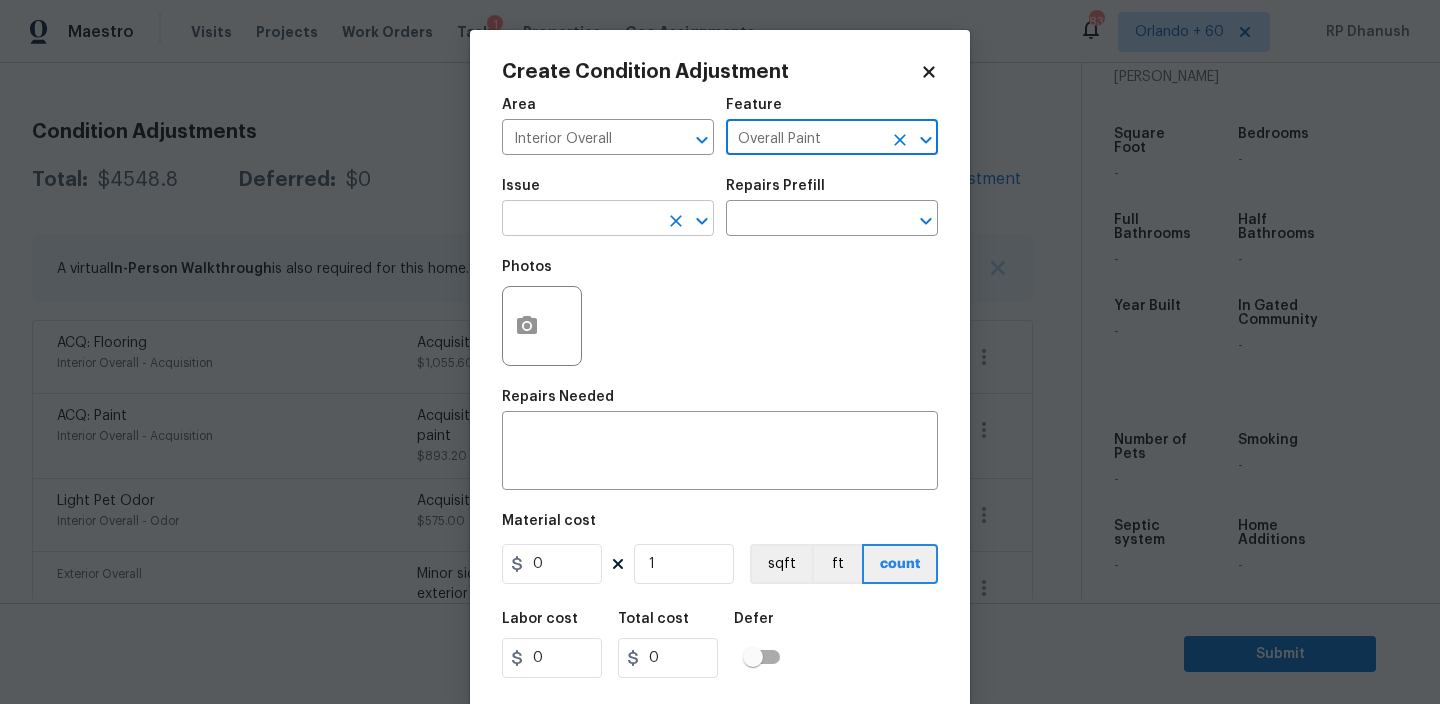 type on "Overall Paint" 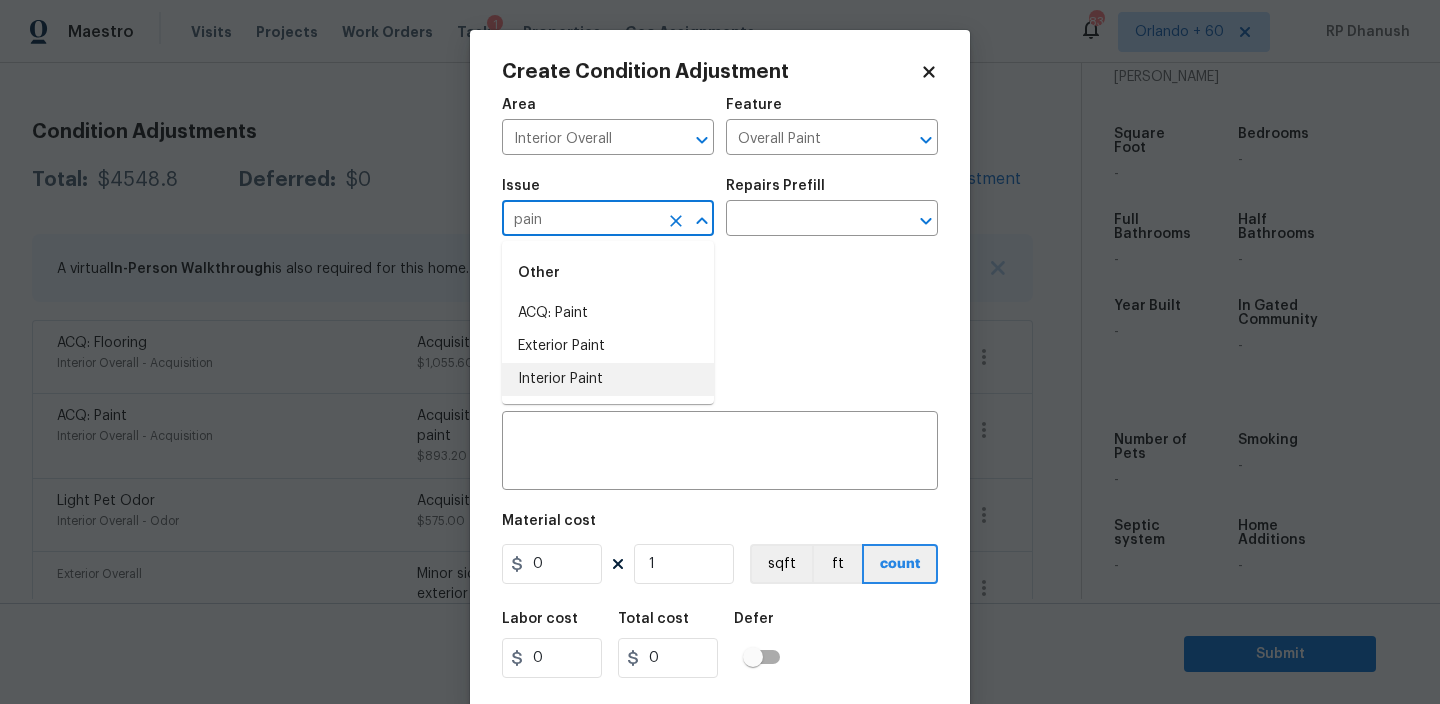 click on "Interior Paint" at bounding box center (608, 379) 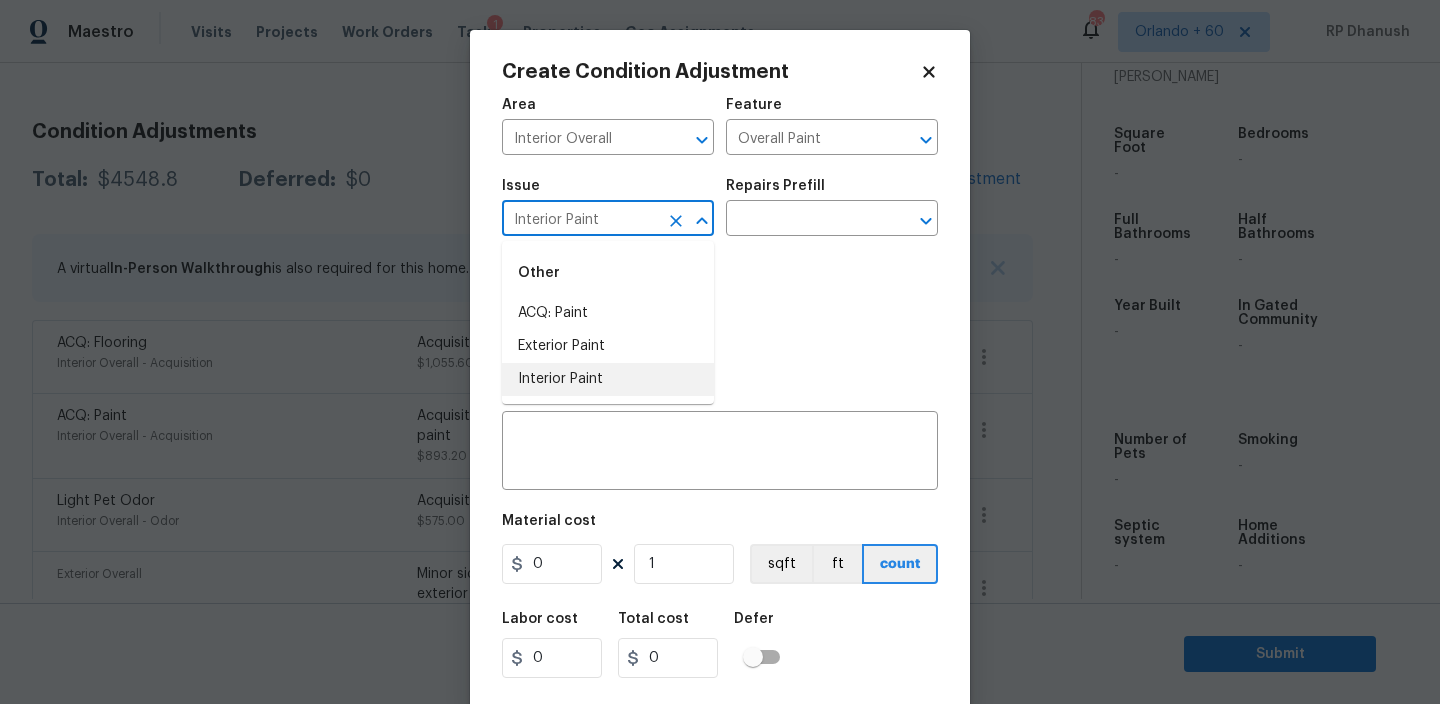 type on "Interior Paint" 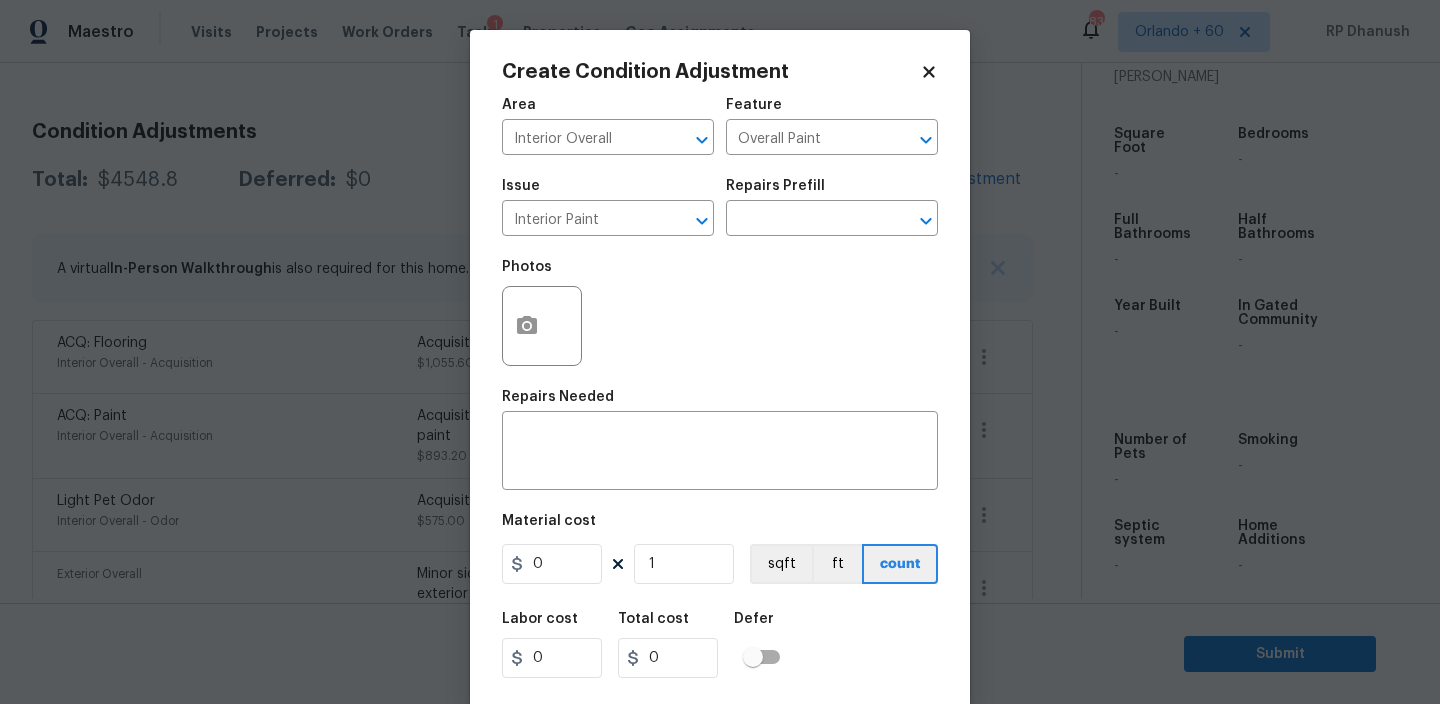 click on "Issue Interior Paint ​ Repairs Prefill ​" at bounding box center (720, 207) 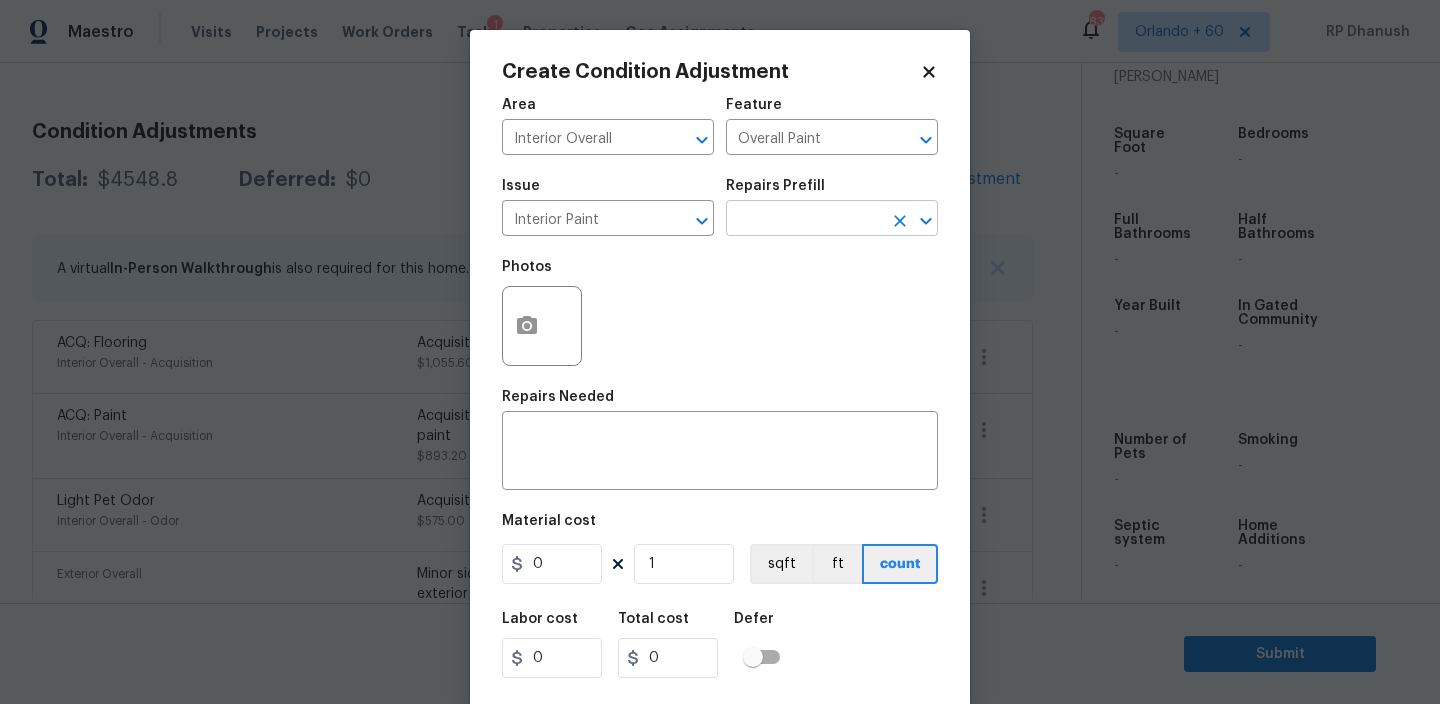 click at bounding box center (804, 220) 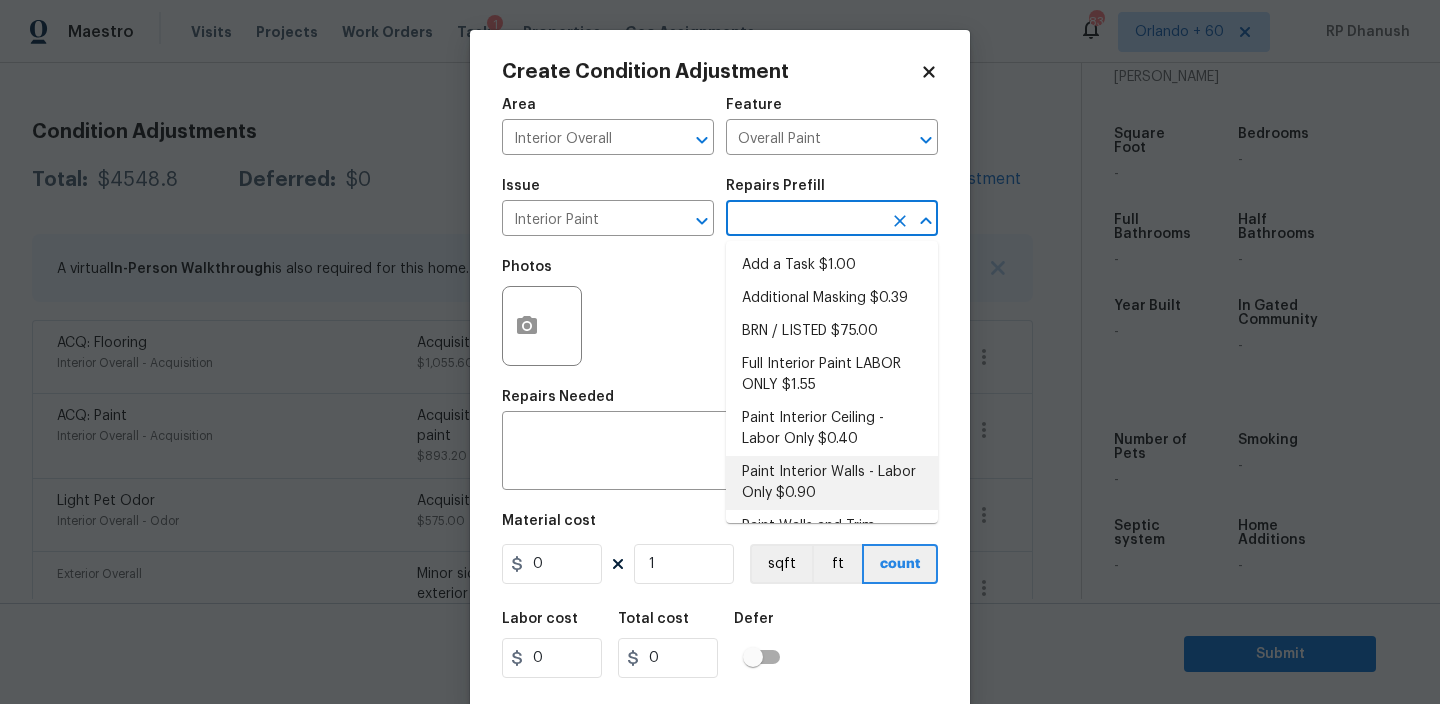 scroll, scrollTop: 190, scrollLeft: 0, axis: vertical 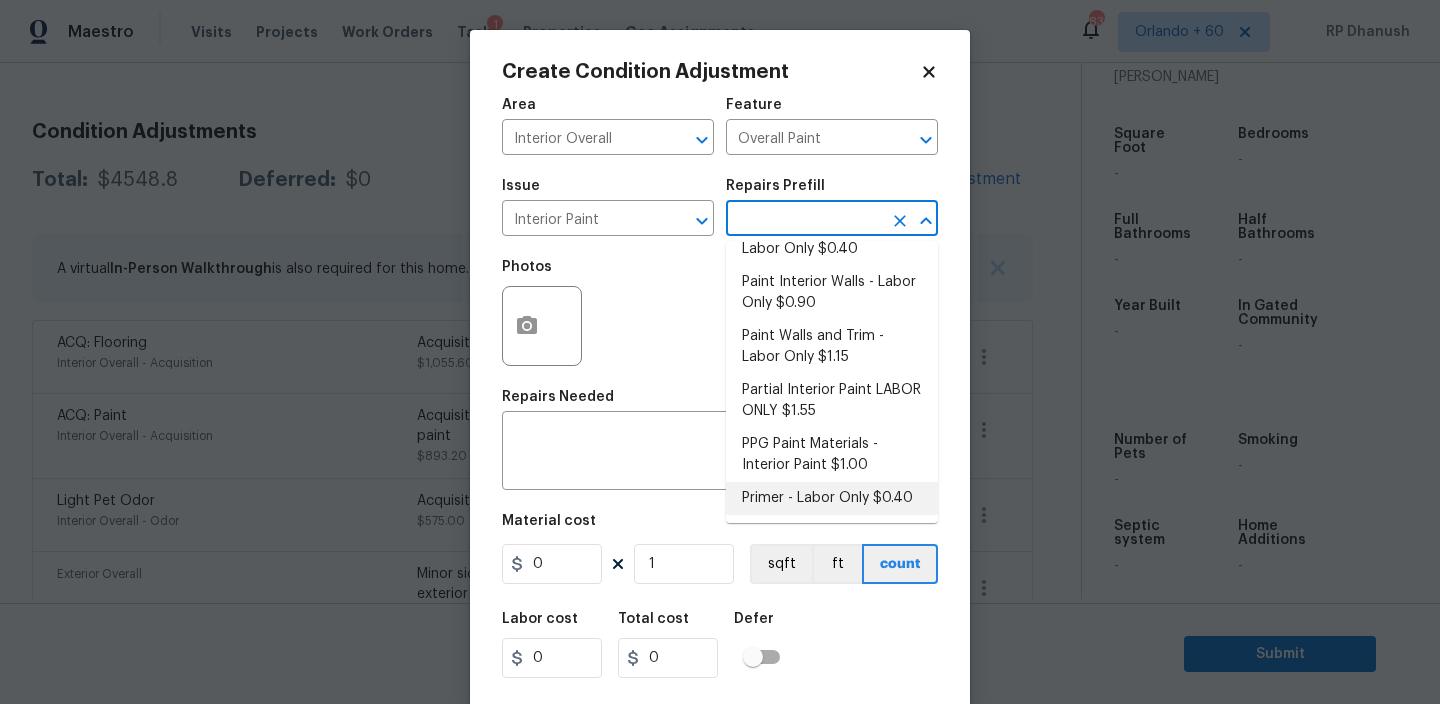 click on "Primer - Labor Only $0.40" at bounding box center [832, 498] 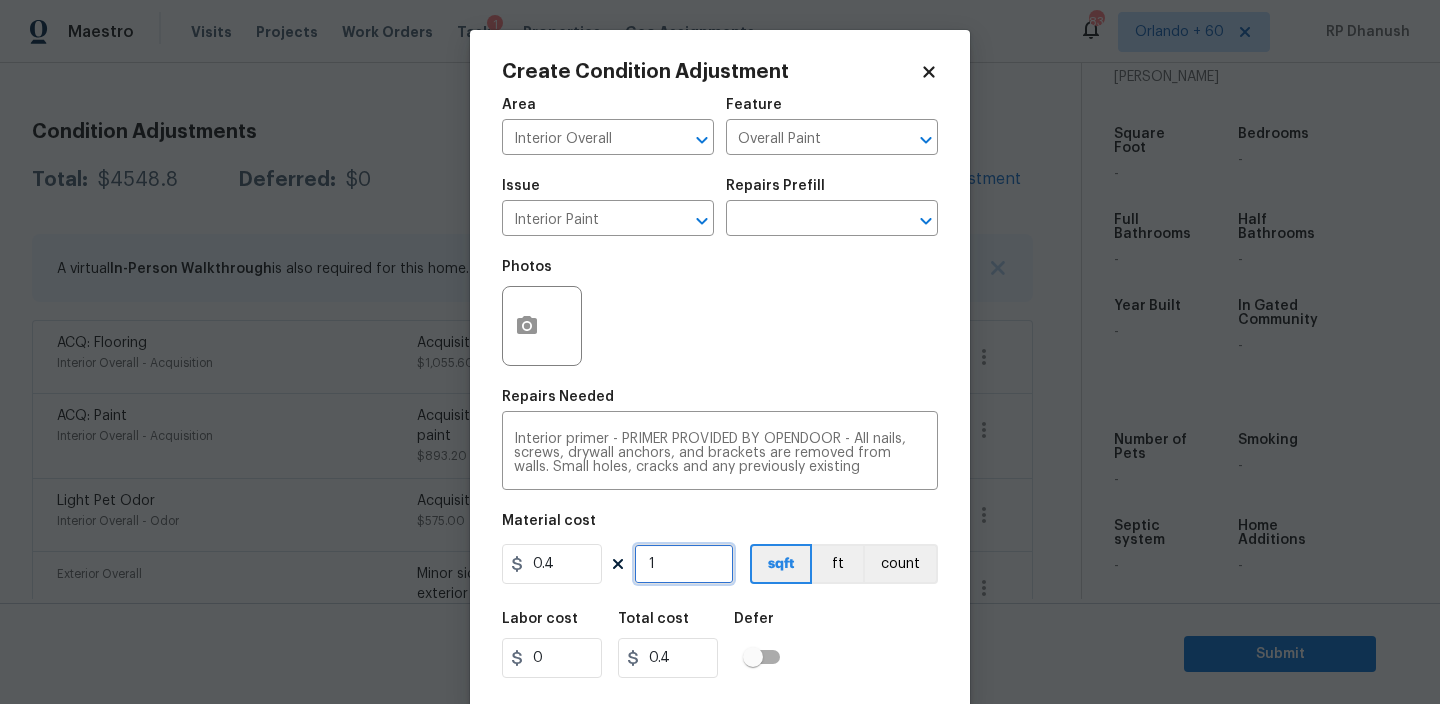 click on "1" at bounding box center [684, 564] 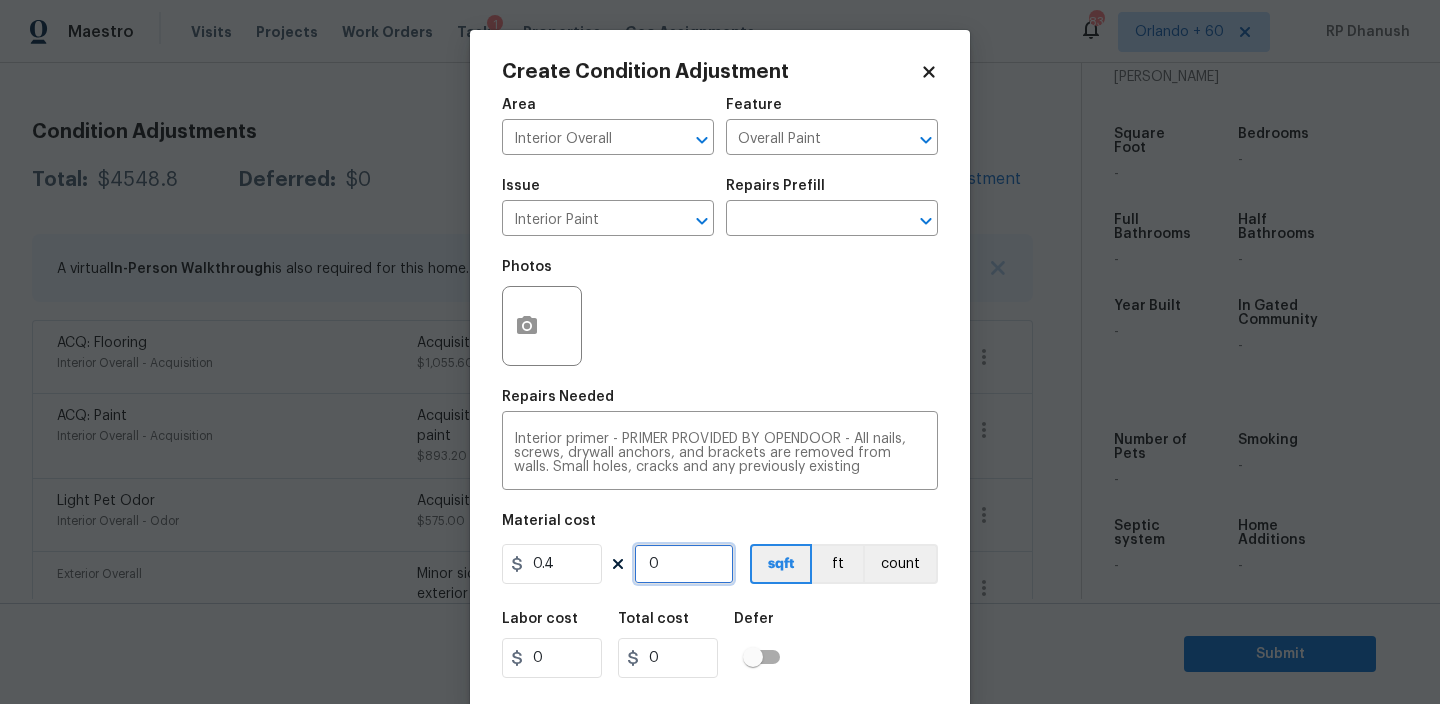 type on "5" 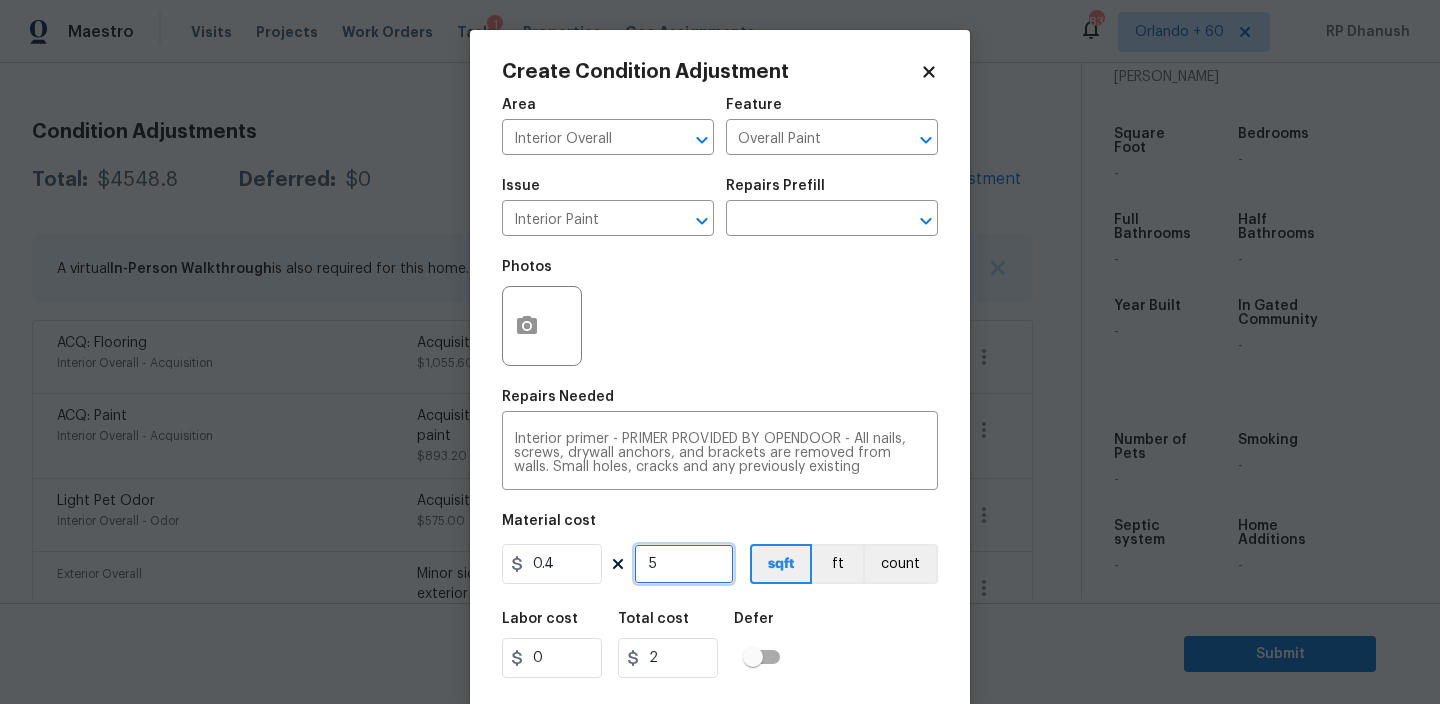 type on "50" 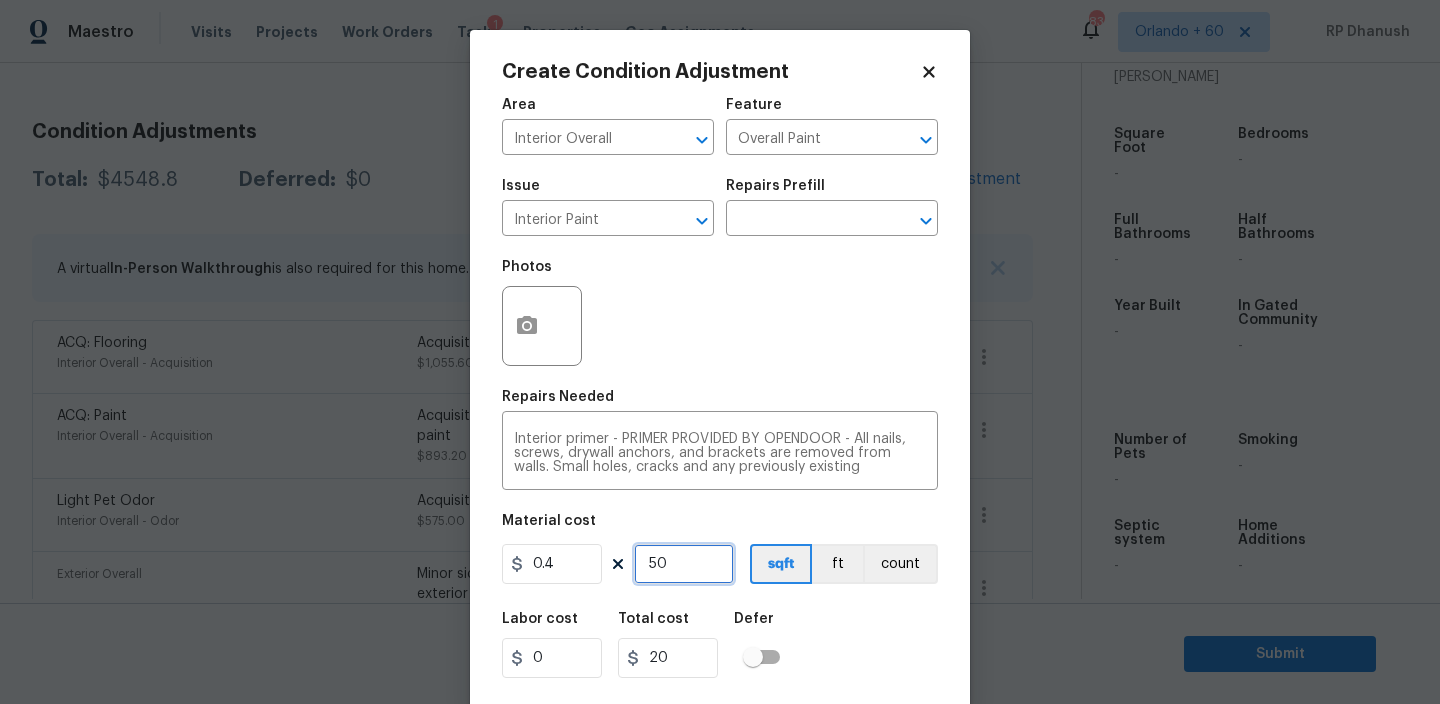 type on "500" 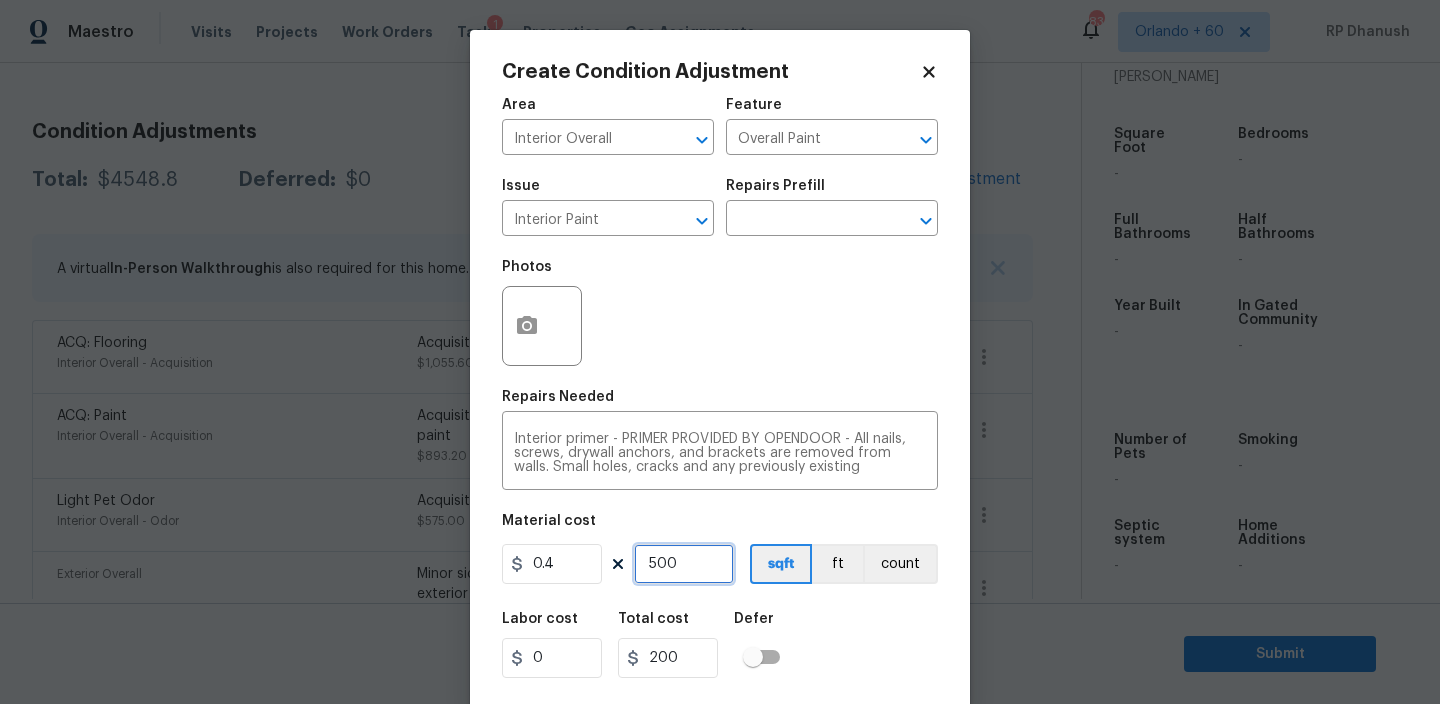 type on "500" 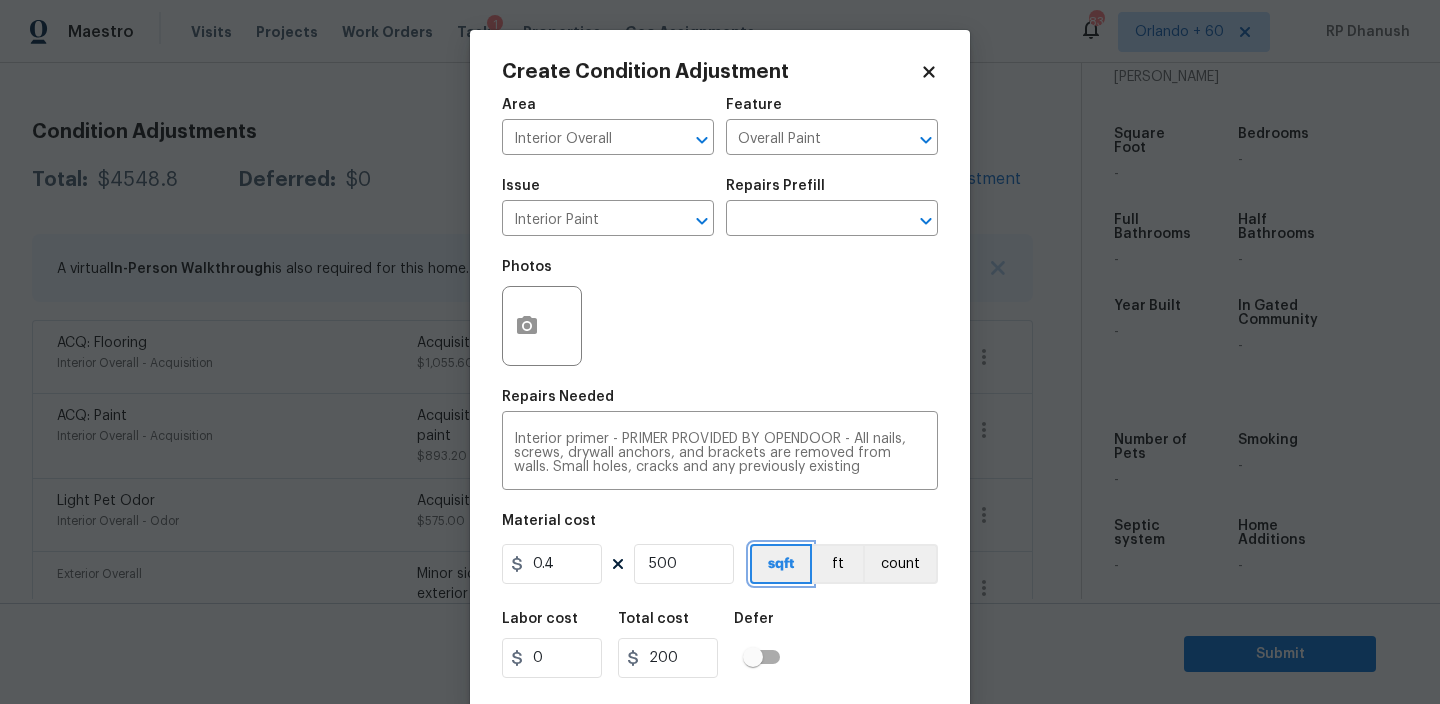 type 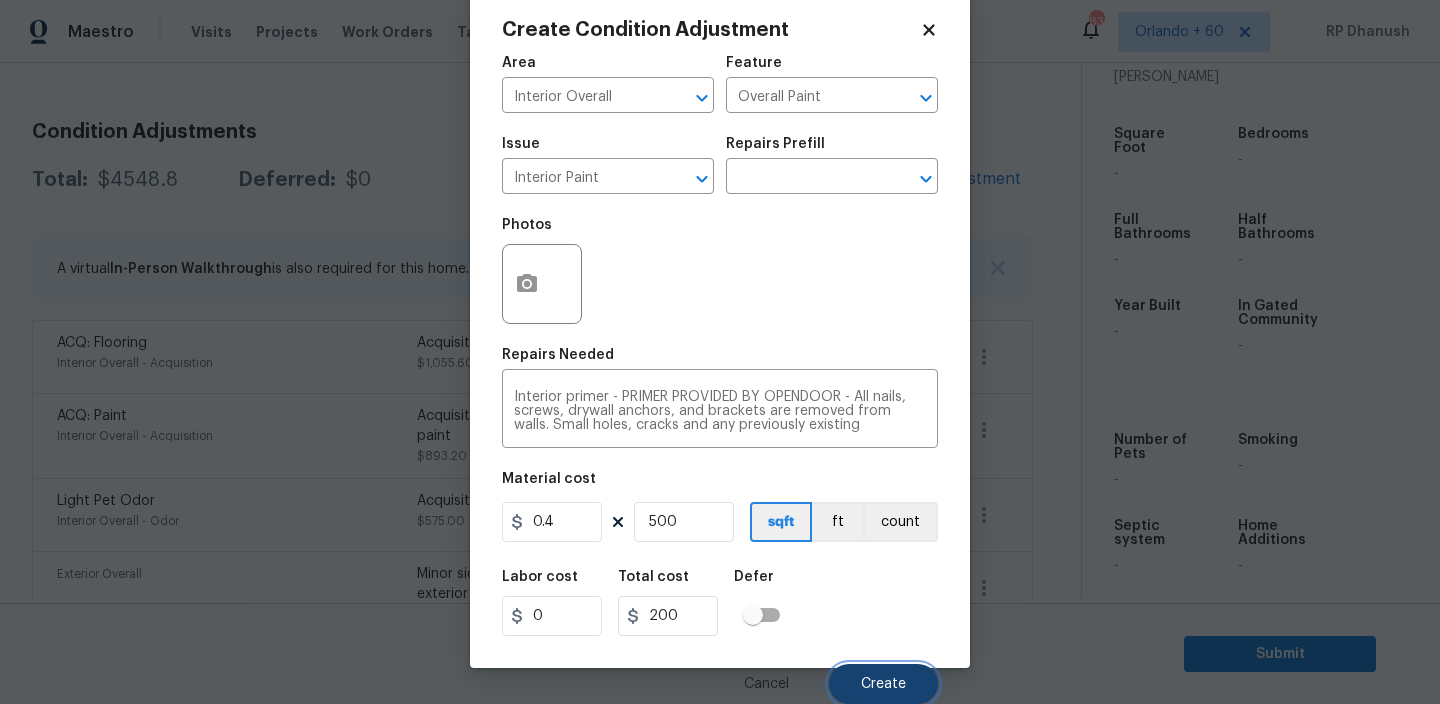 click on "Create" at bounding box center (883, 684) 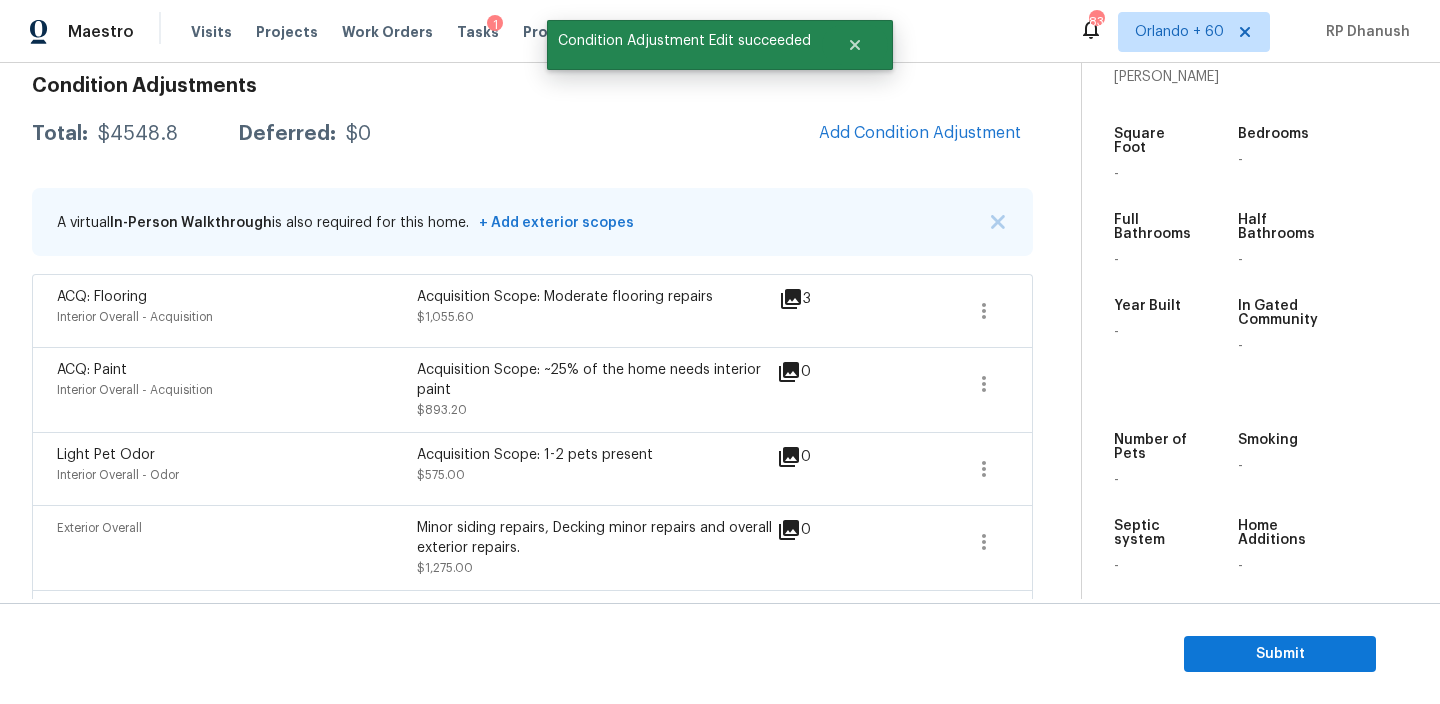 scroll, scrollTop: 245, scrollLeft: 0, axis: vertical 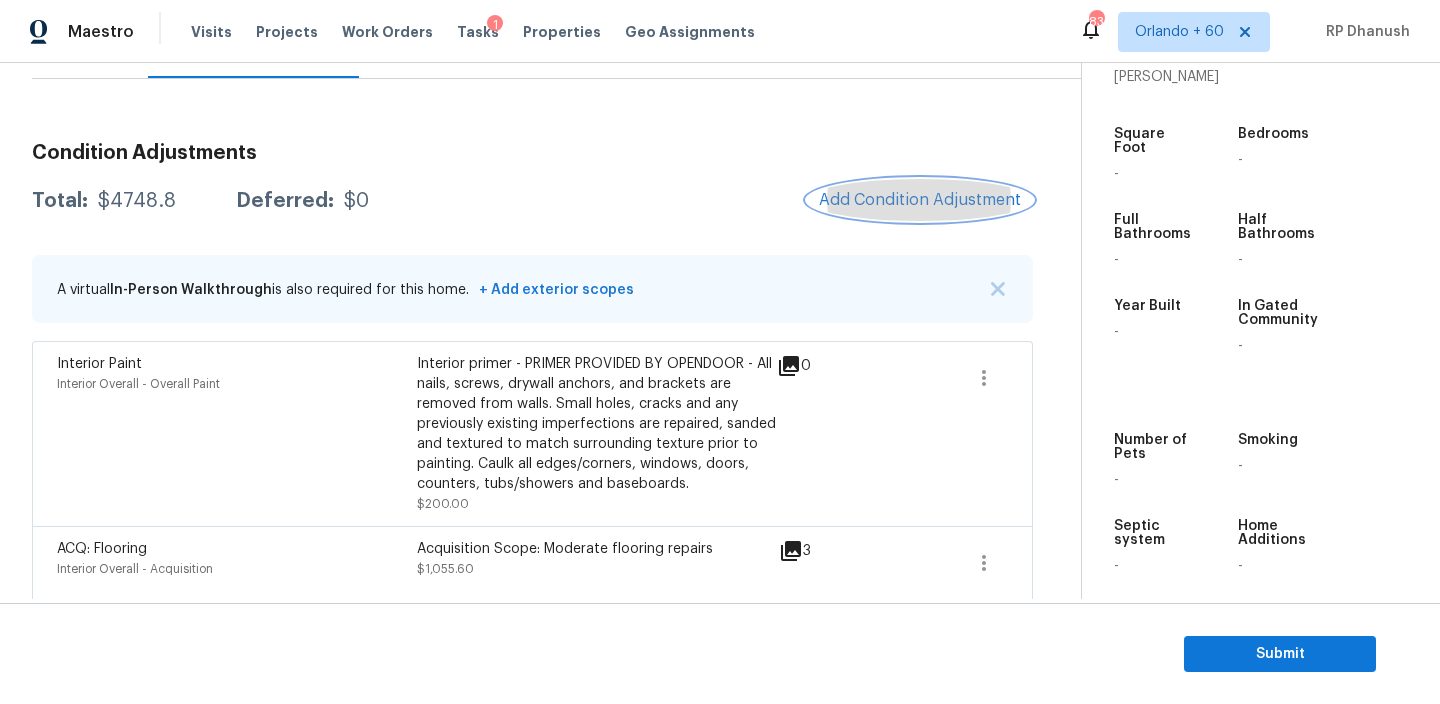 click on "Add Condition Adjustment" at bounding box center (920, 200) 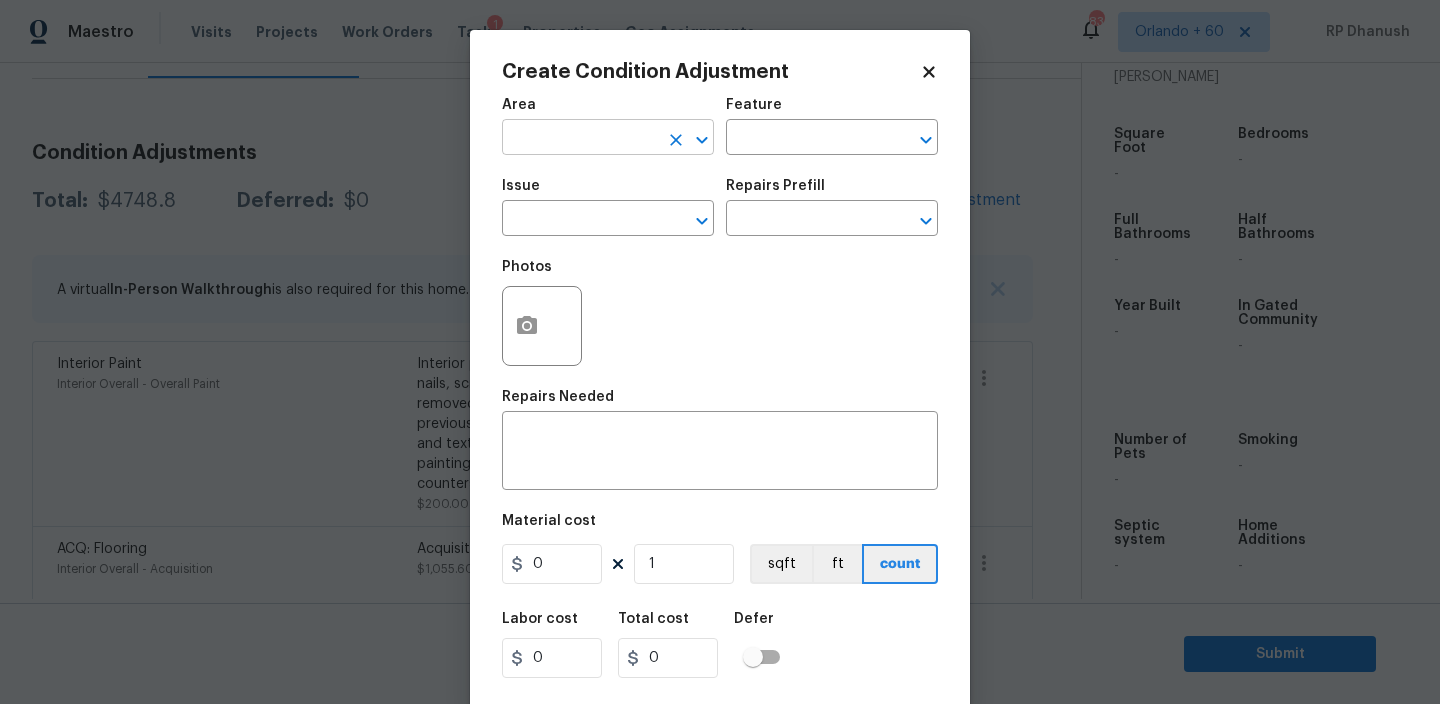 click at bounding box center (580, 139) 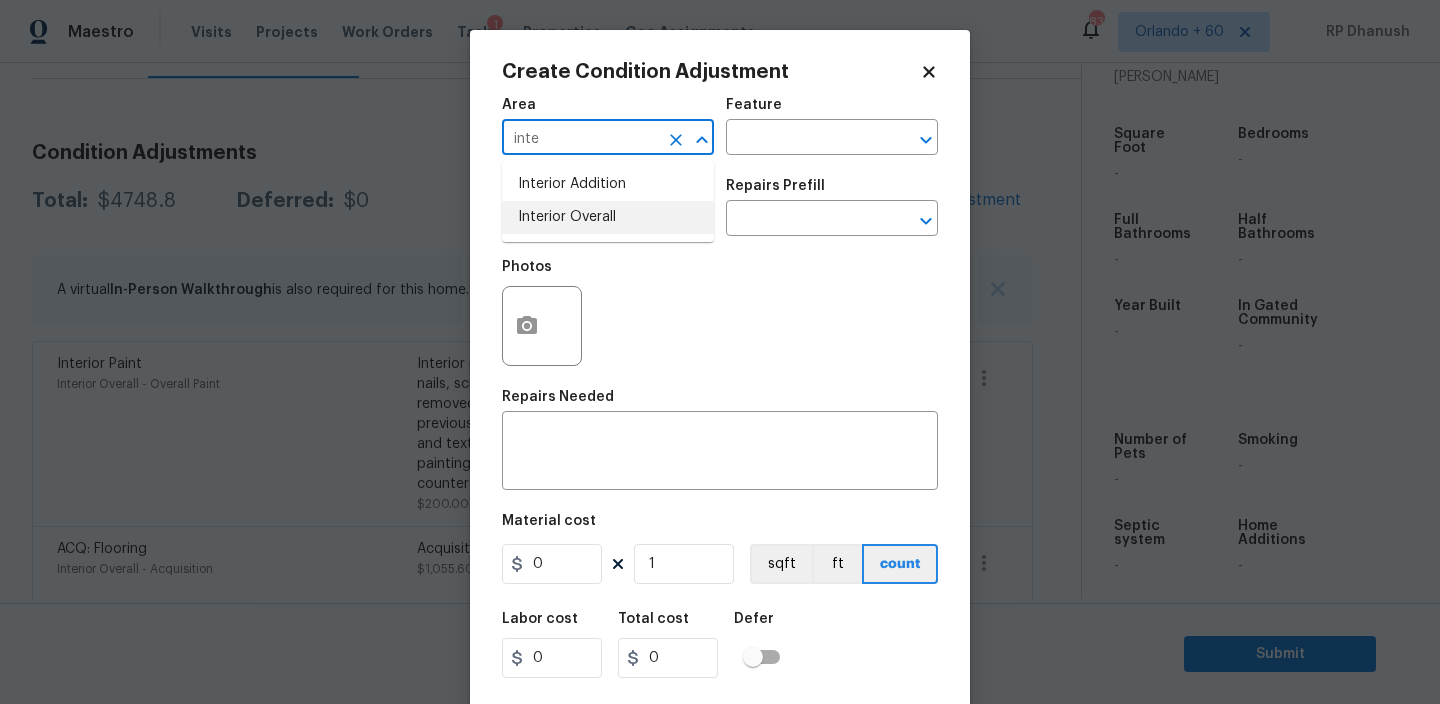 click on "Interior Overall" at bounding box center (608, 217) 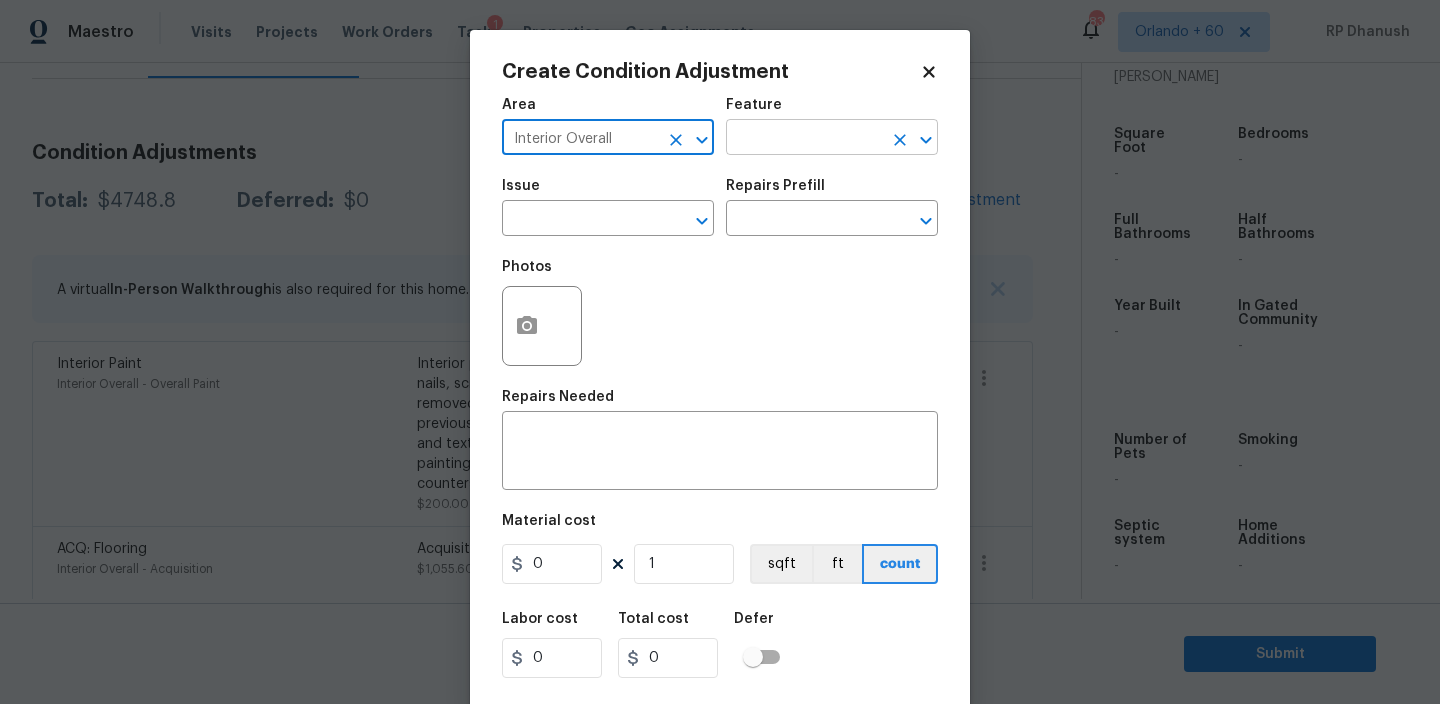 type on "Interior Overall" 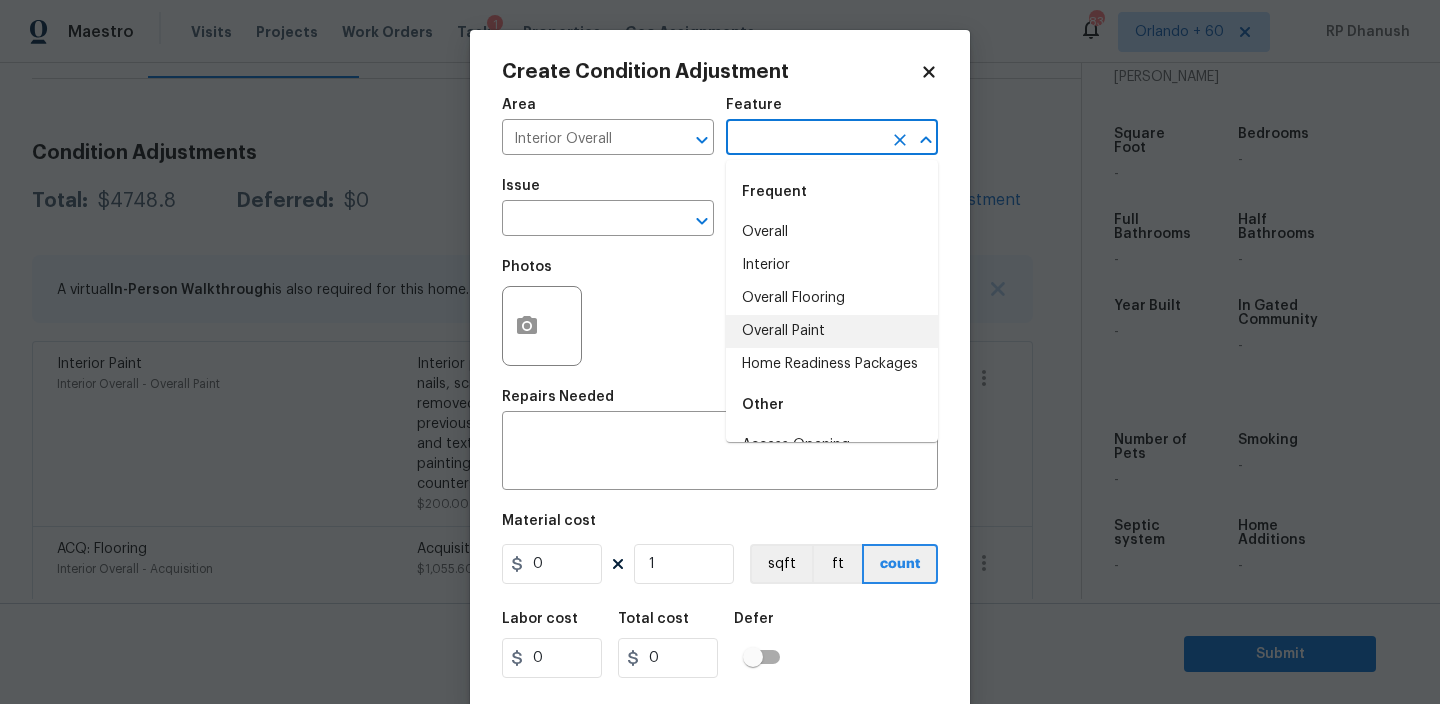 click on "Home Readiness Packages" at bounding box center [832, 364] 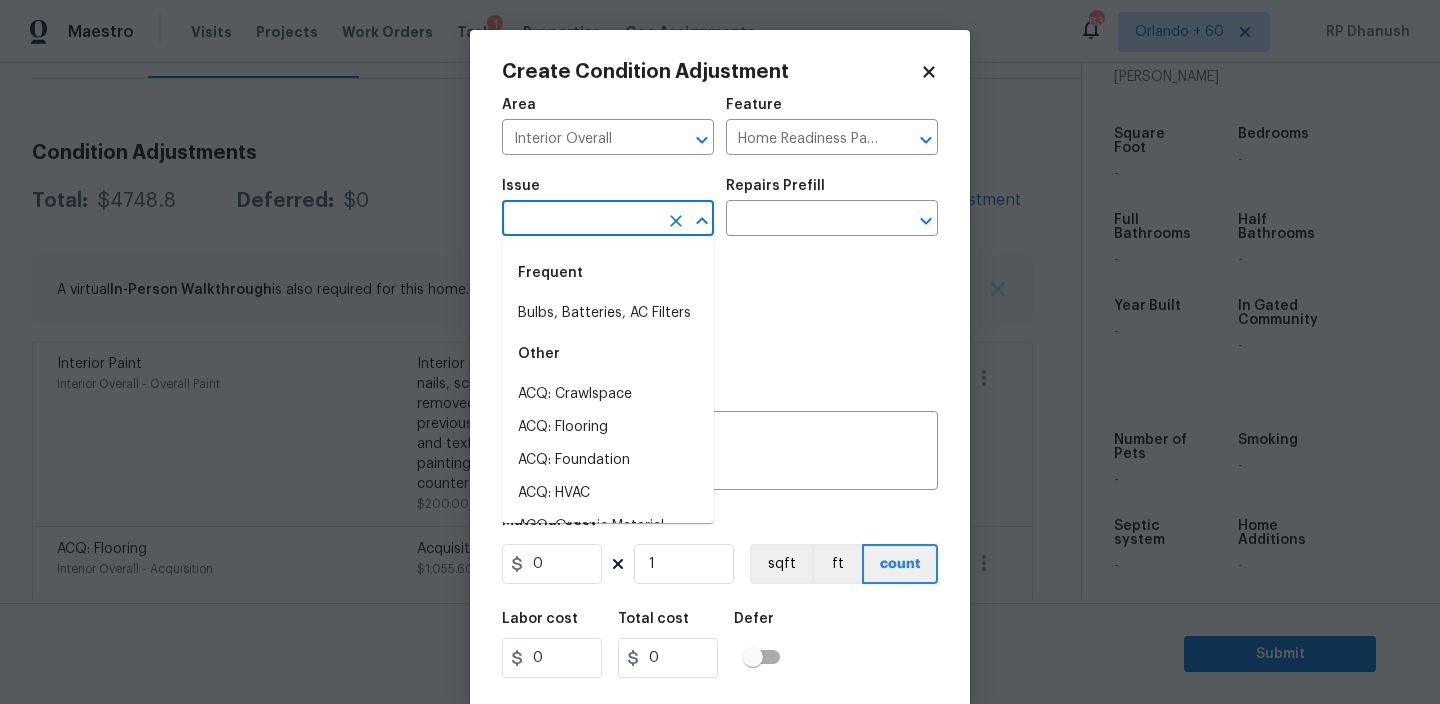 click at bounding box center (580, 220) 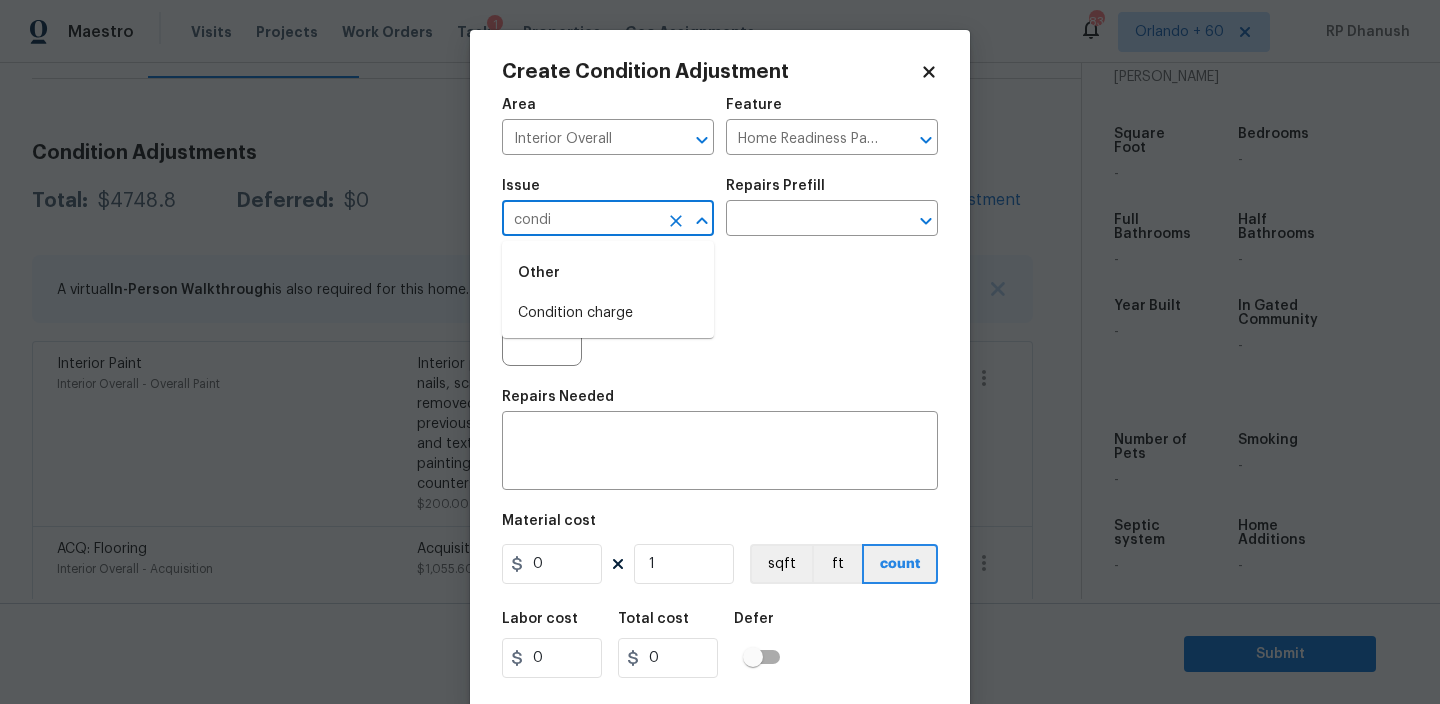 click on "Condition charge" at bounding box center [608, 313] 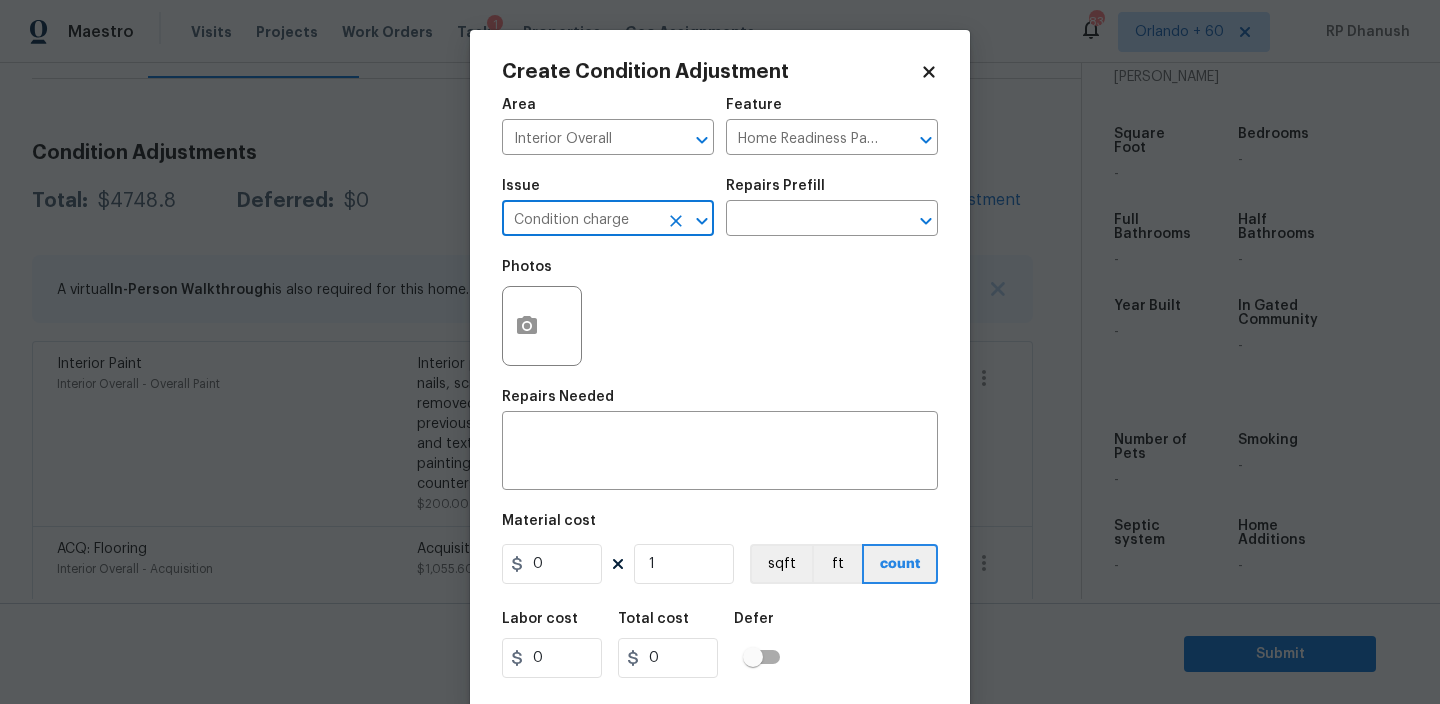 type on "Condition charge" 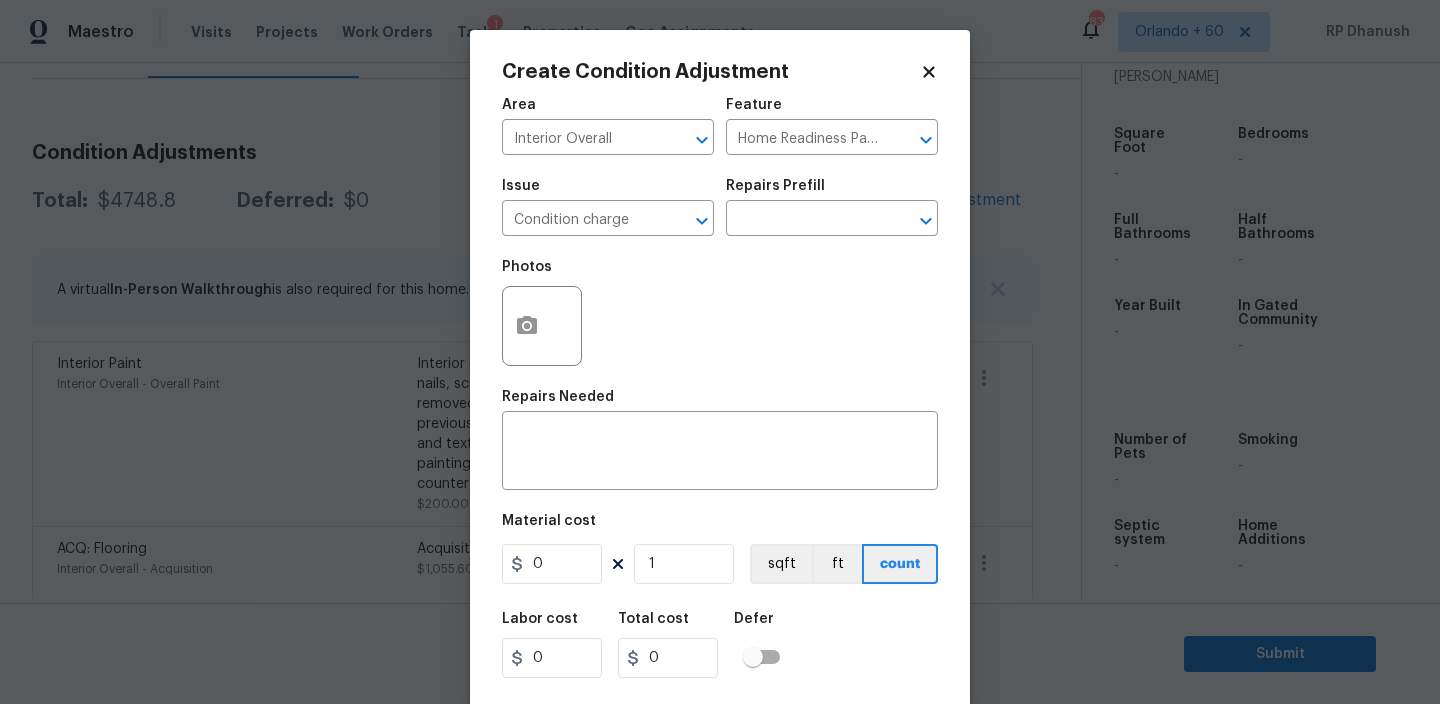 click on "Repairs Prefill" at bounding box center (832, 192) 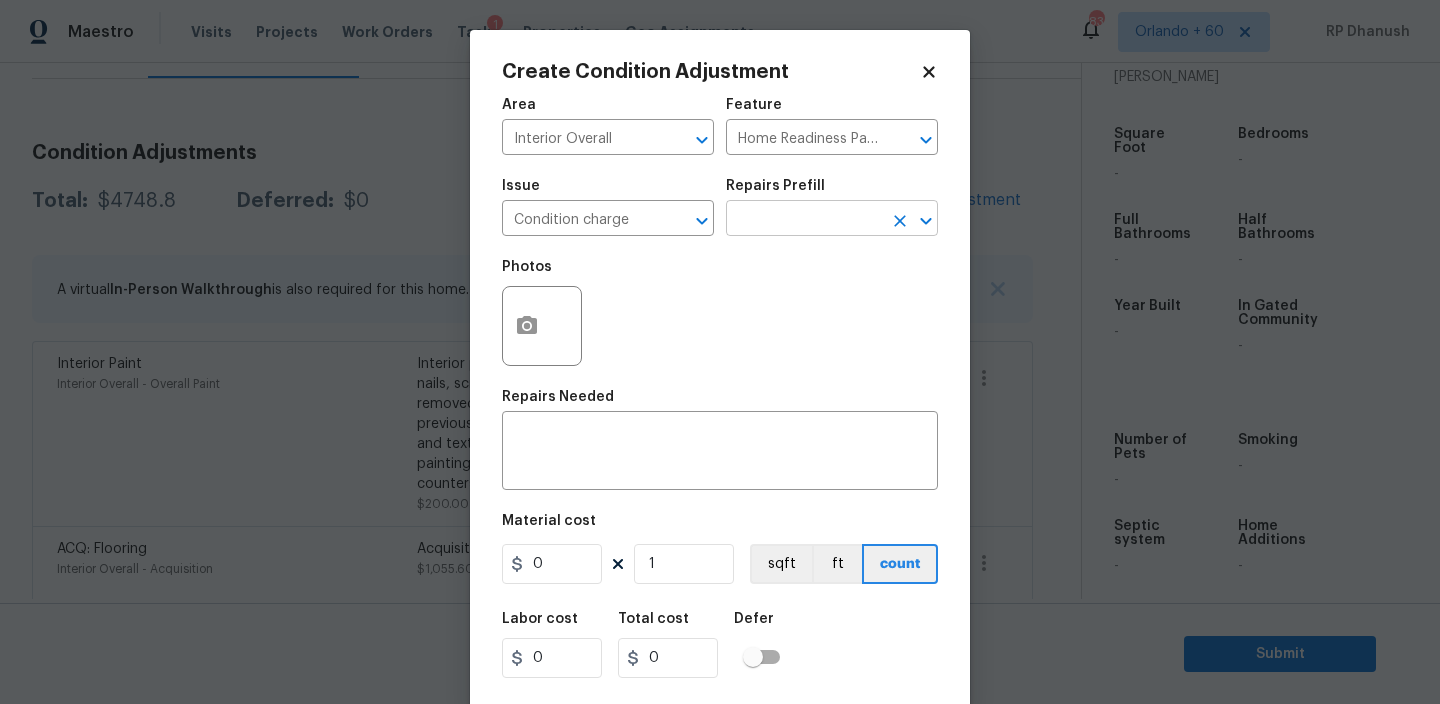 click at bounding box center (804, 220) 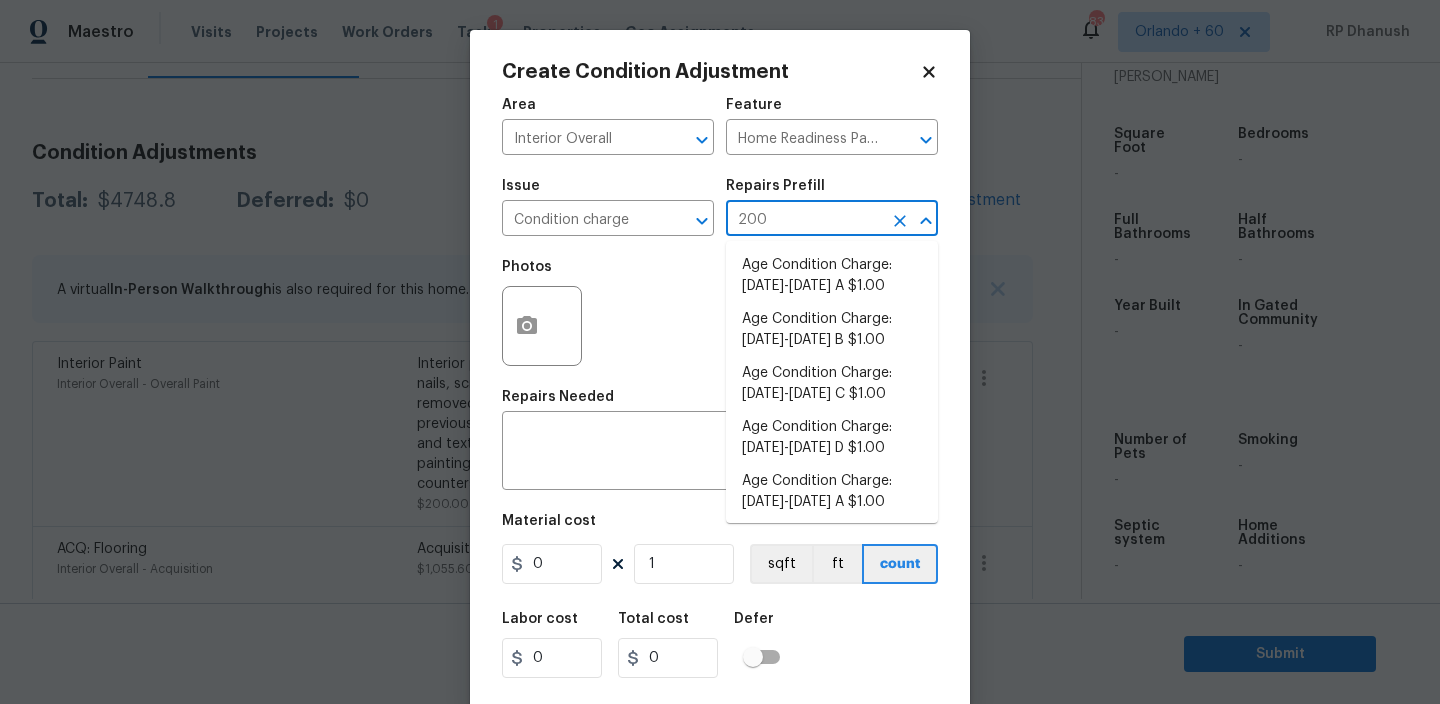 type on "2009" 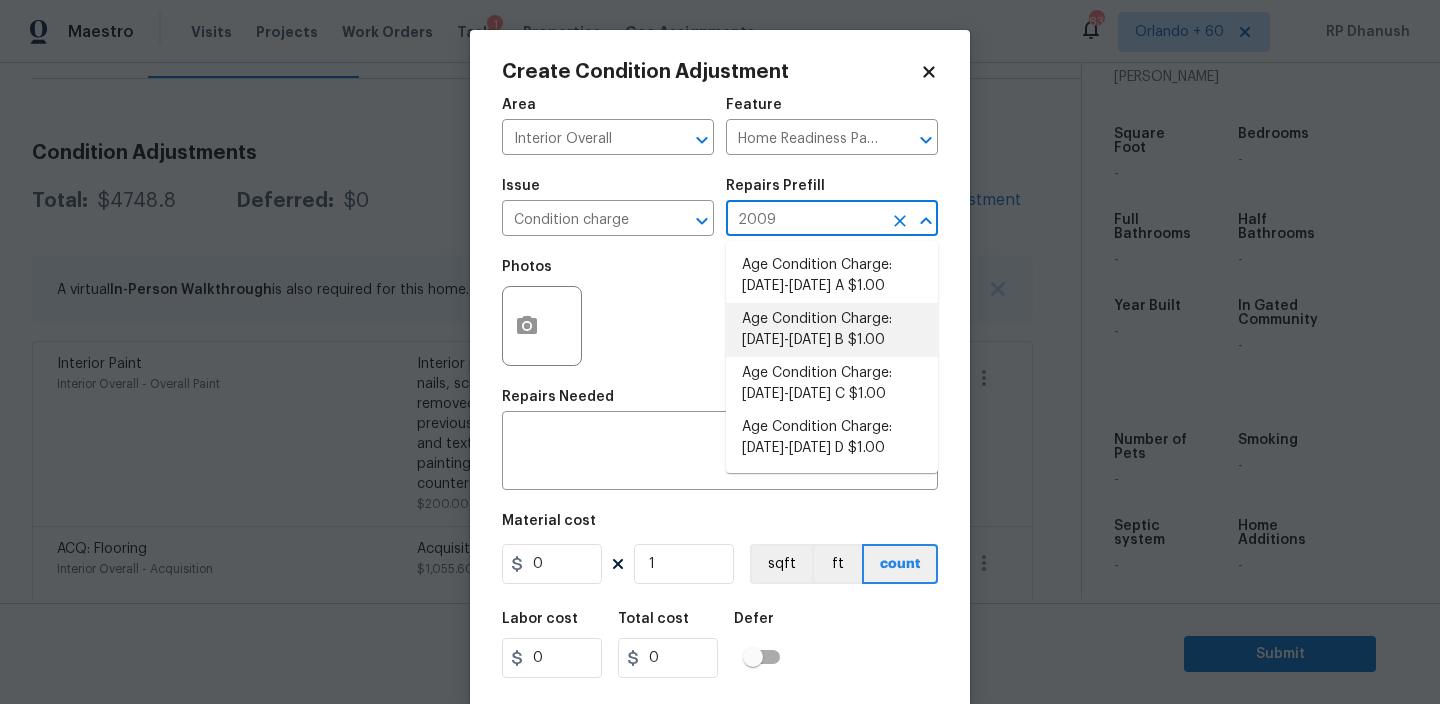 click on "Age Condition Charge: [DATE]-[DATE] B	 $1.00" at bounding box center [832, 330] 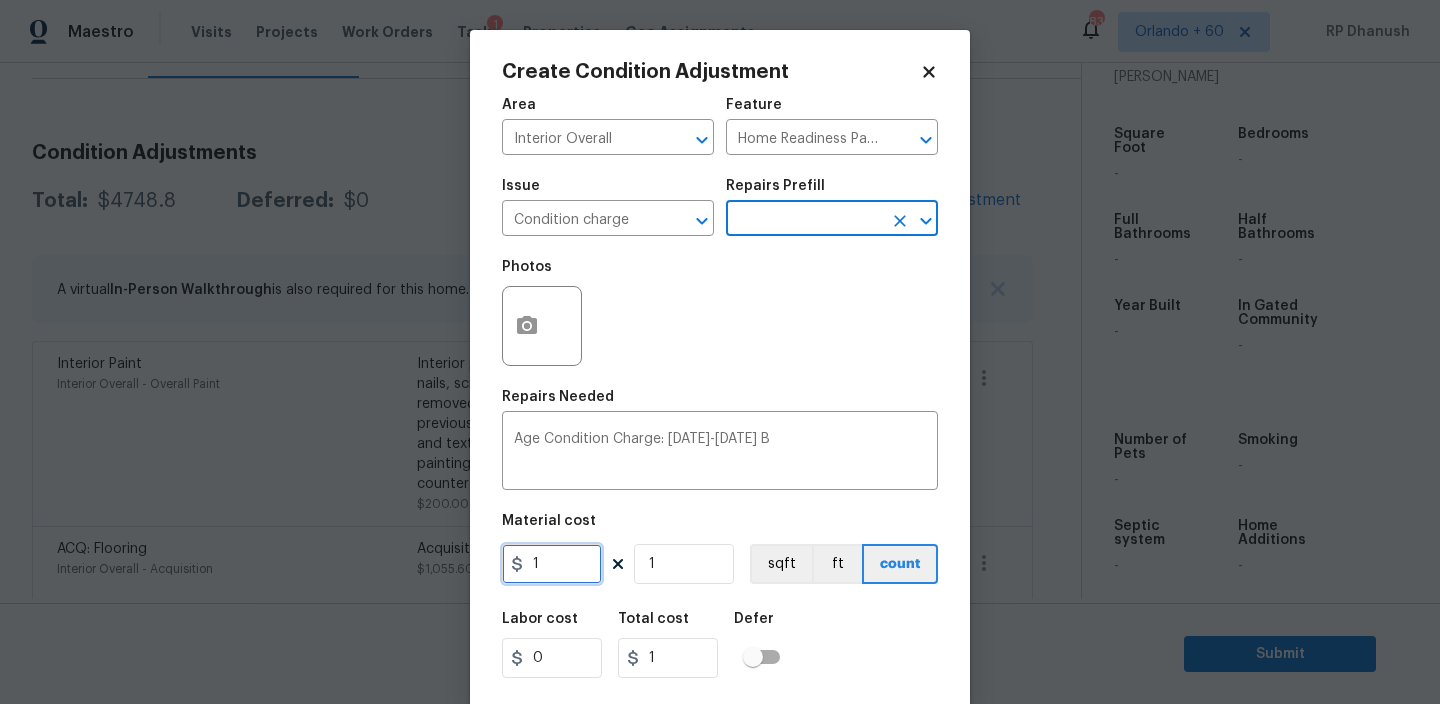 click on "1" at bounding box center [552, 564] 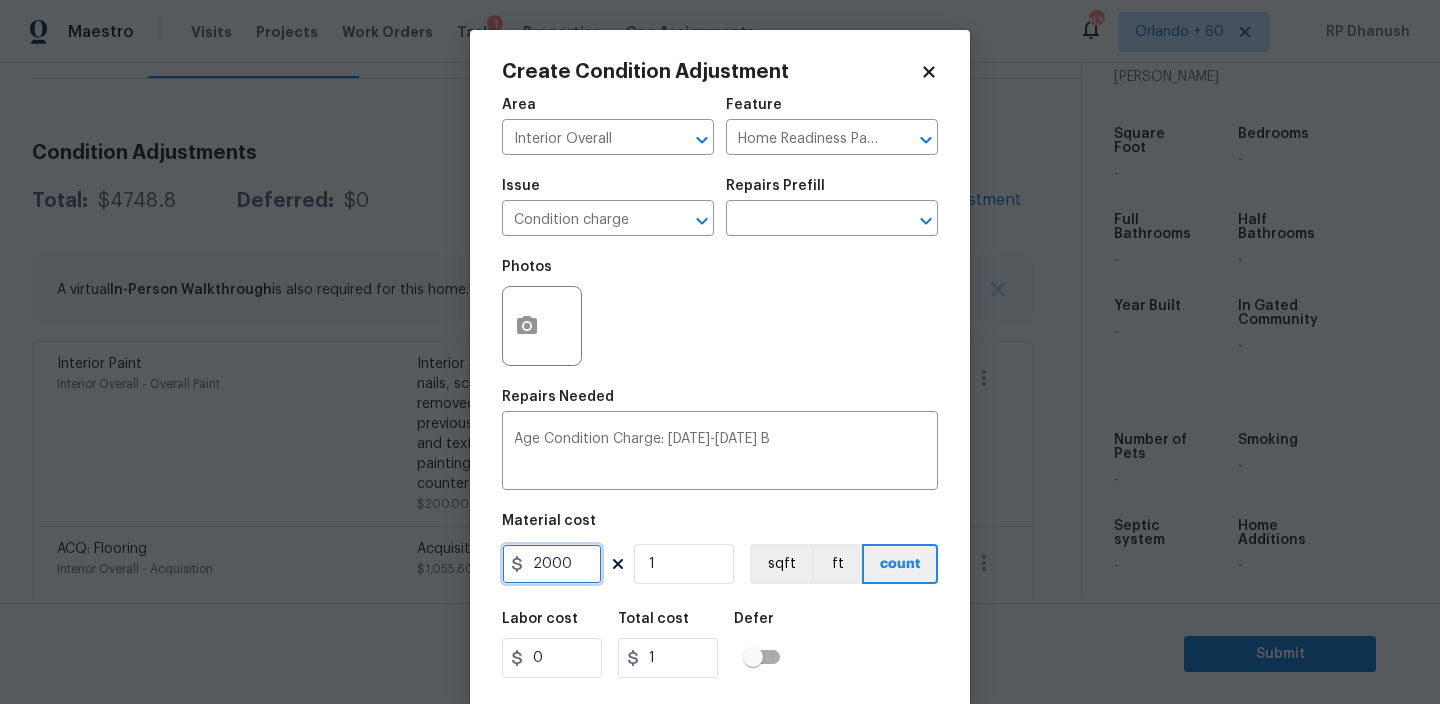 type on "2000" 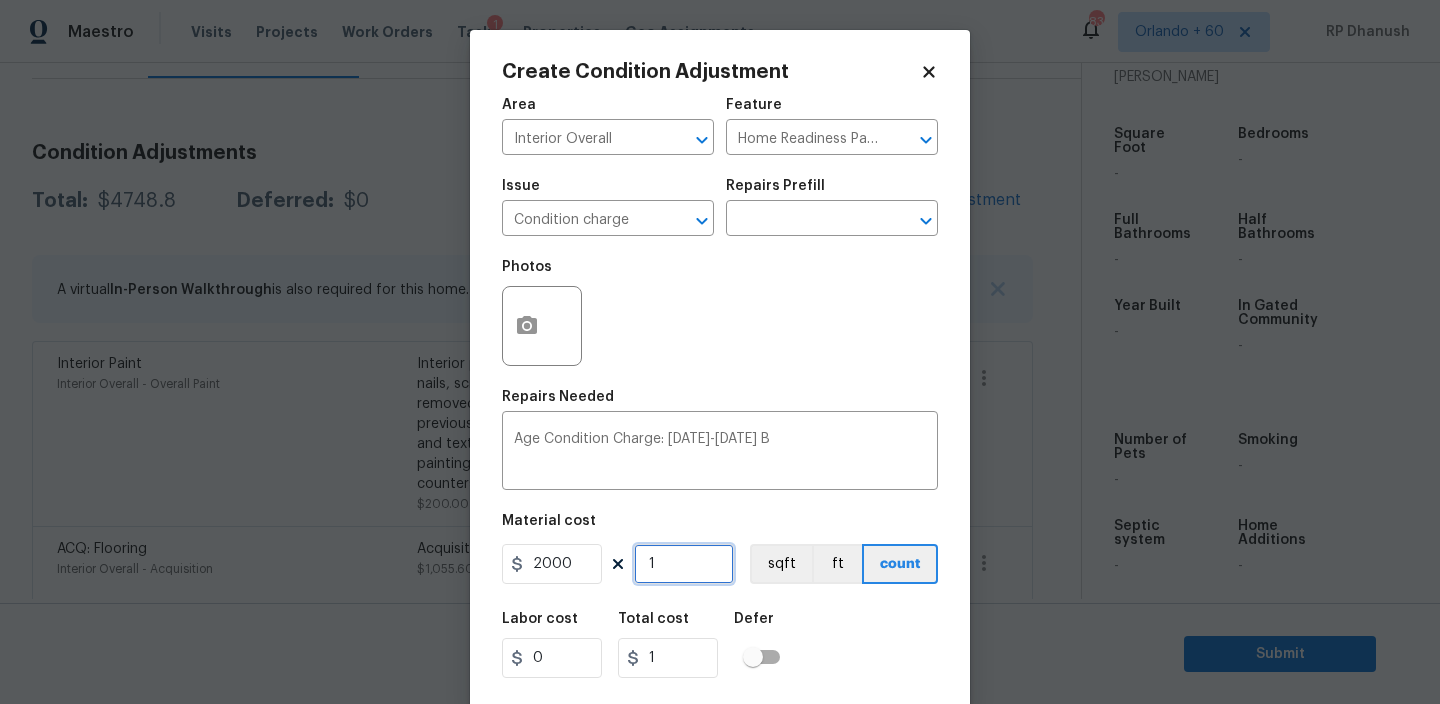 type on "2000" 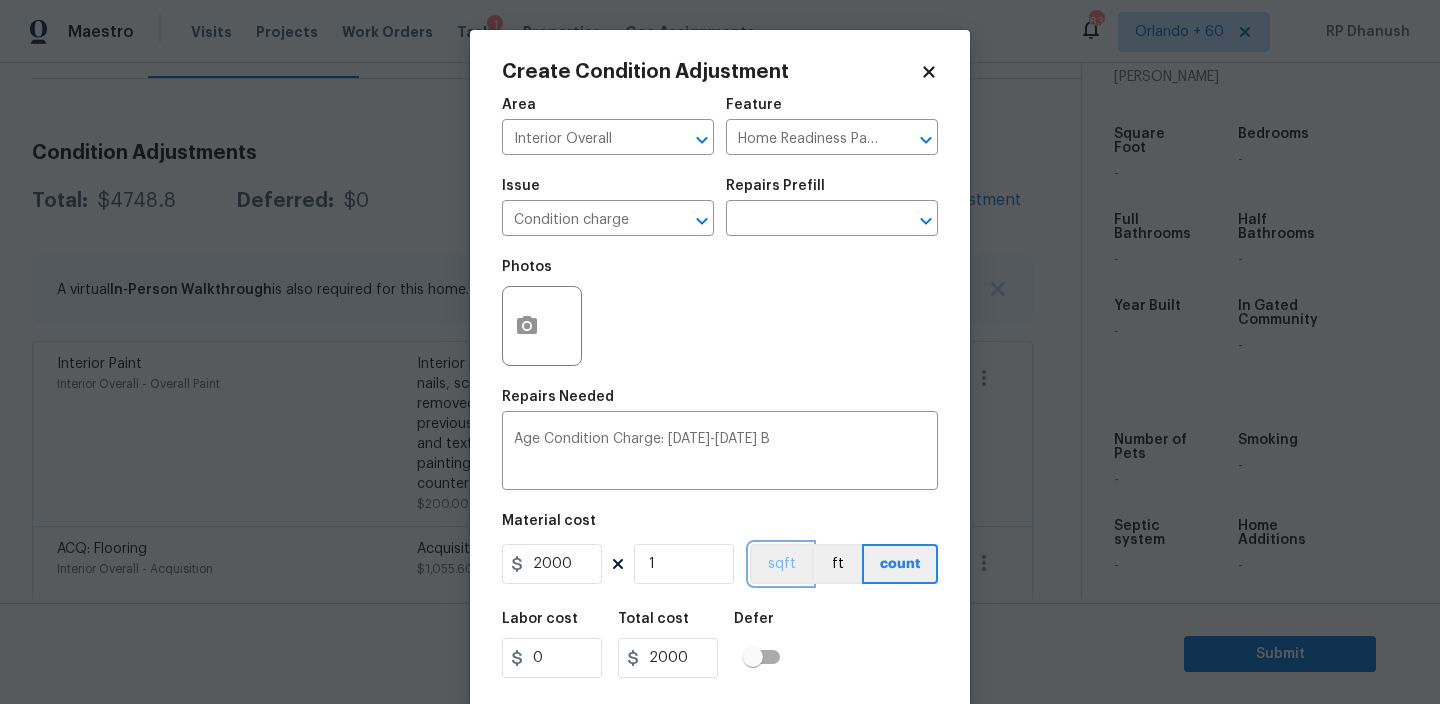 type 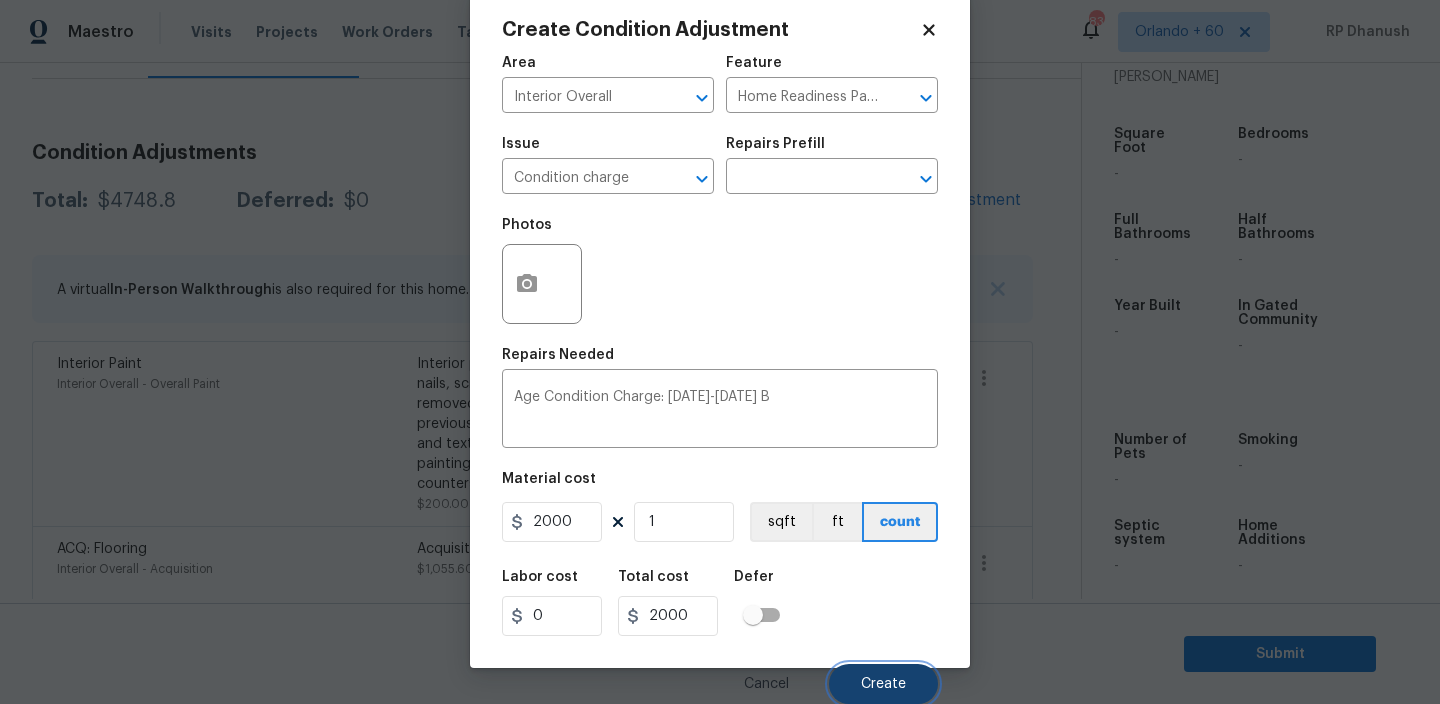 click on "Create" at bounding box center (883, 684) 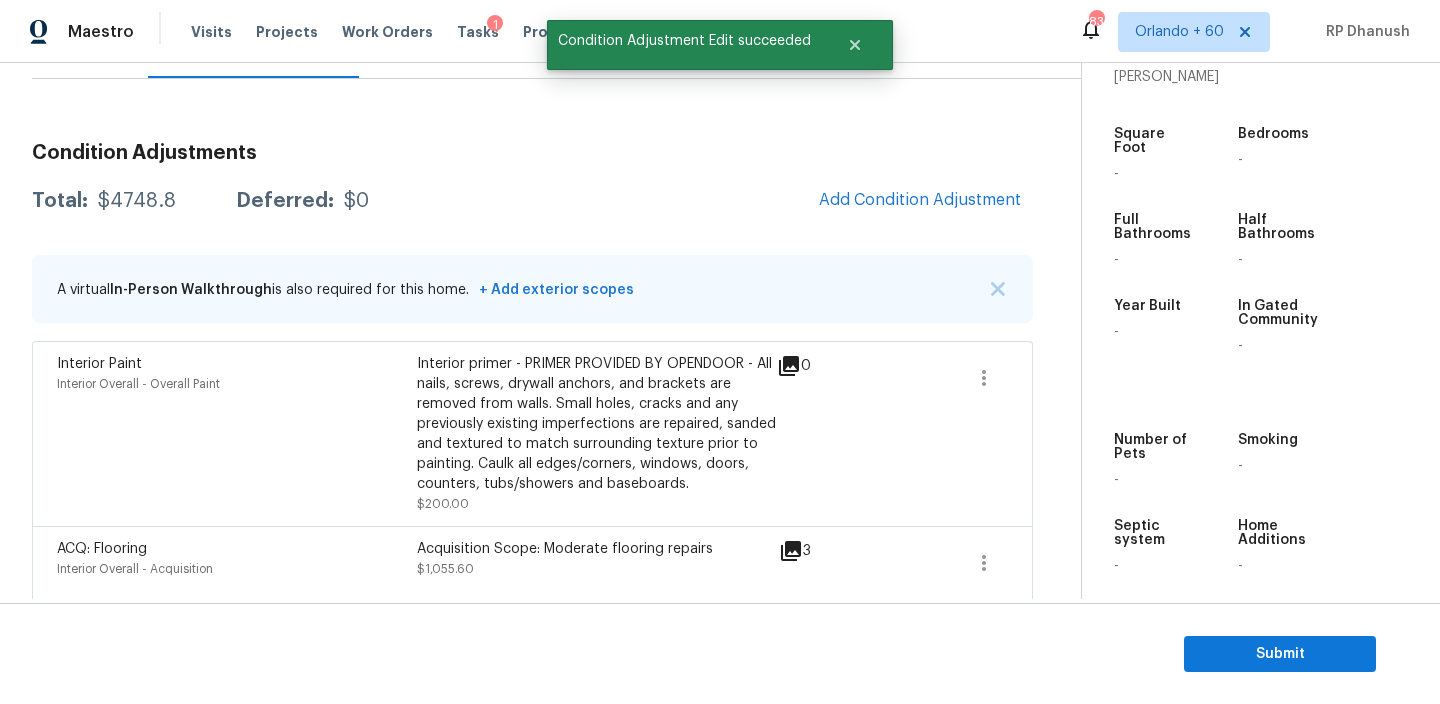 scroll, scrollTop: 36, scrollLeft: 0, axis: vertical 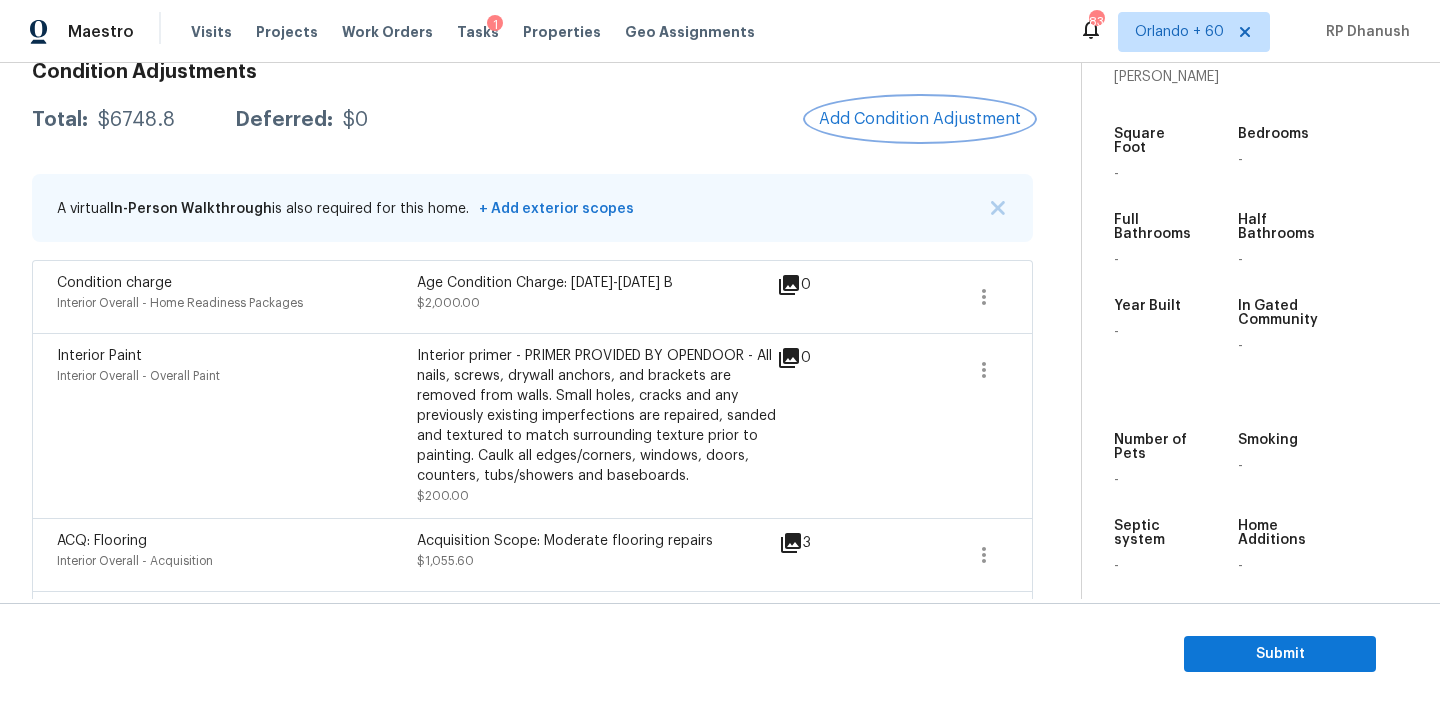 click on "Add Condition Adjustment" at bounding box center (920, 119) 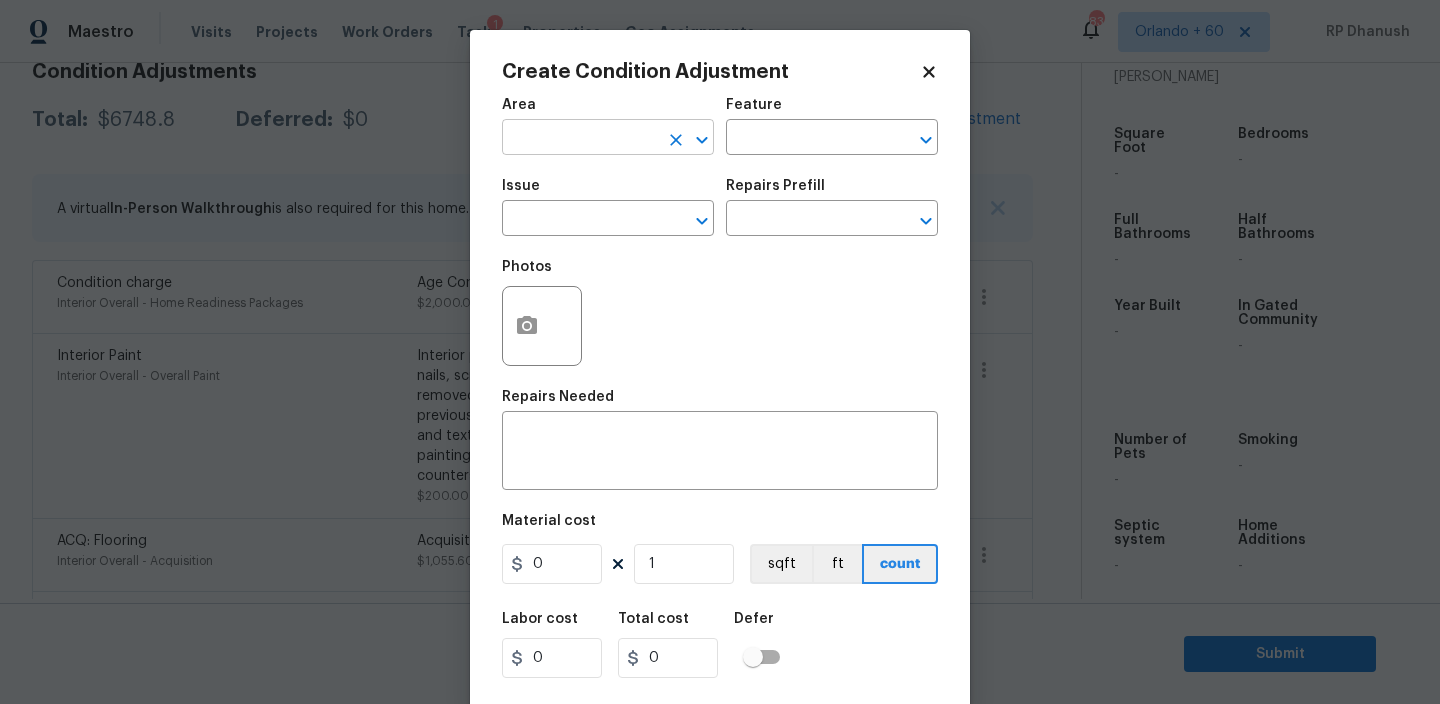 click at bounding box center [580, 139] 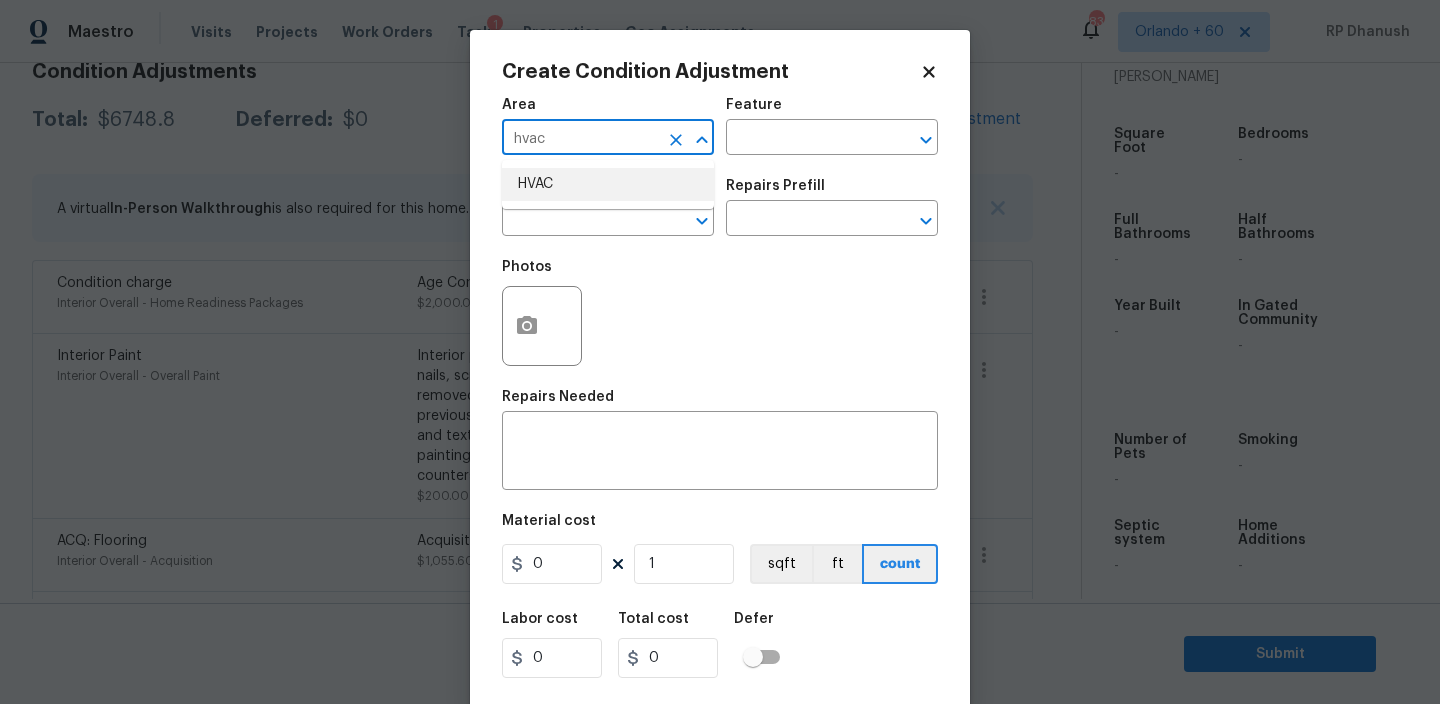 click on "HVAC" at bounding box center (608, 184) 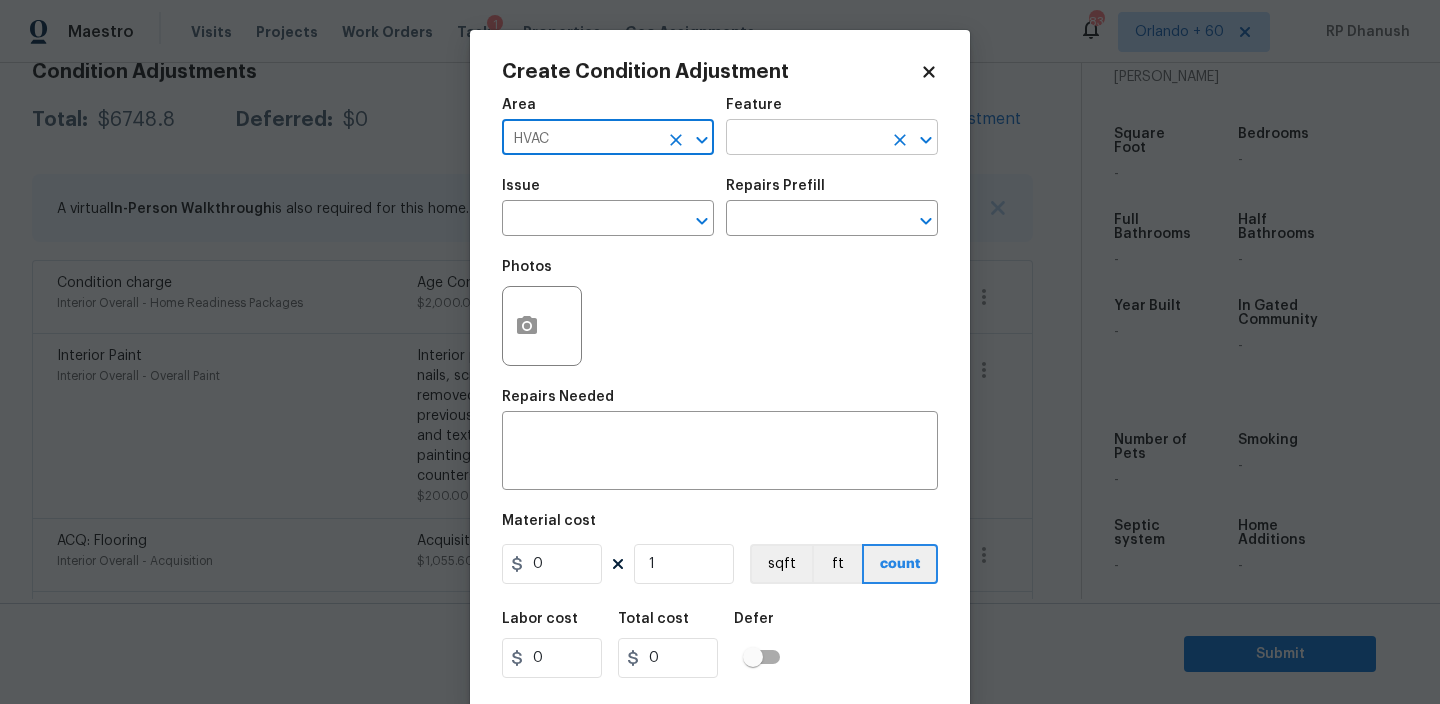 type on "HVAC" 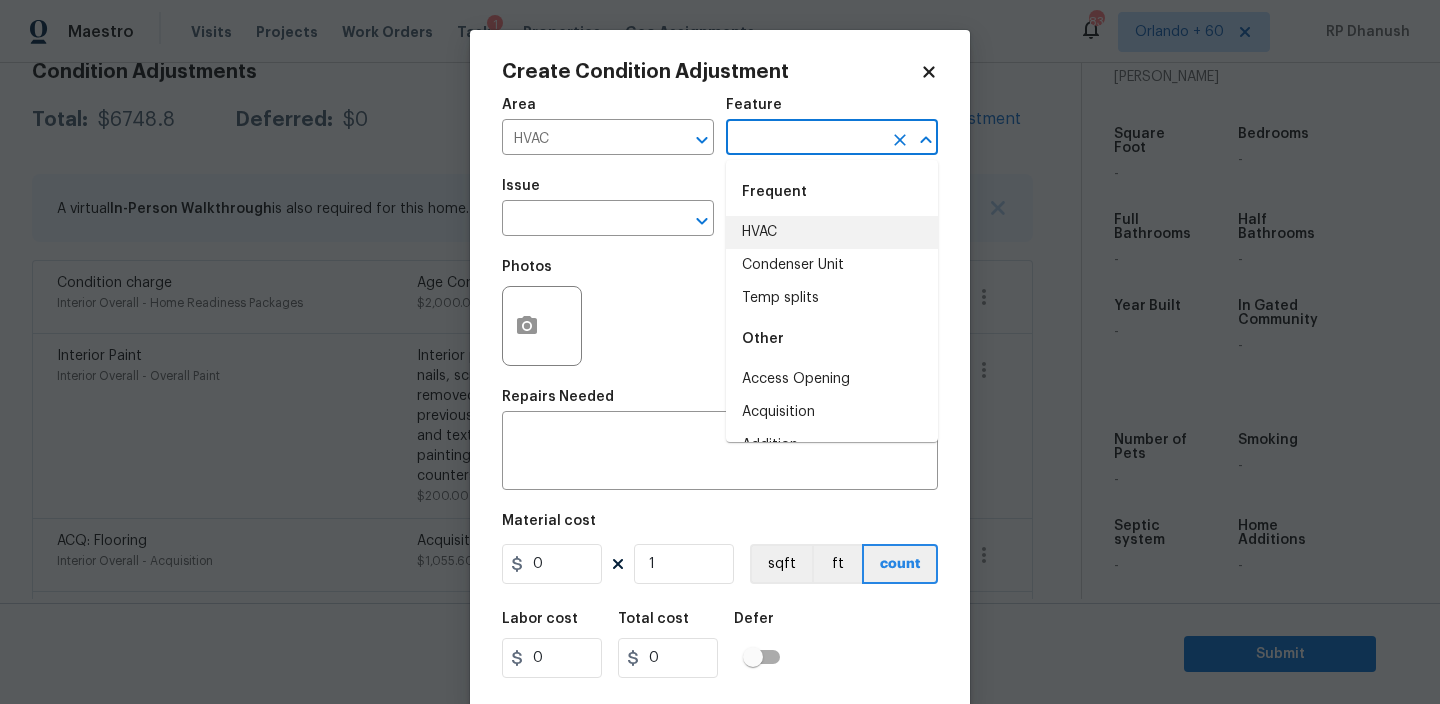 click on "HVAC" at bounding box center [832, 232] 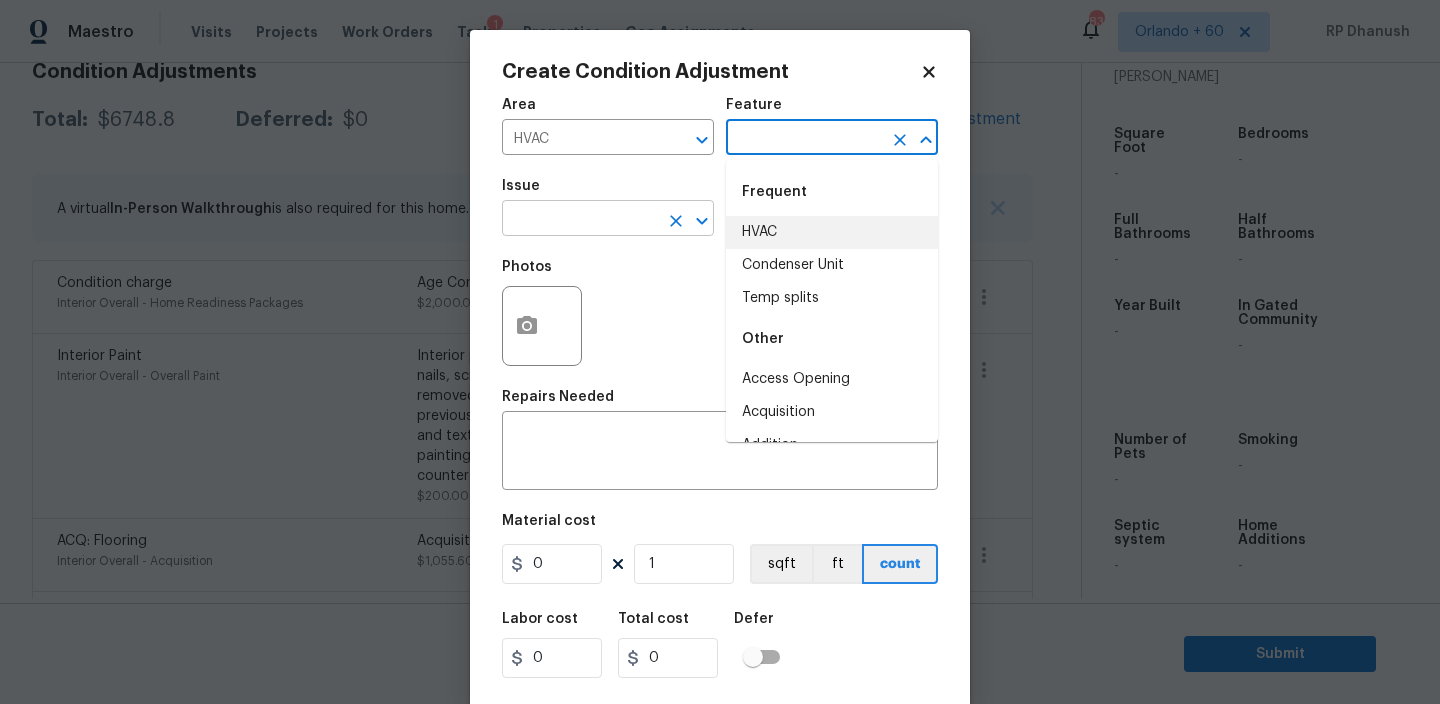type on "HVAC" 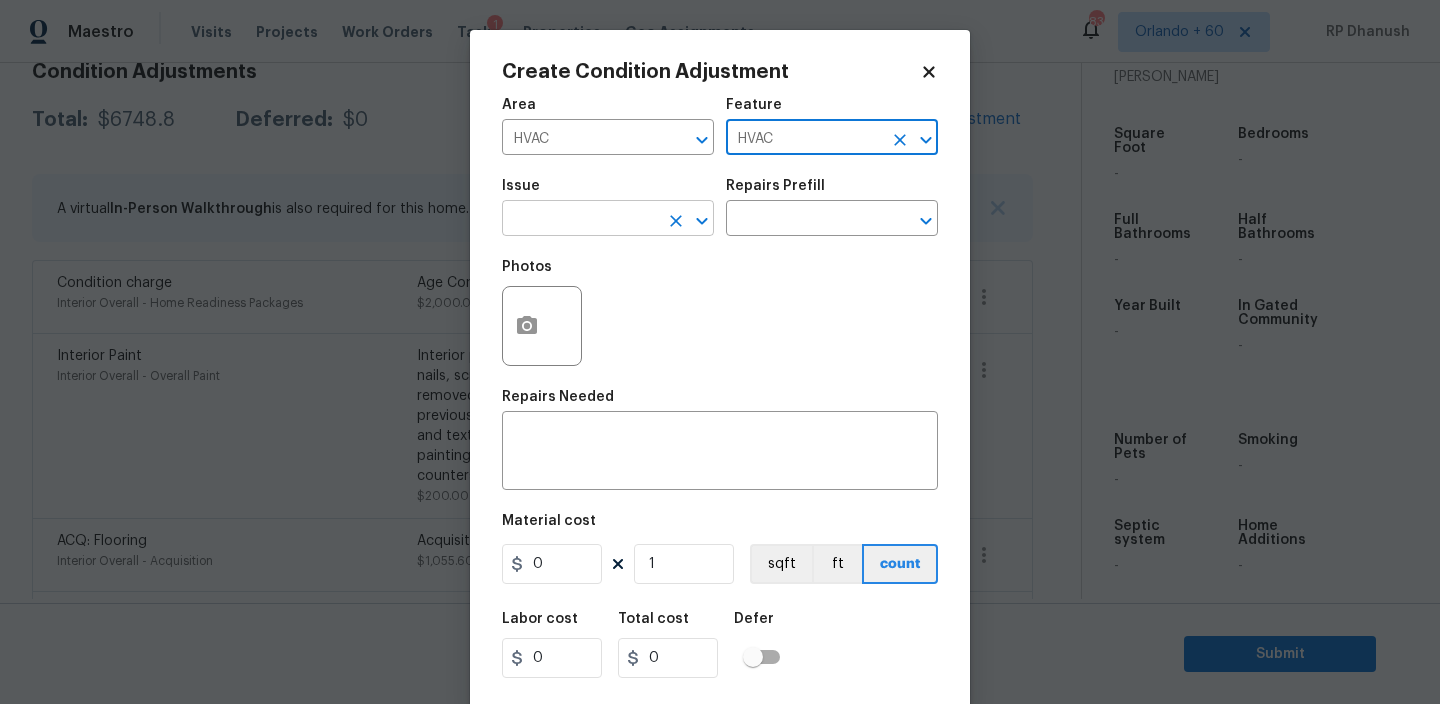 click at bounding box center [580, 220] 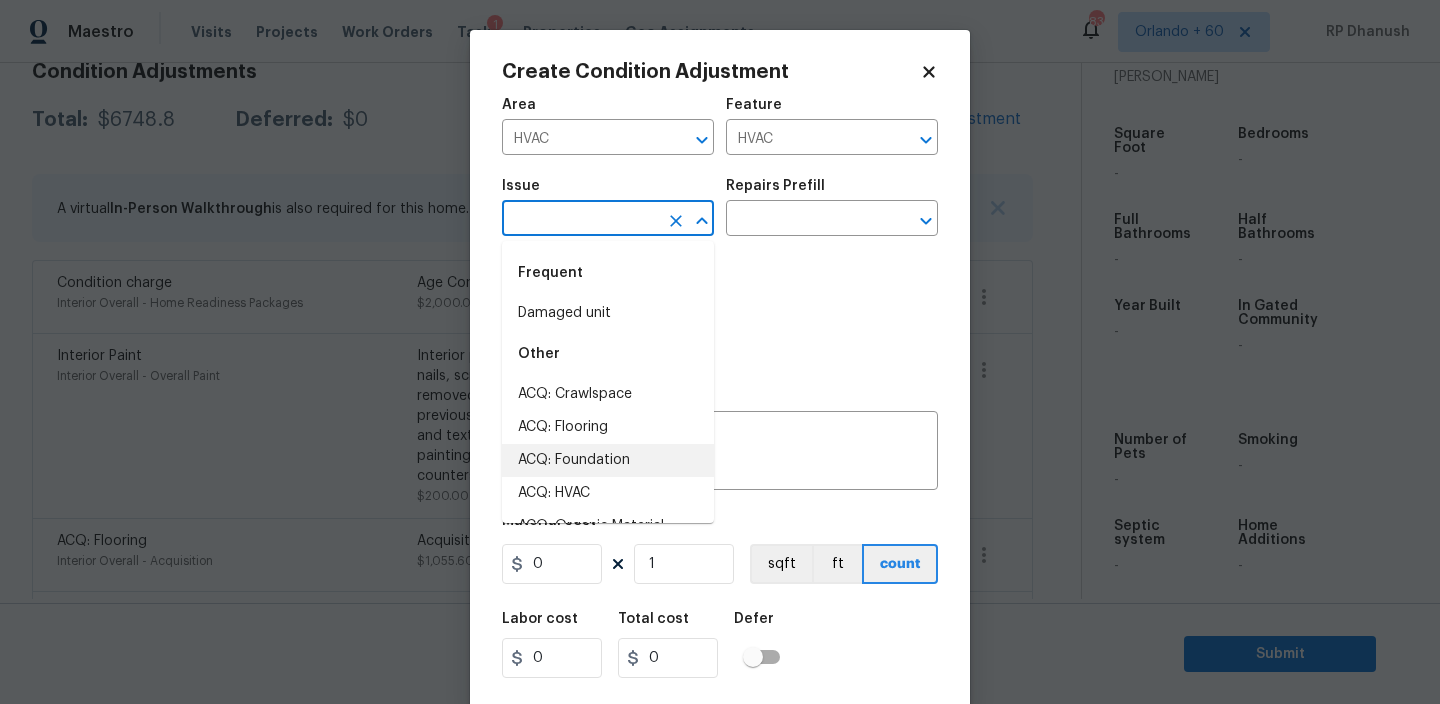 click on "ACQ: HVAC" at bounding box center (608, 493) 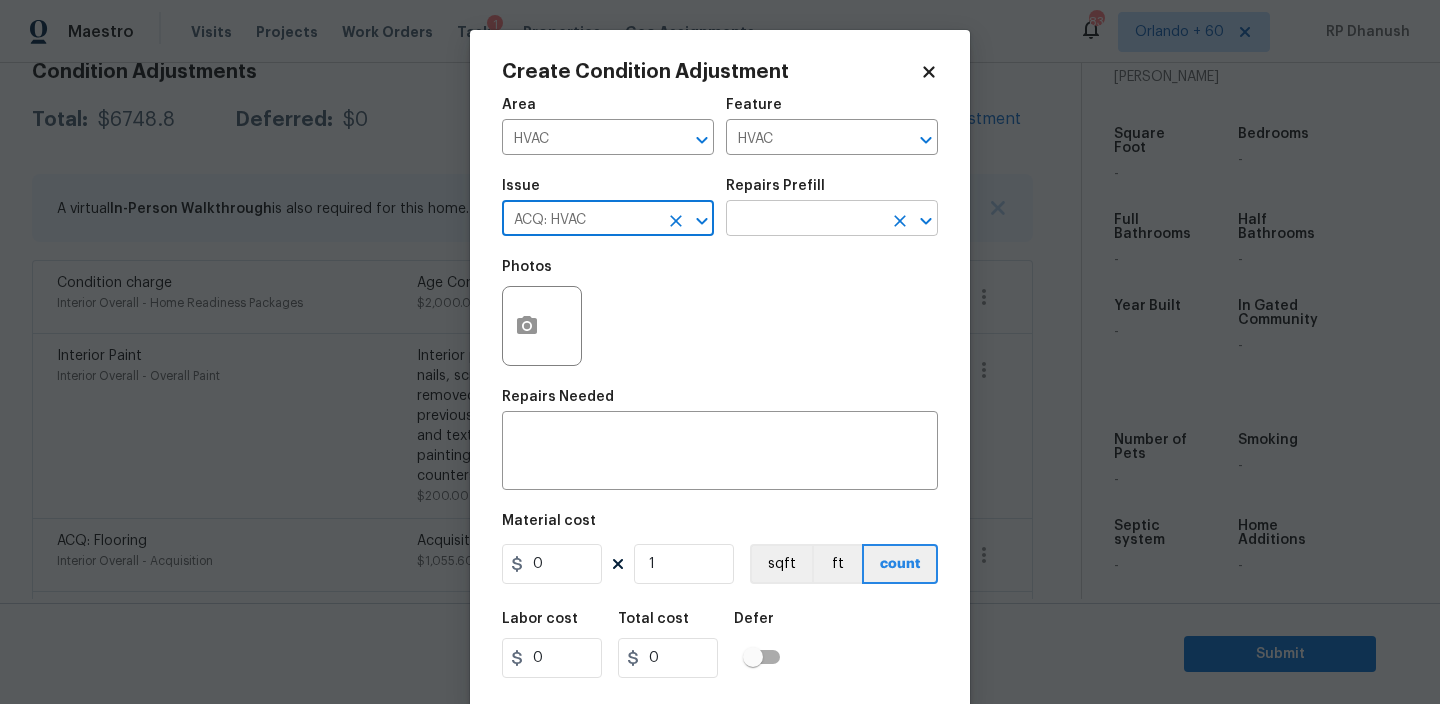 click at bounding box center [804, 220] 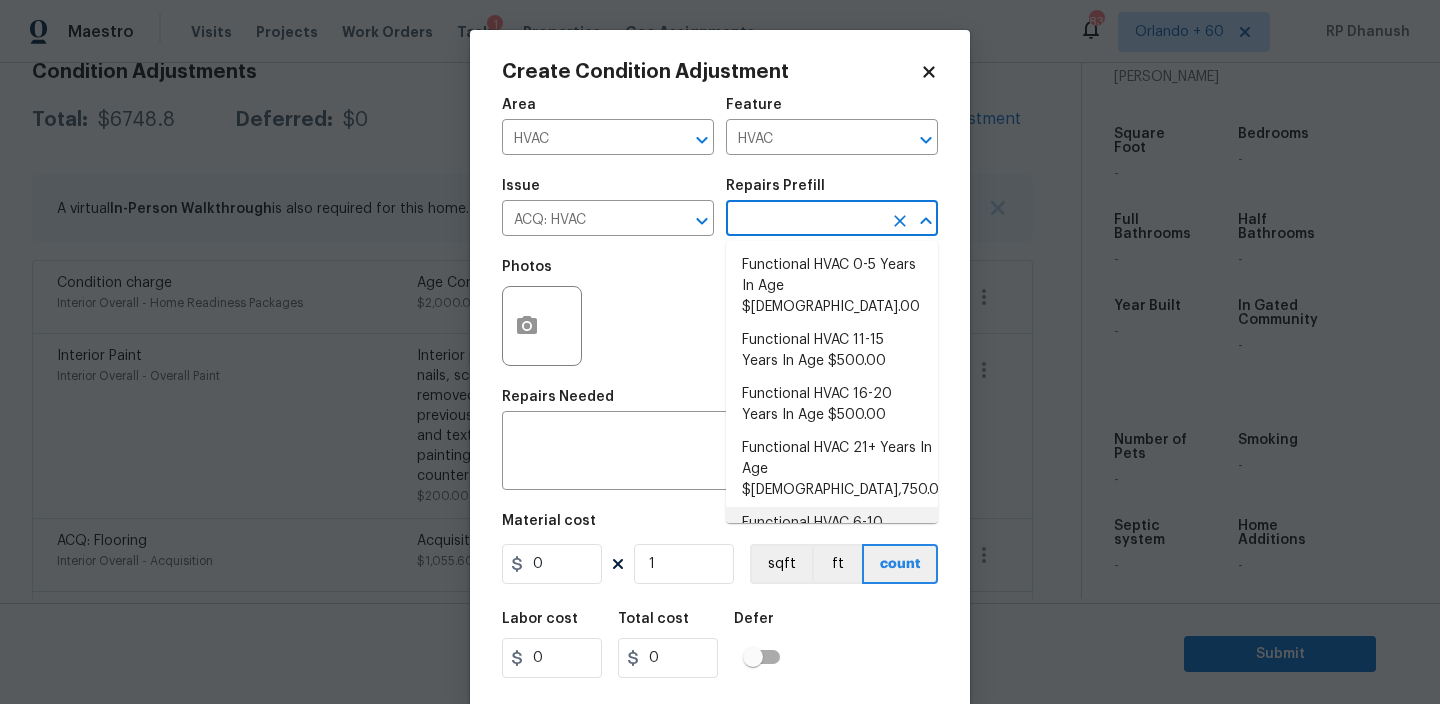 click on "Functional HVAC 6-10 Years In Age $402.00" at bounding box center (832, 534) 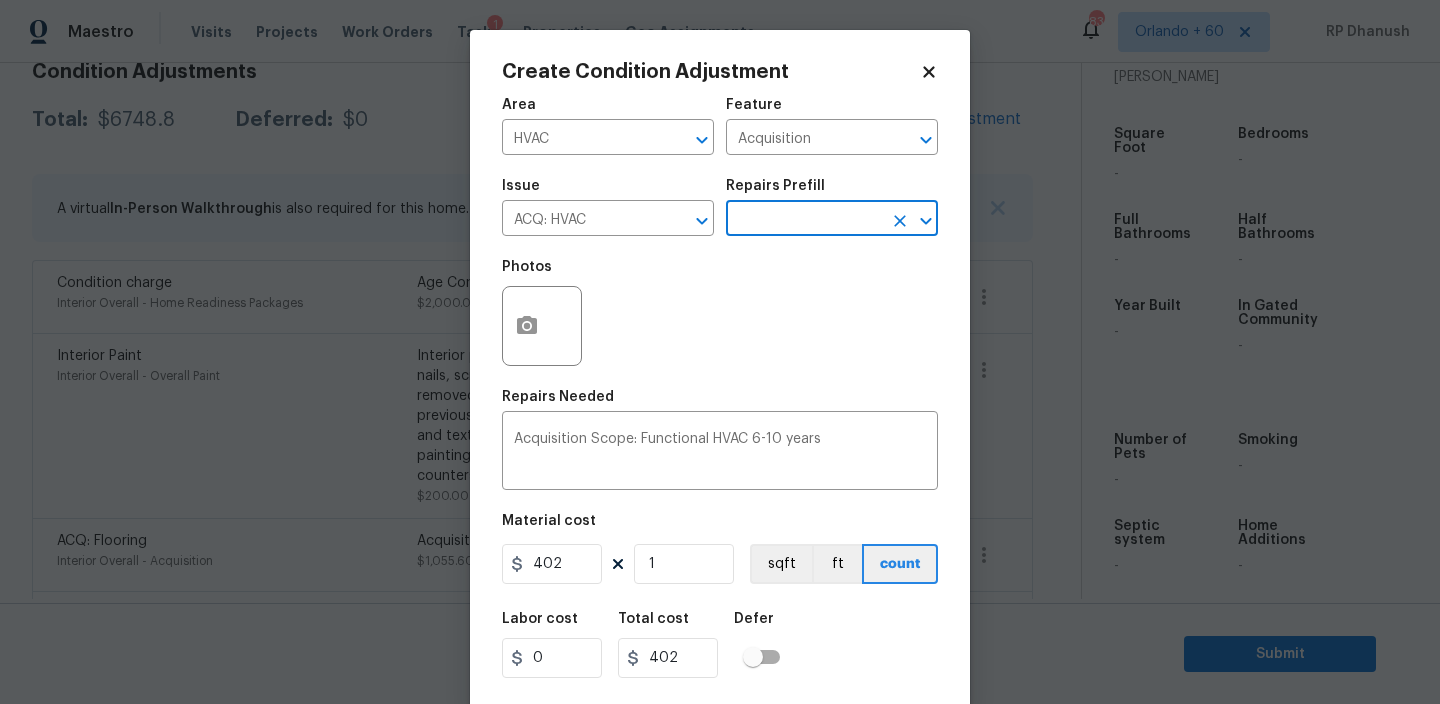 scroll, scrollTop: 43, scrollLeft: 0, axis: vertical 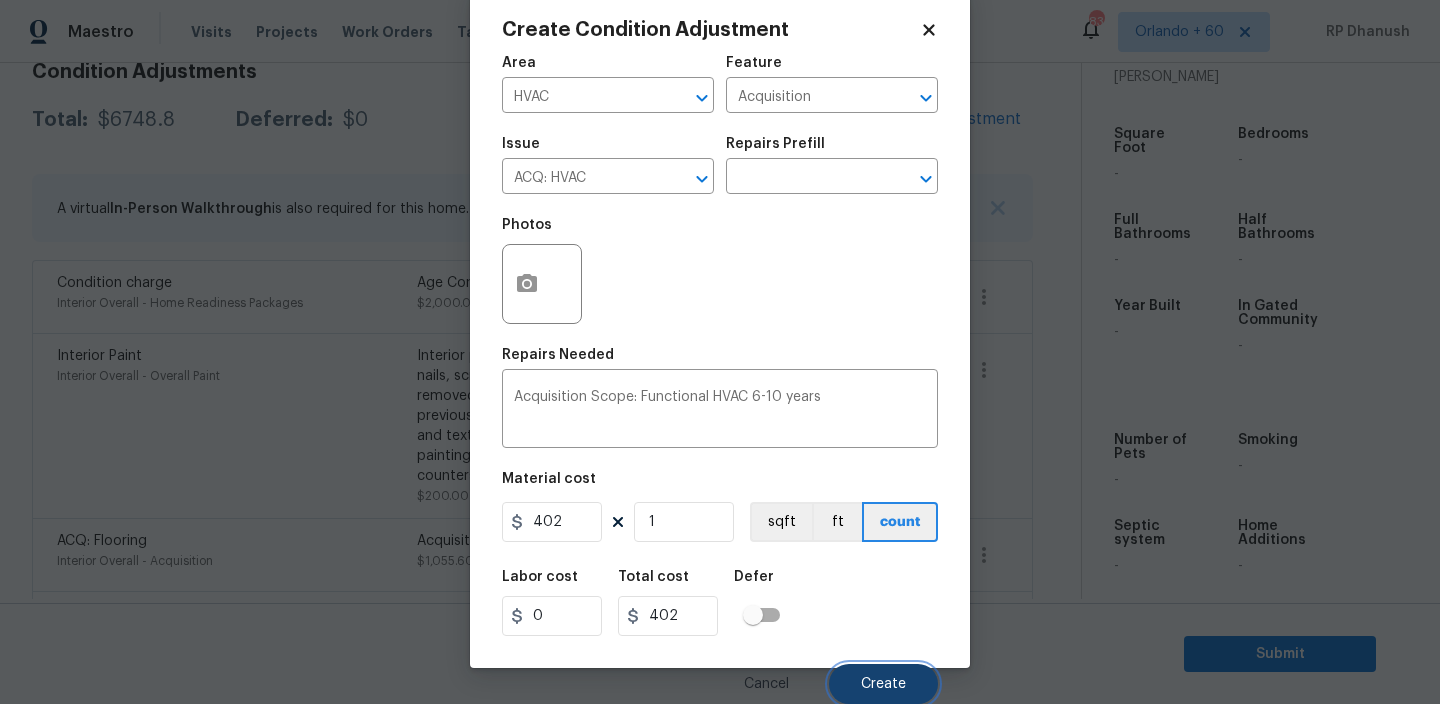 click on "Create" at bounding box center [883, 684] 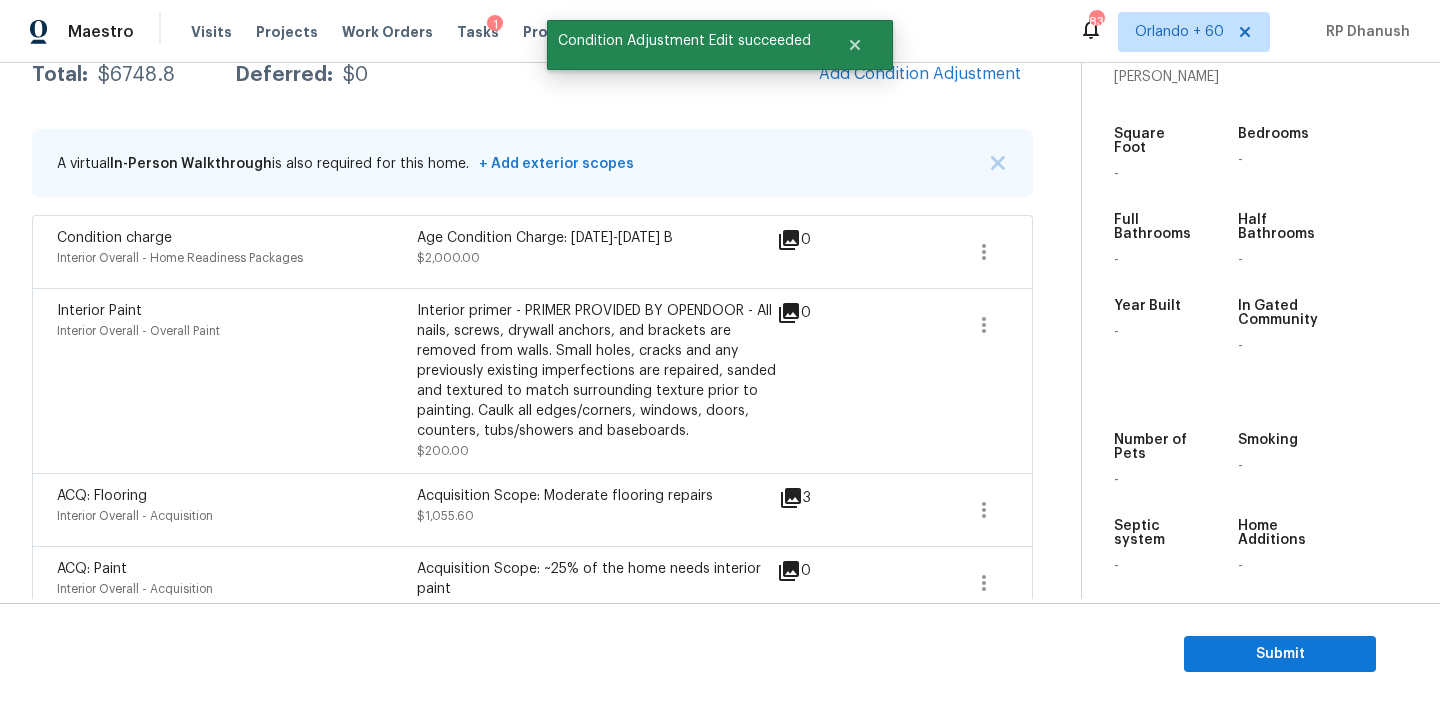 scroll, scrollTop: 305, scrollLeft: 0, axis: vertical 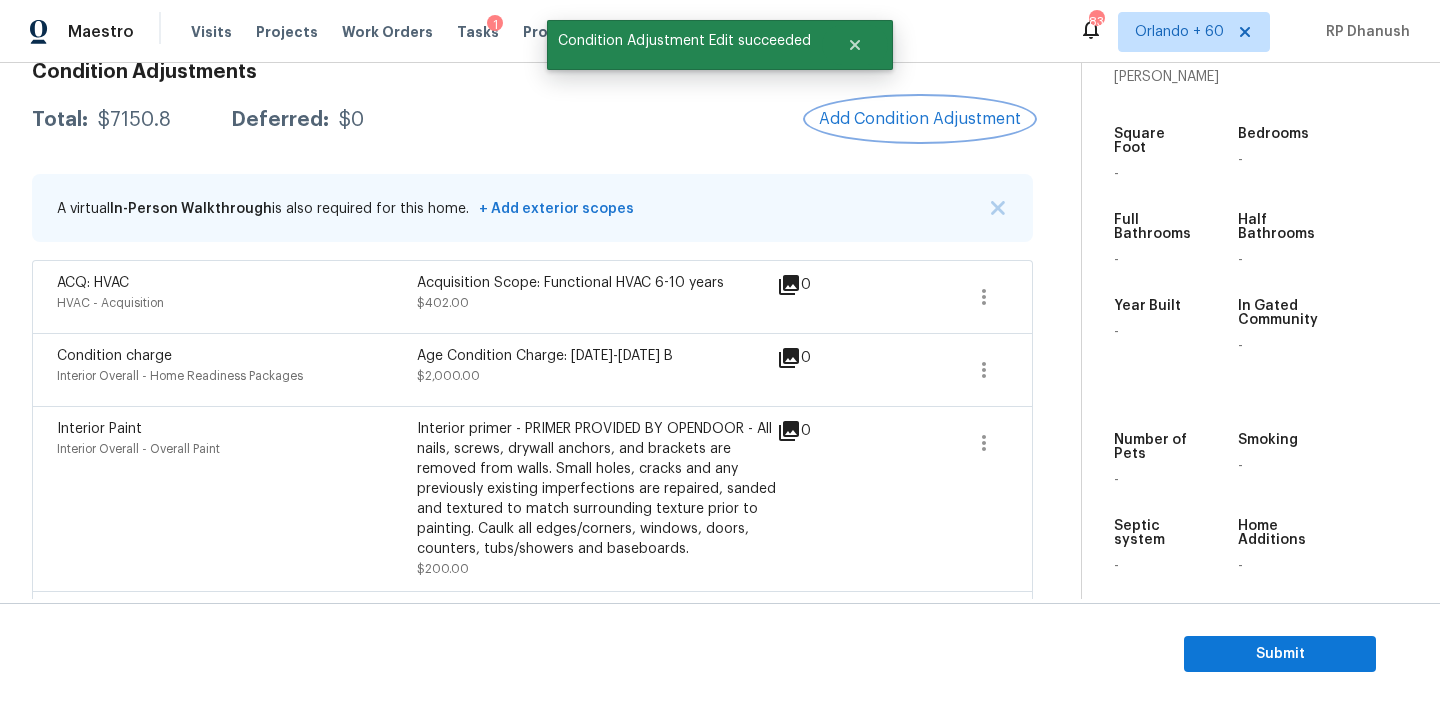 click on "Add Condition Adjustment" at bounding box center [920, 119] 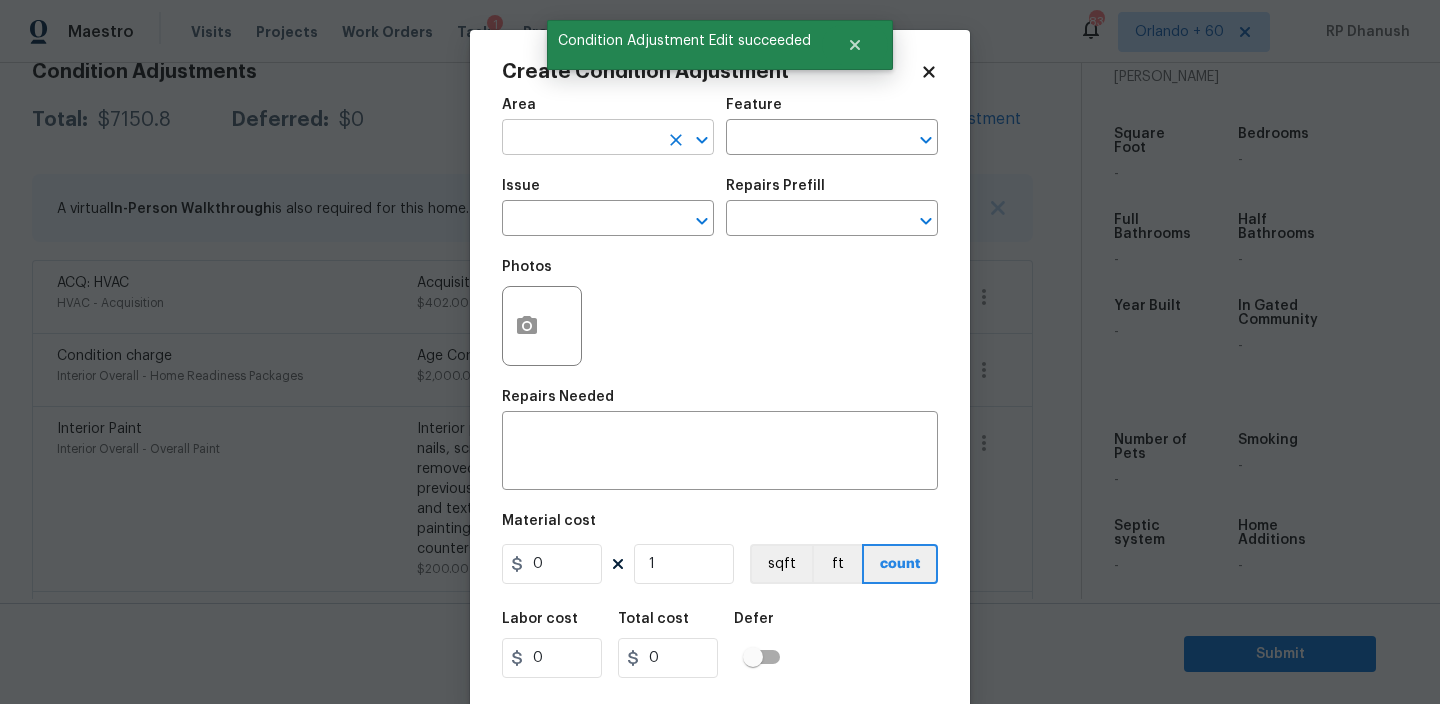 click at bounding box center [580, 139] 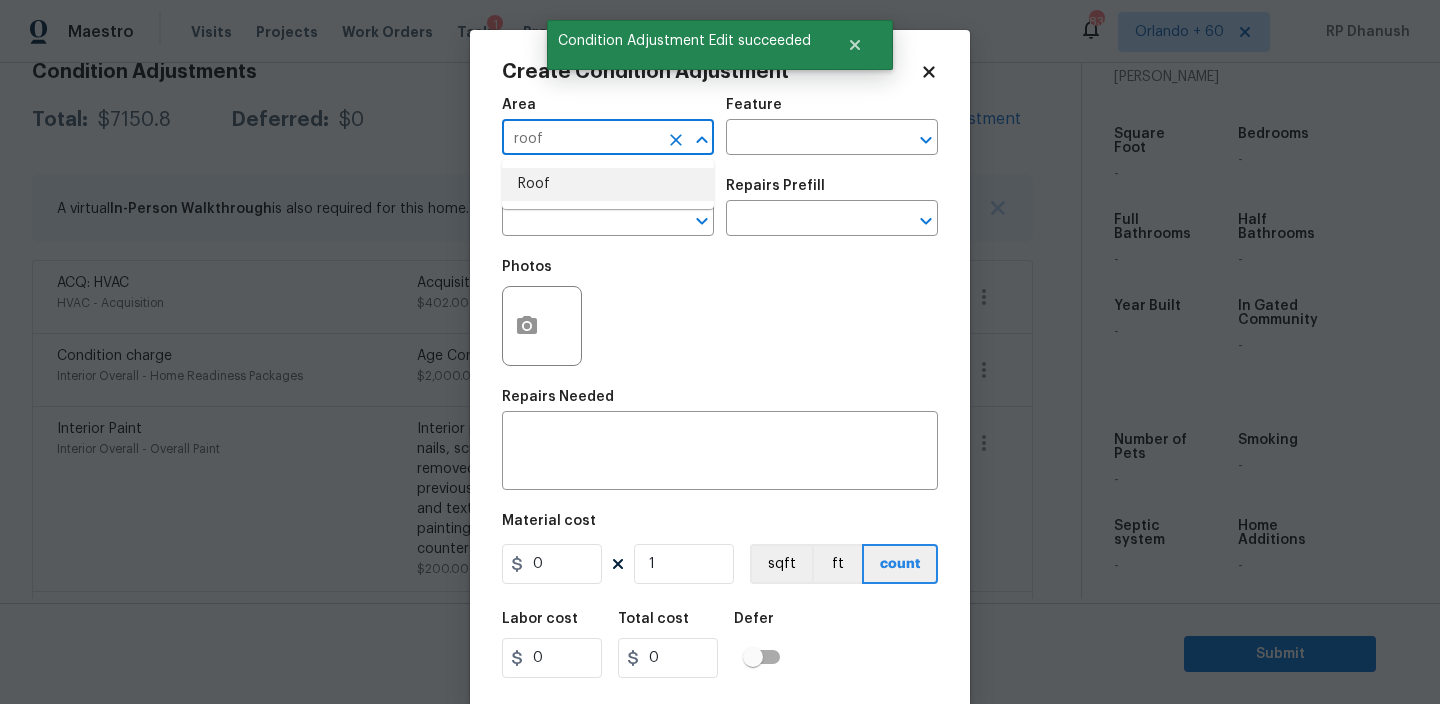 click on "Roof" at bounding box center [608, 184] 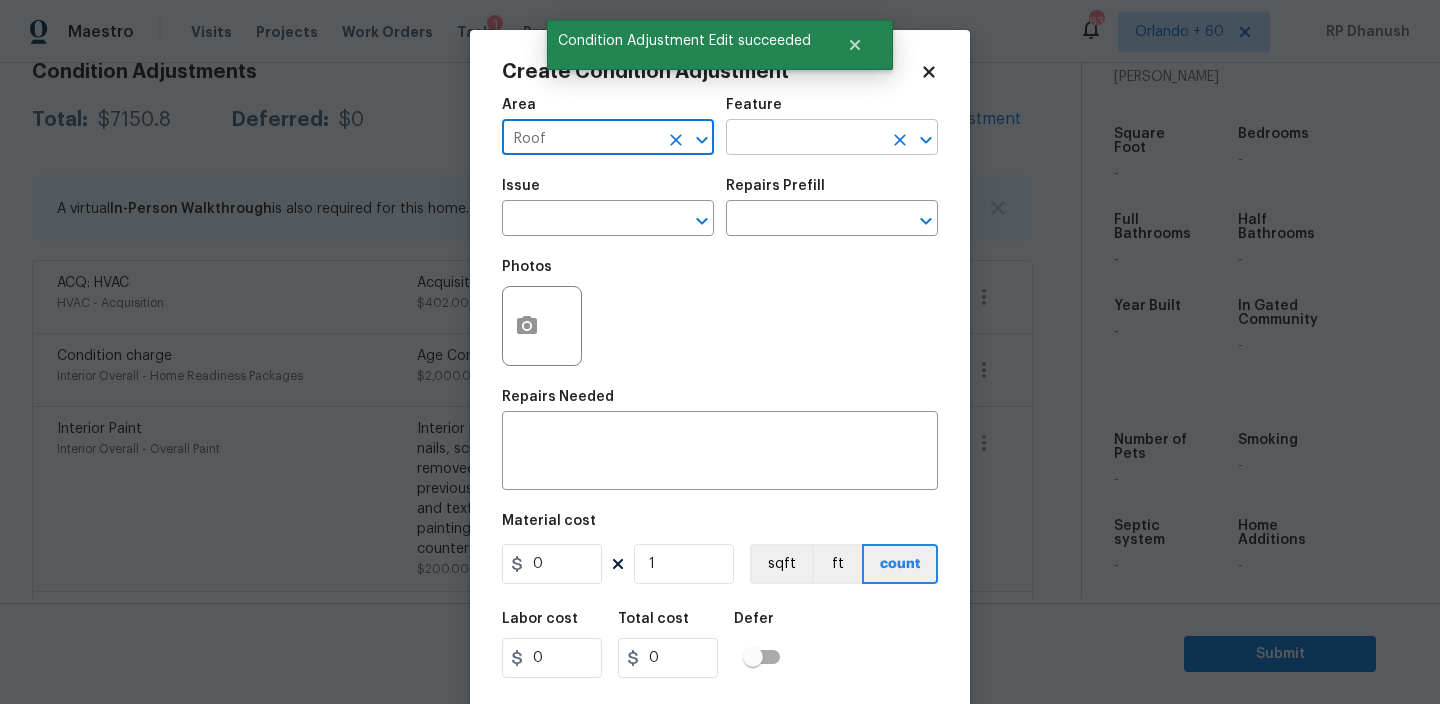 type on "Roof" 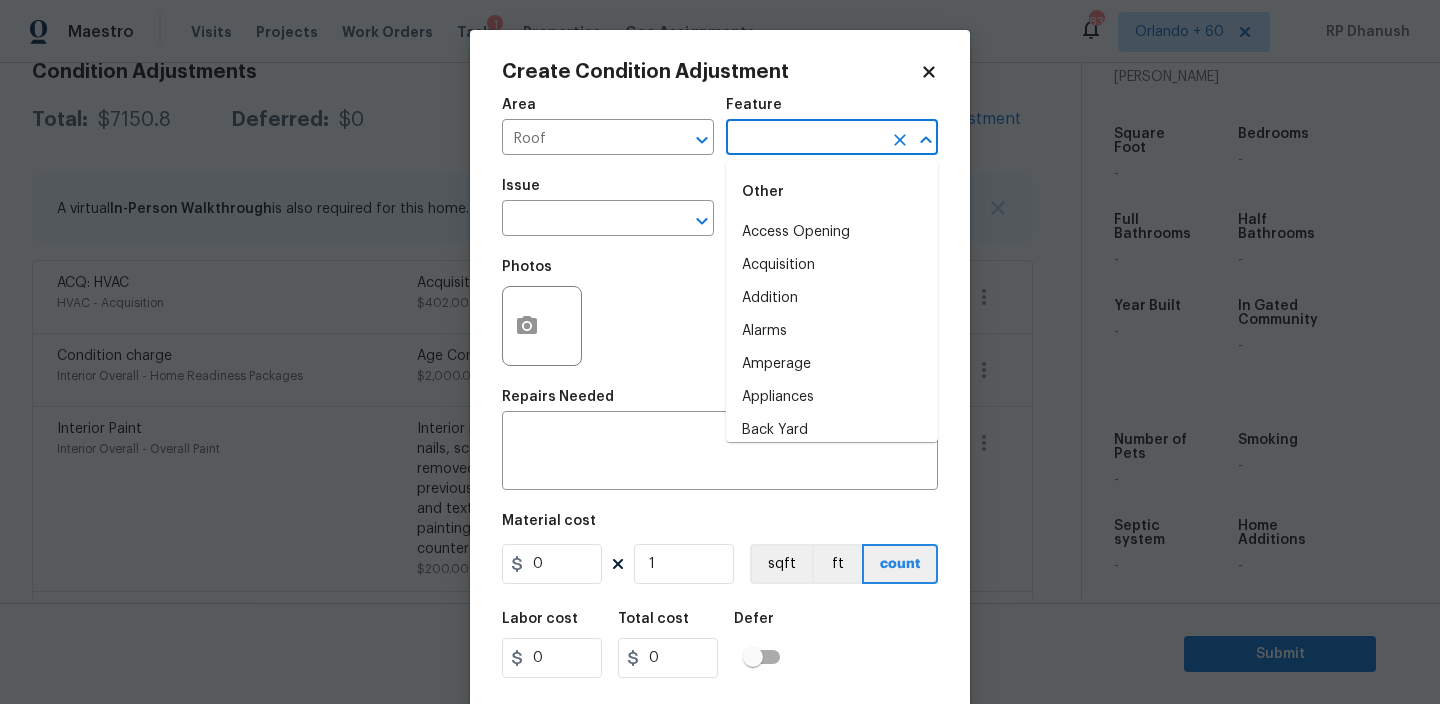 click at bounding box center (804, 139) 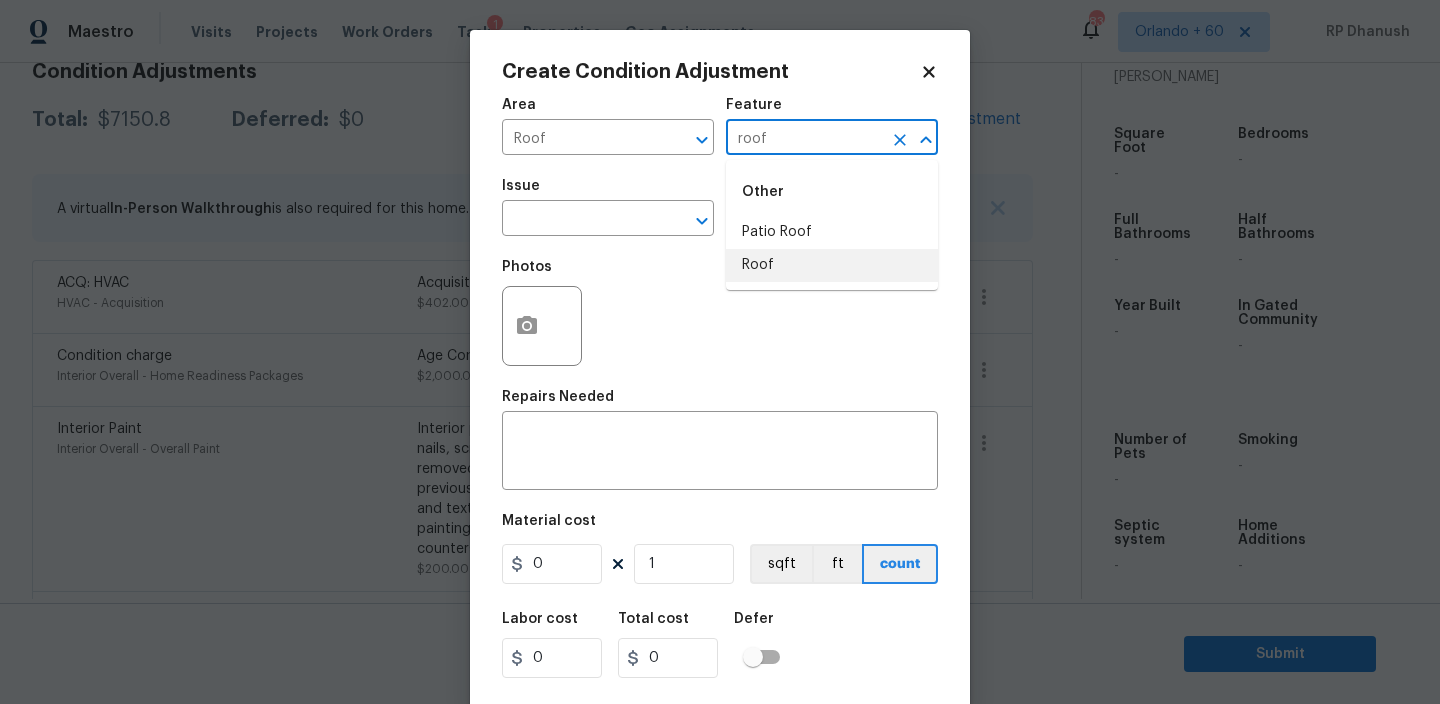 click on "Roof" at bounding box center (832, 265) 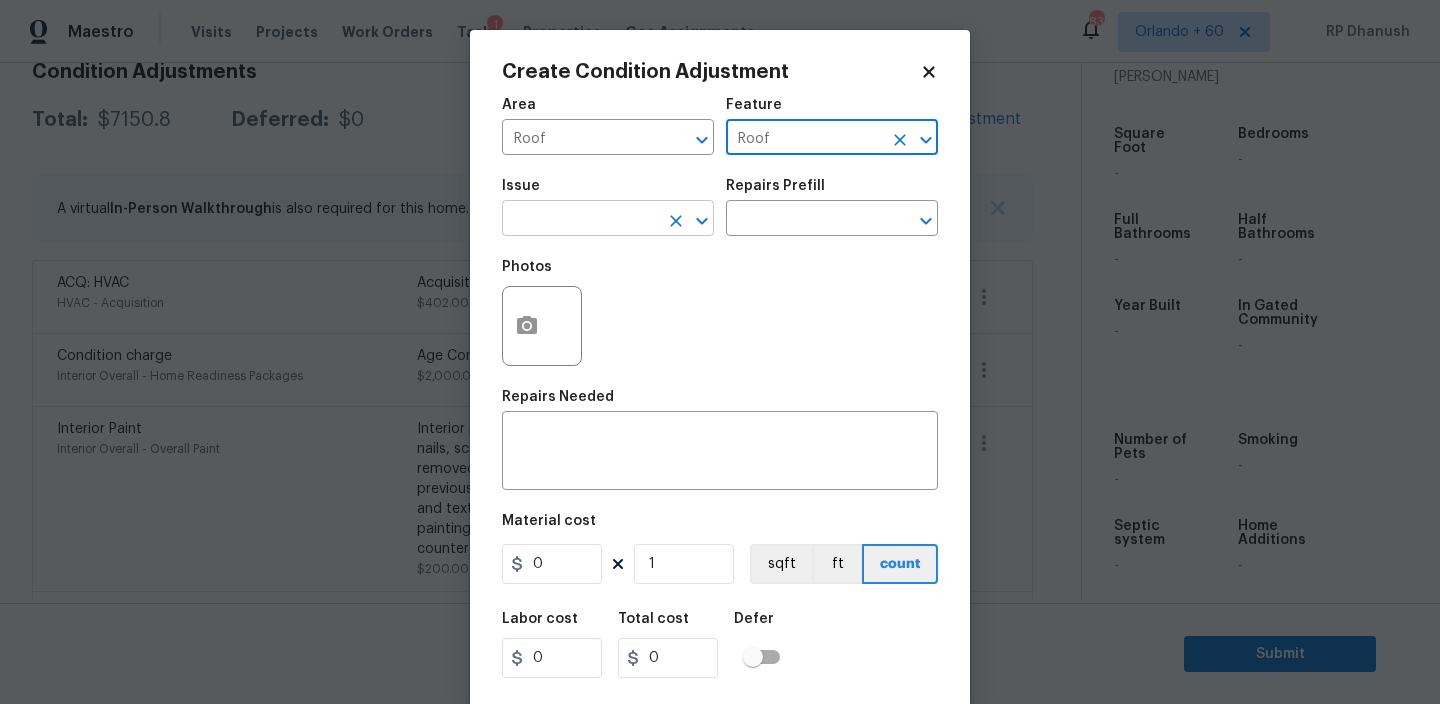 type on "Roof" 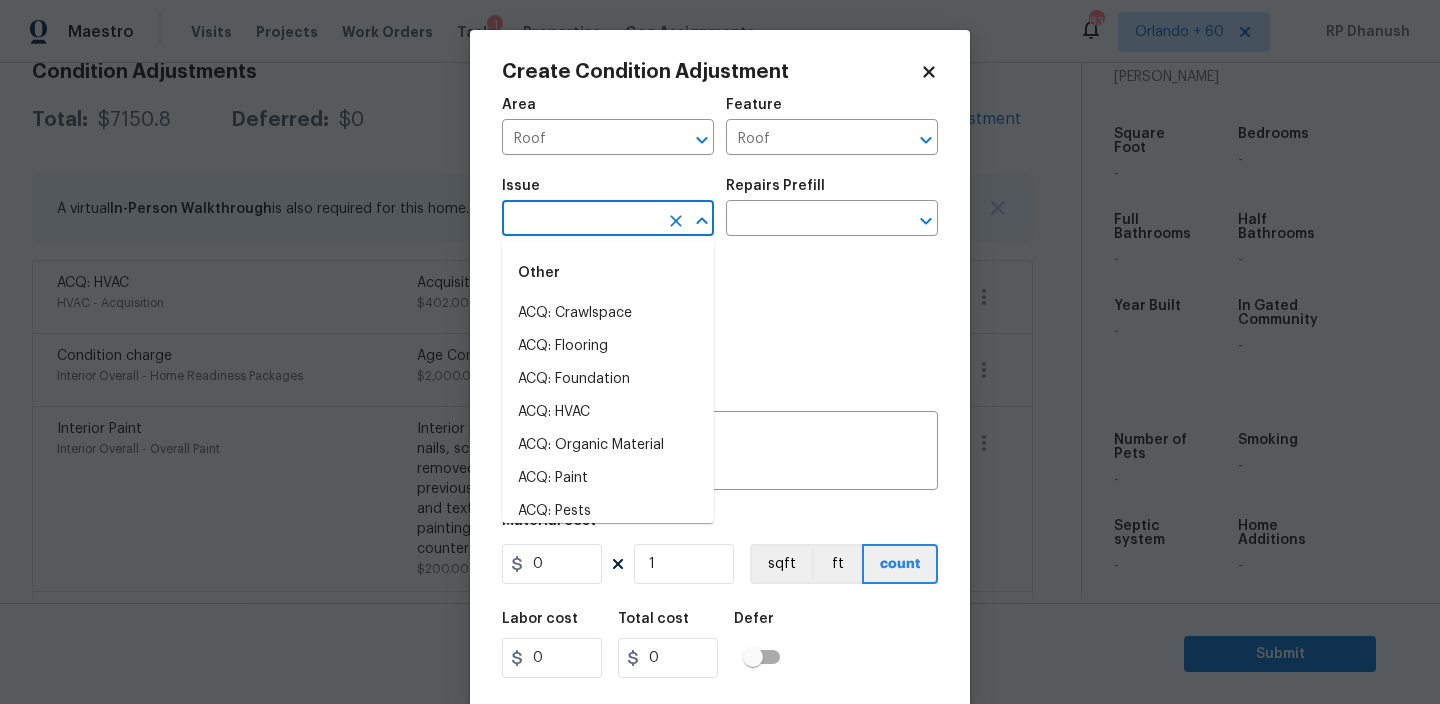 click at bounding box center (580, 220) 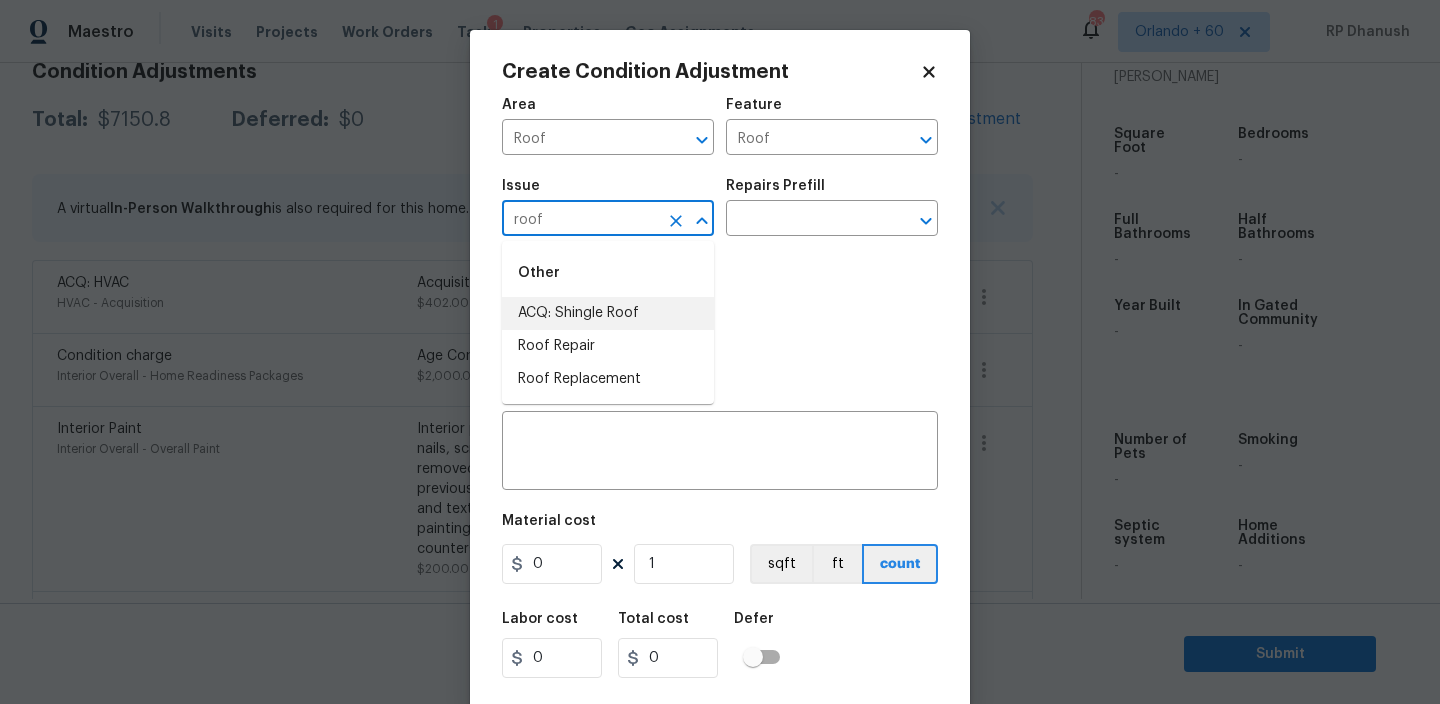 click on "ACQ: Shingle Roof" at bounding box center [608, 313] 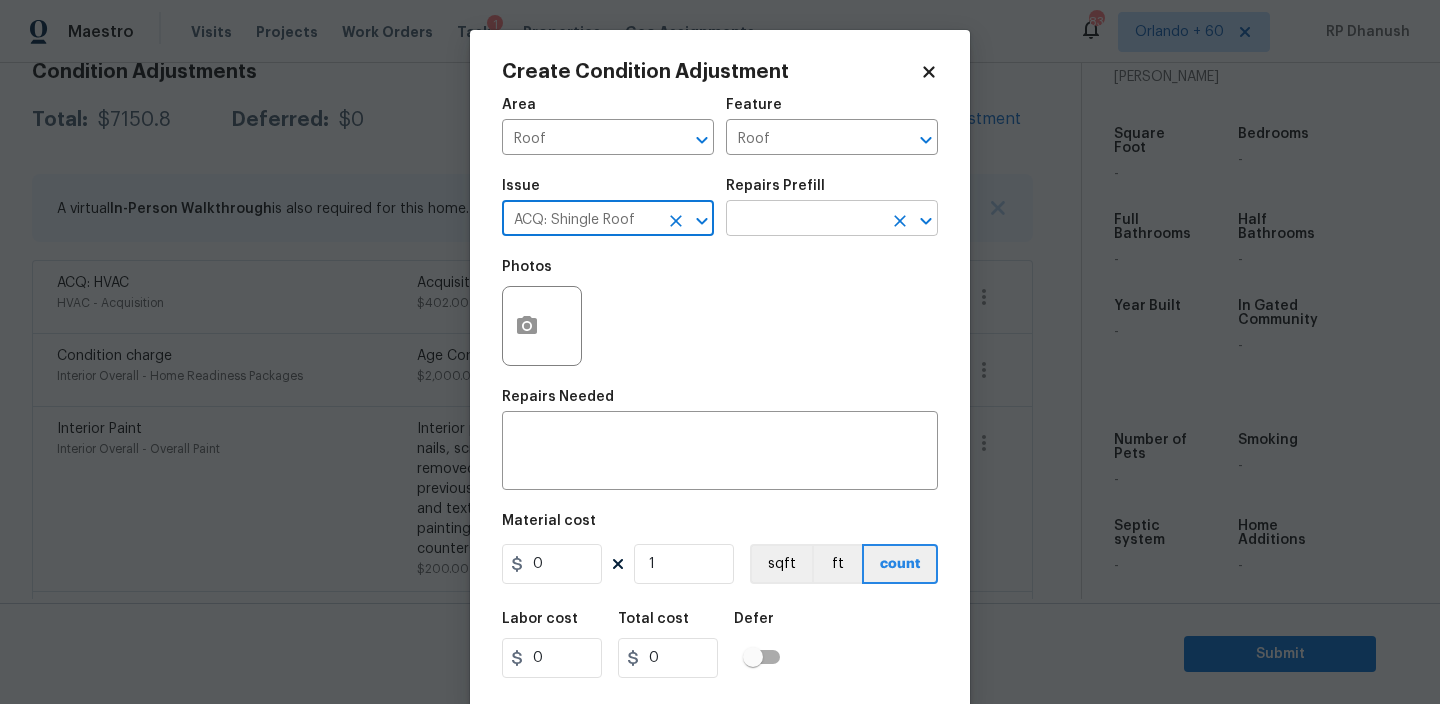 type on "ACQ: Shingle Roof" 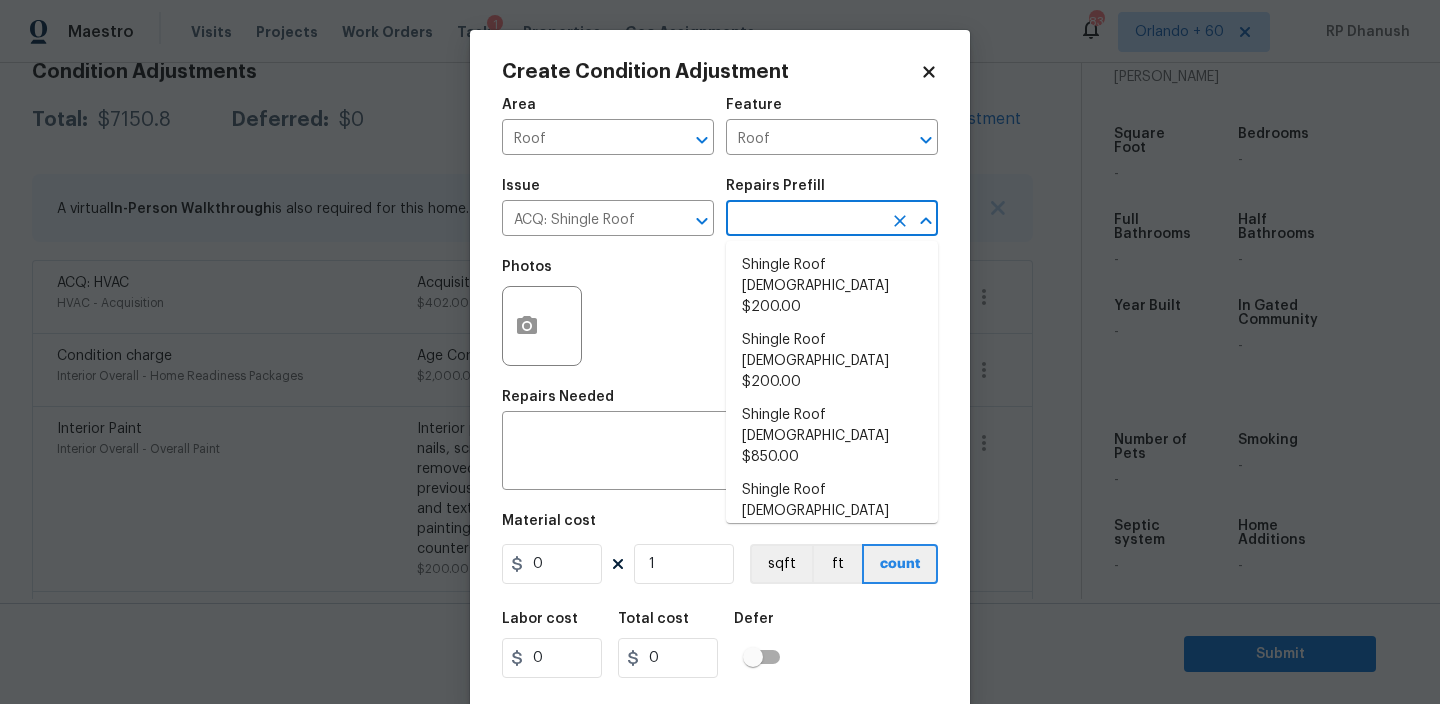 click at bounding box center [804, 220] 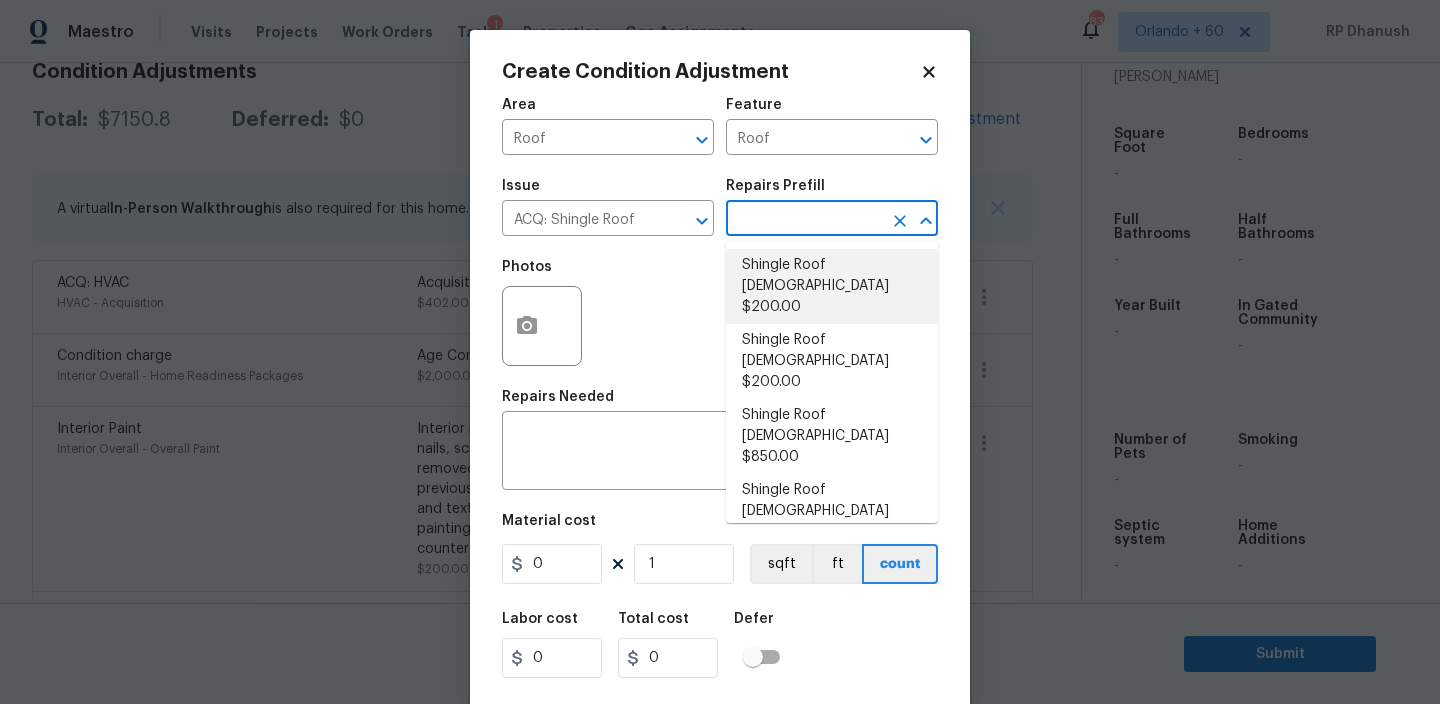drag, startPoint x: 811, startPoint y: 296, endPoint x: 606, endPoint y: 520, distance: 303.64618 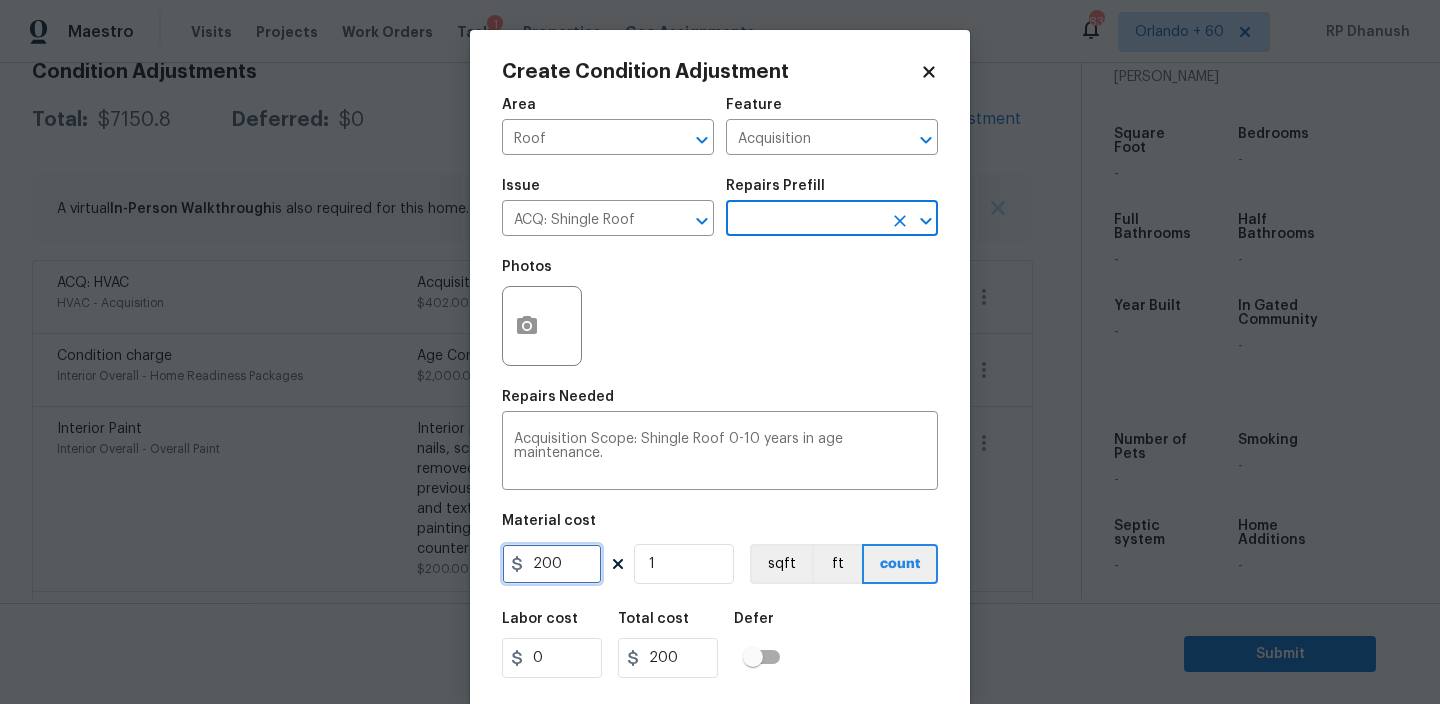 click on "200" at bounding box center (552, 564) 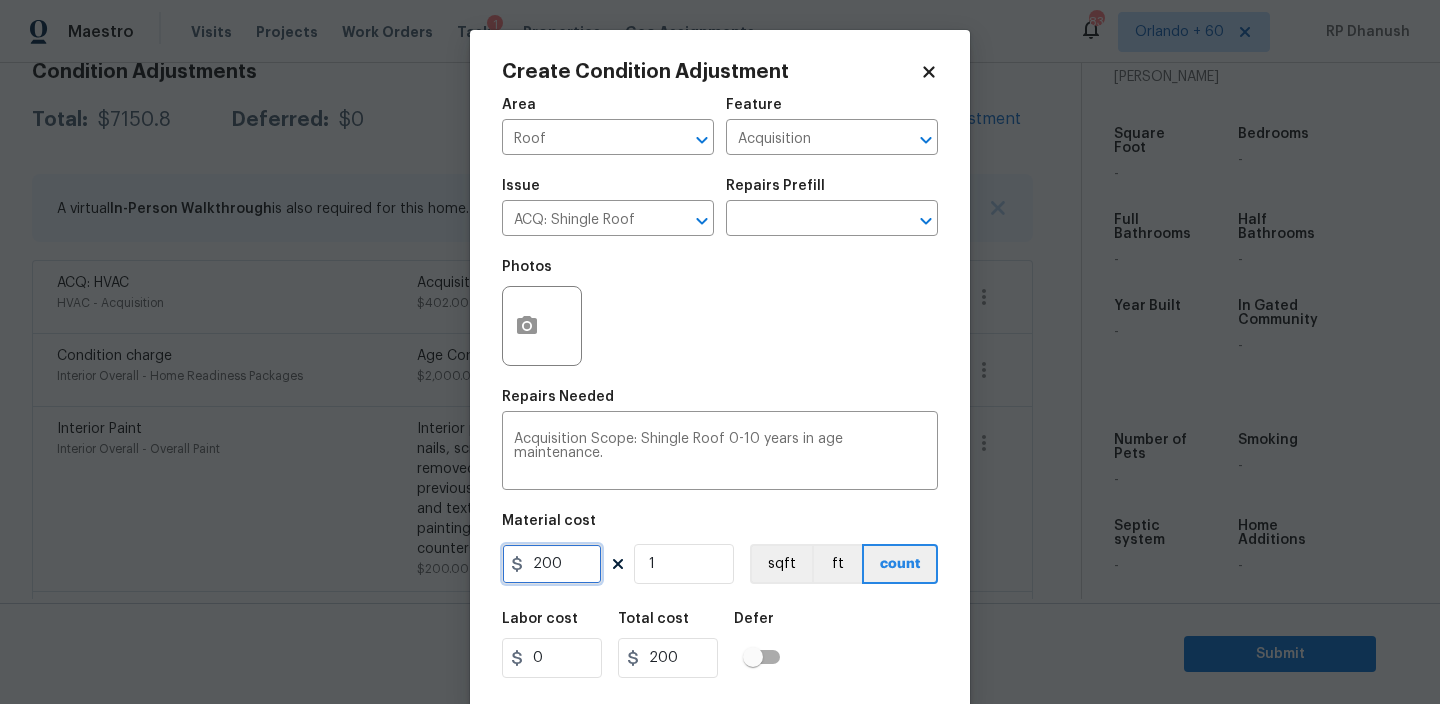 click on "200" at bounding box center (552, 564) 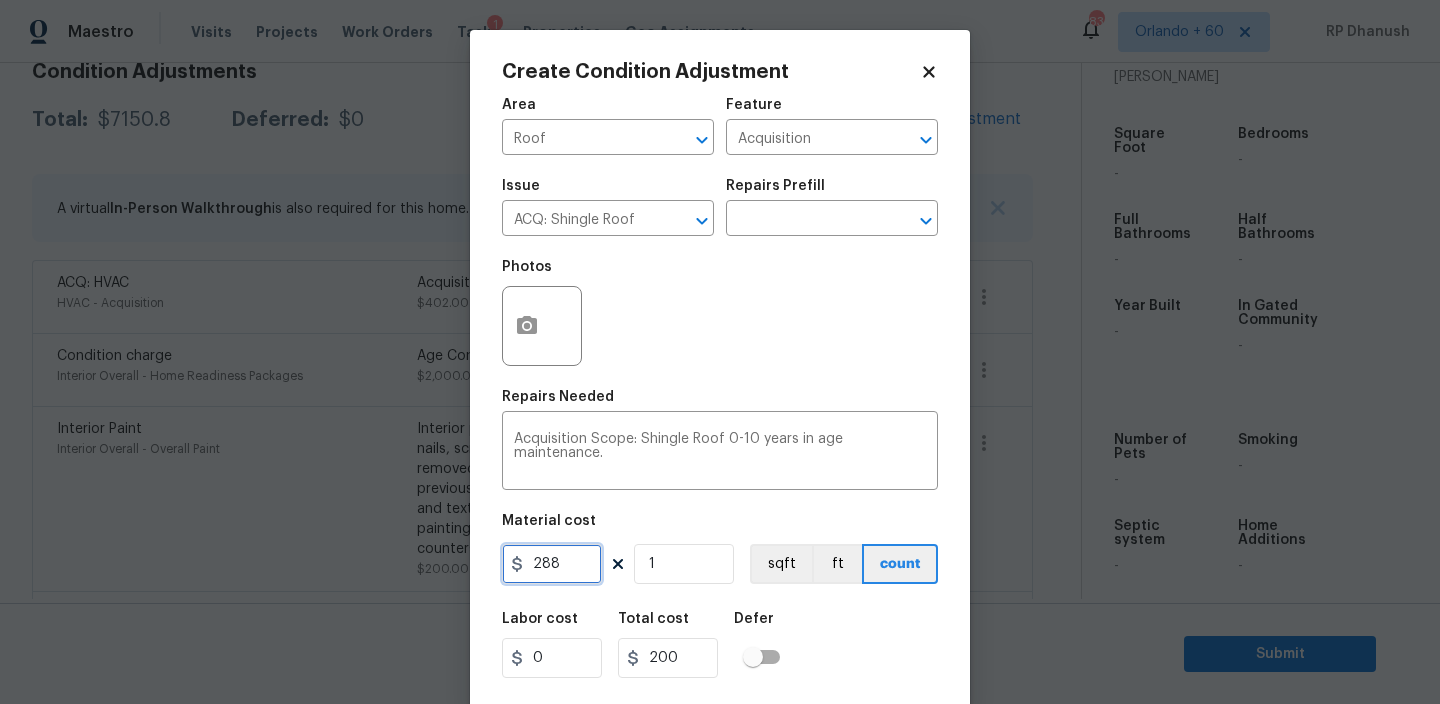 type on "288" 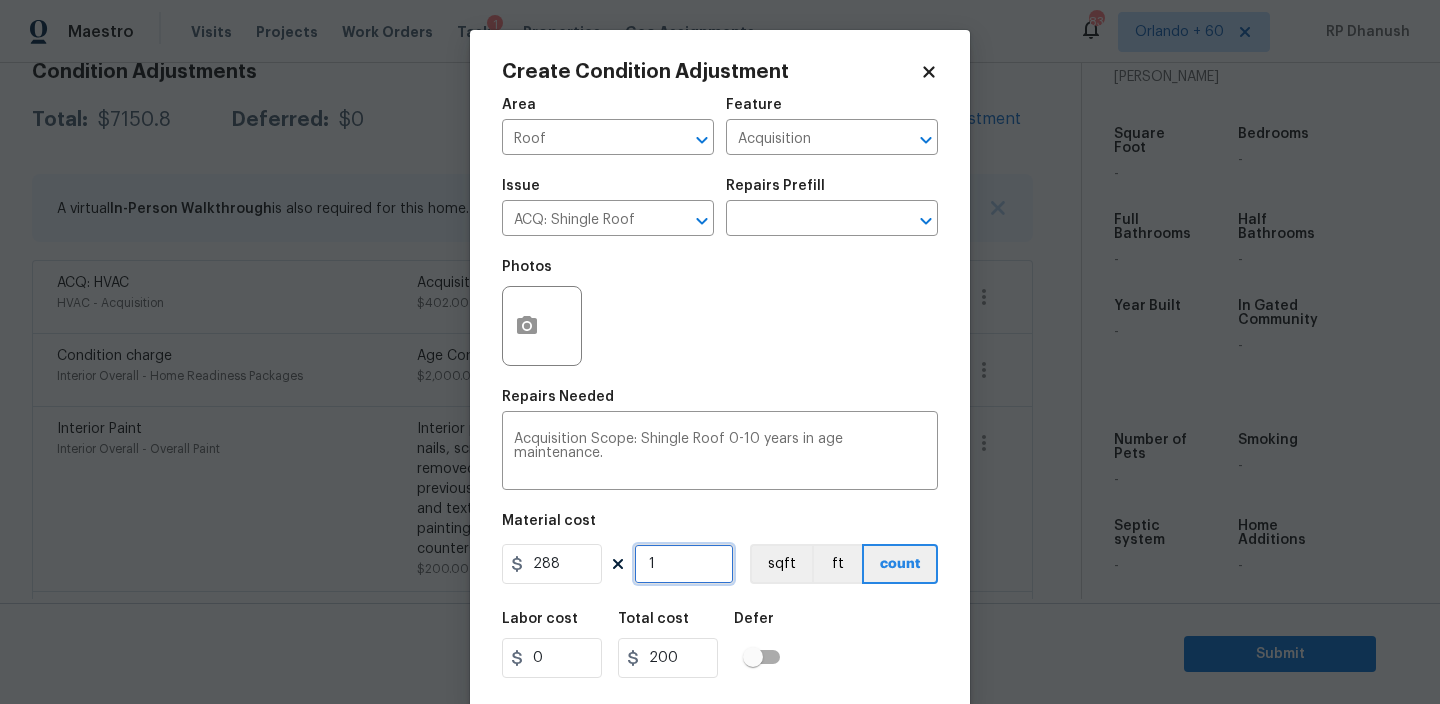 type on "288" 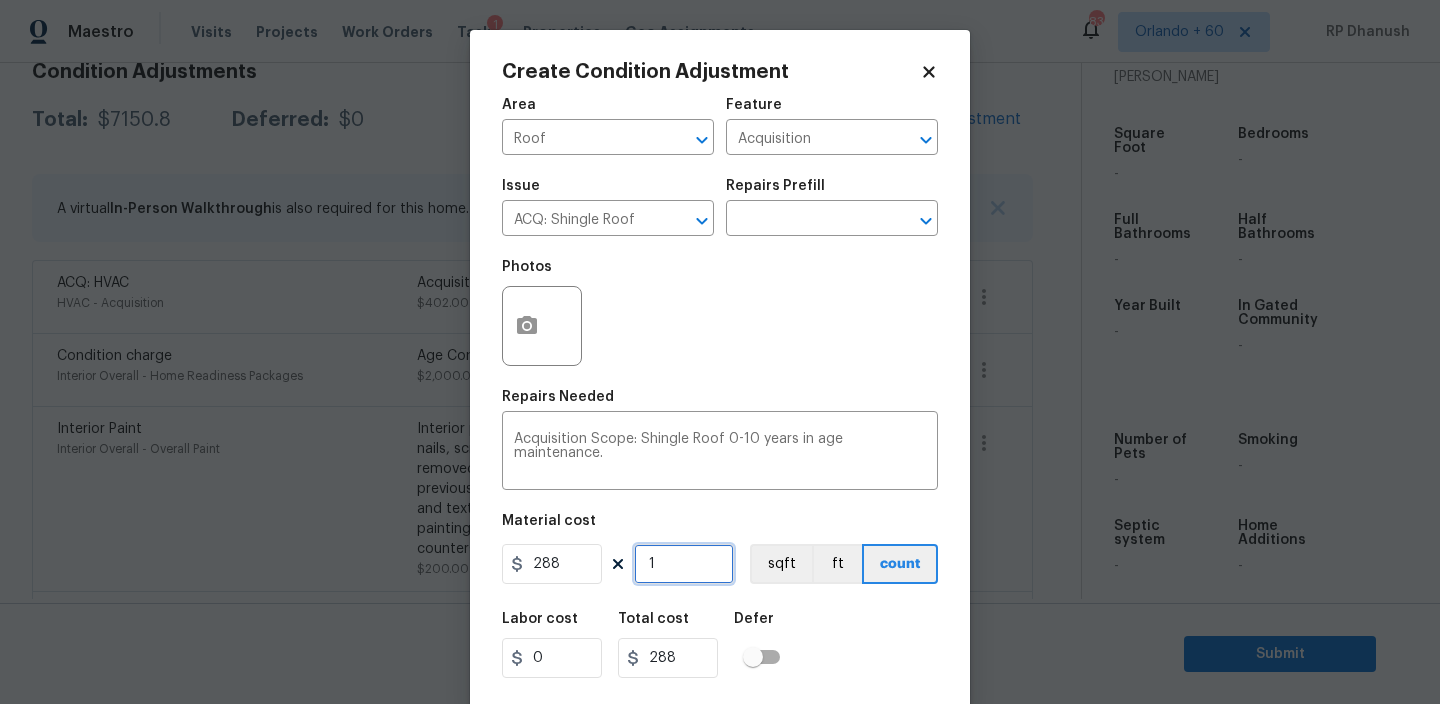 scroll, scrollTop: 43, scrollLeft: 0, axis: vertical 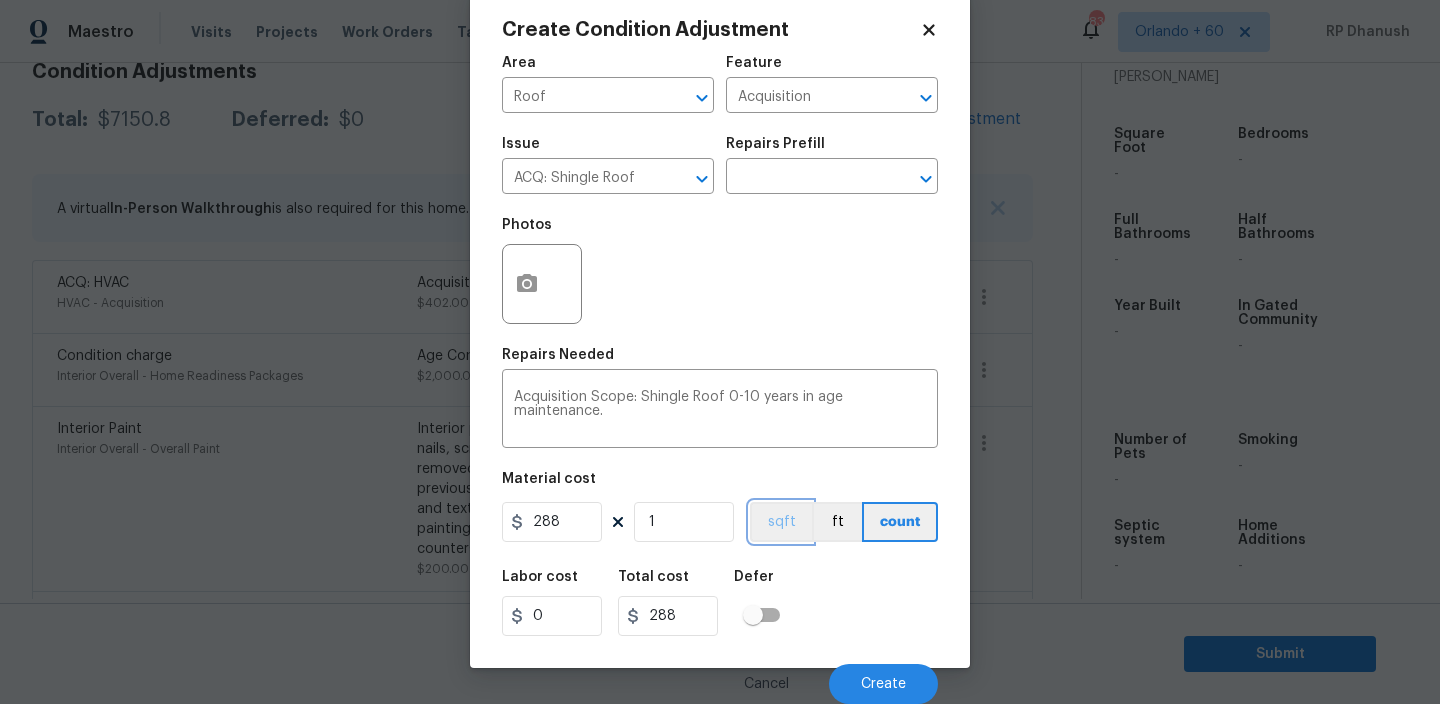 type 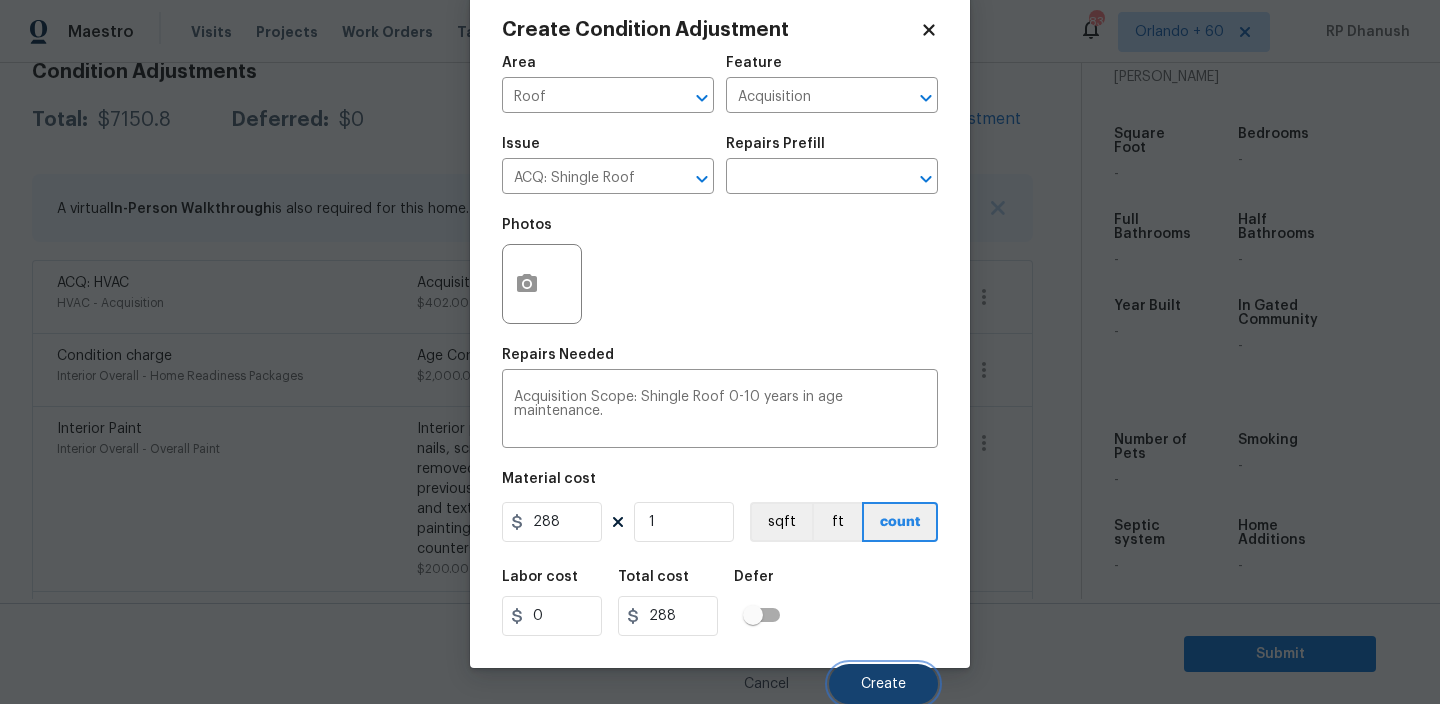click on "Create" at bounding box center [883, 684] 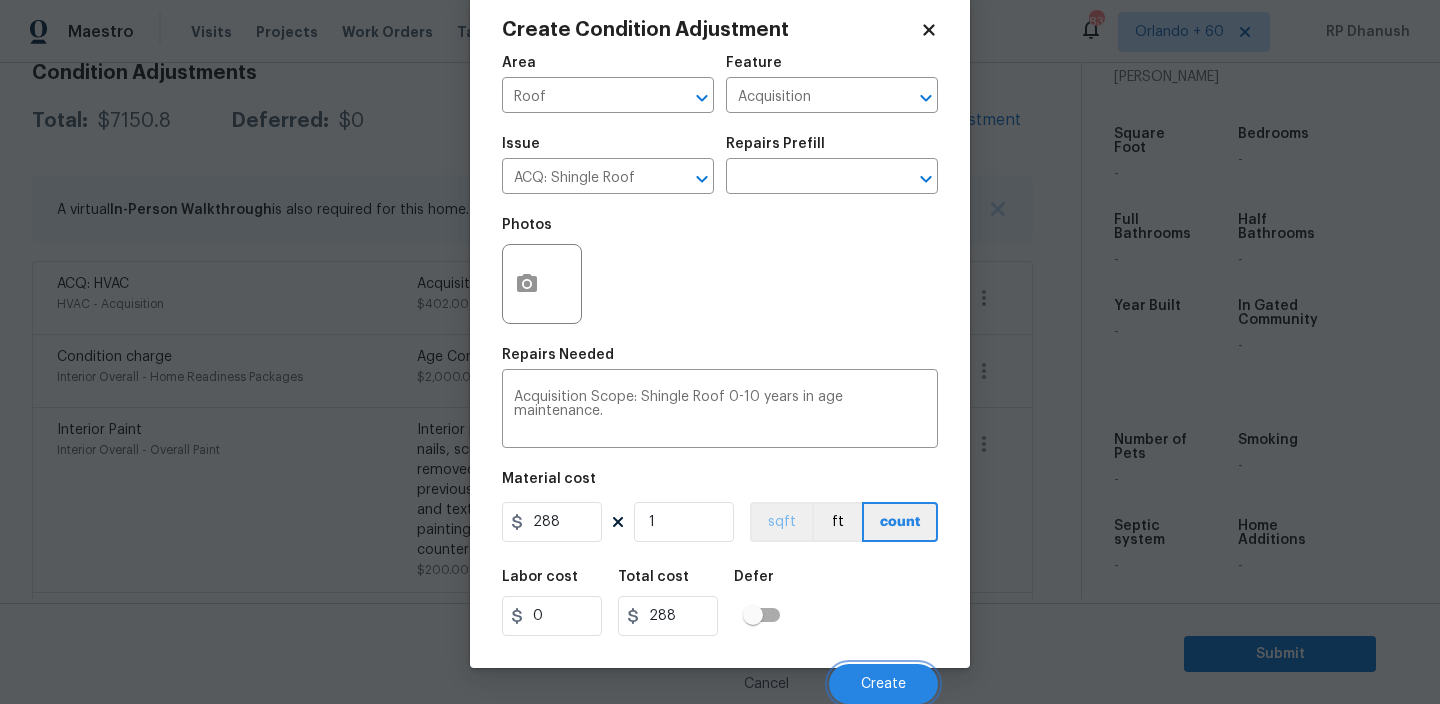 scroll, scrollTop: 305, scrollLeft: 0, axis: vertical 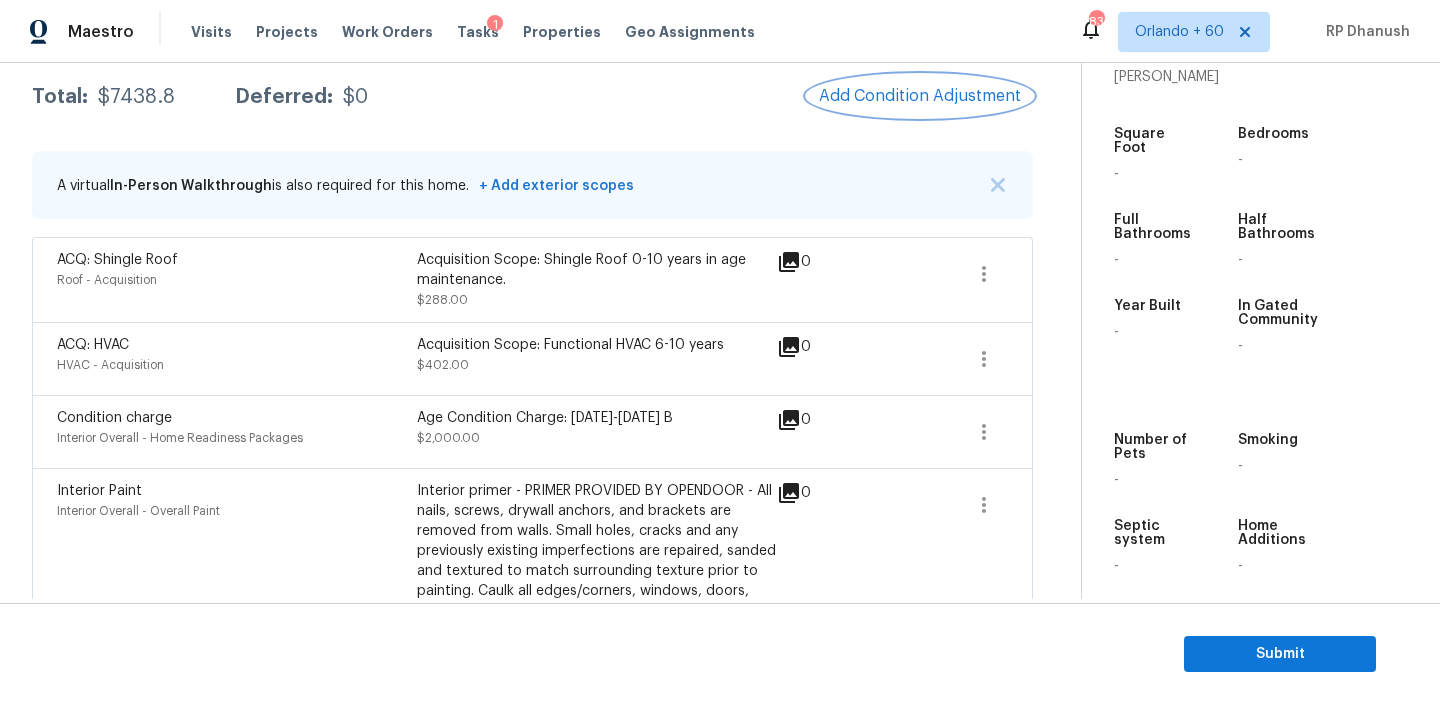 click on "Add Condition Adjustment" at bounding box center [920, 96] 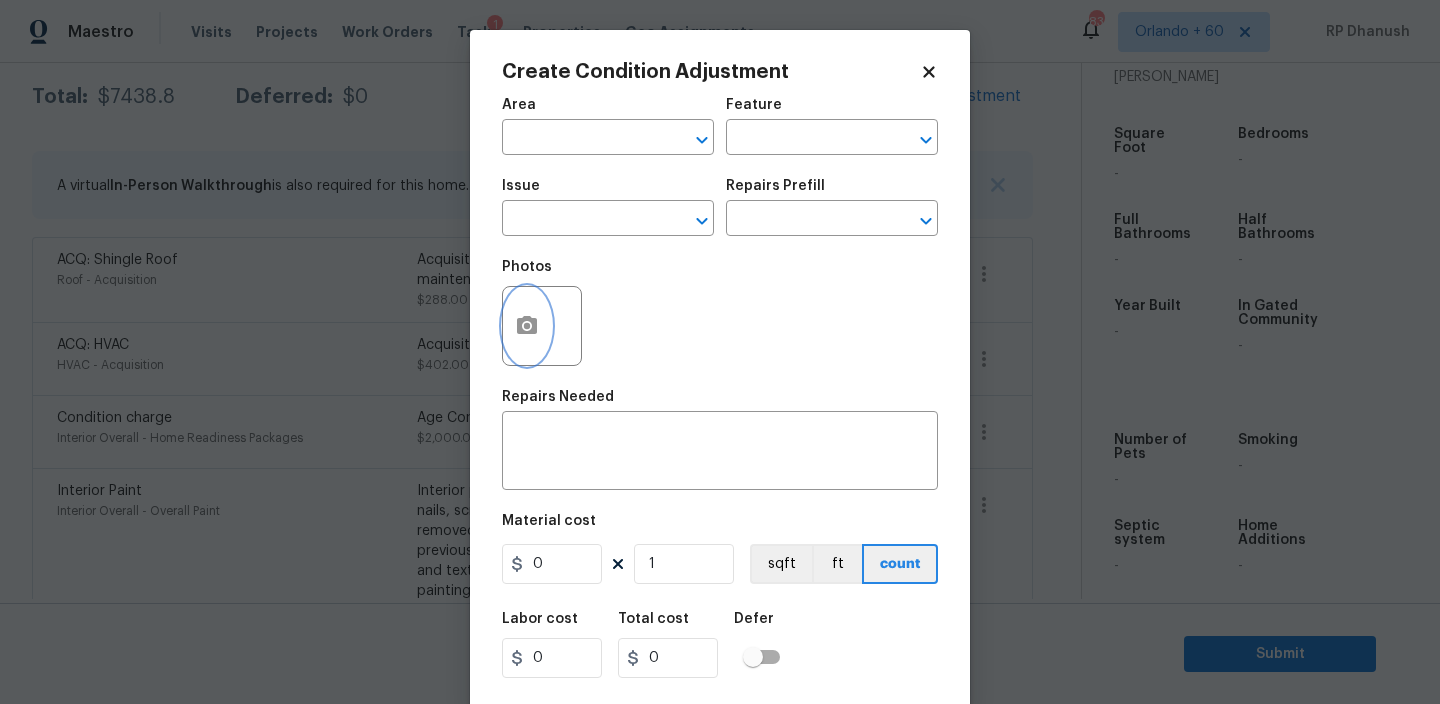 click 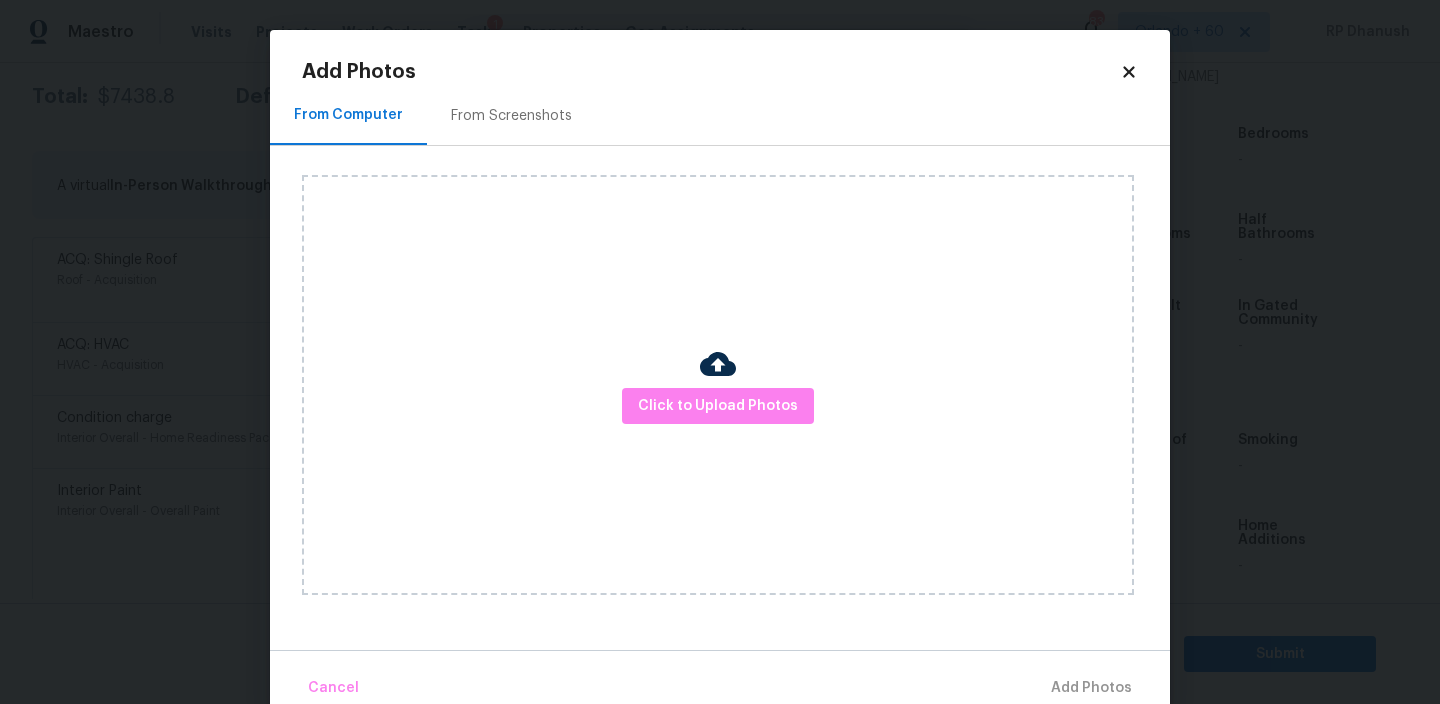 click at bounding box center [718, 367] 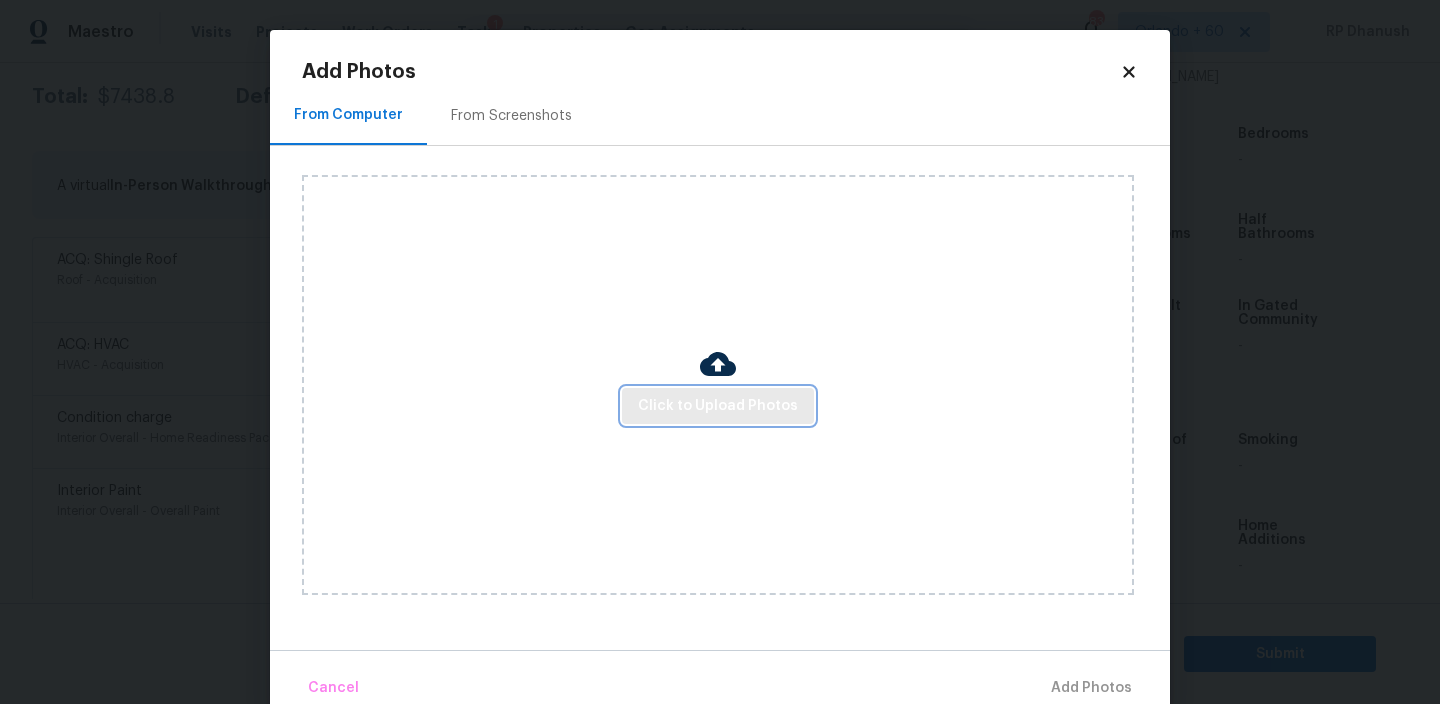 click on "Click to Upload Photos" at bounding box center [718, 406] 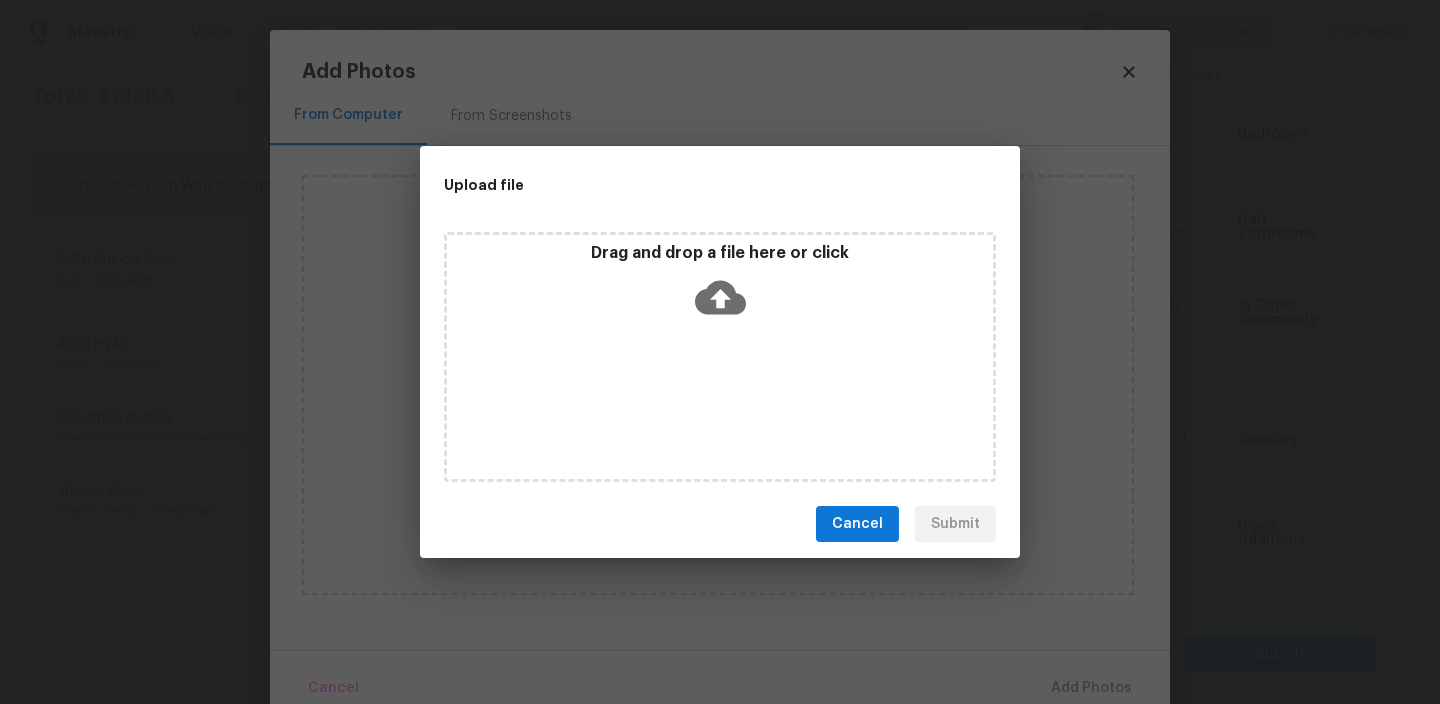 click 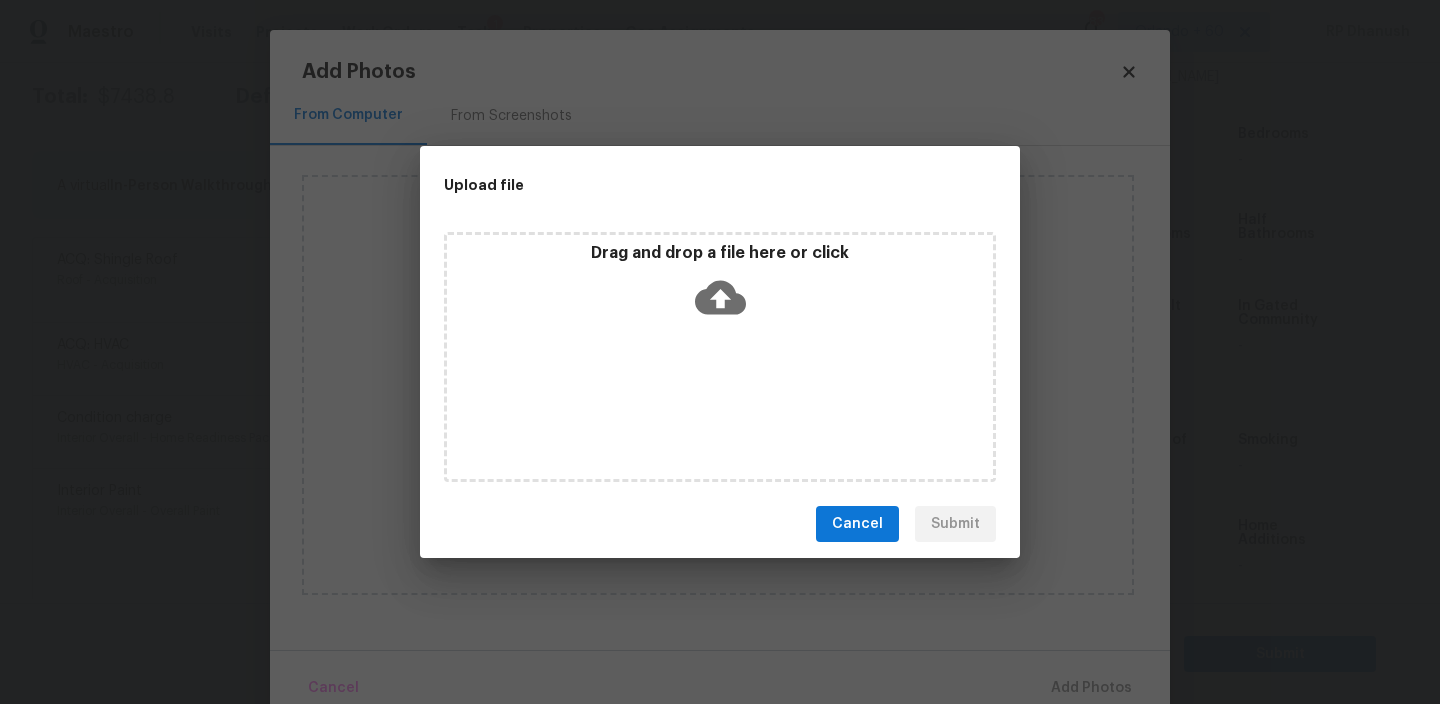 type 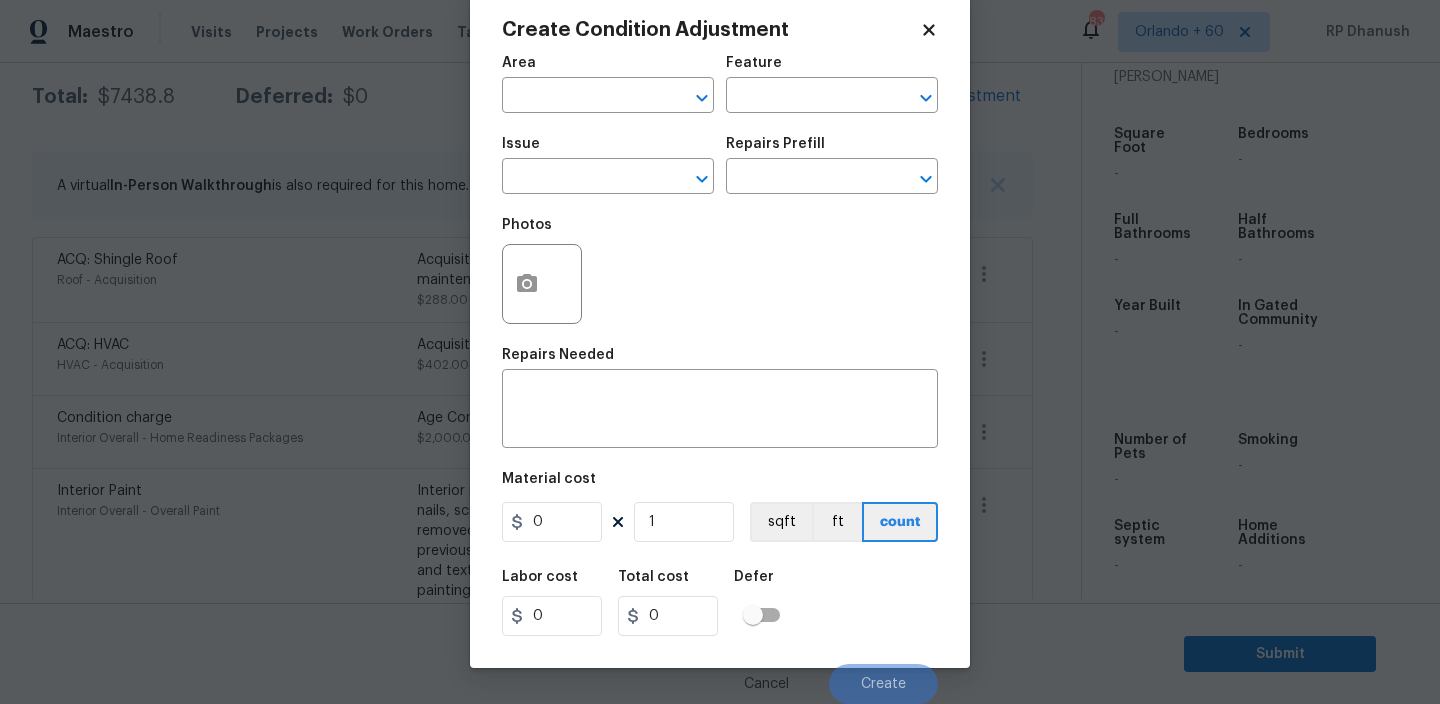 click on "Maestro Visits Projects Work Orders Tasks 1 Properties Geo Assignments 834 [GEOGRAPHIC_DATA] + 60 RP Dhanush Back to tasks Condition Scoping - Full [DATE] by 3:00 pm   9 Hours Overdue RP Dhanush In-progress Questions Condition Adjustments Details & Inputs Notes Photos Condition Adjustments Total:  $7438.8 Deferred:  $0 Add Condition Adjustment A virtual  In-Person Walkthrough  is also required for this home.   + Add exterior scopes ACQ: Shingle Roof Roof - Acquisition Acquisition Scope: Shingle Roof 0-10 years in age maintenance. $288.00   0 ACQ: HVAC HVAC - Acquisition Acquisition Scope: Functional HVAC 6-10 years $402.00   0 Condition charge Interior Overall - Home Readiness Packages Age Condition Charge: [DATE]-[DATE] B	 $2,000.00   0 Interior Paint Interior Overall - Overall Paint $200.00   0 ACQ: Flooring Interior Overall - Acquisition Acquisition Scope: Moderate flooring repairs $1,055.60   3 ACQ: Paint Interior Overall - Acquisition Acquisition Scope: ~25% of the home needs interior paint $893.20   0   0" at bounding box center [720, 352] 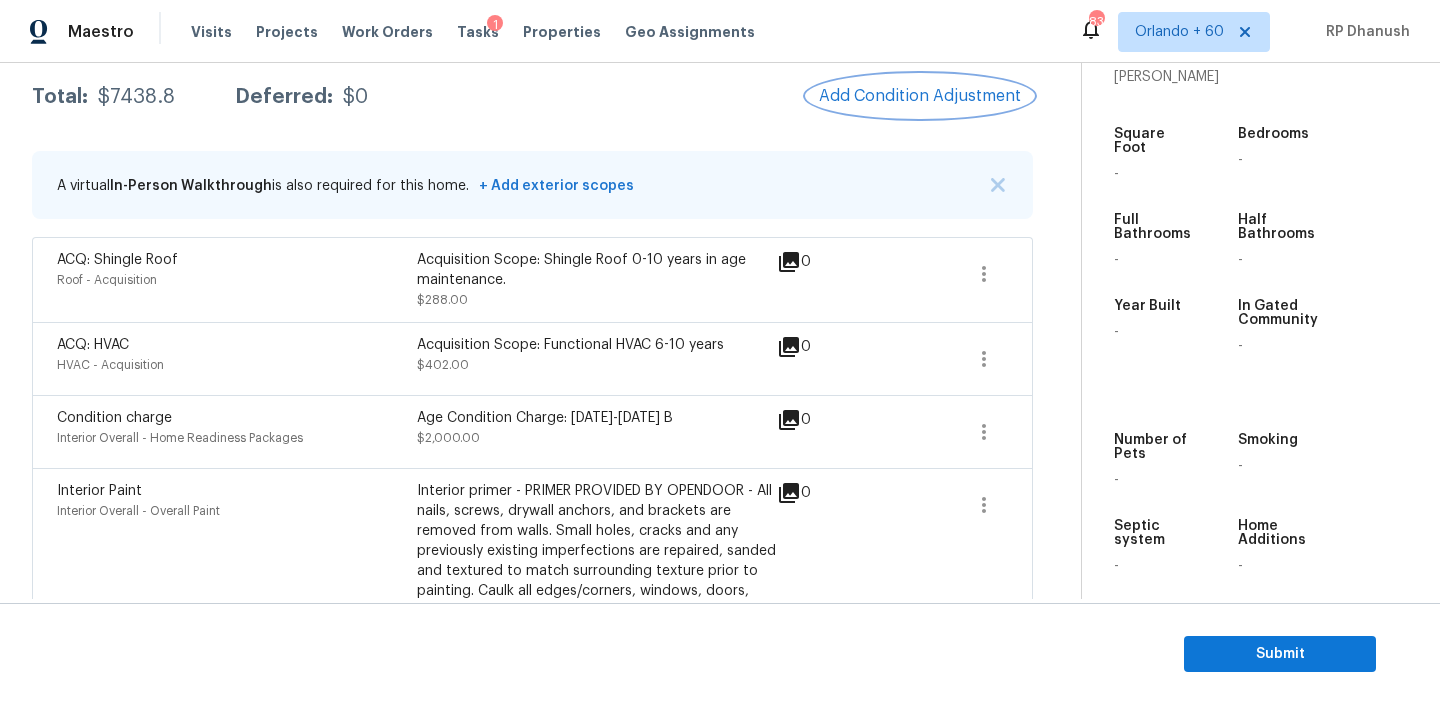 scroll, scrollTop: 393, scrollLeft: 0, axis: vertical 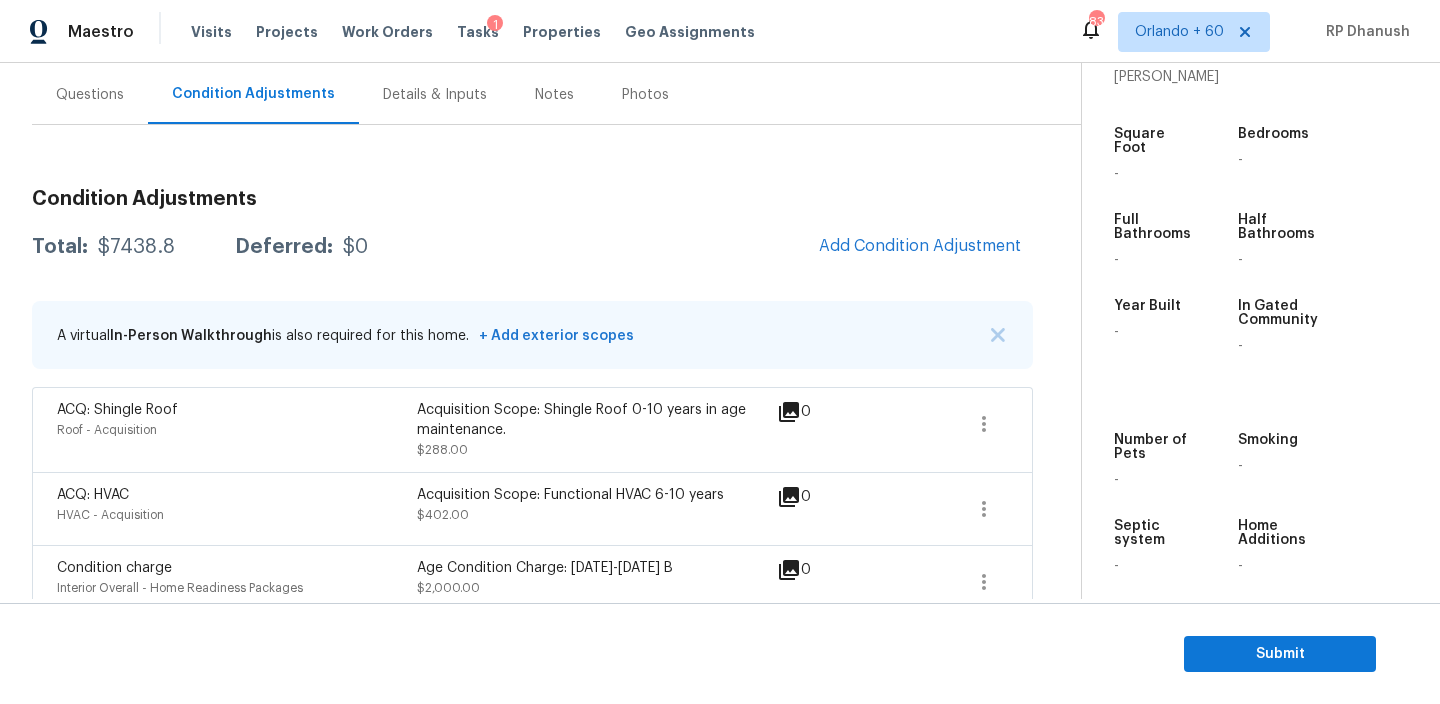 click on "Questions" at bounding box center [90, 95] 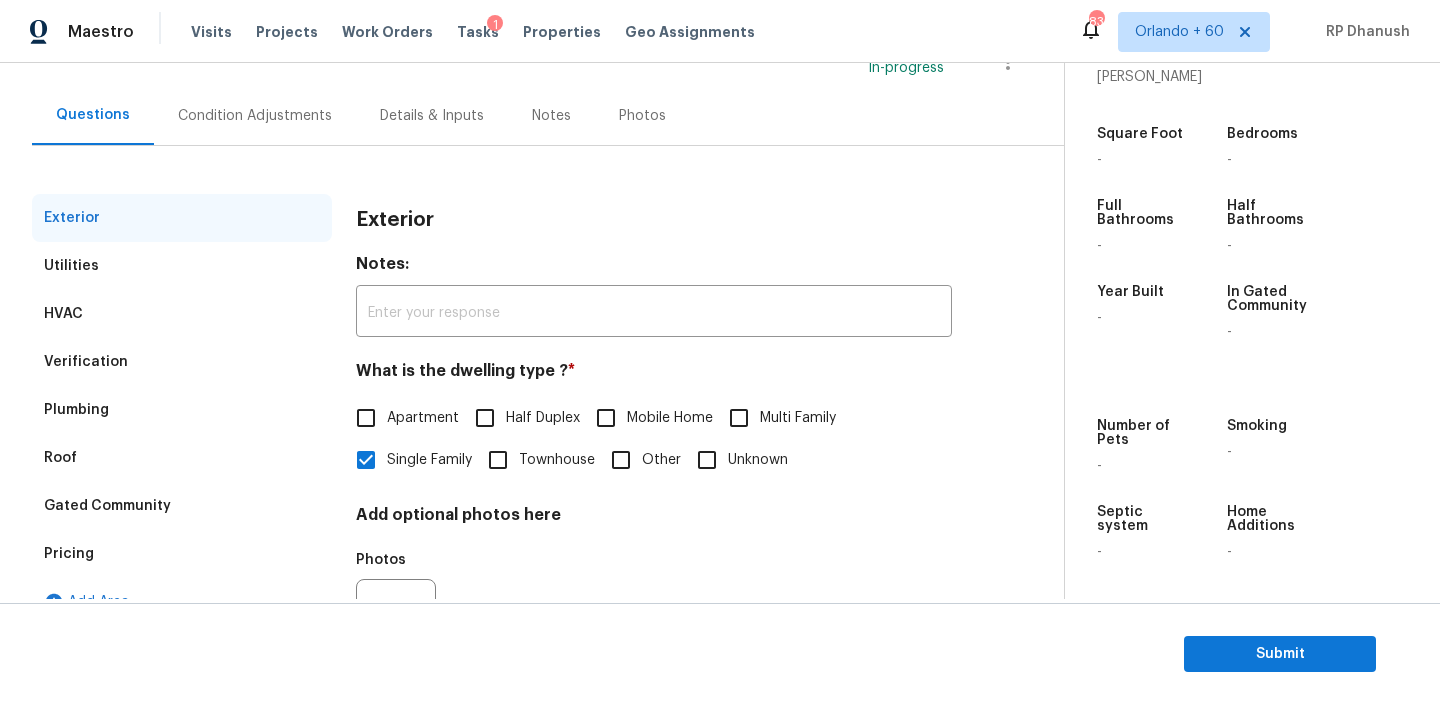 scroll, scrollTop: 138, scrollLeft: 0, axis: vertical 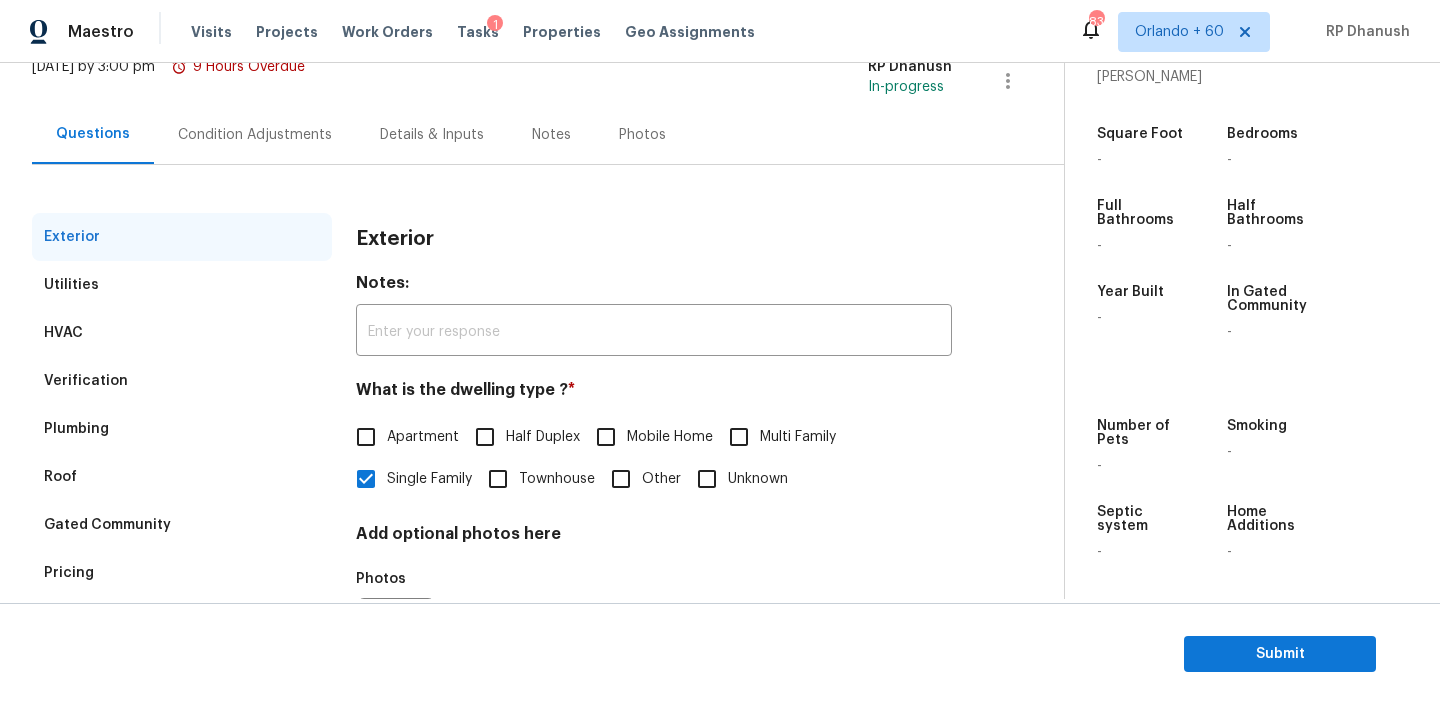 click on "Condition Adjustments" at bounding box center [255, 134] 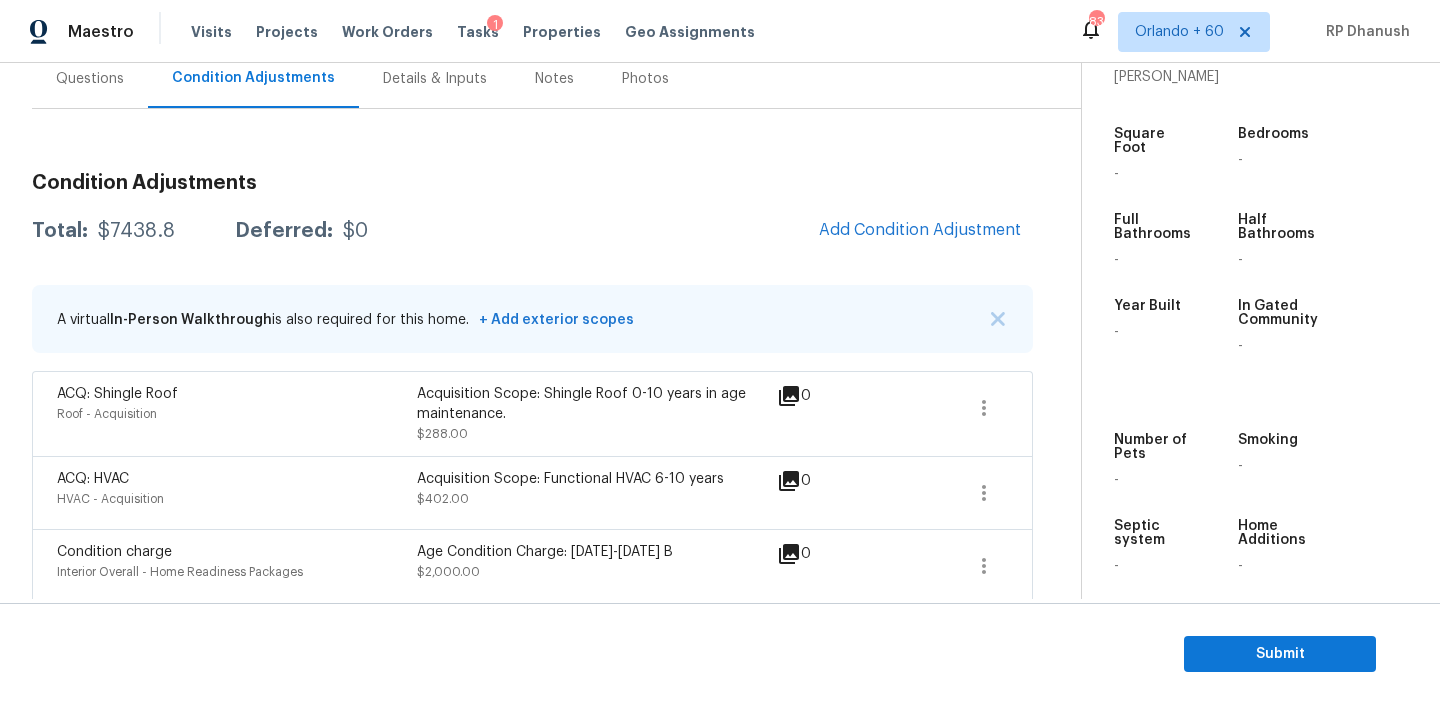 scroll, scrollTop: 124, scrollLeft: 0, axis: vertical 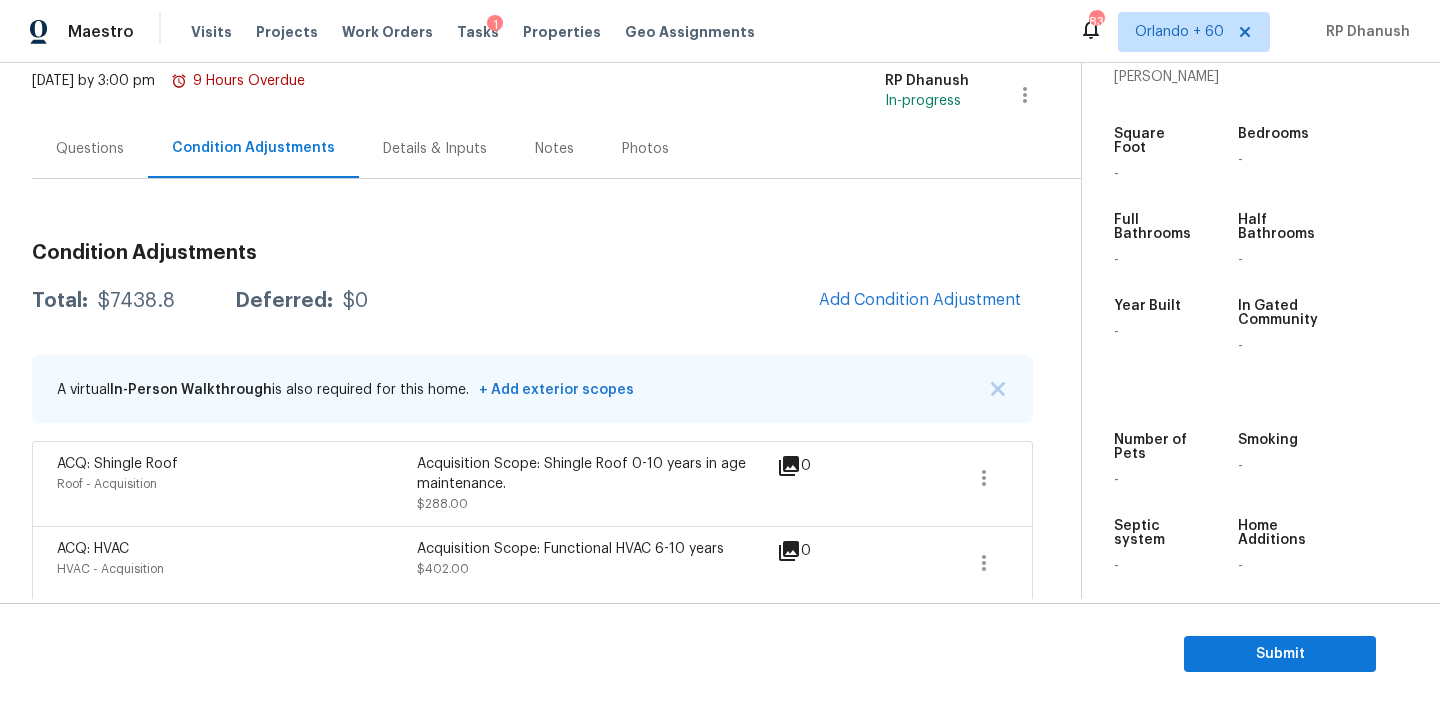 click on "Questions" at bounding box center (90, 149) 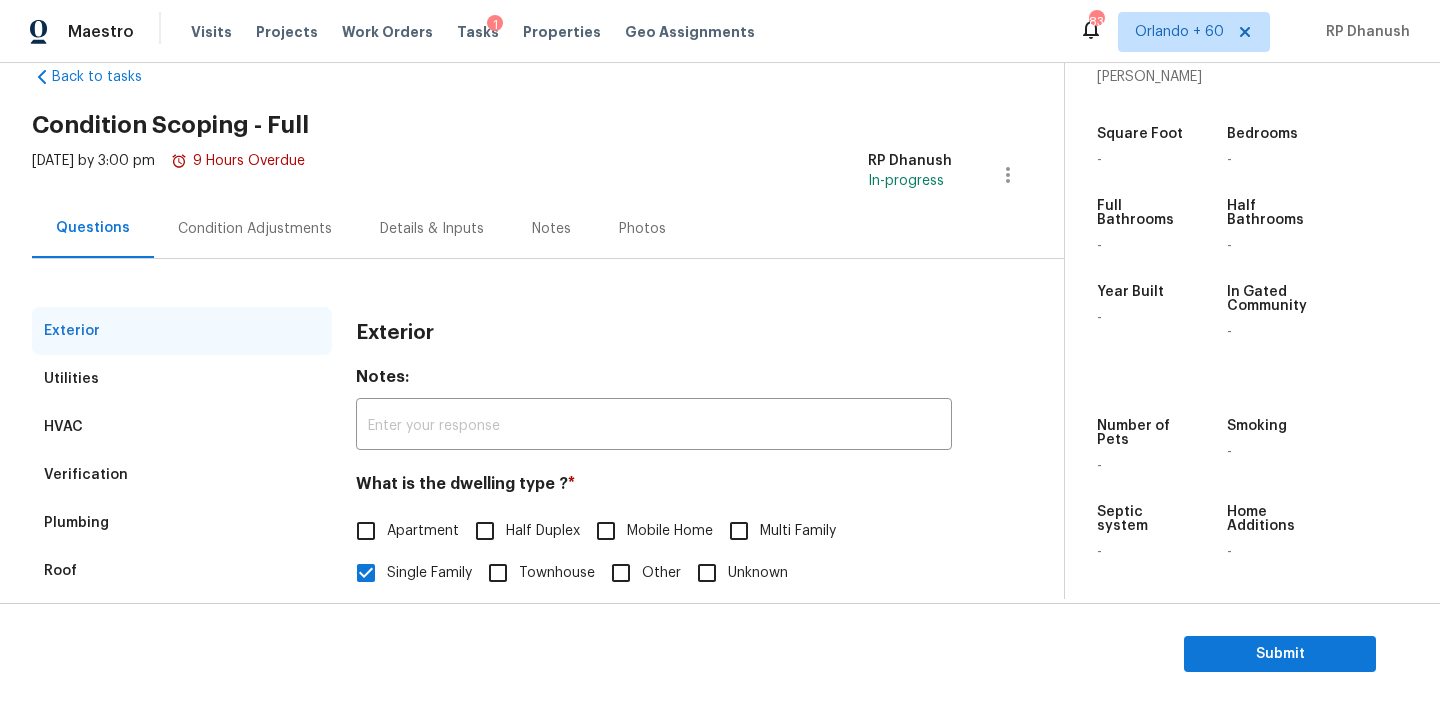 click on "Condition Adjustments" at bounding box center [255, 228] 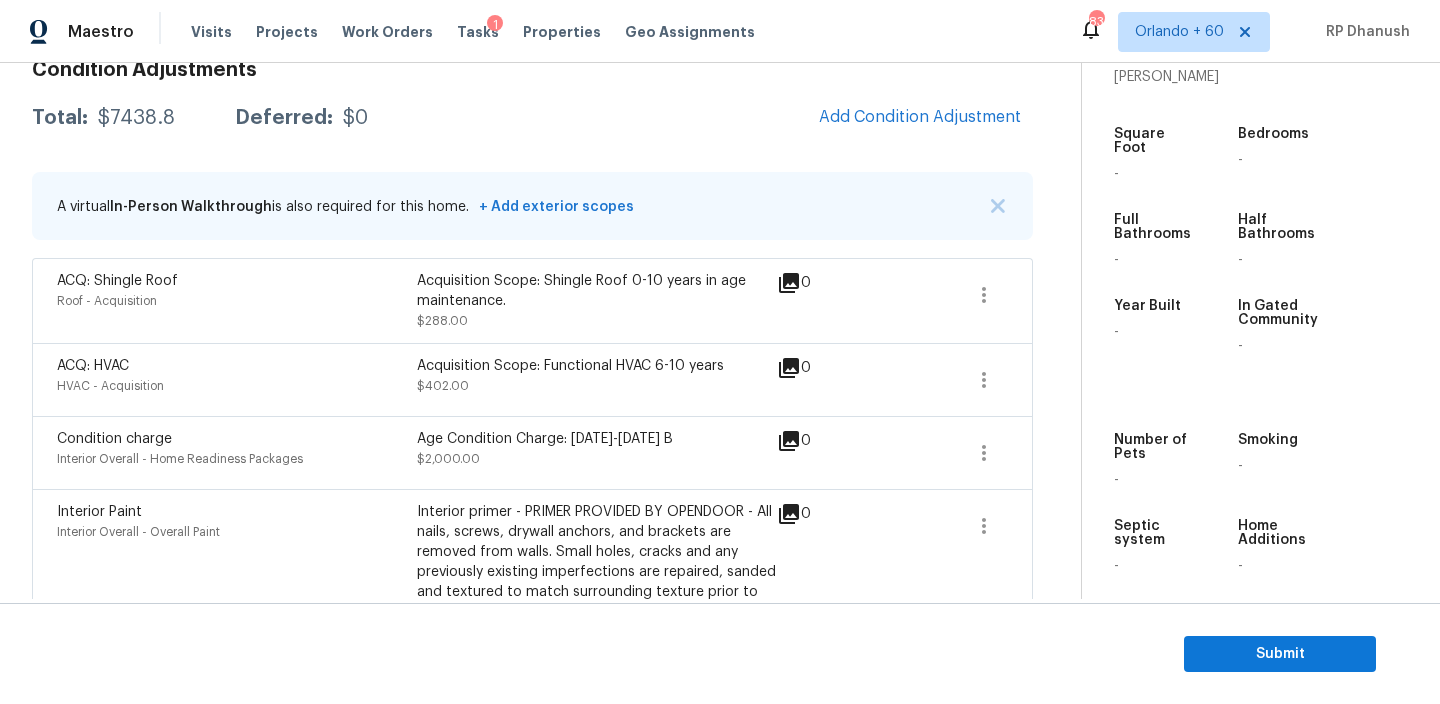 scroll, scrollTop: 254, scrollLeft: 0, axis: vertical 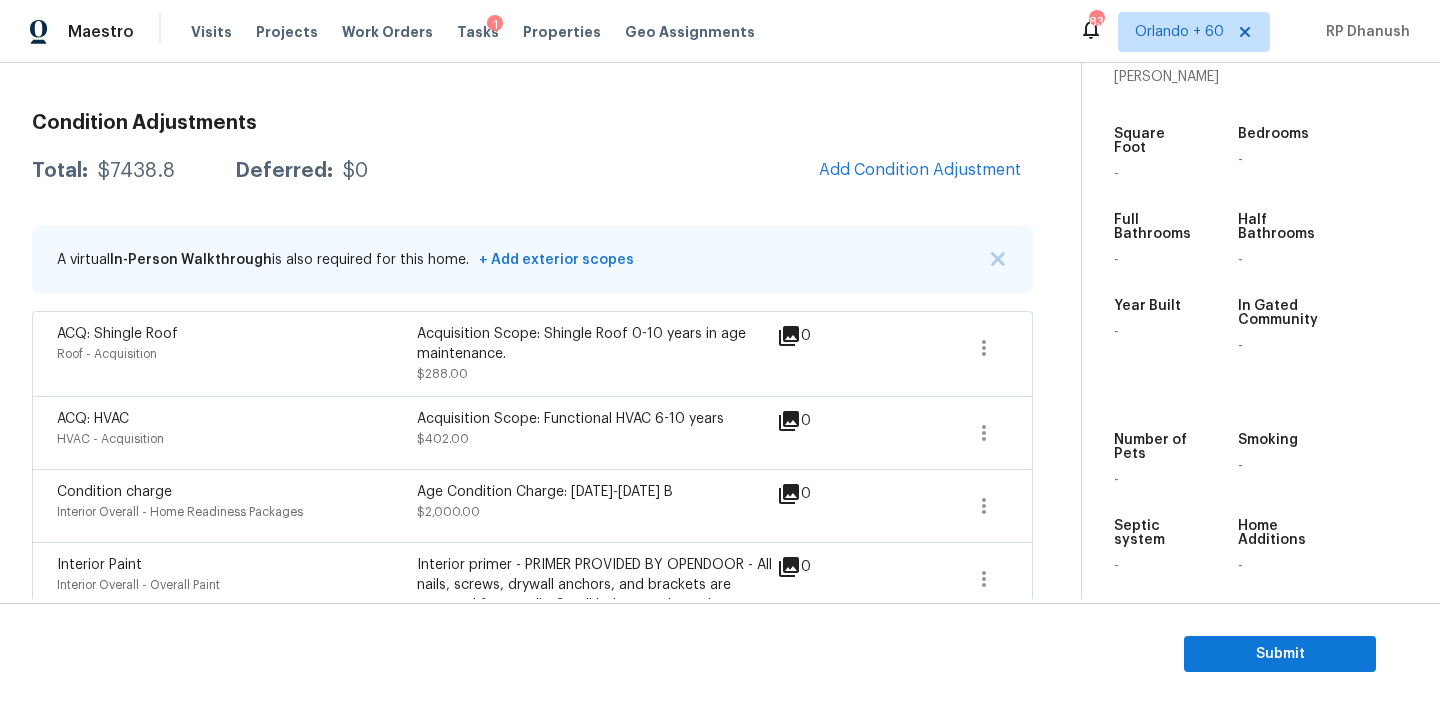 click on "$7438.8" at bounding box center [136, 171] 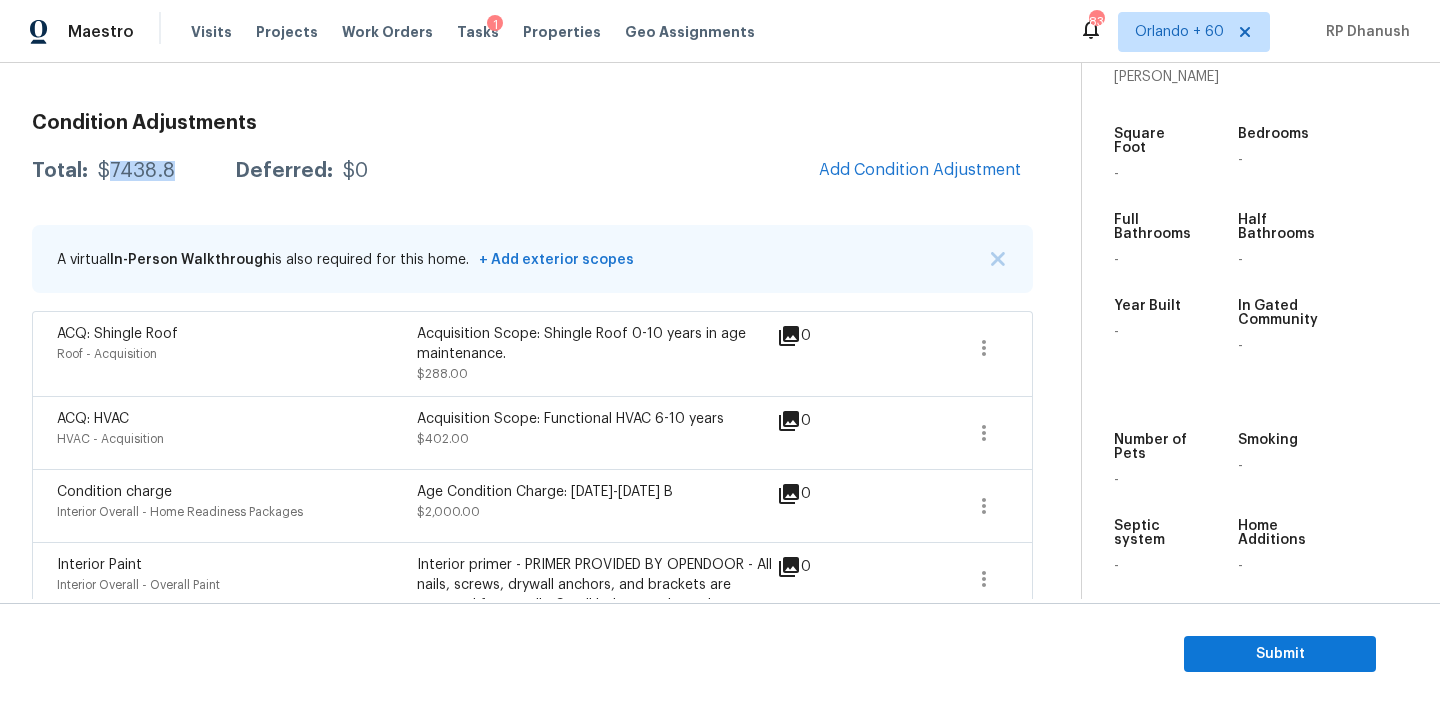 click on "$7438.8" at bounding box center [136, 171] 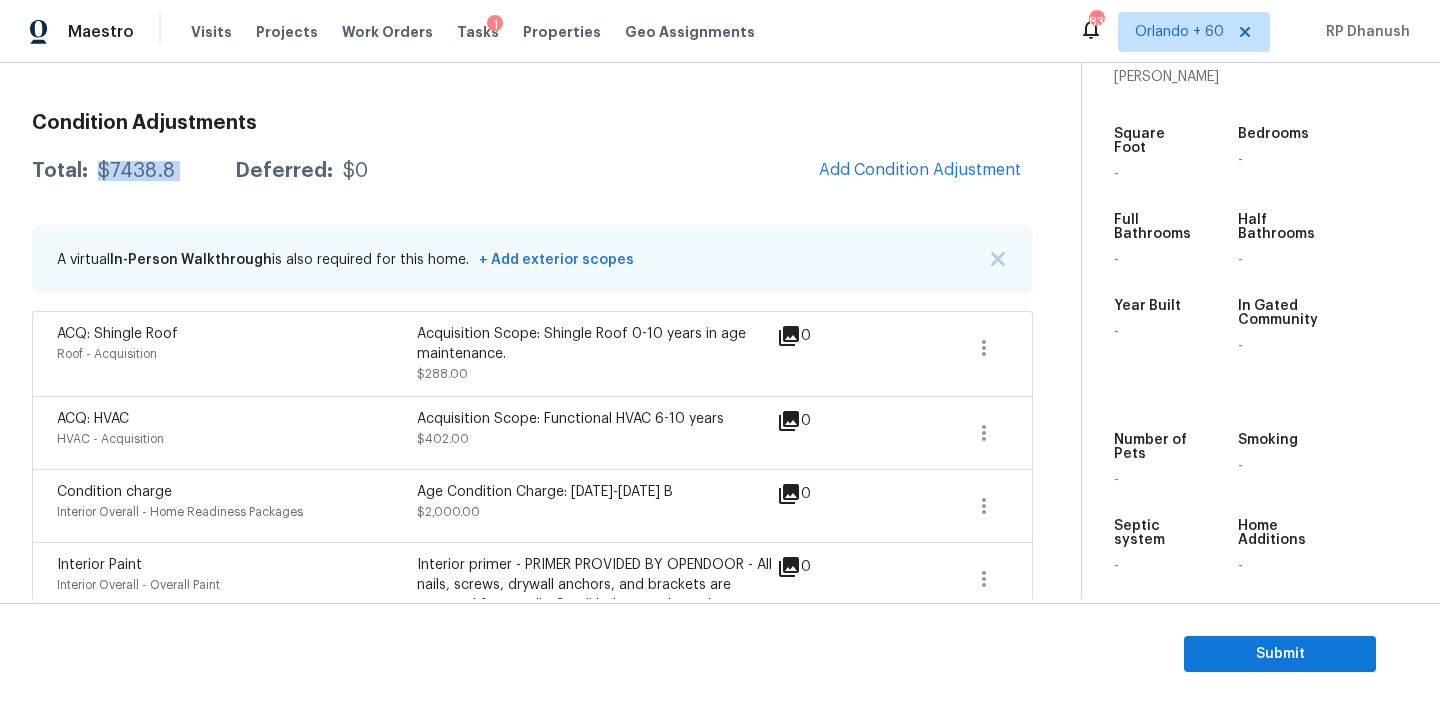 click on "$7438.8" at bounding box center (136, 171) 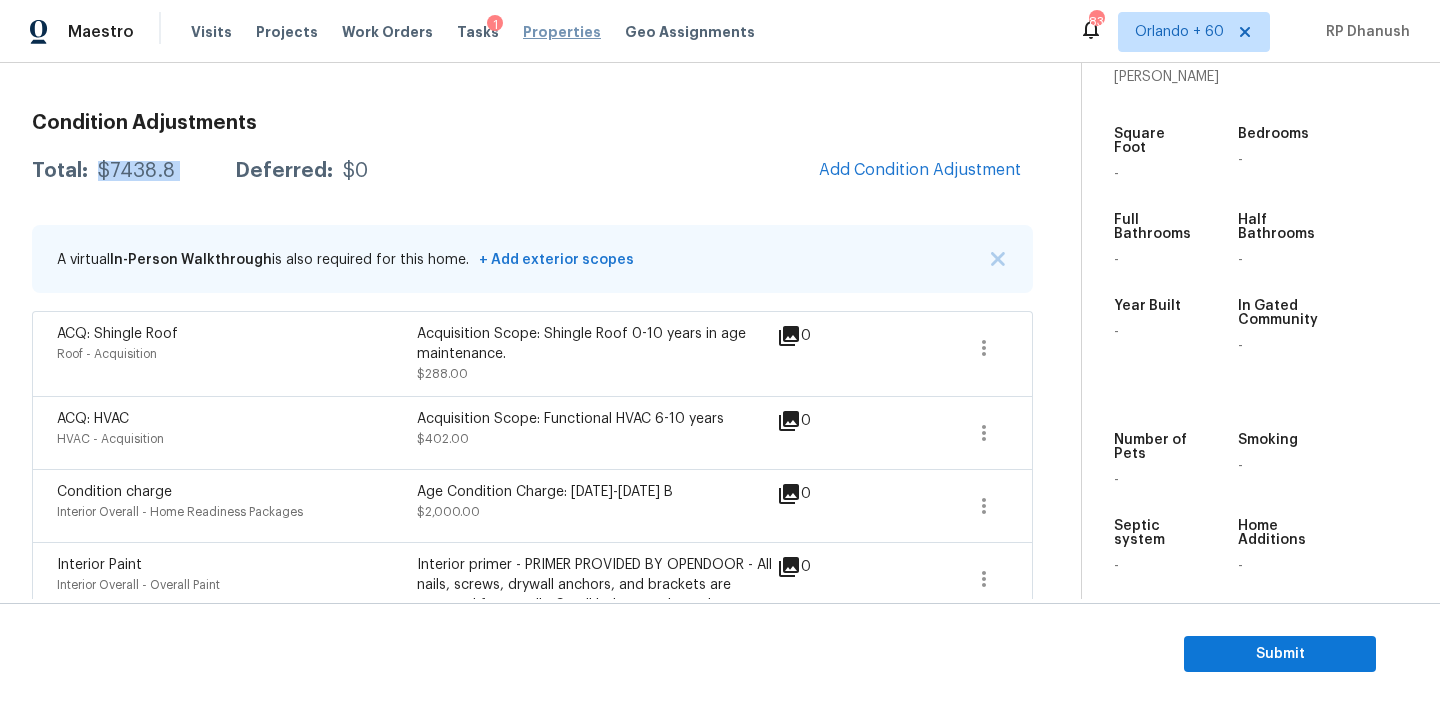copy on "$7438.8" 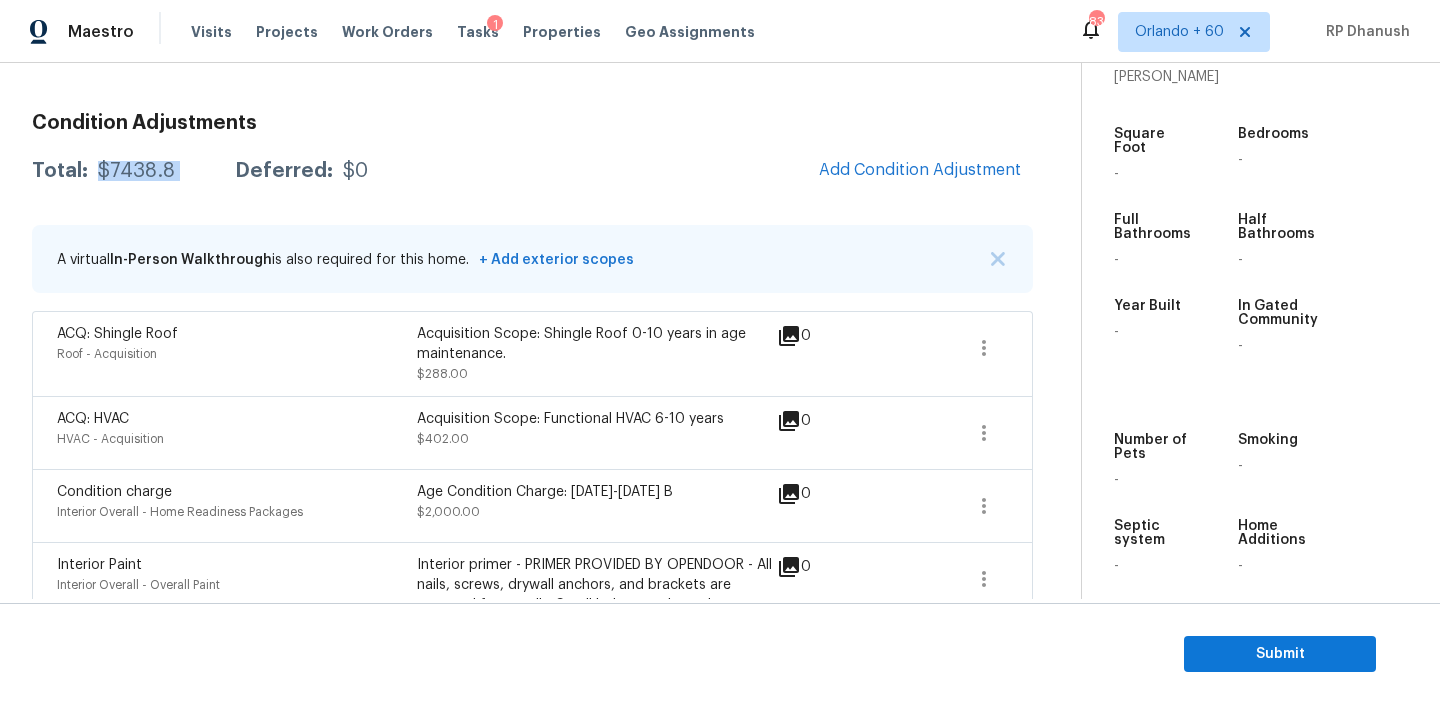 copy on "$7438.8" 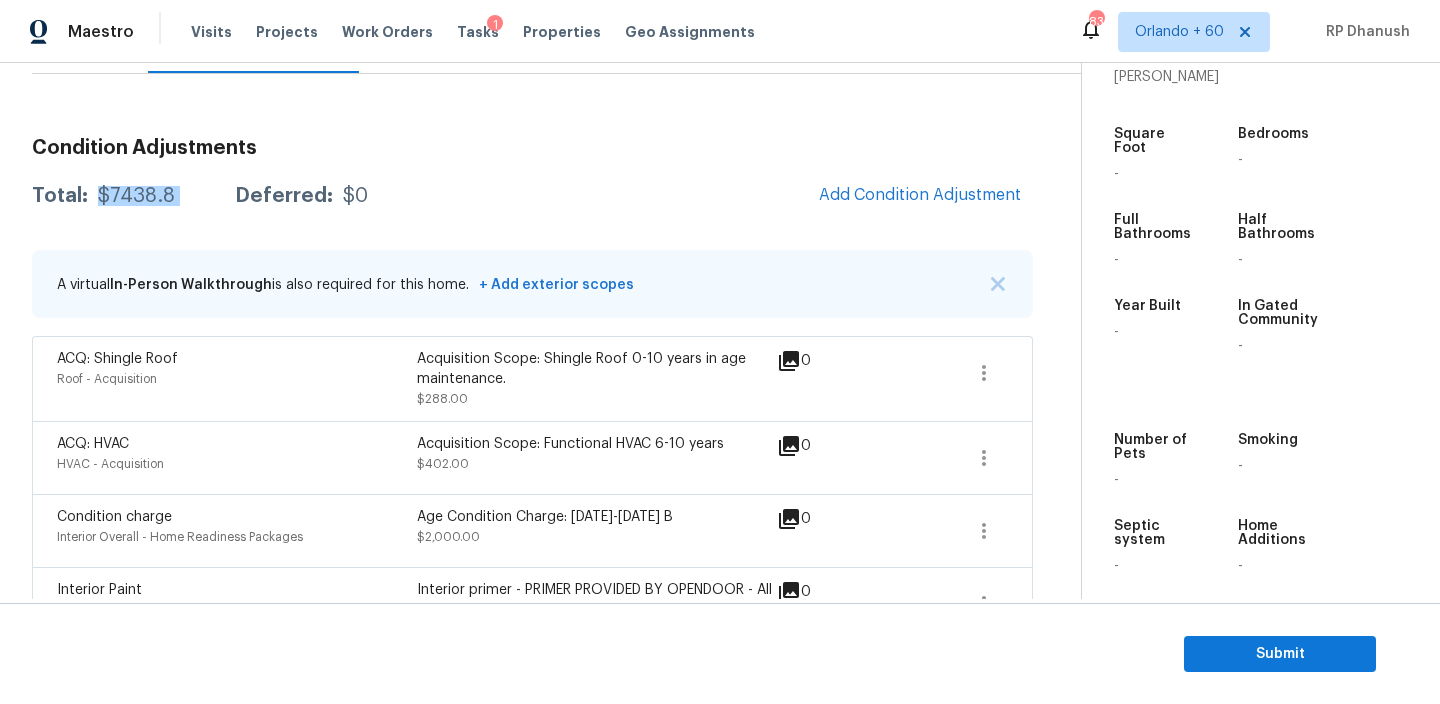 scroll, scrollTop: 226, scrollLeft: 0, axis: vertical 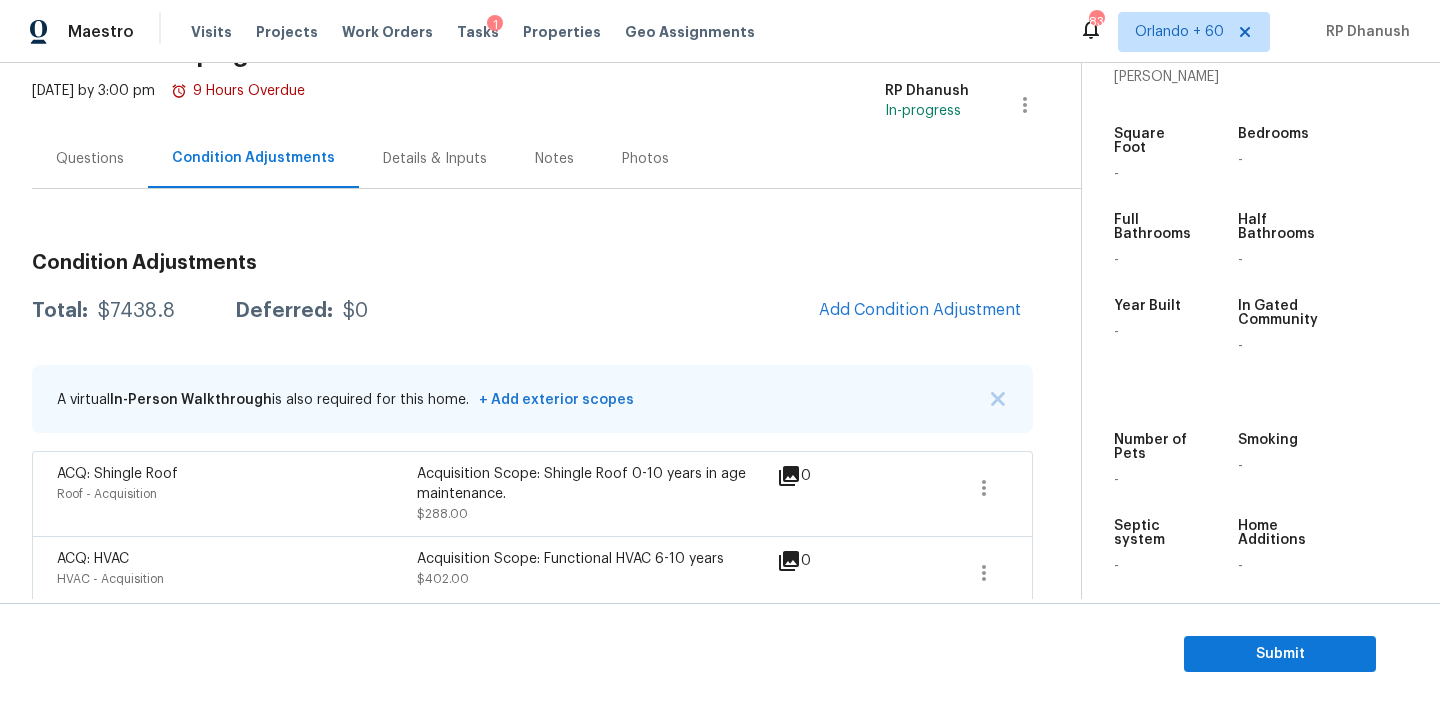 click on "Questions" at bounding box center (90, 158) 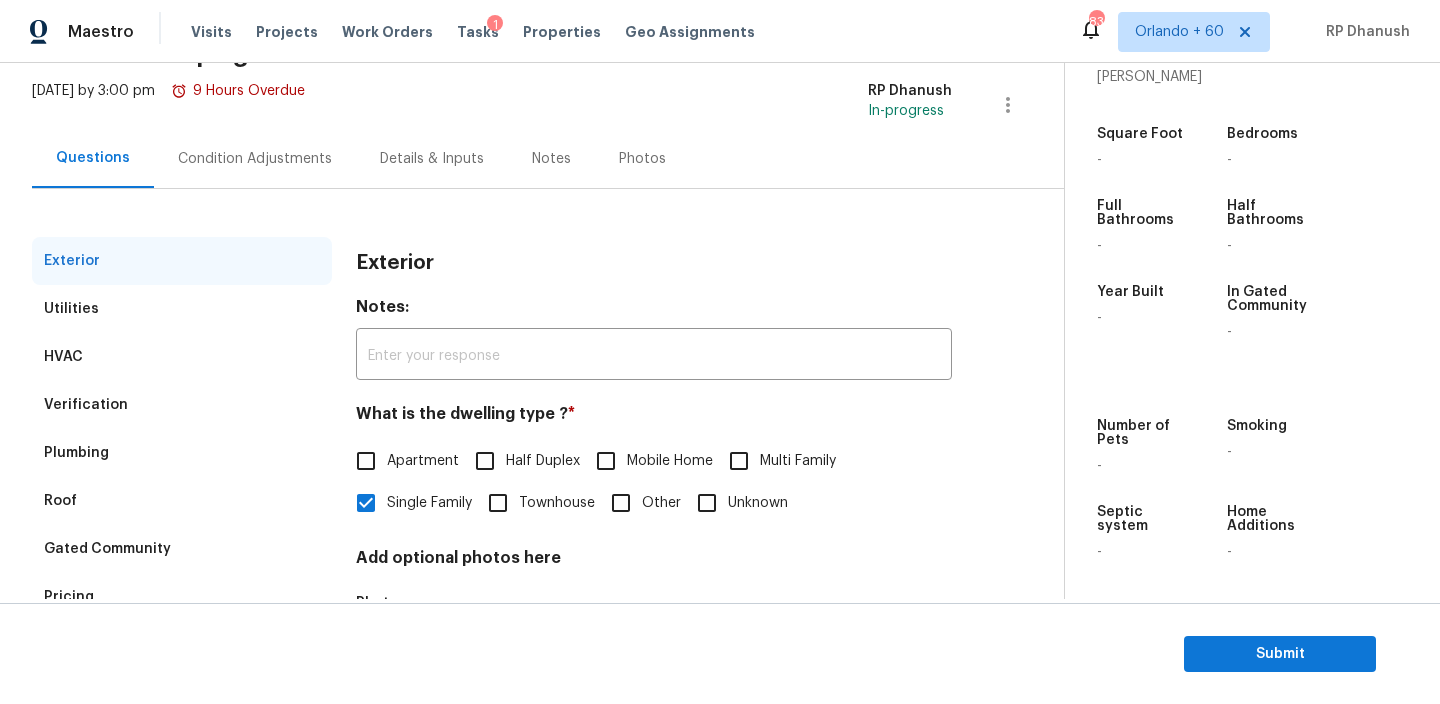 scroll, scrollTop: 259, scrollLeft: 0, axis: vertical 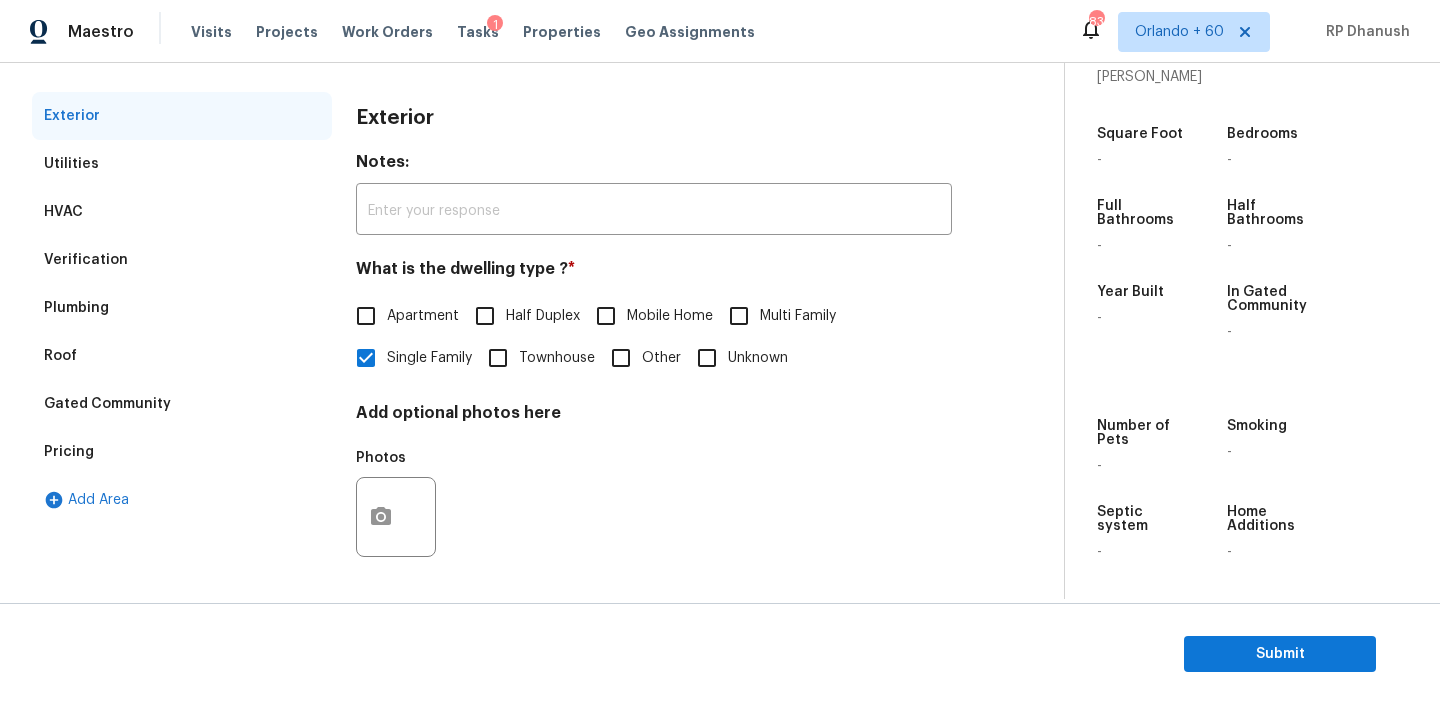 click on "Pricing" at bounding box center [182, 452] 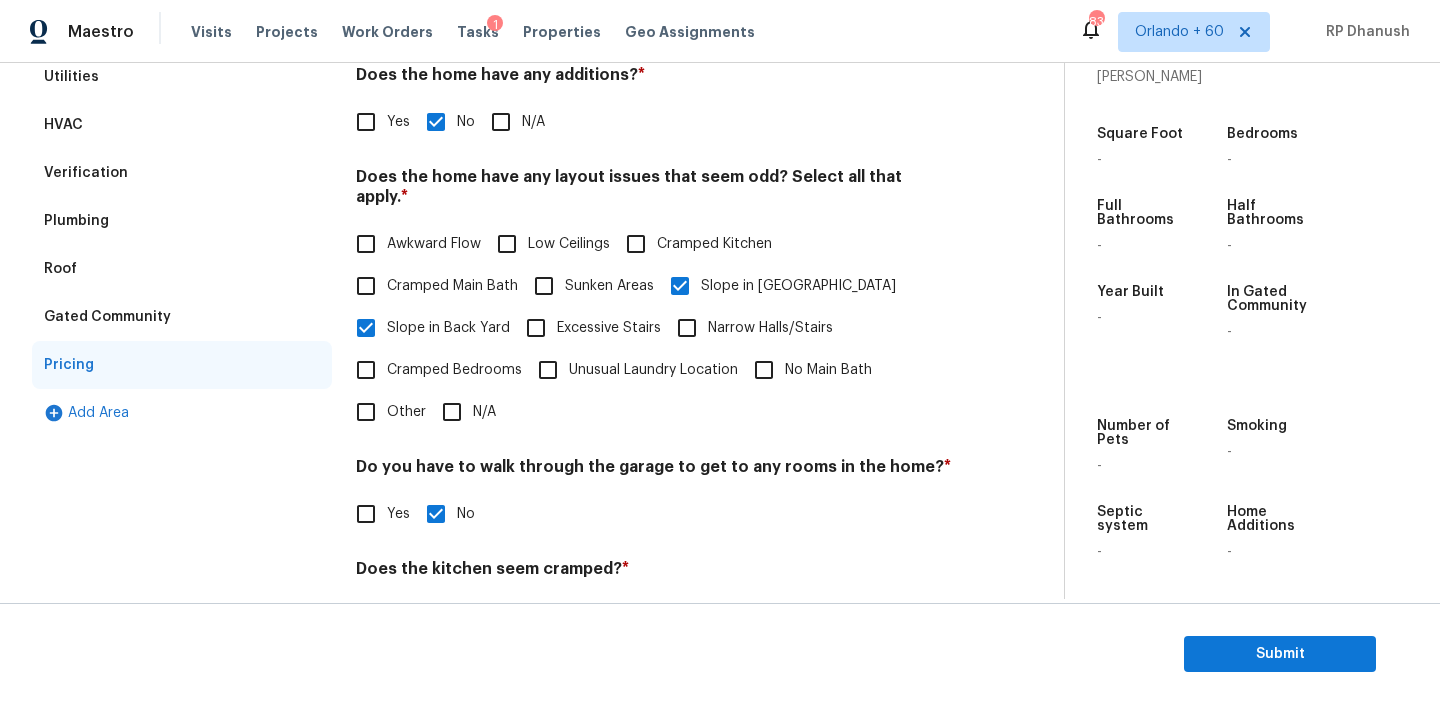 scroll, scrollTop: 318, scrollLeft: 0, axis: vertical 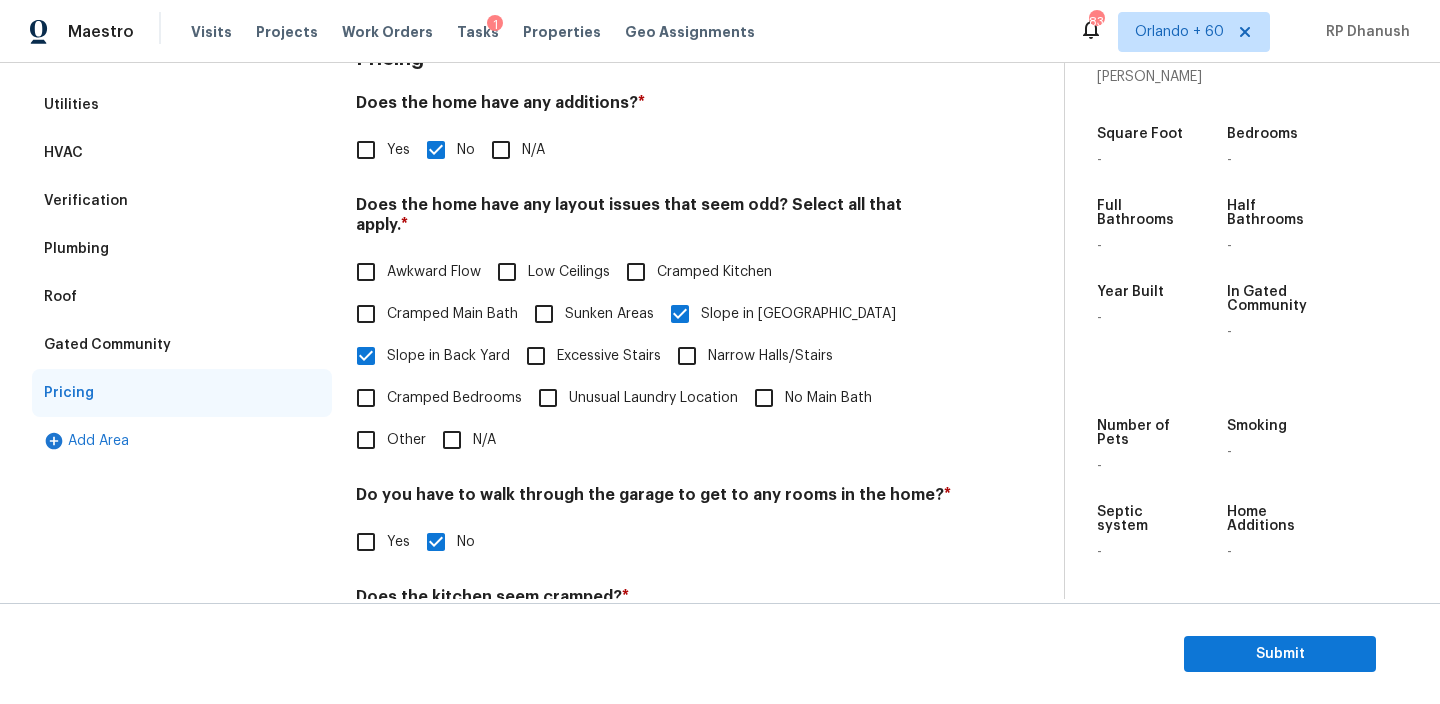 click on "Verification" at bounding box center (182, 201) 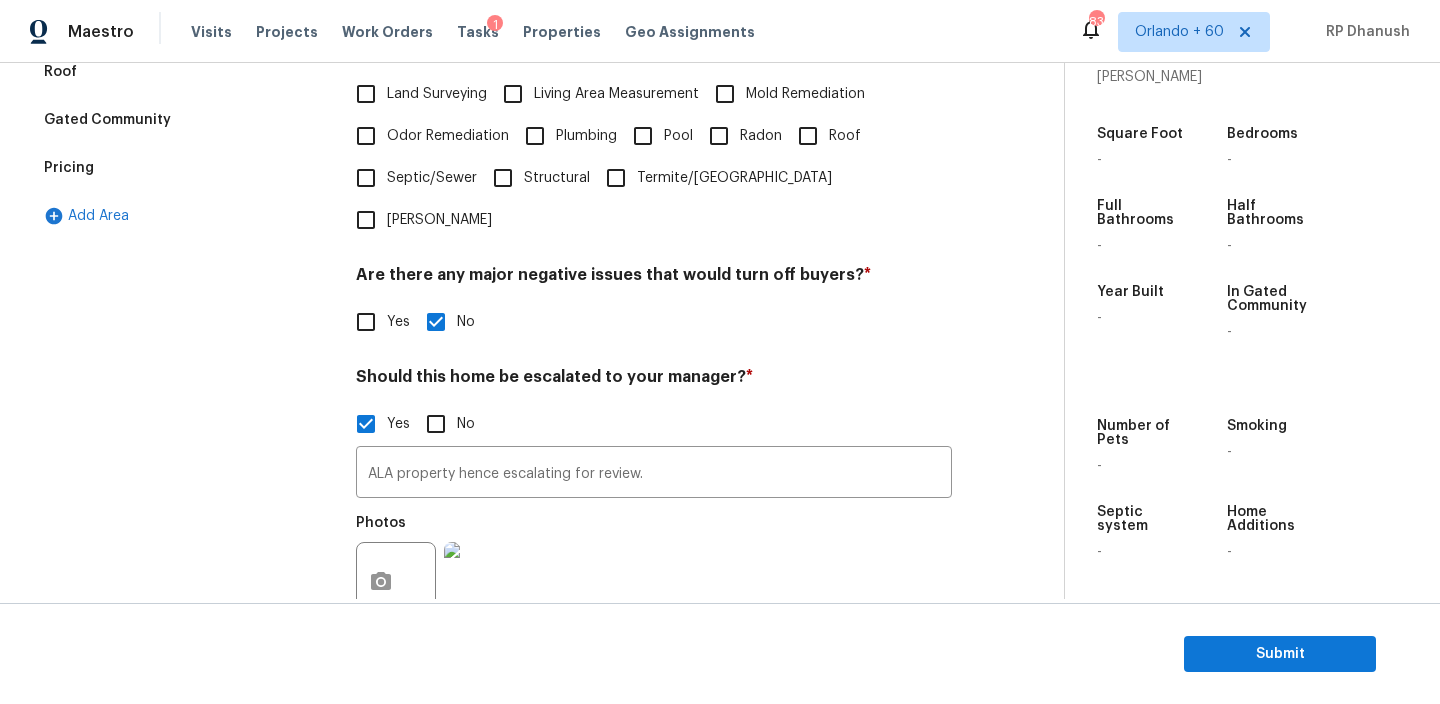 scroll, scrollTop: 689, scrollLeft: 0, axis: vertical 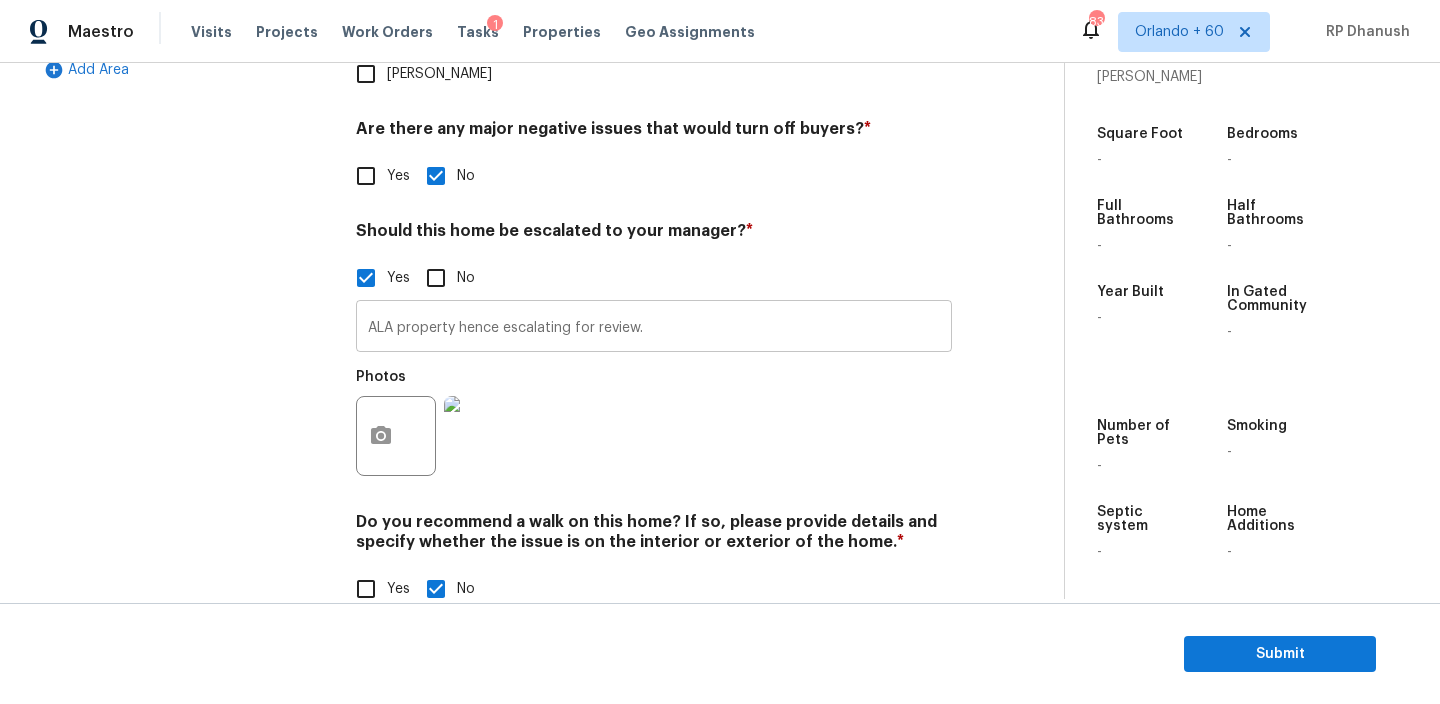 click on "ALA property hence escalating for review." at bounding box center [654, 328] 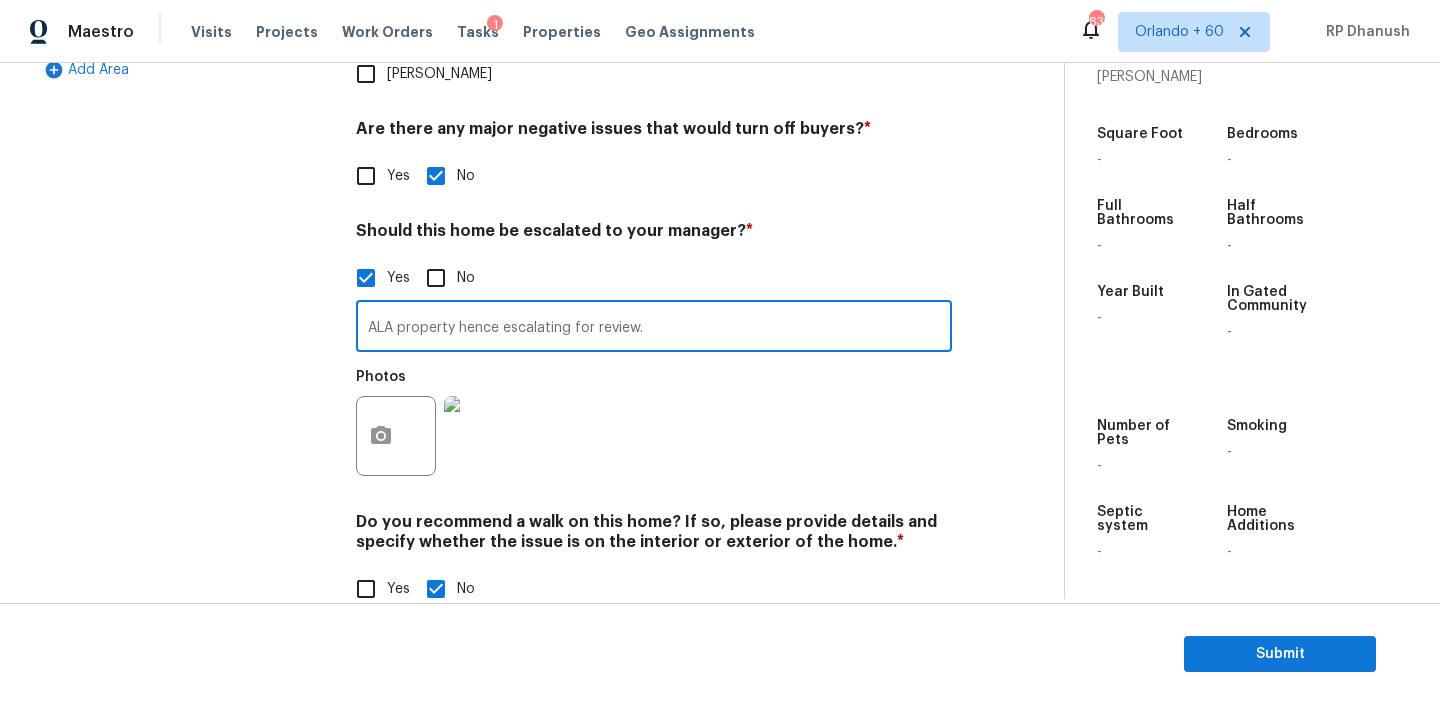 click on "ALA property hence escalating for review." at bounding box center (654, 328) 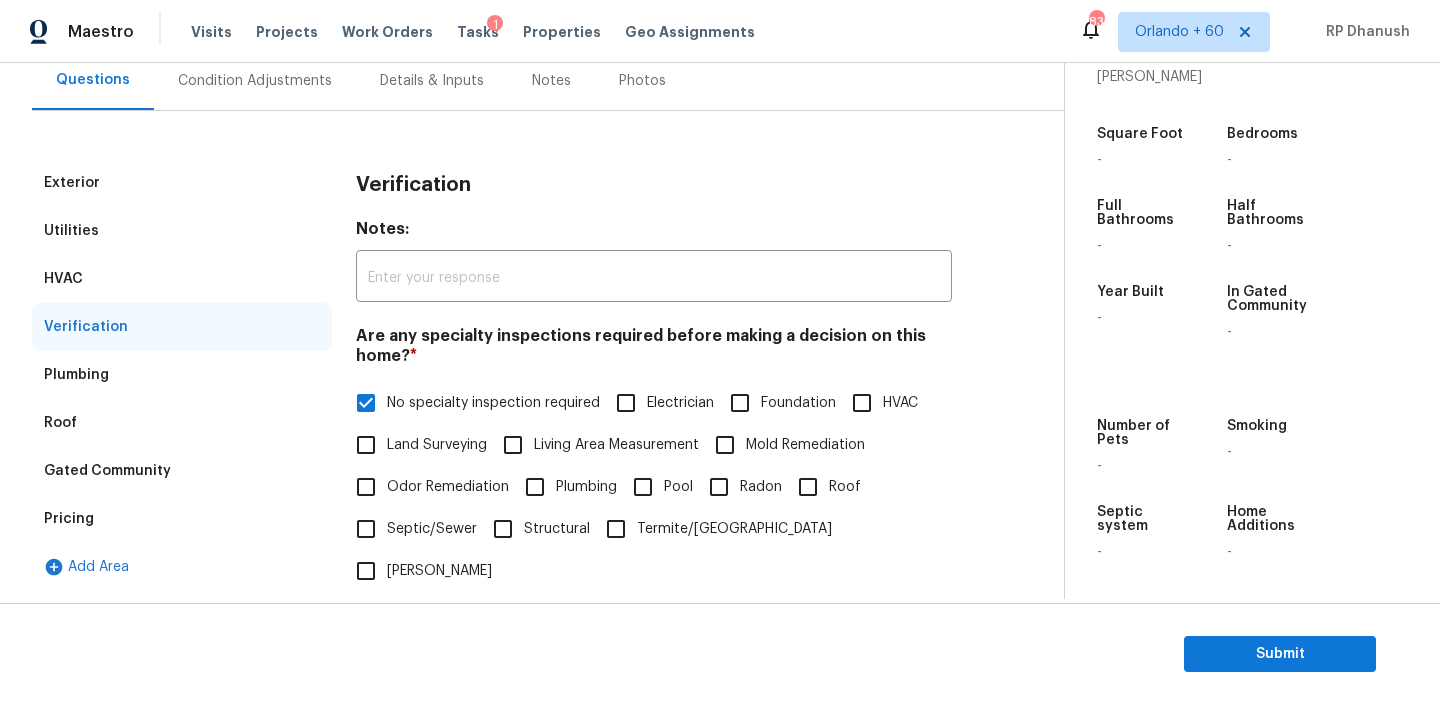 scroll, scrollTop: 118, scrollLeft: 0, axis: vertical 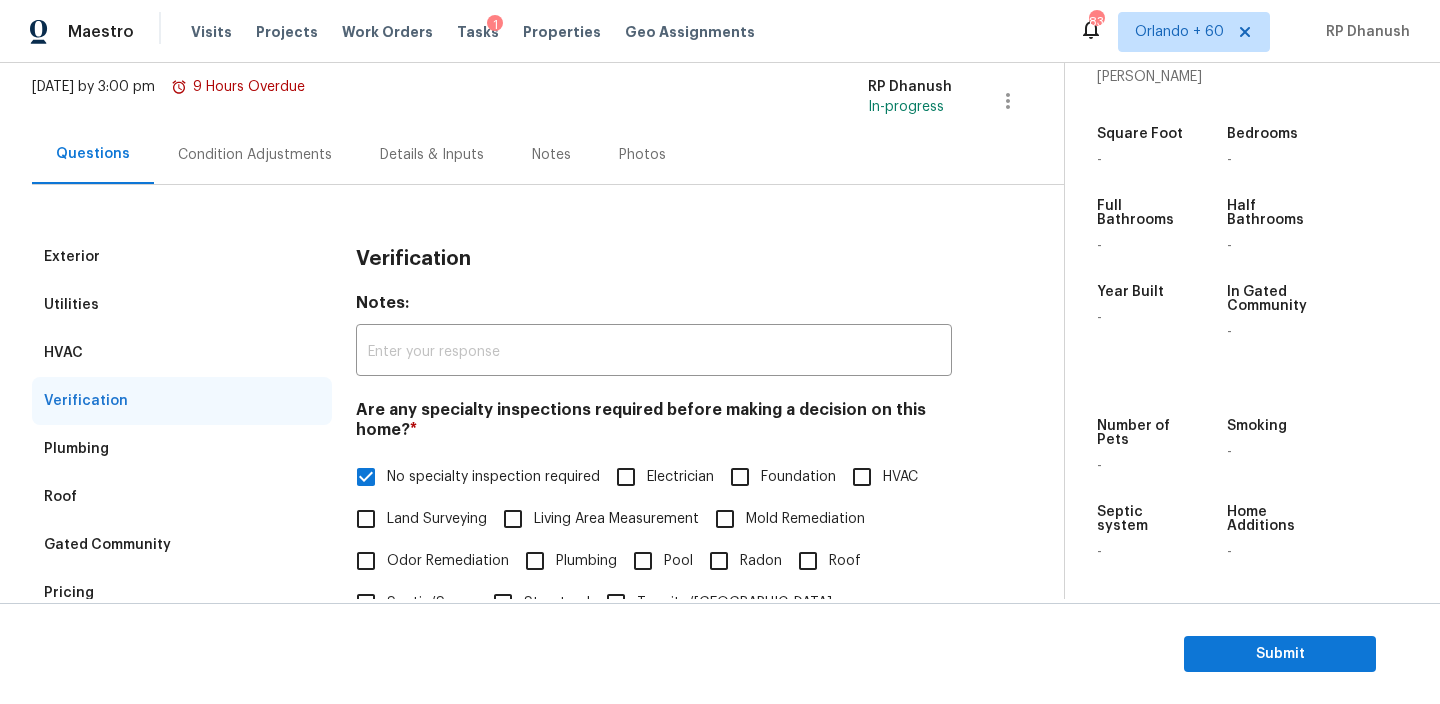 click on "Exterior" at bounding box center (182, 257) 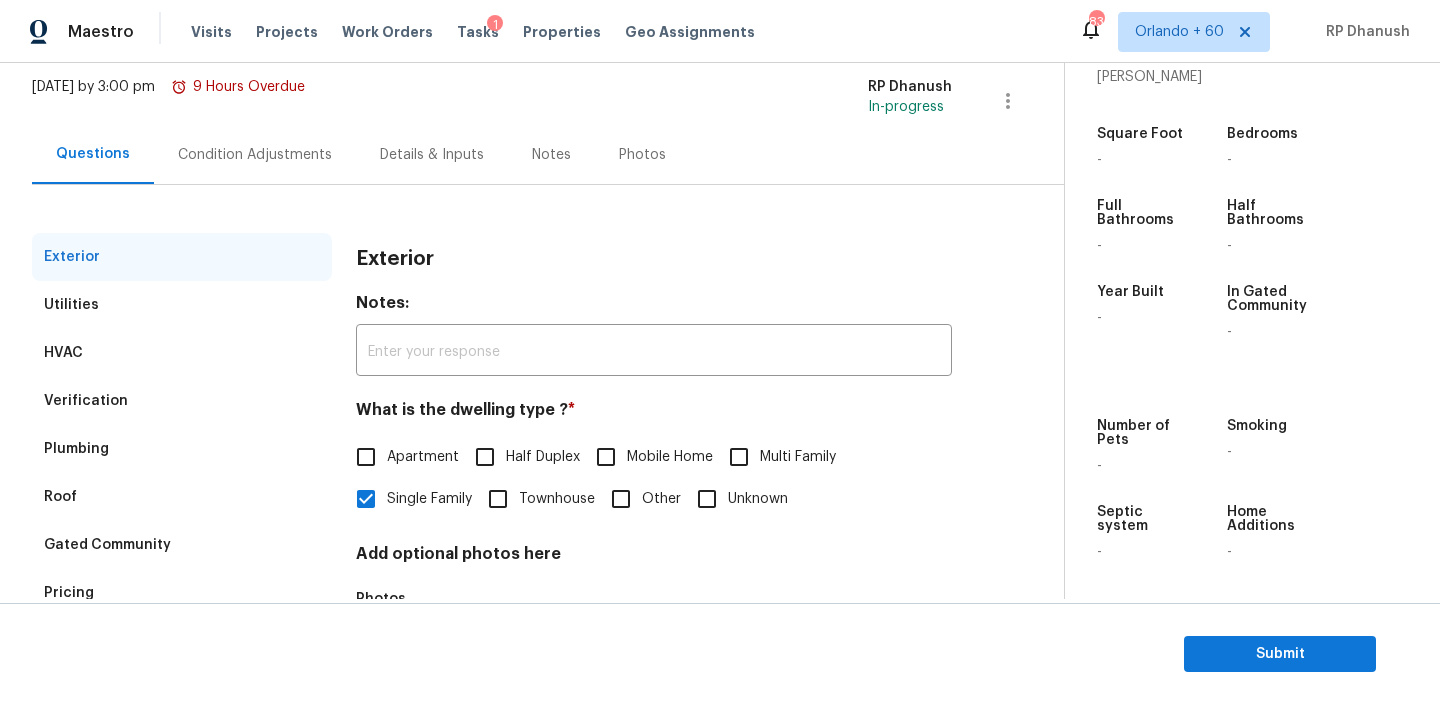 click on "Utilities" at bounding box center (182, 305) 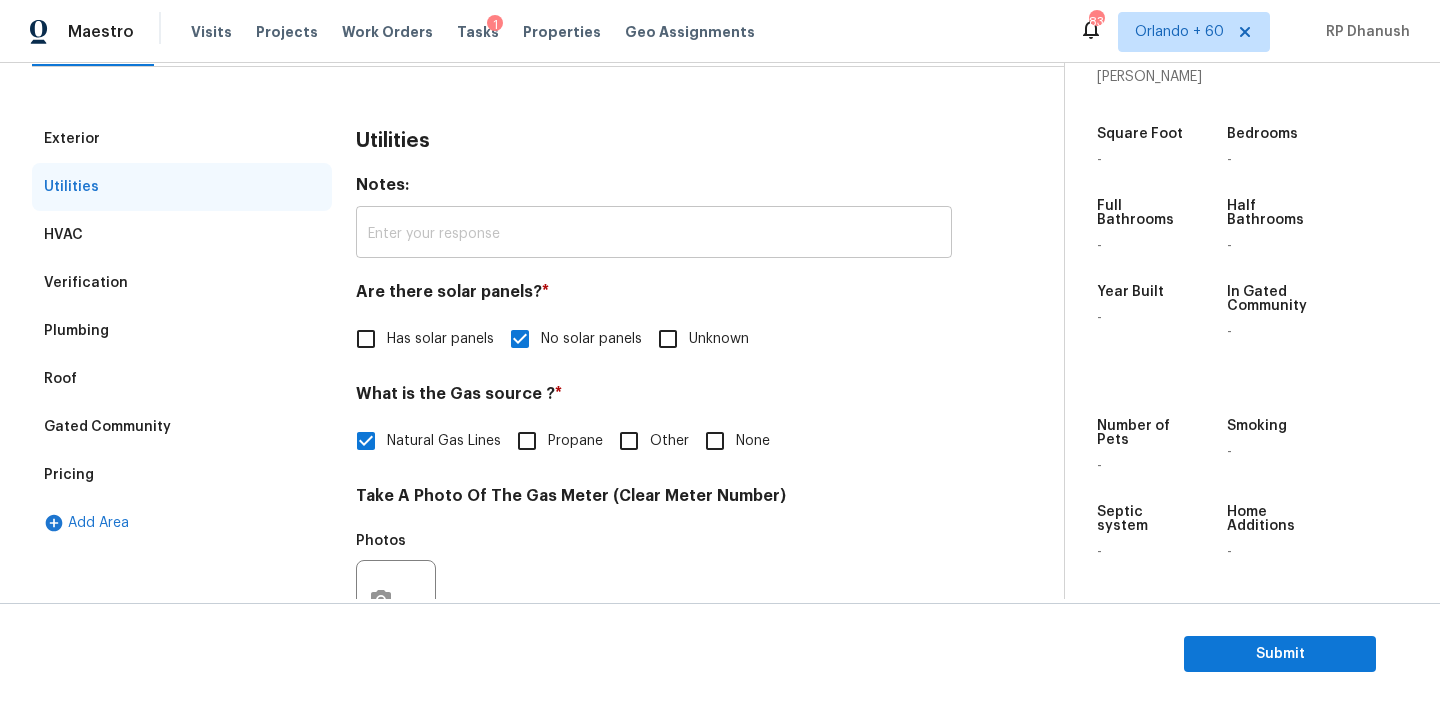 scroll, scrollTop: 341, scrollLeft: 0, axis: vertical 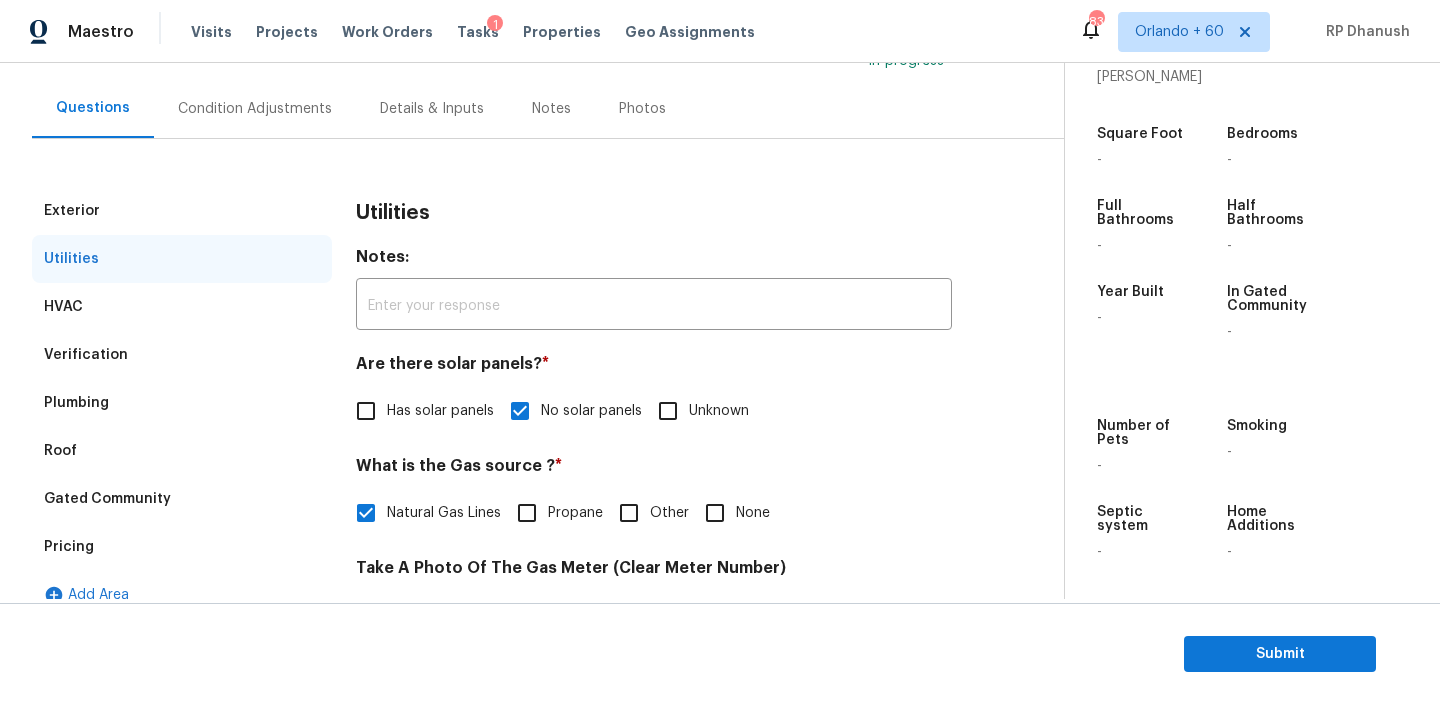click on "Condition Adjustments" at bounding box center [255, 108] 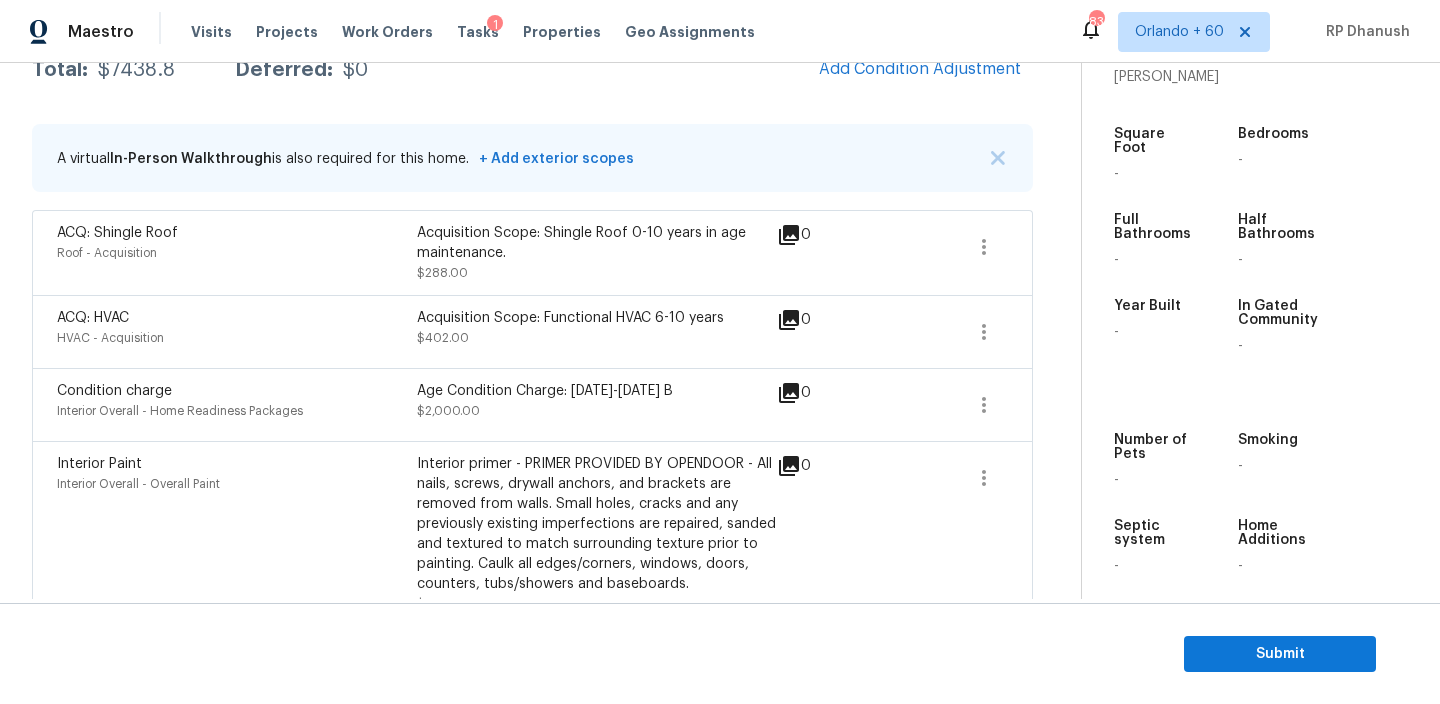 scroll, scrollTop: 263, scrollLeft: 0, axis: vertical 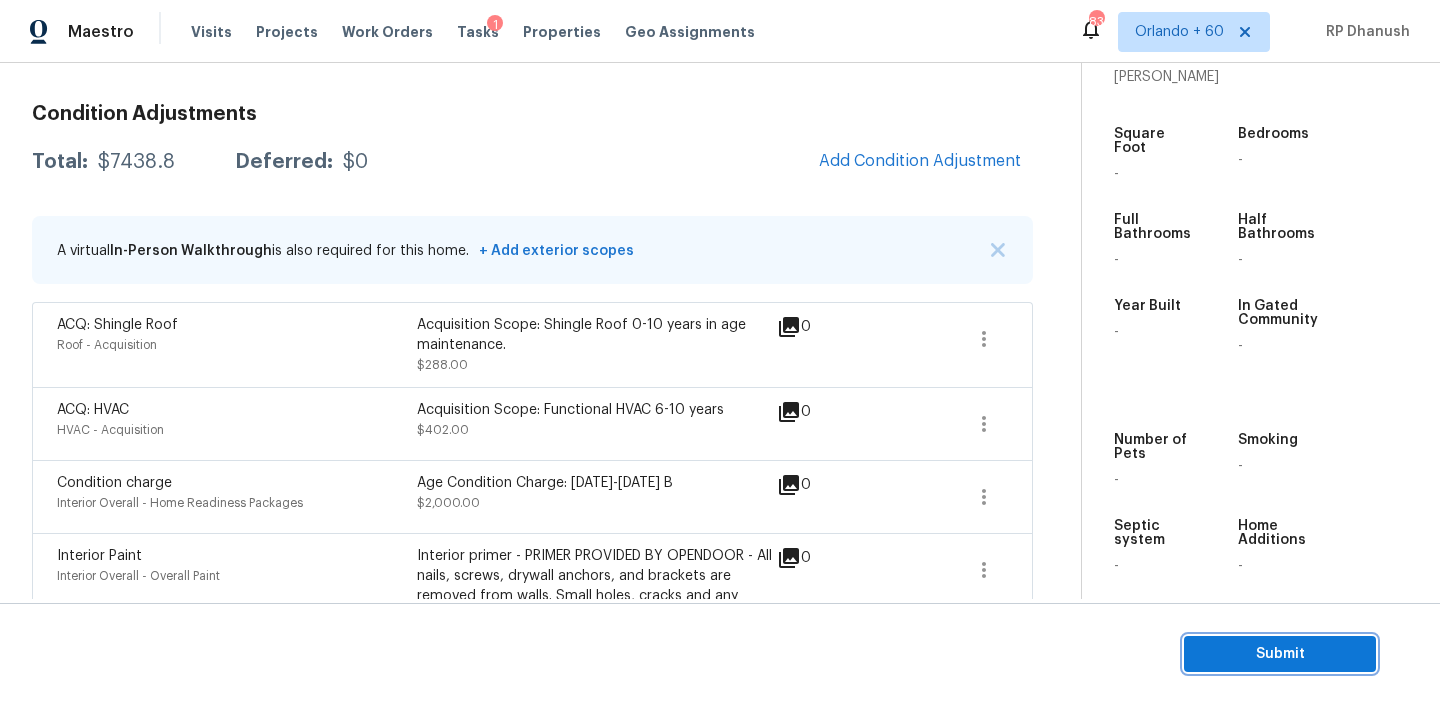click on "Submit" at bounding box center [1280, 654] 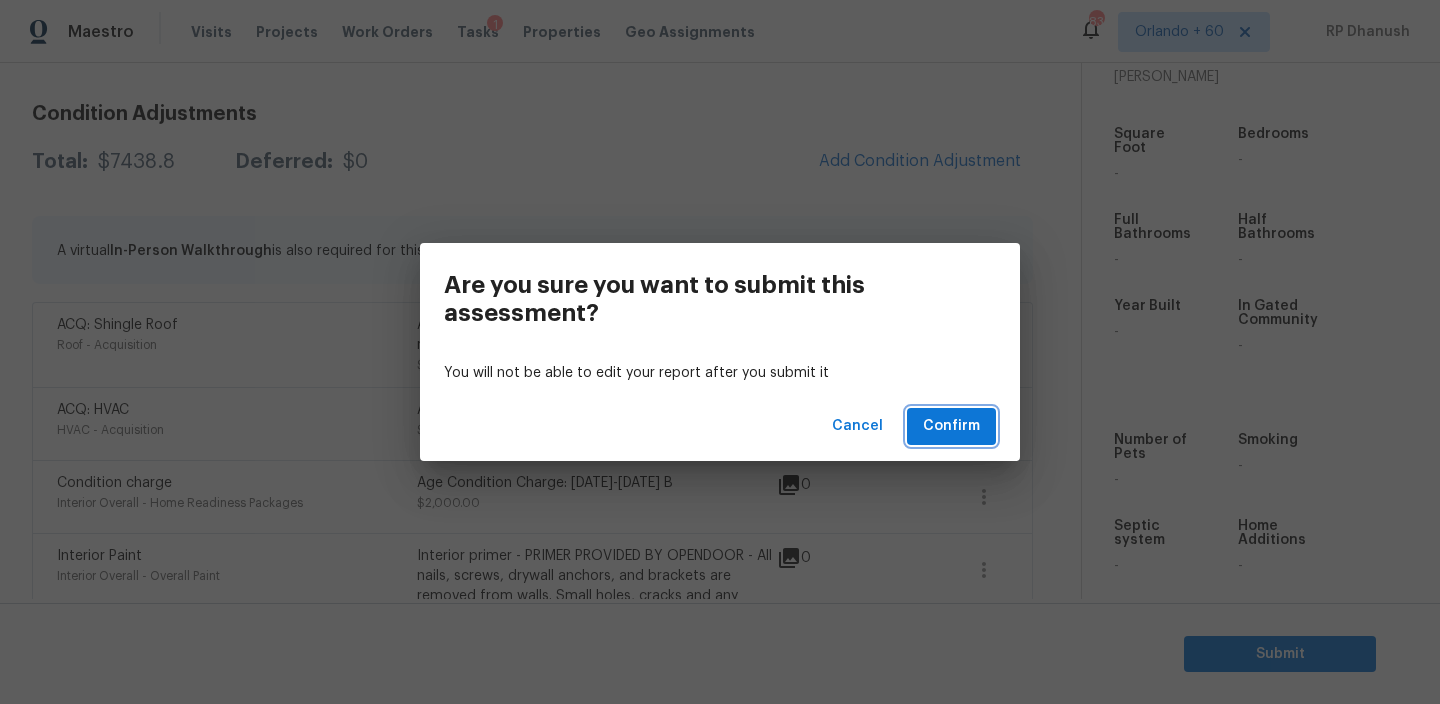 click on "Confirm" at bounding box center [951, 426] 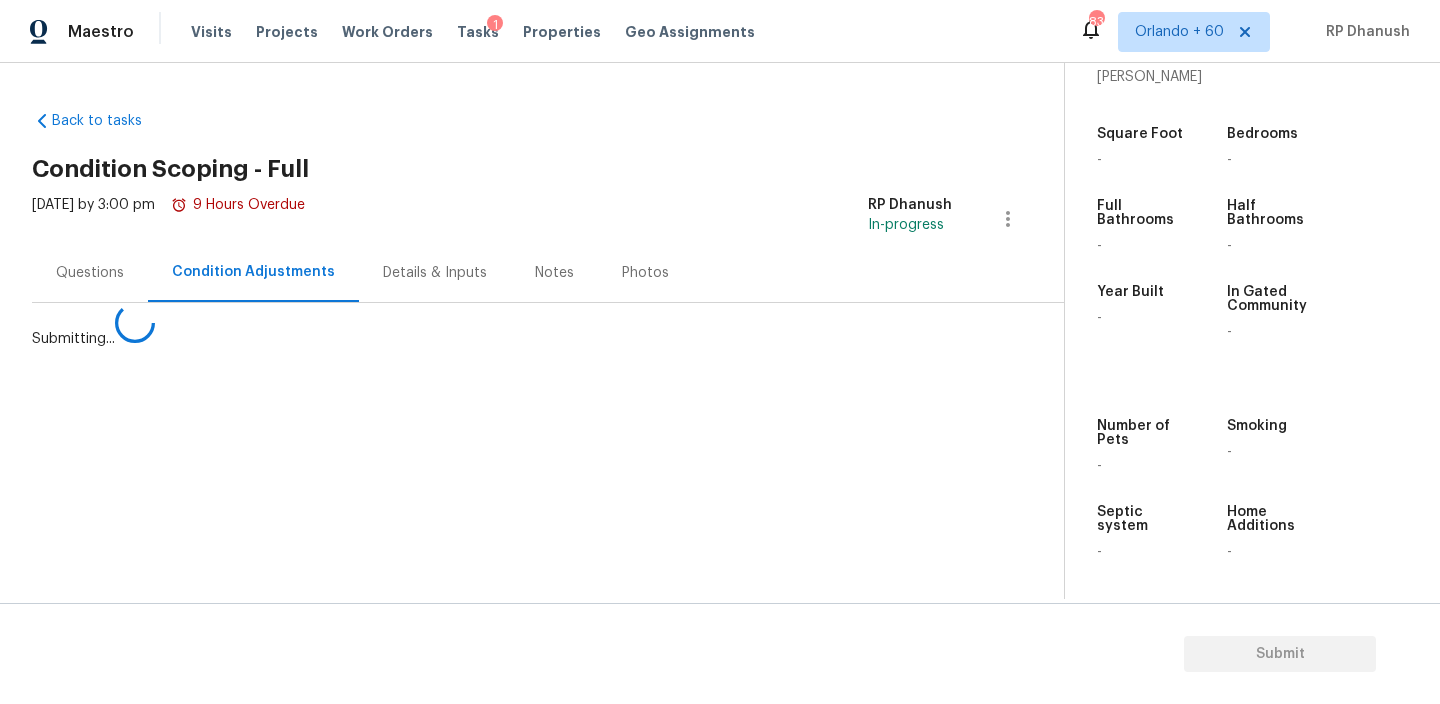scroll, scrollTop: 0, scrollLeft: 0, axis: both 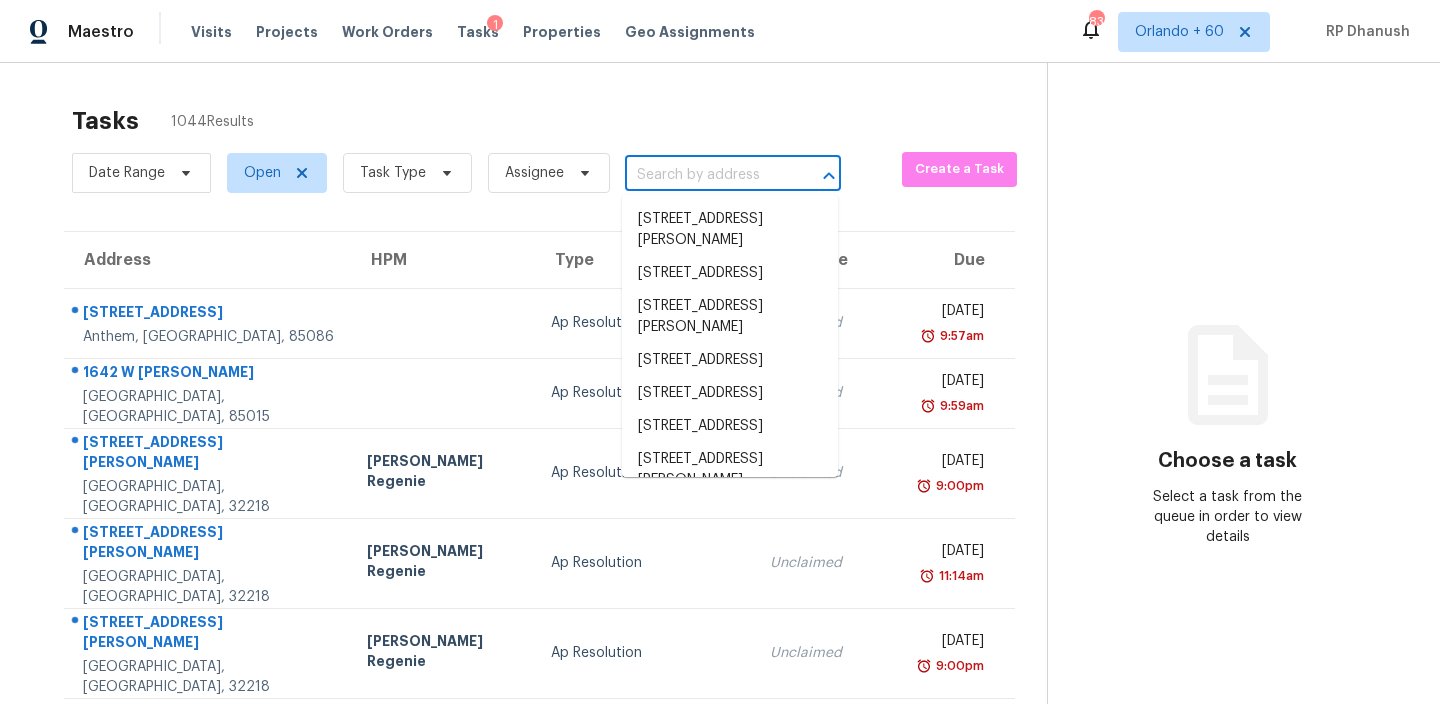 click at bounding box center (705, 175) 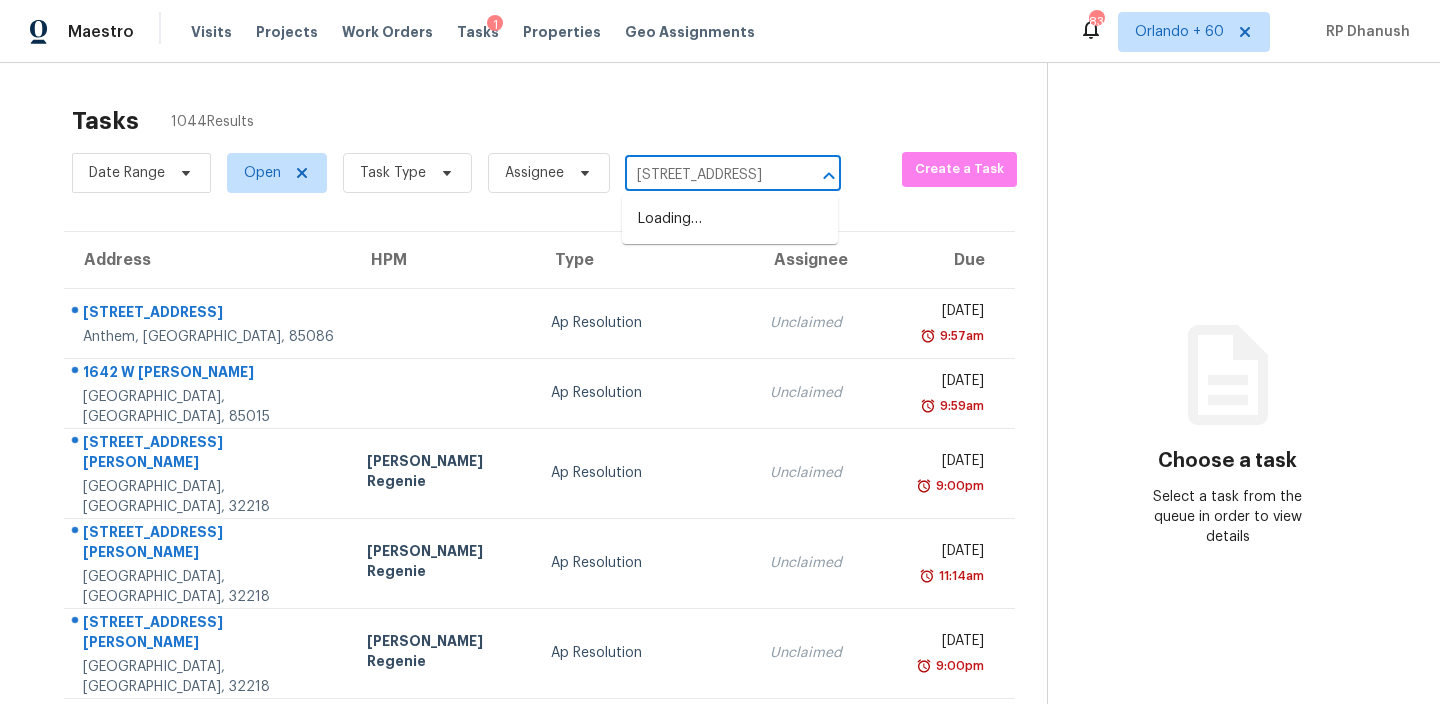 type on "[STREET_ADDRESS]" 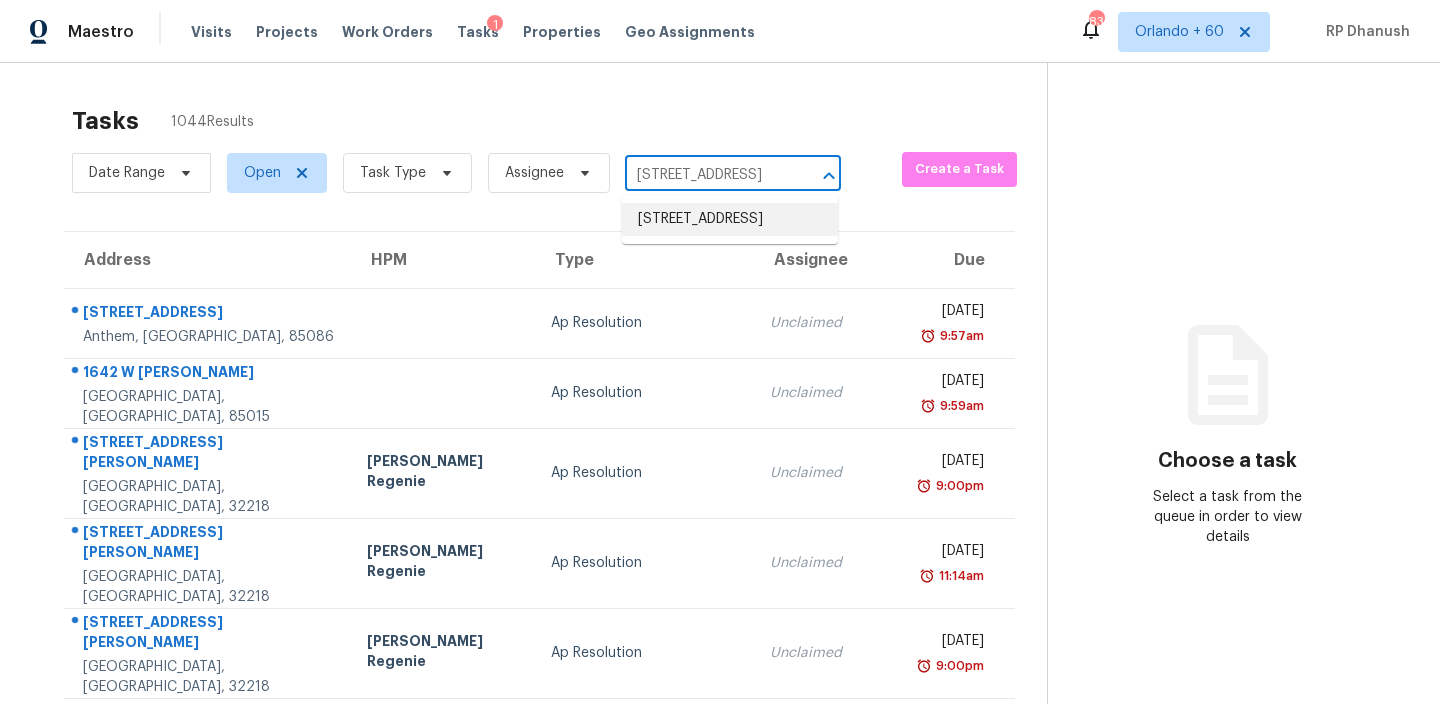 click on "[STREET_ADDRESS]" at bounding box center (730, 219) 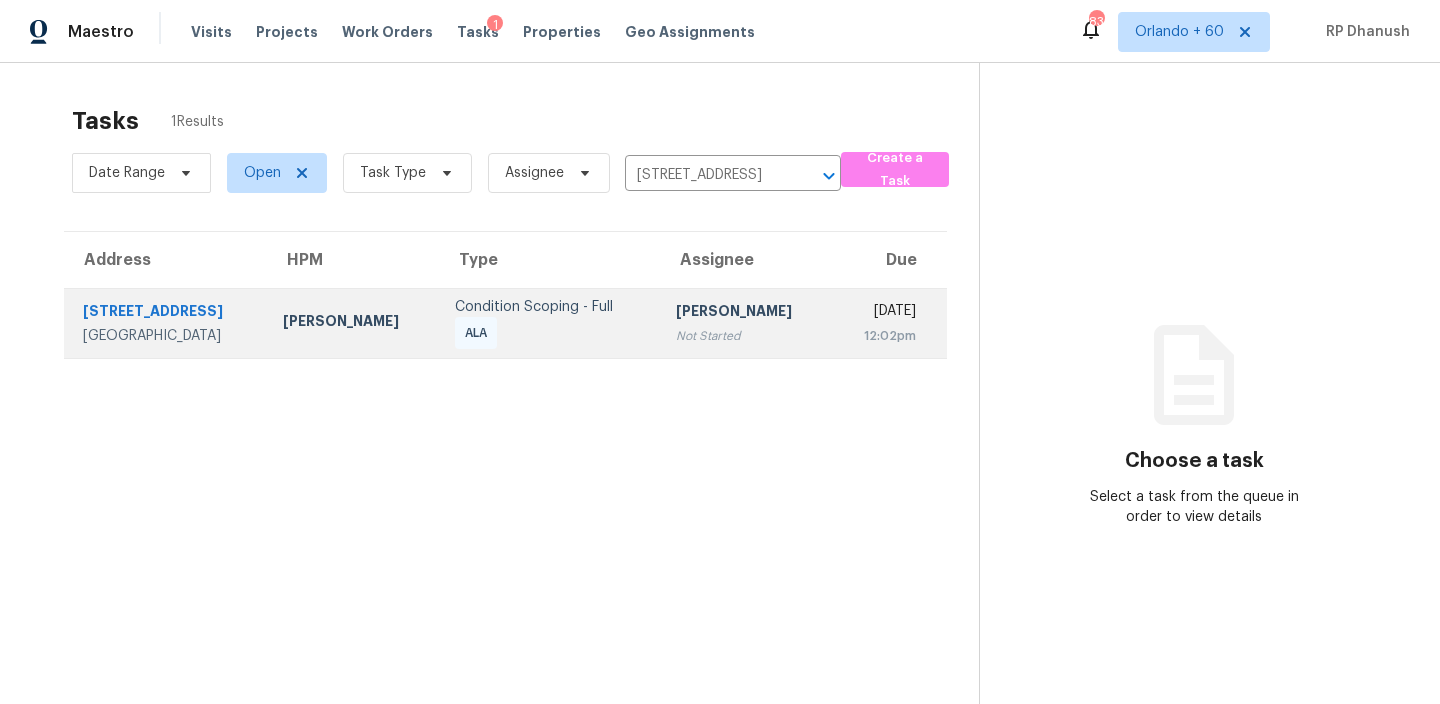 click on "[DATE] 12:02pm" at bounding box center (889, 323) 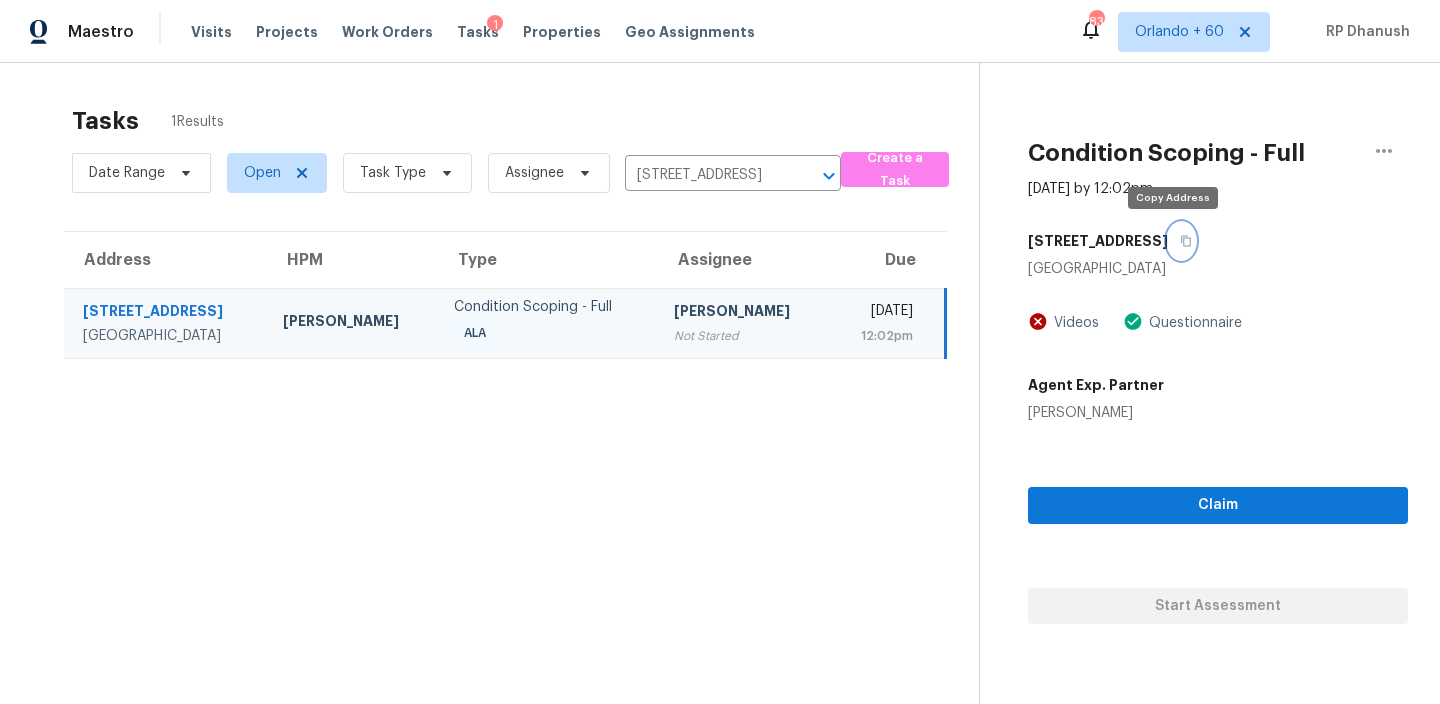 click at bounding box center [1181, 241] 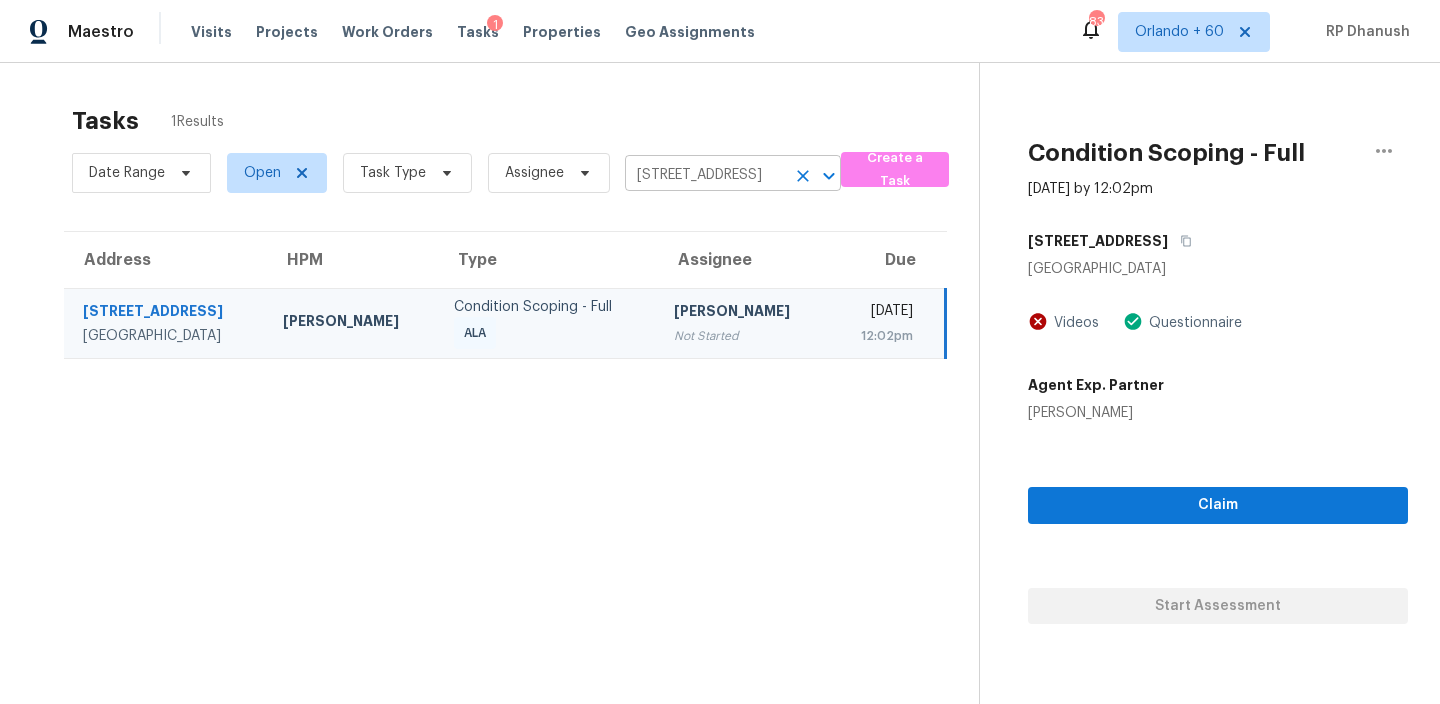 click on "[STREET_ADDRESS]" at bounding box center [705, 175] 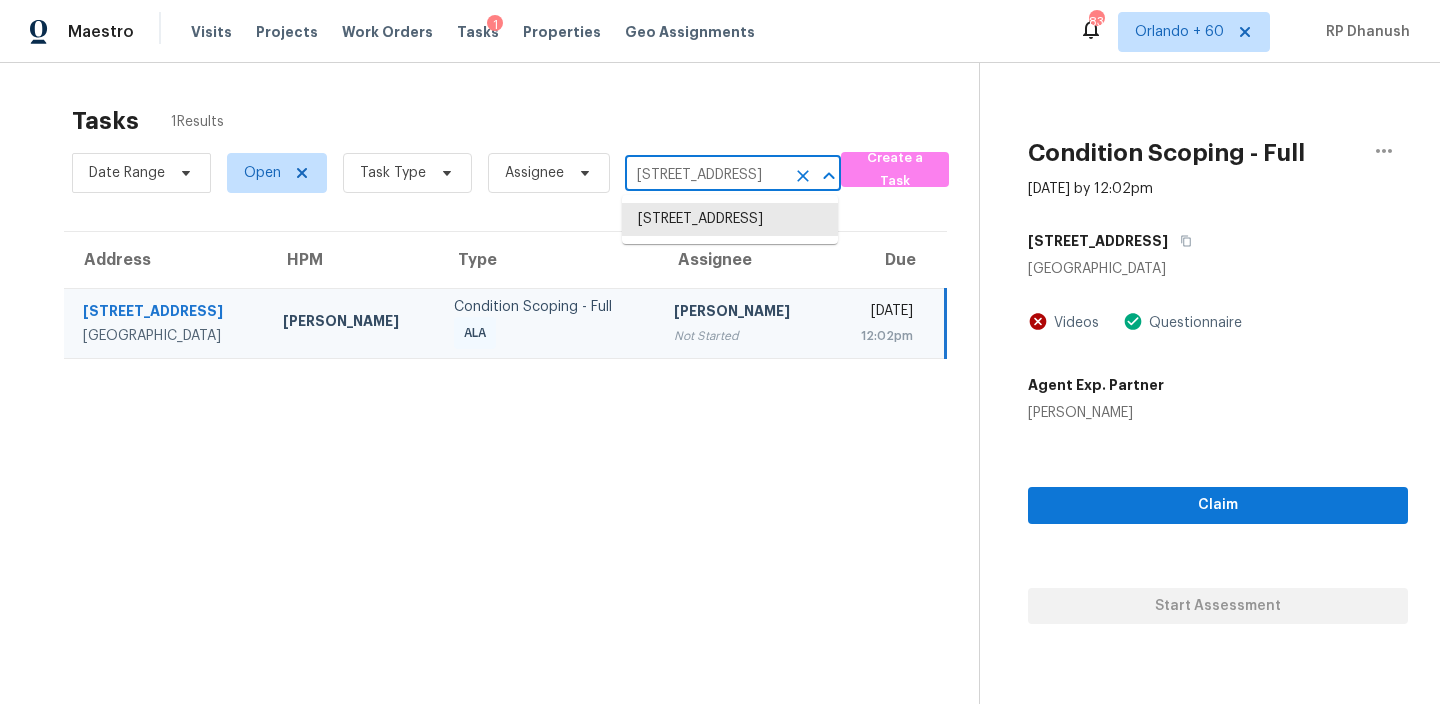 click on "[STREET_ADDRESS]" at bounding box center (705, 175) 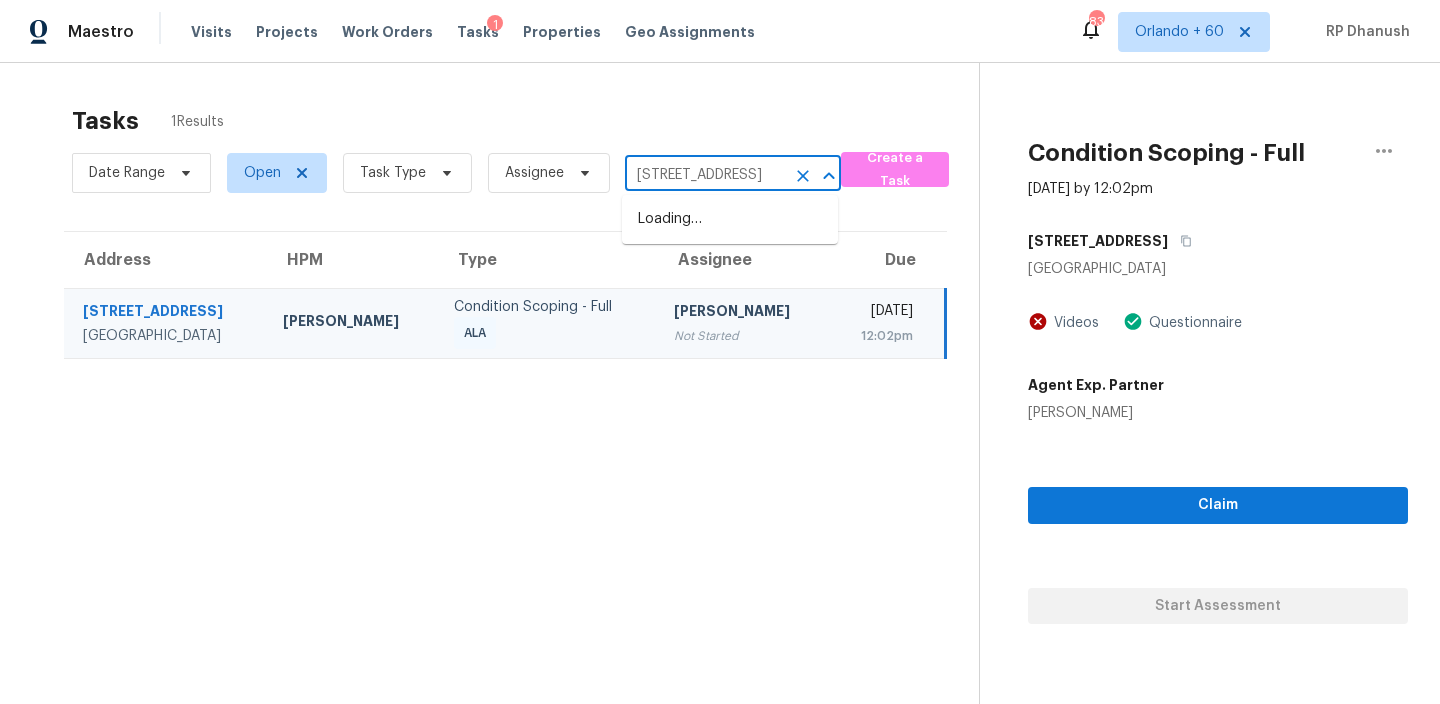 scroll, scrollTop: 0, scrollLeft: 166, axis: horizontal 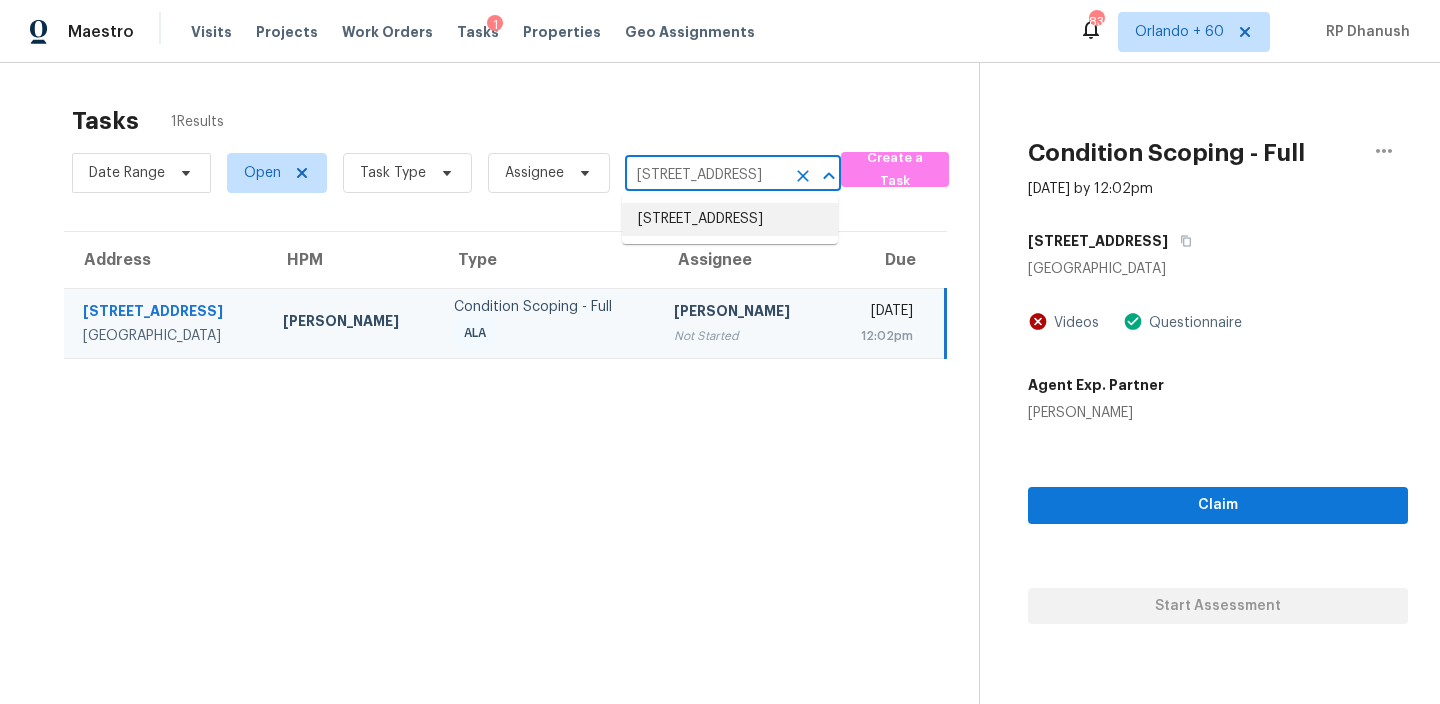 click on "[STREET_ADDRESS]" at bounding box center [730, 219] 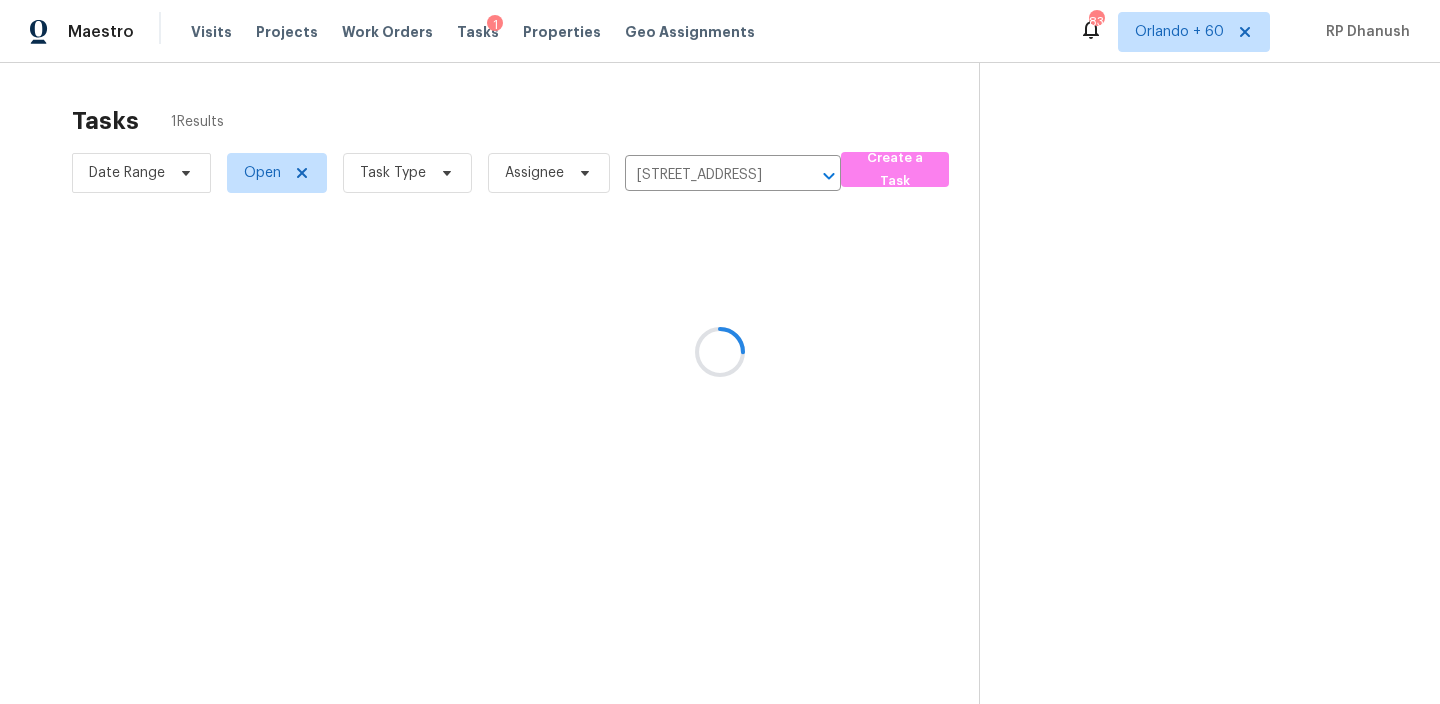 click at bounding box center (720, 352) 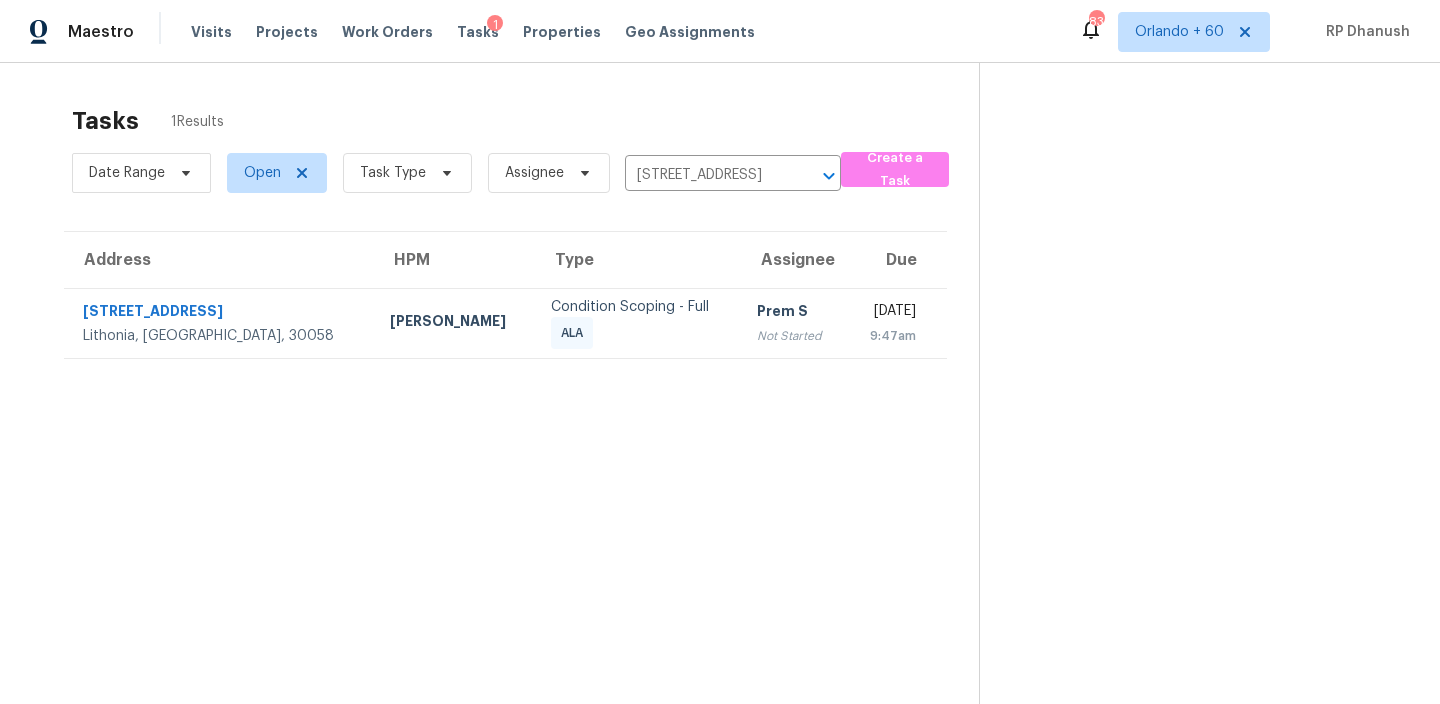 click on "9:47am" at bounding box center [889, 336] 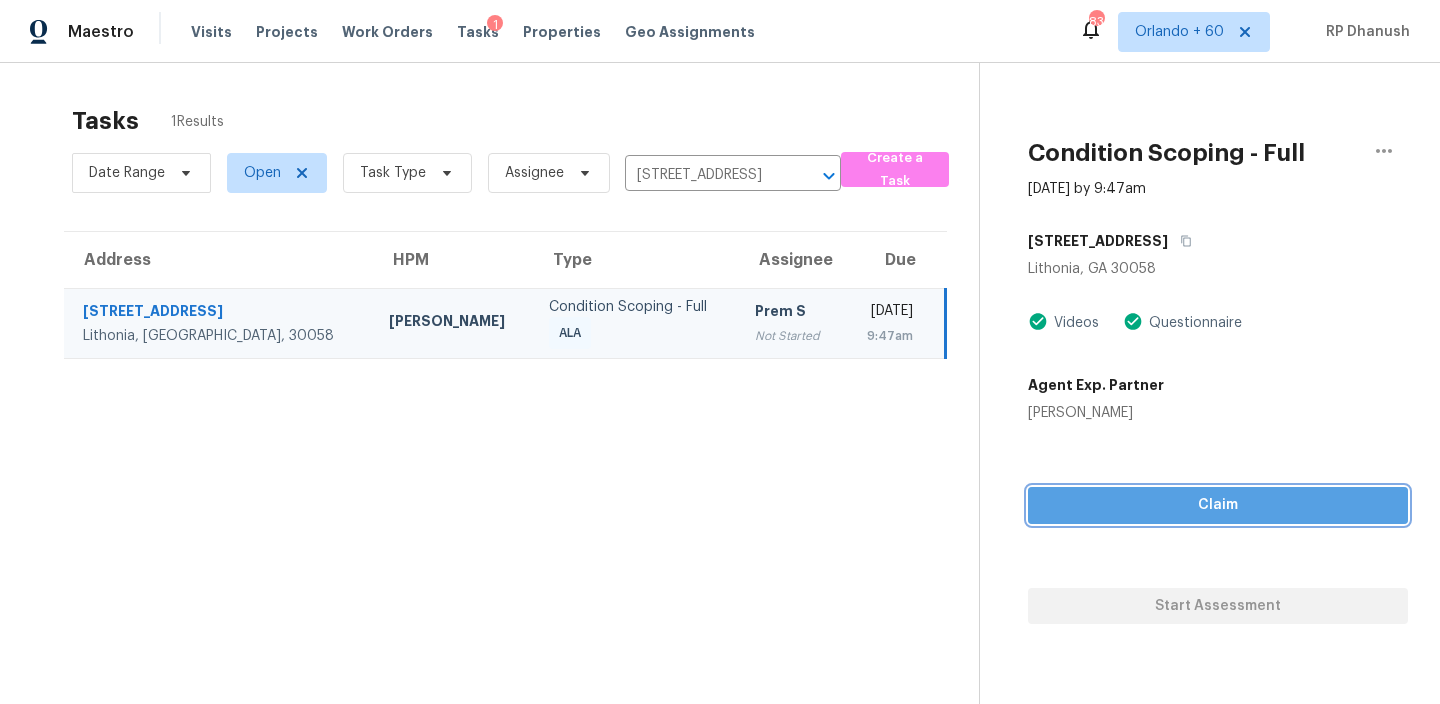 click on "Claim" at bounding box center [1218, 505] 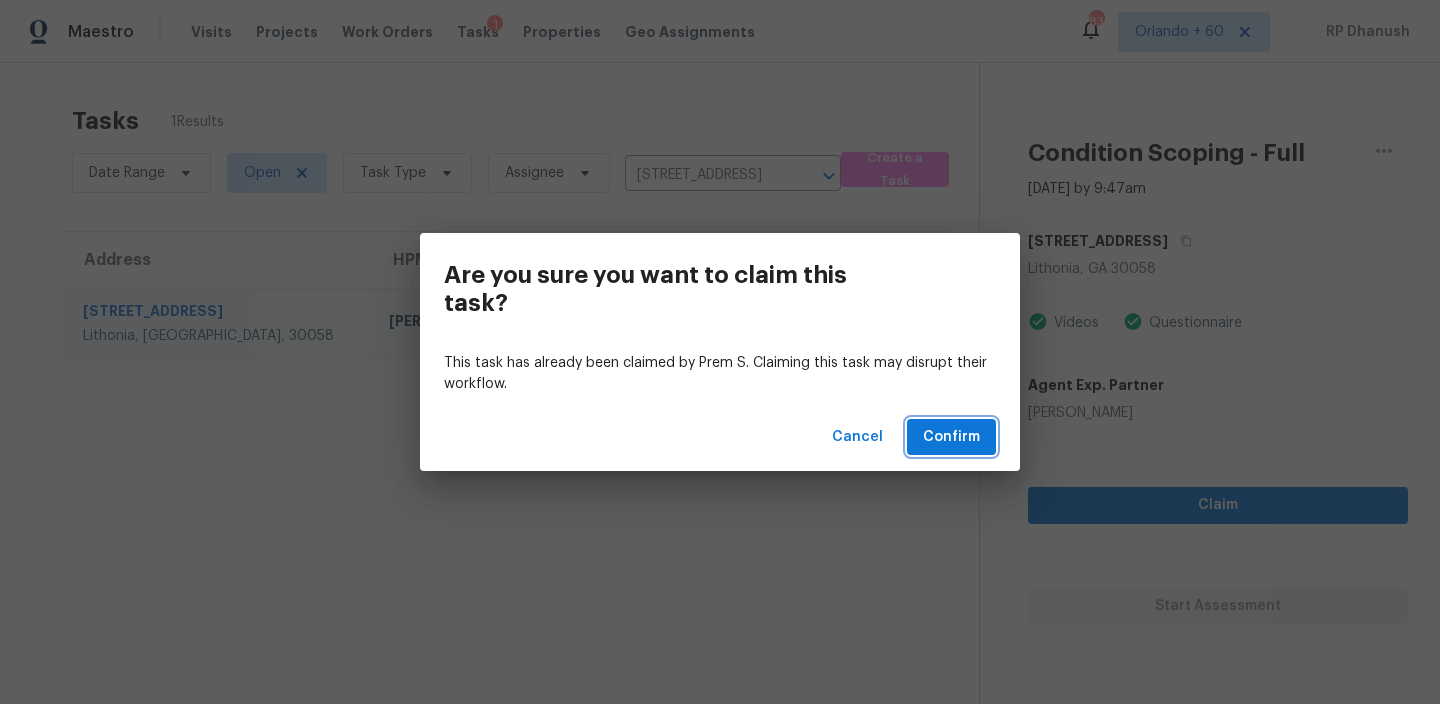 click on "Confirm" at bounding box center (951, 437) 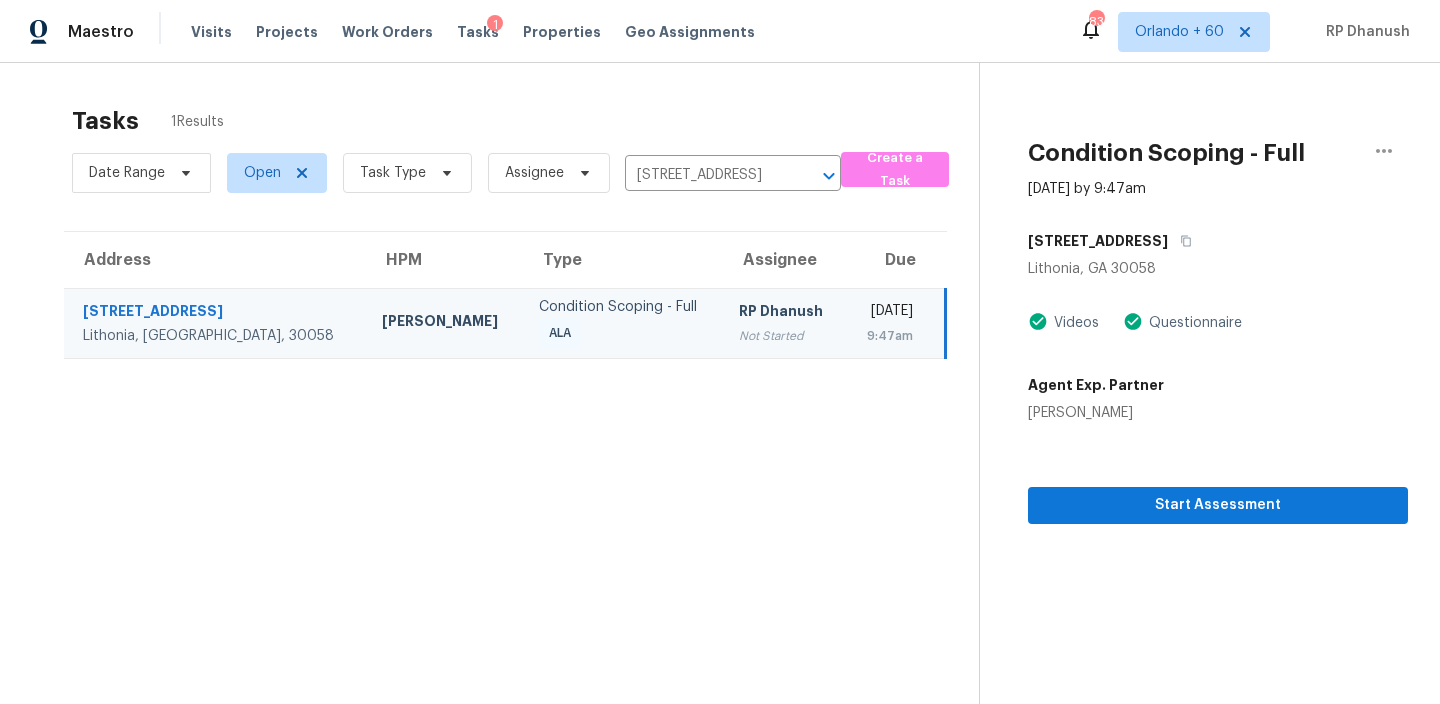 scroll, scrollTop: 23, scrollLeft: 0, axis: vertical 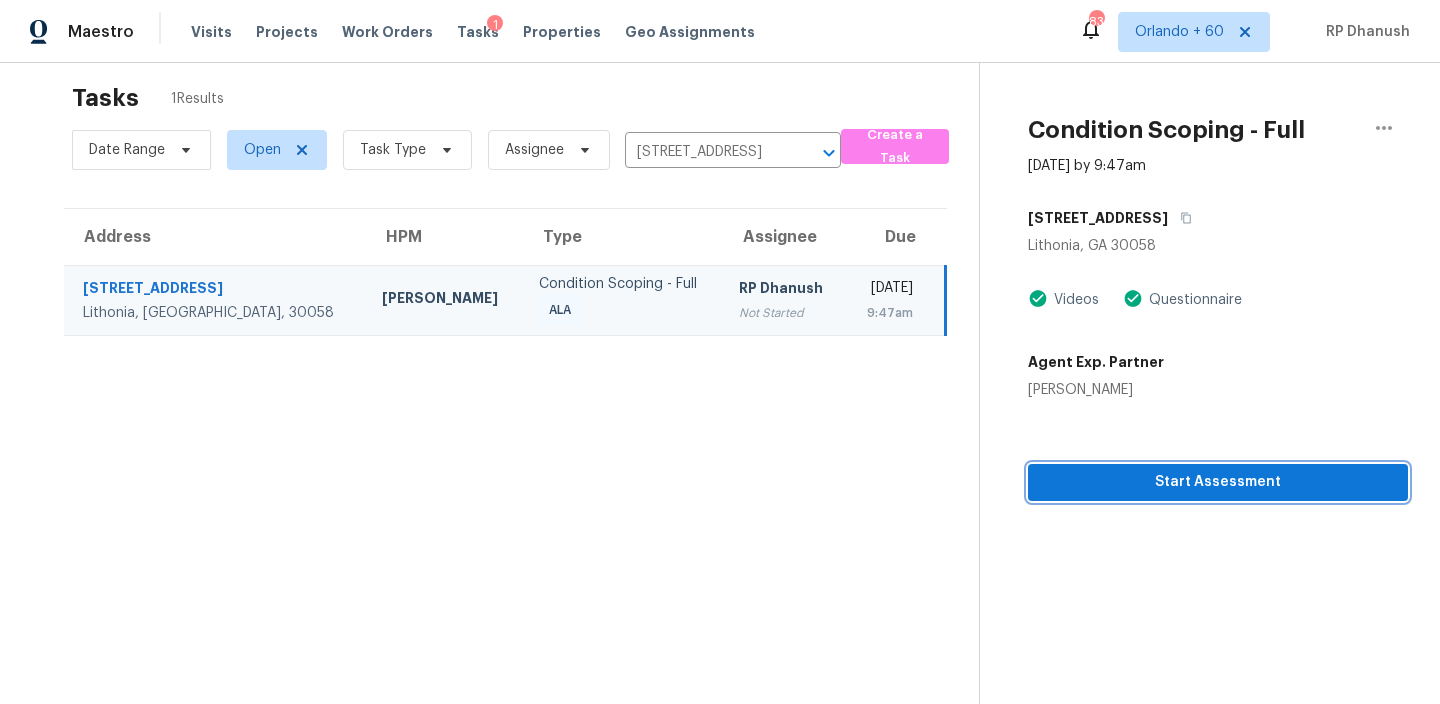 click on "Start Assessment" at bounding box center [1218, 482] 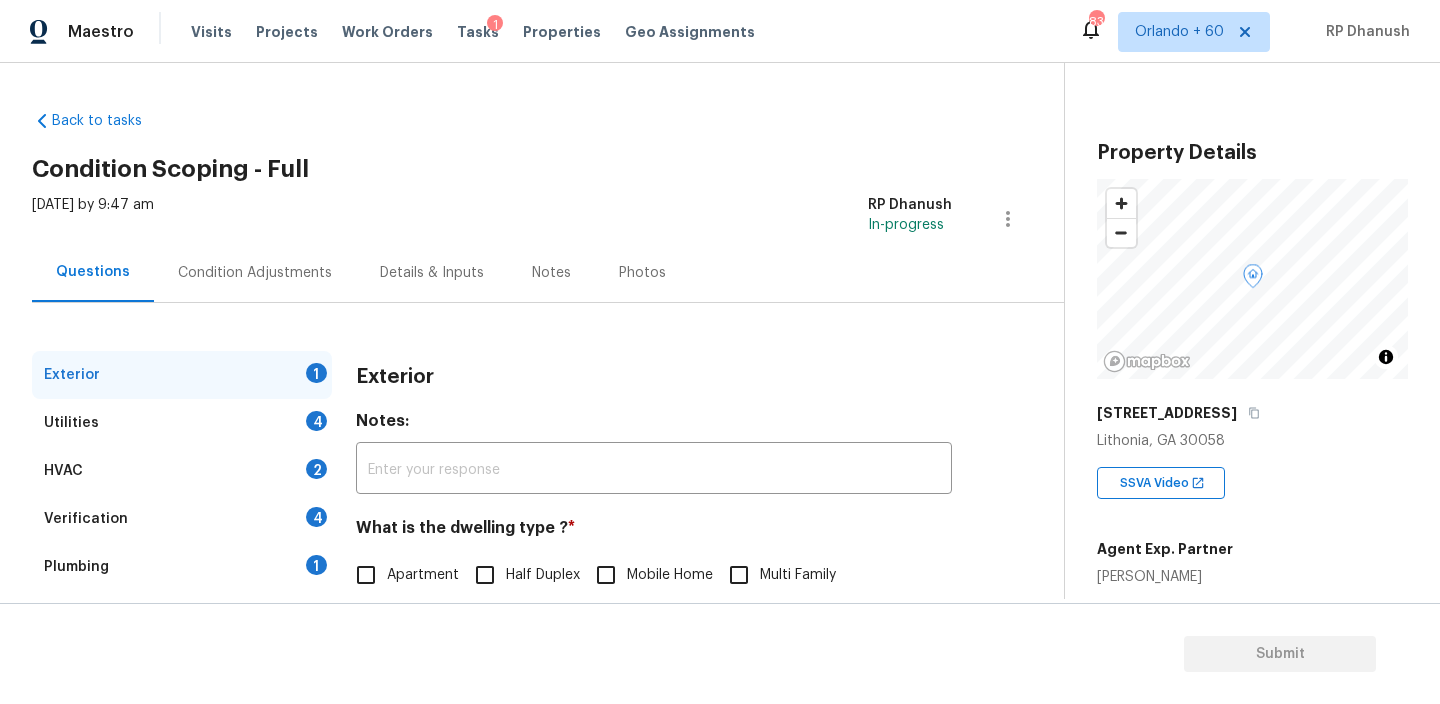 scroll, scrollTop: 103, scrollLeft: 0, axis: vertical 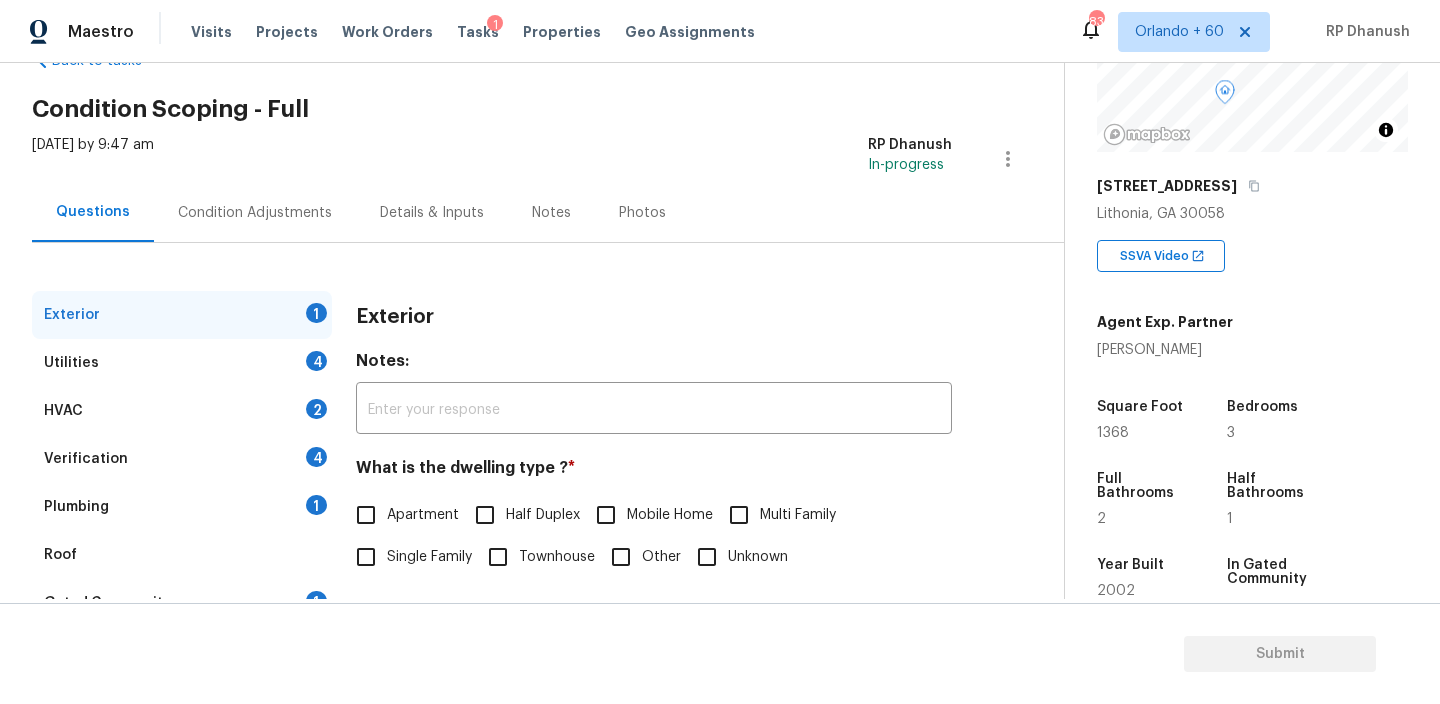 click on "Townhouse" at bounding box center (498, 557) 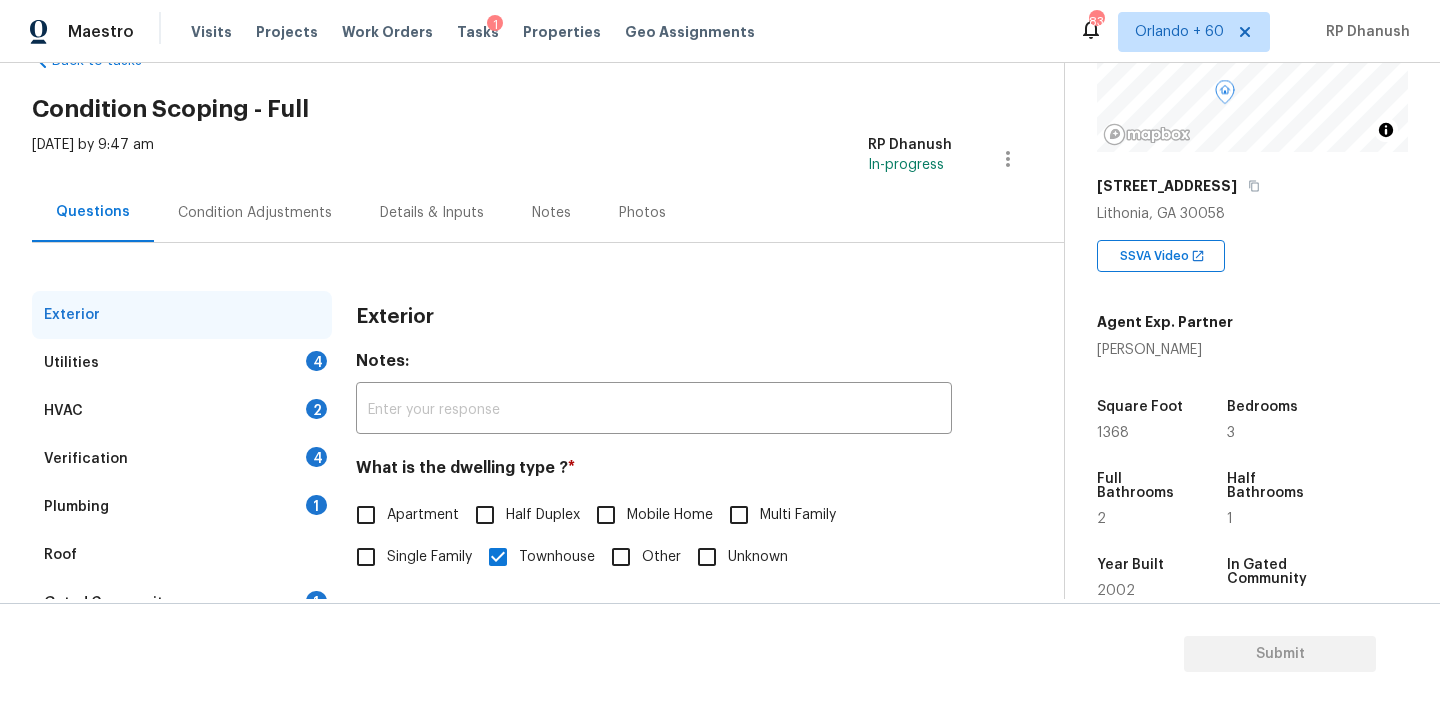 scroll, scrollTop: 320, scrollLeft: 0, axis: vertical 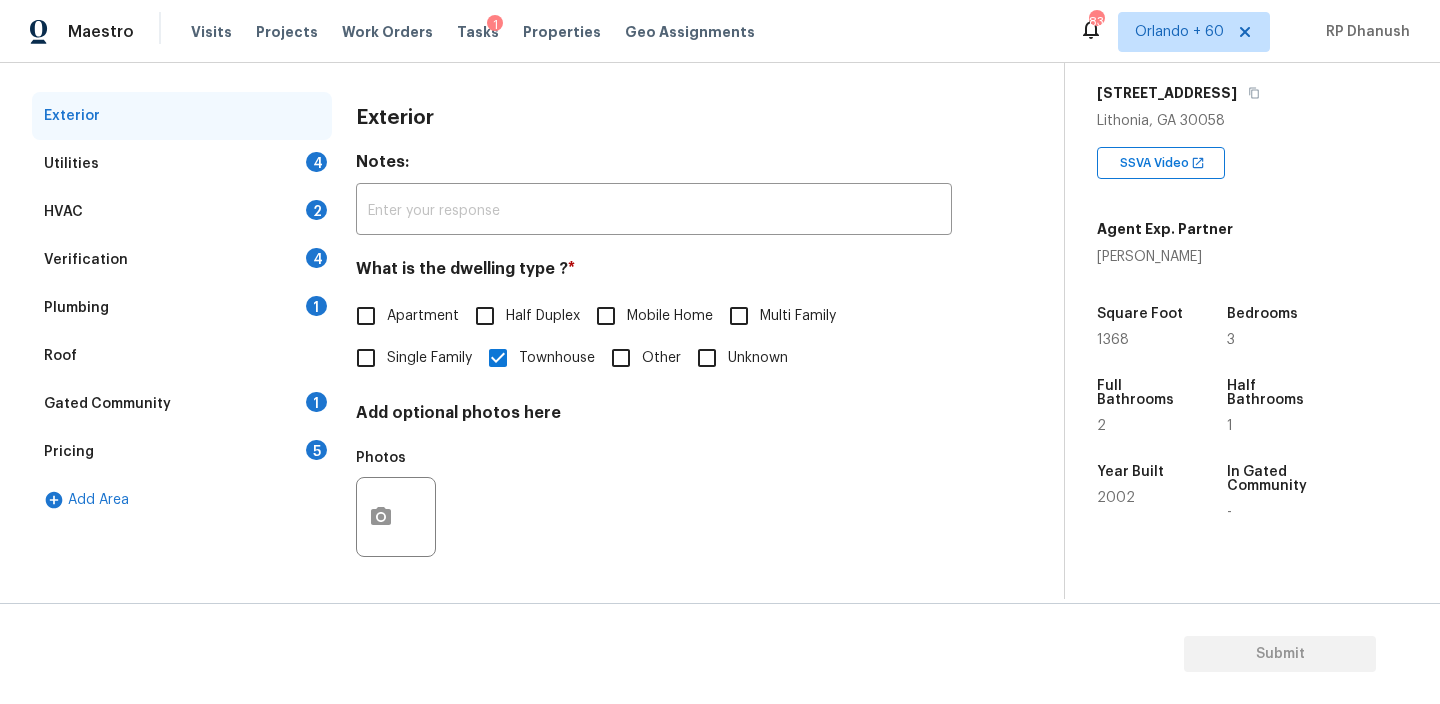 click on "Plumbing 1" at bounding box center [182, 308] 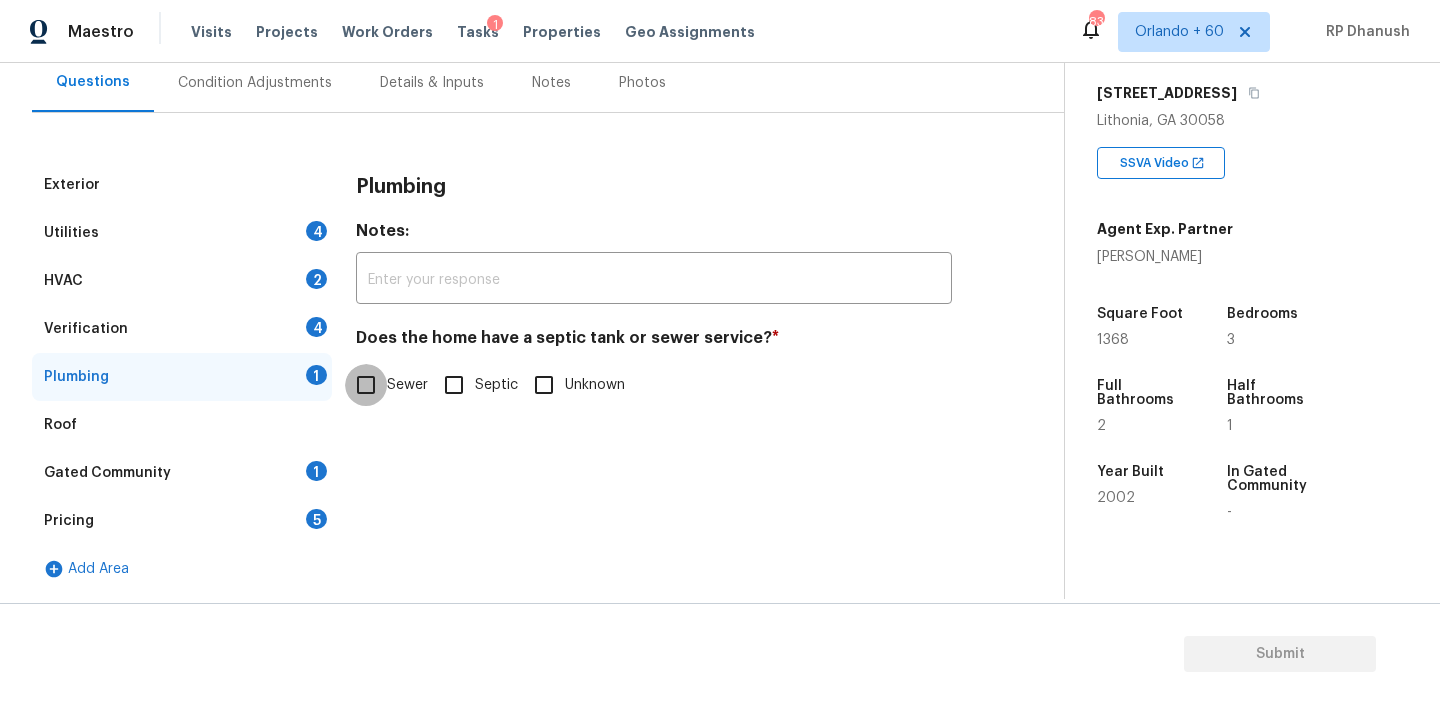 click on "Sewer" at bounding box center (366, 385) 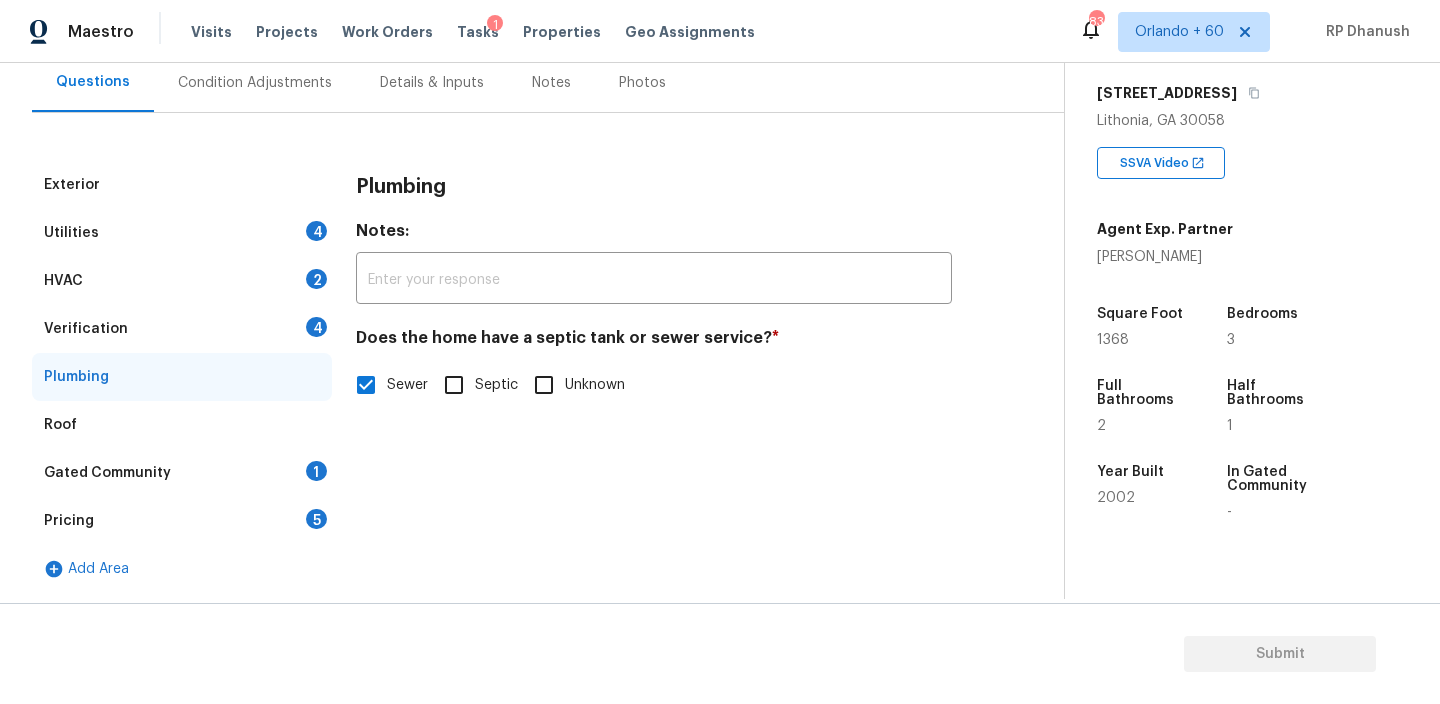 click on "Gated Community 1" at bounding box center [182, 473] 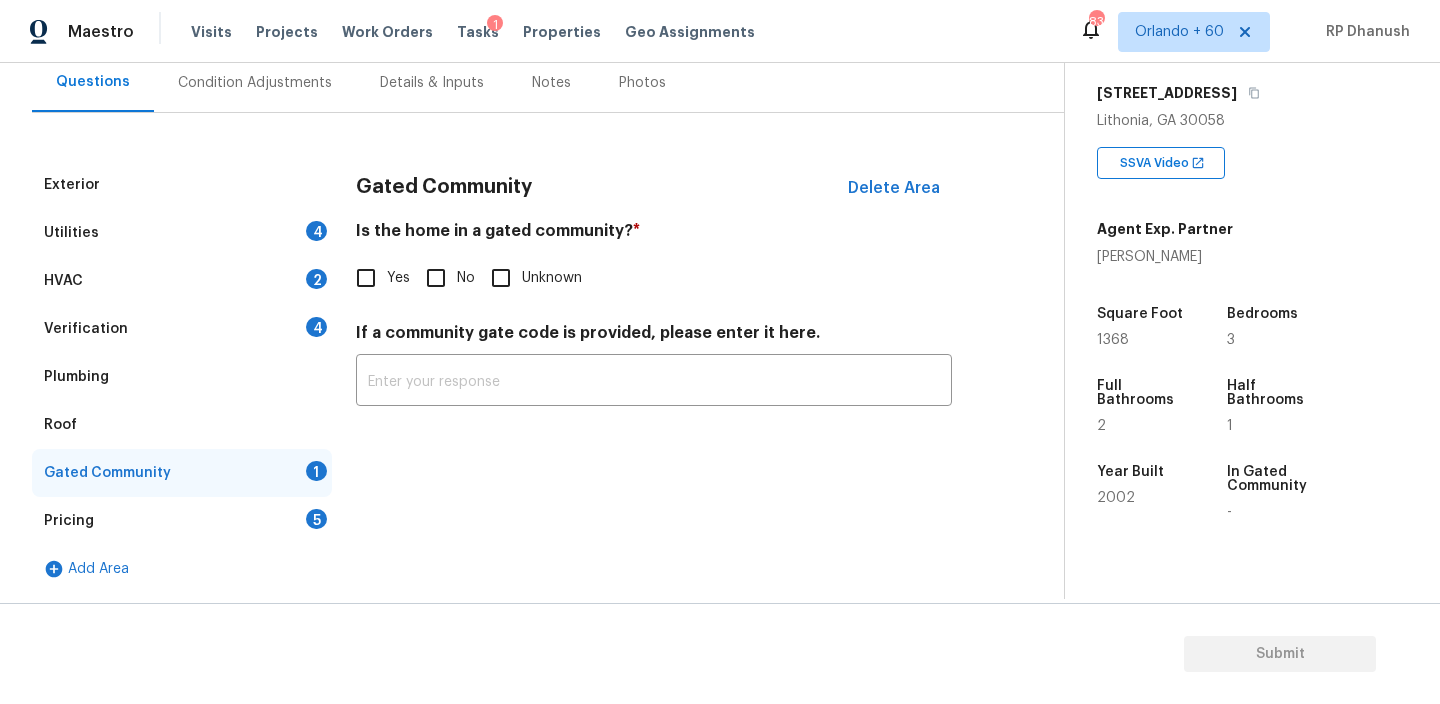 click on "No" at bounding box center [436, 278] 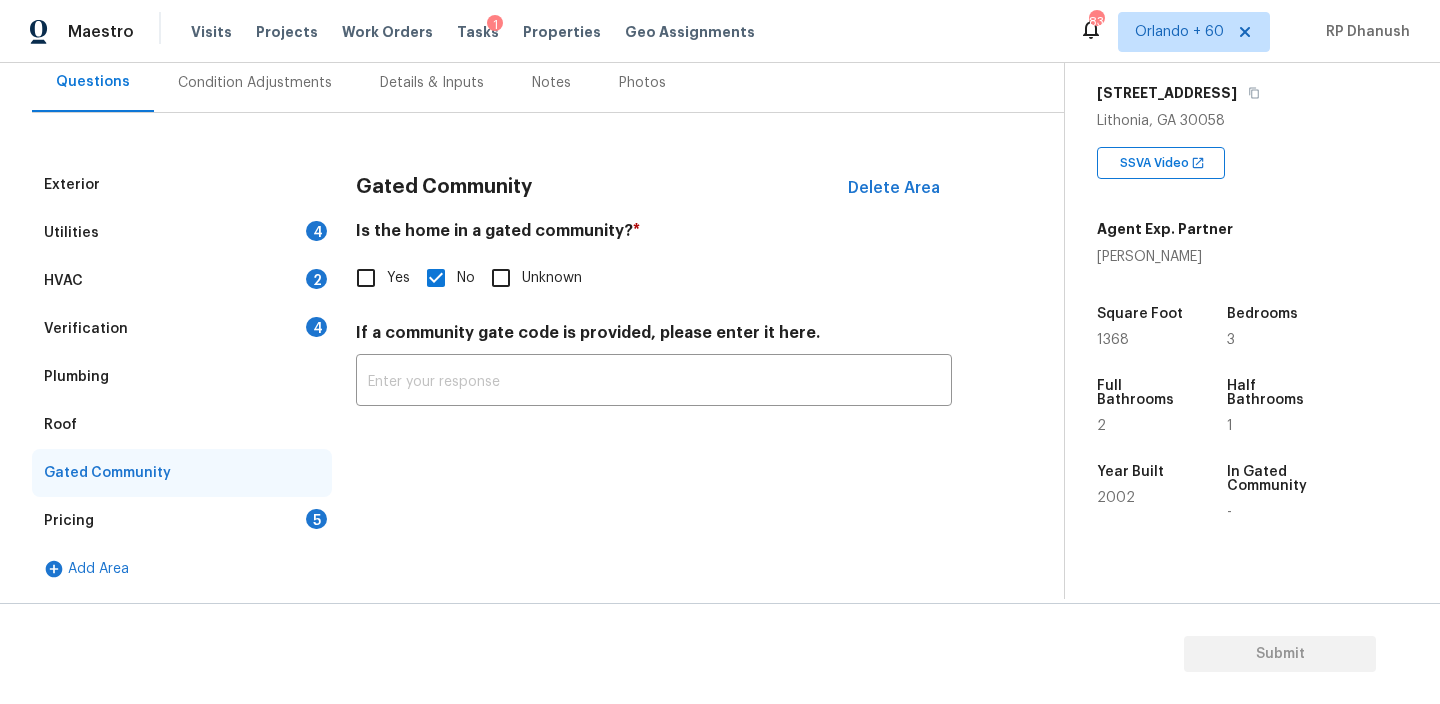 click on "Verification 4" at bounding box center (182, 329) 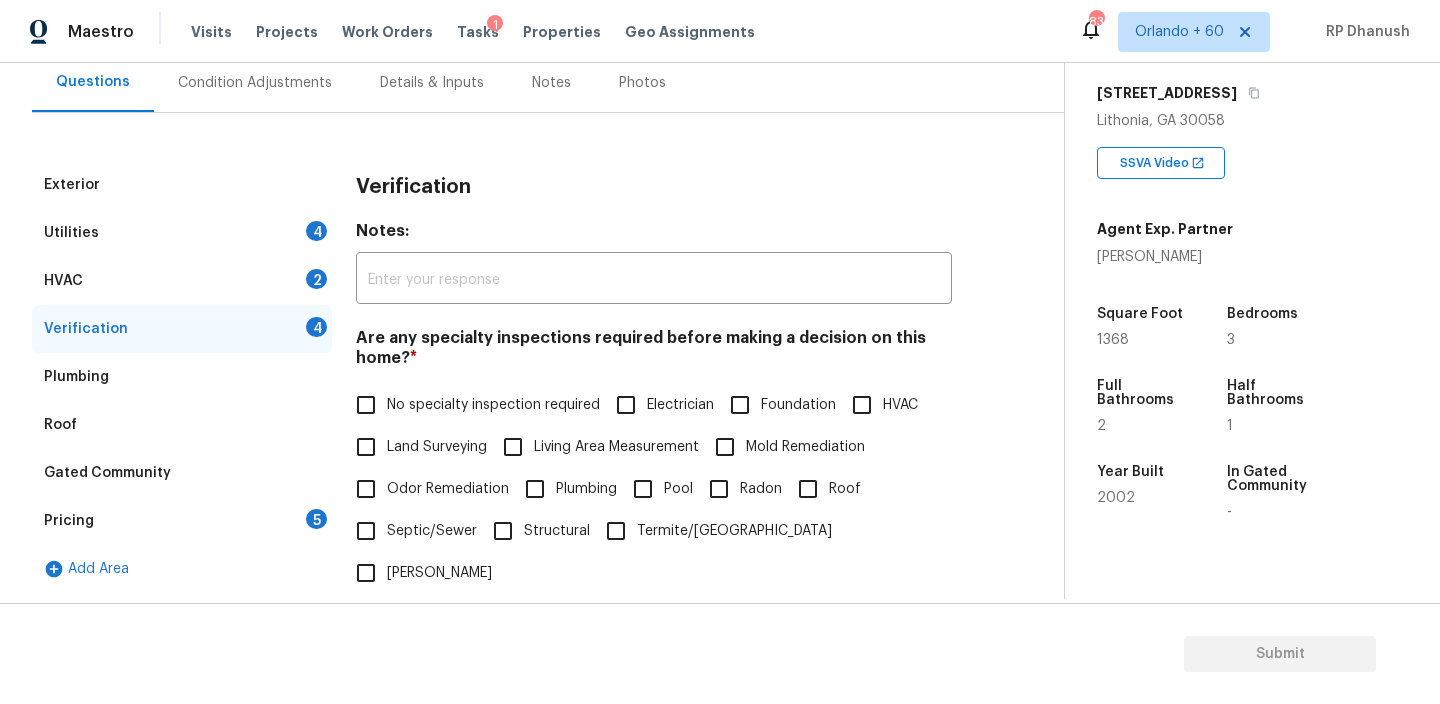 scroll, scrollTop: 489, scrollLeft: 0, axis: vertical 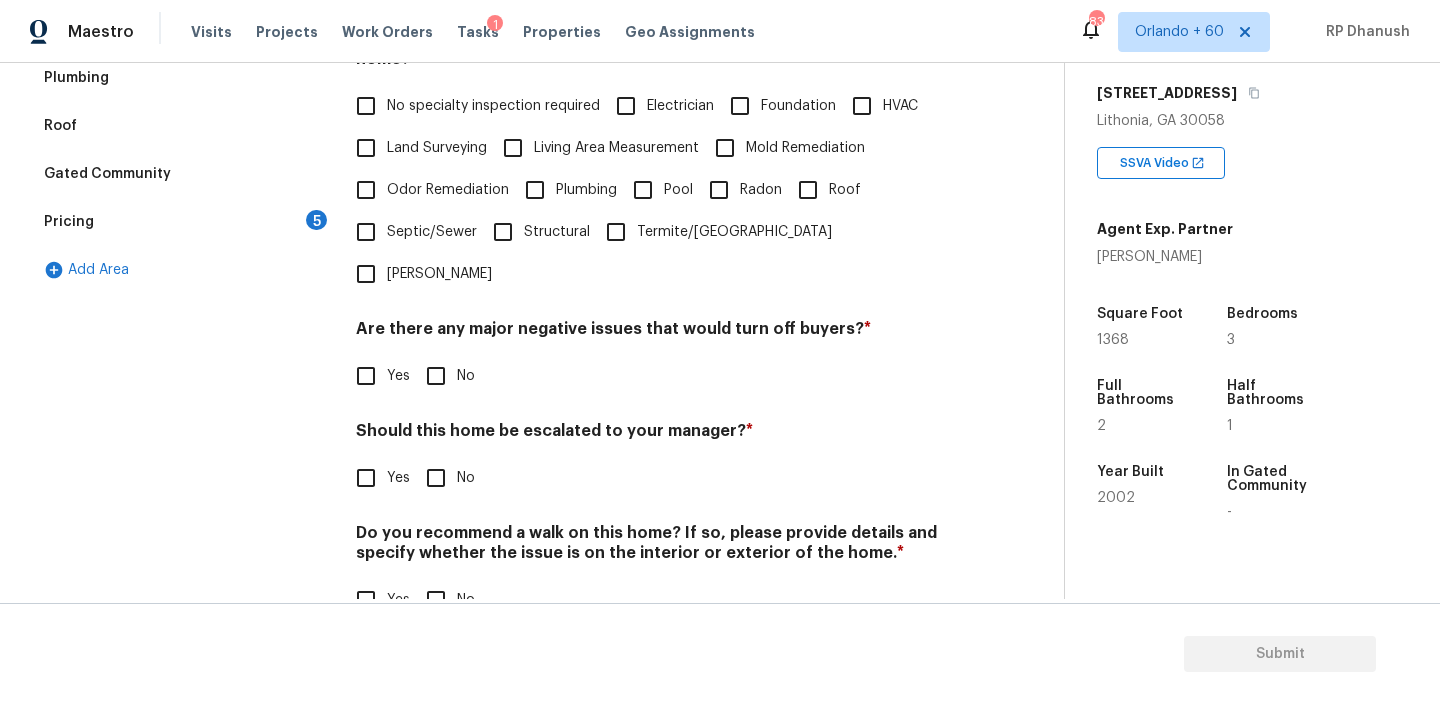 click on "Pricing 5" at bounding box center [182, 222] 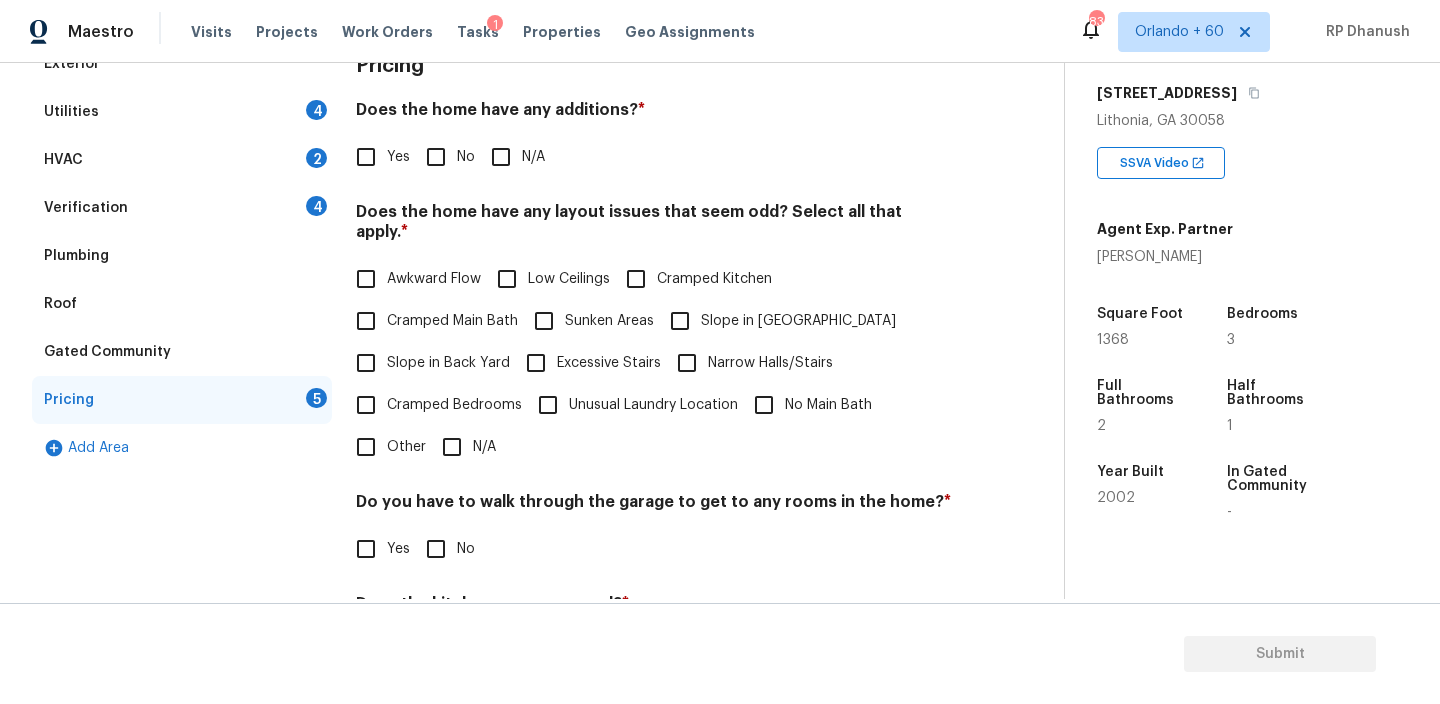 click on "No" at bounding box center (436, 157) 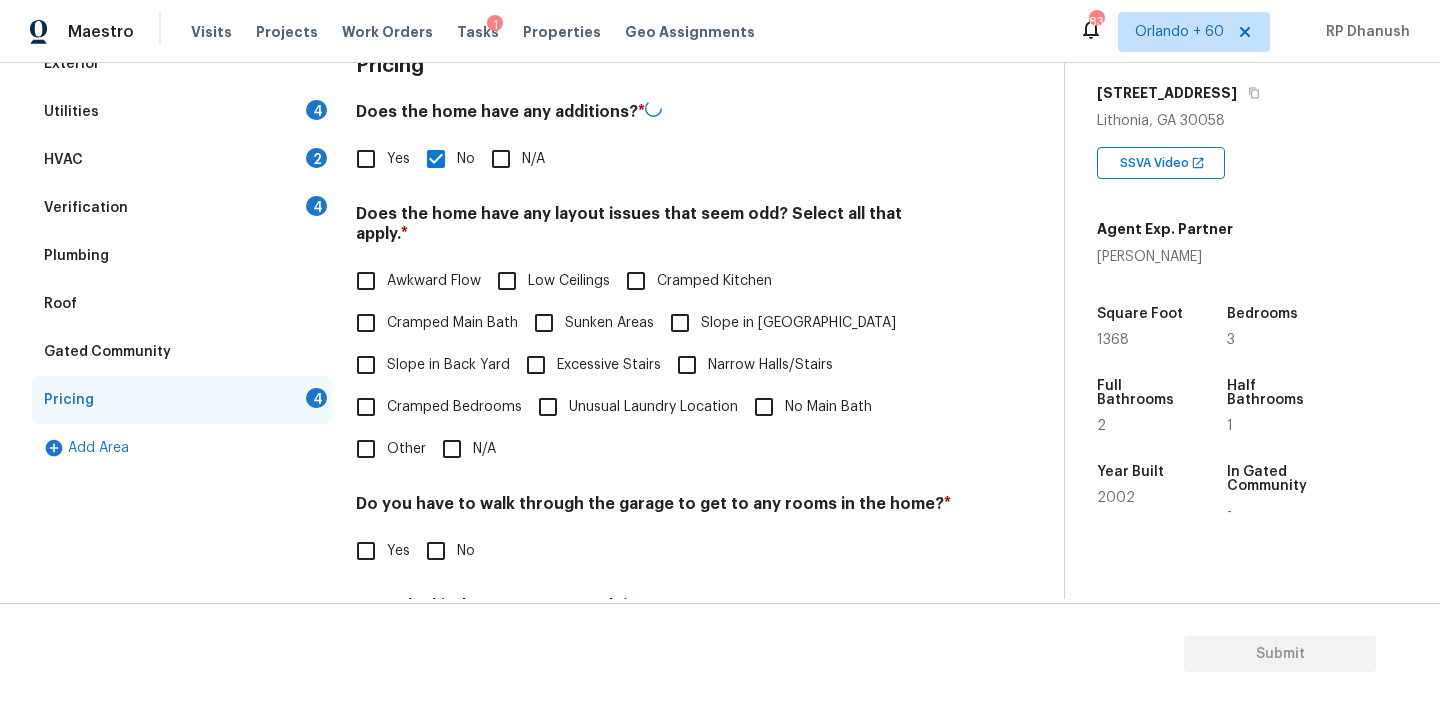 scroll, scrollTop: 421, scrollLeft: 0, axis: vertical 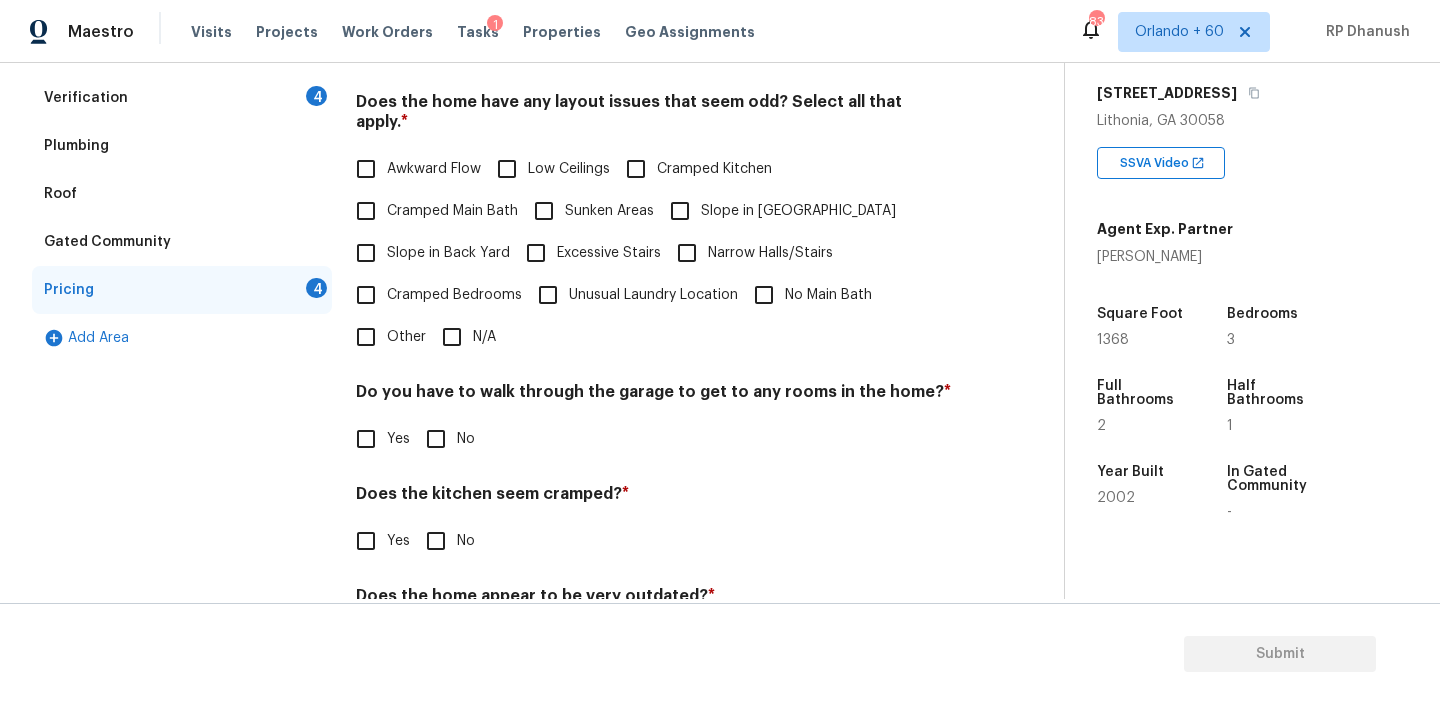 click on "Slope in Back Yard" at bounding box center [448, 253] 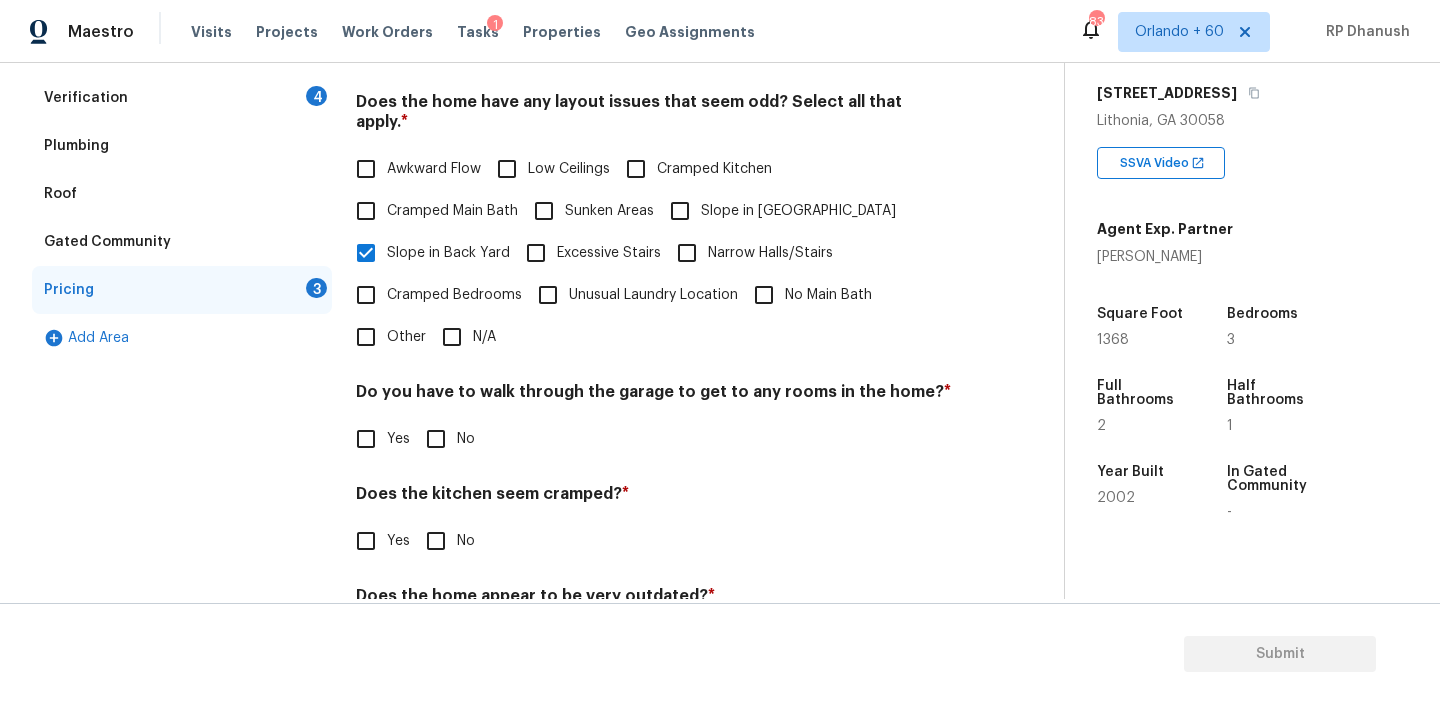 click on "Slope in [GEOGRAPHIC_DATA]" at bounding box center (798, 211) 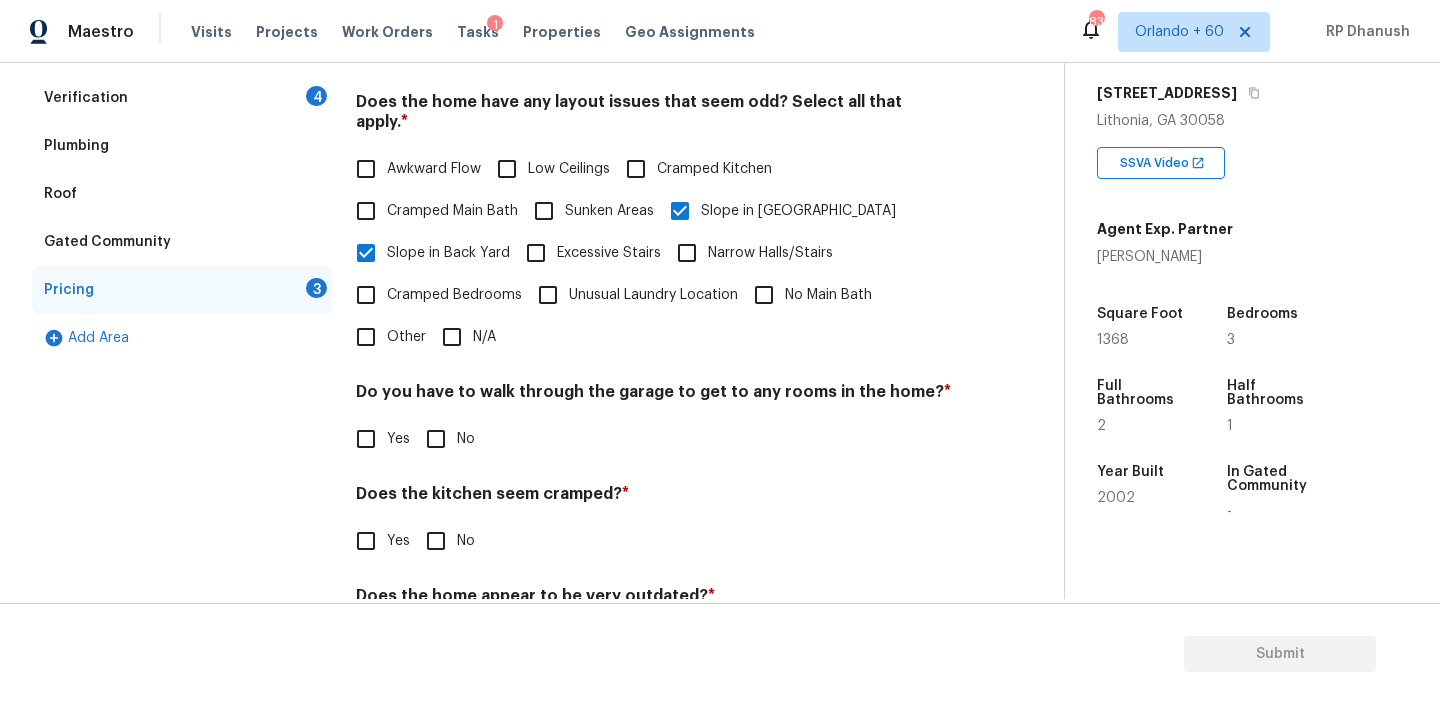scroll, scrollTop: 496, scrollLeft: 0, axis: vertical 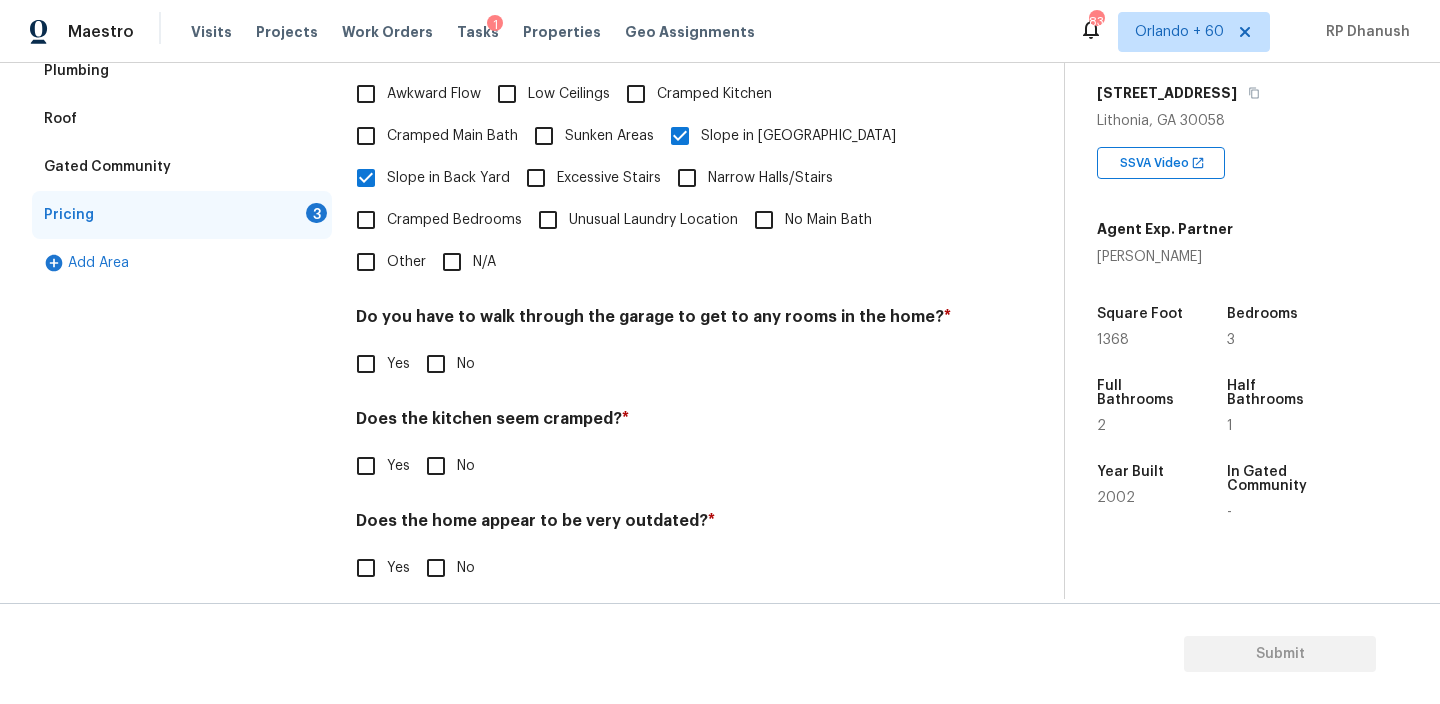 click on "No" at bounding box center [466, 364] 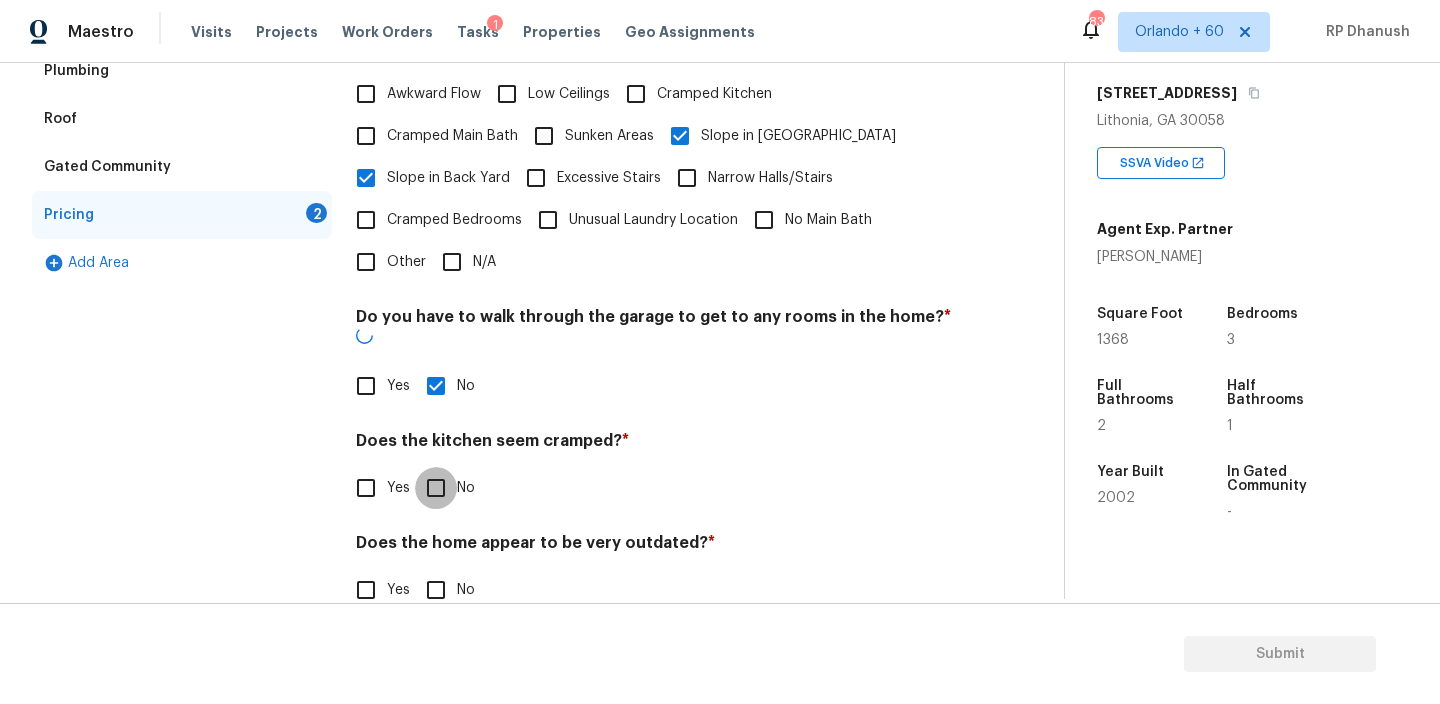 click on "No" at bounding box center (436, 488) 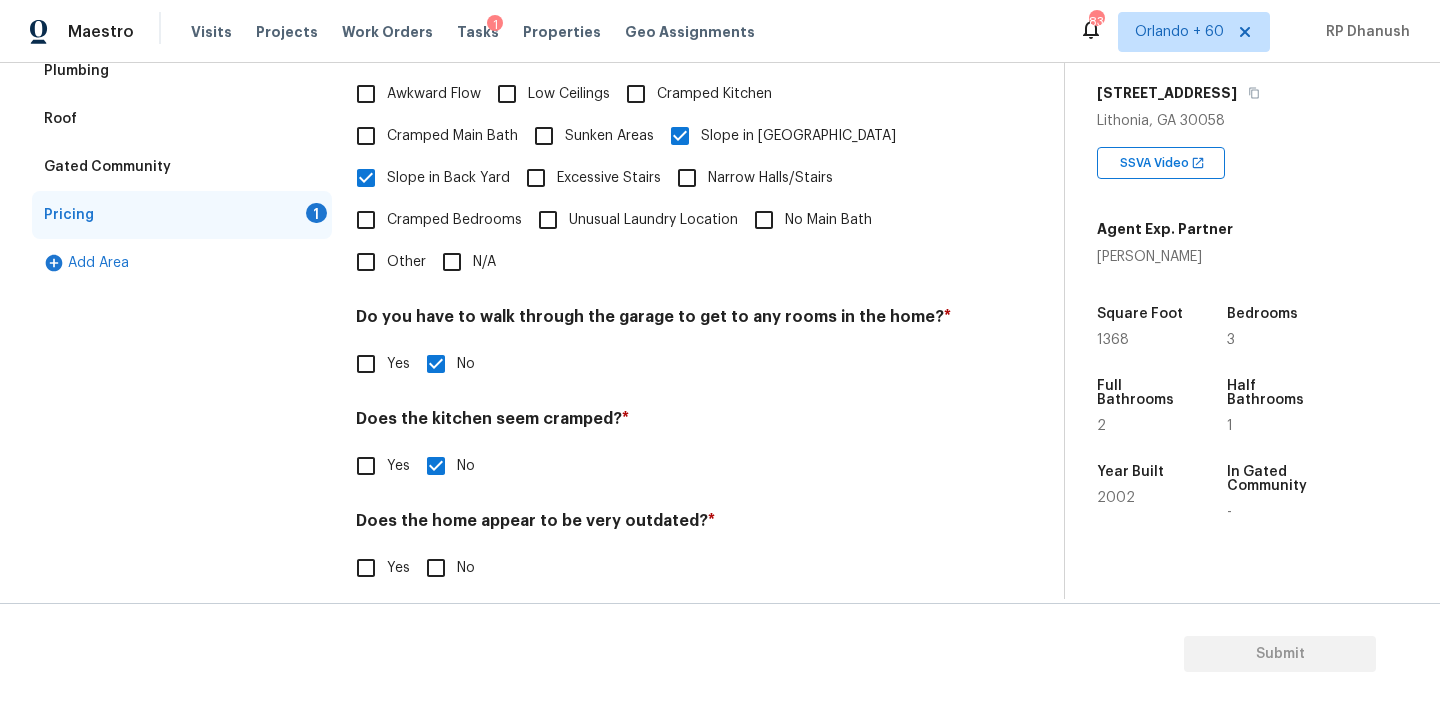 click on "No" at bounding box center (466, 568) 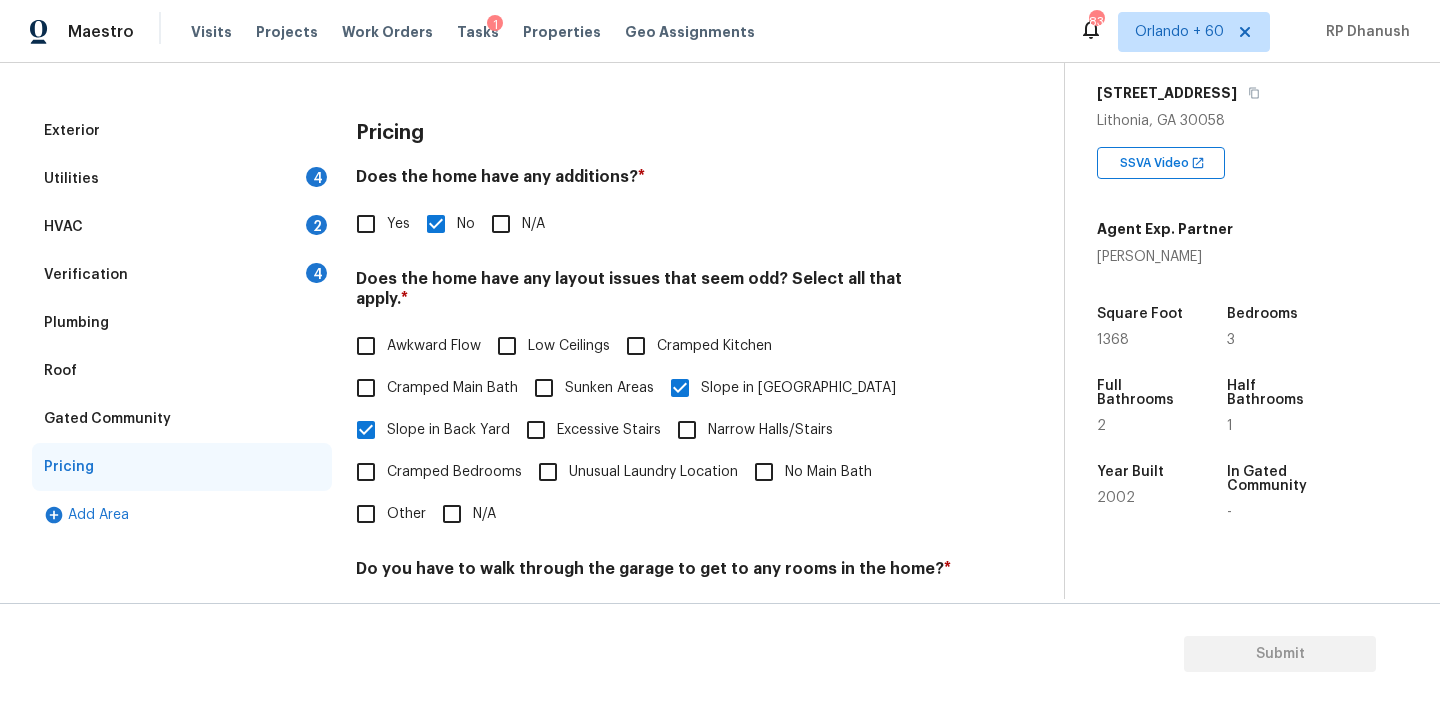 scroll, scrollTop: 243, scrollLeft: 0, axis: vertical 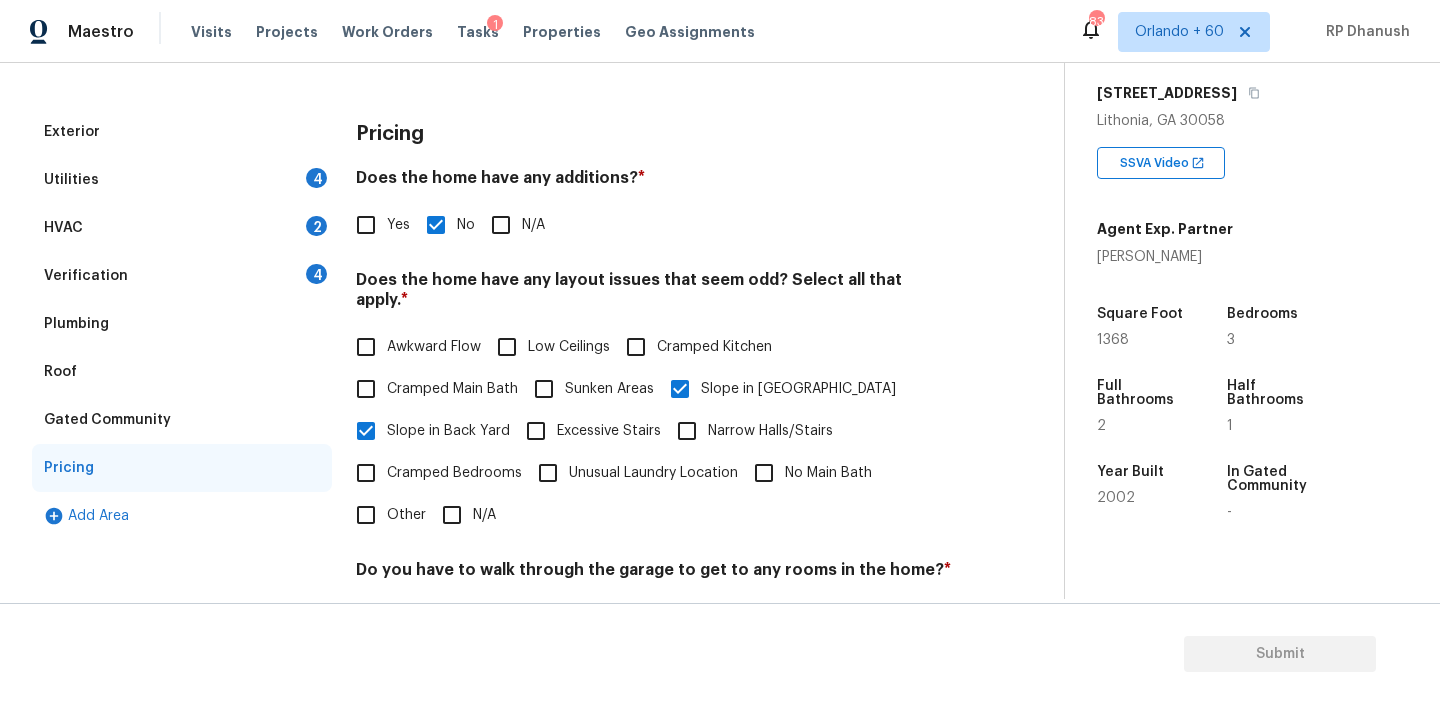 click on "HVAC 2" at bounding box center [182, 228] 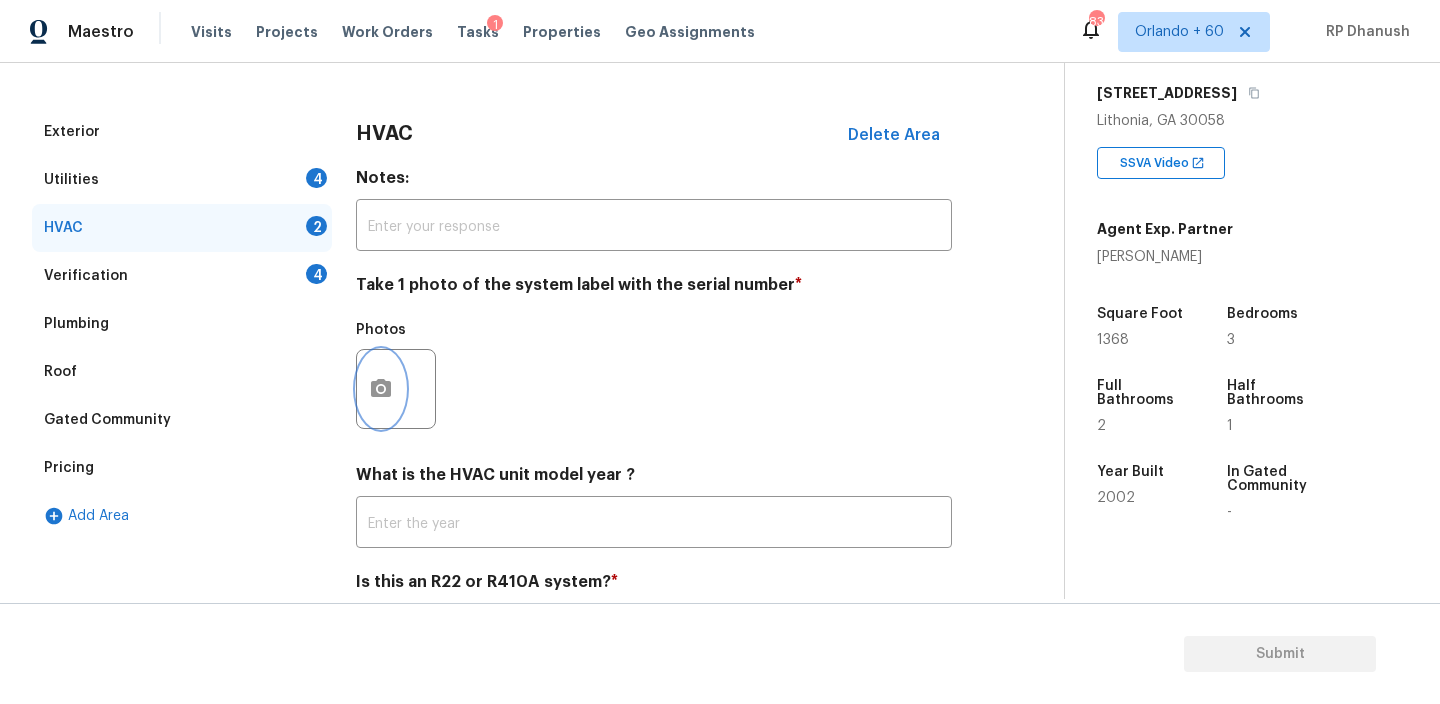 click 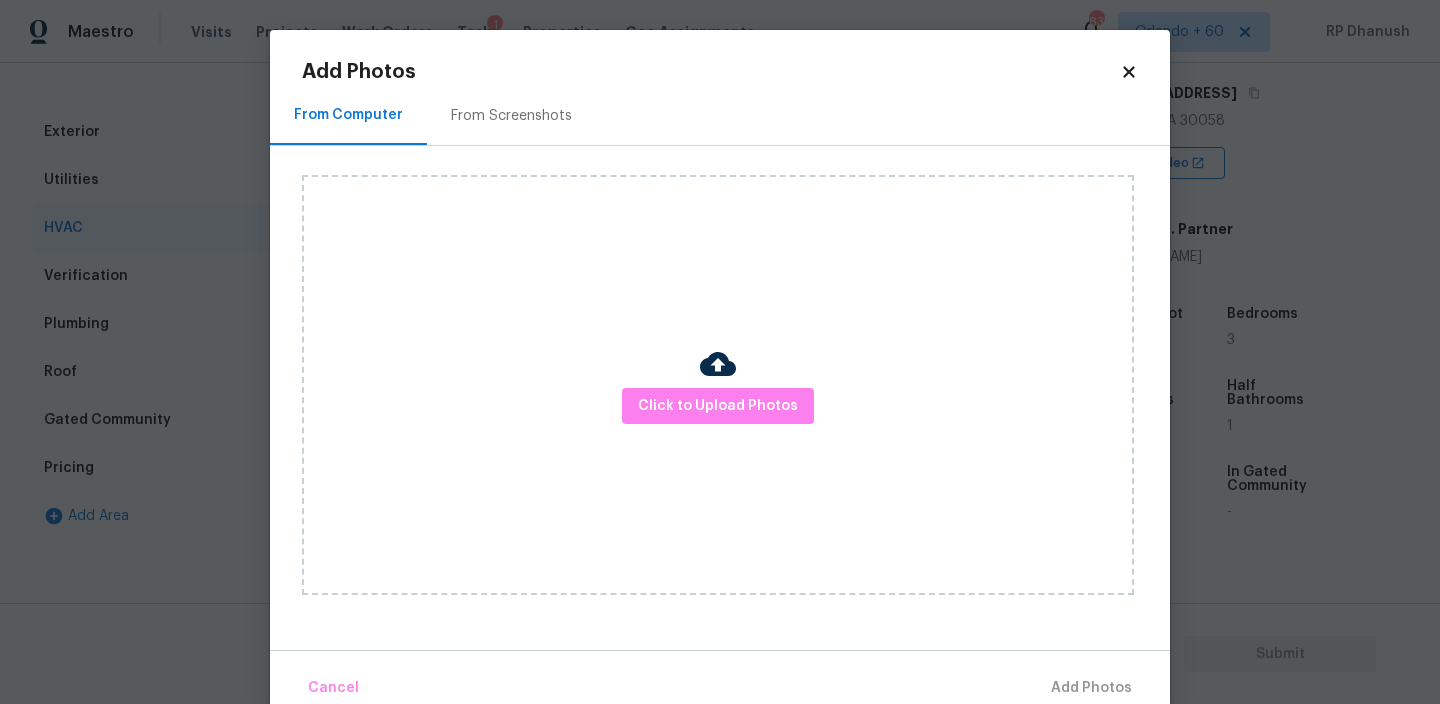 click on "From Screenshots" at bounding box center (511, 115) 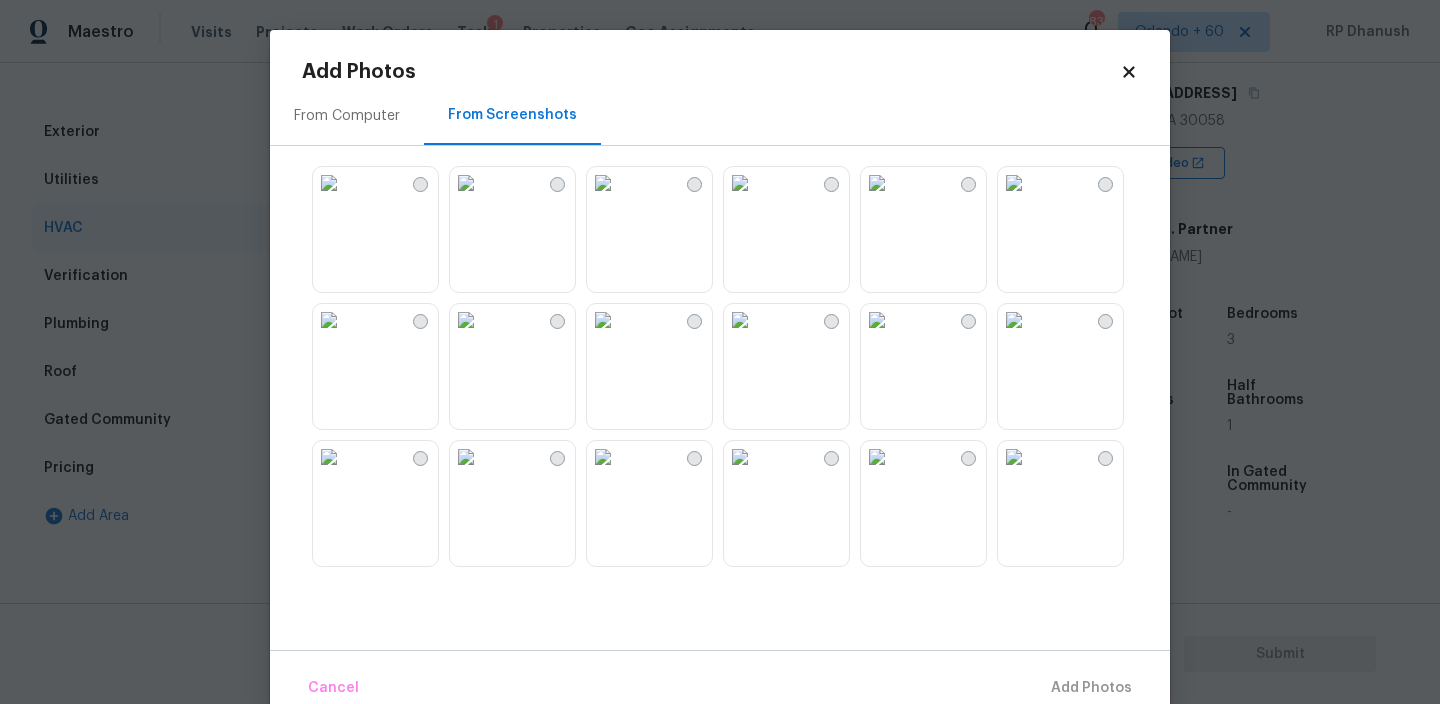 click at bounding box center [603, 457] 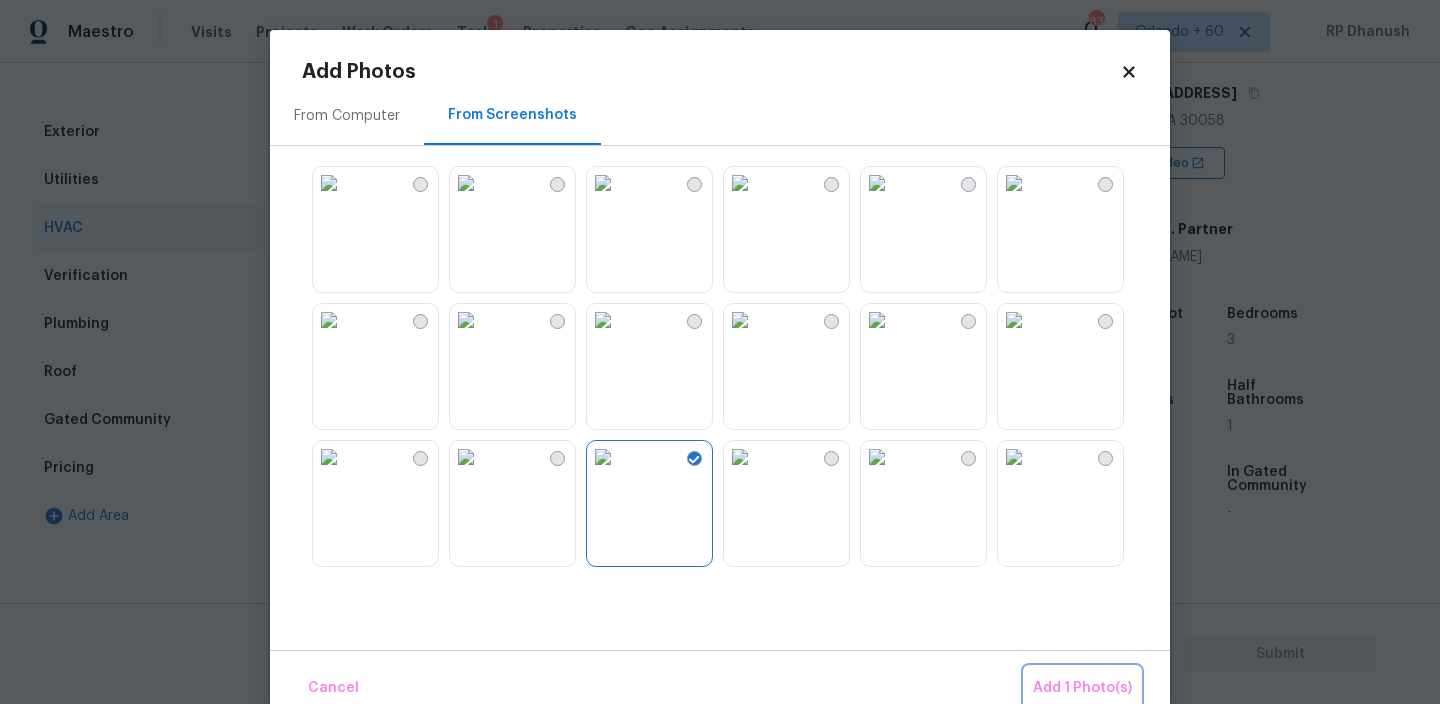 click on "Add 1 Photo(s)" at bounding box center [1082, 688] 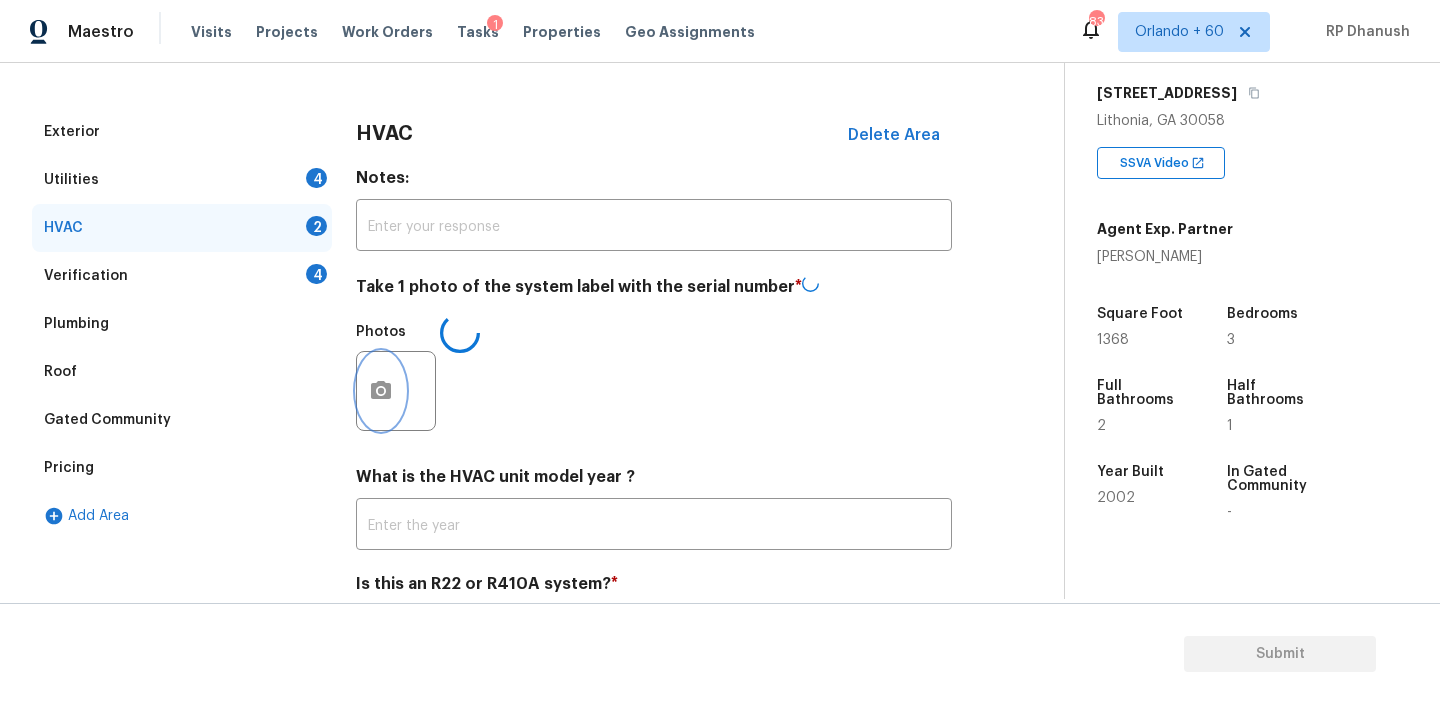 scroll, scrollTop: 327, scrollLeft: 0, axis: vertical 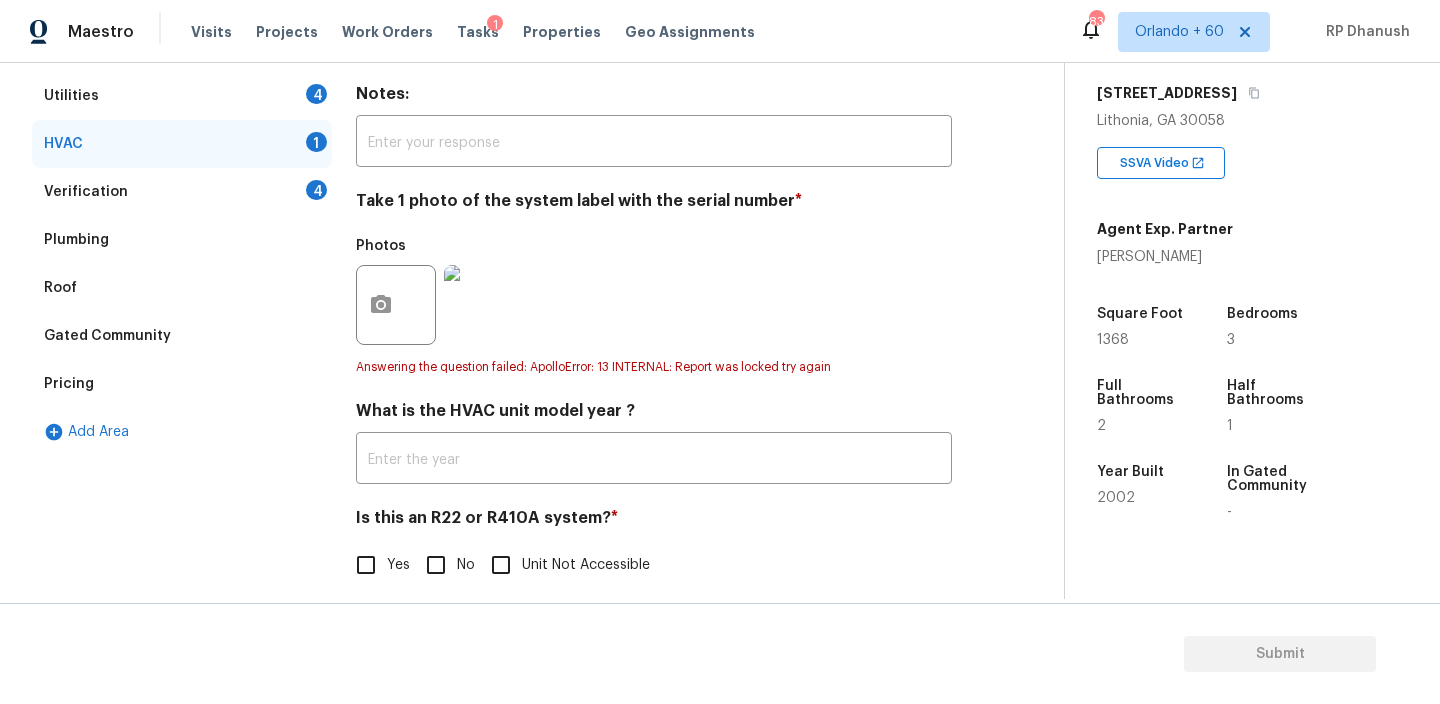 click on "No" at bounding box center (436, 565) 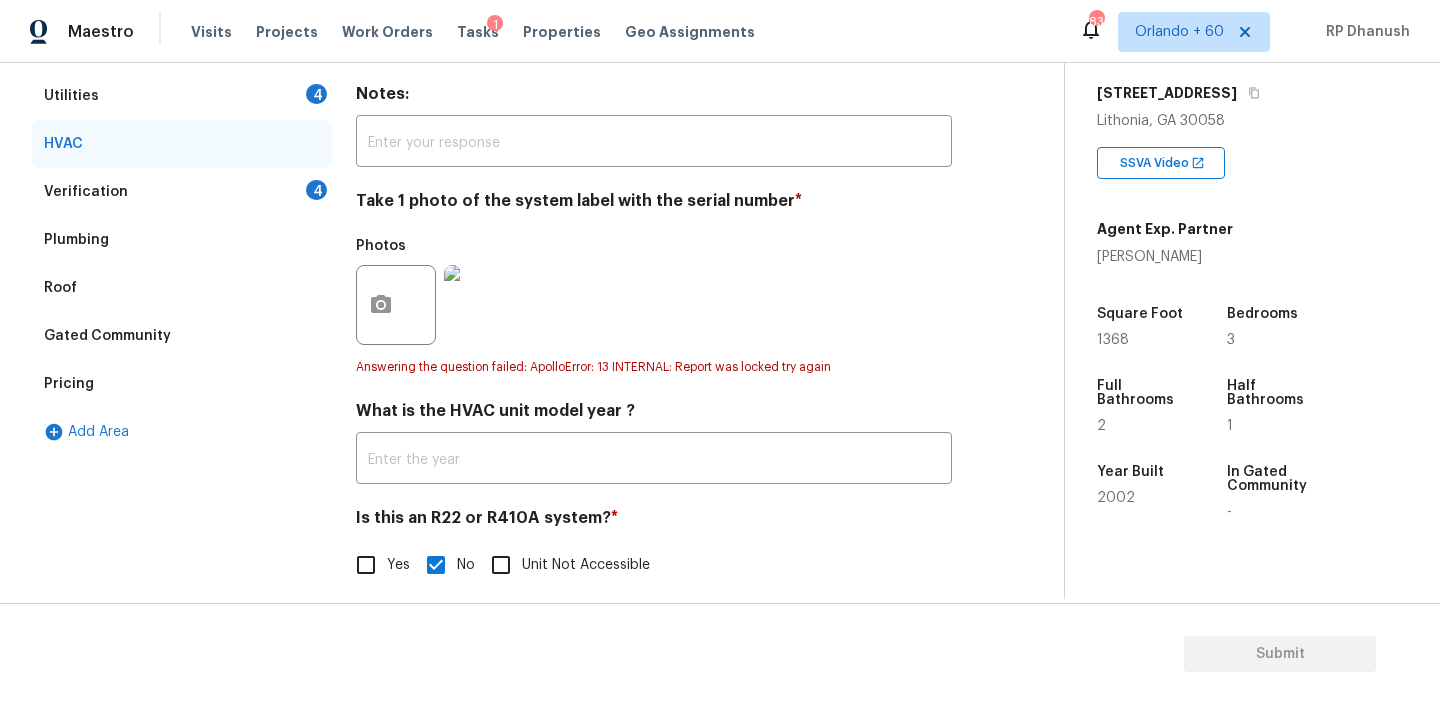 click on "4" at bounding box center [316, 190] 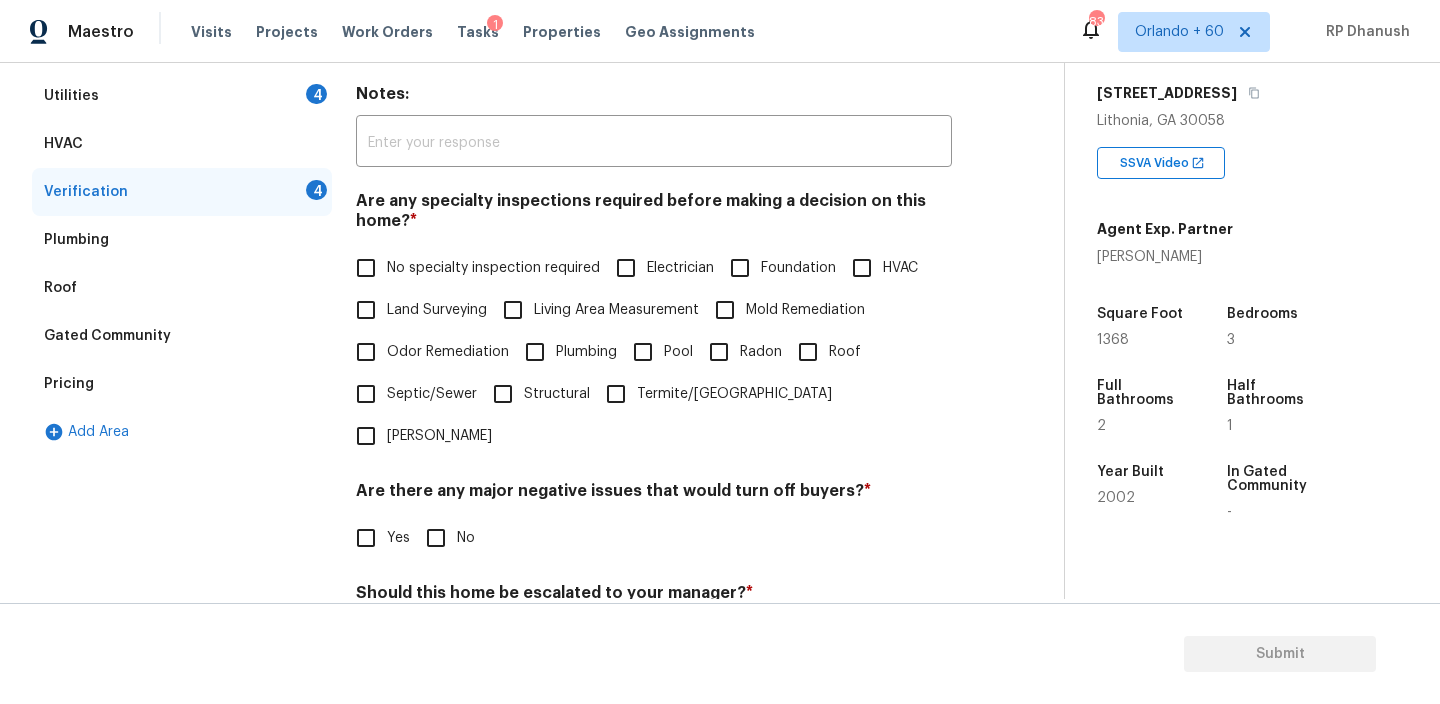 click on "No specialty inspection required" at bounding box center (493, 268) 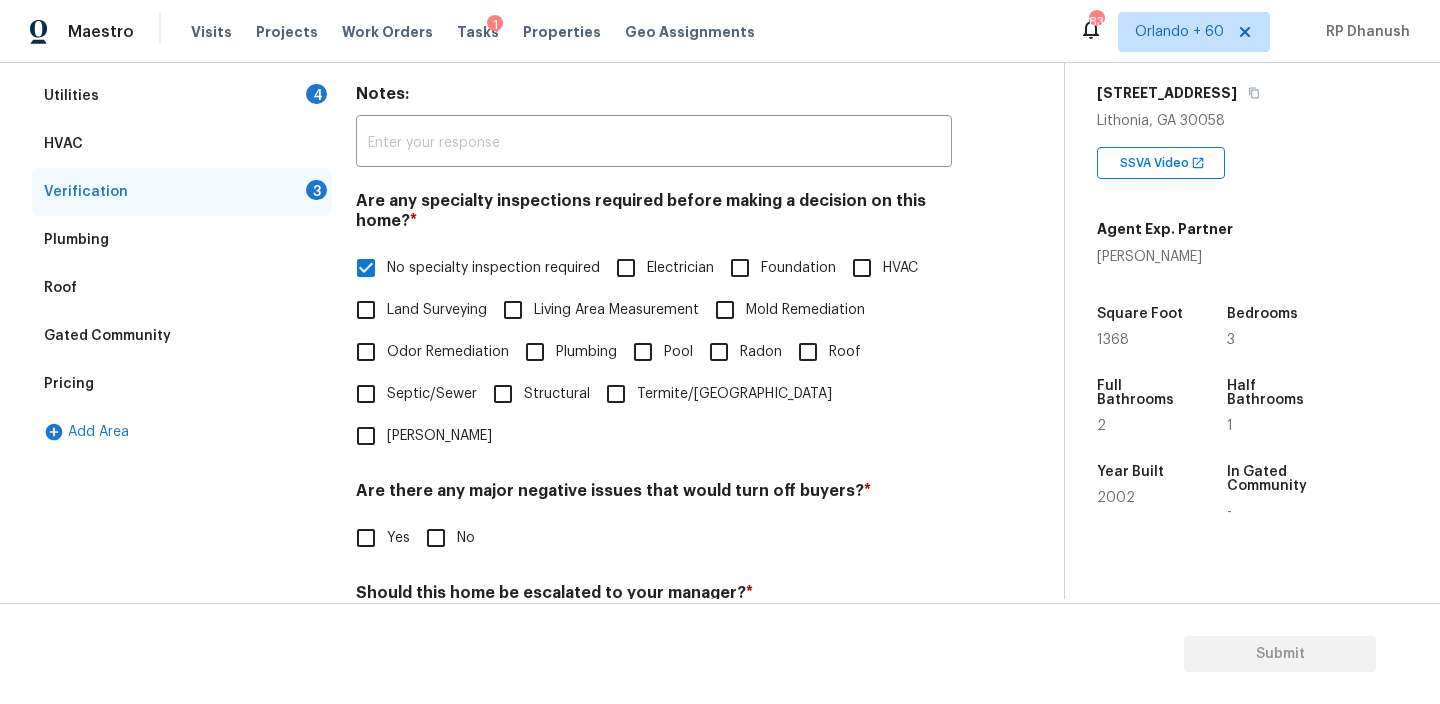click on "No" at bounding box center (436, 538) 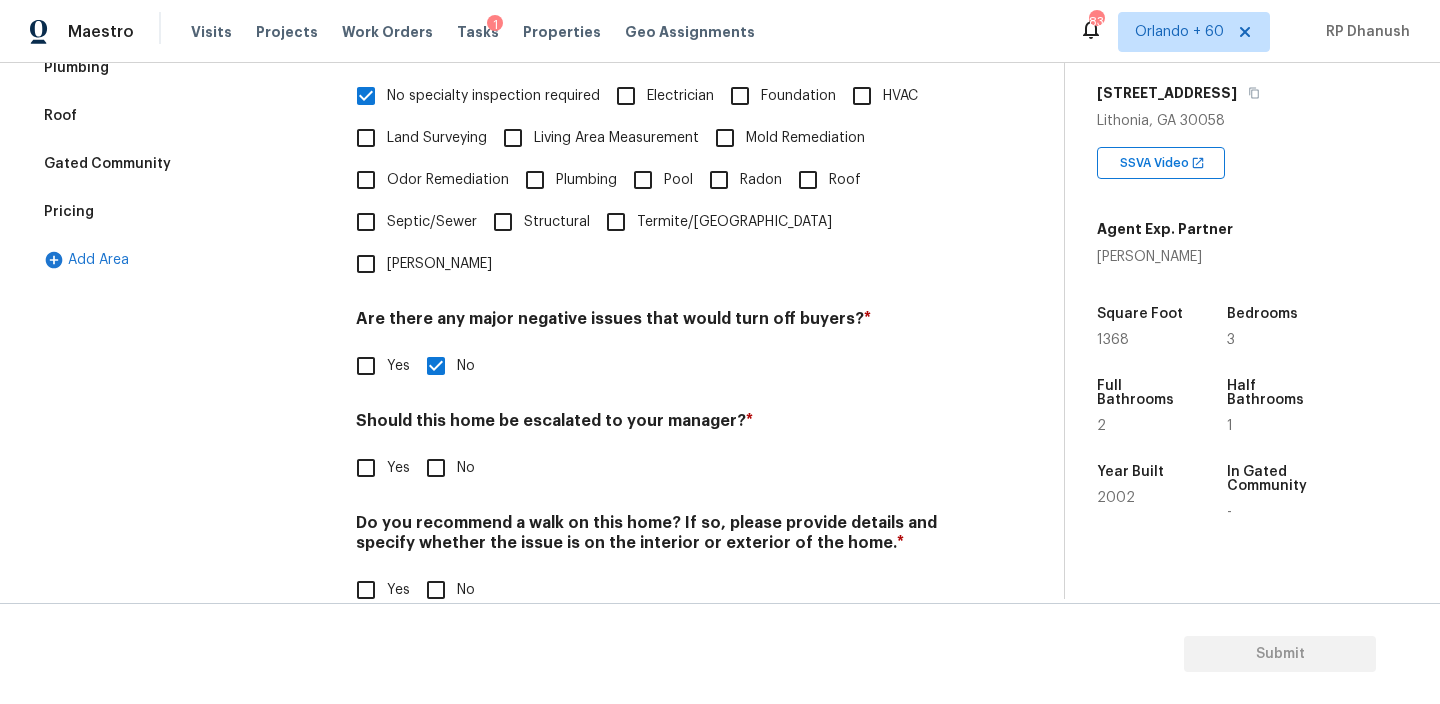 click on "No" at bounding box center (436, 590) 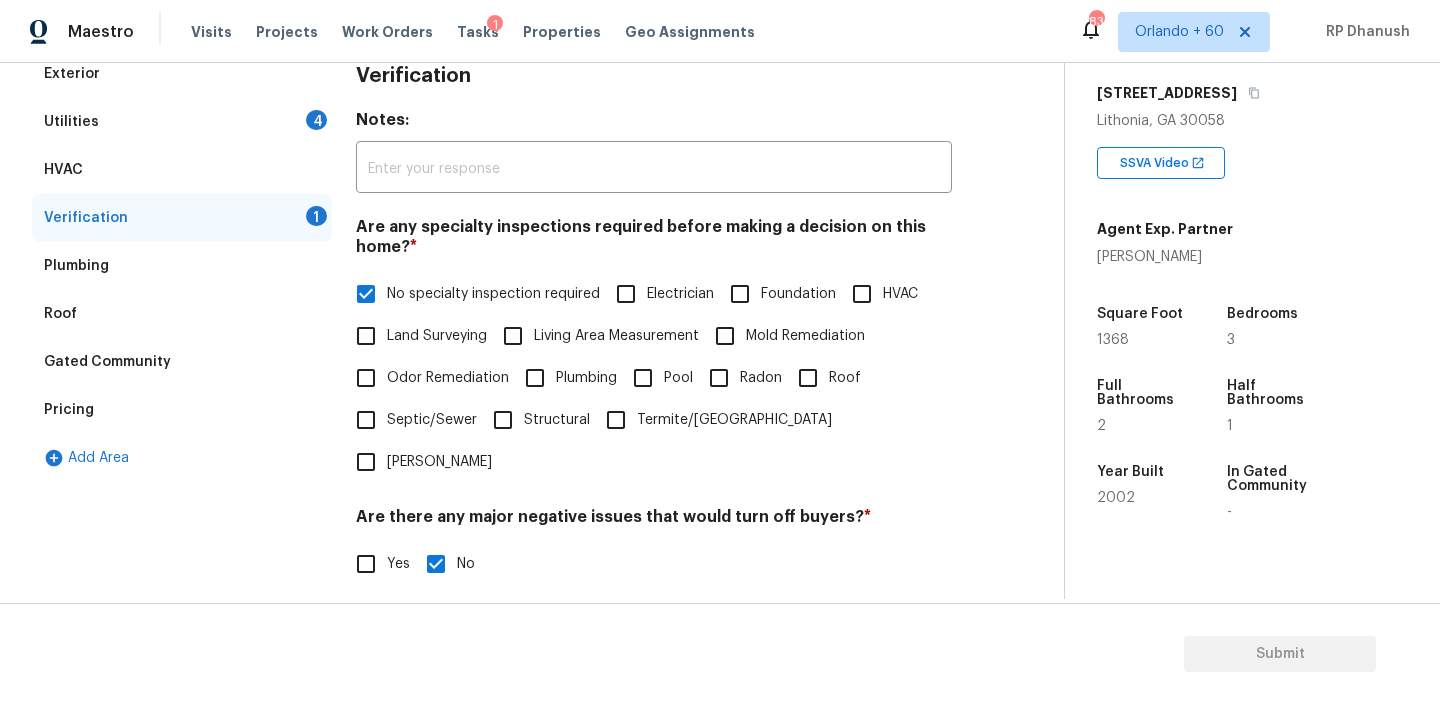 click on "Utilities 4" at bounding box center (182, 122) 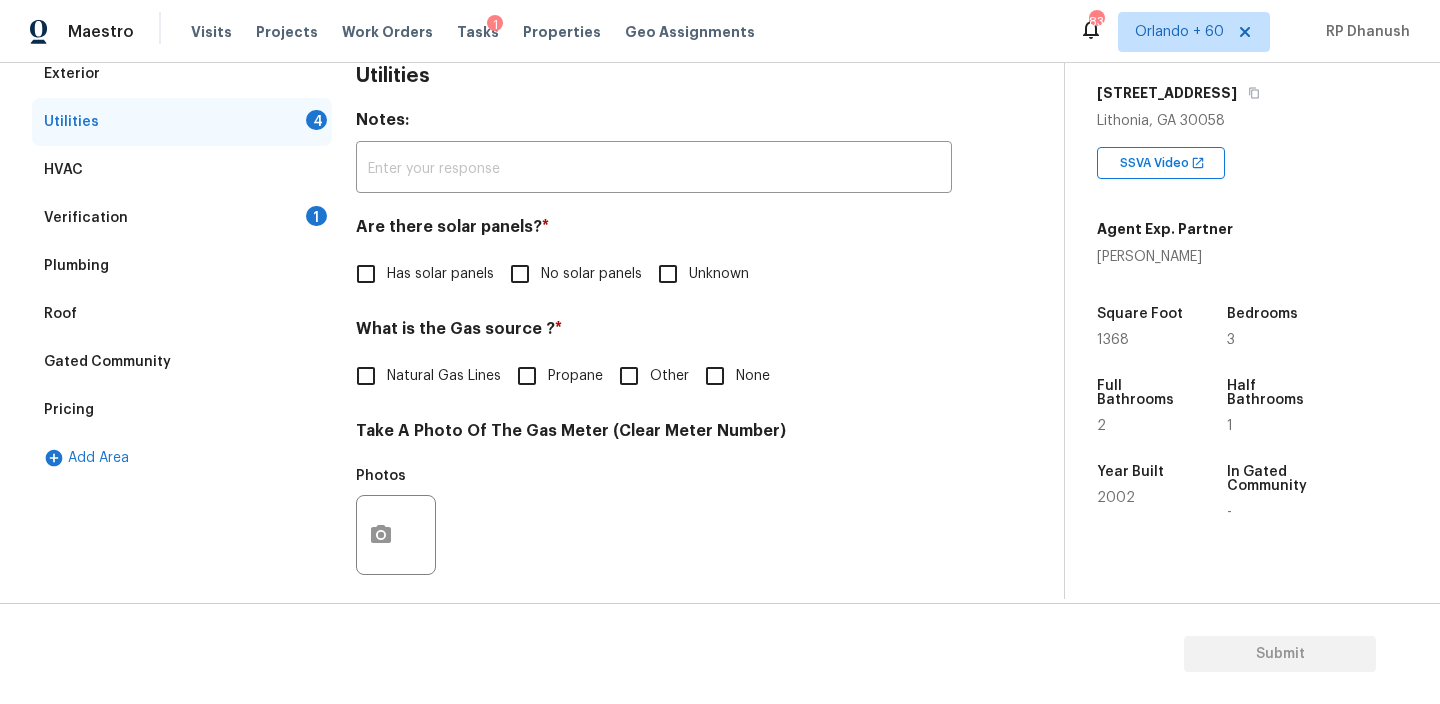 scroll, scrollTop: 366, scrollLeft: 0, axis: vertical 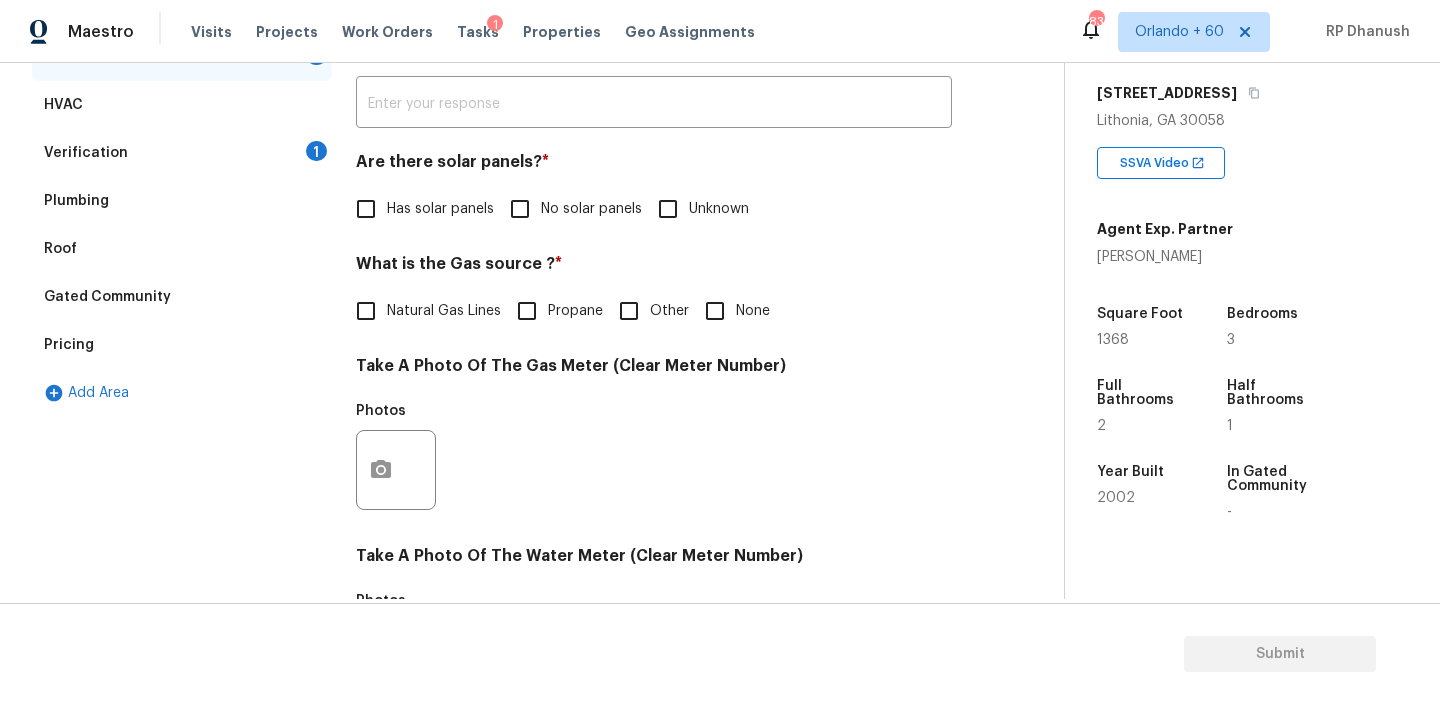 click on "No solar panels" at bounding box center [520, 209] 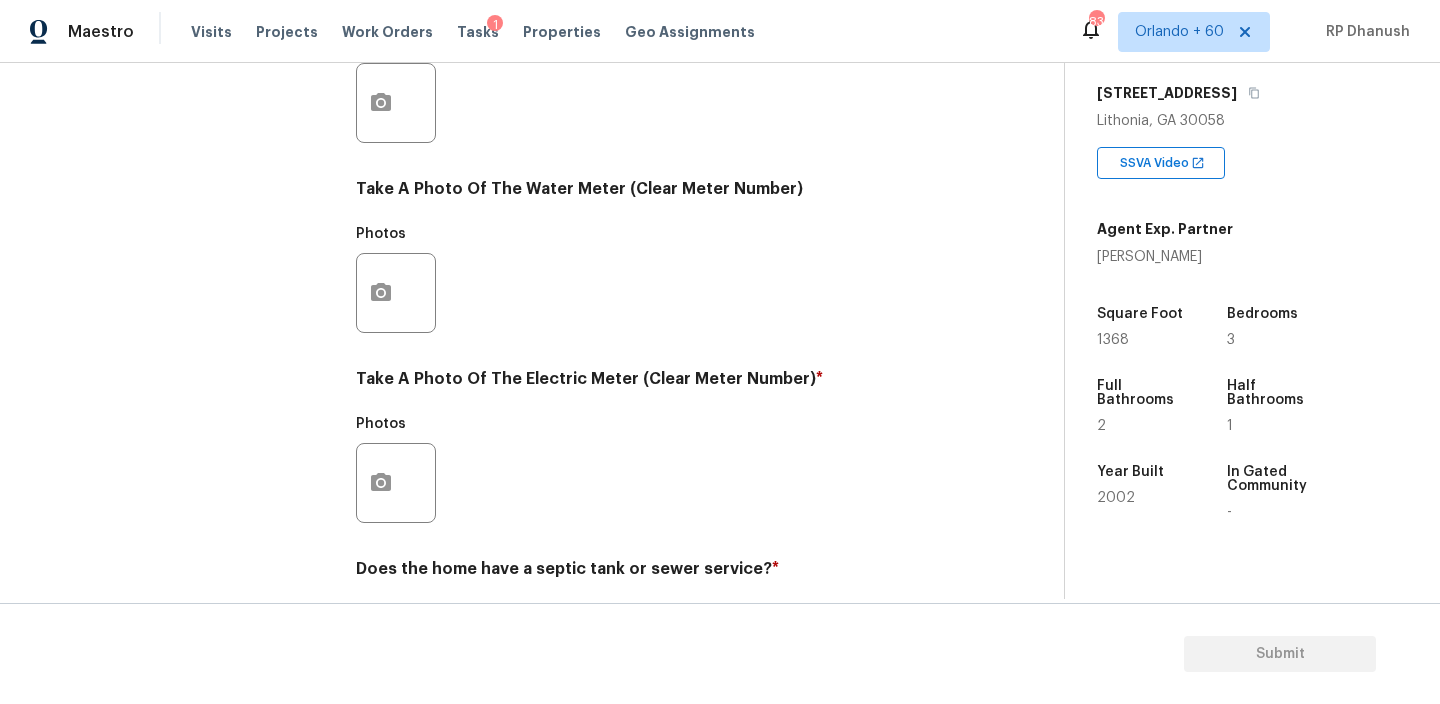 scroll, scrollTop: 801, scrollLeft: 0, axis: vertical 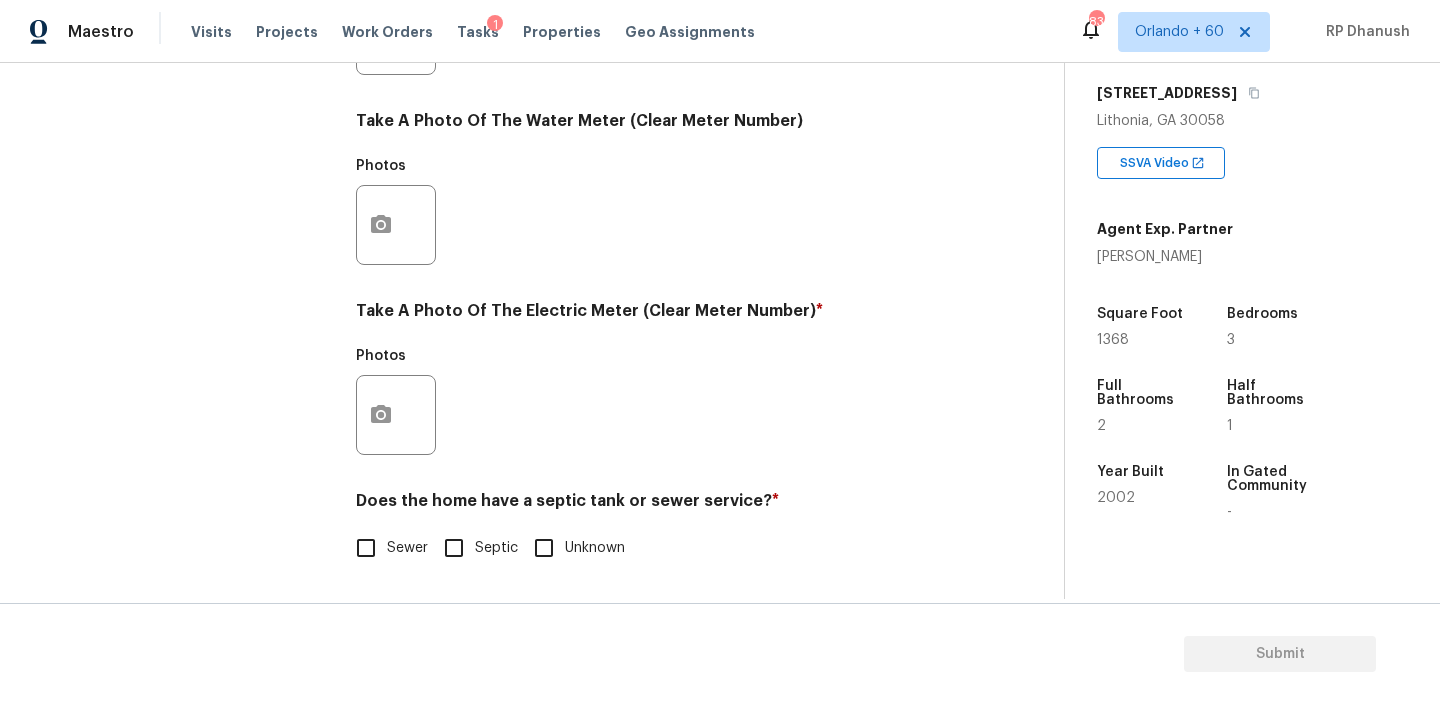 drag, startPoint x: 377, startPoint y: 541, endPoint x: 451, endPoint y: 294, distance: 257.84686 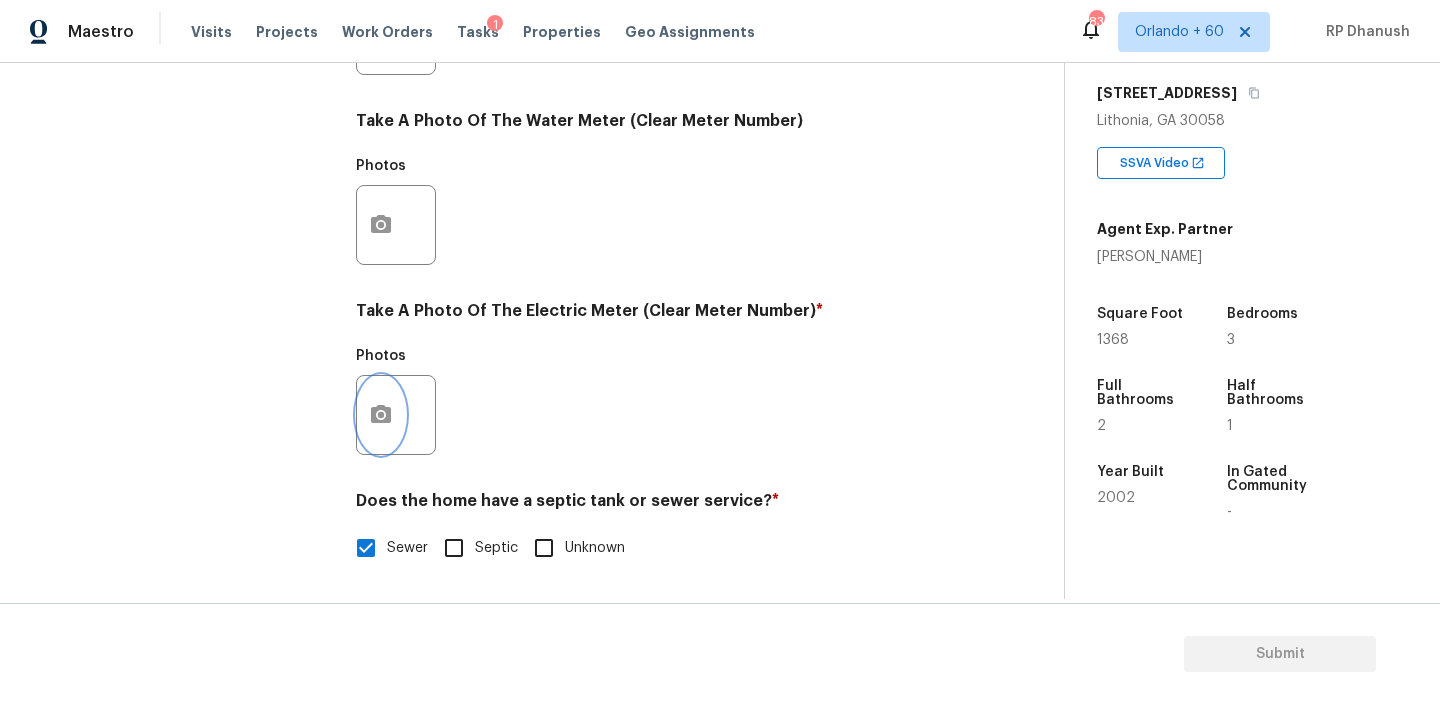 click at bounding box center (381, 415) 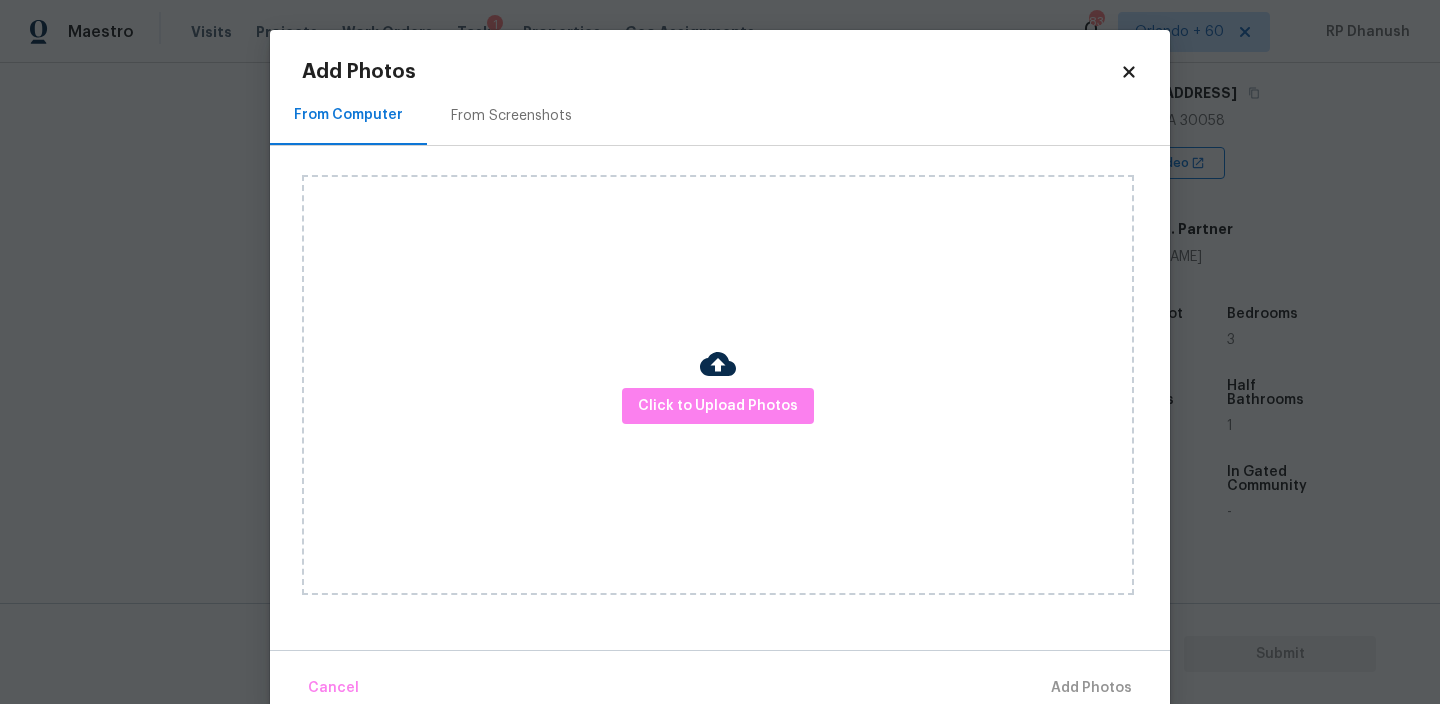 click on "From Screenshots" at bounding box center [511, 115] 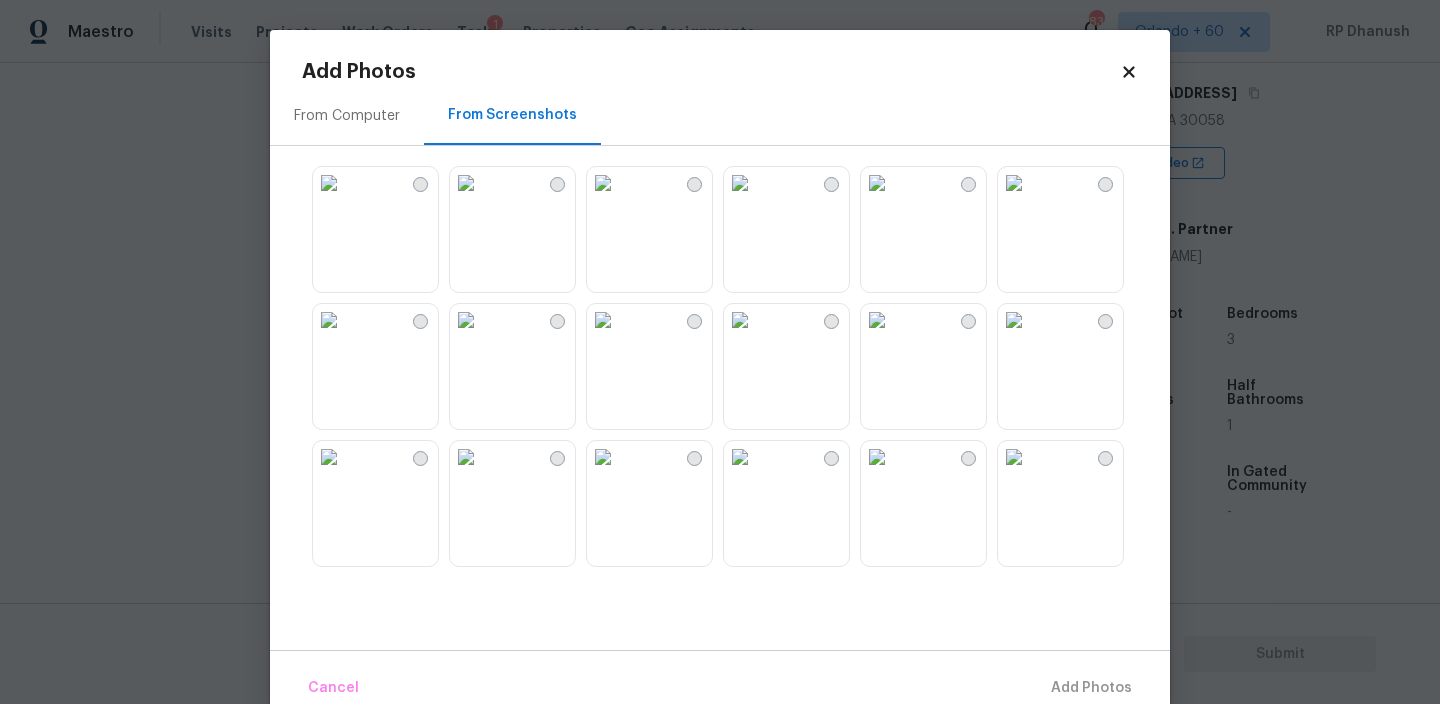 click at bounding box center [603, 457] 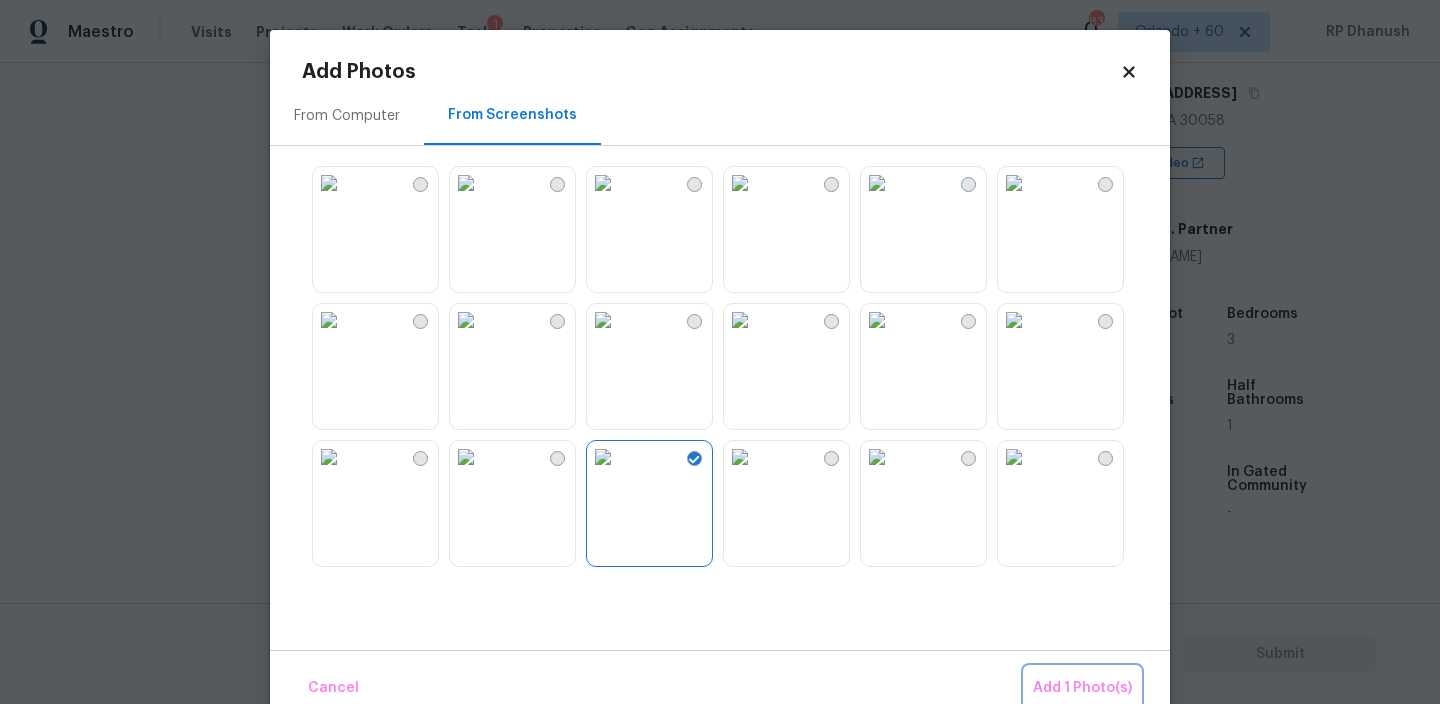 click on "Add 1 Photo(s)" at bounding box center (1082, 688) 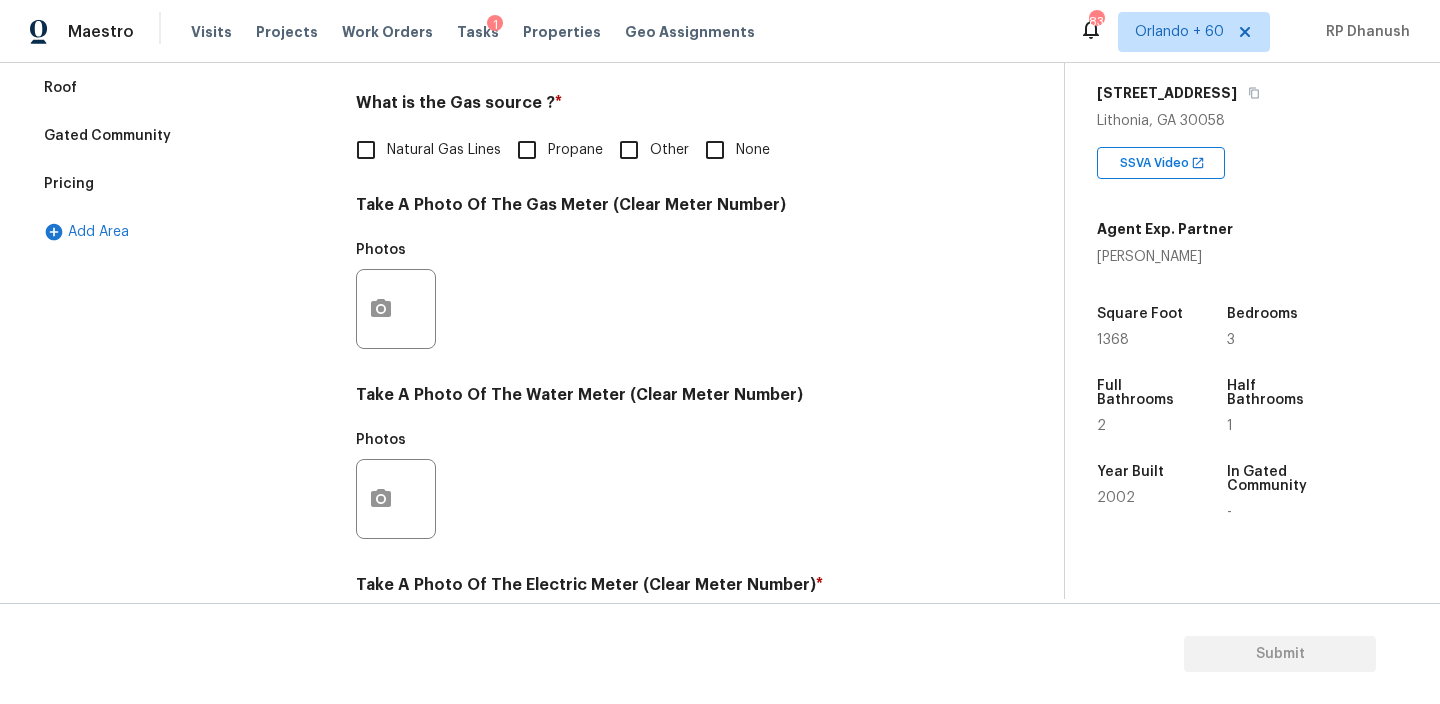 scroll, scrollTop: 530, scrollLeft: 0, axis: vertical 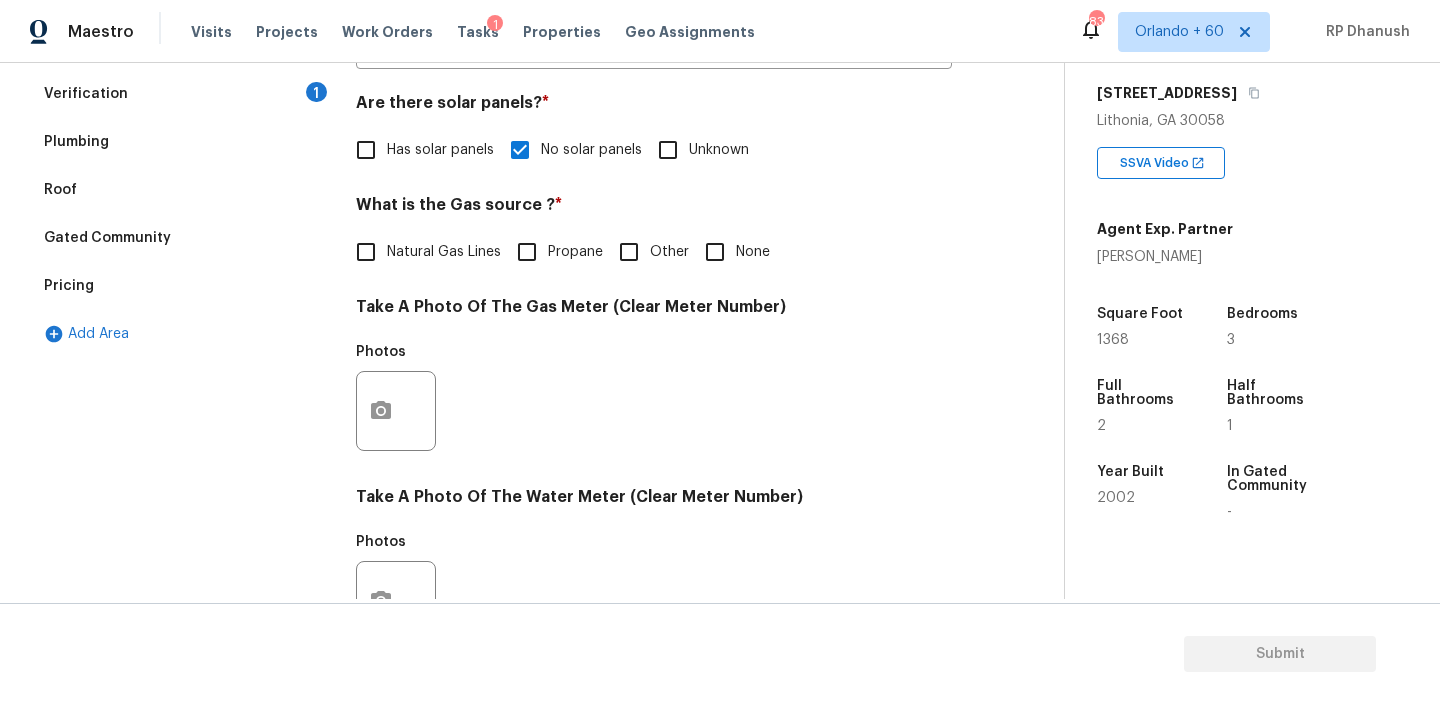click on "None" at bounding box center [753, 252] 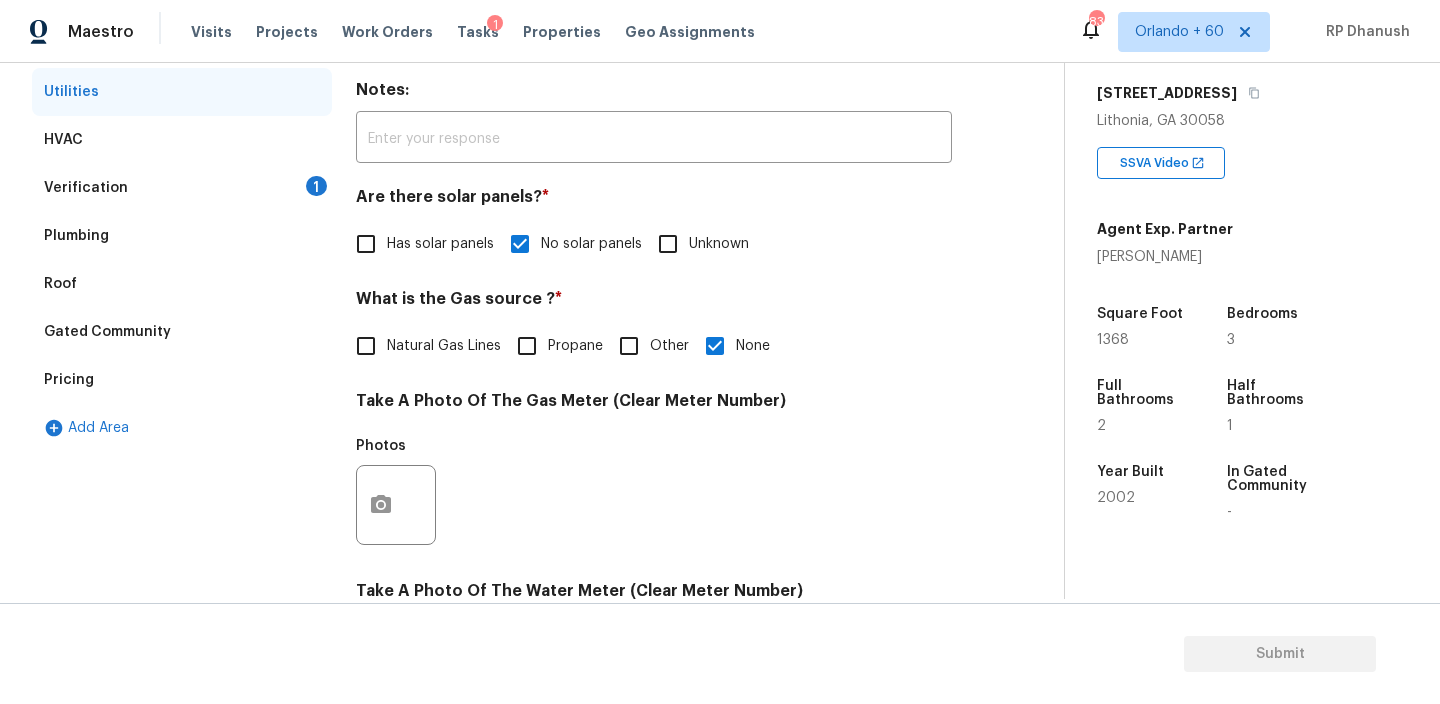 scroll, scrollTop: 272, scrollLeft: 0, axis: vertical 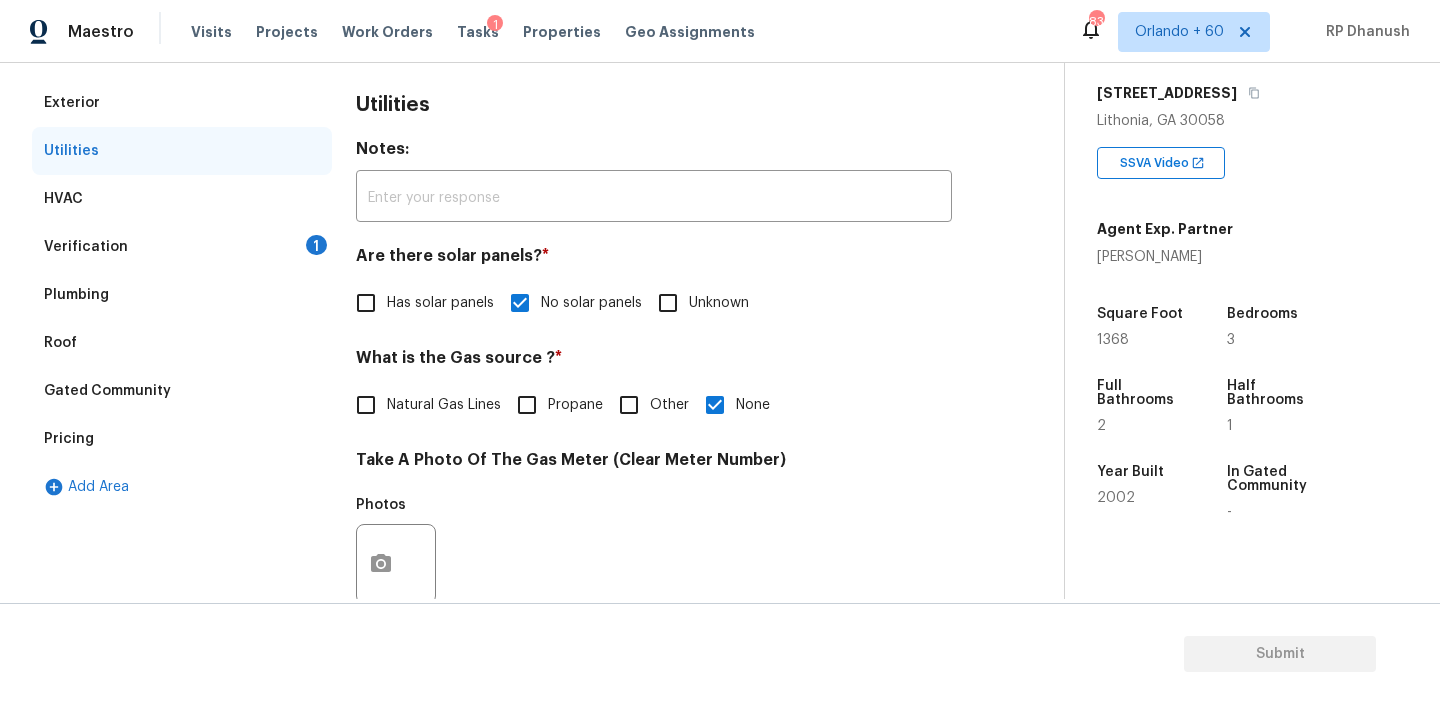 click on "Verification 1" at bounding box center [182, 247] 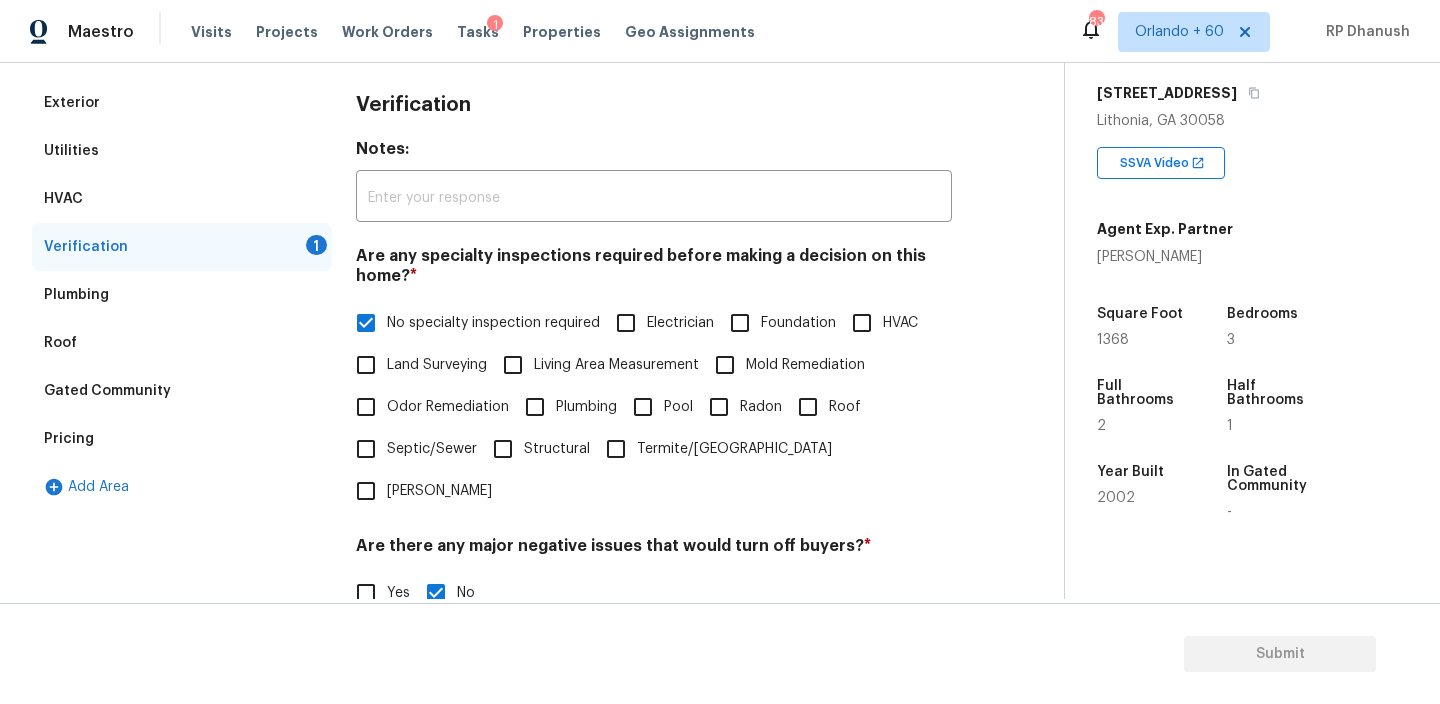scroll, scrollTop: 499, scrollLeft: 0, axis: vertical 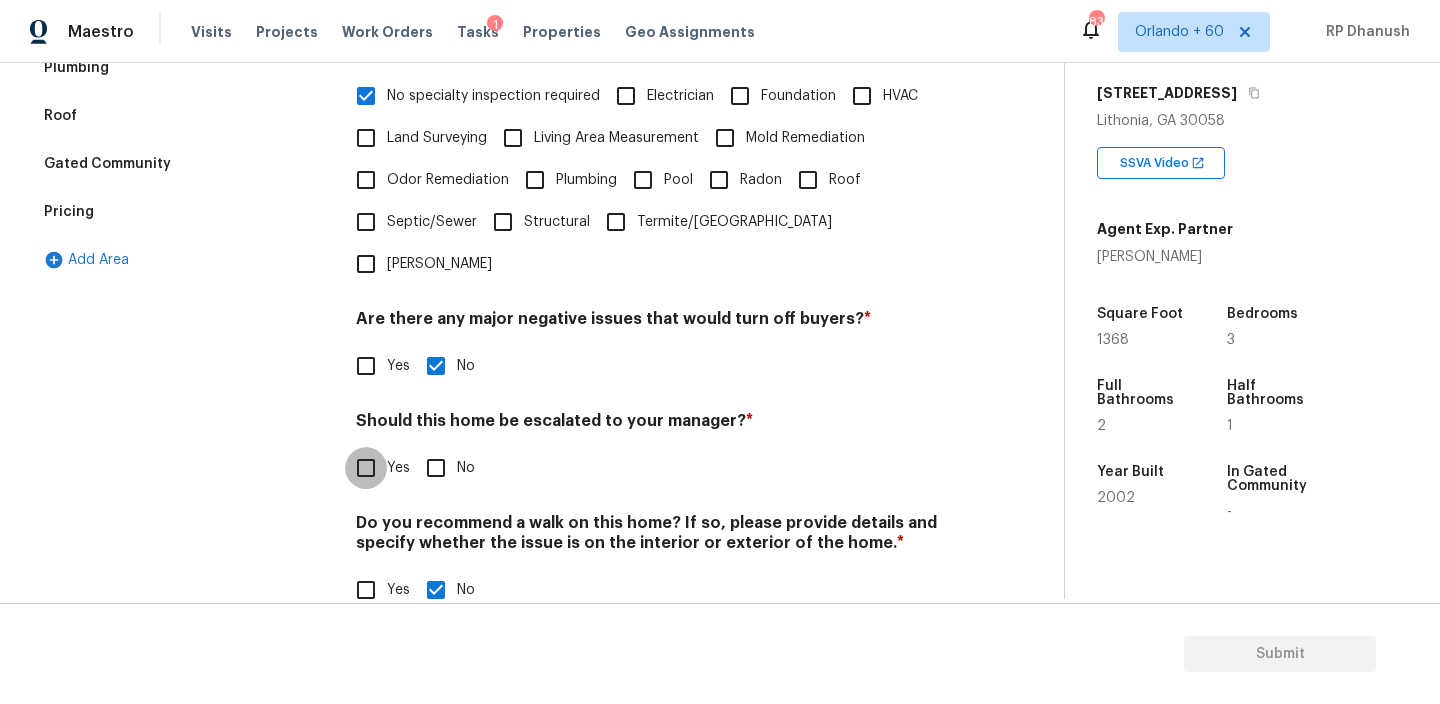 click on "Yes" at bounding box center [366, 468] 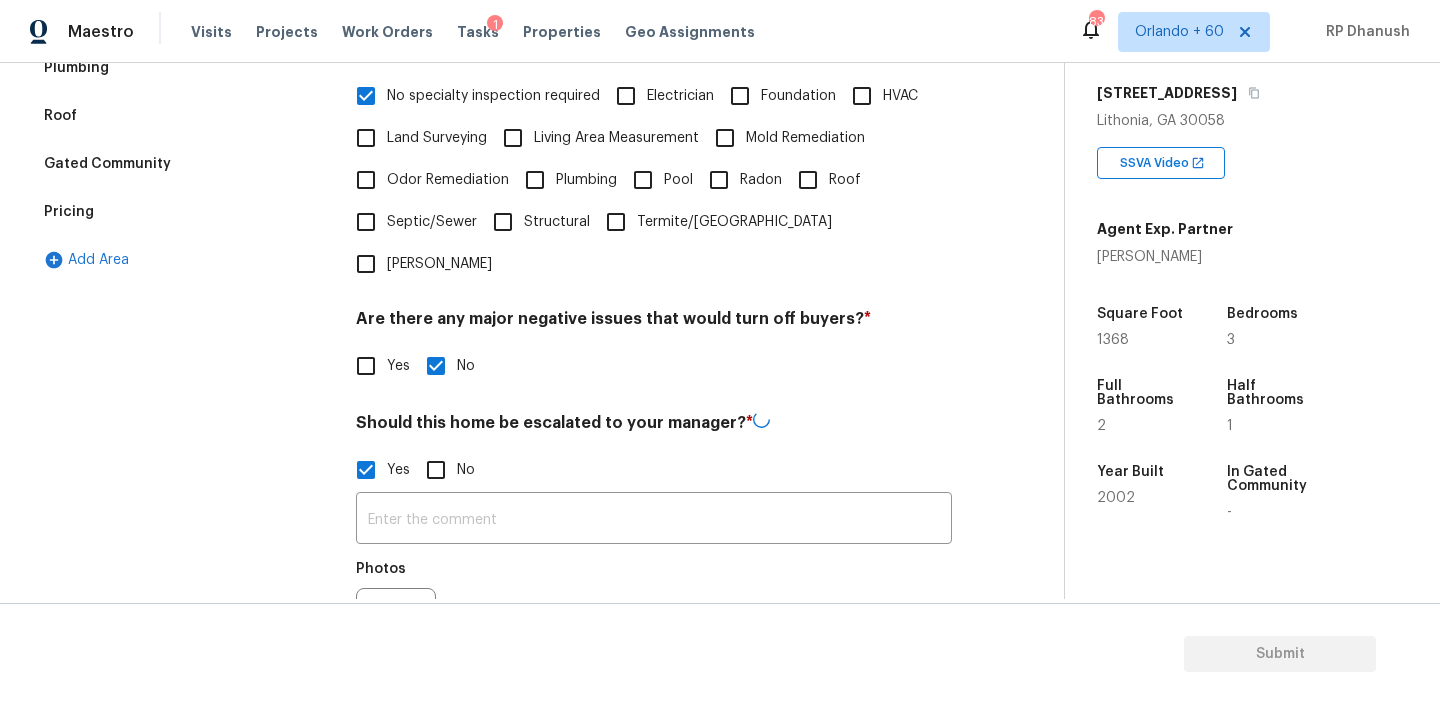 scroll, scrollTop: 610, scrollLeft: 0, axis: vertical 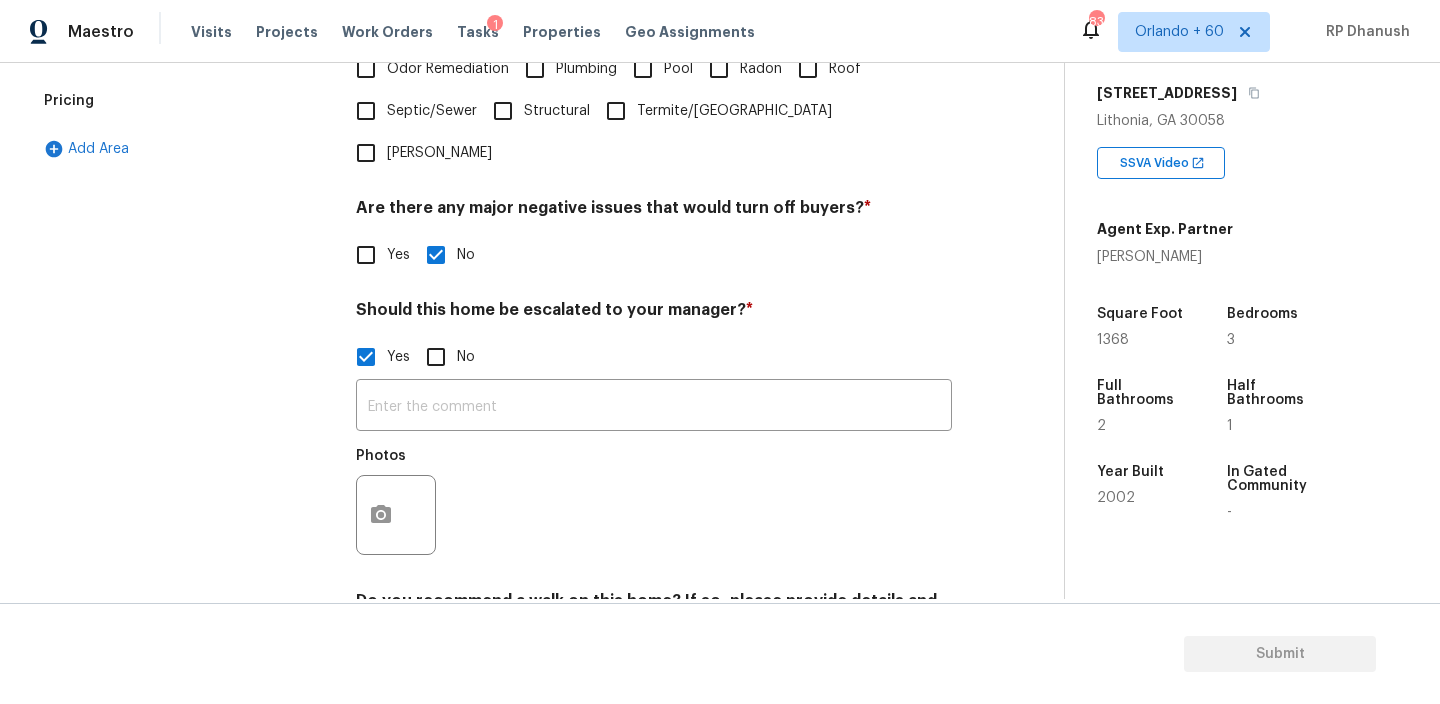 click on "Photos" at bounding box center (398, 502) 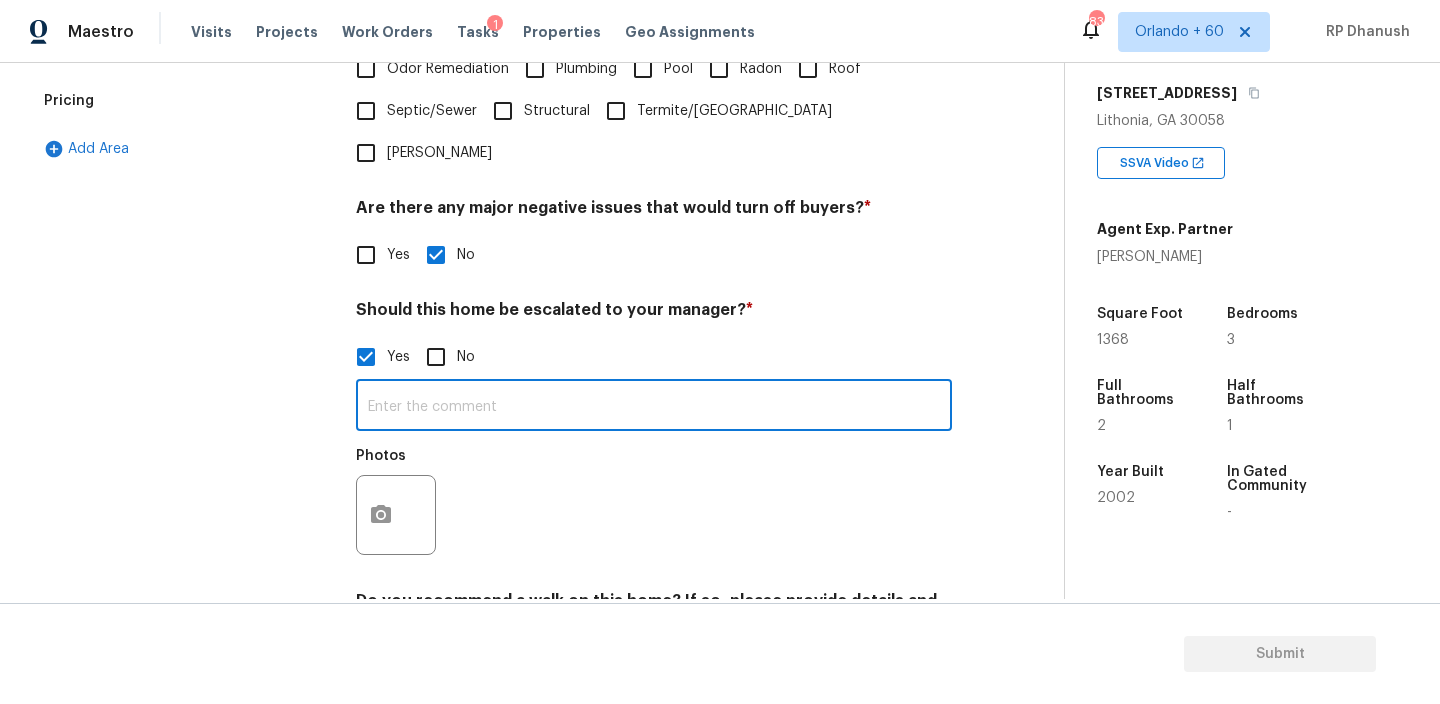 click at bounding box center [654, 407] 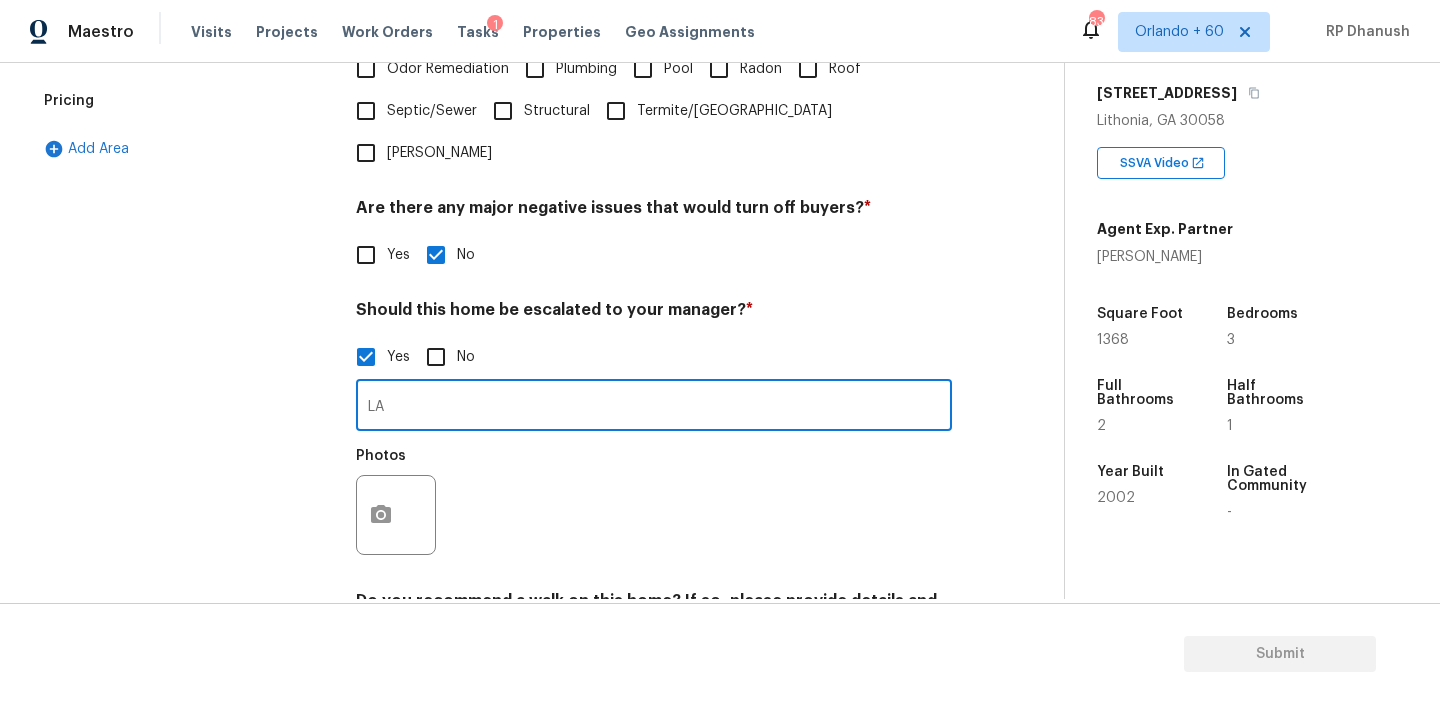 type on "L" 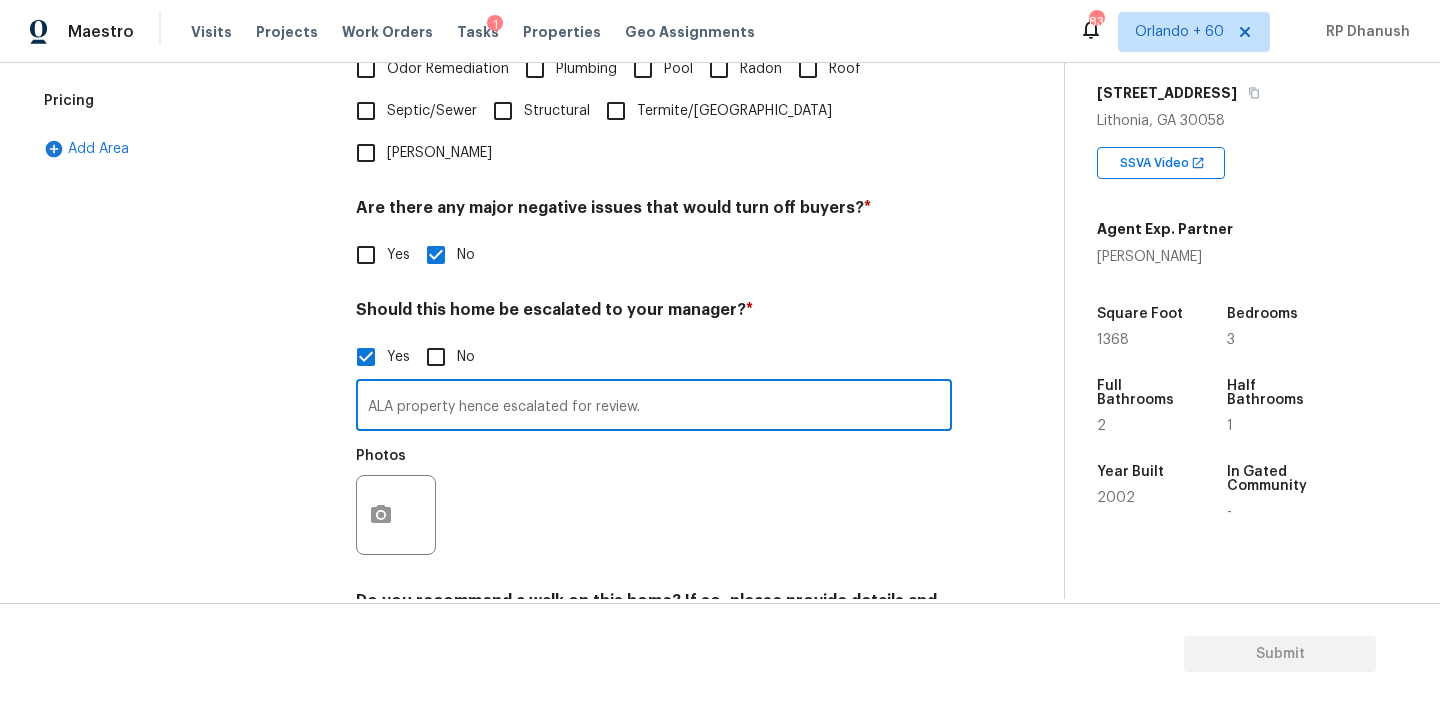 type 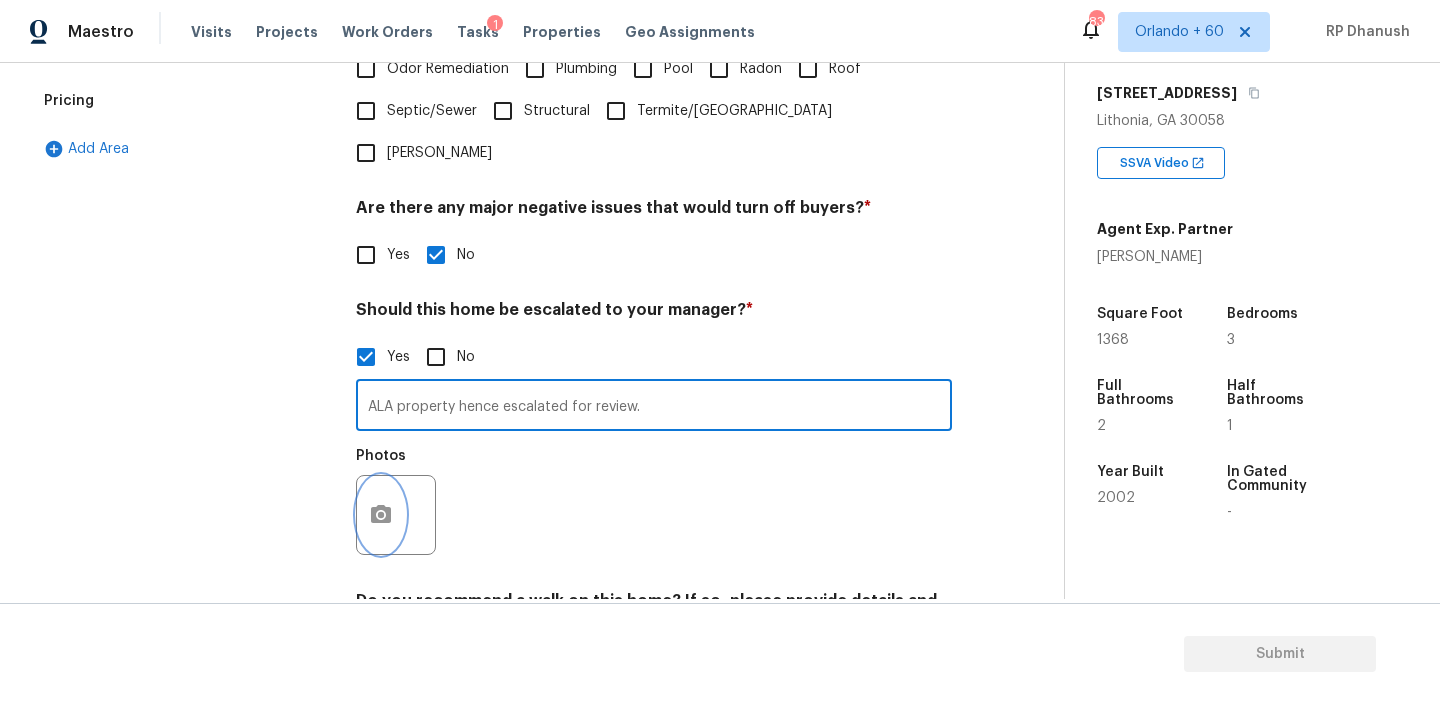 click 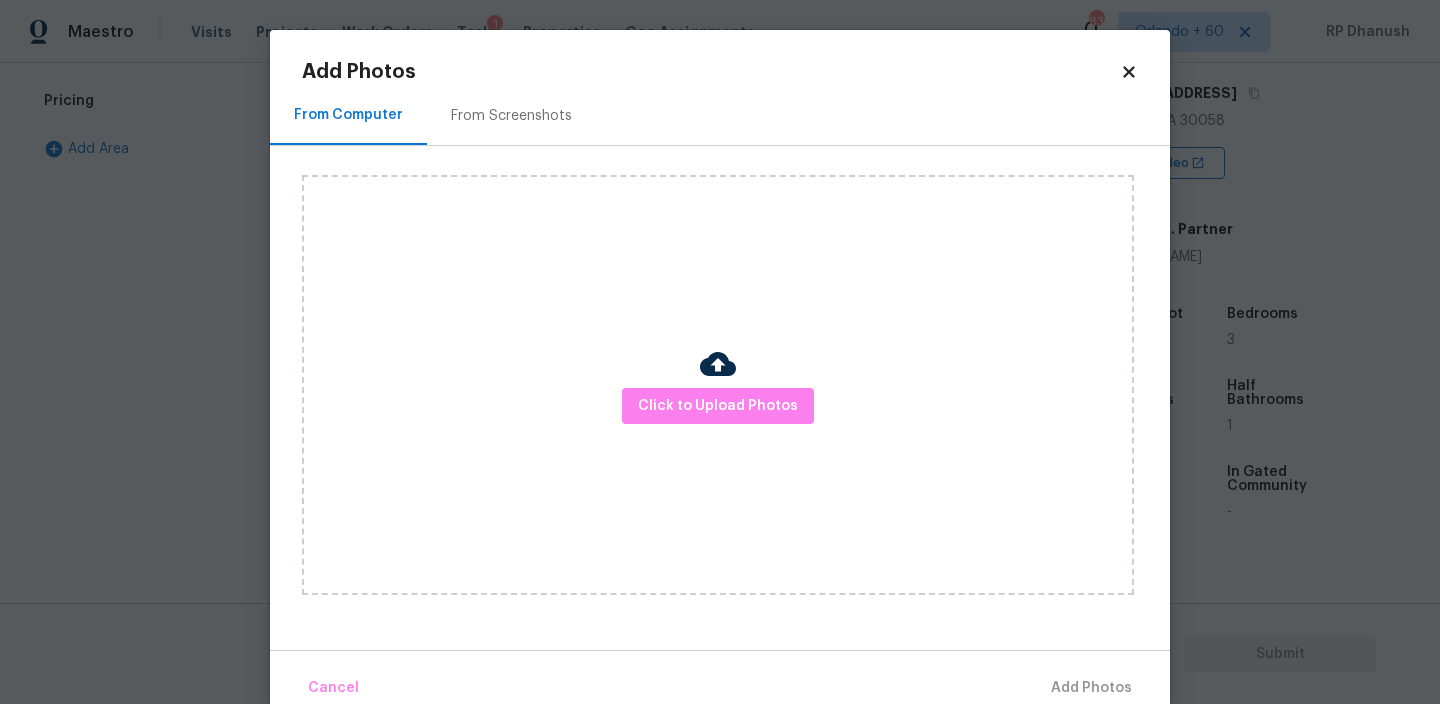 click on "From Screenshots" at bounding box center [511, 115] 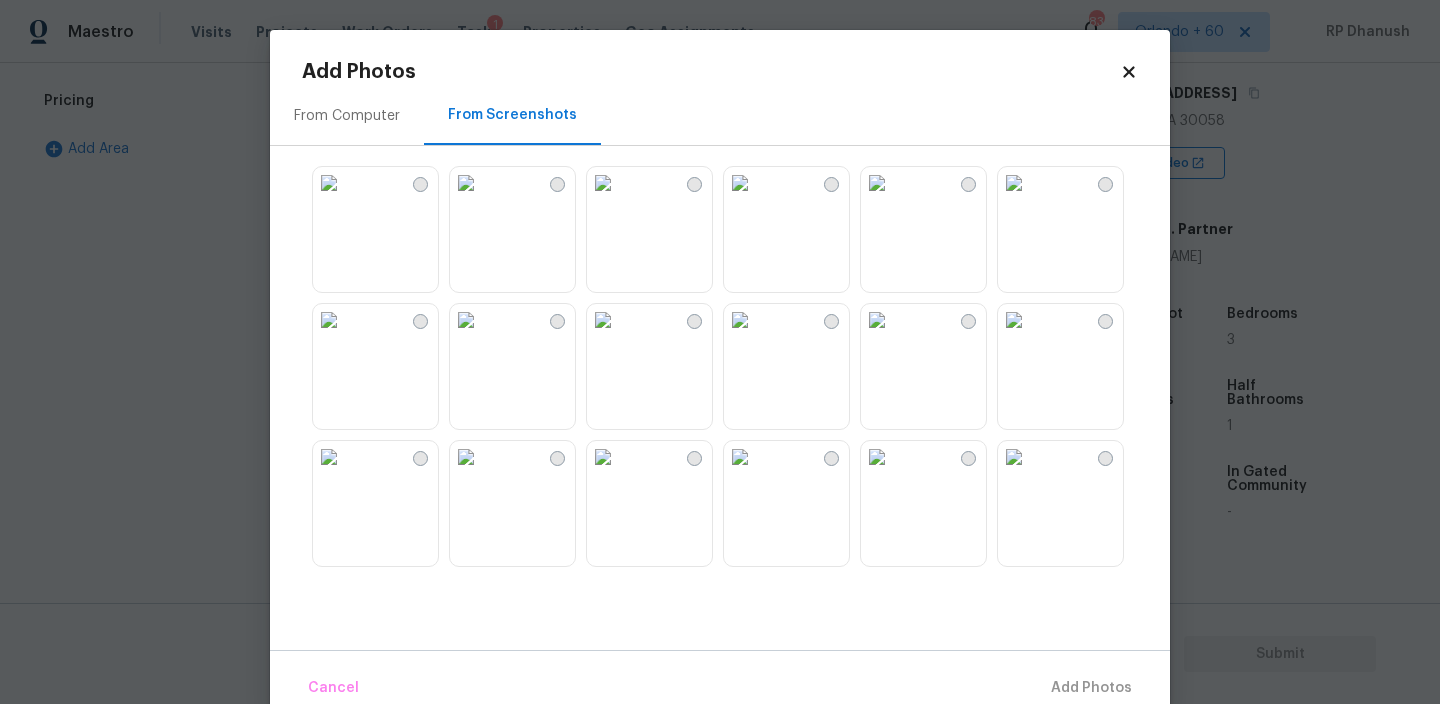 click at bounding box center [329, 320] 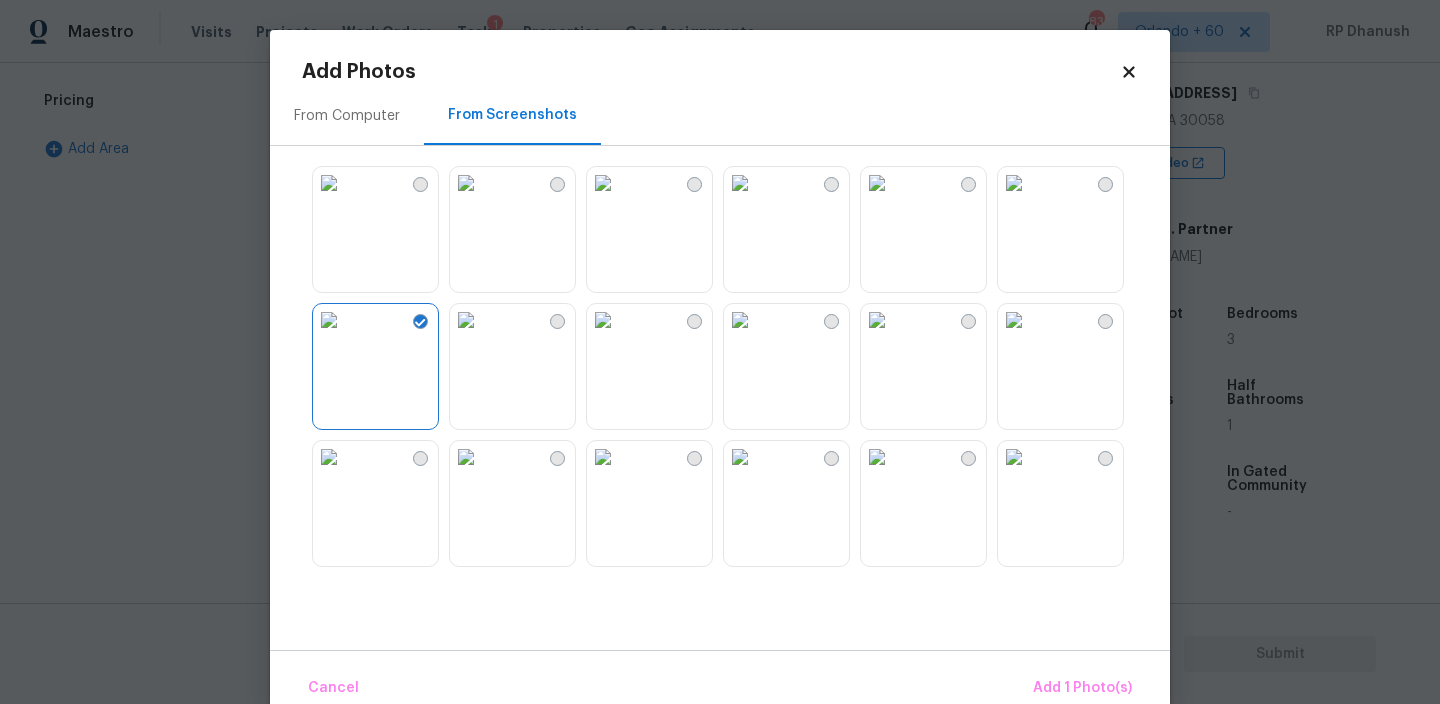 click at bounding box center (329, 320) 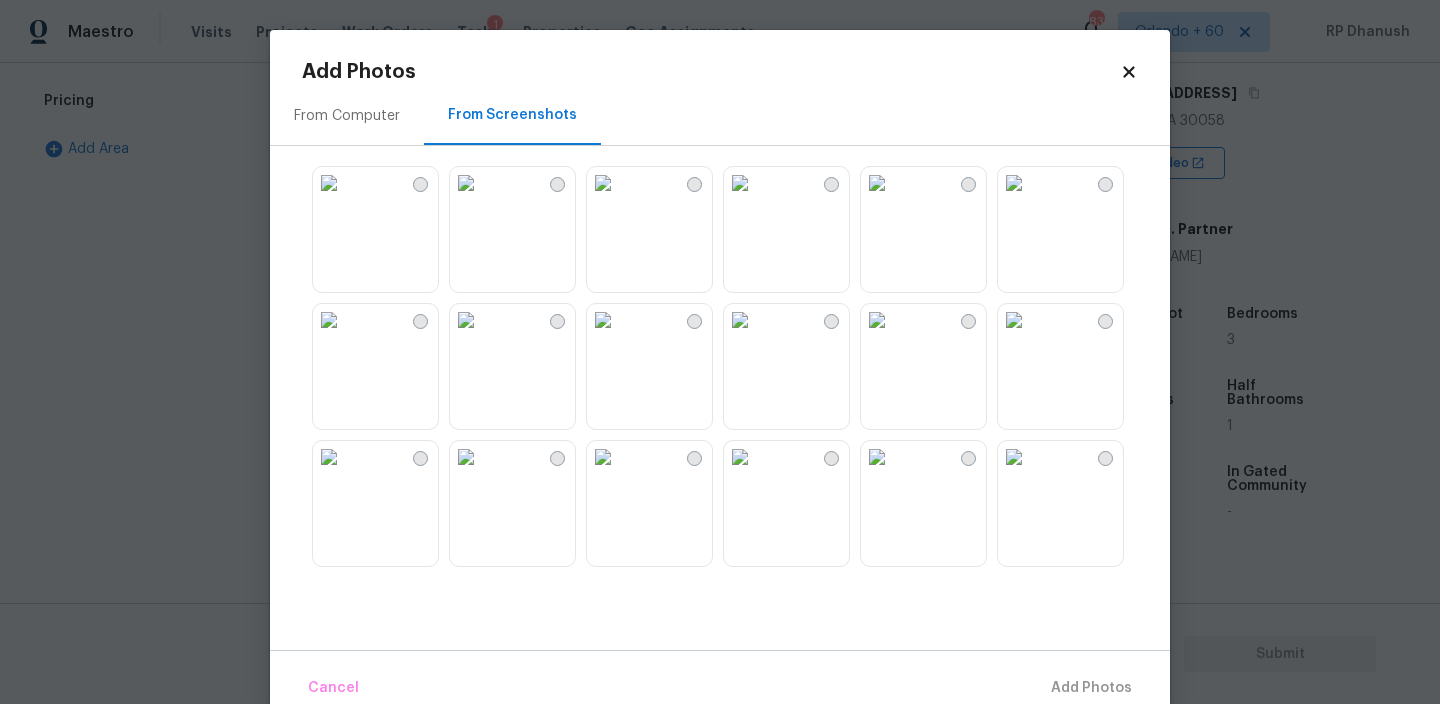 click at bounding box center (329, 457) 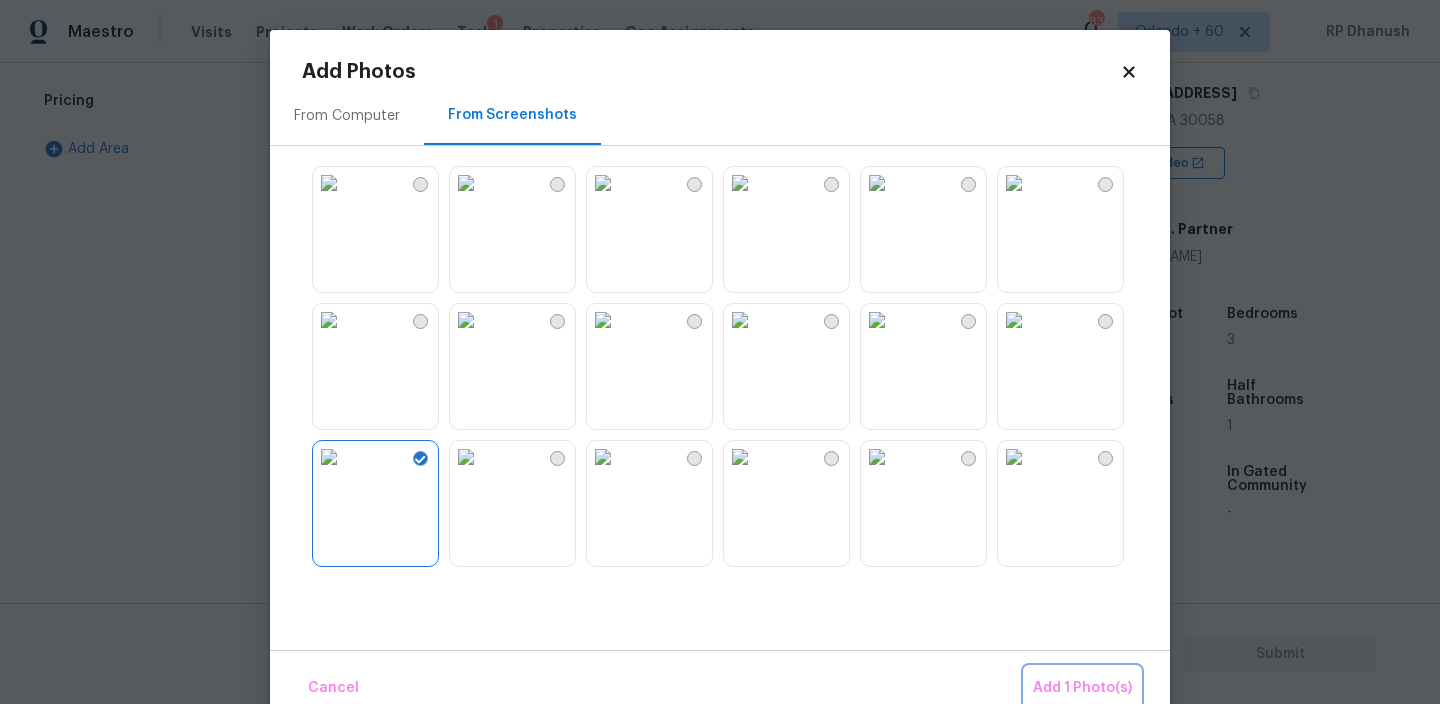 click on "Add 1 Photo(s)" at bounding box center [1082, 688] 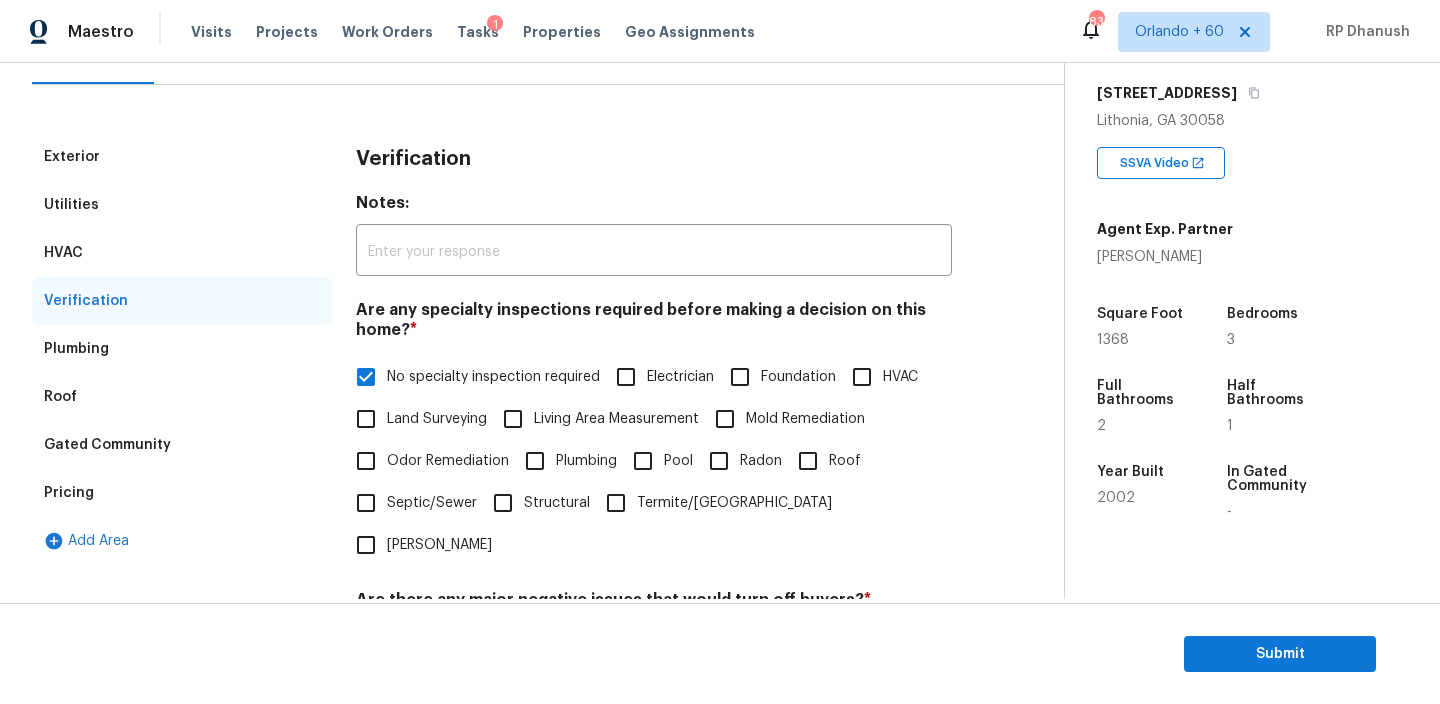 scroll, scrollTop: 182, scrollLeft: 0, axis: vertical 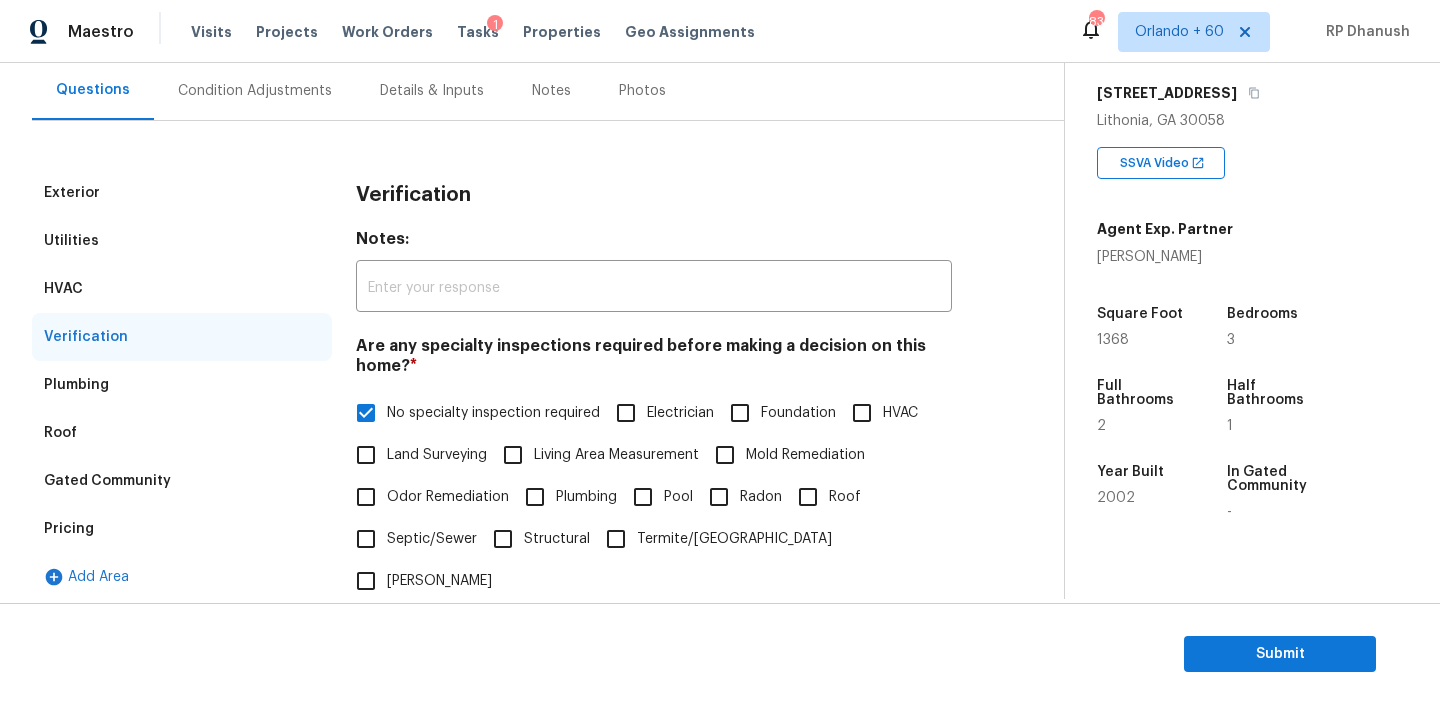 click on "Condition Adjustments" at bounding box center (255, 91) 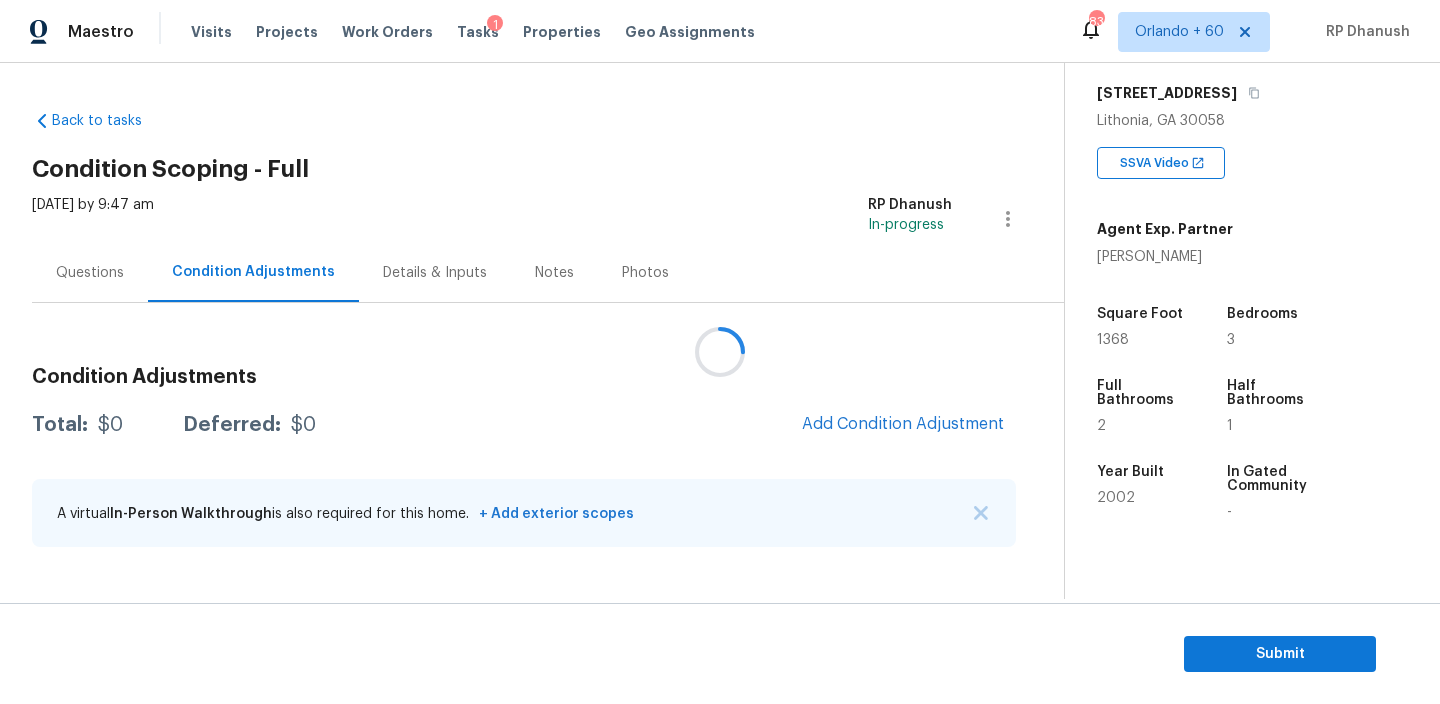 scroll, scrollTop: 0, scrollLeft: 0, axis: both 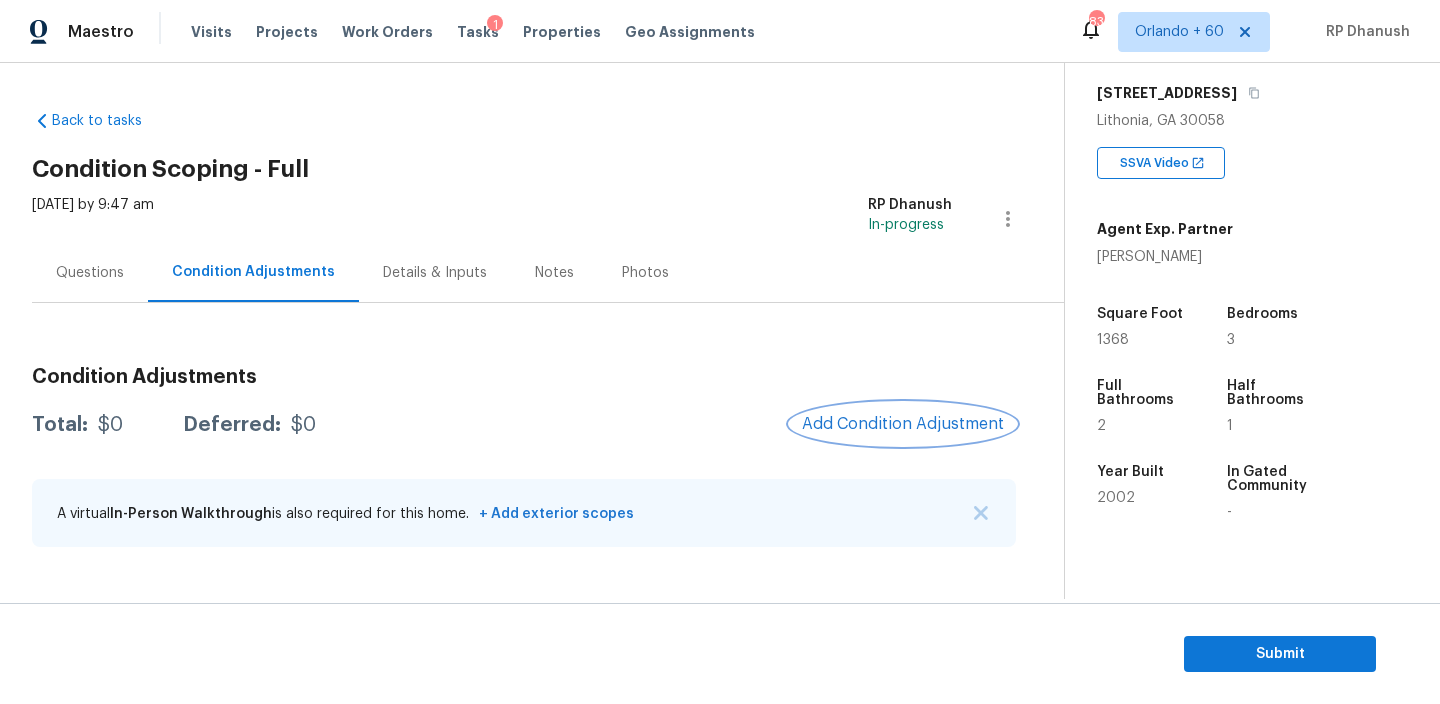click on "Add Condition Adjustment" at bounding box center [903, 424] 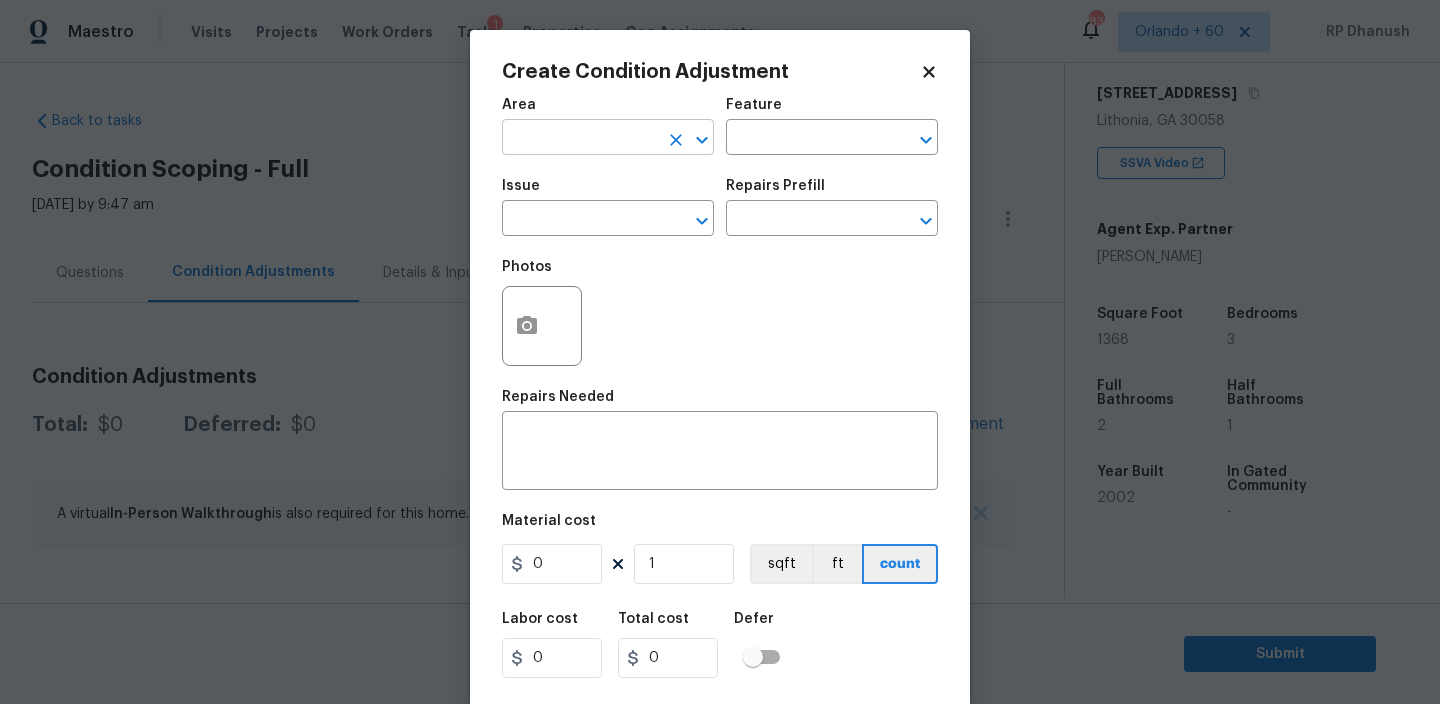 click at bounding box center (580, 139) 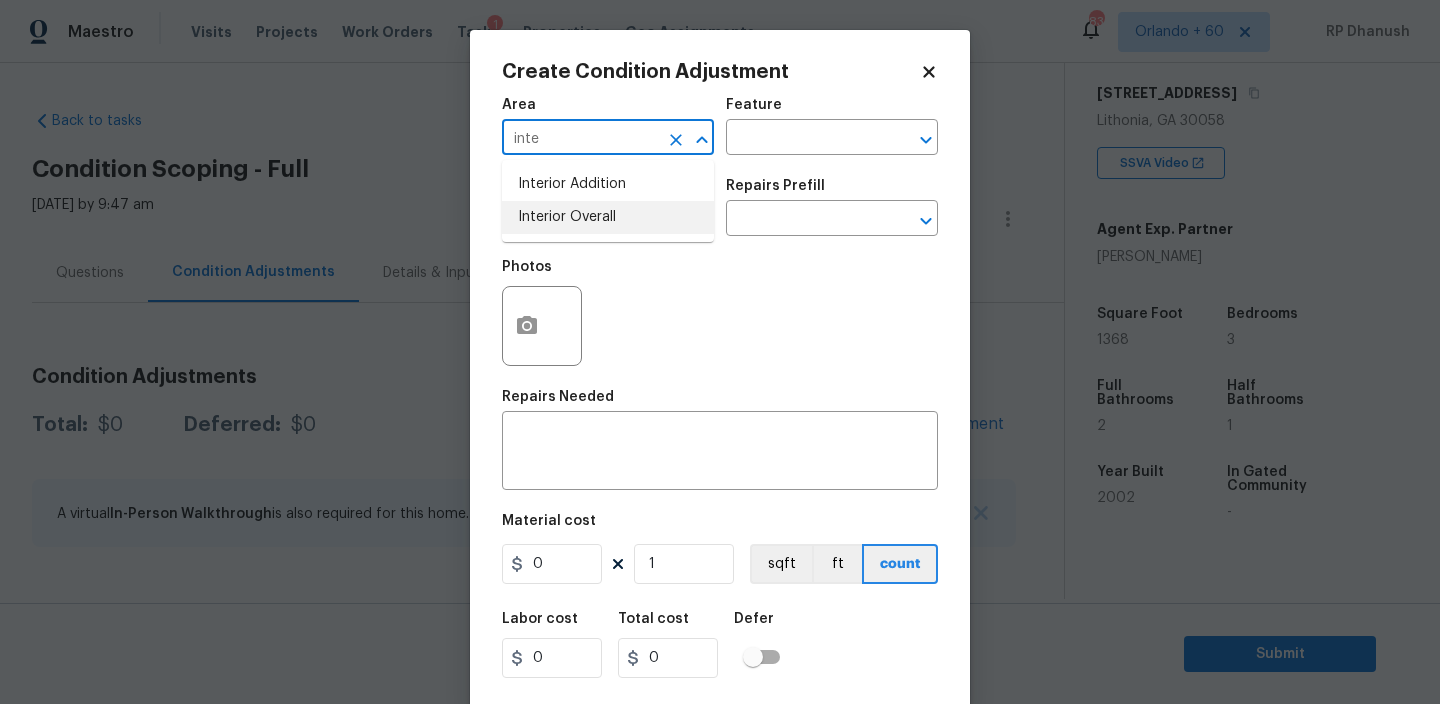 drag, startPoint x: 594, startPoint y: 204, endPoint x: 818, endPoint y: 118, distance: 239.94167 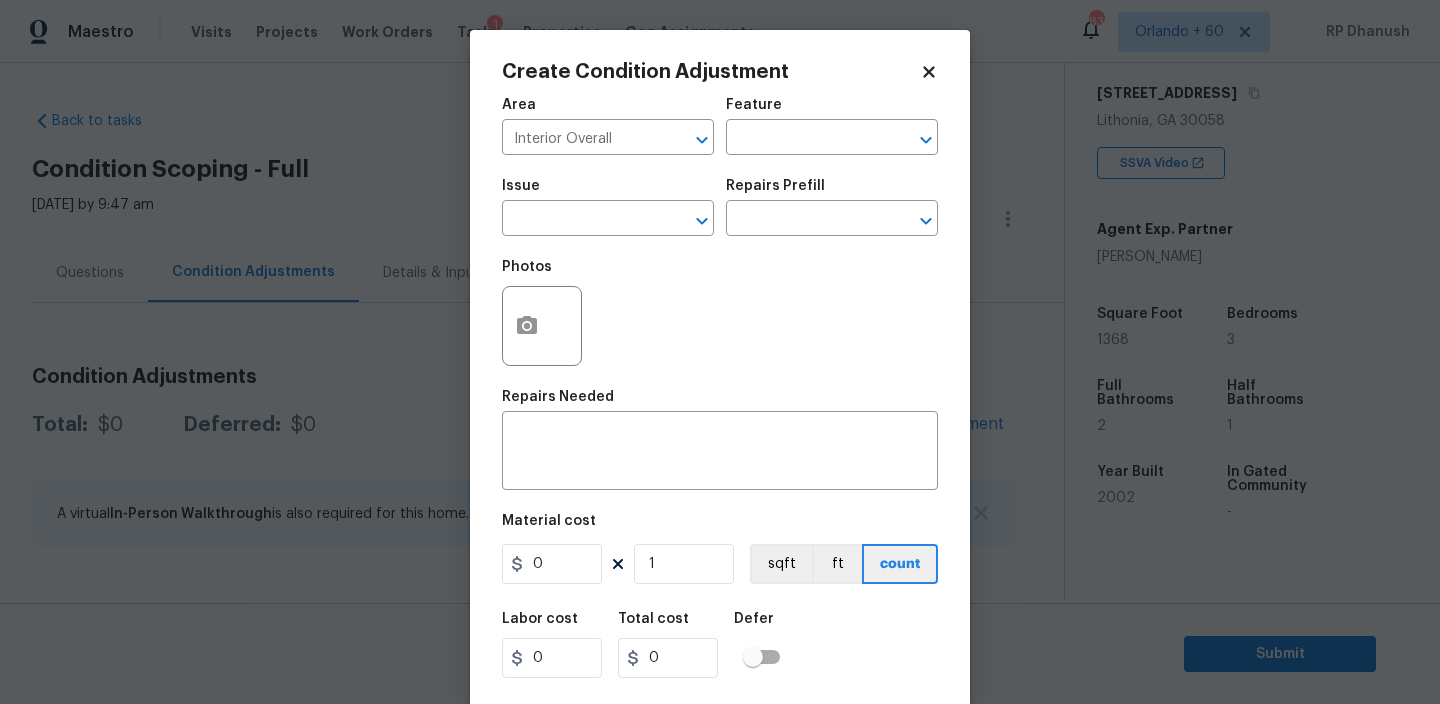 click on "Feature" at bounding box center (832, 111) 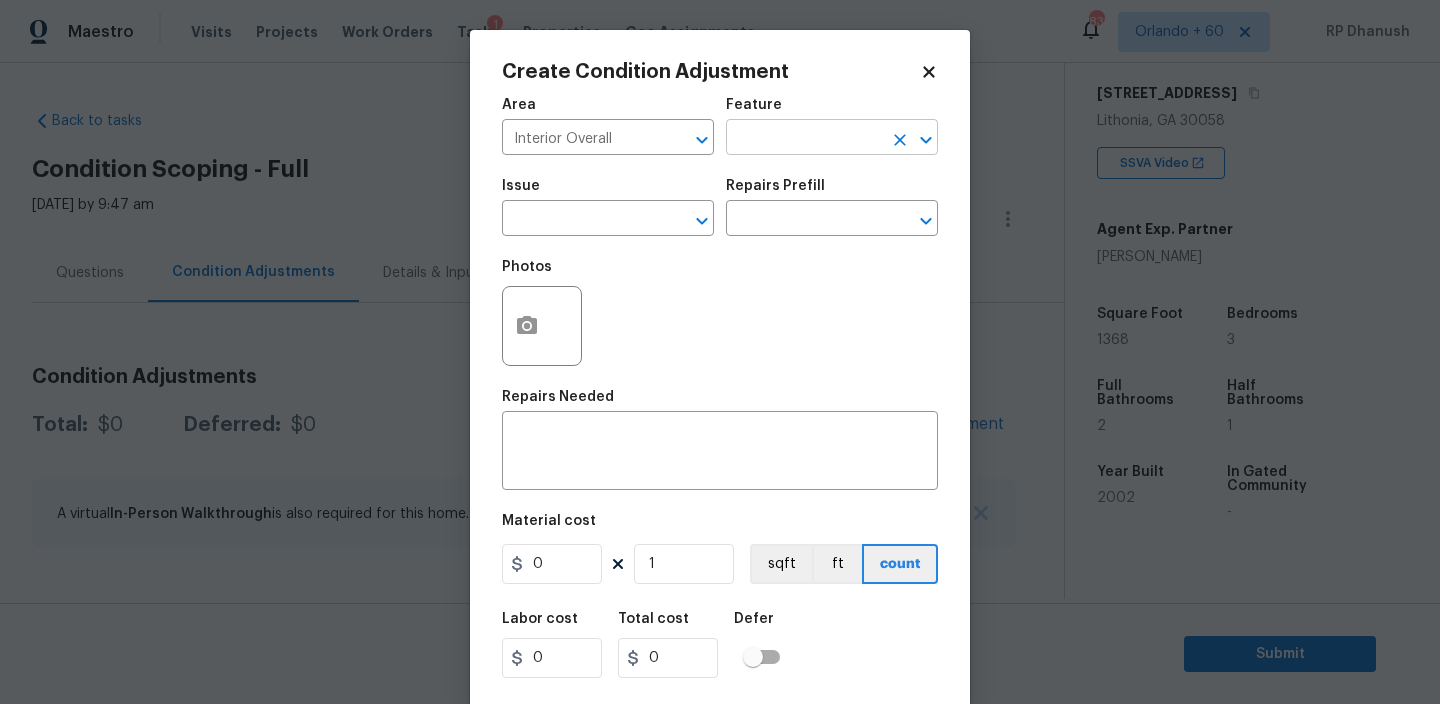 click at bounding box center (804, 139) 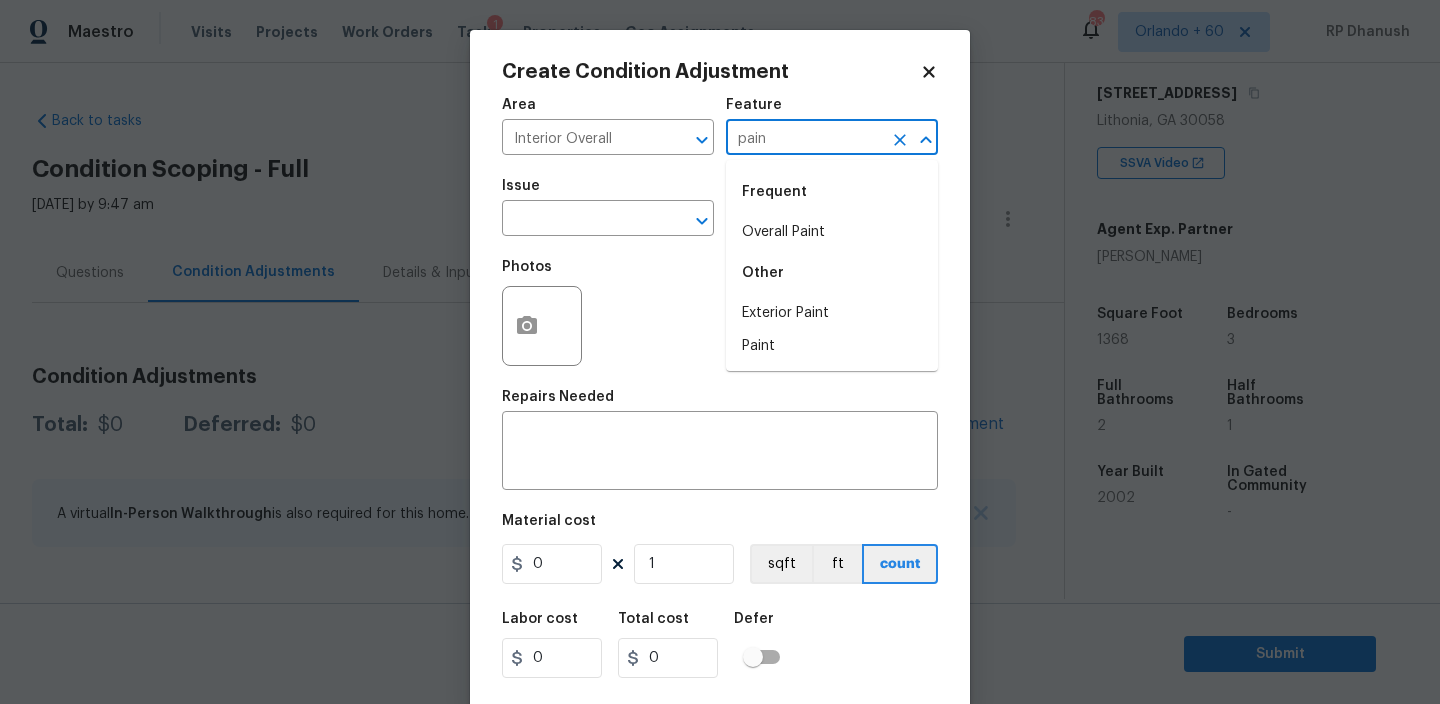 click on "Overall Paint" at bounding box center [832, 232] 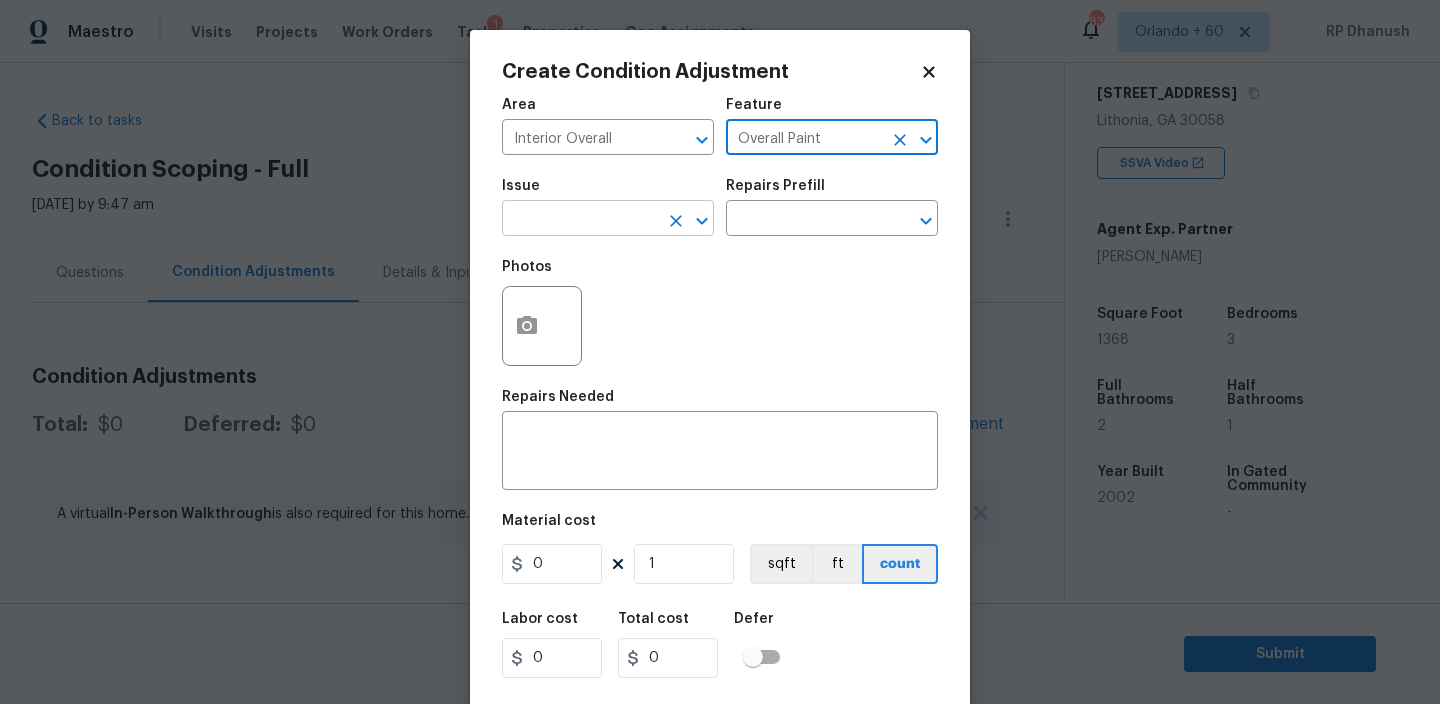 click at bounding box center [580, 220] 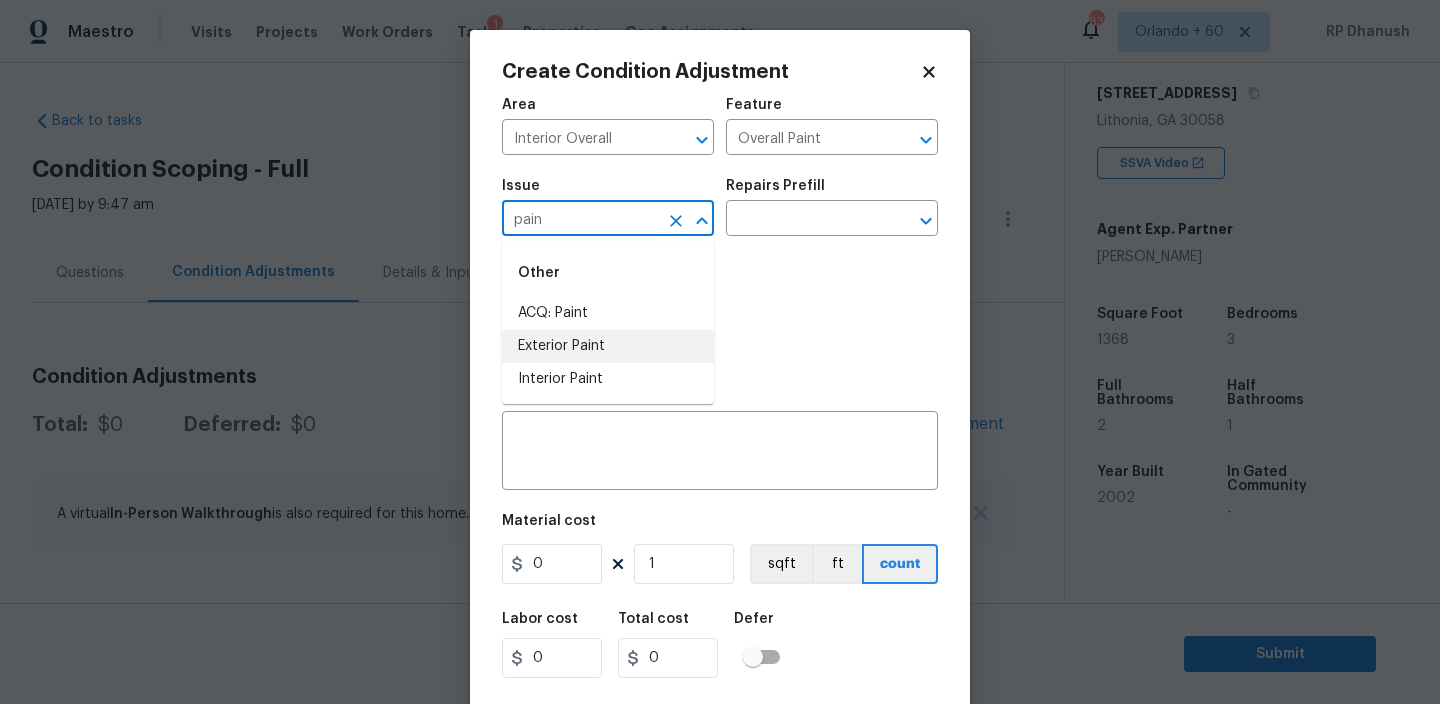 click on "ACQ: Paint" at bounding box center [608, 313] 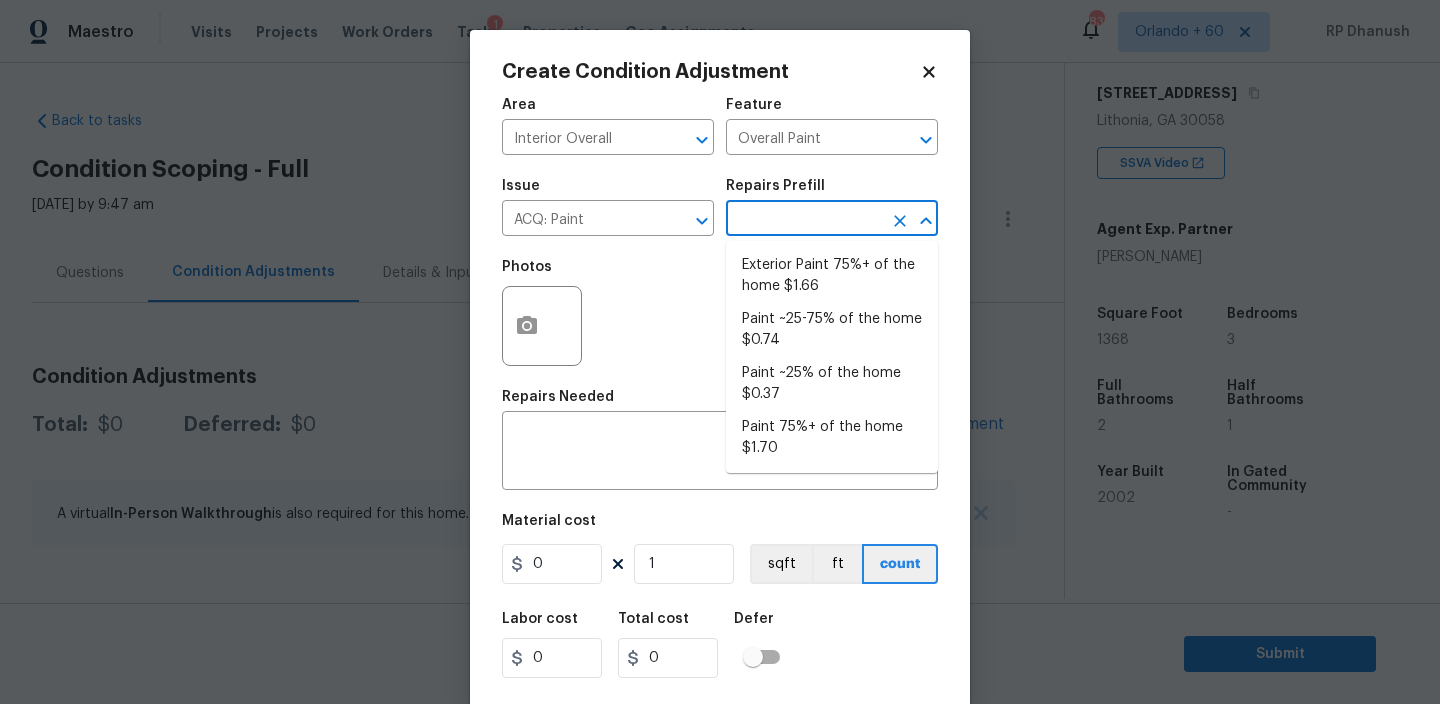 click at bounding box center [804, 220] 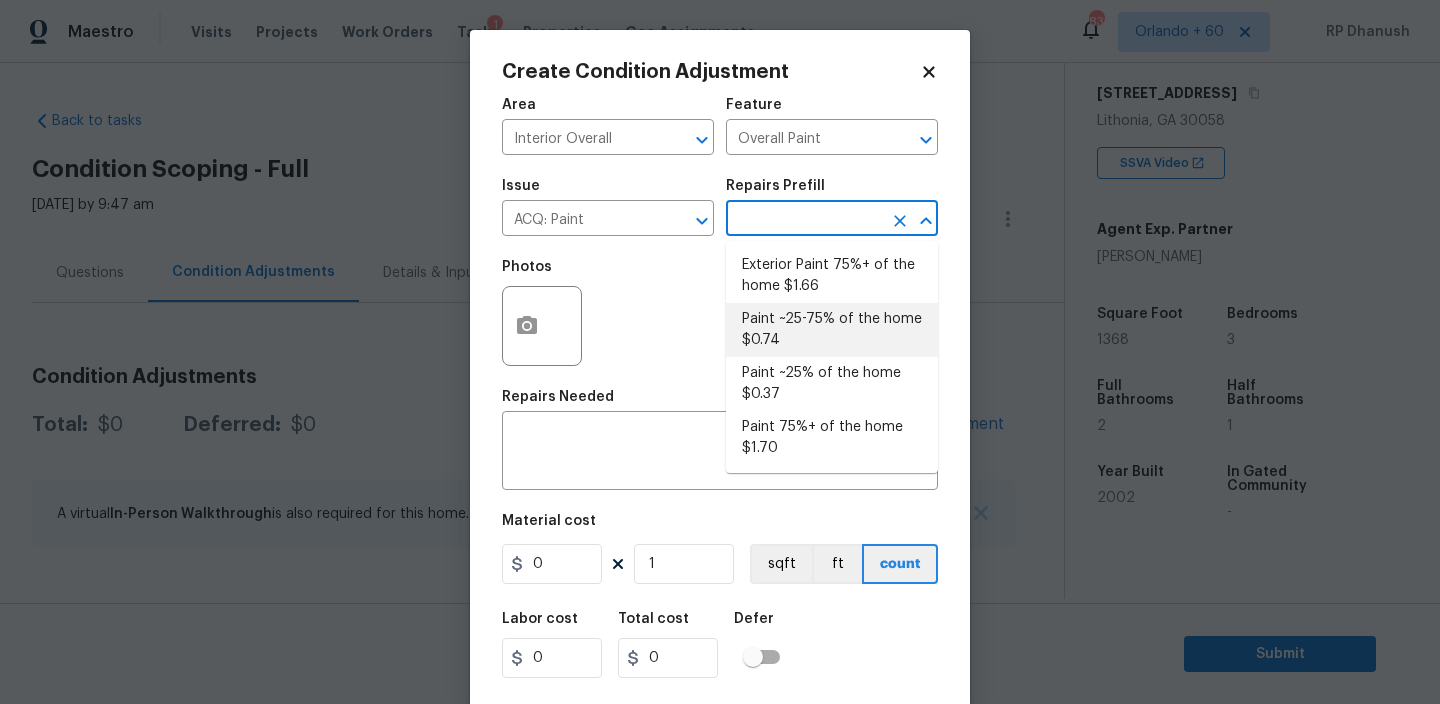 click on "Paint ~25-75% of the home $0.74" at bounding box center [832, 330] 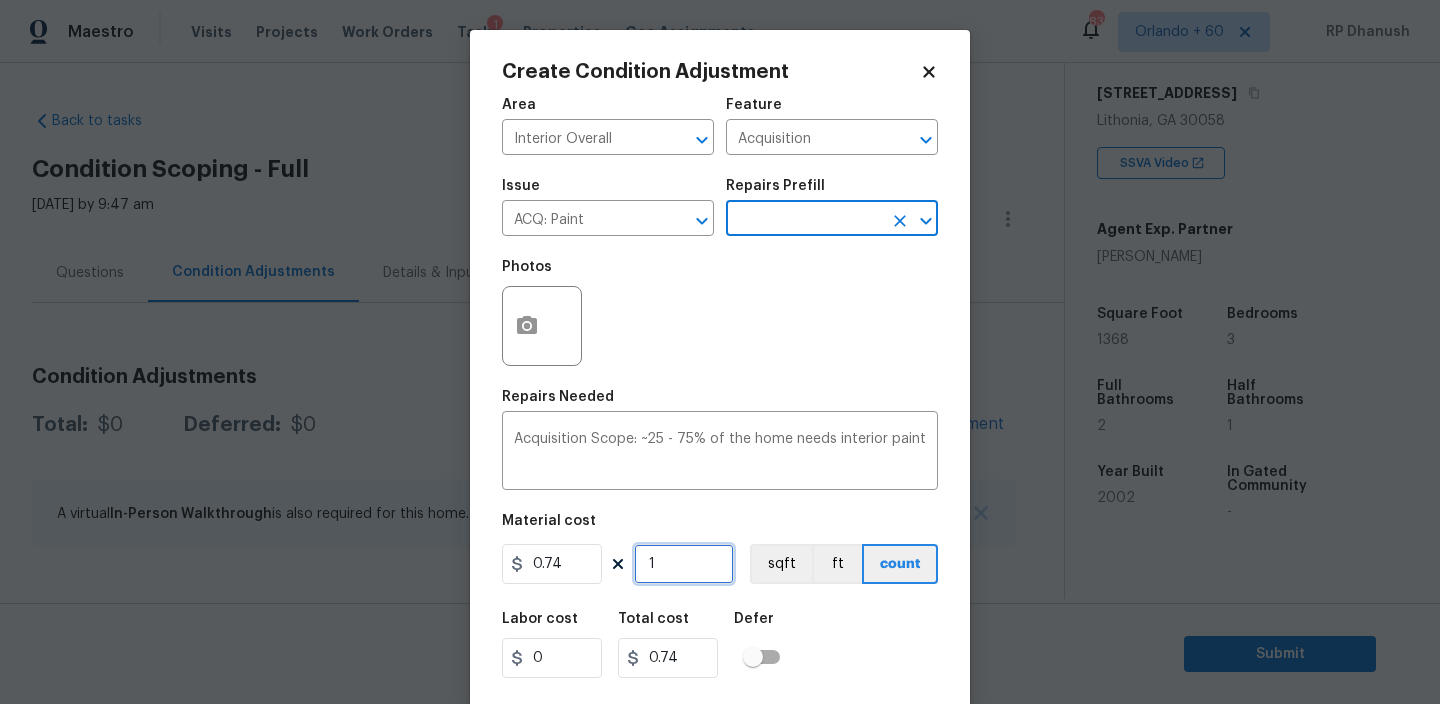 click on "1" at bounding box center (684, 564) 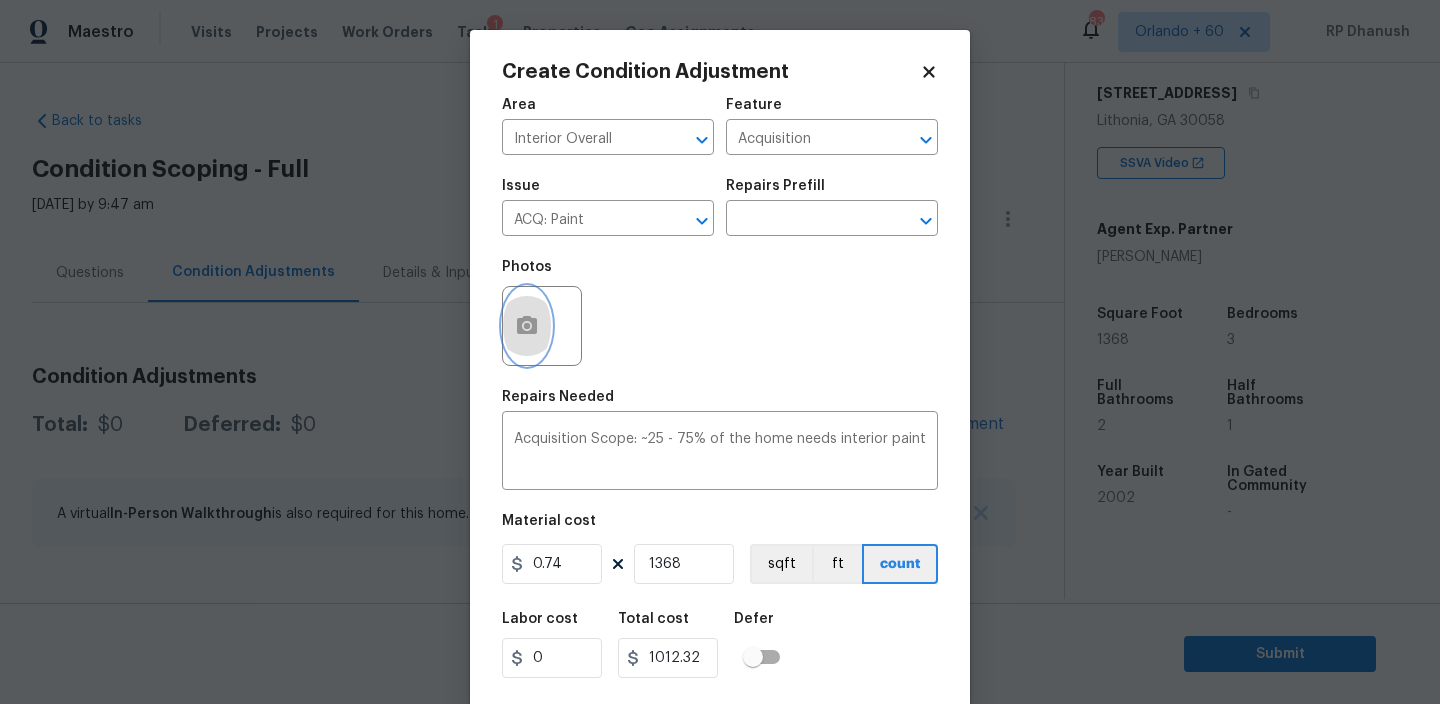 click at bounding box center [527, 326] 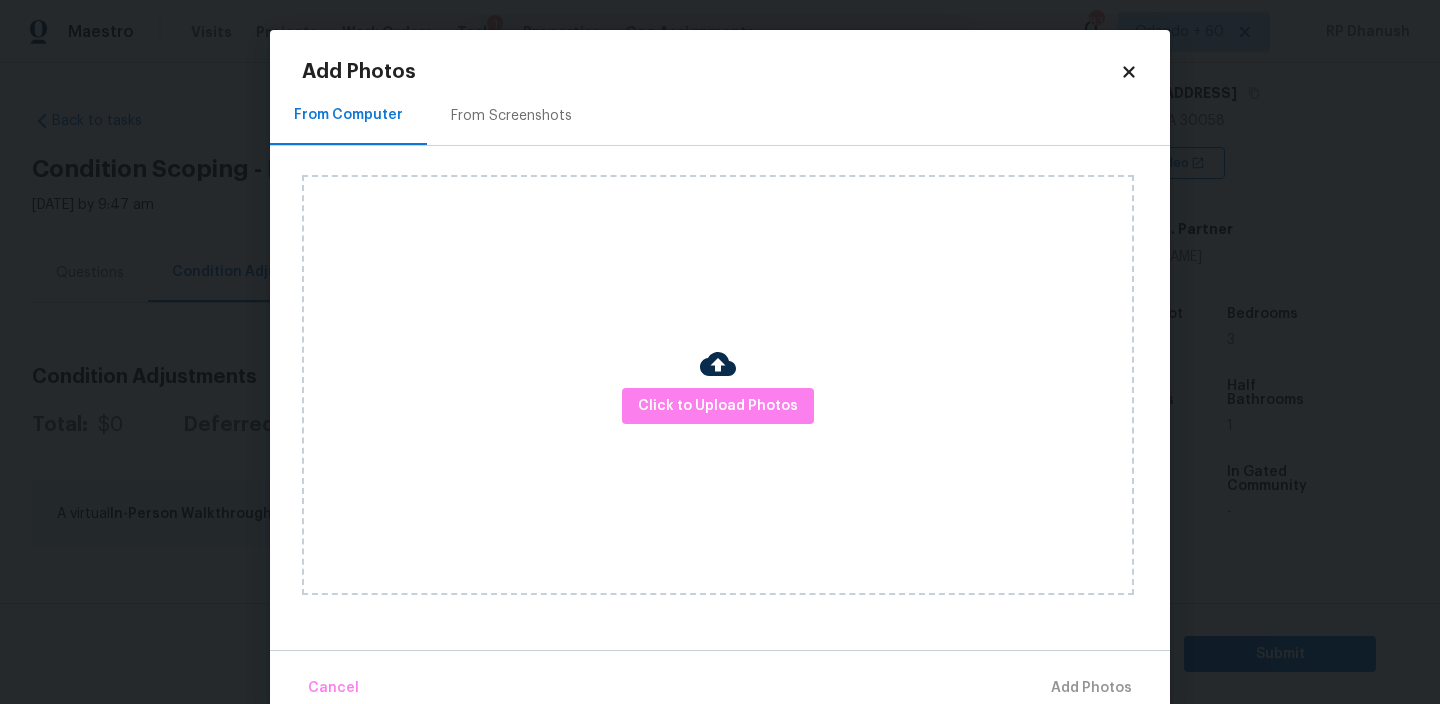 click on "From Screenshots" at bounding box center [511, 116] 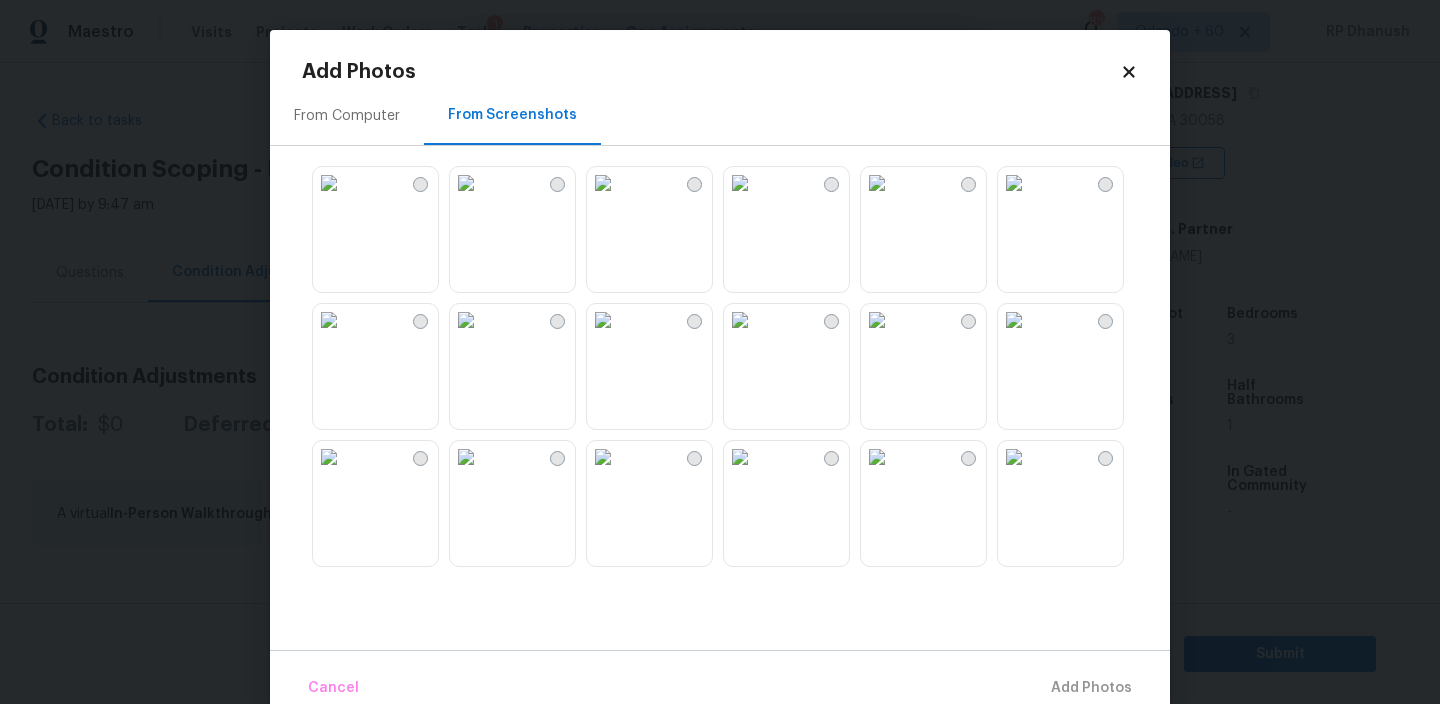 click at bounding box center (603, 183) 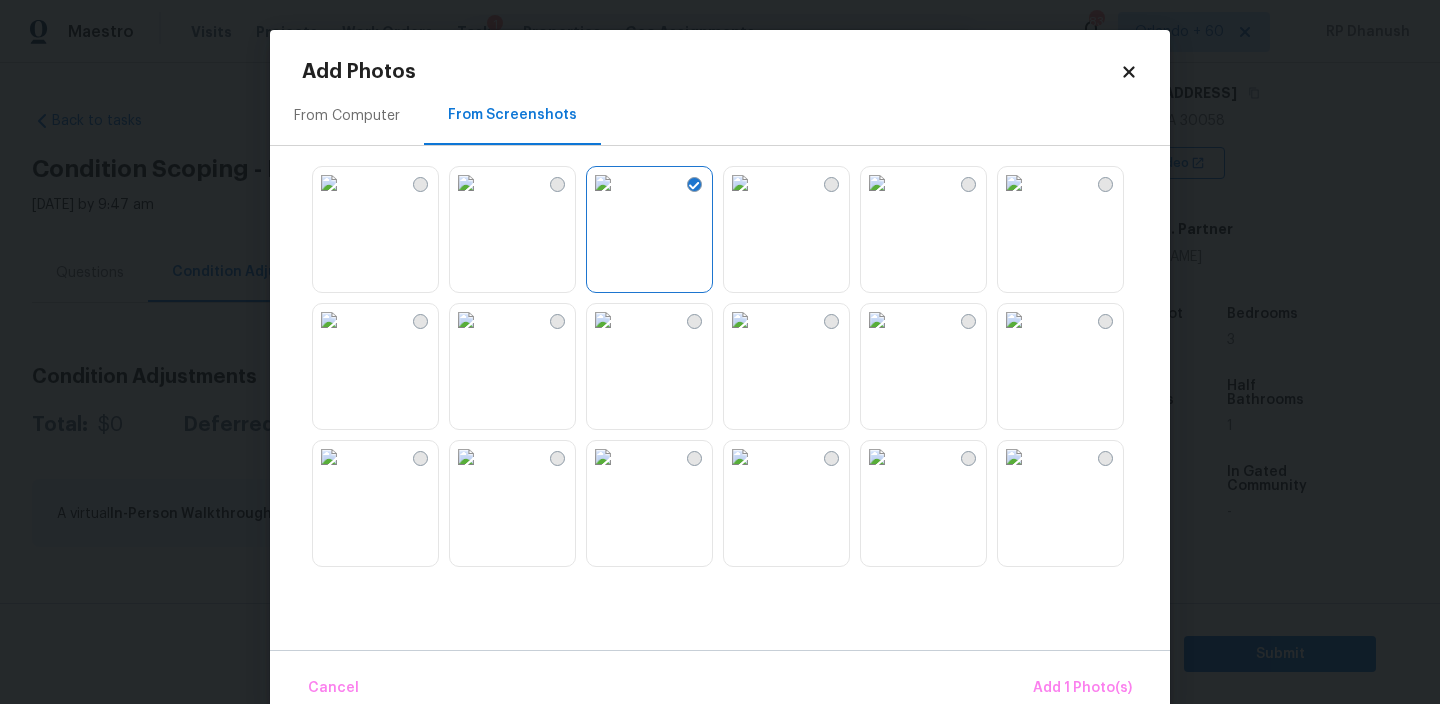 click at bounding box center (466, 320) 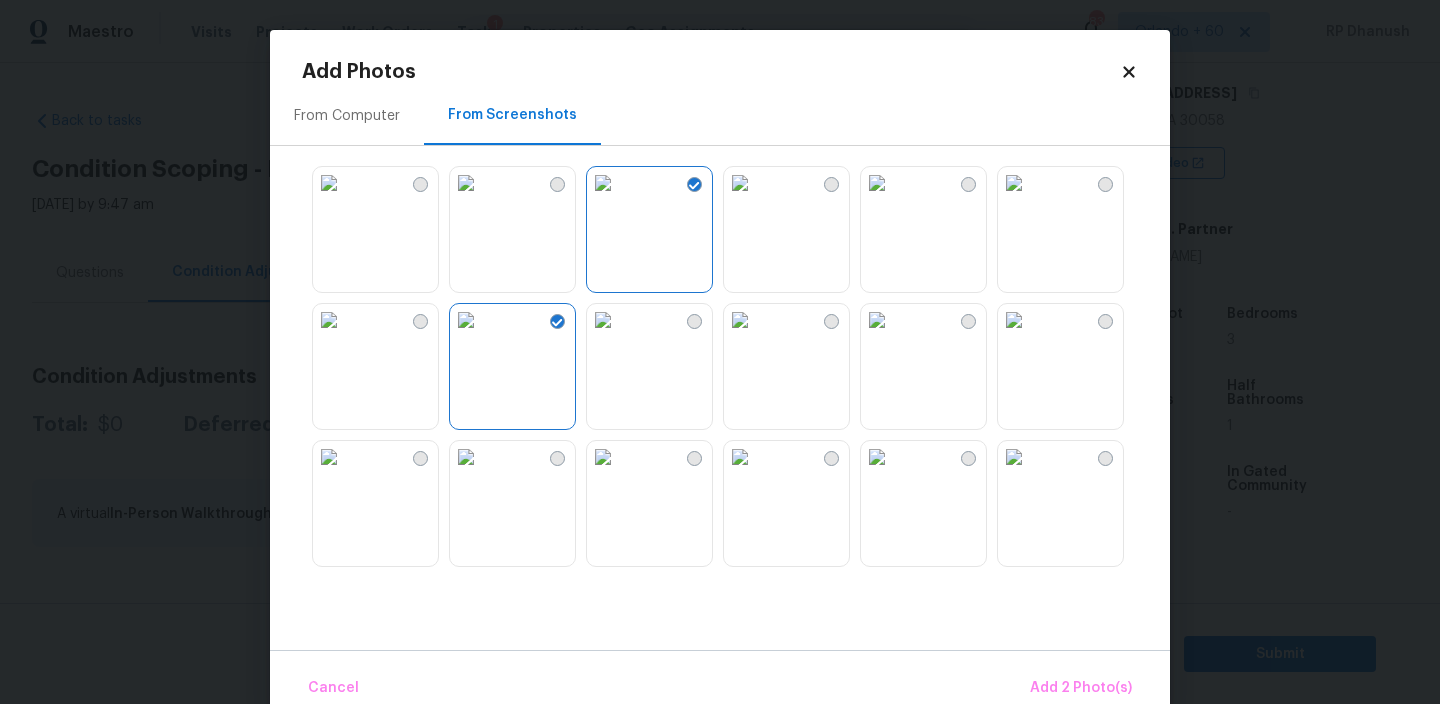 click at bounding box center [603, 320] 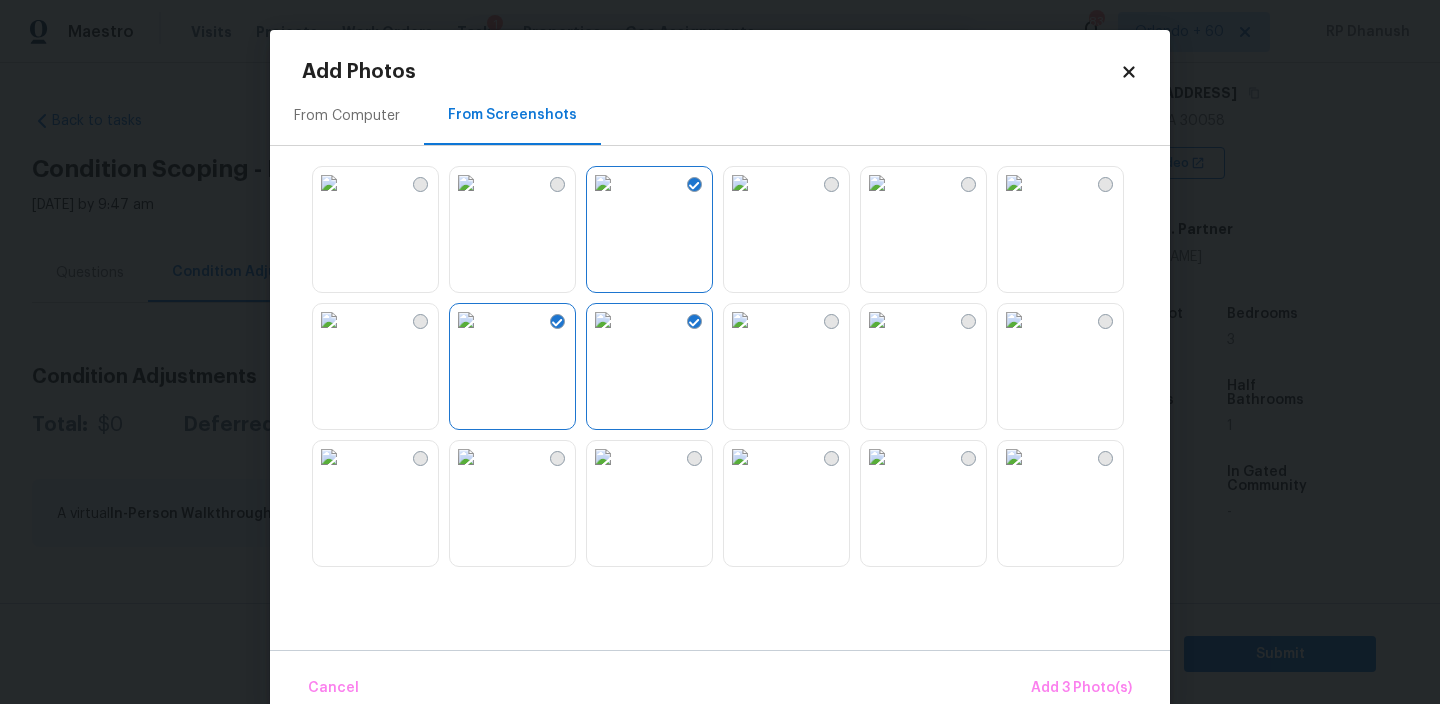click at bounding box center (740, 320) 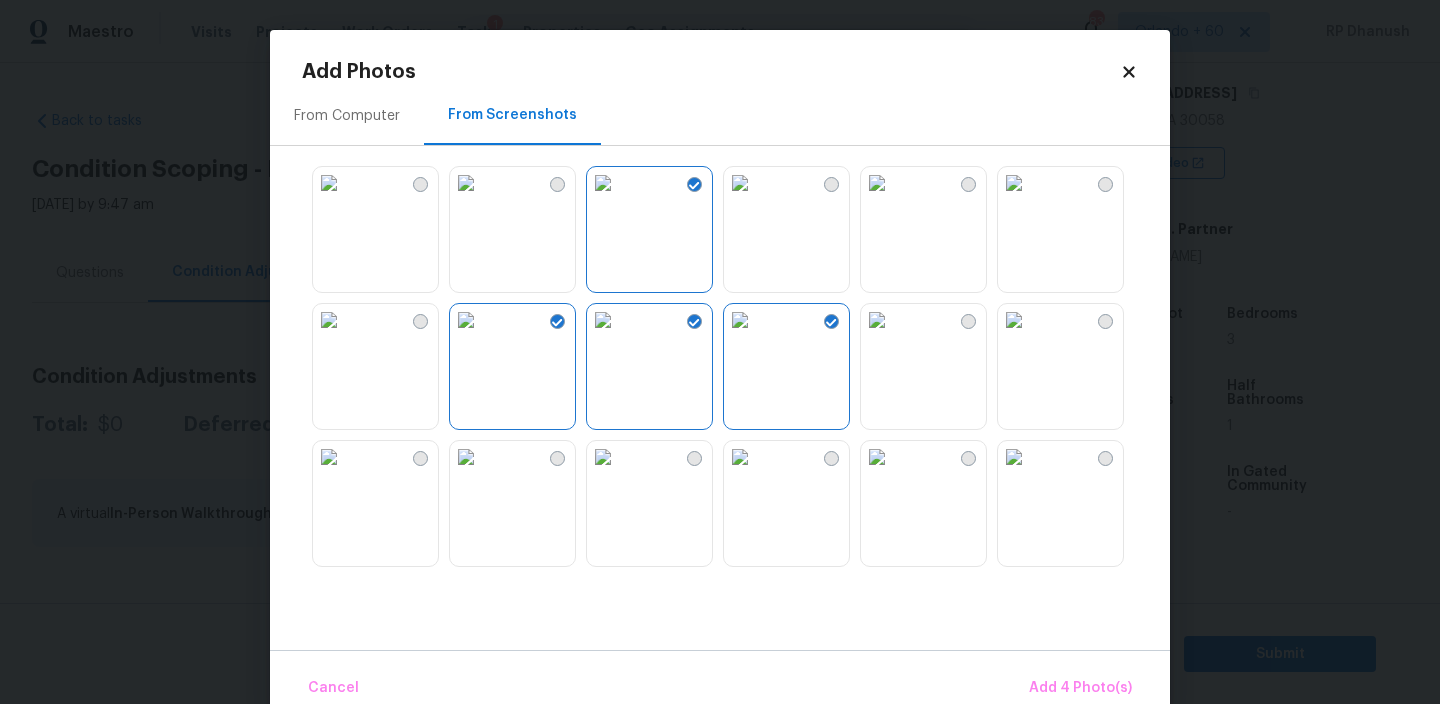 click at bounding box center [1014, 320] 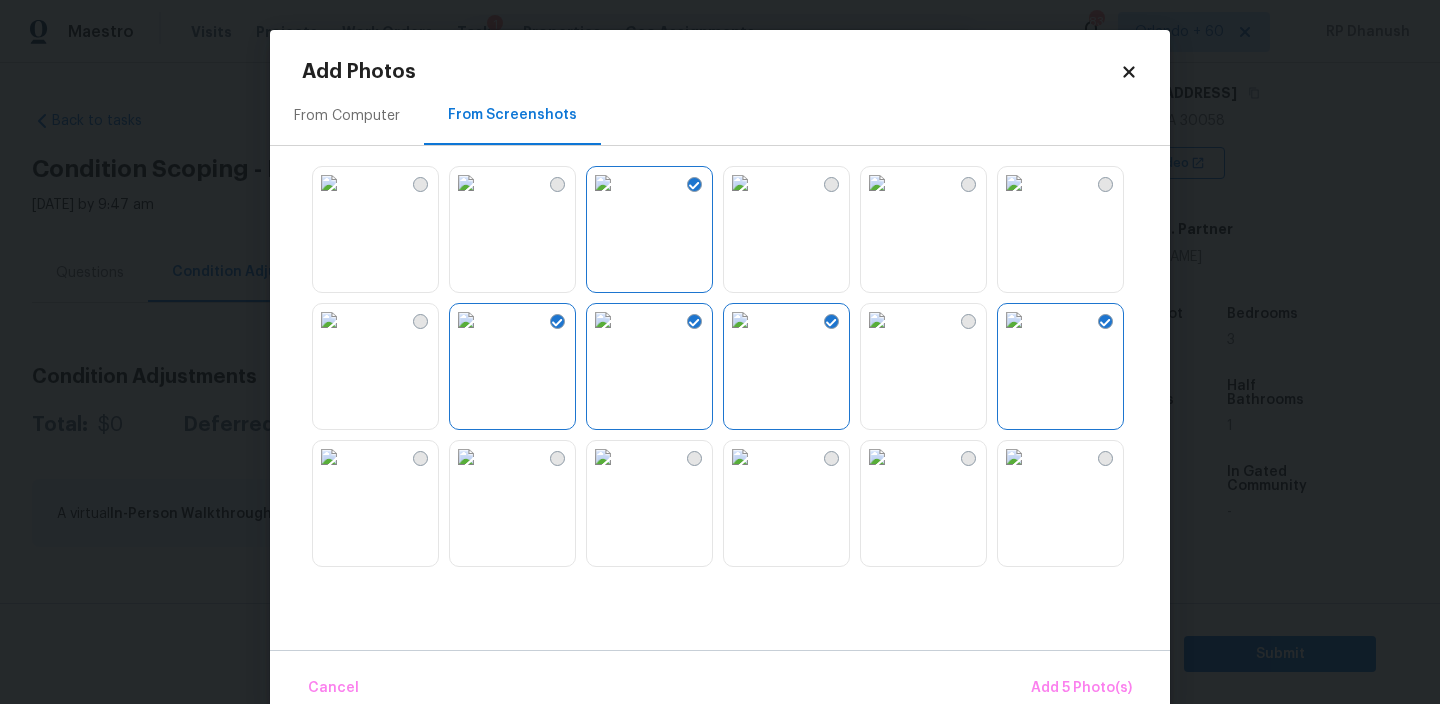 click at bounding box center (877, 457) 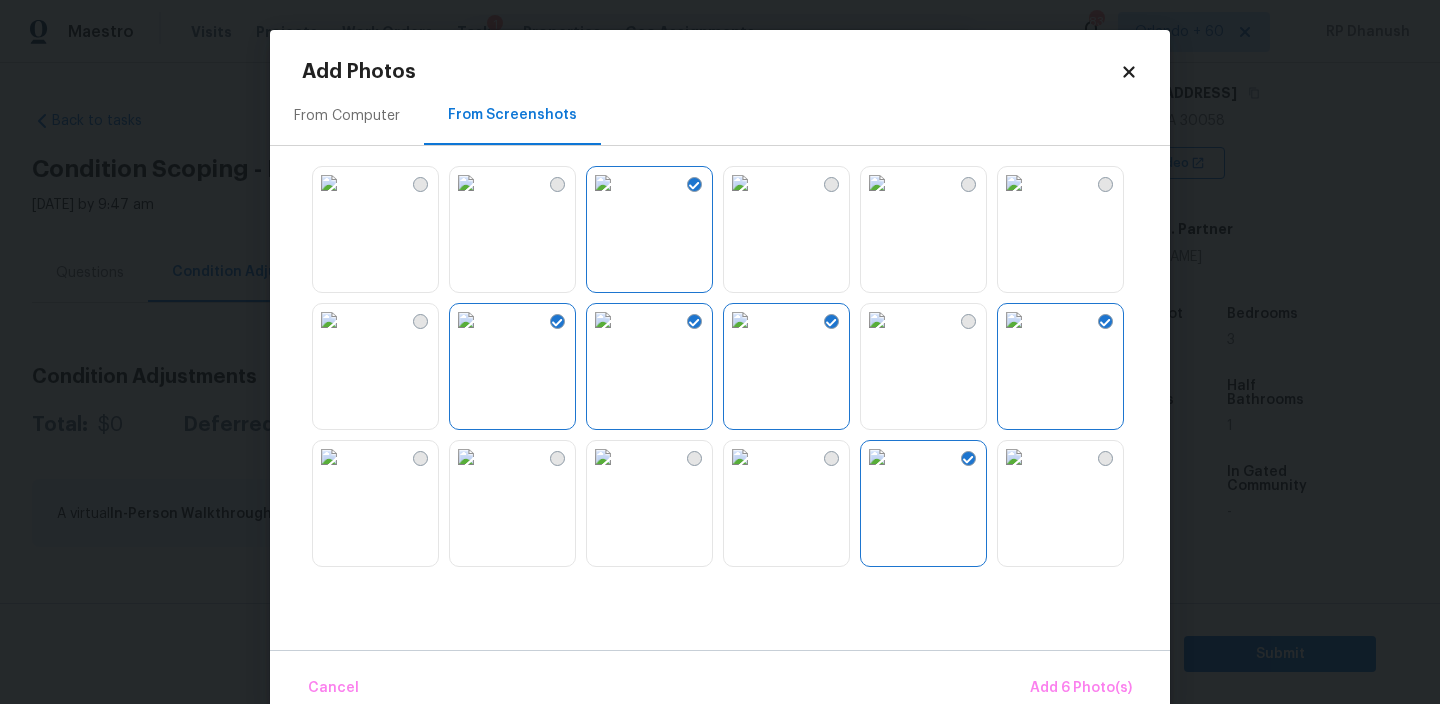 click at bounding box center (1014, 457) 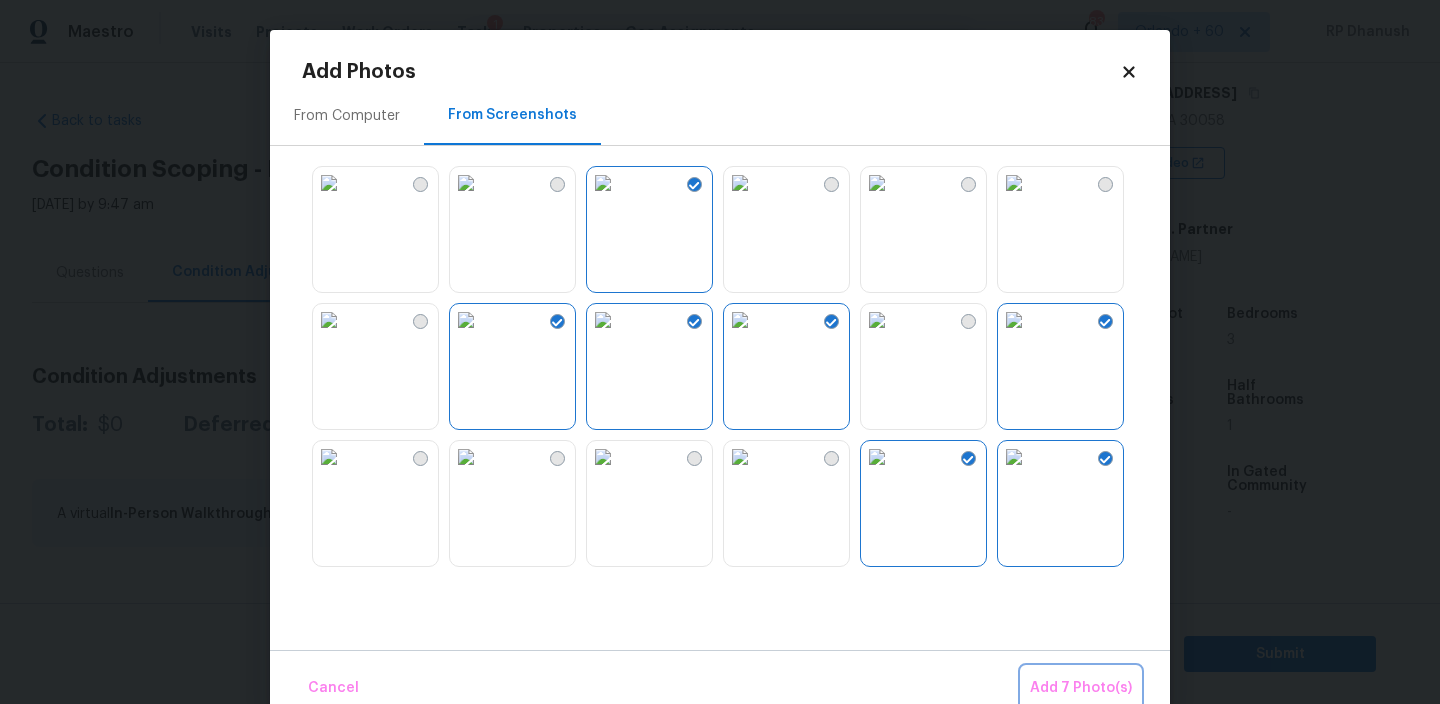click on "Add 7 Photo(s)" at bounding box center (1081, 688) 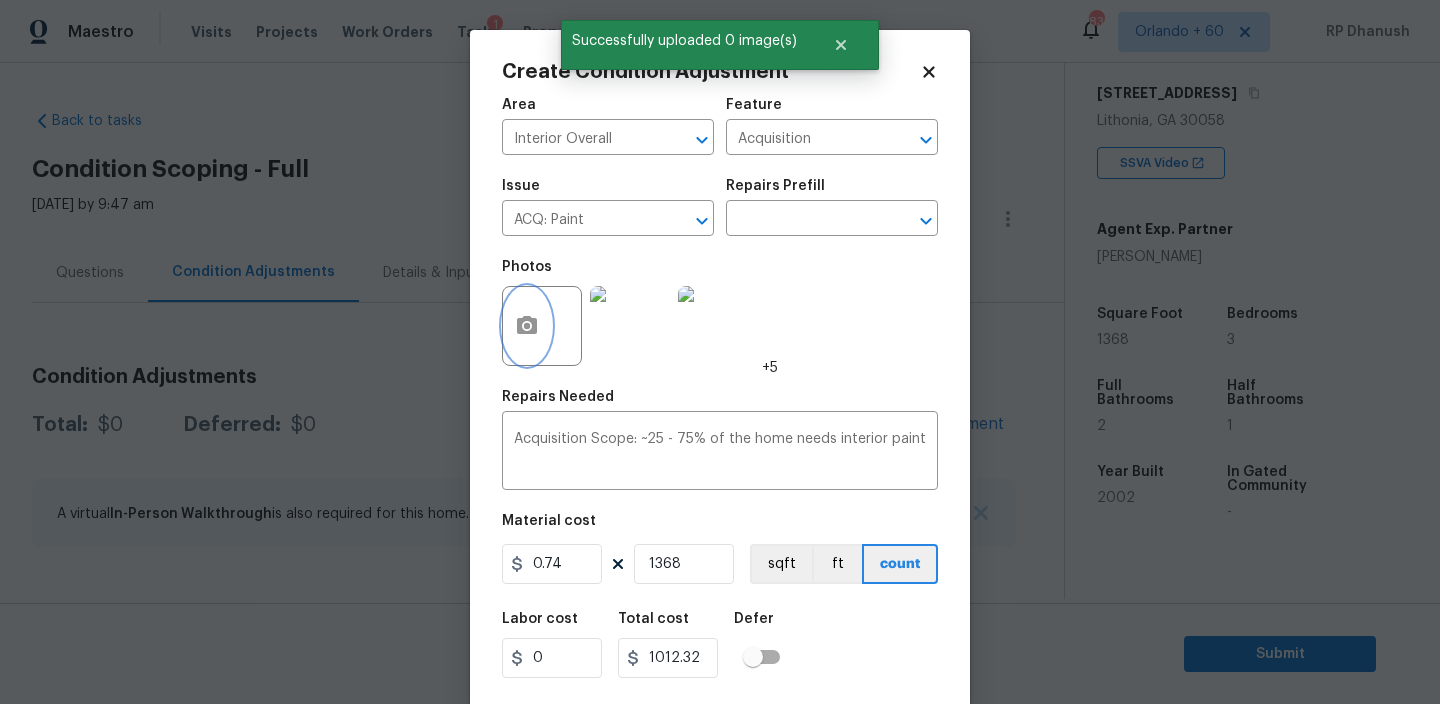 scroll, scrollTop: 0, scrollLeft: 0, axis: both 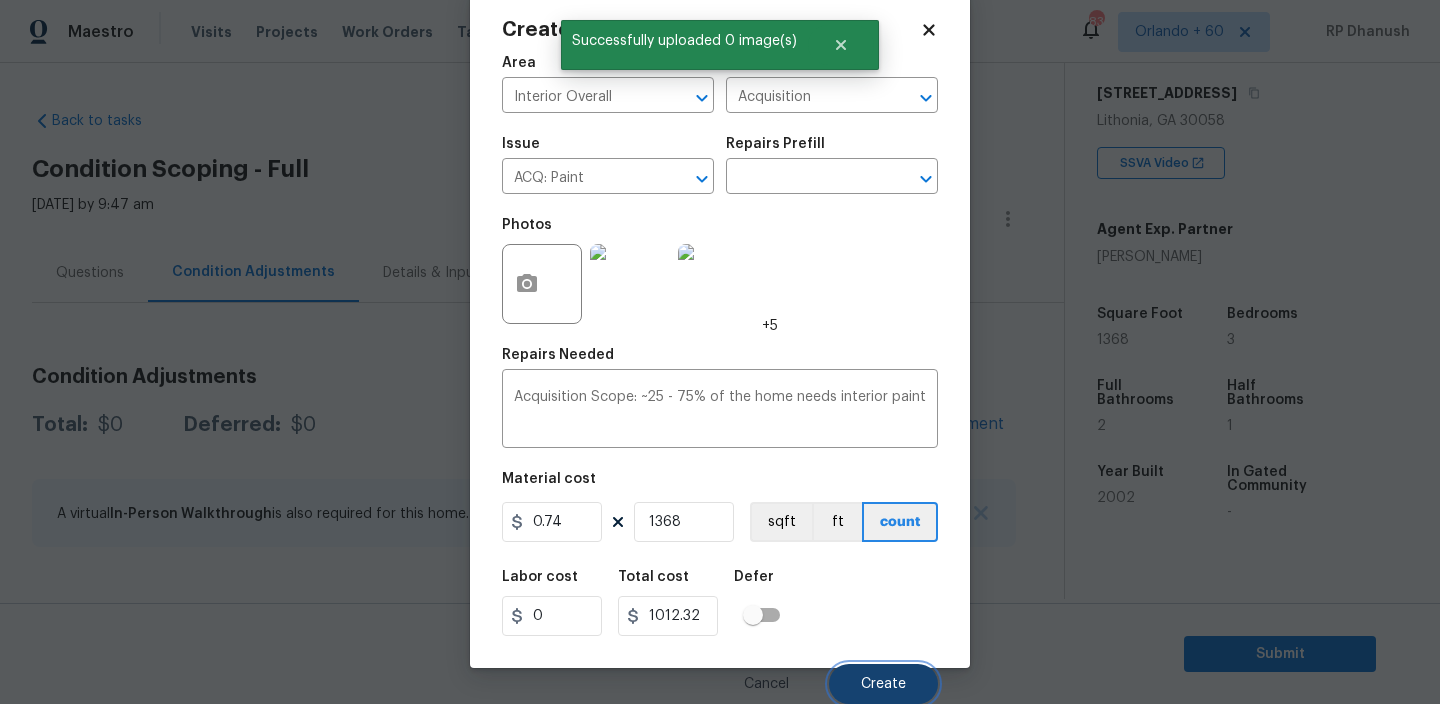 click on "Create" at bounding box center (883, 684) 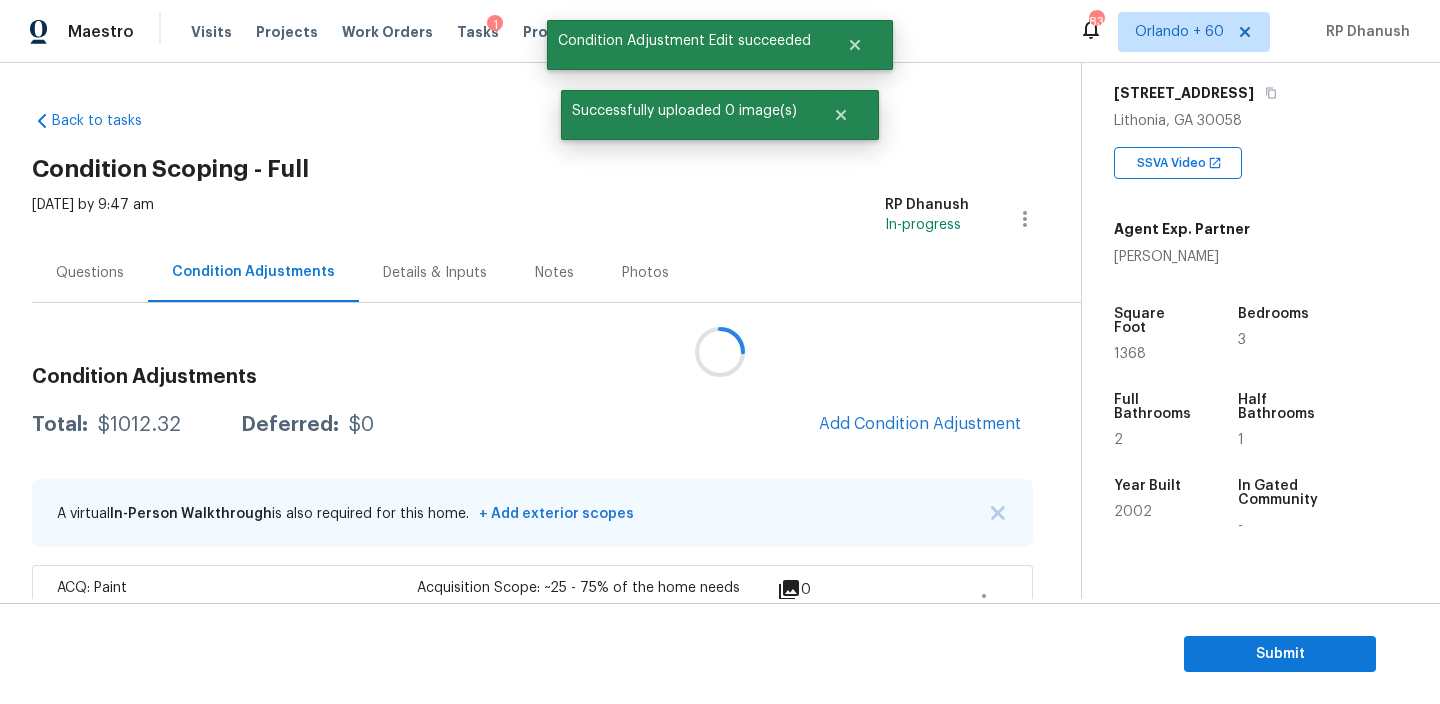 scroll, scrollTop: 36, scrollLeft: 0, axis: vertical 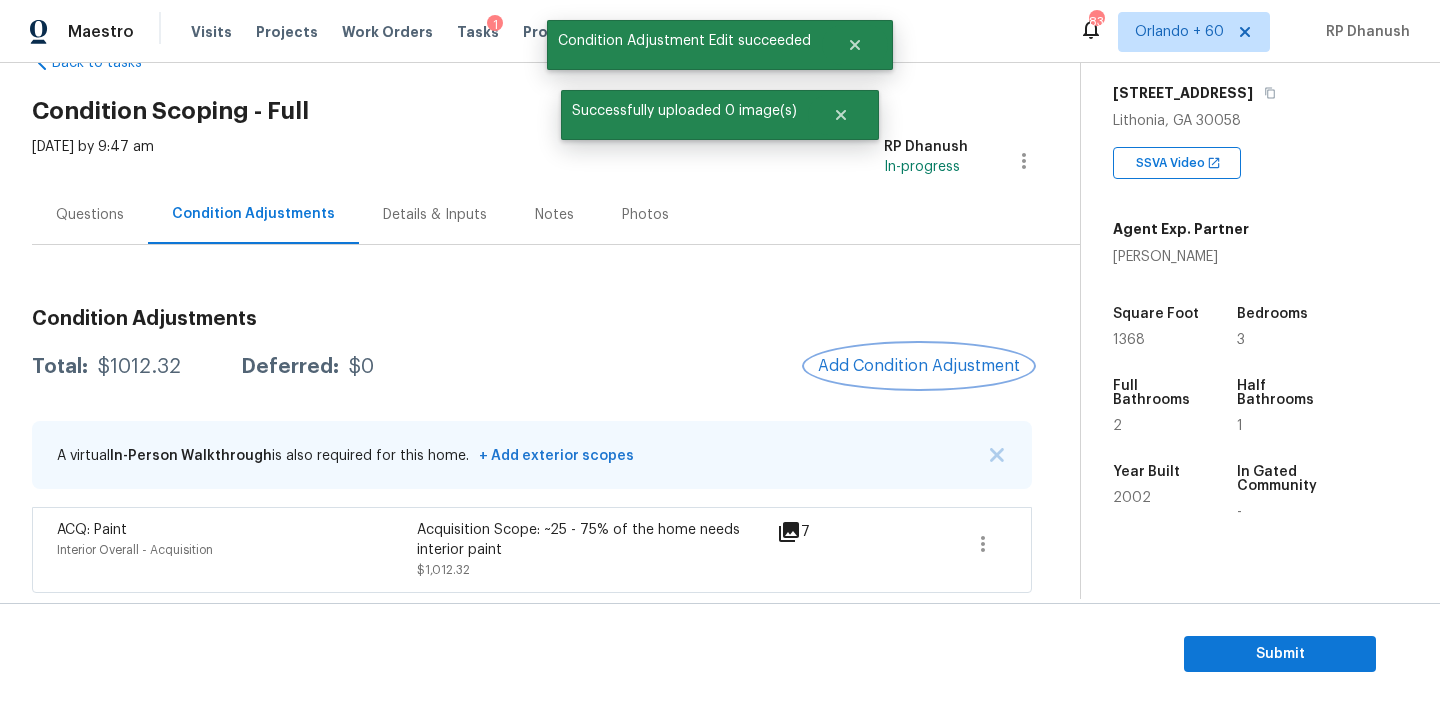 click on "Add Condition Adjustment" at bounding box center (919, 366) 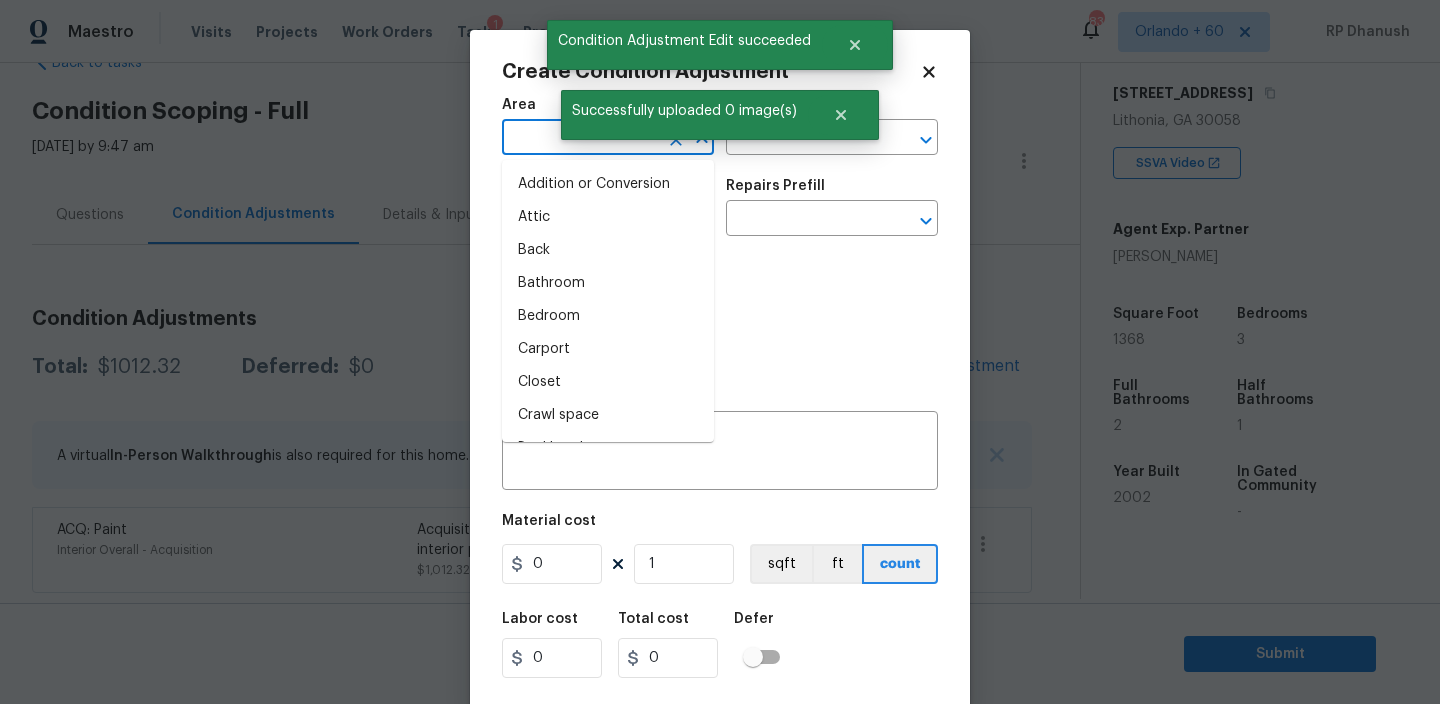click at bounding box center [580, 139] 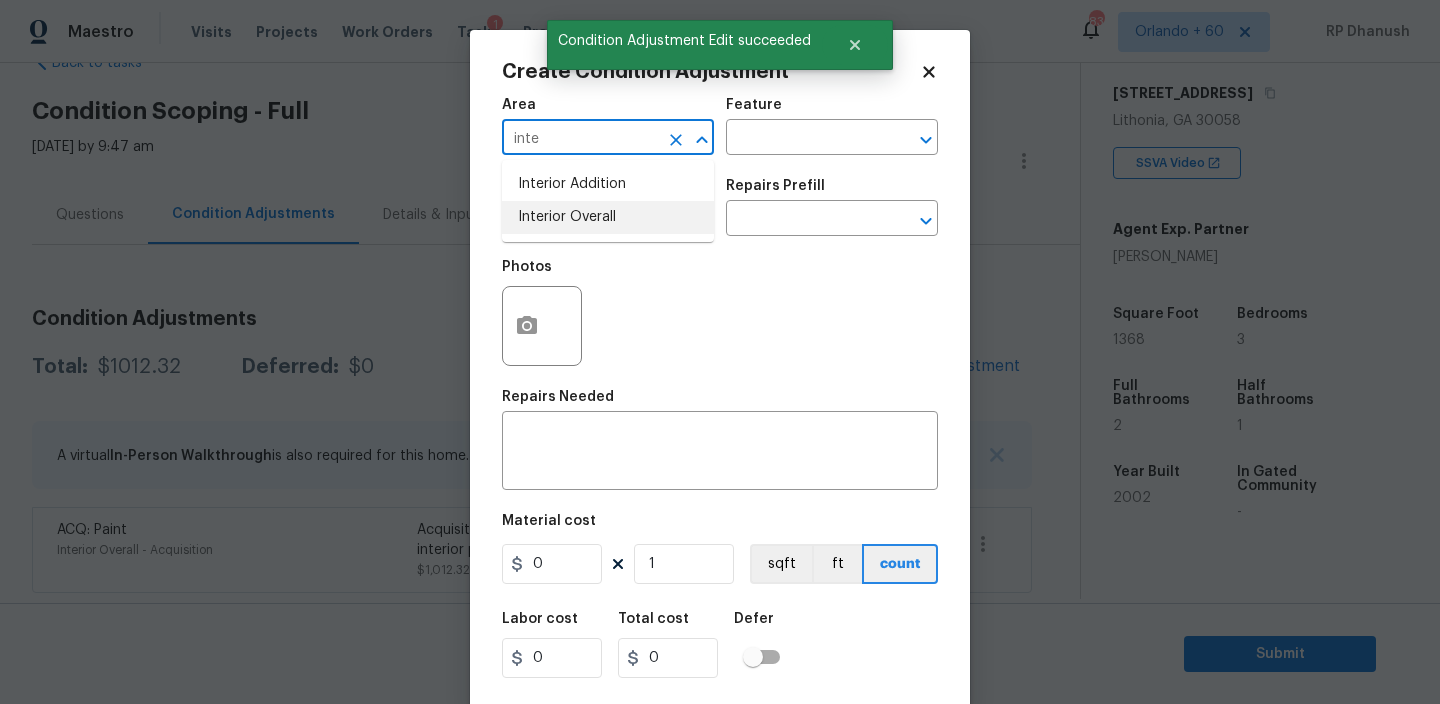 click on "Interior Overall" at bounding box center [608, 217] 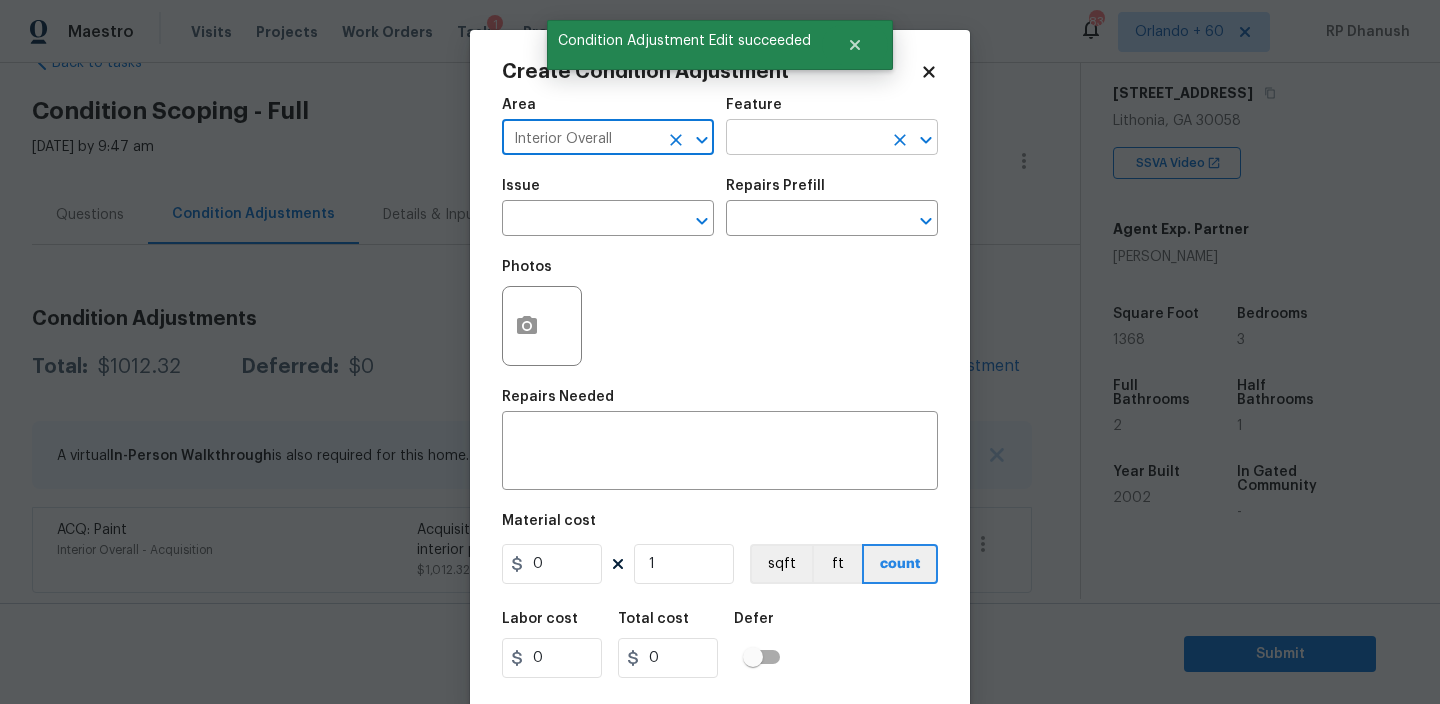 click at bounding box center [804, 139] 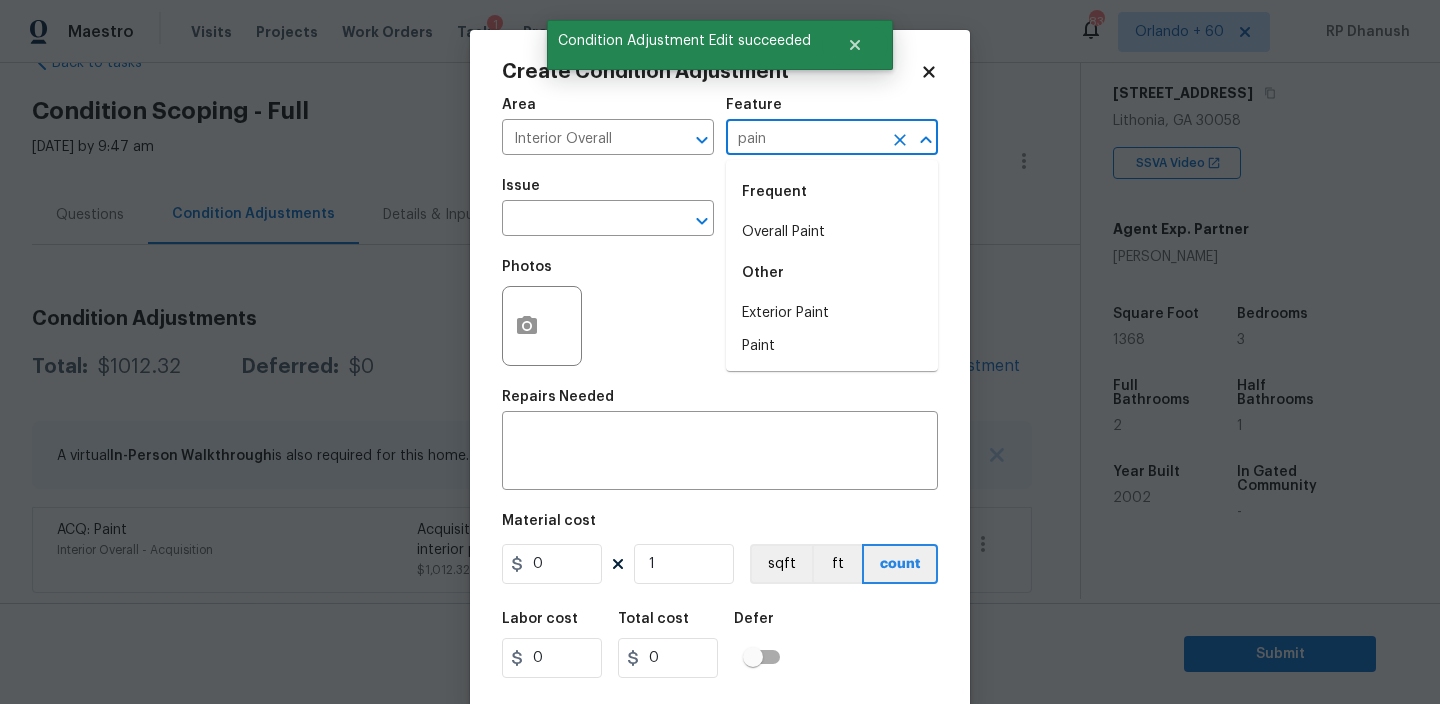 click on "Frequent" at bounding box center (832, 192) 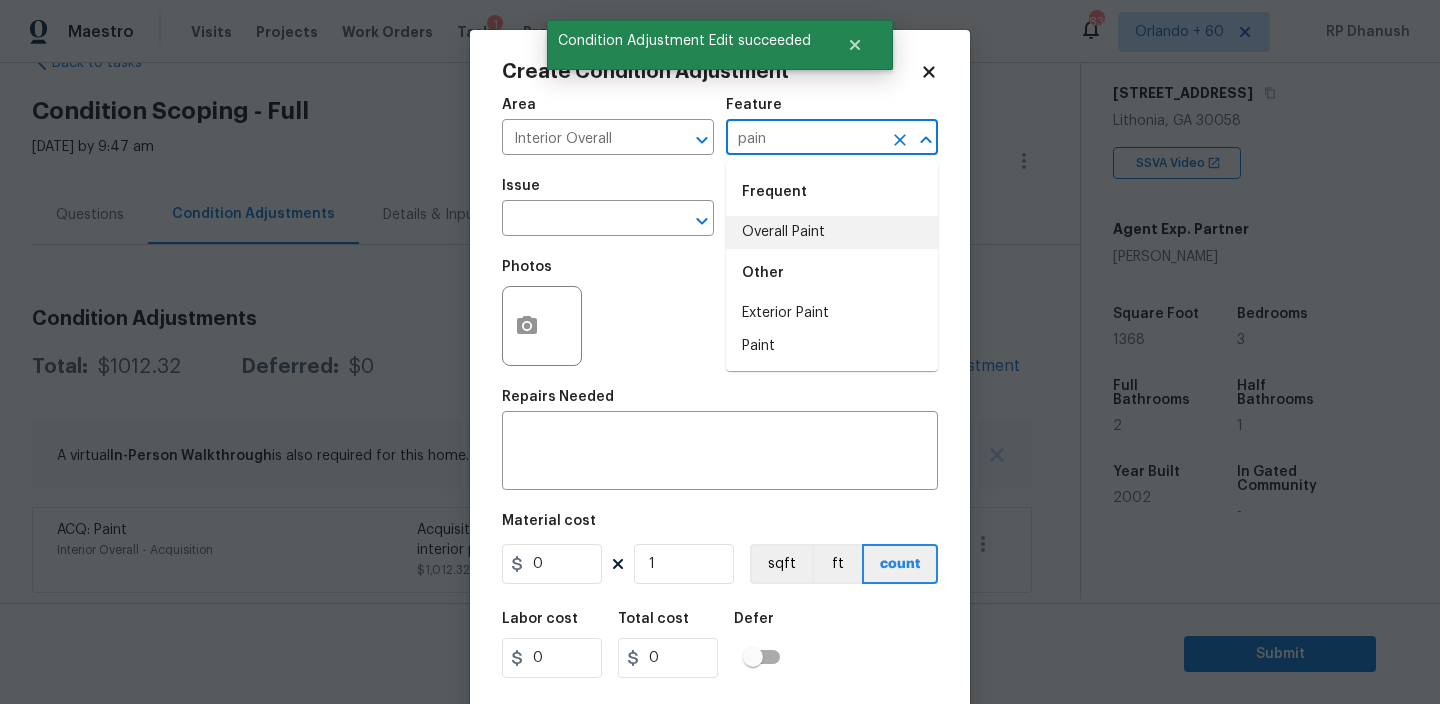 click on "Overall Paint" at bounding box center [832, 232] 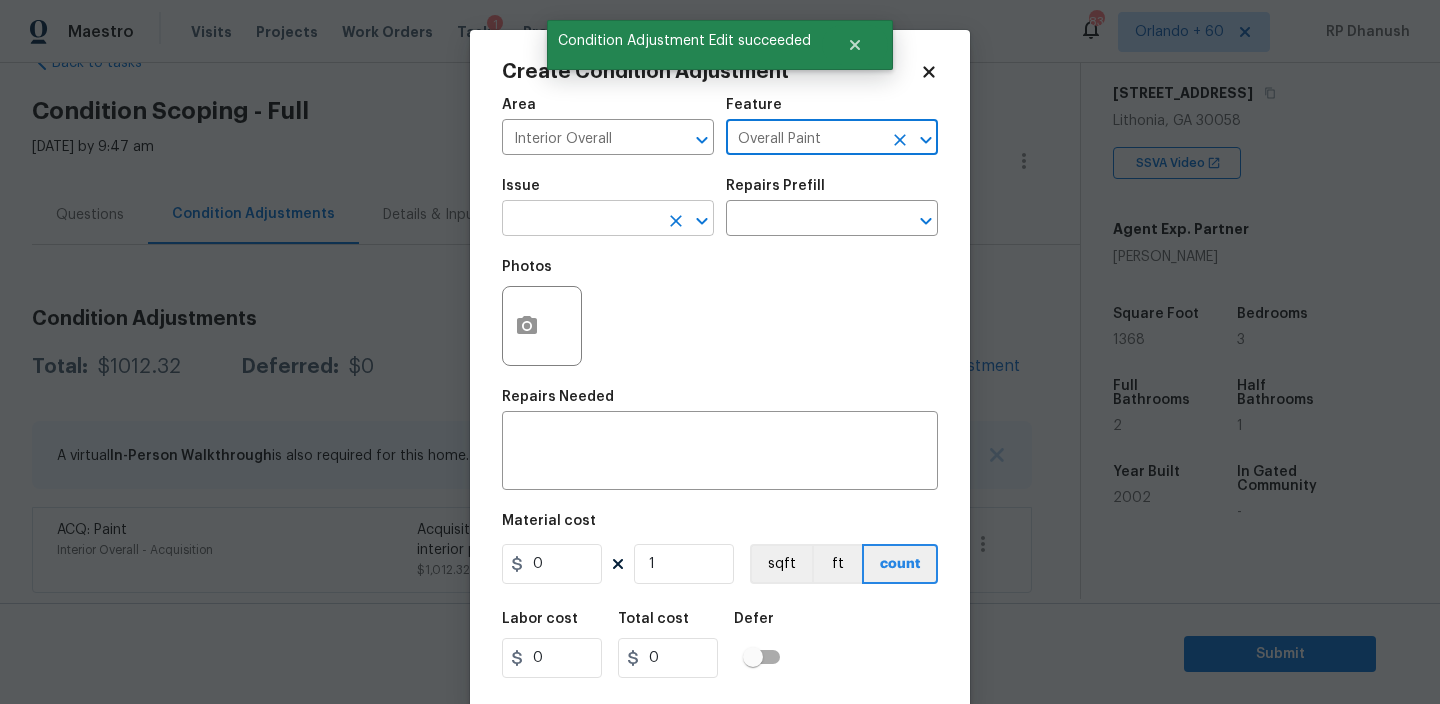 click at bounding box center [580, 220] 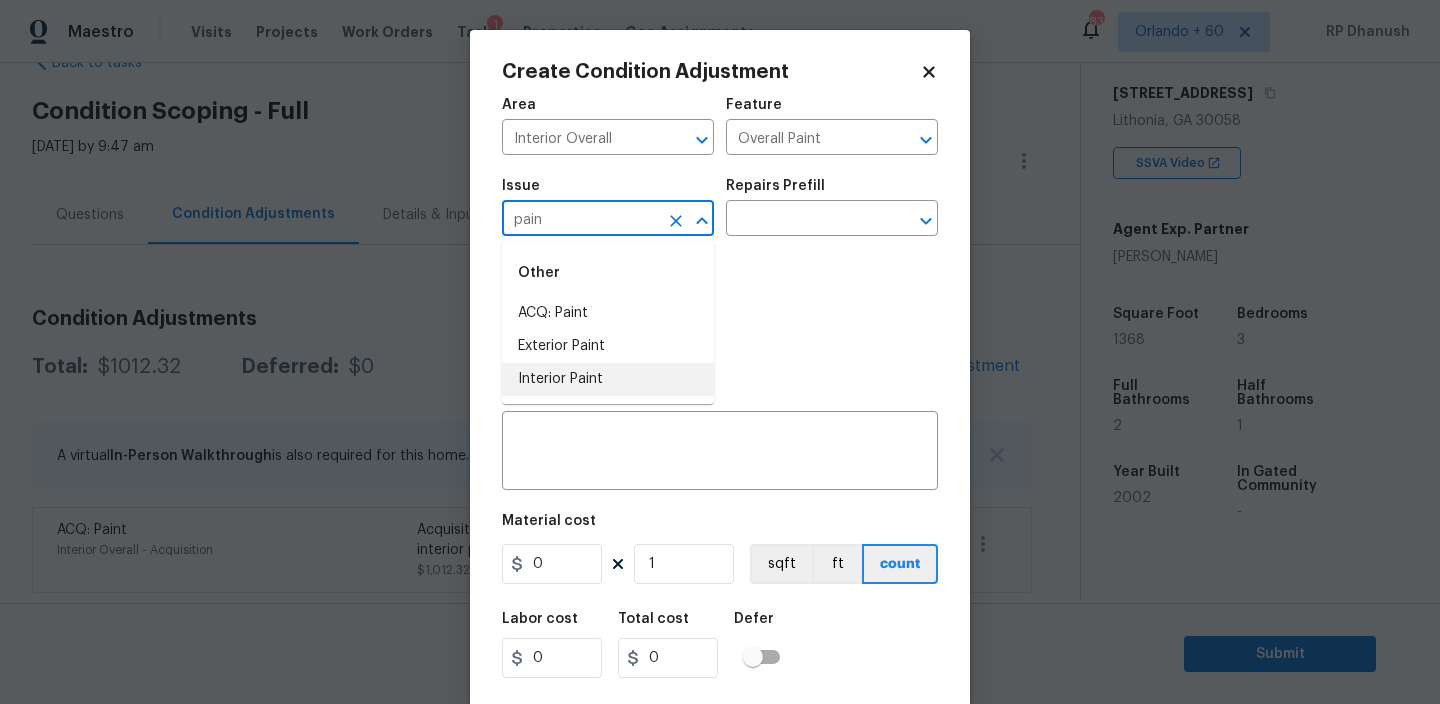click on "Interior Paint" at bounding box center (608, 379) 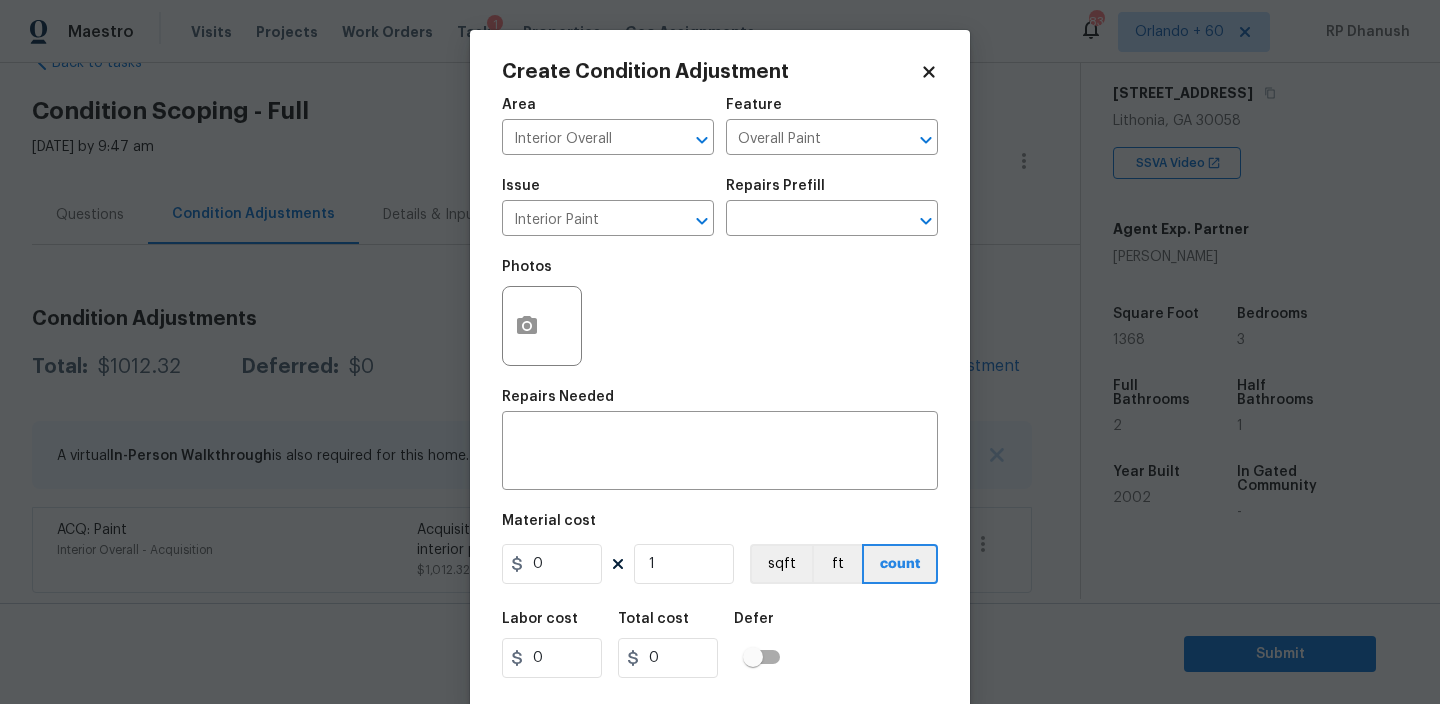 click on "Photos" at bounding box center [720, 313] 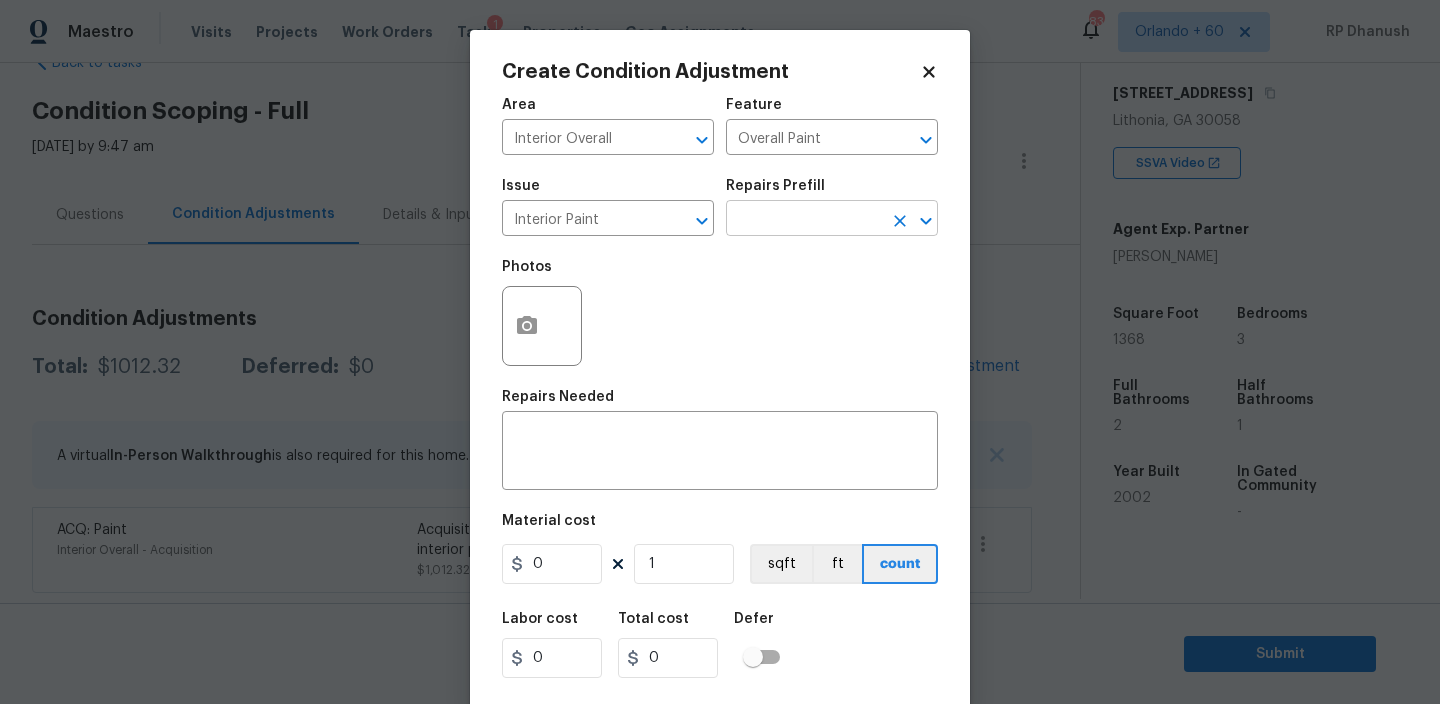 click at bounding box center (804, 220) 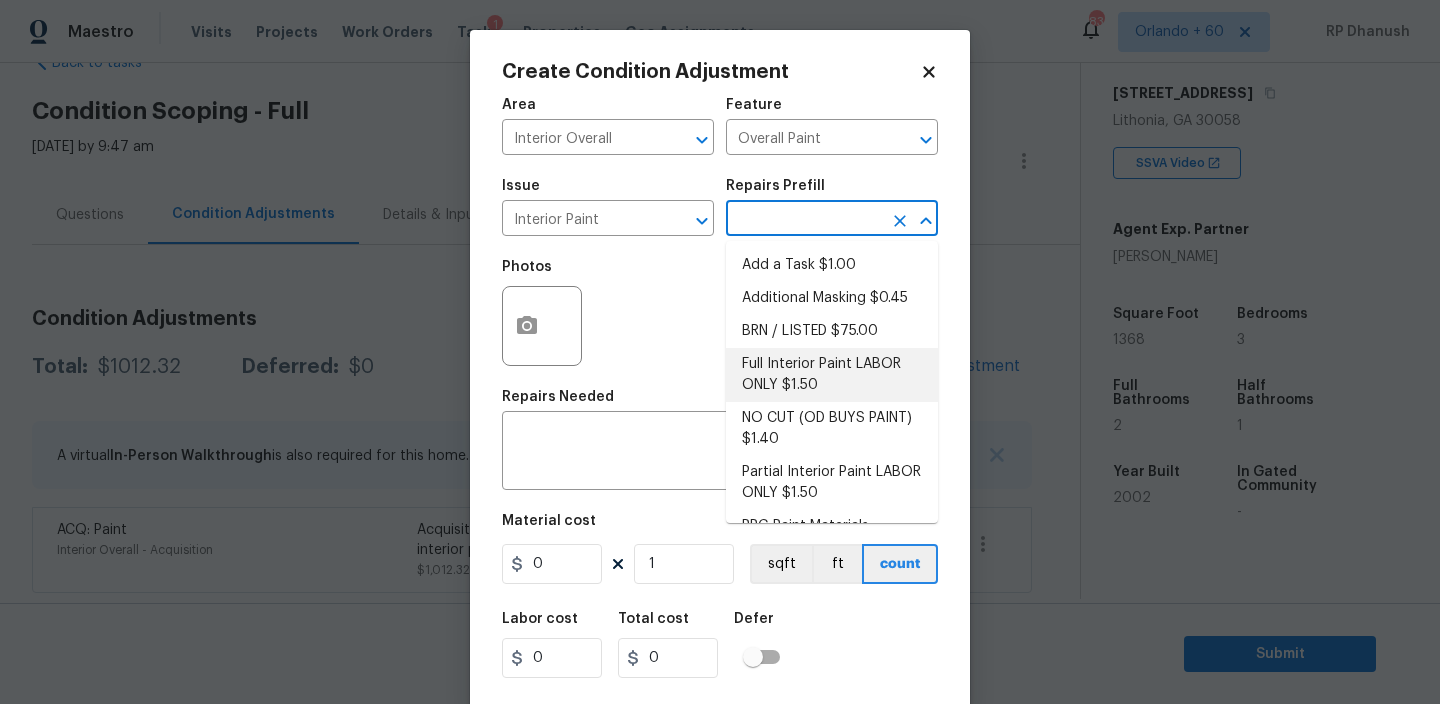 scroll, scrollTop: 82, scrollLeft: 0, axis: vertical 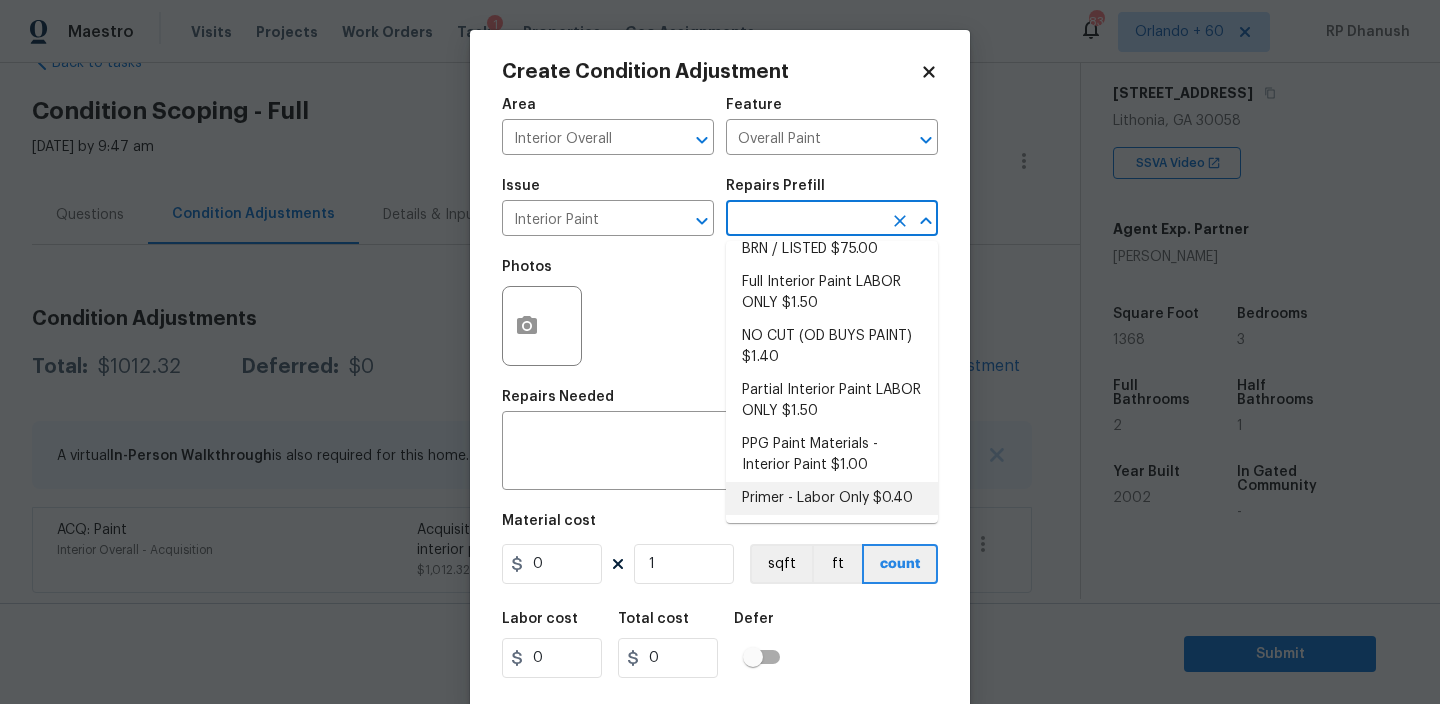 click on "Primer - Labor Only $0.40" at bounding box center [832, 498] 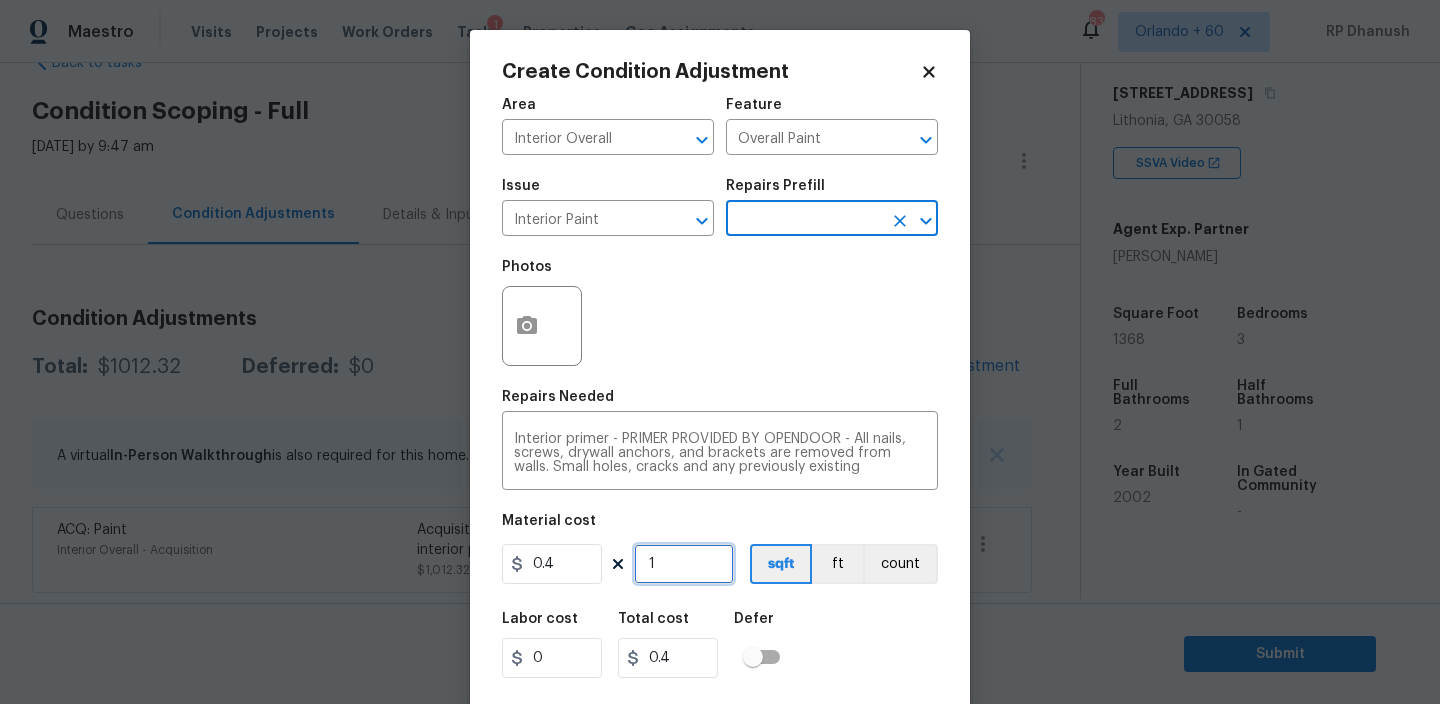 click on "1" at bounding box center (684, 564) 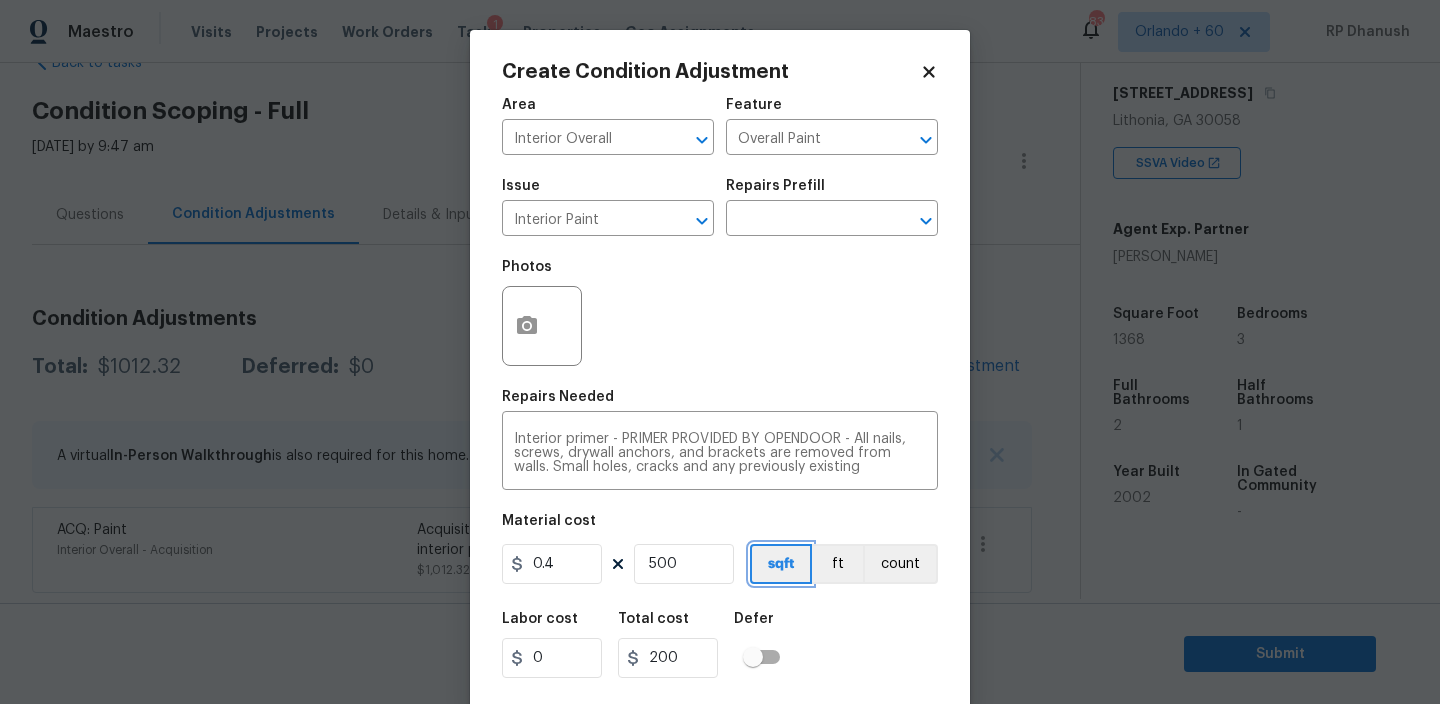 scroll, scrollTop: 43, scrollLeft: 0, axis: vertical 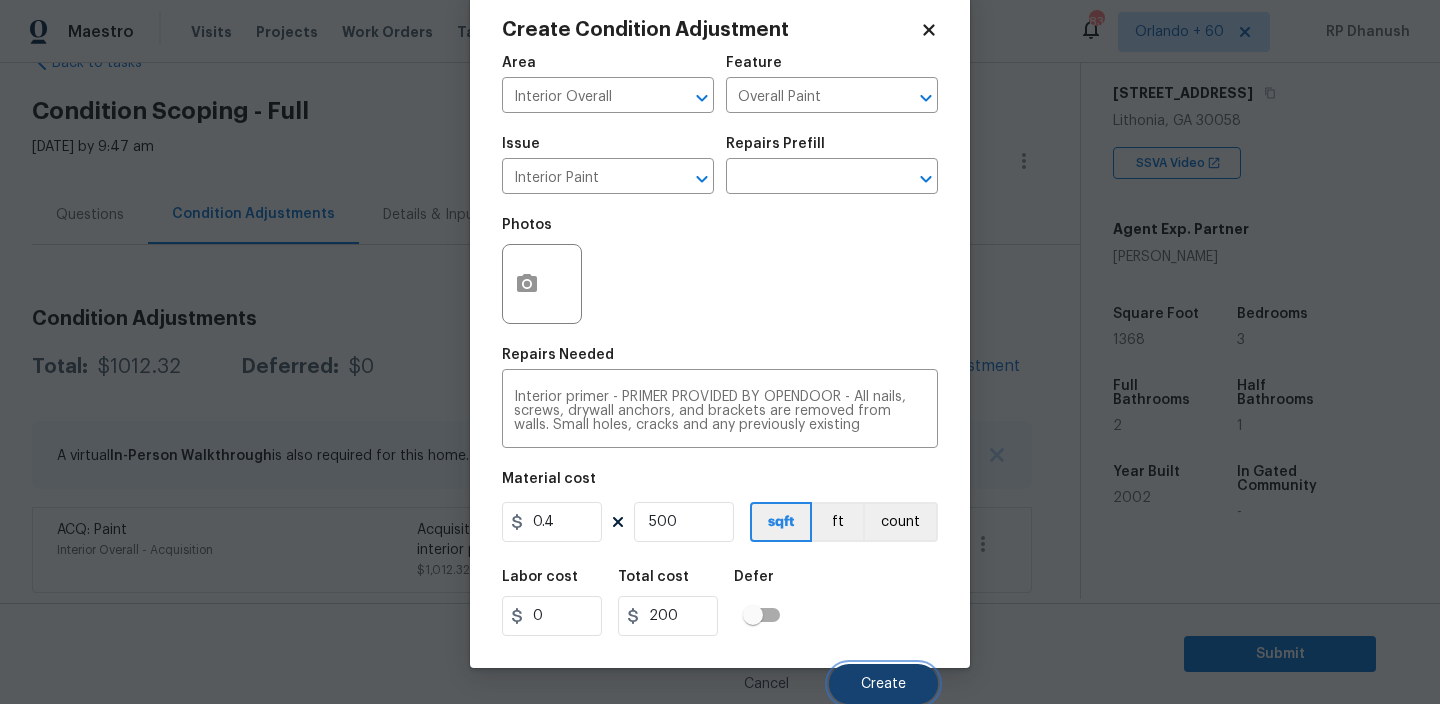 click on "Create" at bounding box center [883, 684] 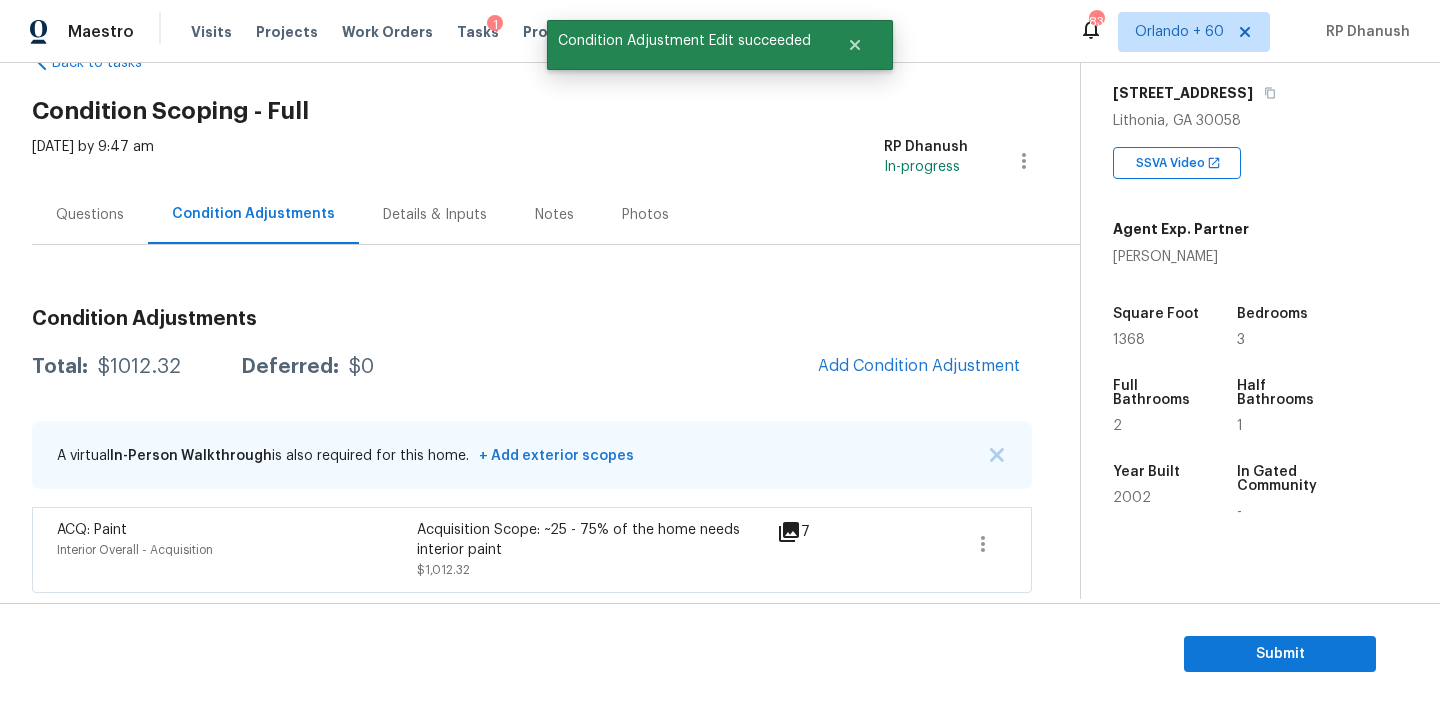 scroll, scrollTop: 36, scrollLeft: 0, axis: vertical 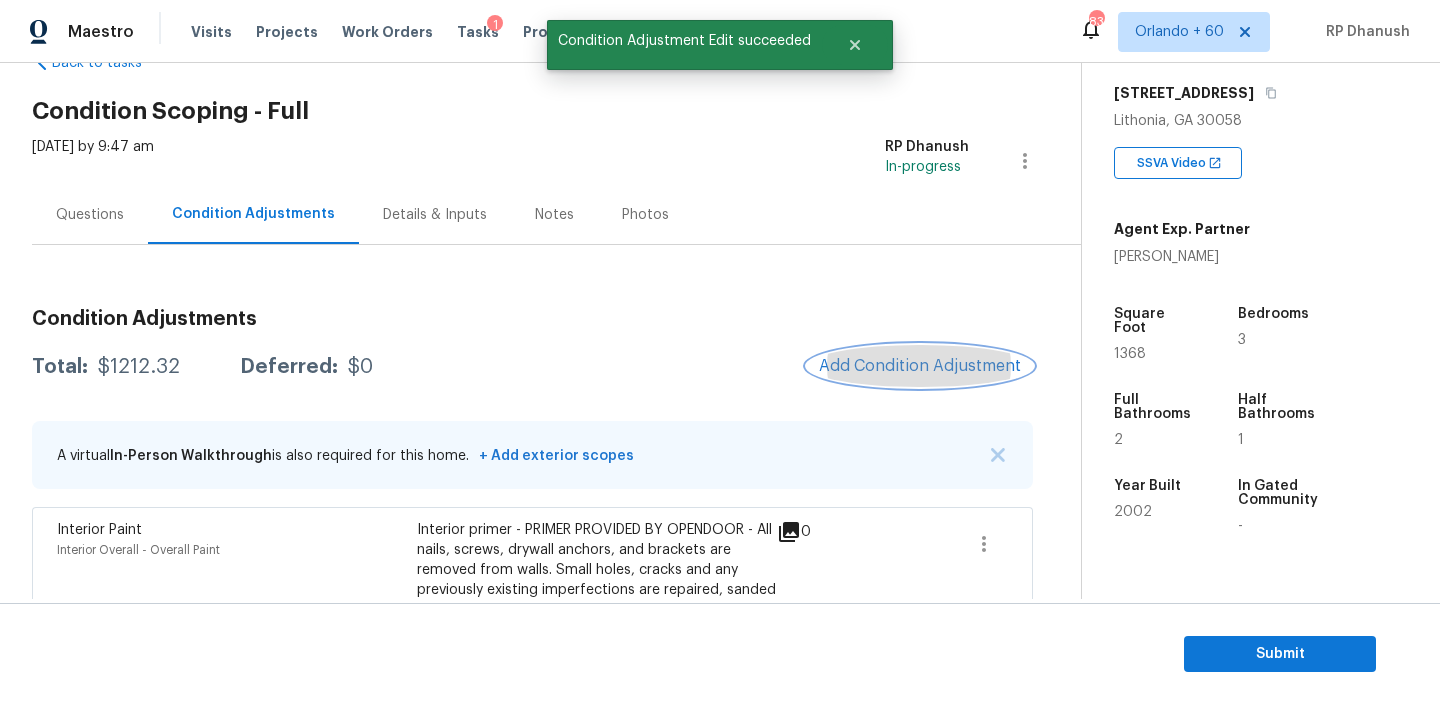click on "Add Condition Adjustment" at bounding box center [920, 366] 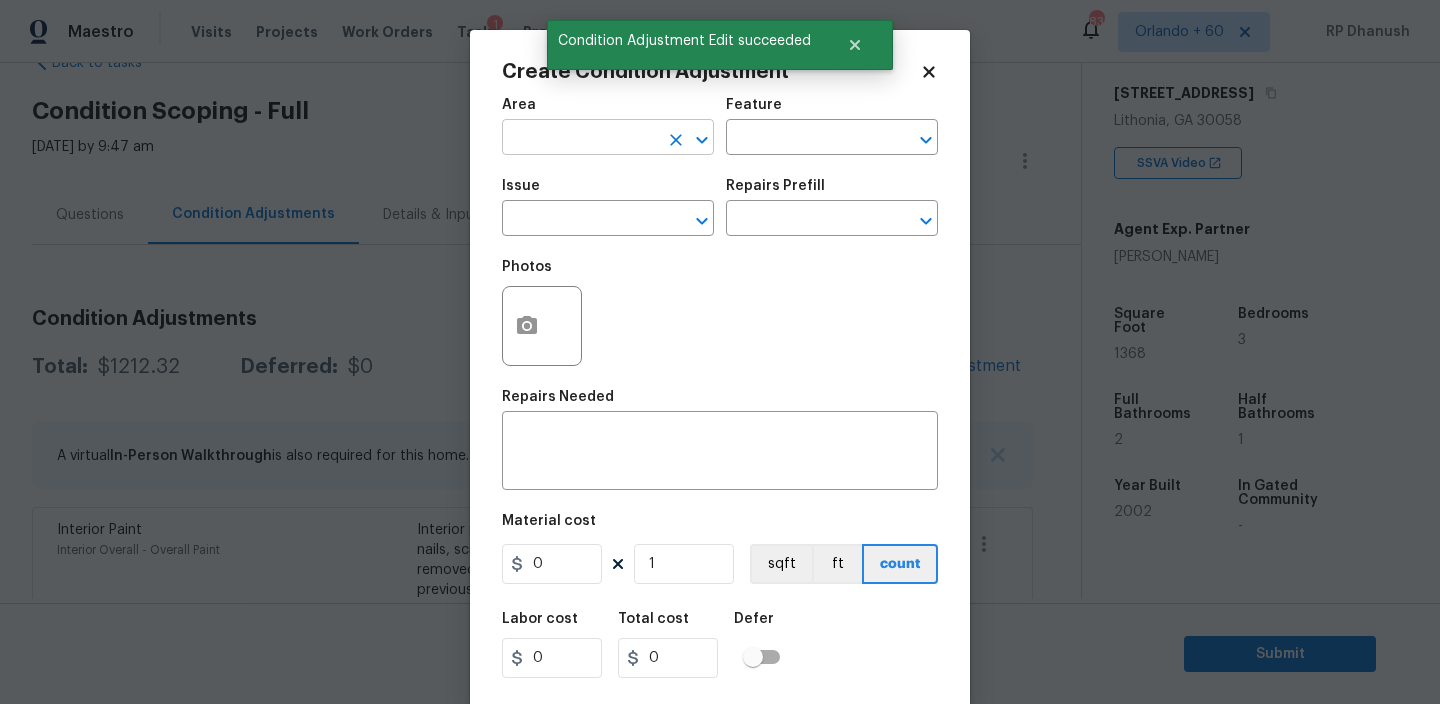 click at bounding box center (580, 139) 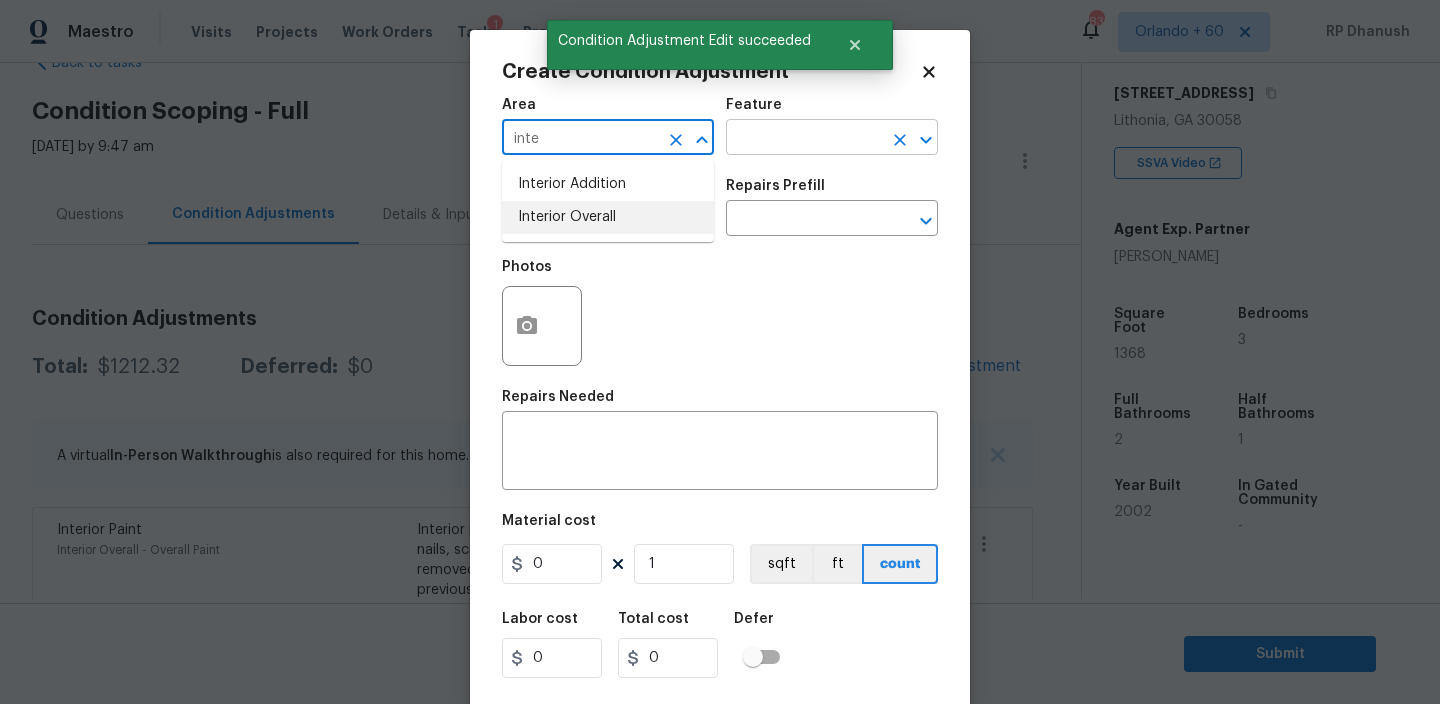 drag, startPoint x: 576, startPoint y: 231, endPoint x: 746, endPoint y: 149, distance: 188.74321 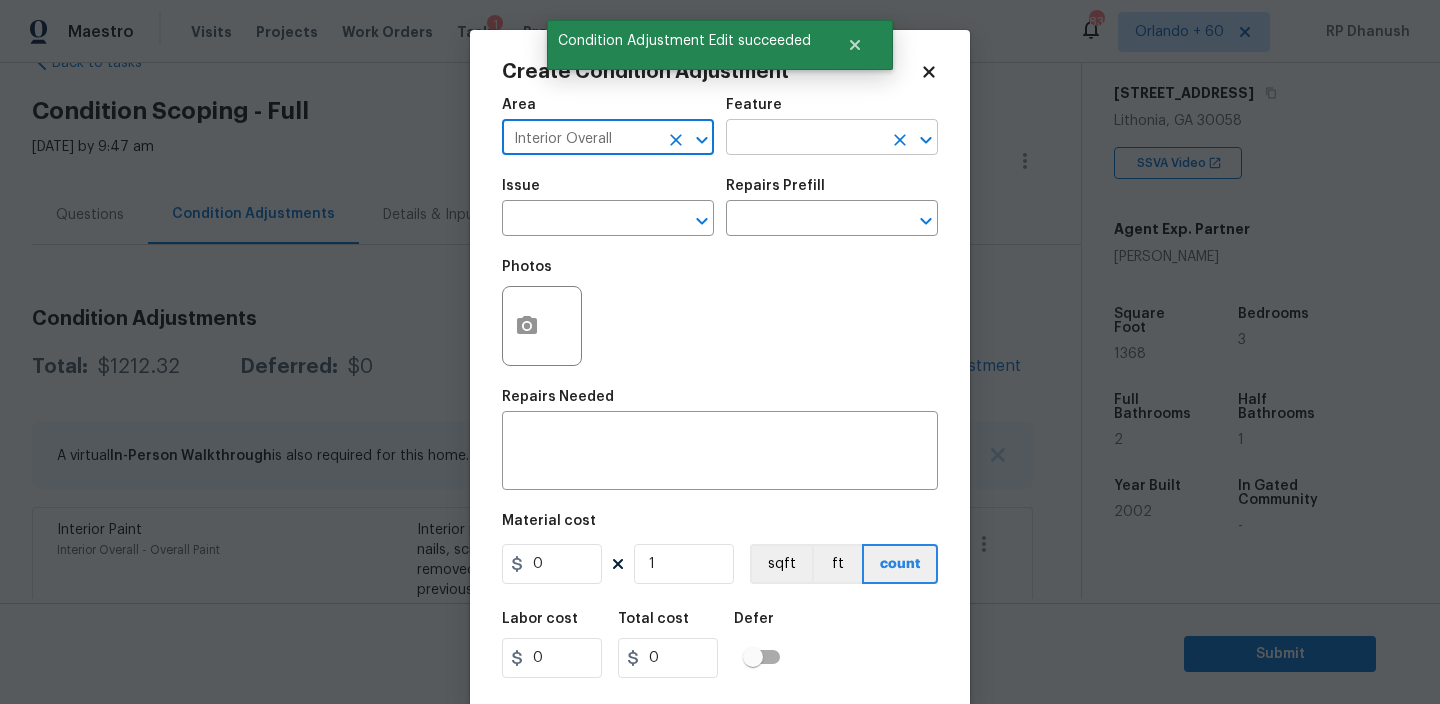 click at bounding box center [804, 139] 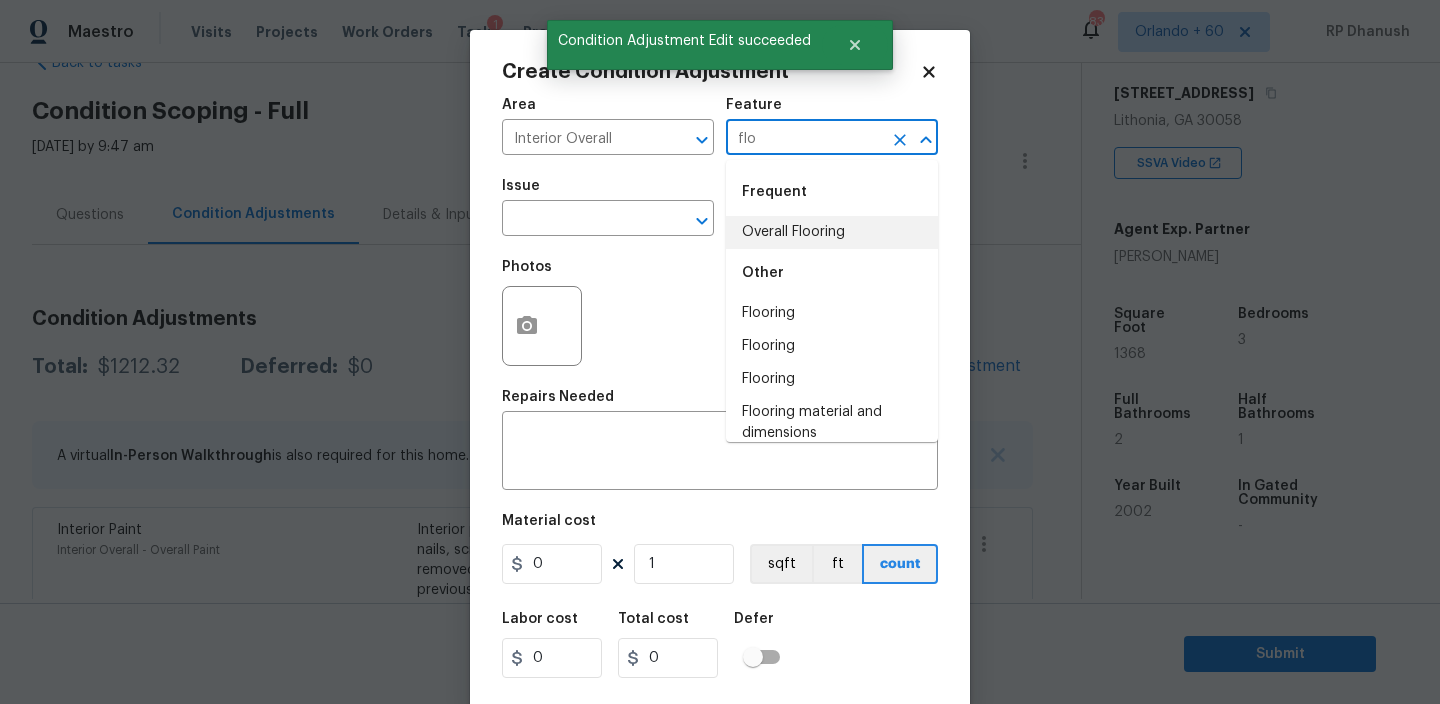click on "Overall Flooring" at bounding box center [832, 232] 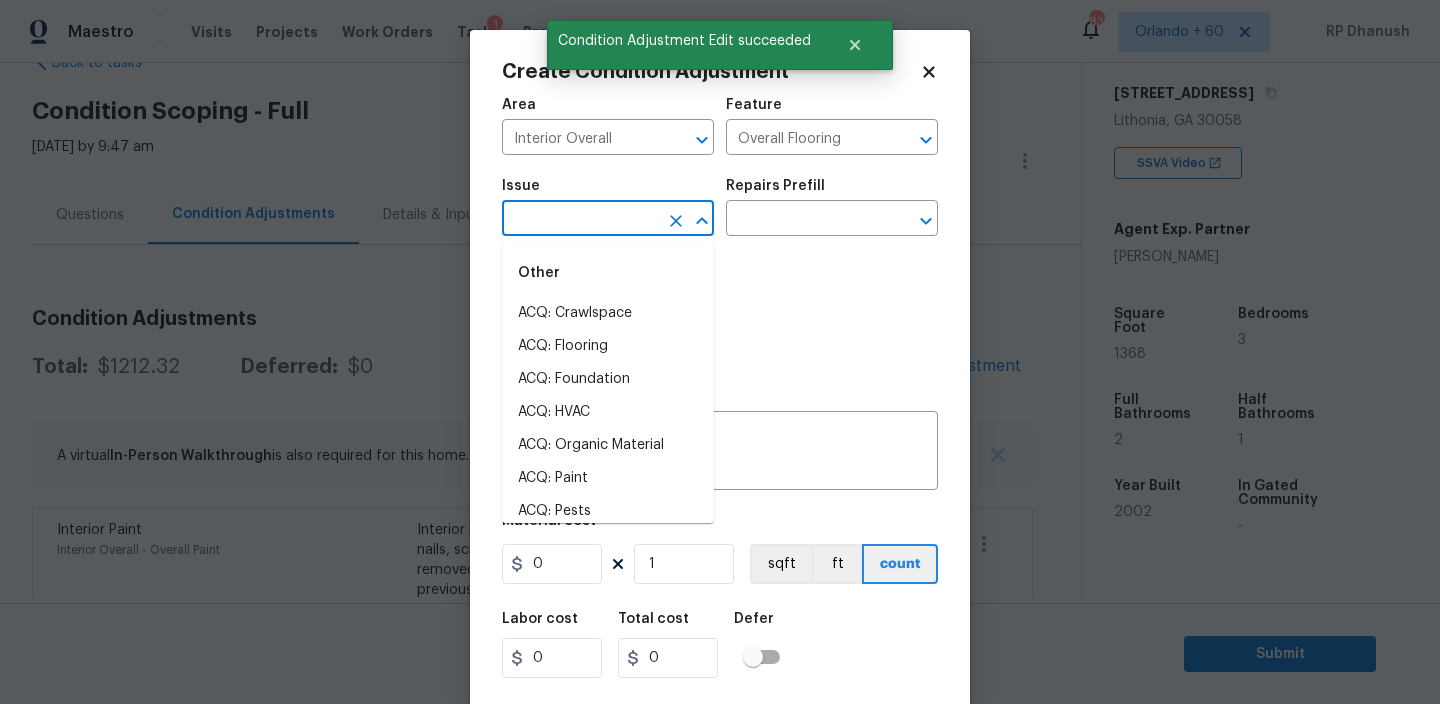 click at bounding box center [580, 220] 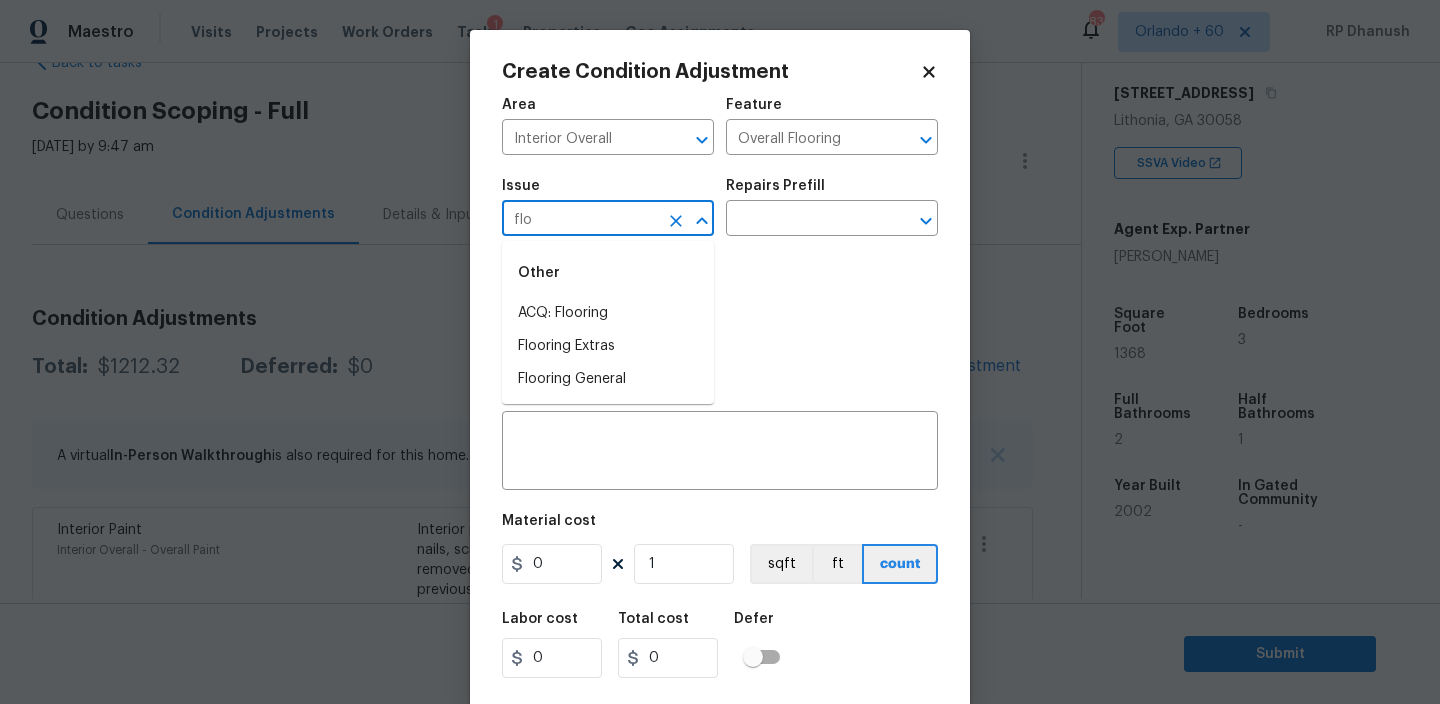 click on "Other" at bounding box center [608, 273] 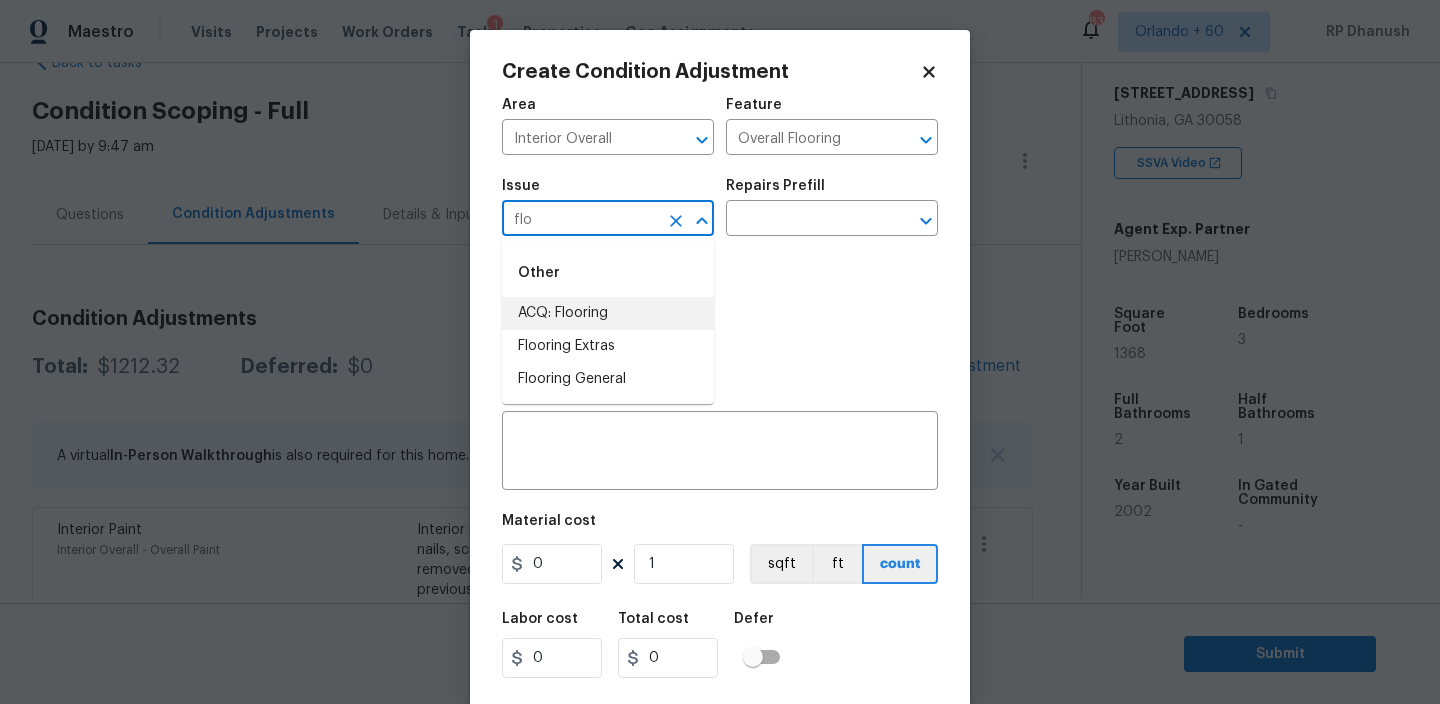 click on "ACQ: Flooring" at bounding box center [608, 313] 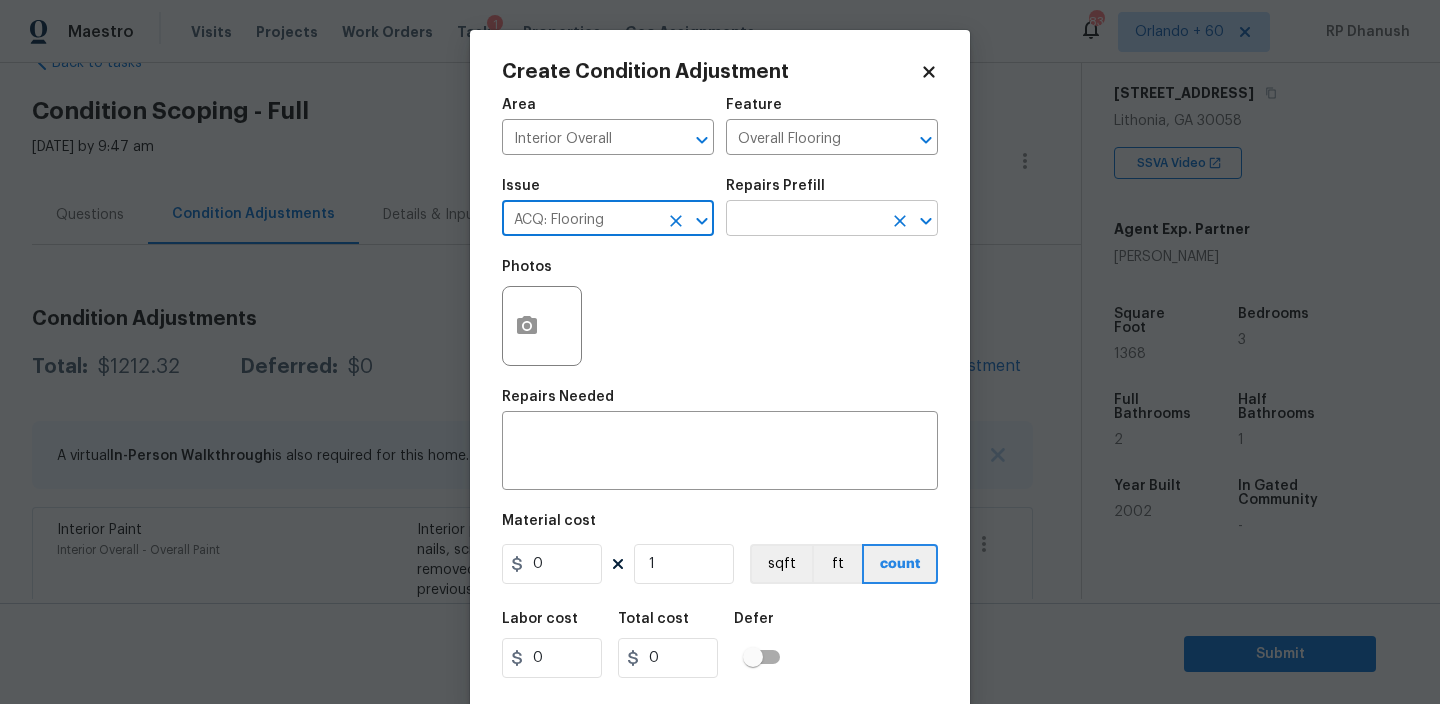 click at bounding box center [804, 220] 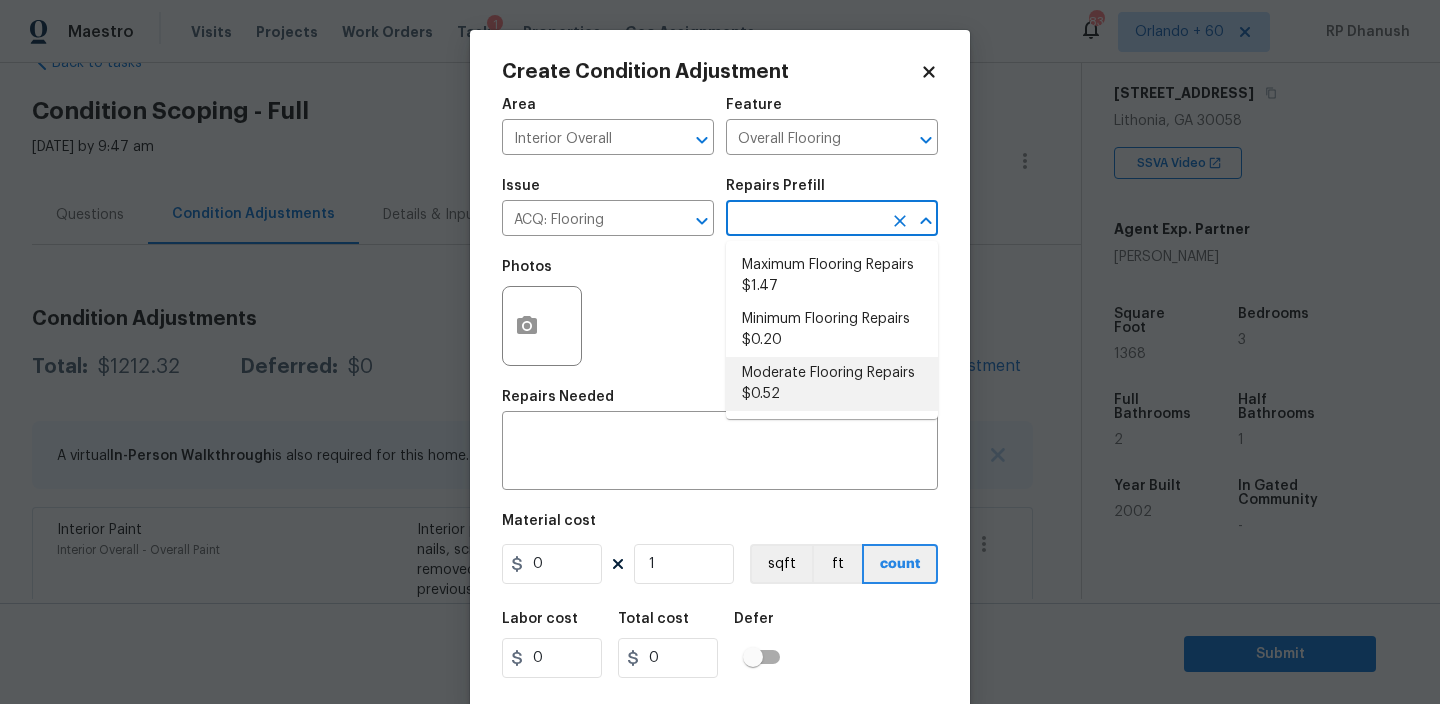 click on "Moderate Flooring Repairs $0.52" at bounding box center [832, 384] 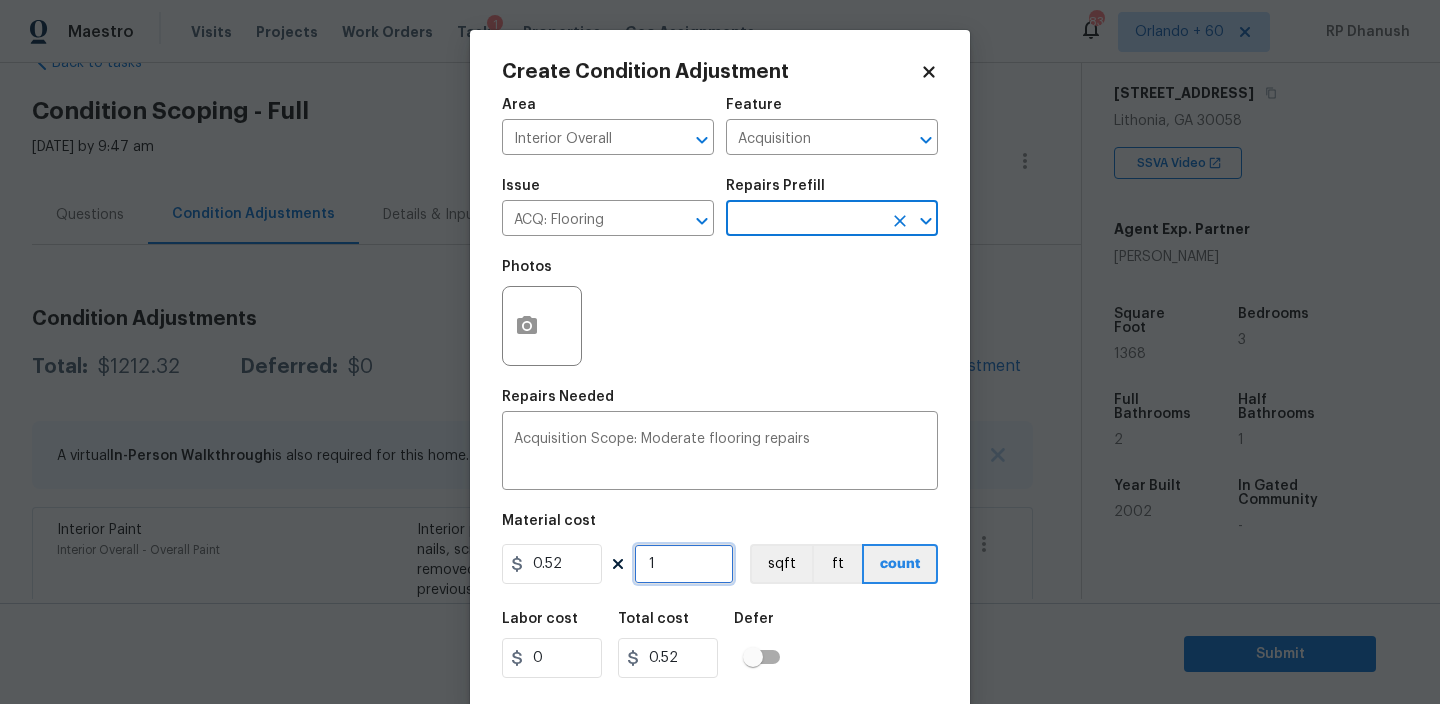click on "1" at bounding box center (684, 564) 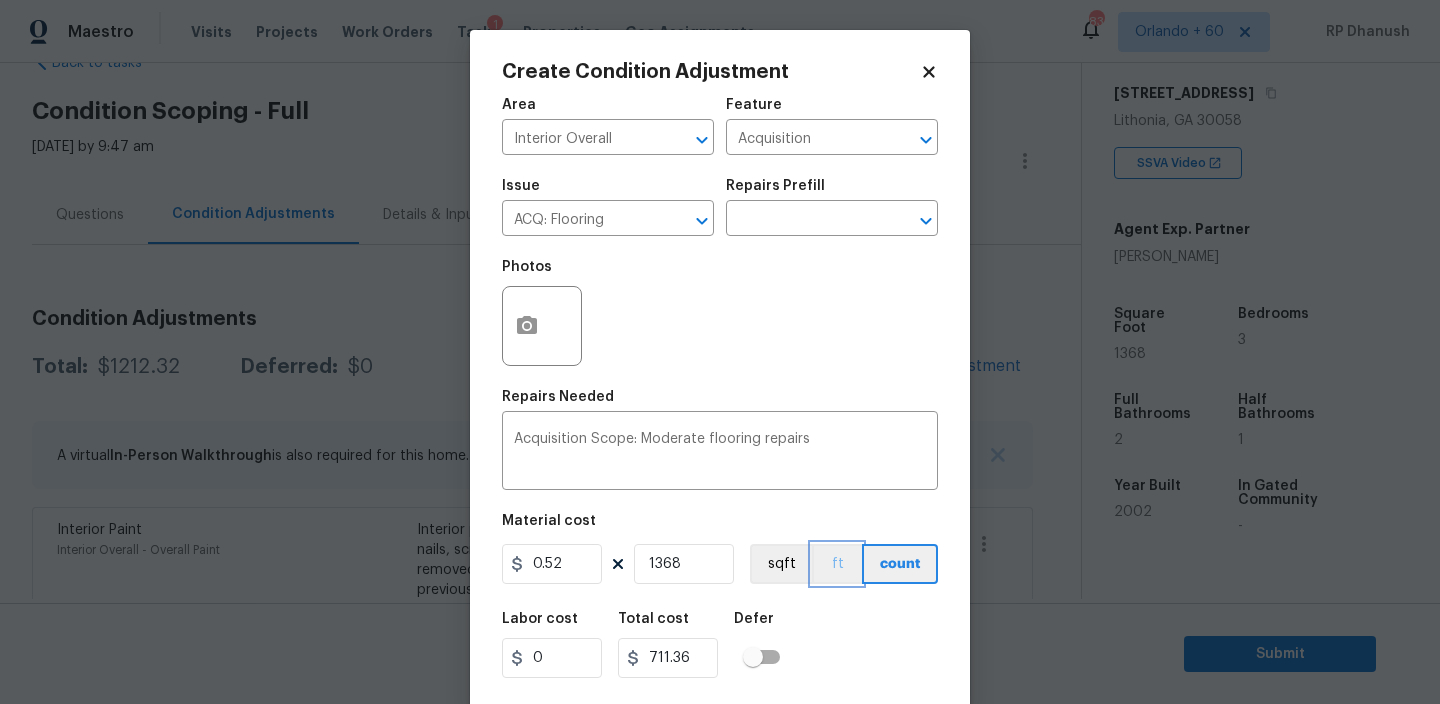 scroll, scrollTop: 43, scrollLeft: 0, axis: vertical 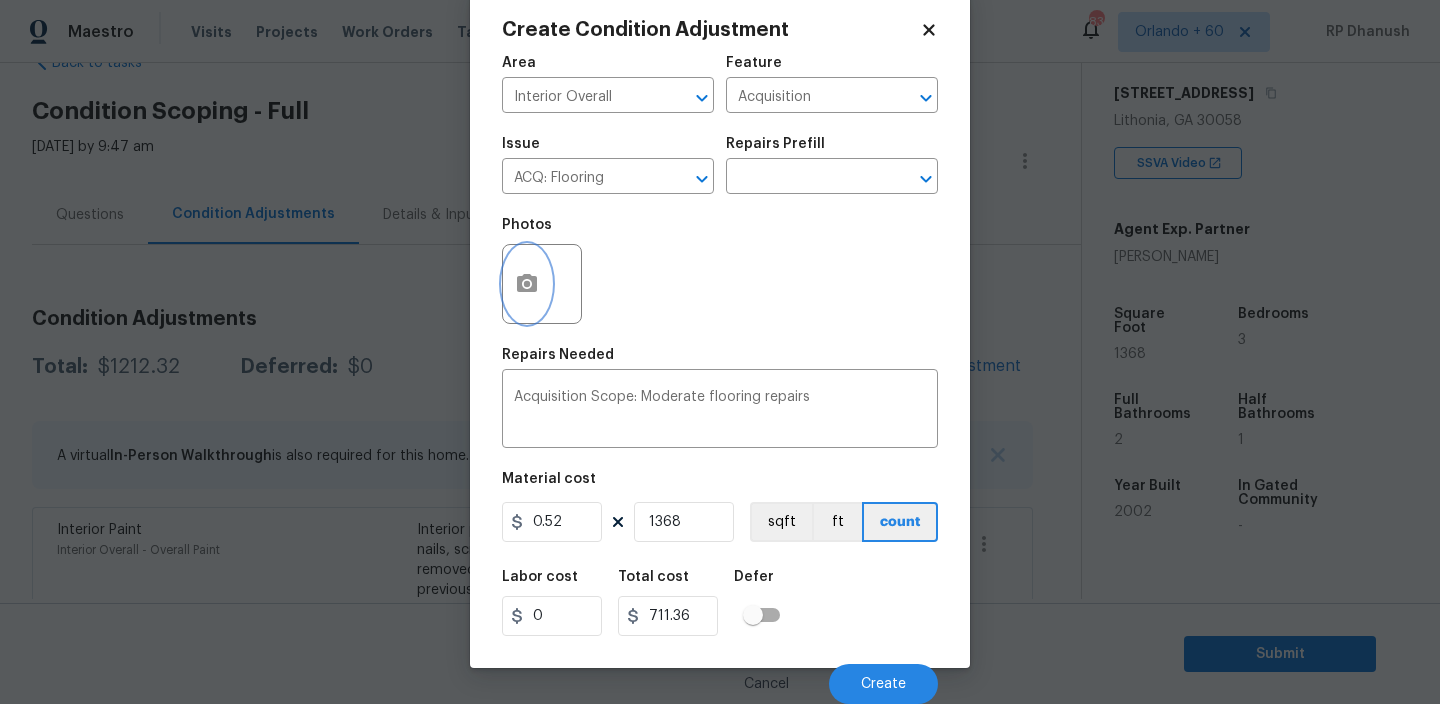 click 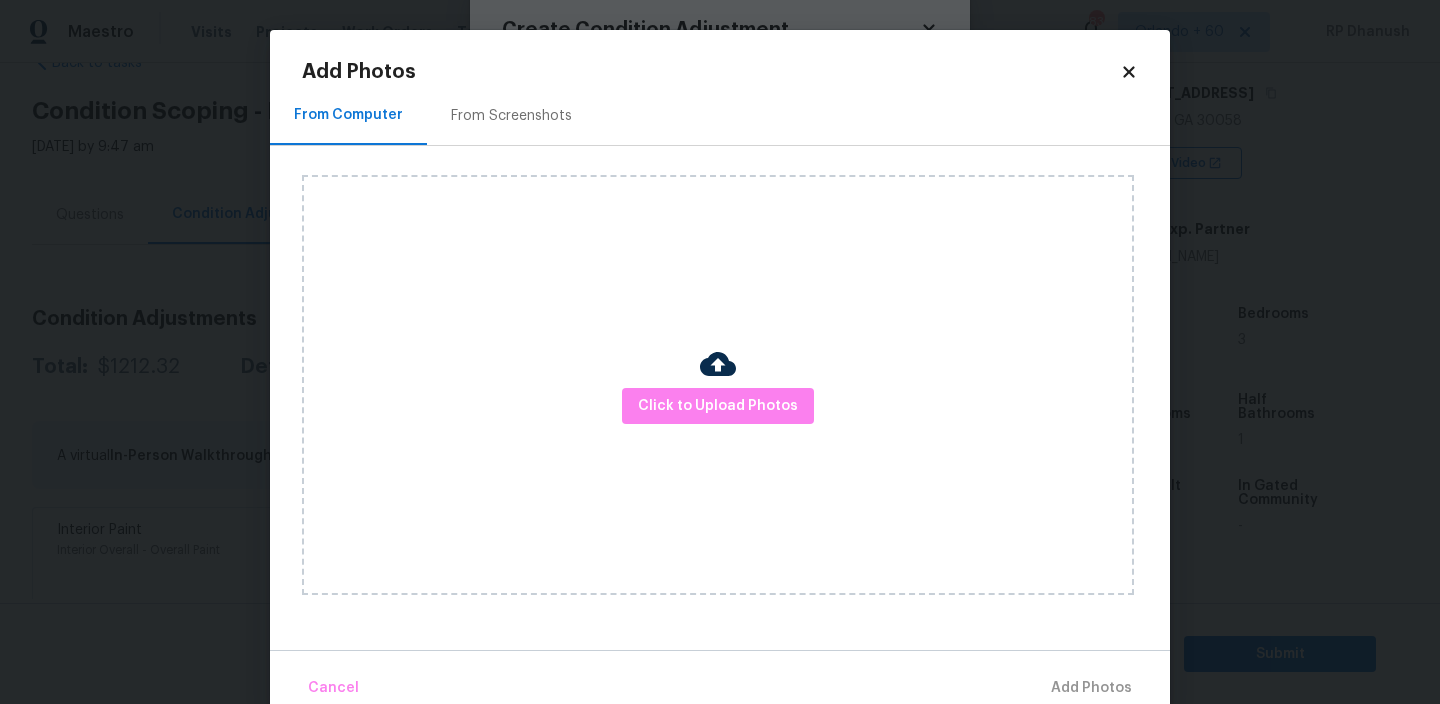 click on "From Screenshots" at bounding box center [511, 115] 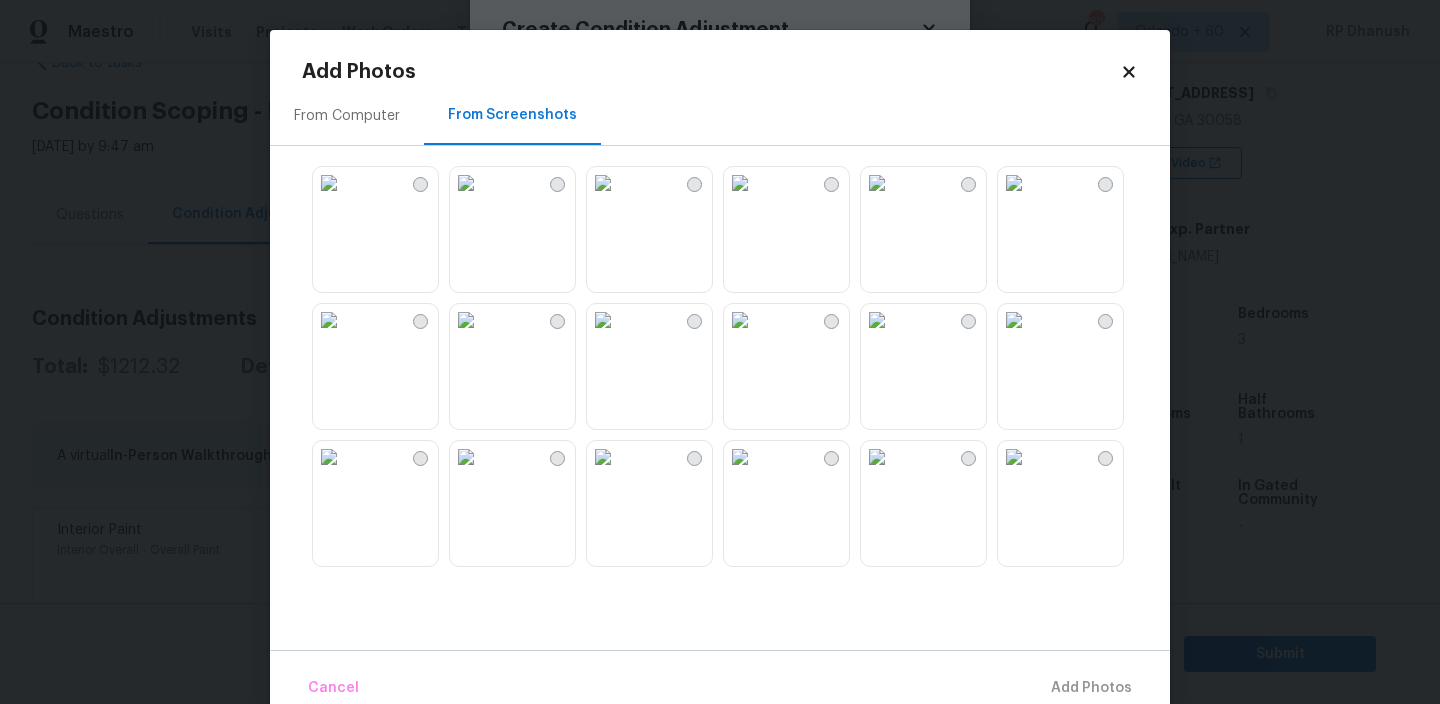 click at bounding box center [466, 320] 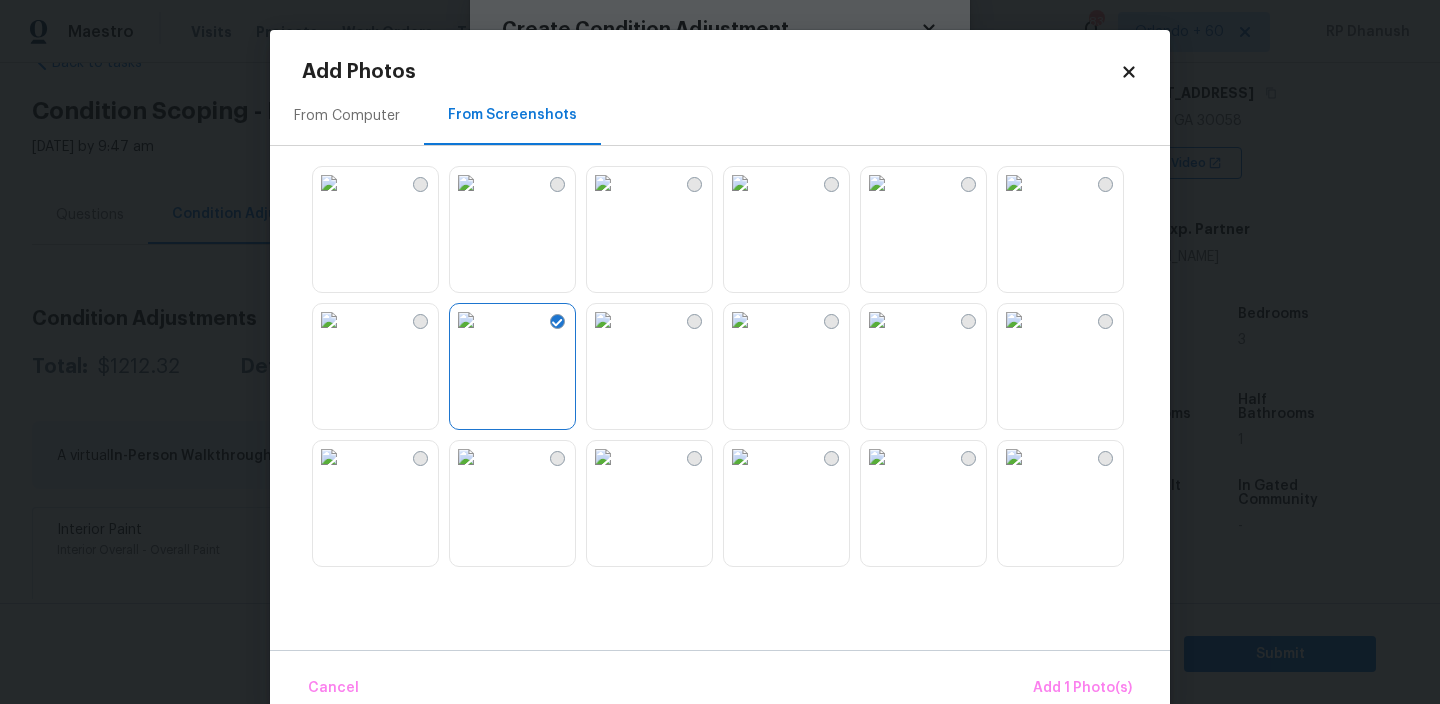 click at bounding box center (329, 183) 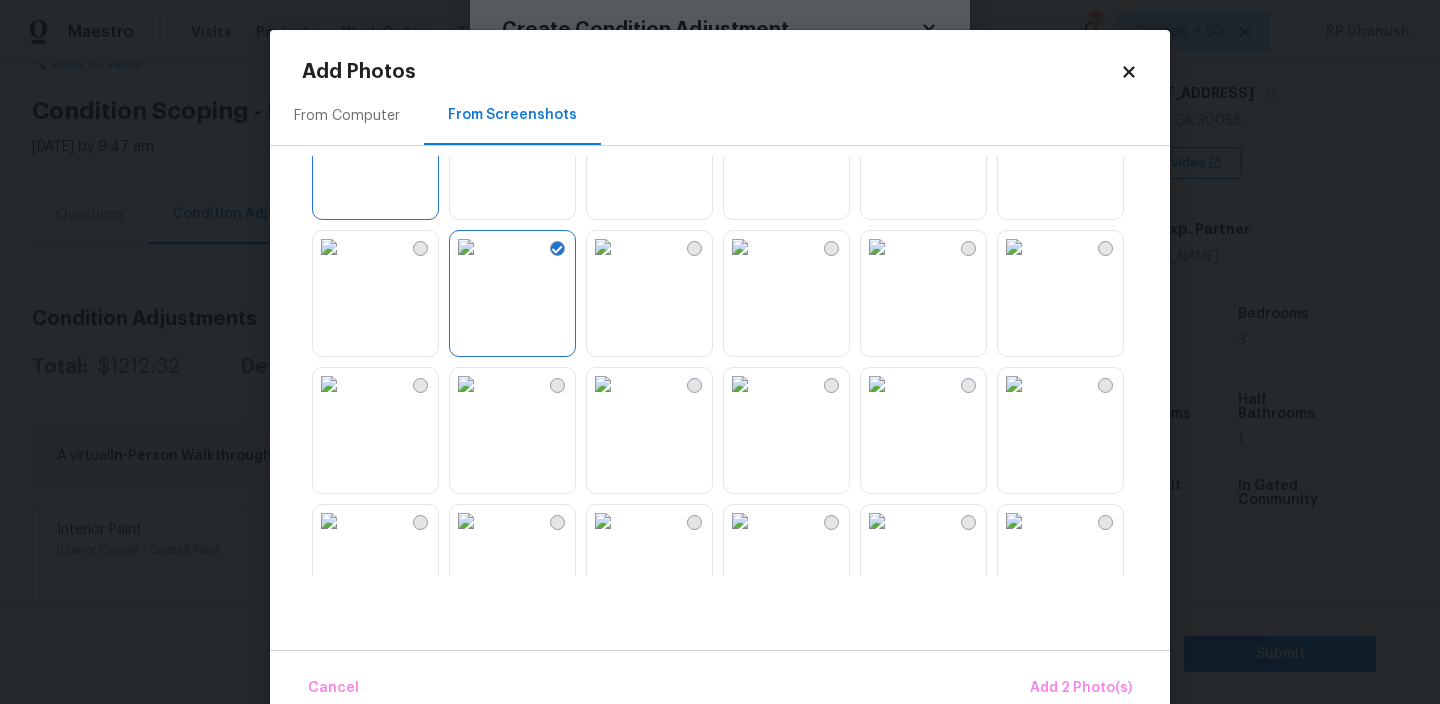 click at bounding box center (466, 384) 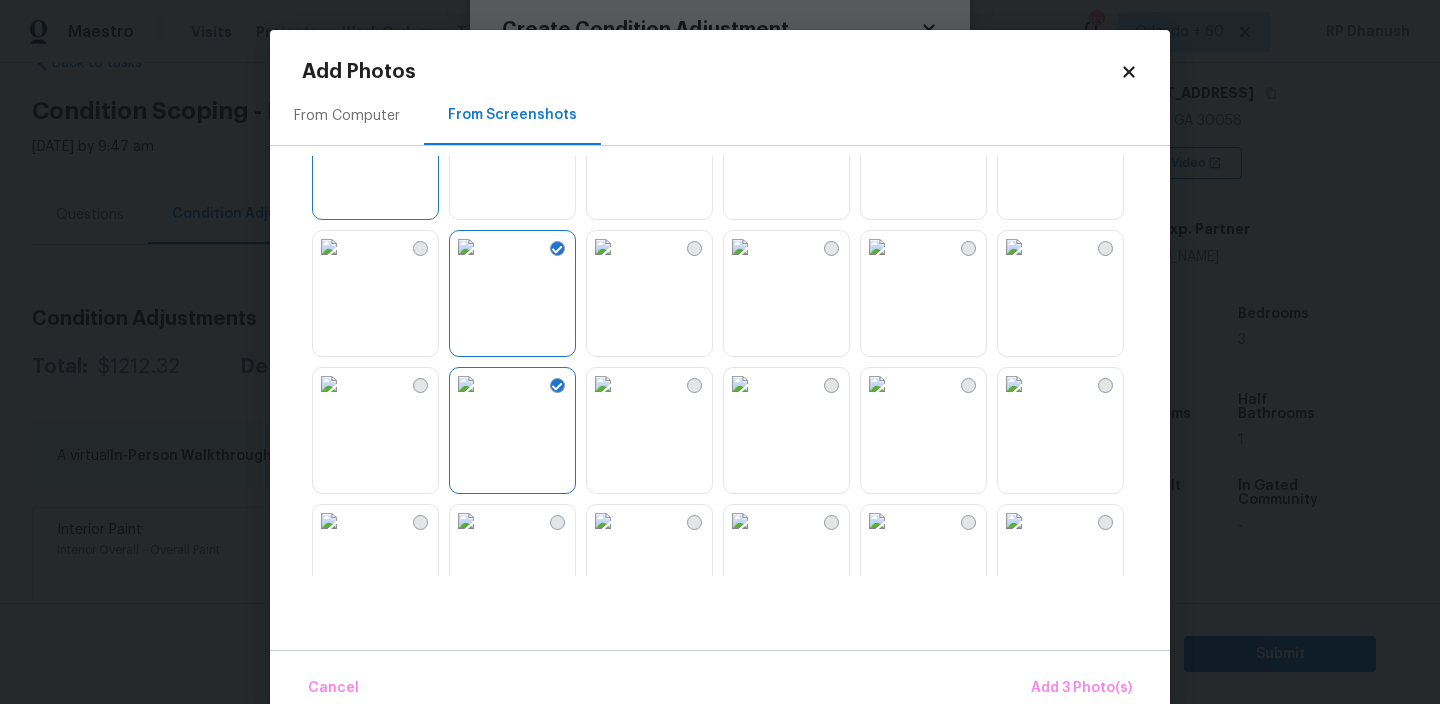 scroll, scrollTop: 261, scrollLeft: 0, axis: vertical 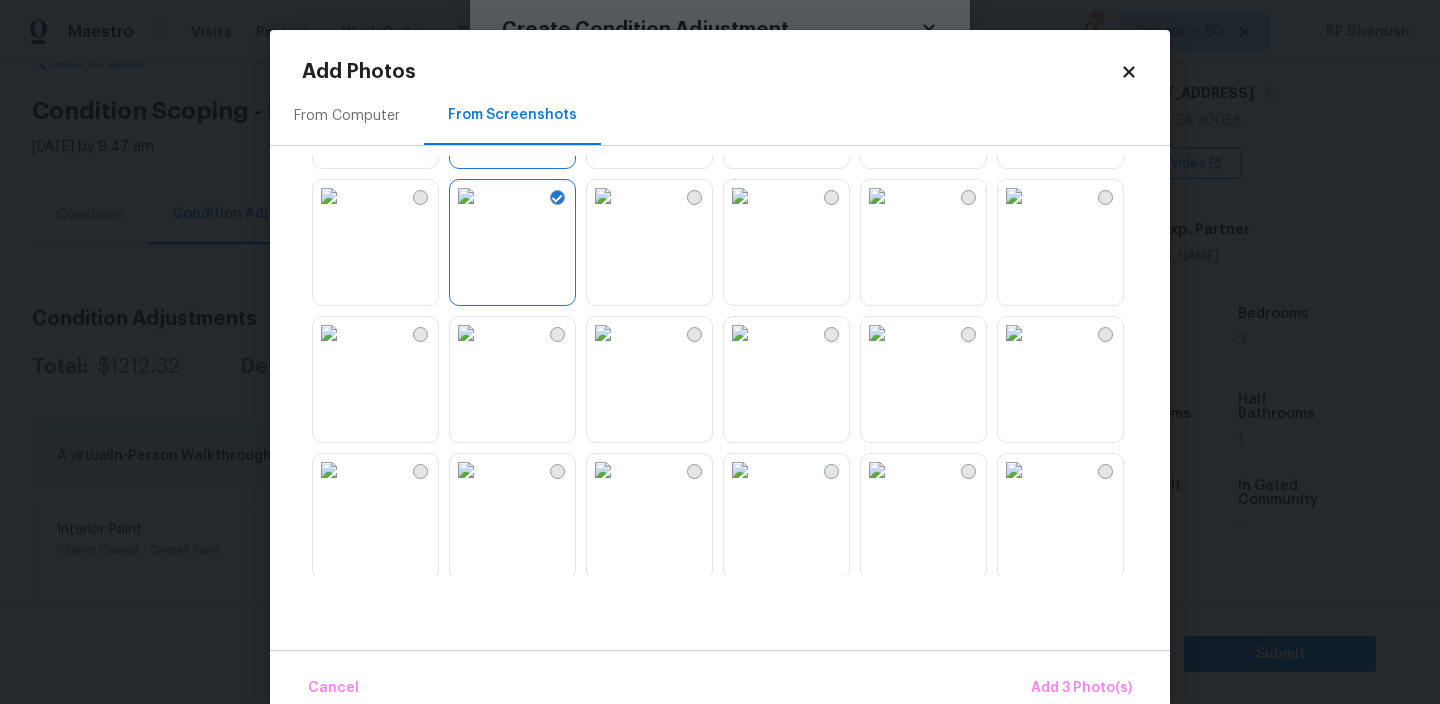 click at bounding box center [1014, 196] 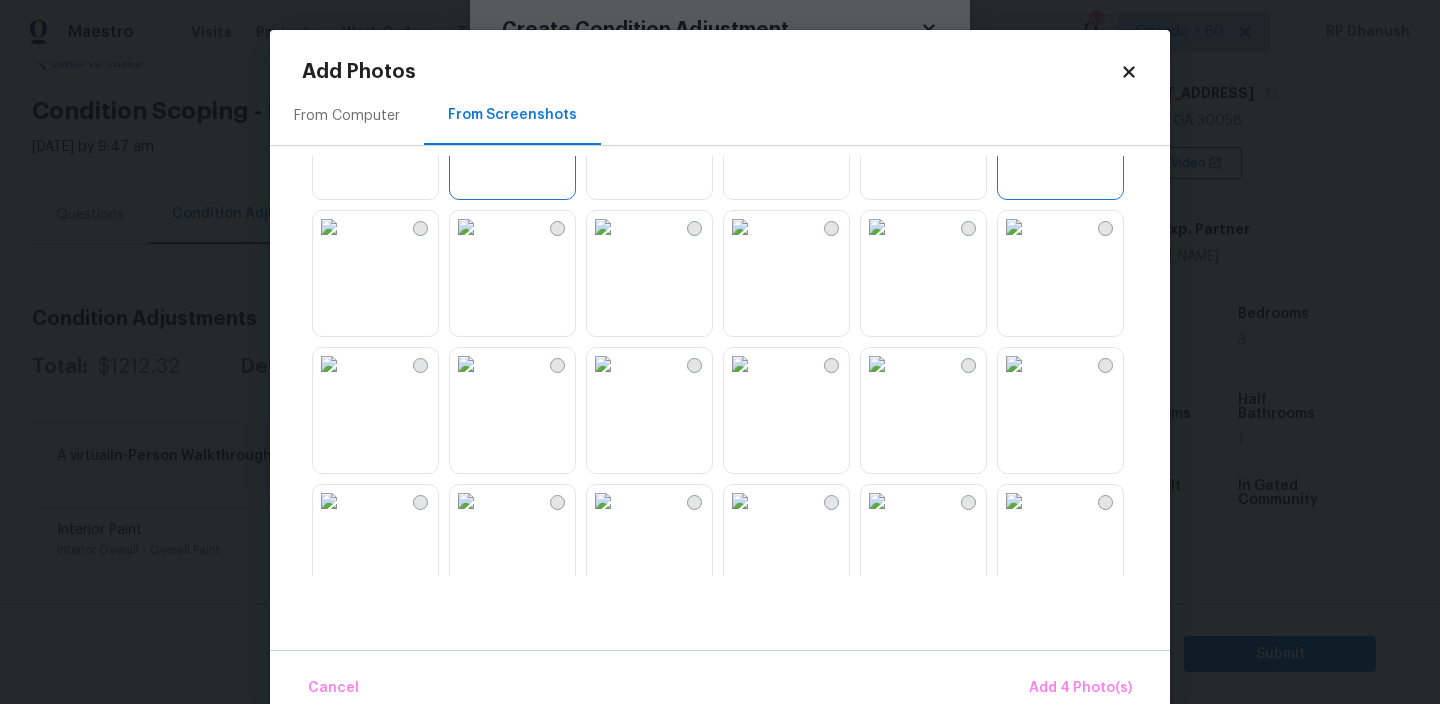 scroll, scrollTop: 472, scrollLeft: 0, axis: vertical 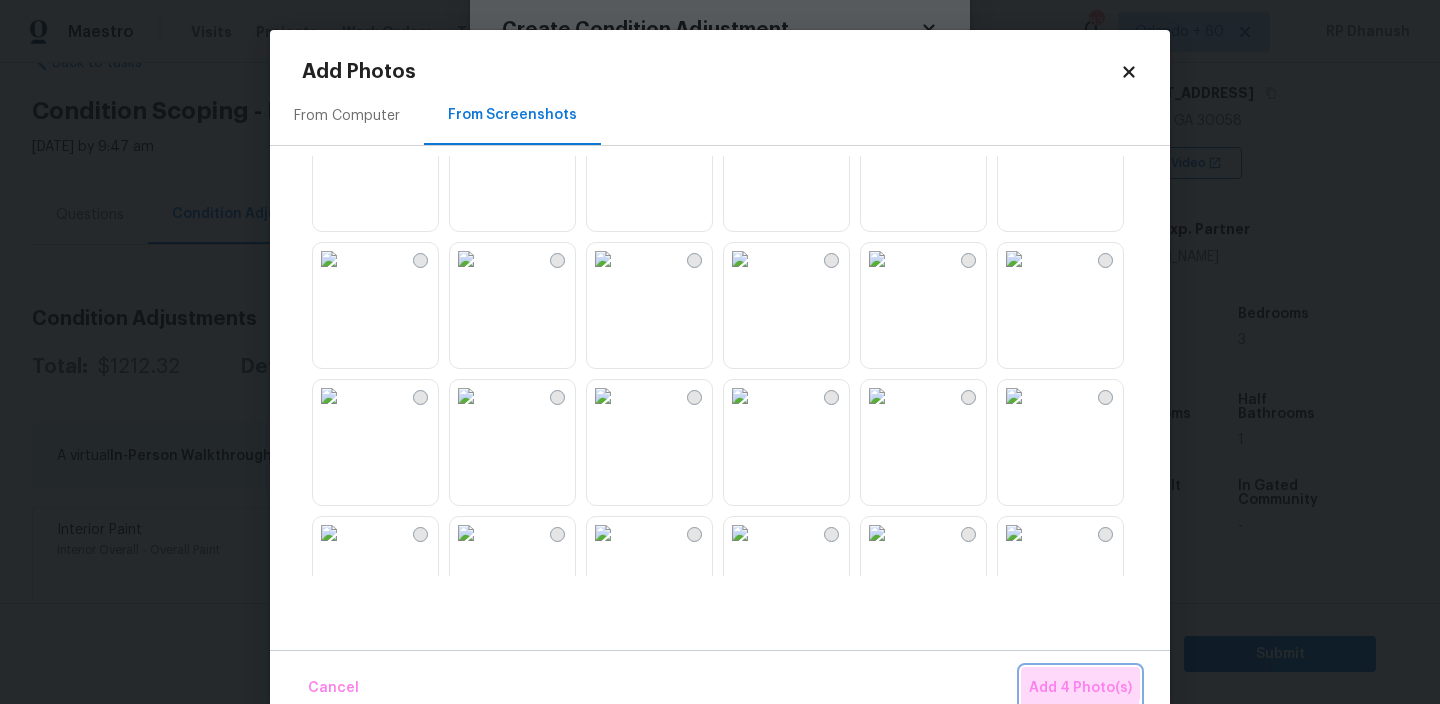 click on "Add 4 Photo(s)" at bounding box center [1080, 688] 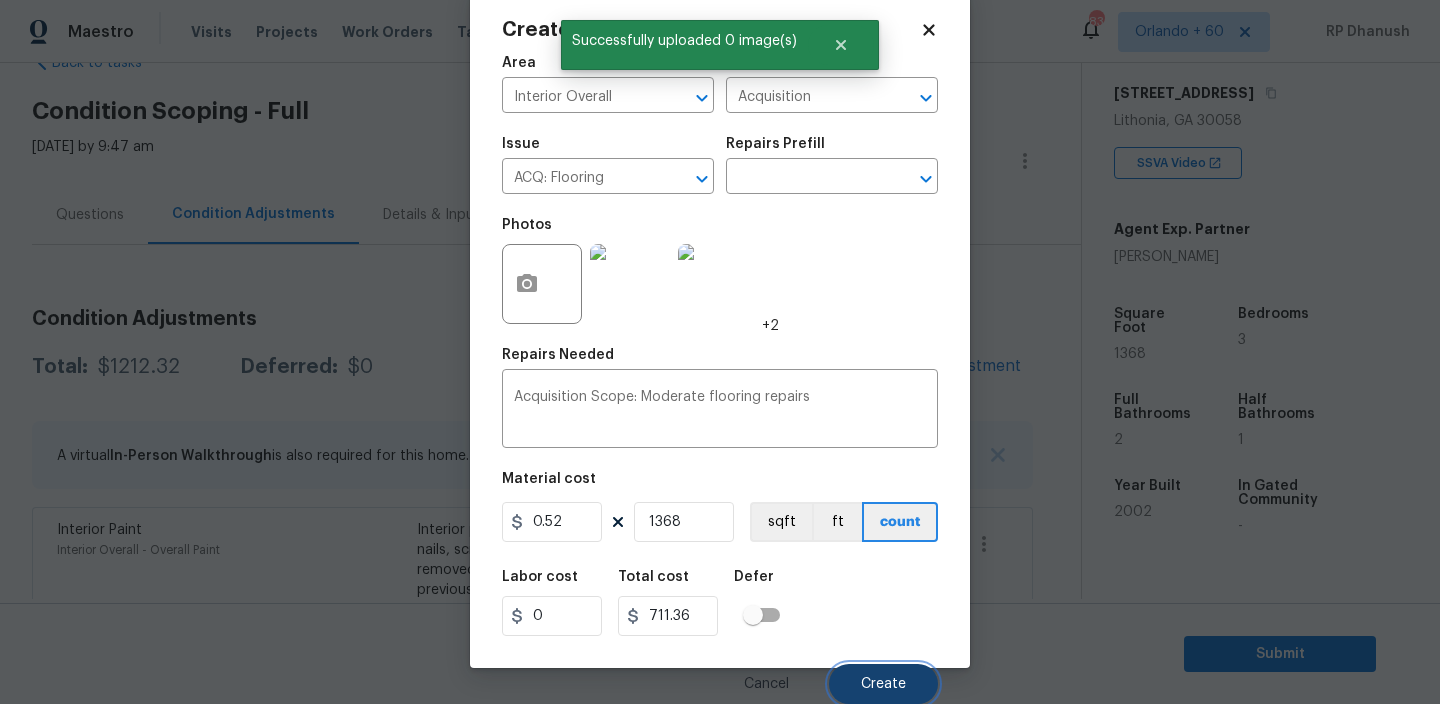 click on "Create" at bounding box center (883, 684) 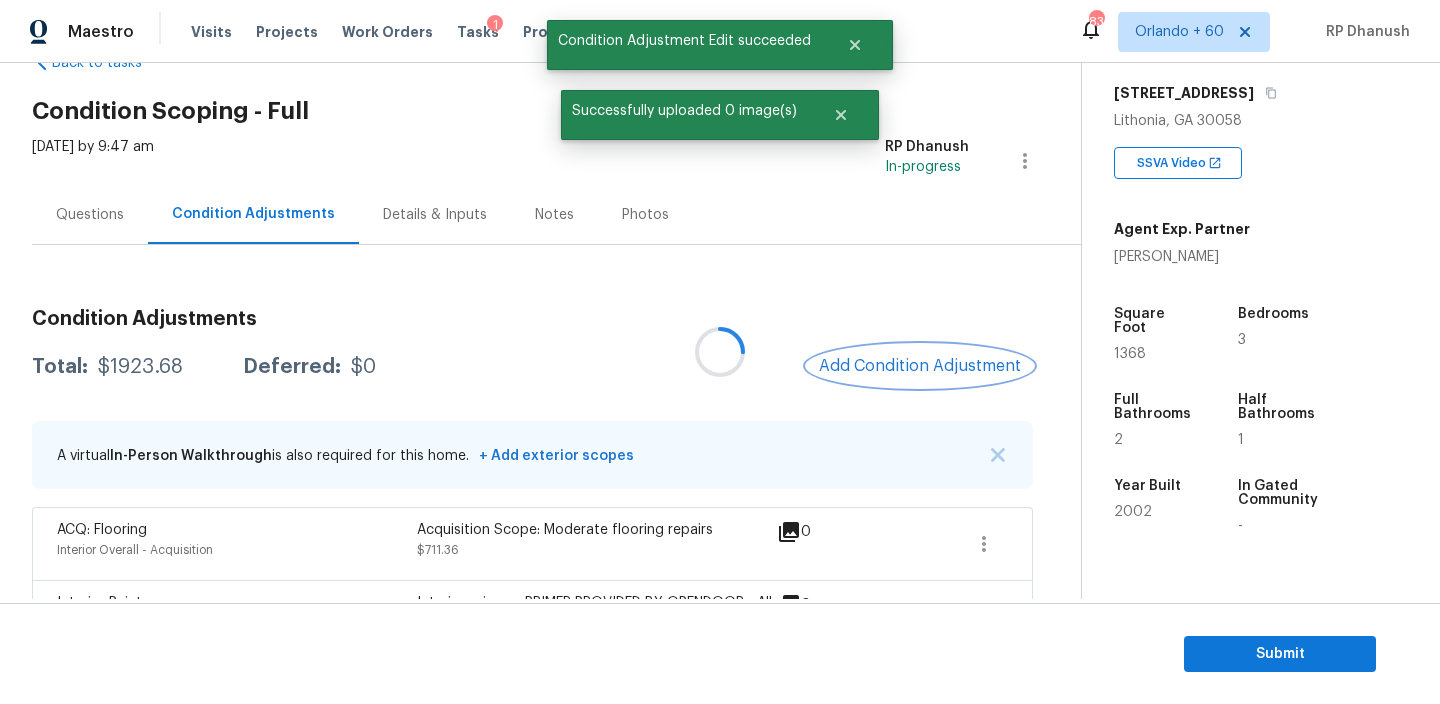 scroll, scrollTop: 0, scrollLeft: 0, axis: both 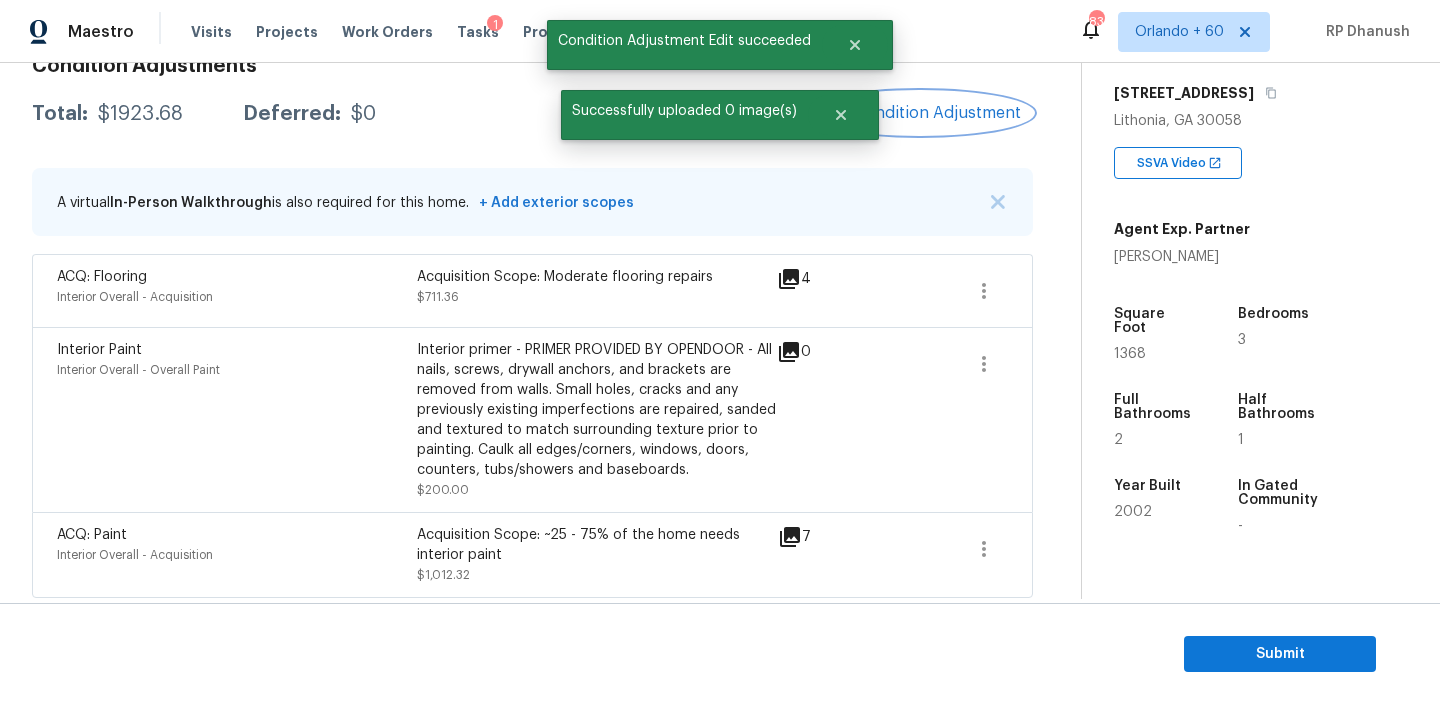 click on "Add Condition Adjustment" at bounding box center (920, 113) 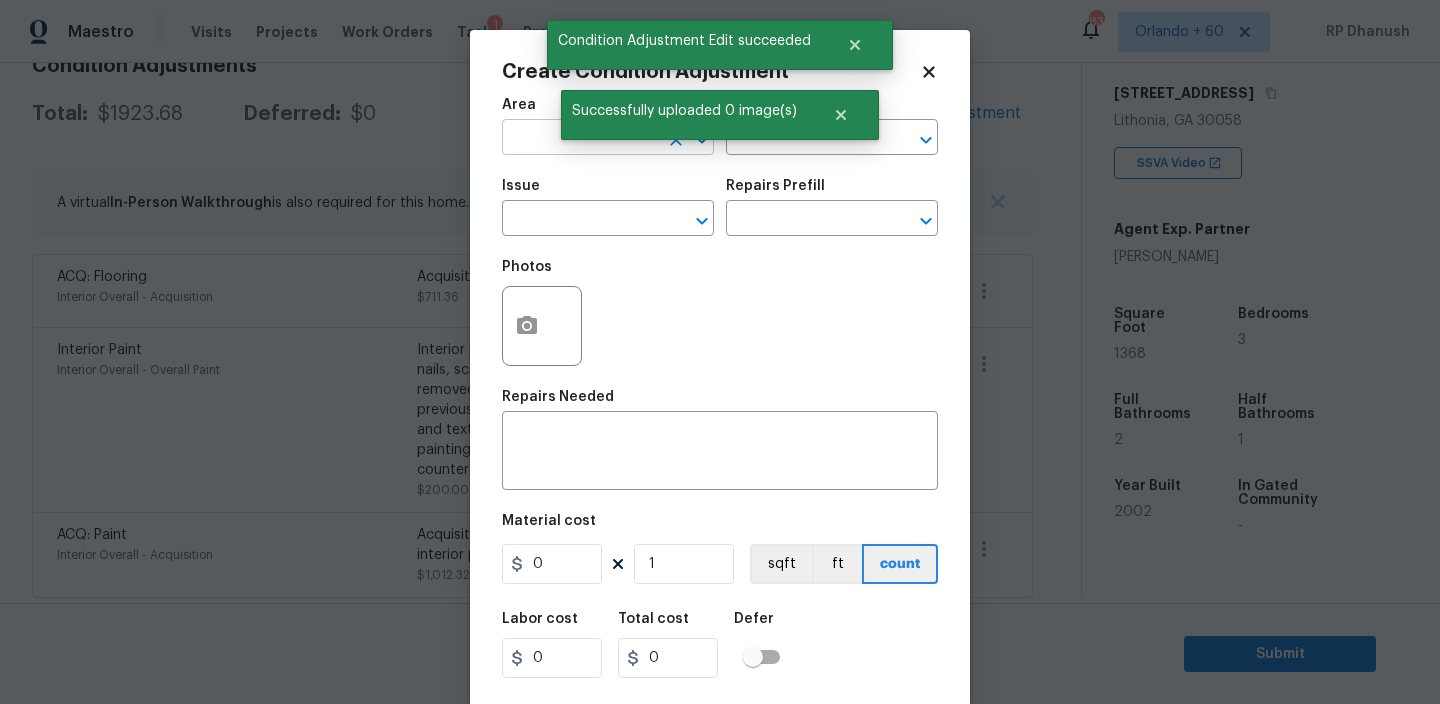 click at bounding box center [580, 139] 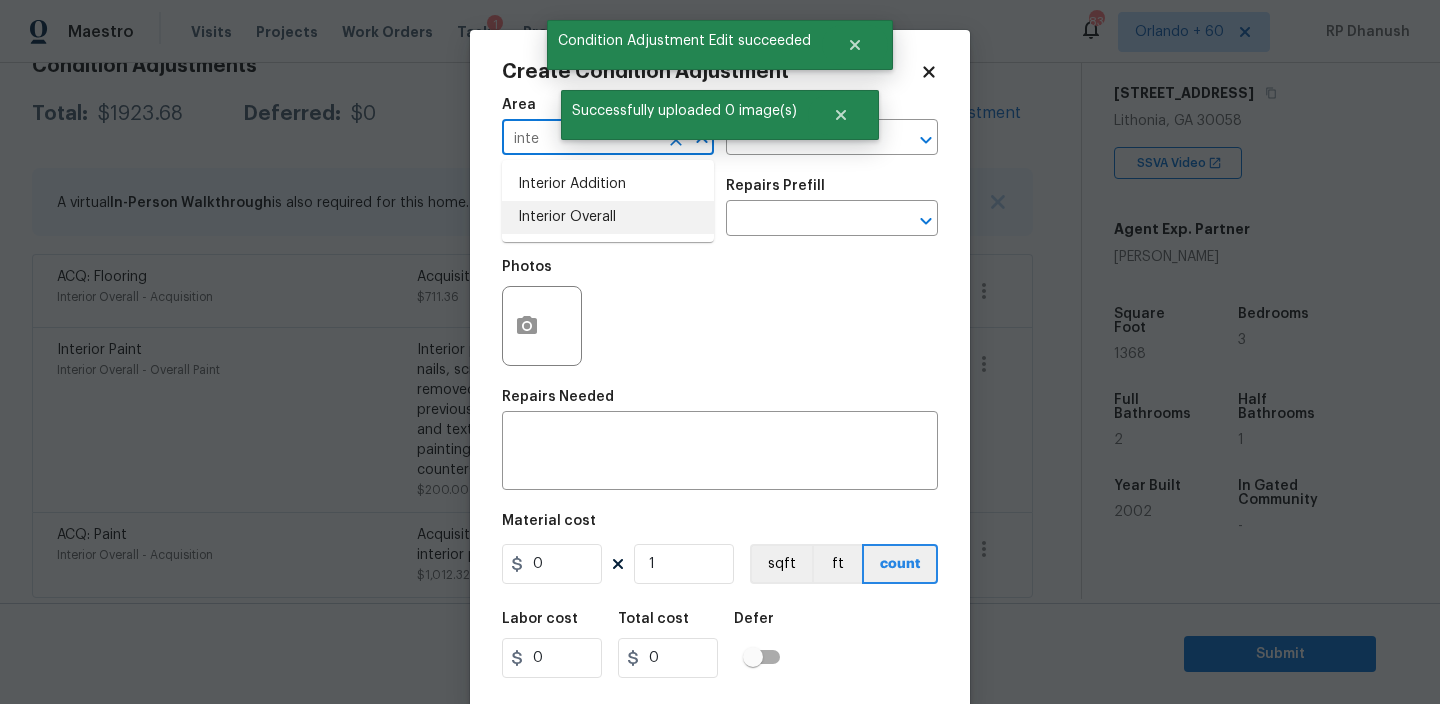 click on "Interior Addition Interior Overall" at bounding box center (608, 201) 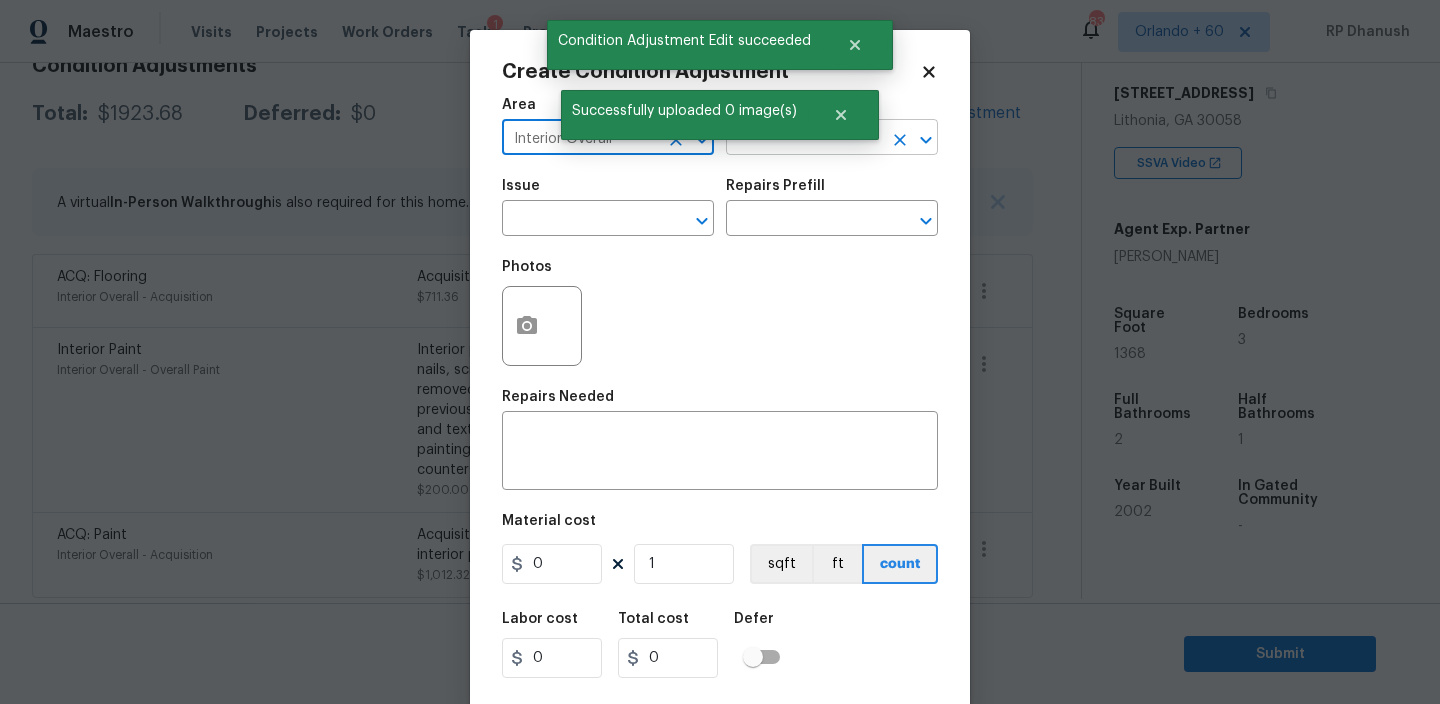 click at bounding box center [804, 139] 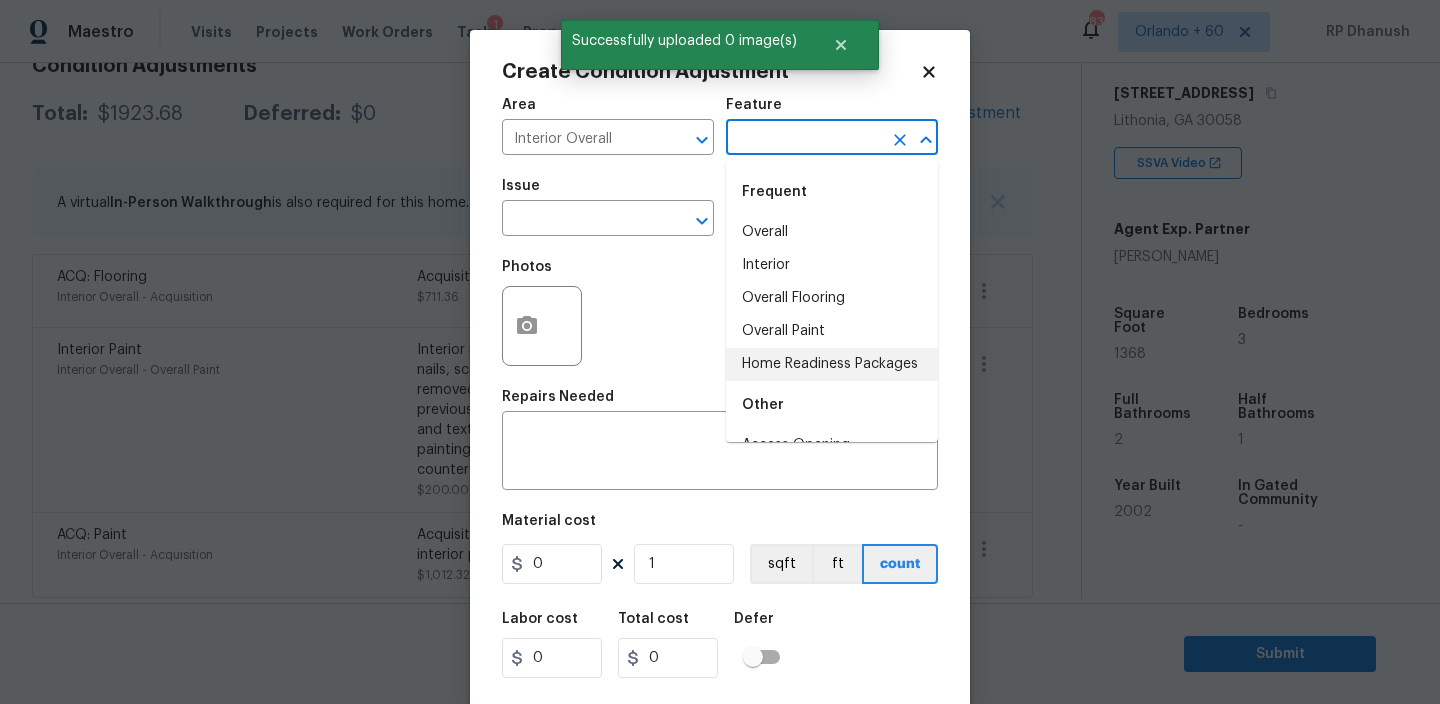 click on "Home Readiness Packages" at bounding box center (832, 364) 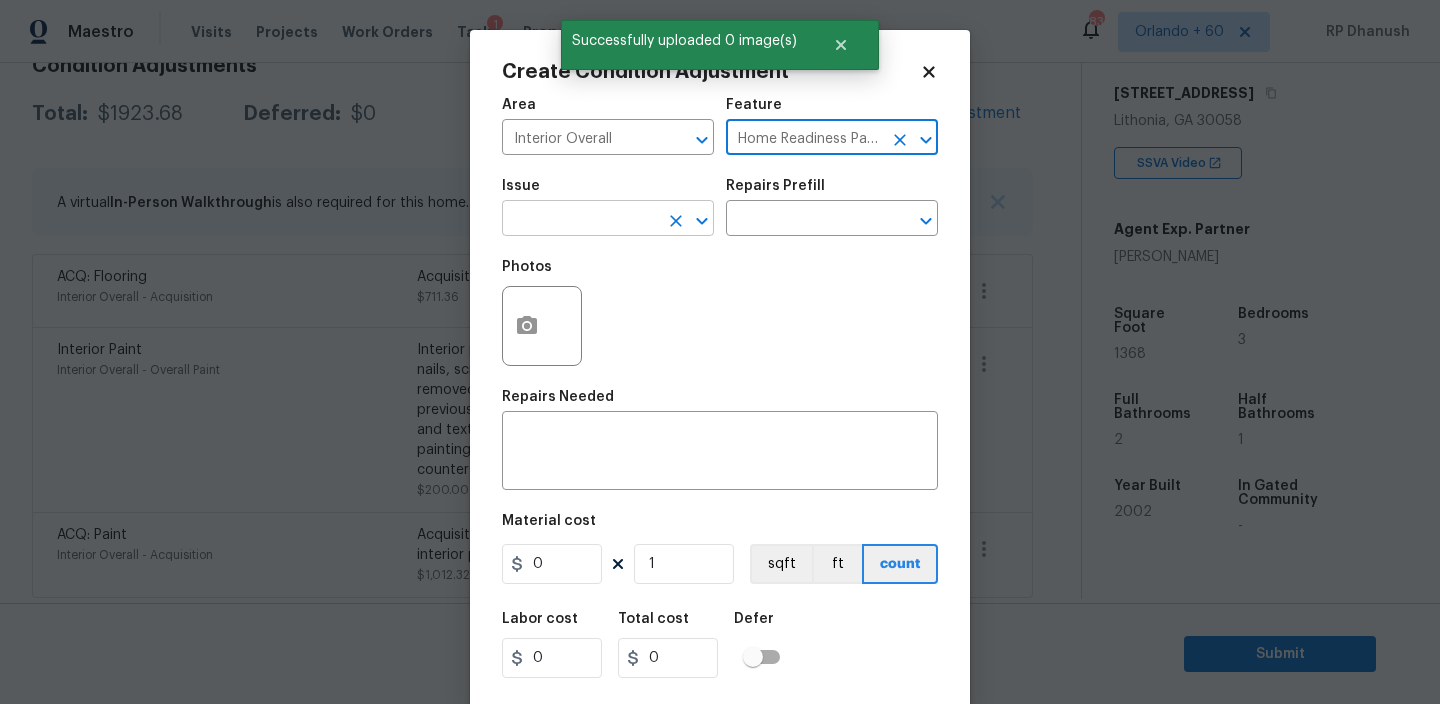 click at bounding box center [580, 220] 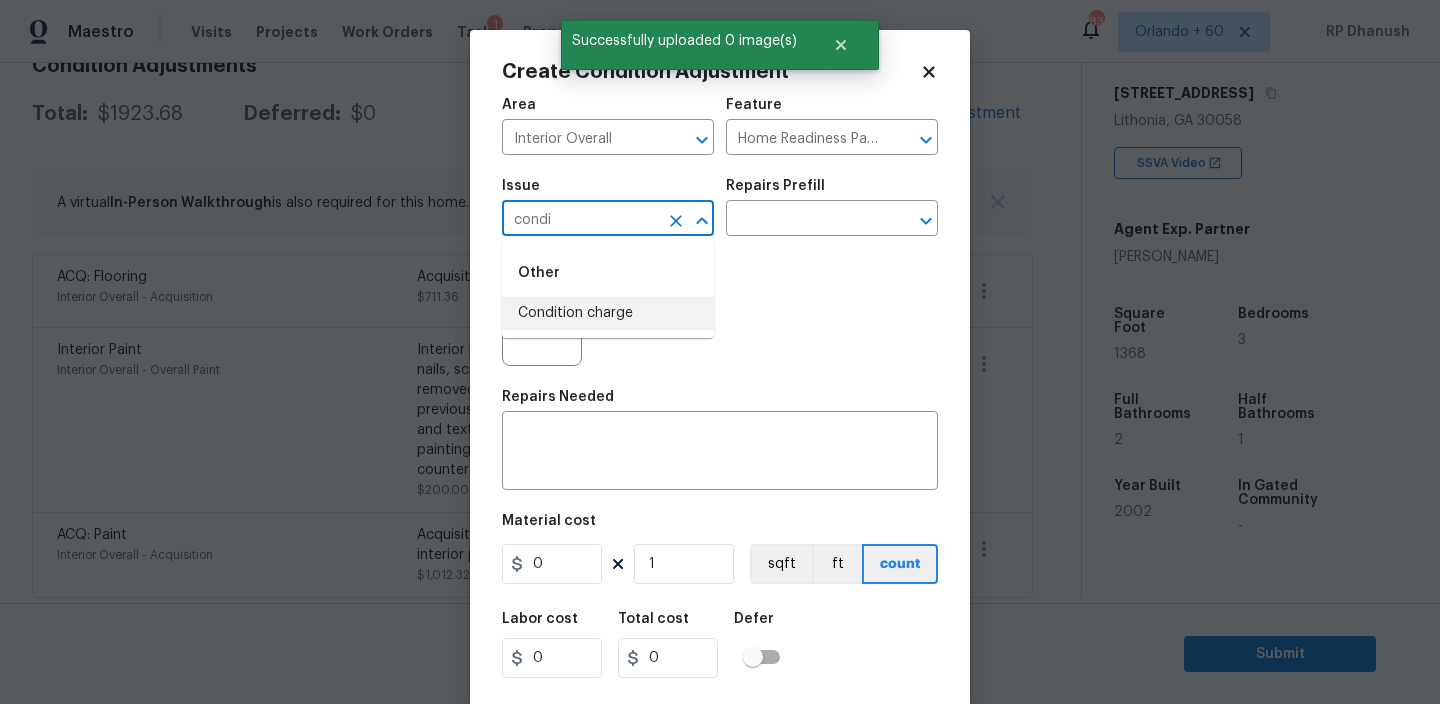 click on "Condition charge" at bounding box center (608, 313) 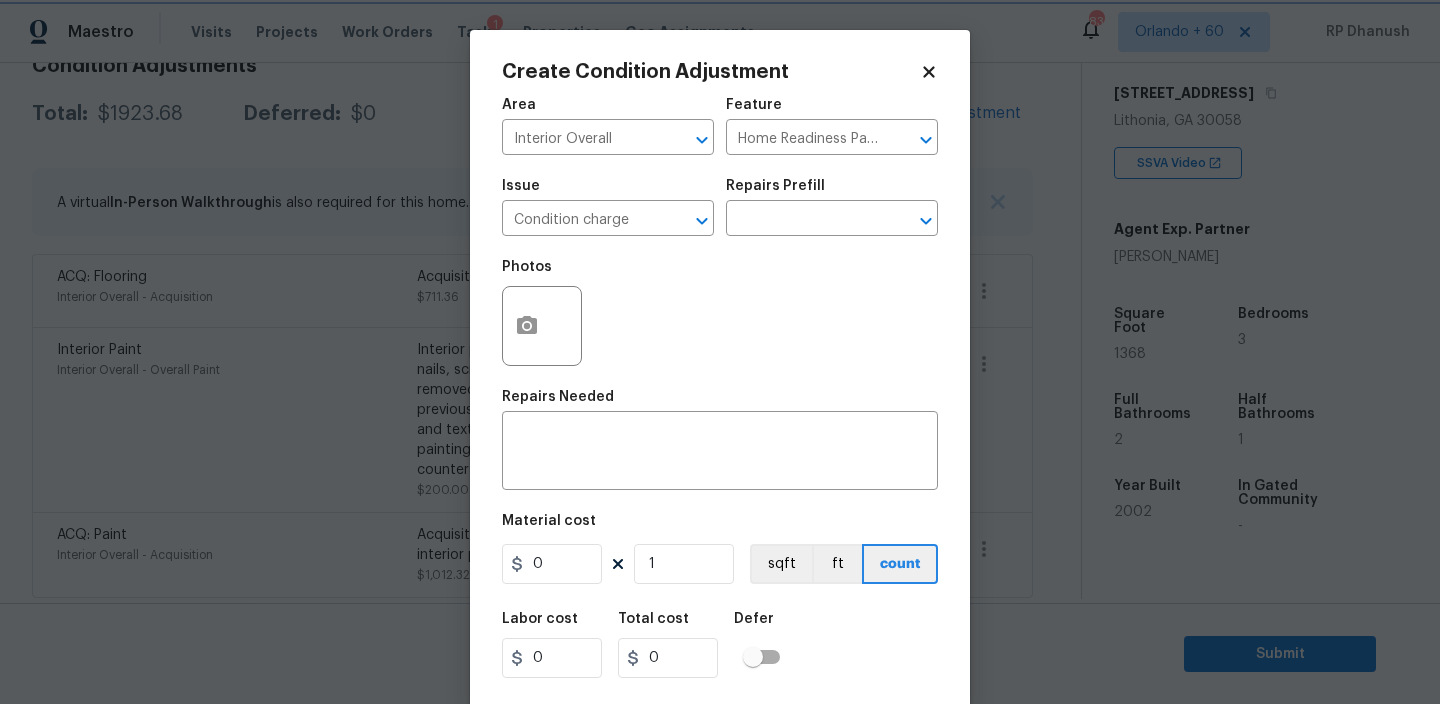 click on "Repairs Prefill" at bounding box center [832, 192] 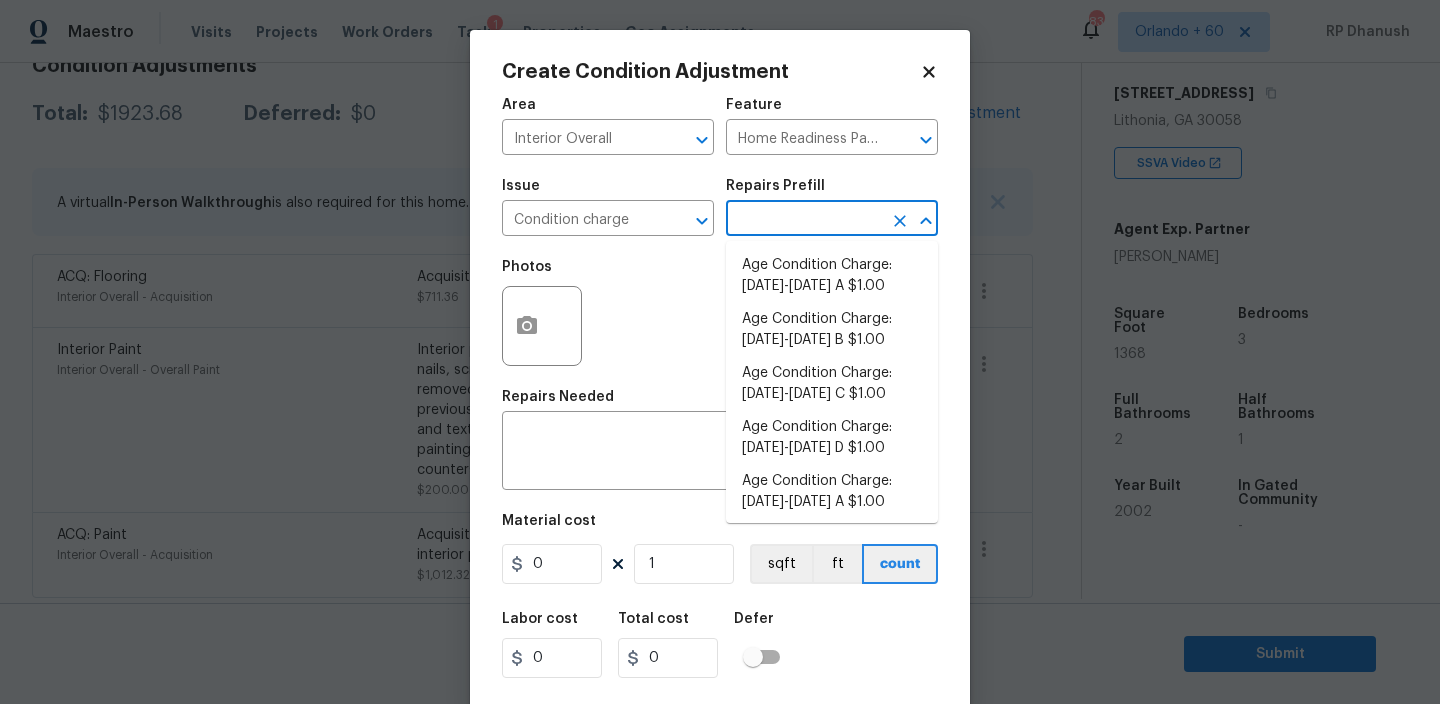 click at bounding box center [804, 220] 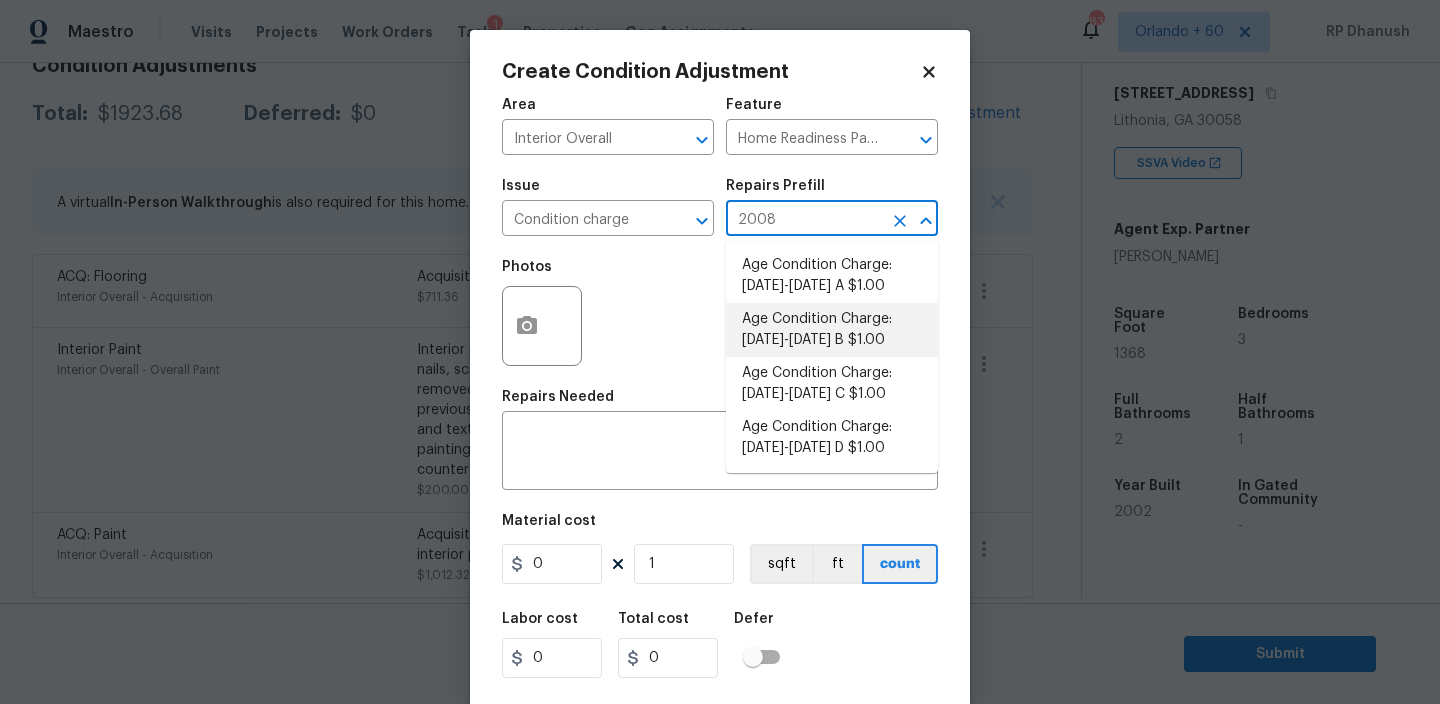 click on "Age Condition Charge: [DATE]-[DATE] B	 $1.00" at bounding box center (832, 330) 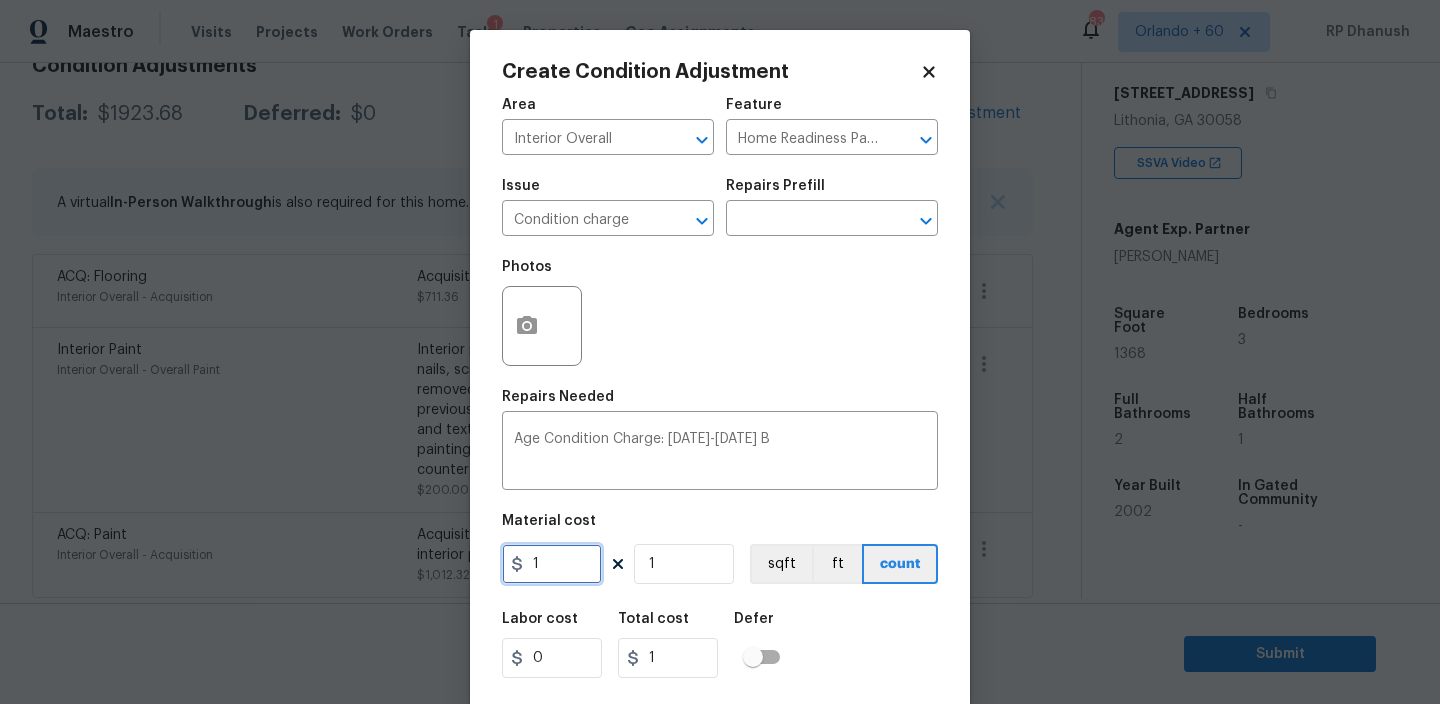 click on "1" at bounding box center [552, 564] 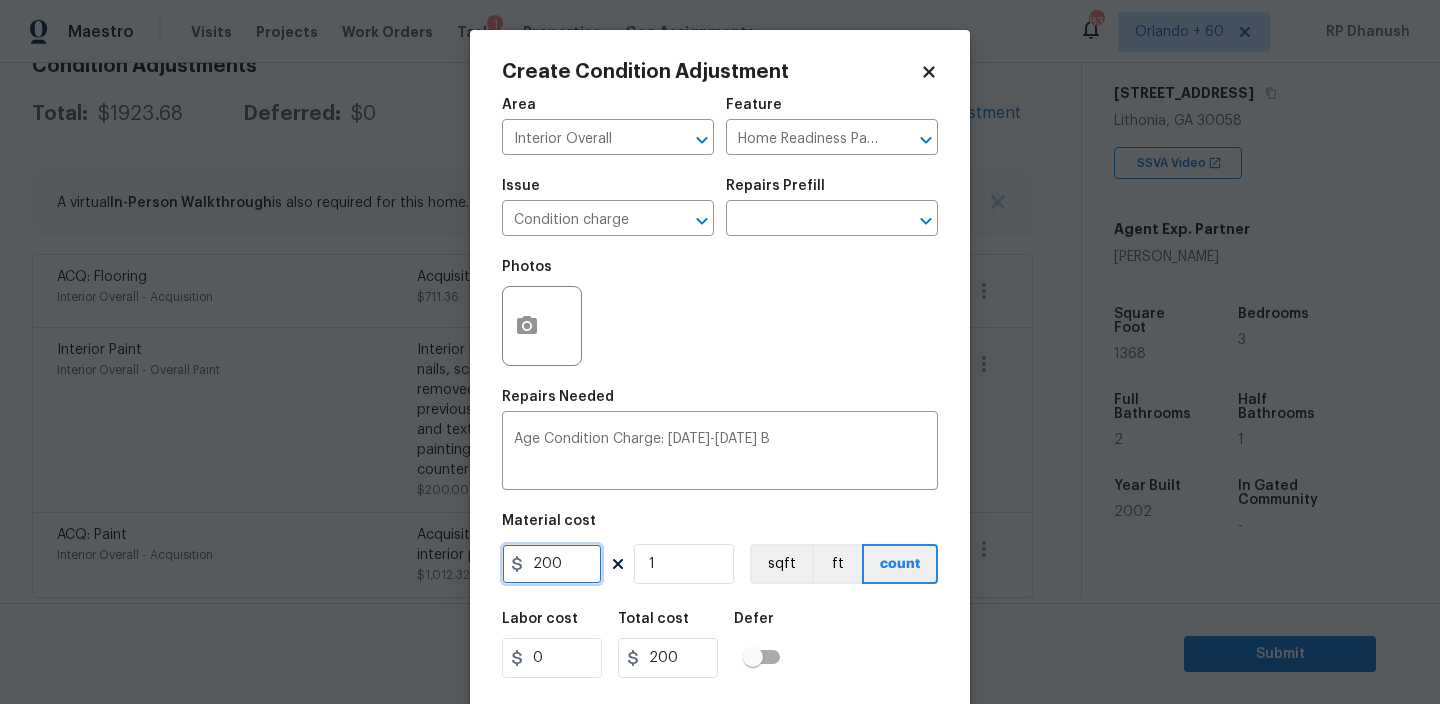 click on "200" at bounding box center (552, 564) 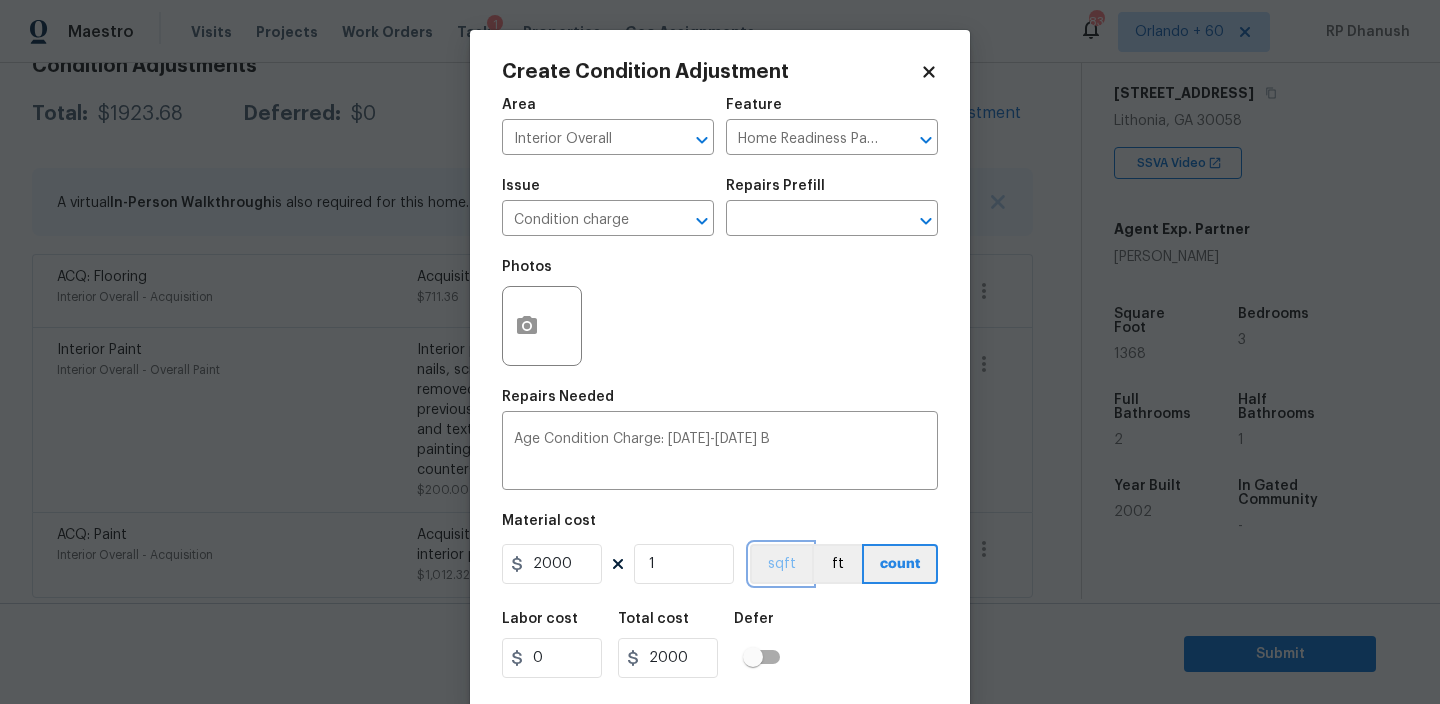 scroll, scrollTop: 43, scrollLeft: 0, axis: vertical 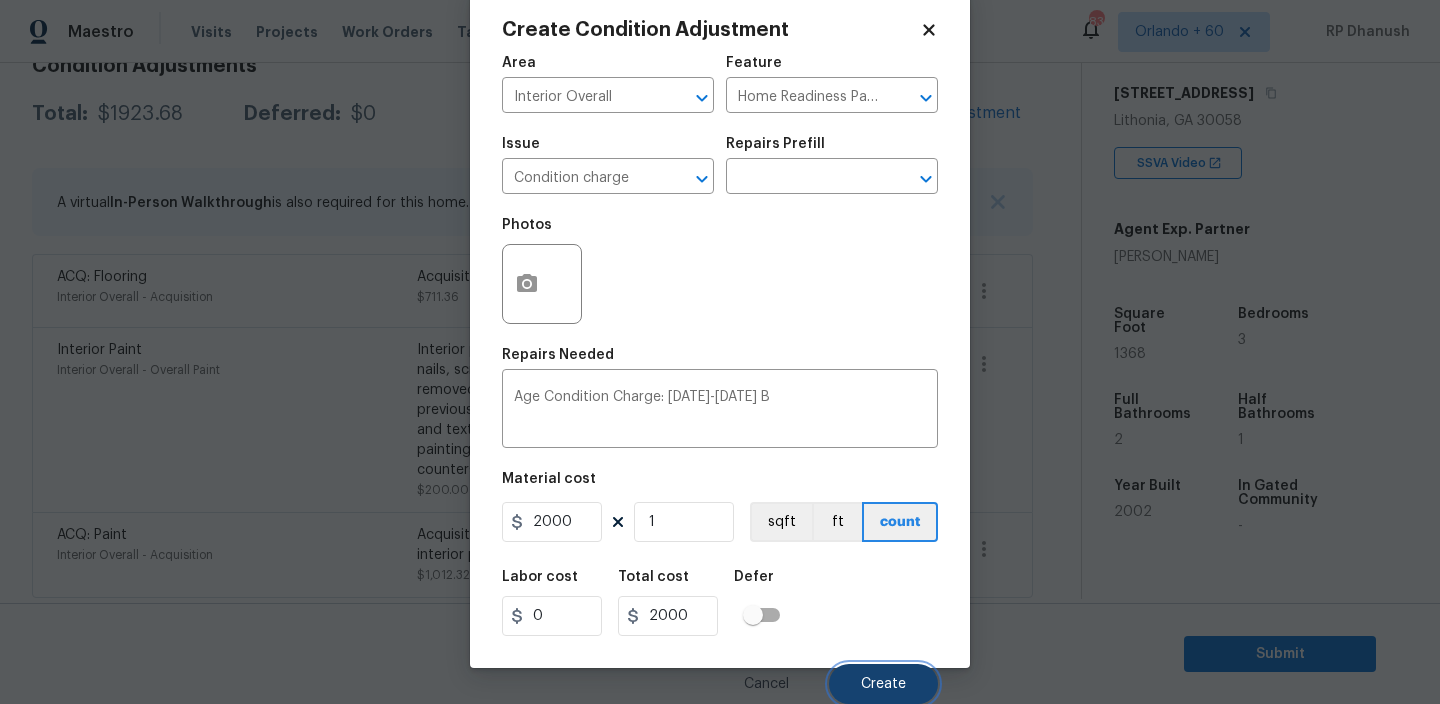 click on "Create" at bounding box center [883, 684] 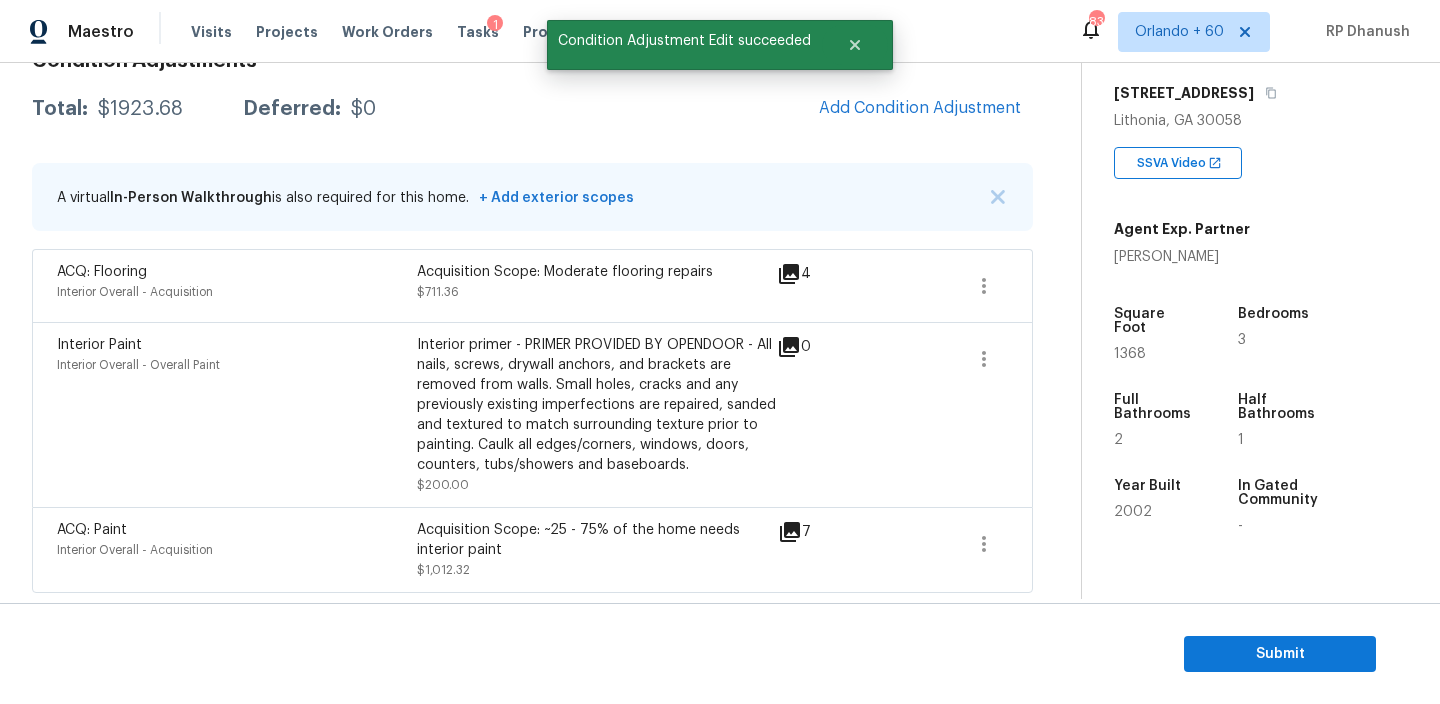 scroll, scrollTop: 311, scrollLeft: 0, axis: vertical 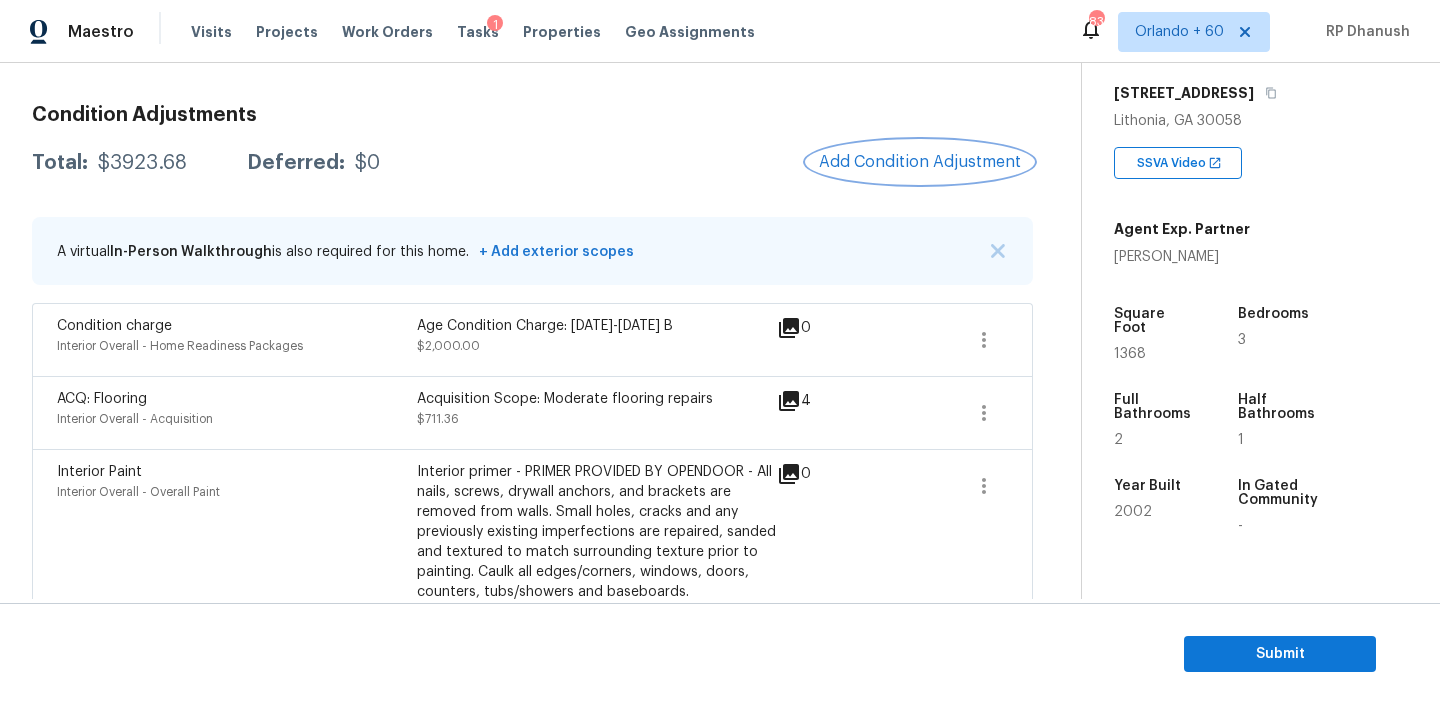 click on "Add Condition Adjustment" at bounding box center [920, 162] 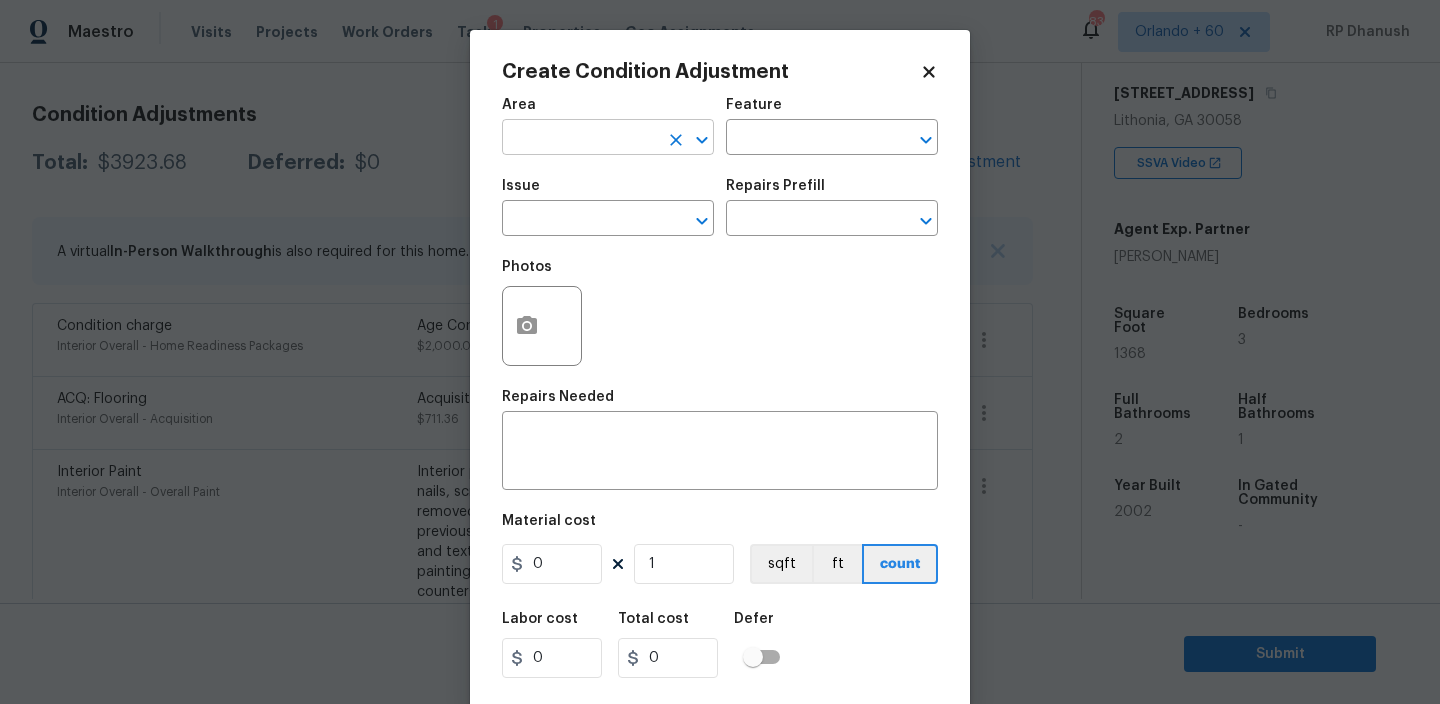 click at bounding box center [580, 139] 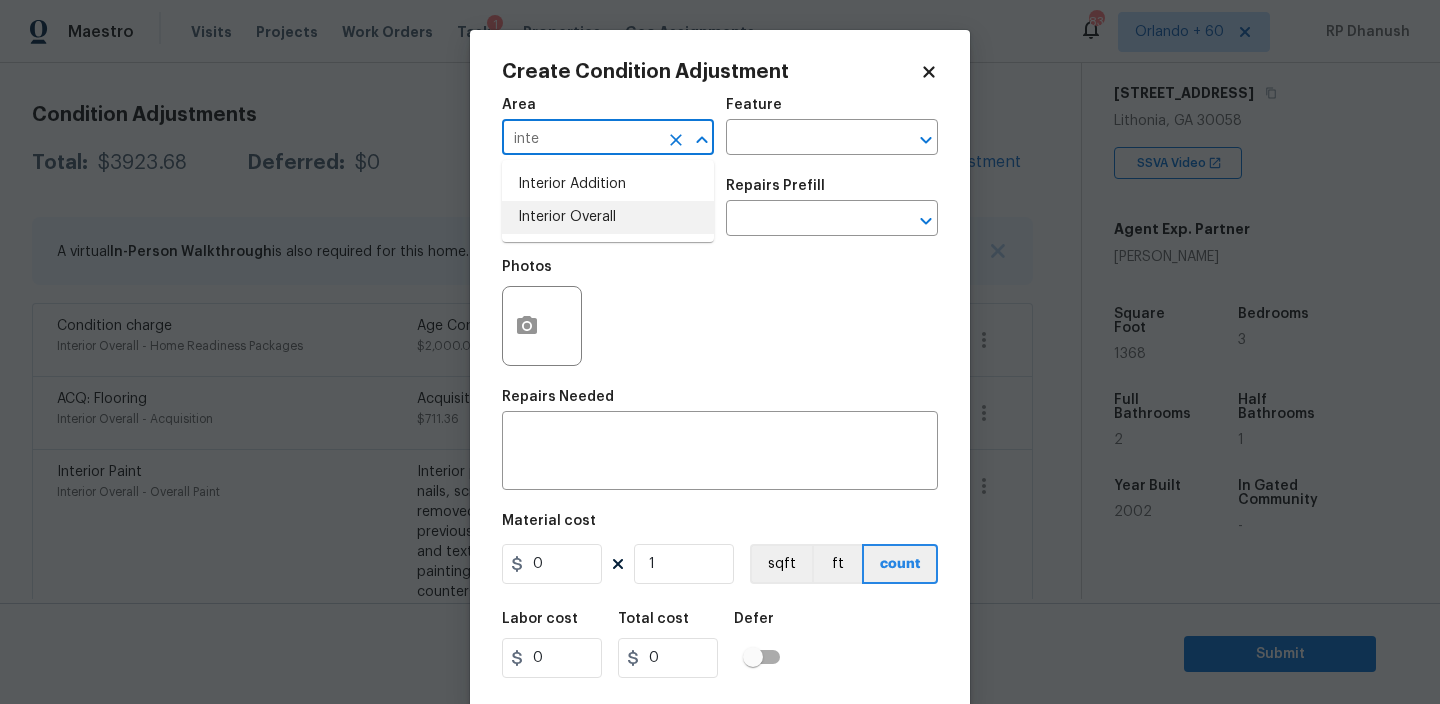 click on "Interior Overall" at bounding box center (608, 217) 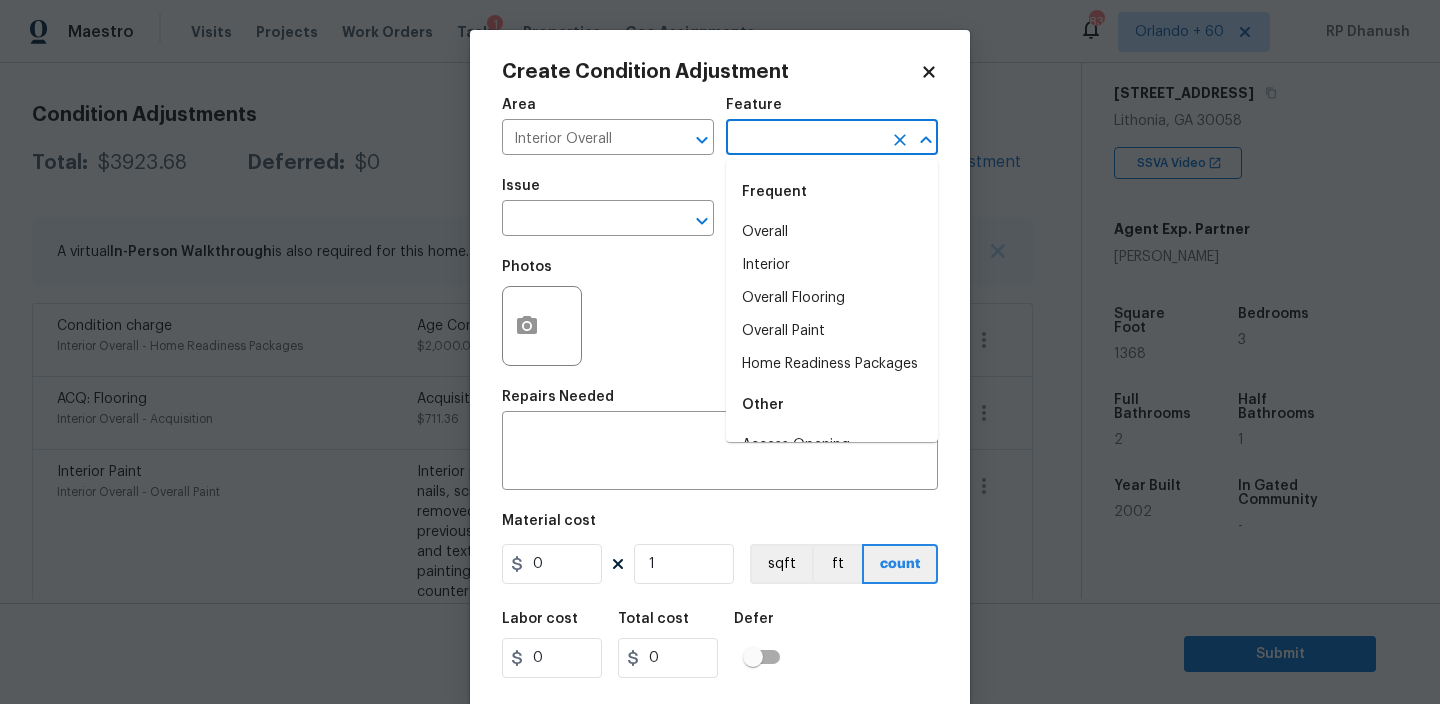 click at bounding box center [804, 139] 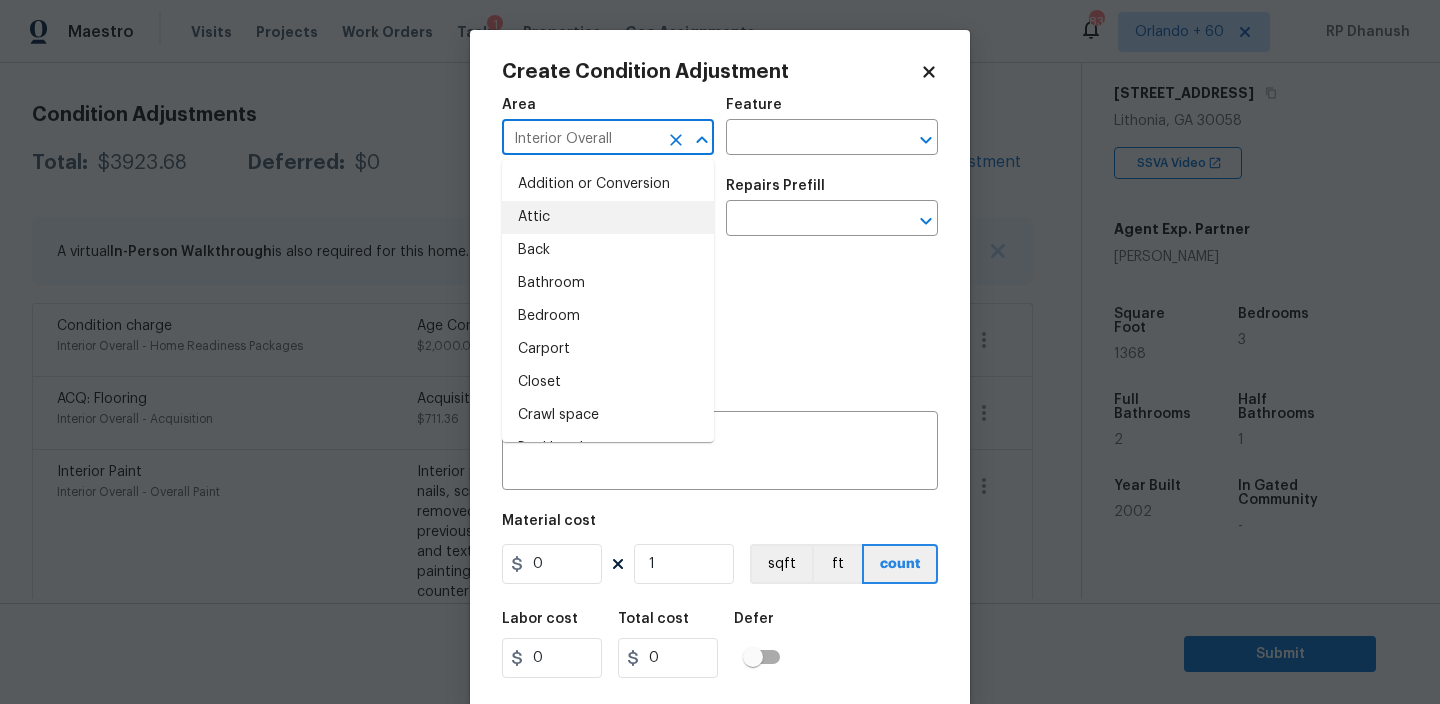 click on "Interior Overall" at bounding box center [580, 139] 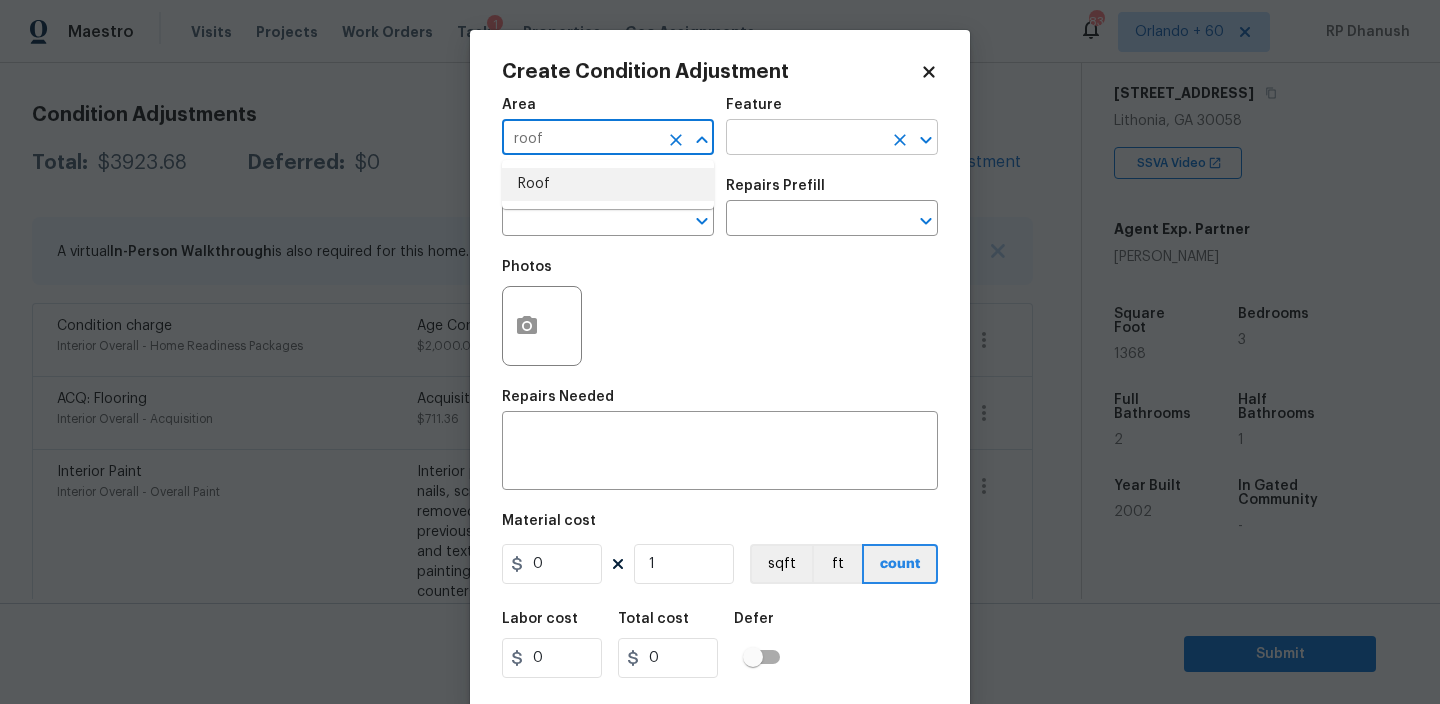 drag, startPoint x: 573, startPoint y: 182, endPoint x: 804, endPoint y: 138, distance: 235.15314 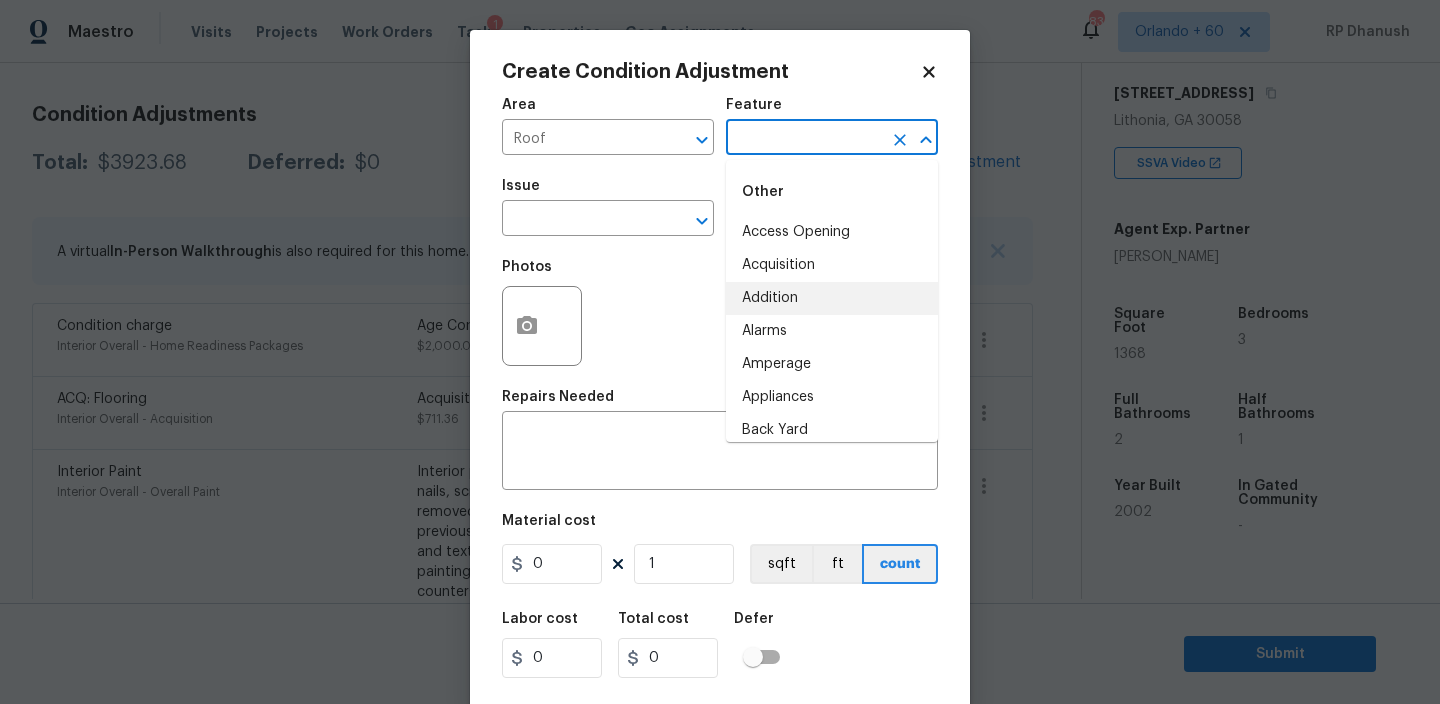 click at bounding box center [804, 139] 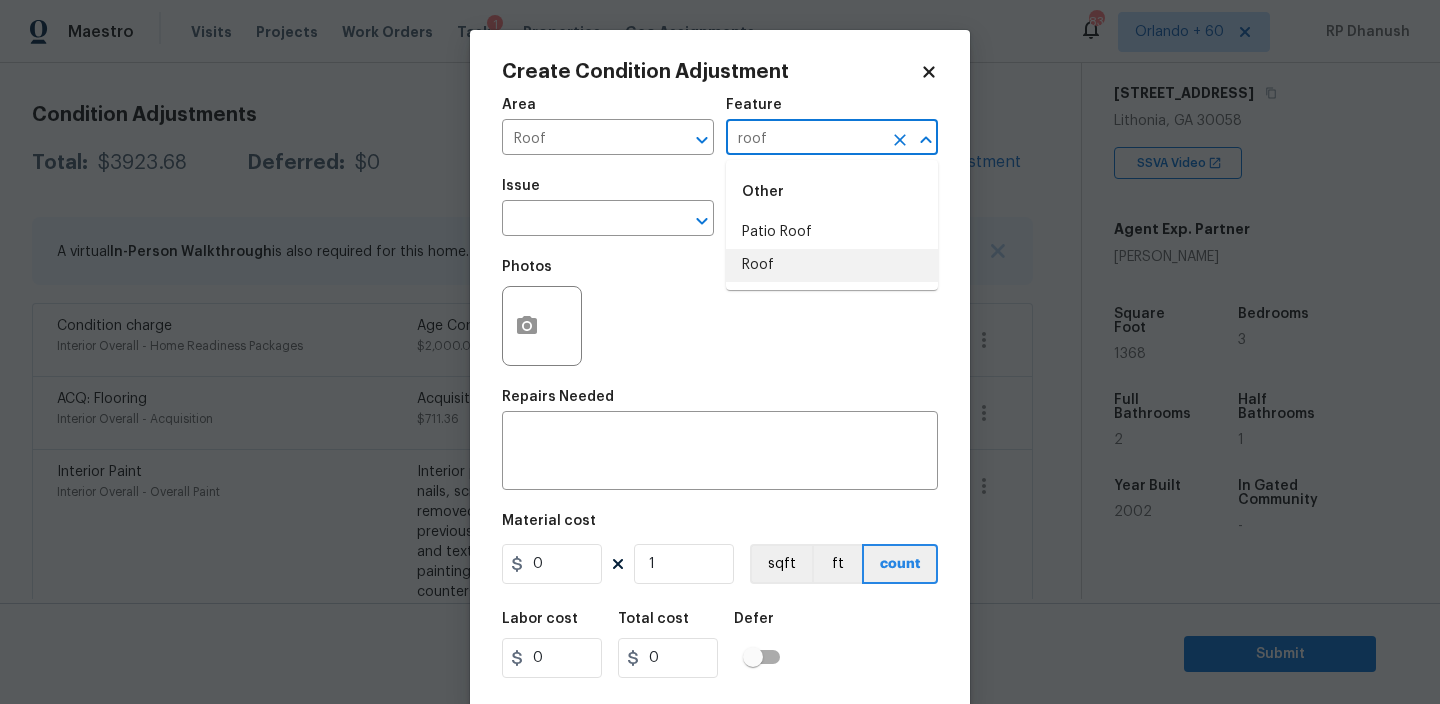 click on "Roof" at bounding box center [832, 265] 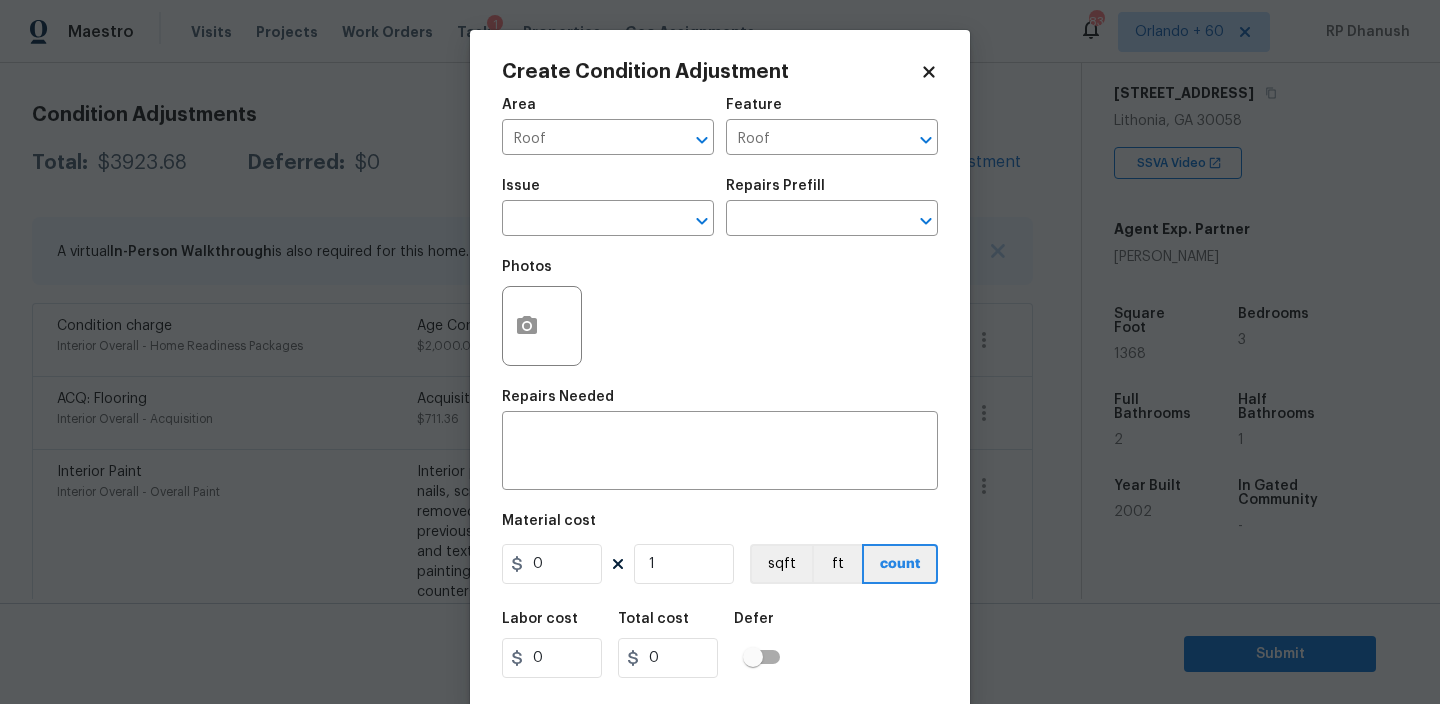 click on "Issue ​" at bounding box center (608, 207) 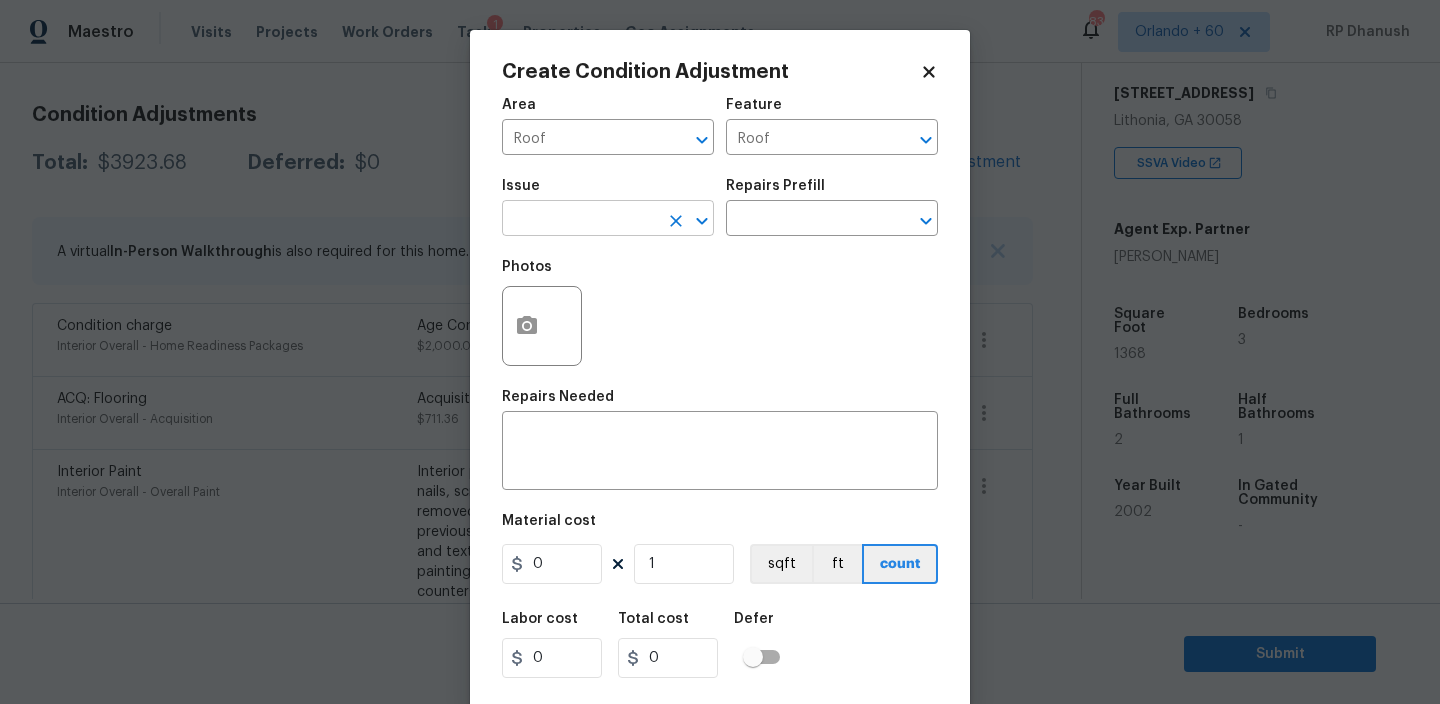 click at bounding box center (580, 220) 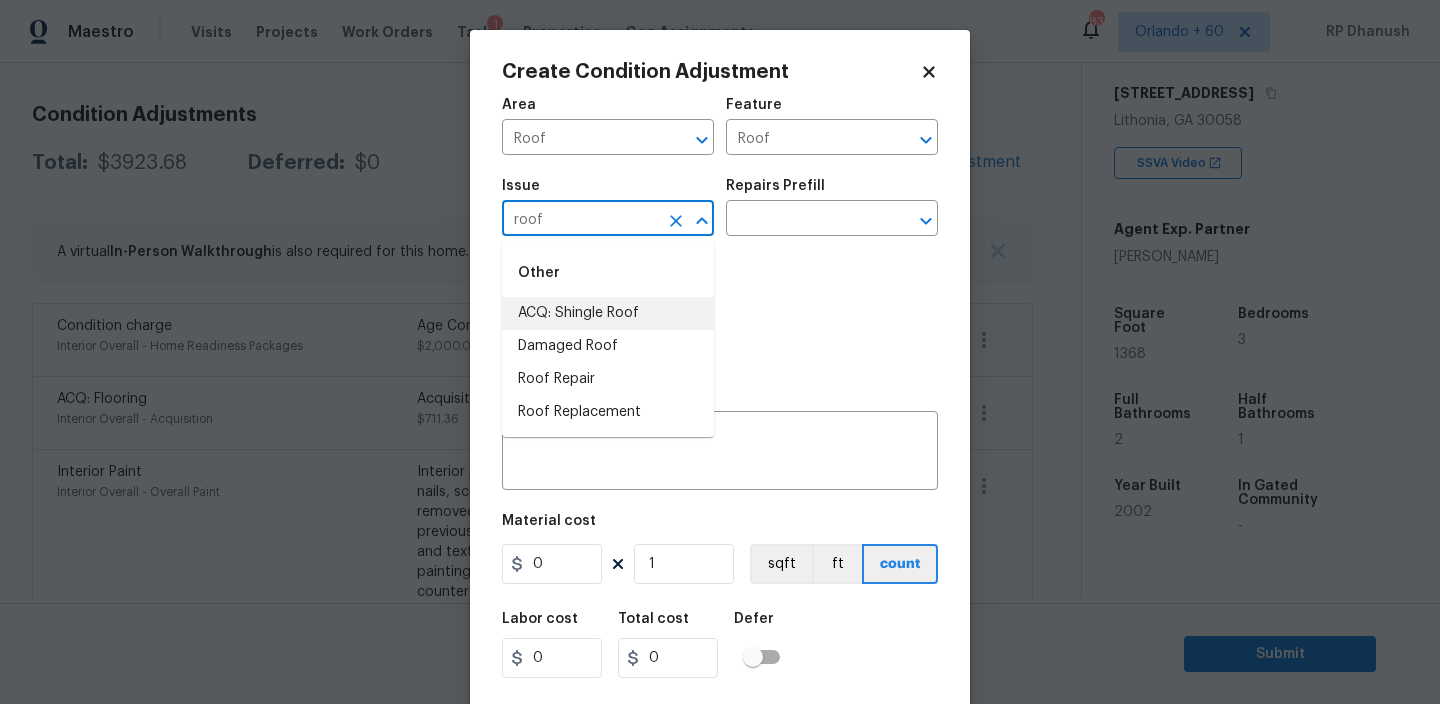 click on "ACQ: Shingle Roof" at bounding box center [608, 313] 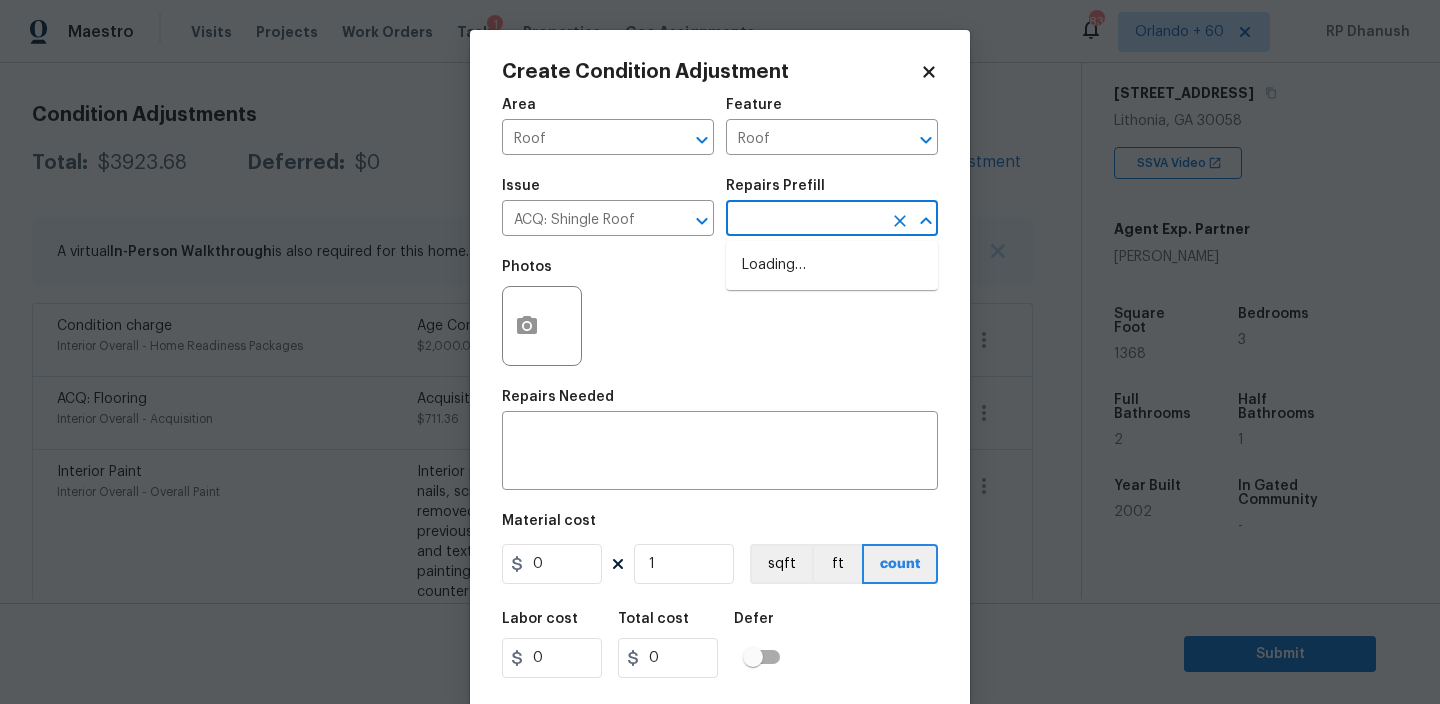 click at bounding box center [804, 220] 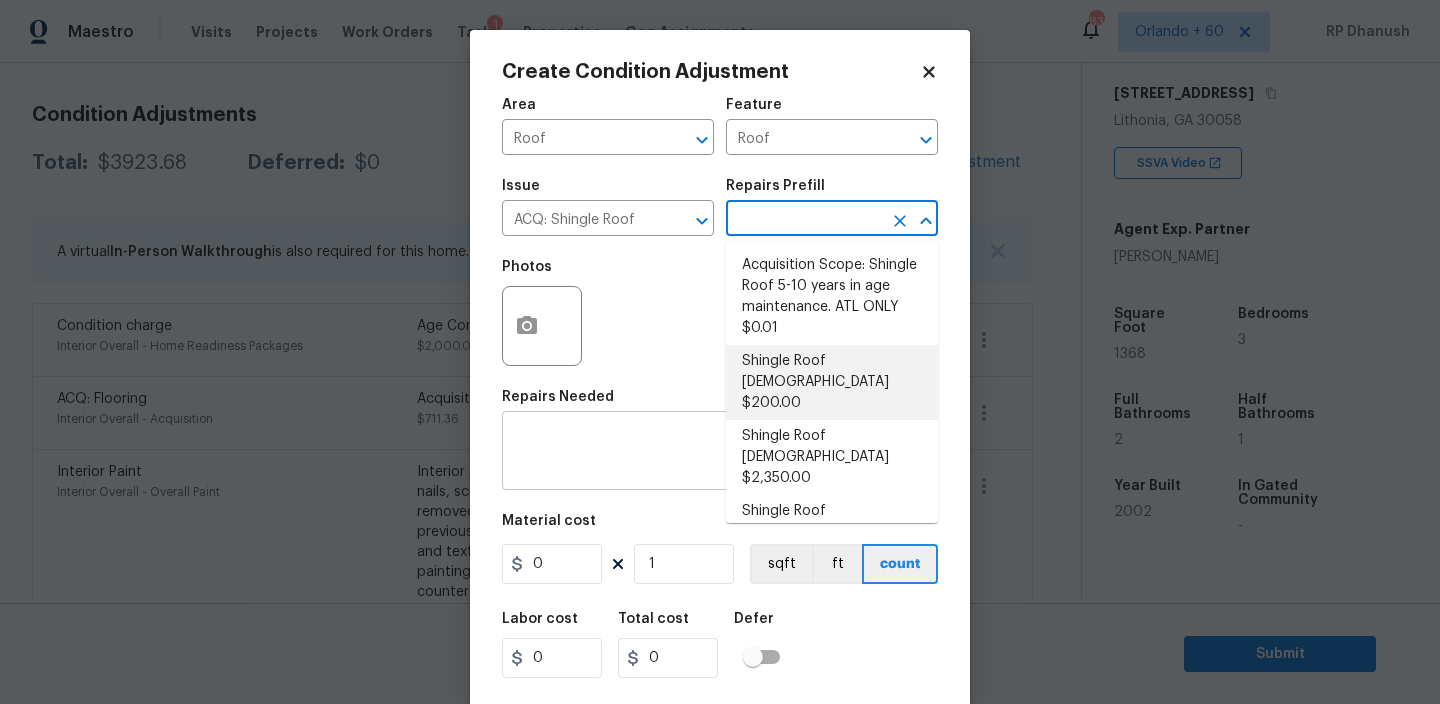 drag, startPoint x: 826, startPoint y: 353, endPoint x: 727, endPoint y: 458, distance: 144.31216 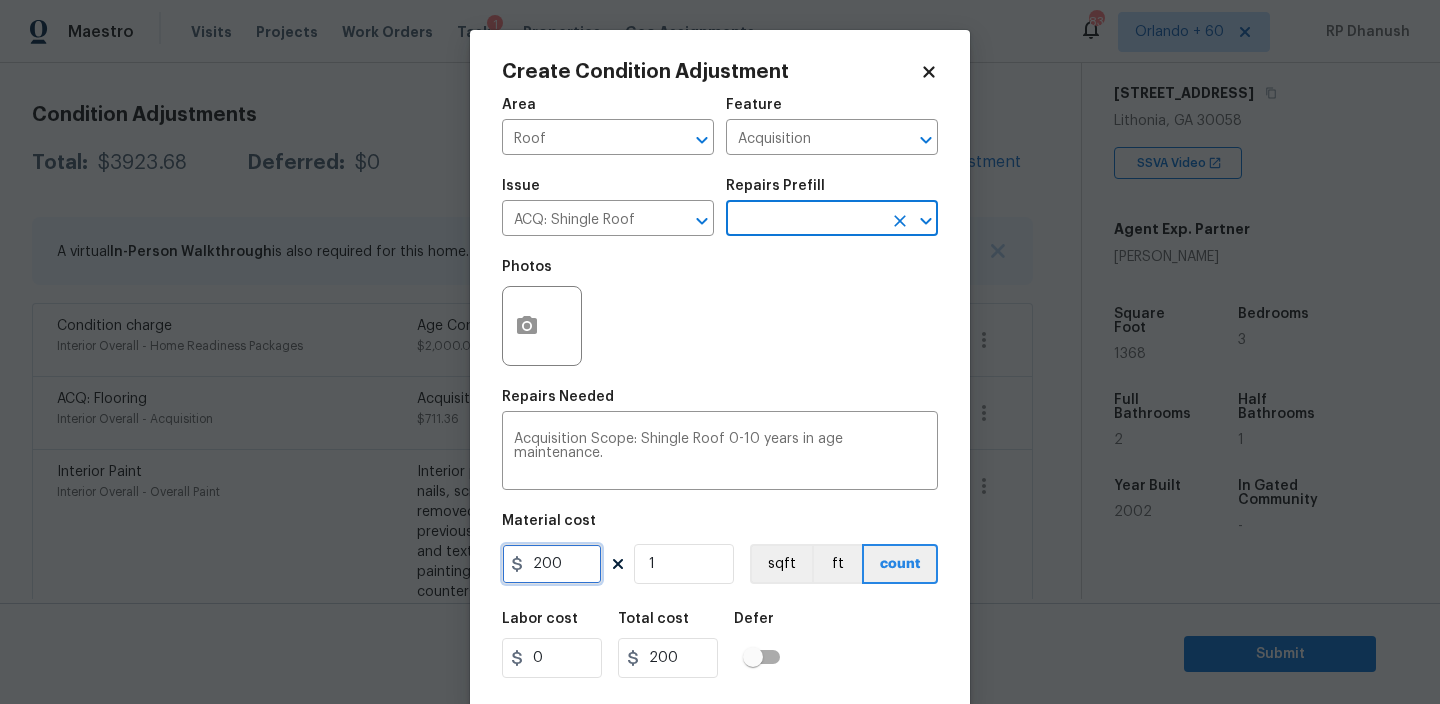click on "200" at bounding box center (552, 564) 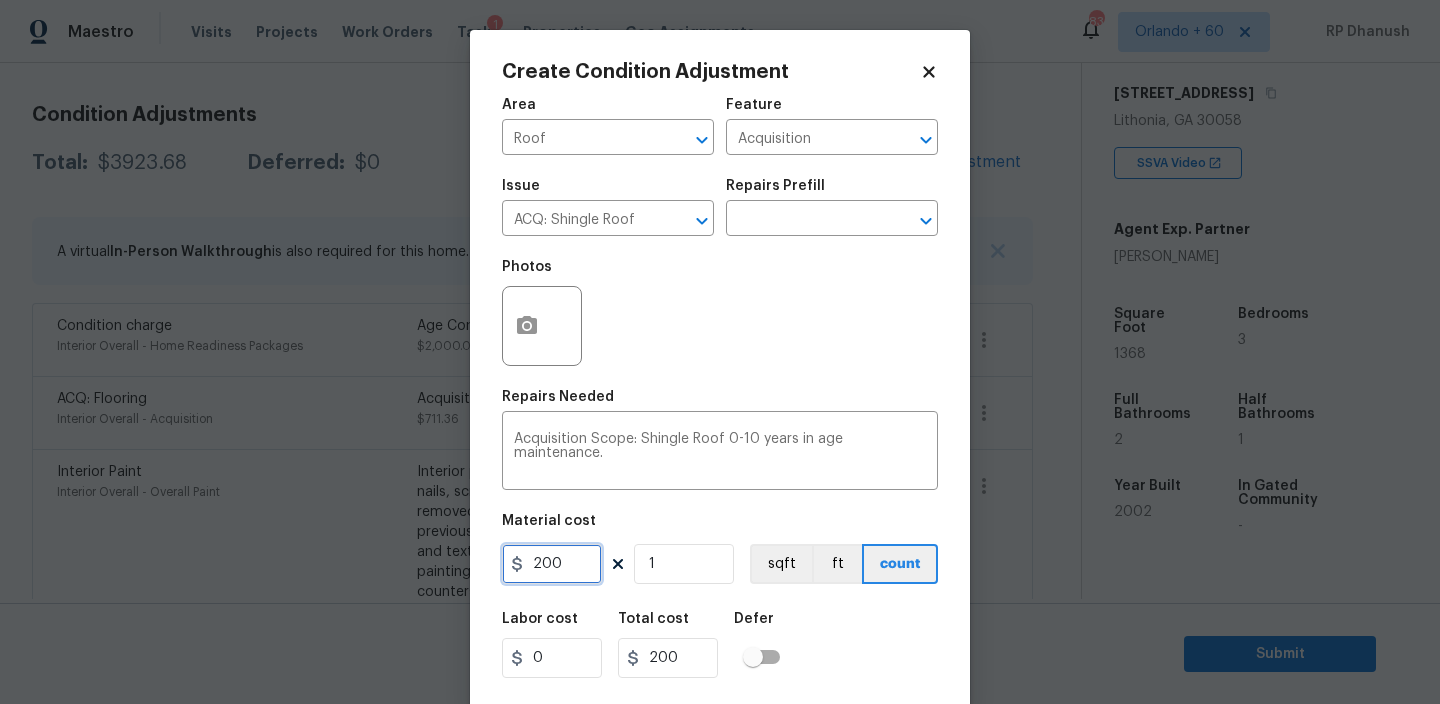 click on "200" at bounding box center [552, 564] 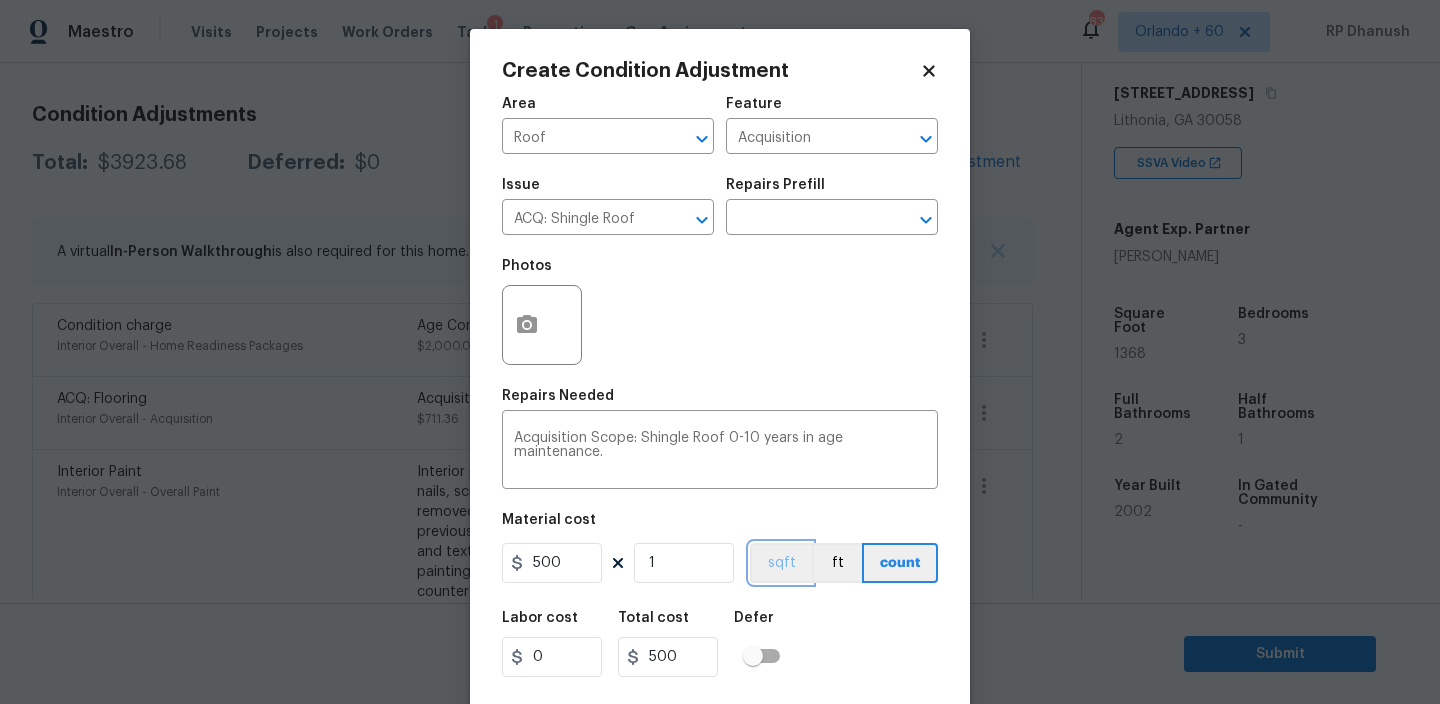 scroll, scrollTop: 43, scrollLeft: 0, axis: vertical 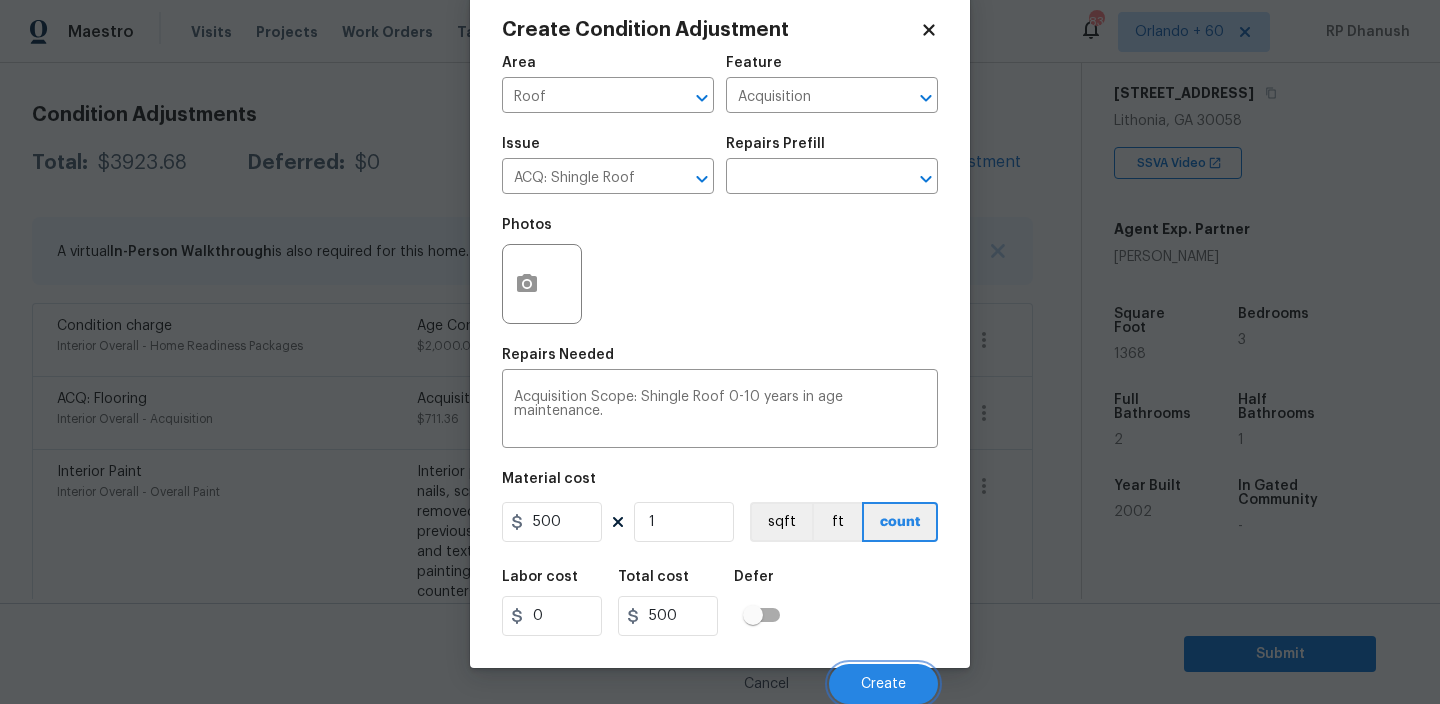 click on "Create" at bounding box center (883, 684) 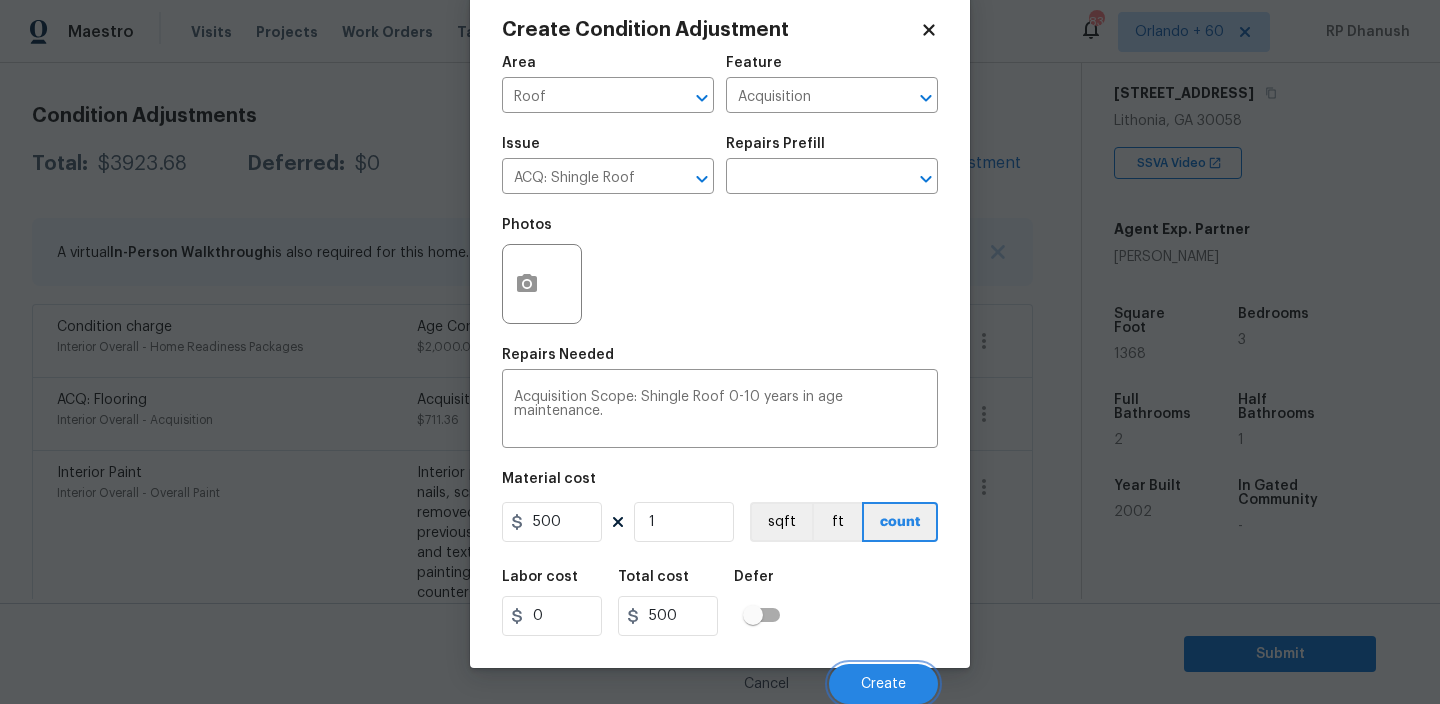 scroll, scrollTop: 262, scrollLeft: 0, axis: vertical 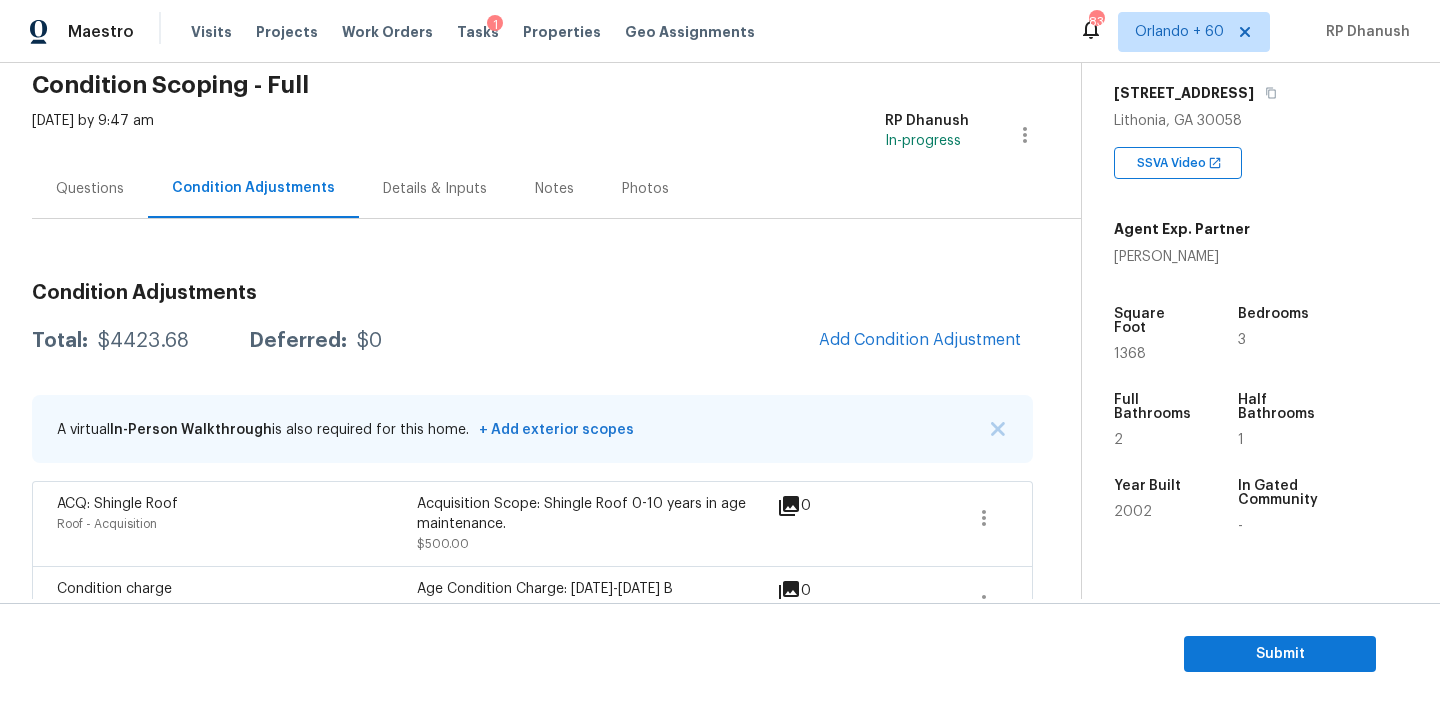 click on "Questions" at bounding box center [90, 188] 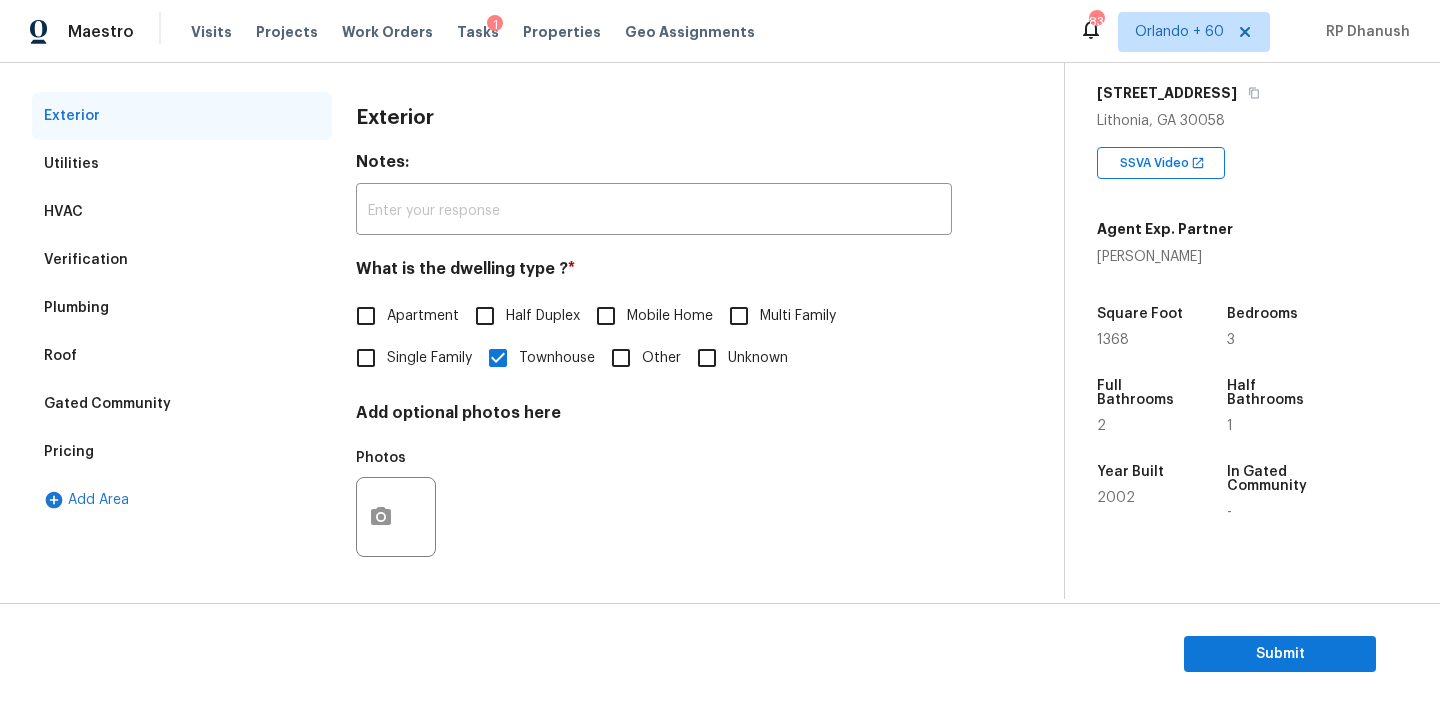 click on "Pricing" at bounding box center (182, 452) 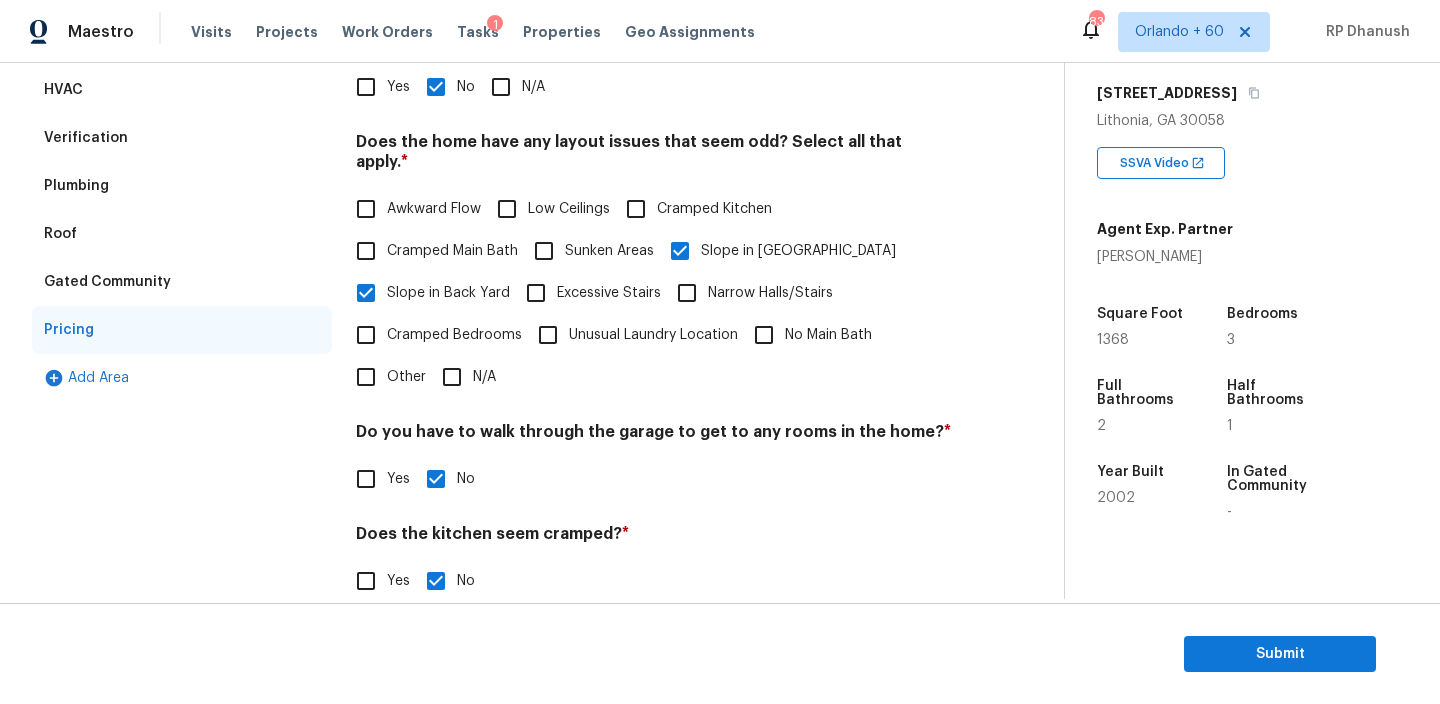 click on "Roof" at bounding box center [182, 234] 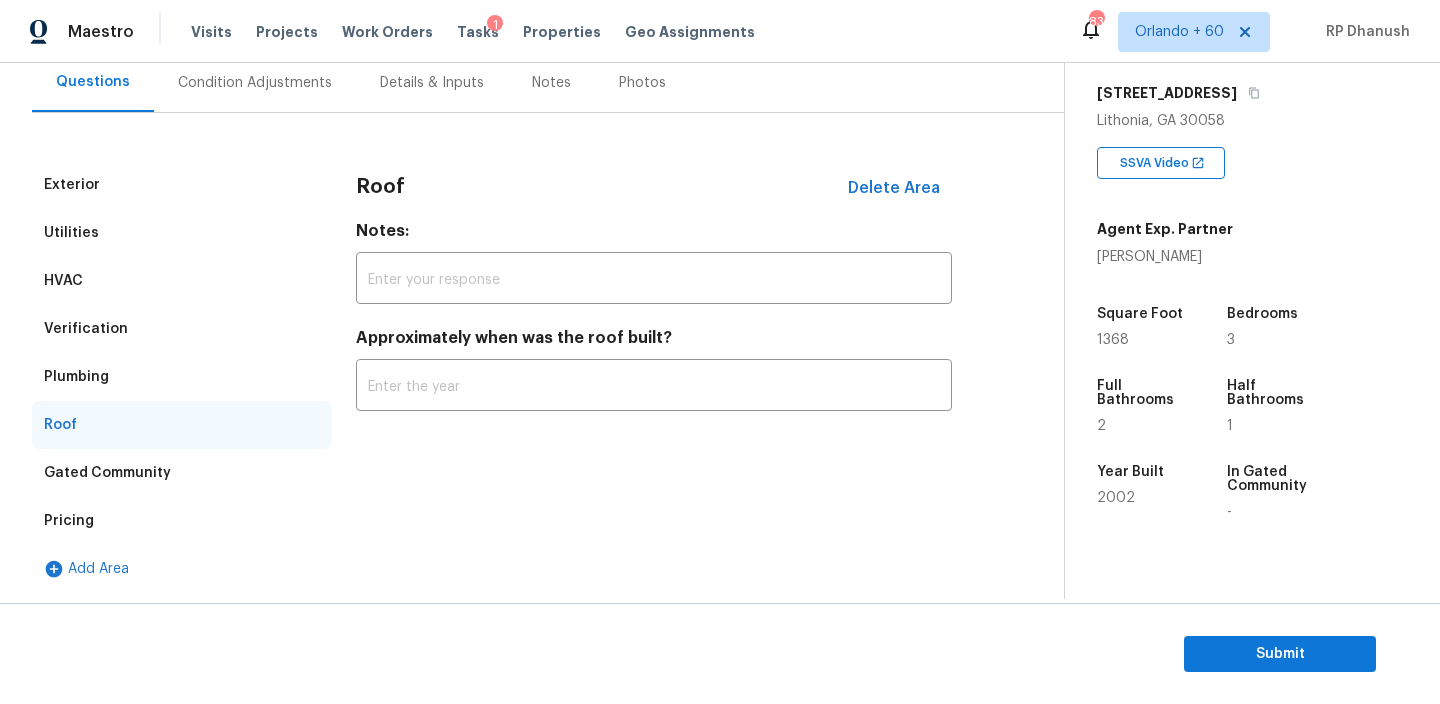 click on "HVAC" at bounding box center [182, 281] 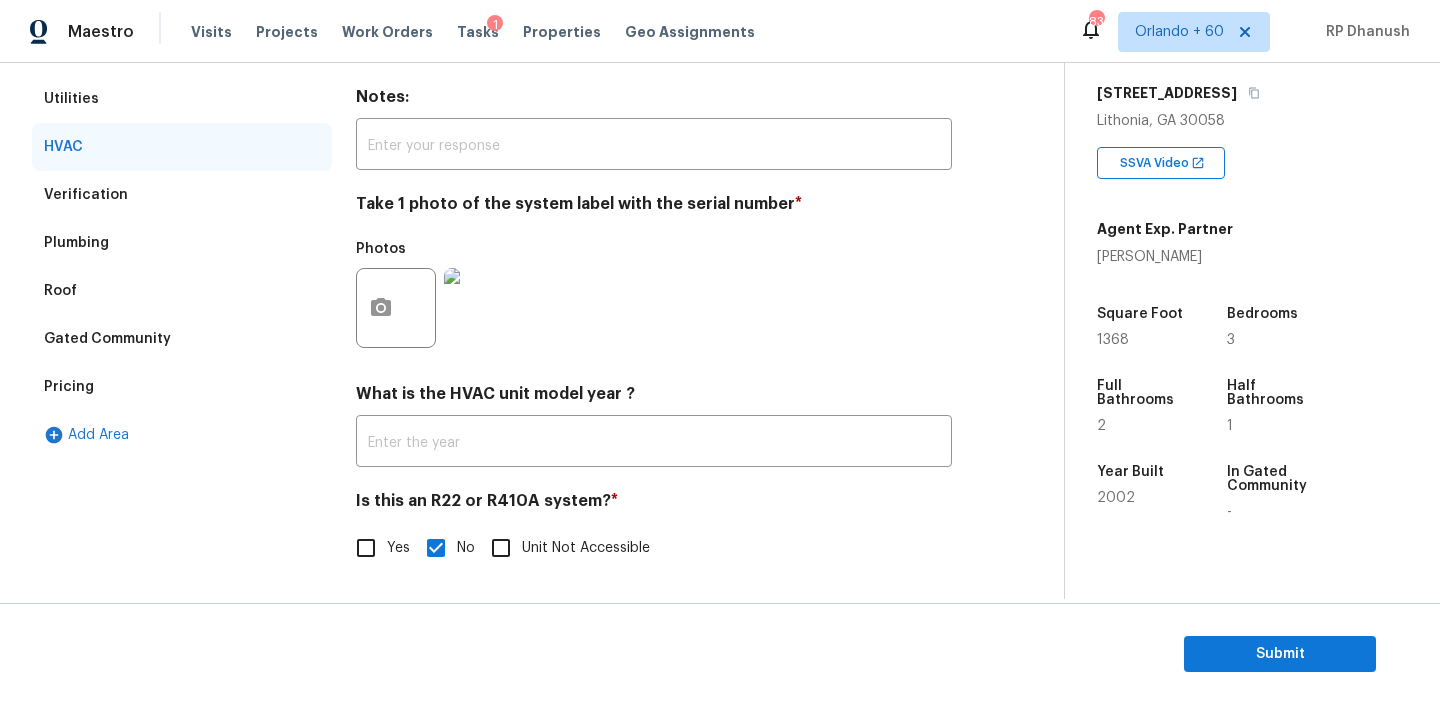 scroll, scrollTop: 155, scrollLeft: 0, axis: vertical 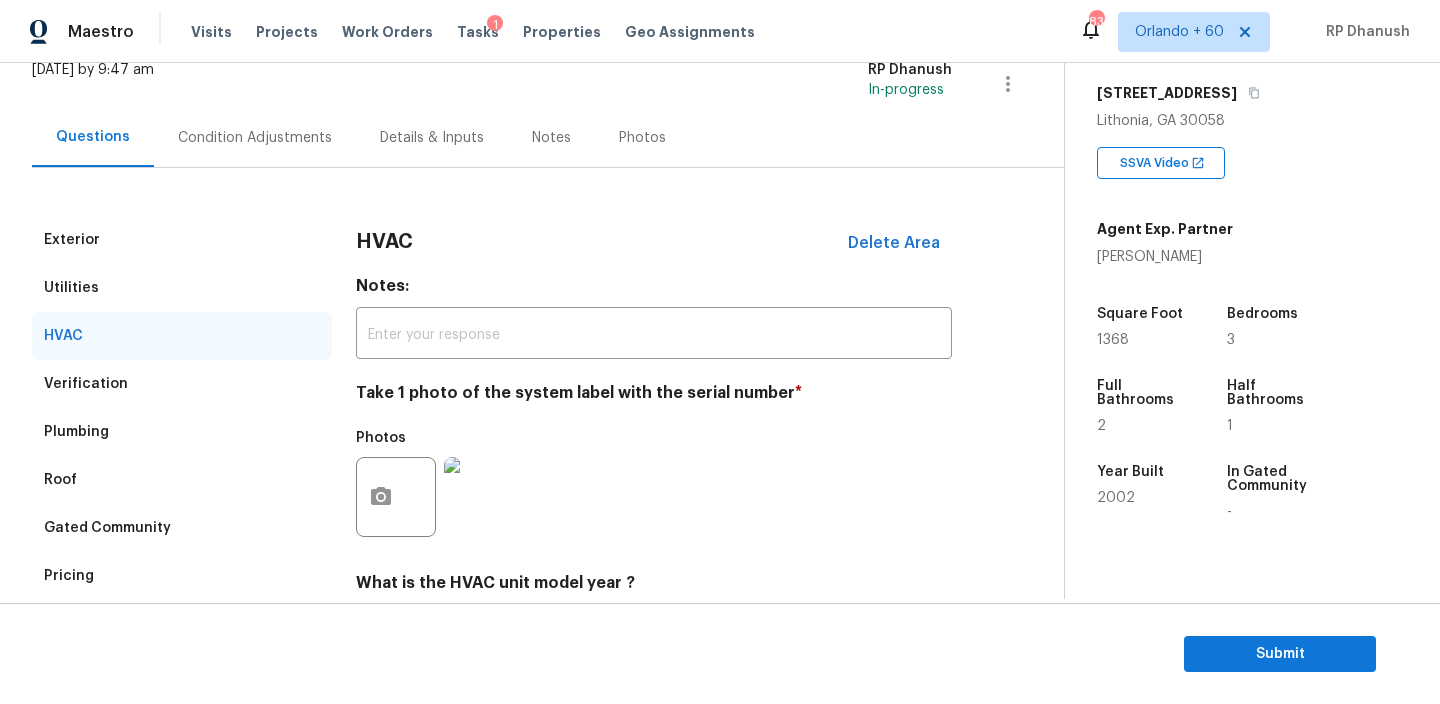 click on "Condition Adjustments" at bounding box center [255, 137] 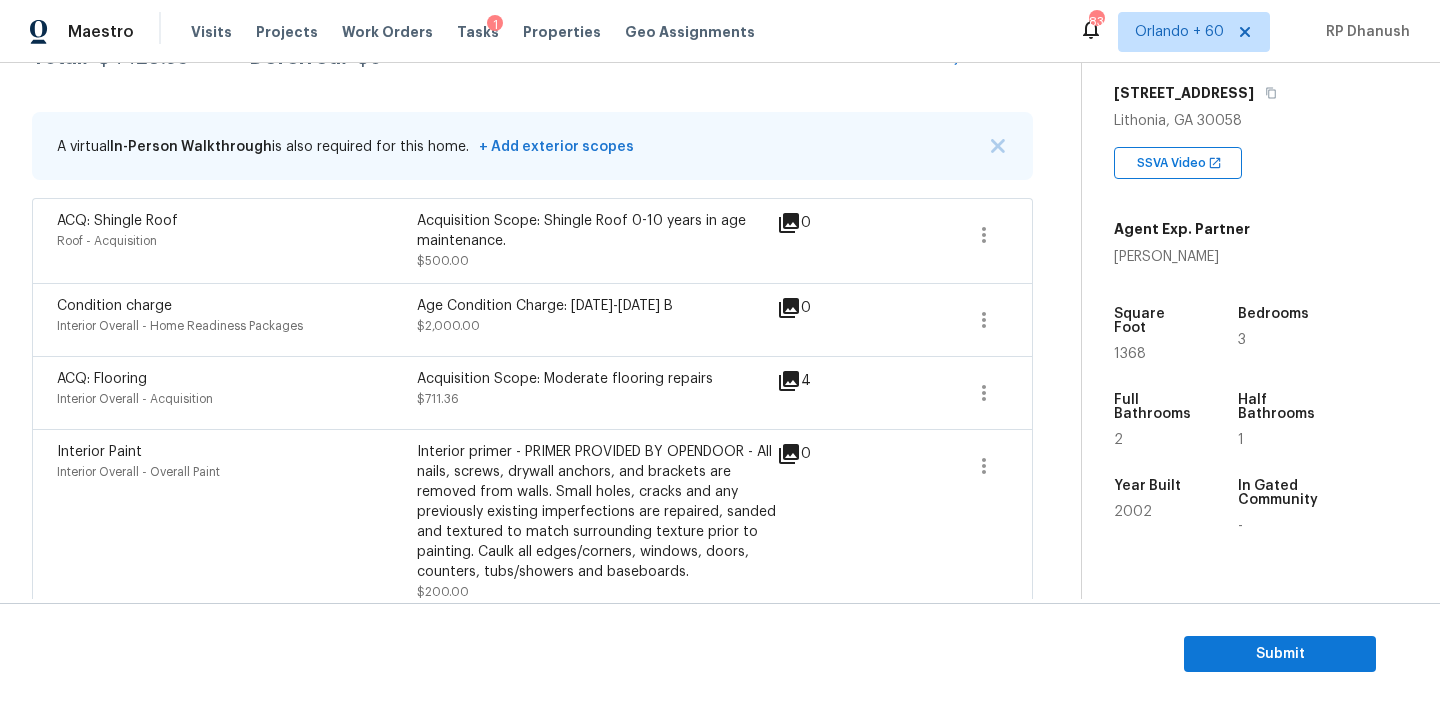 scroll, scrollTop: 259, scrollLeft: 0, axis: vertical 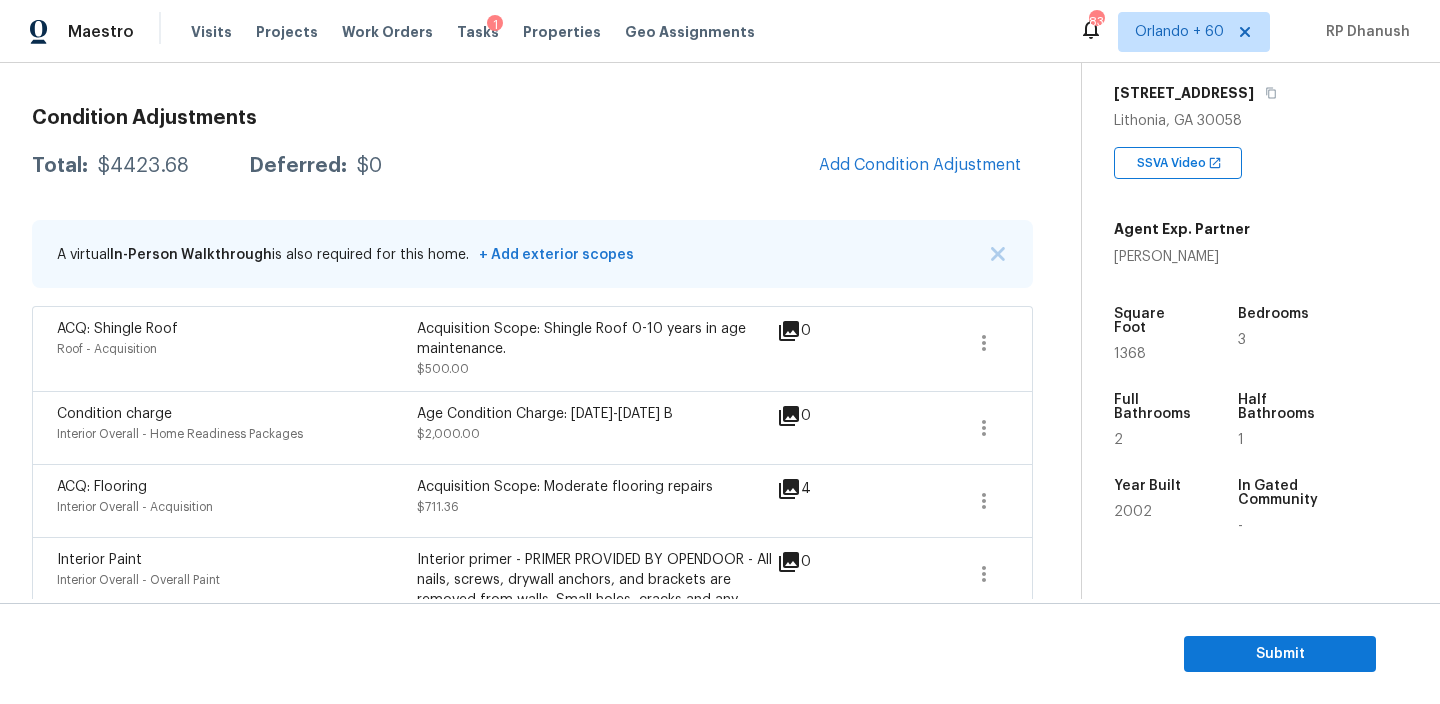 click on "$4423.68" at bounding box center (143, 166) 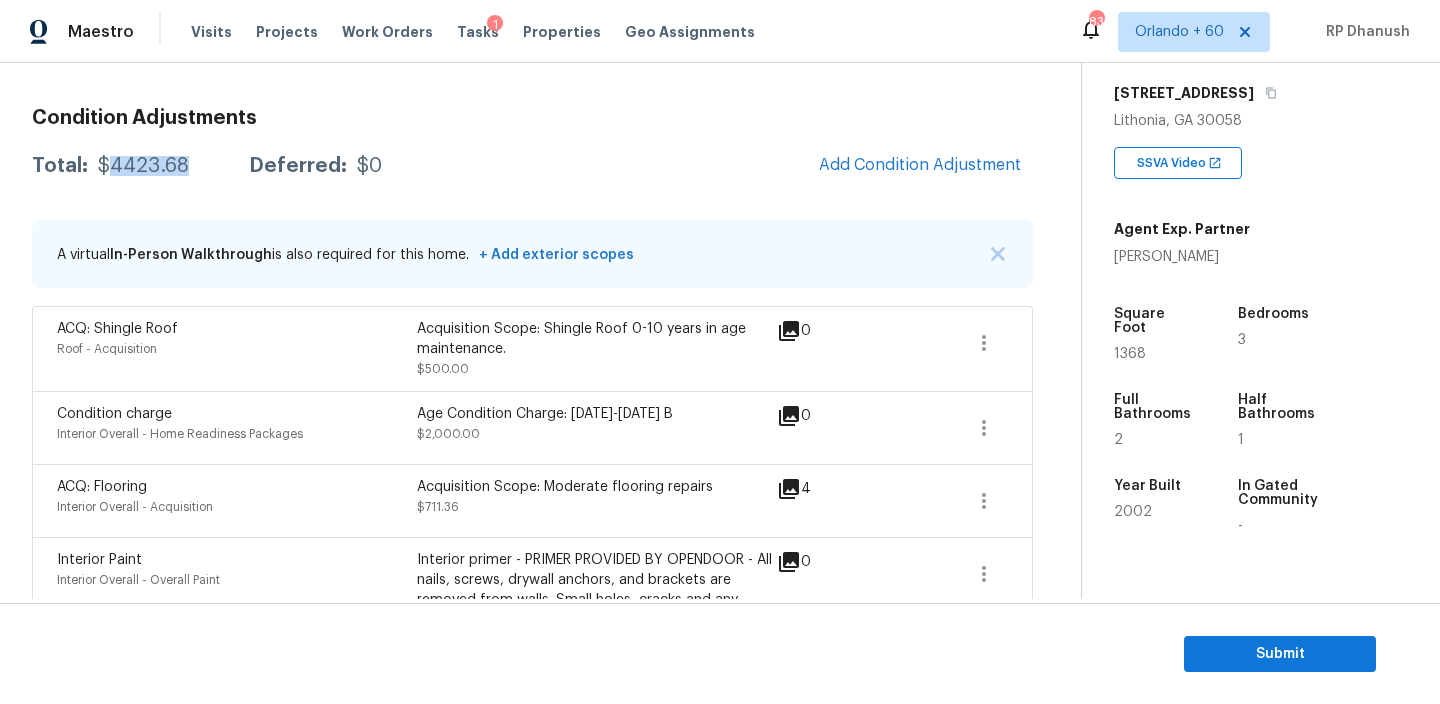 click on "$4423.68" at bounding box center [143, 166] 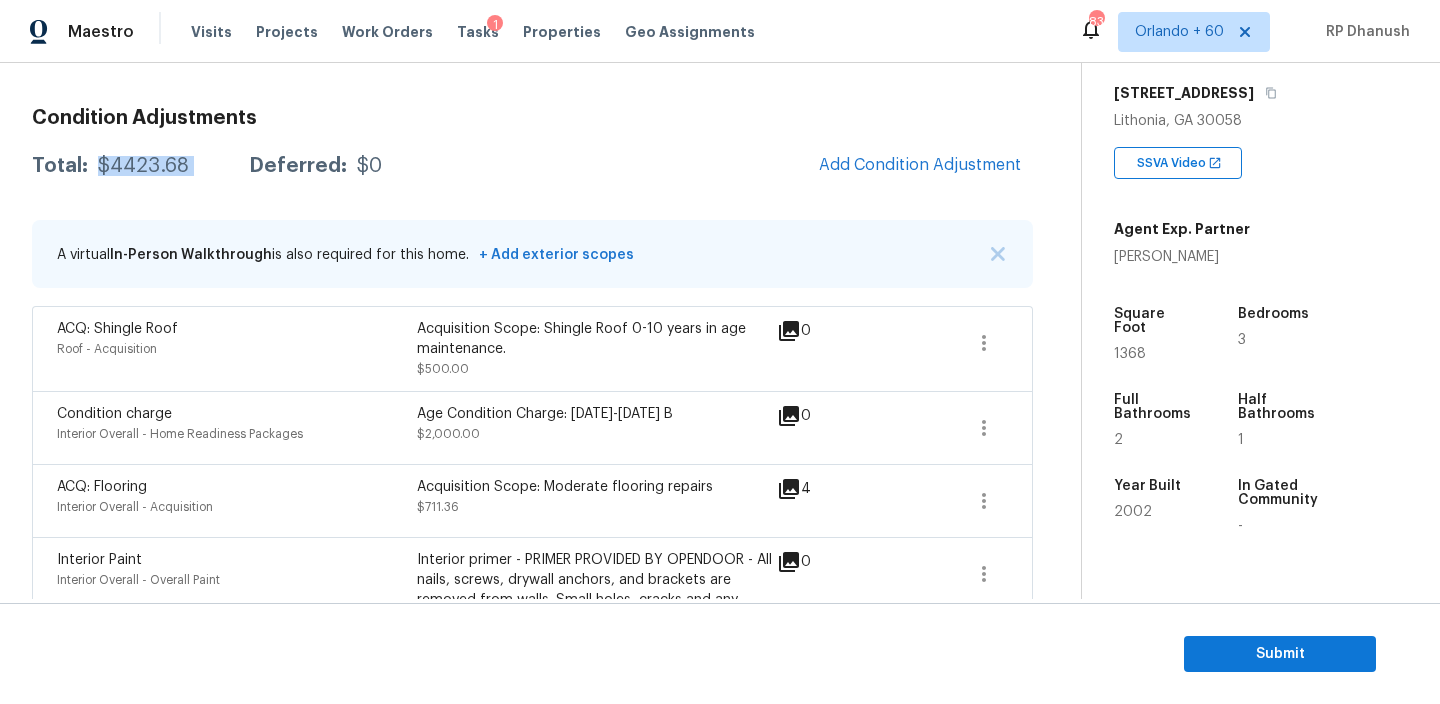 click on "$4423.68" at bounding box center (143, 166) 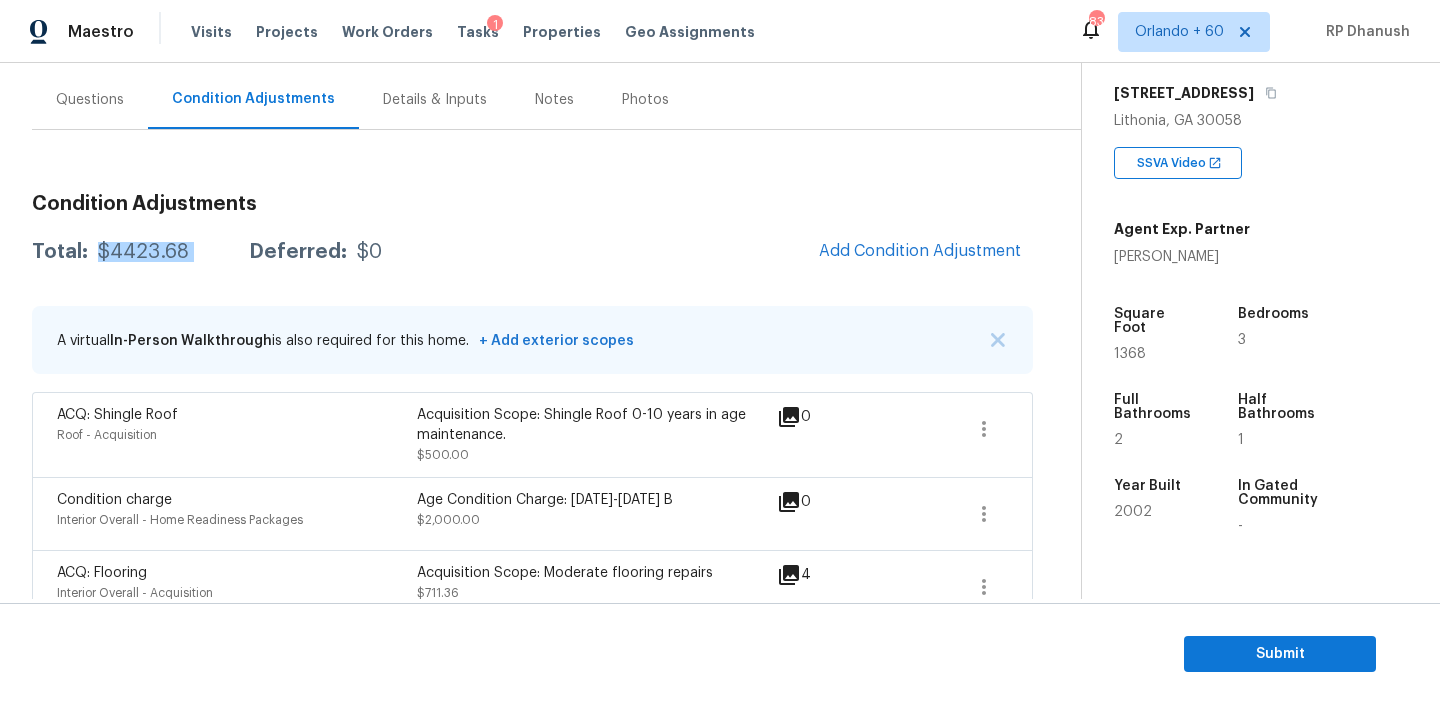 scroll, scrollTop: 112, scrollLeft: 0, axis: vertical 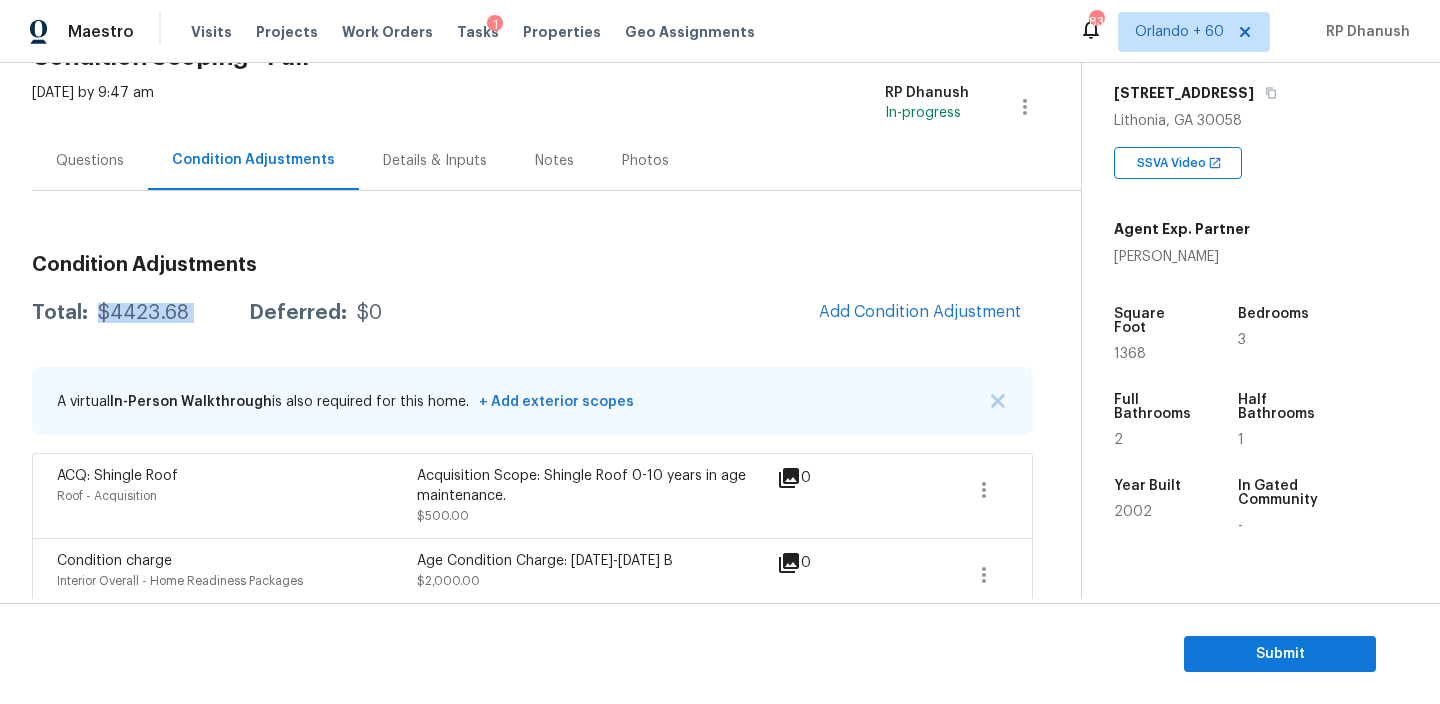 click on "Questions" at bounding box center (90, 161) 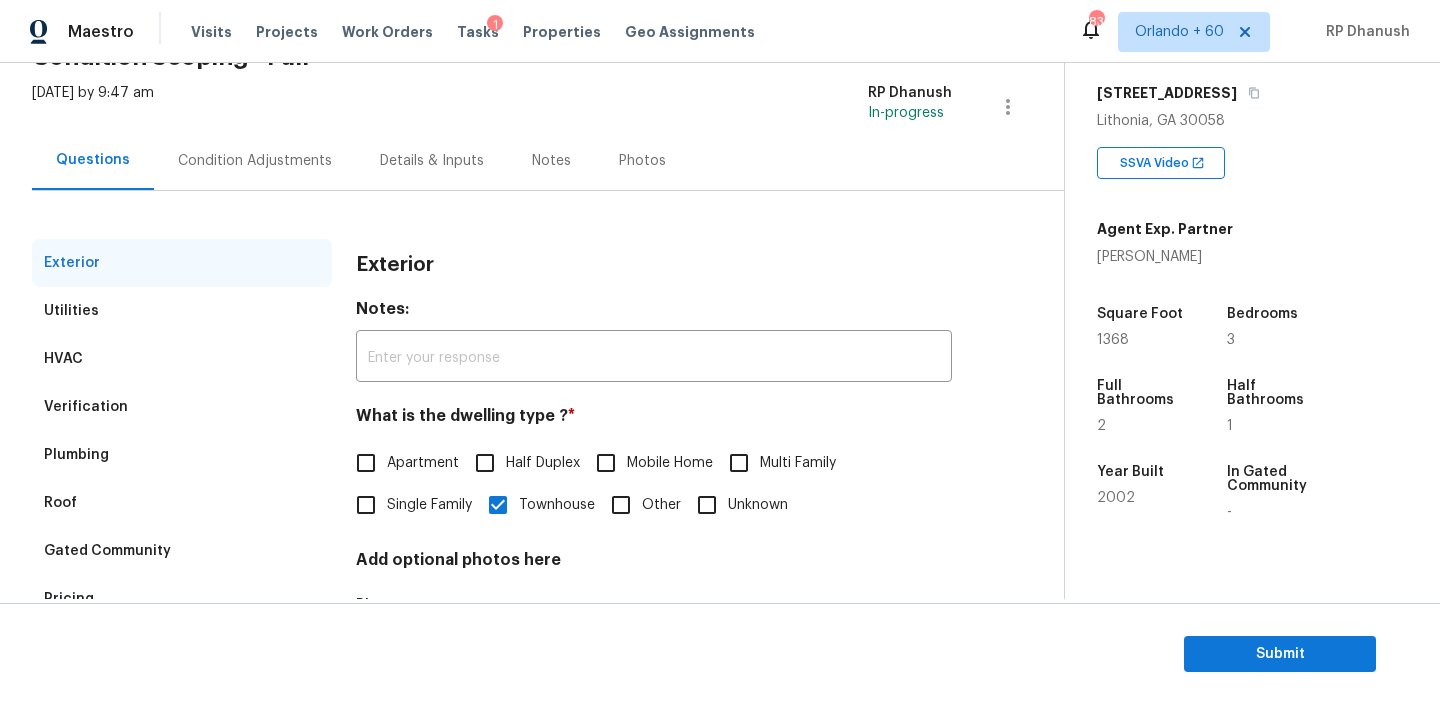 scroll, scrollTop: 259, scrollLeft: 0, axis: vertical 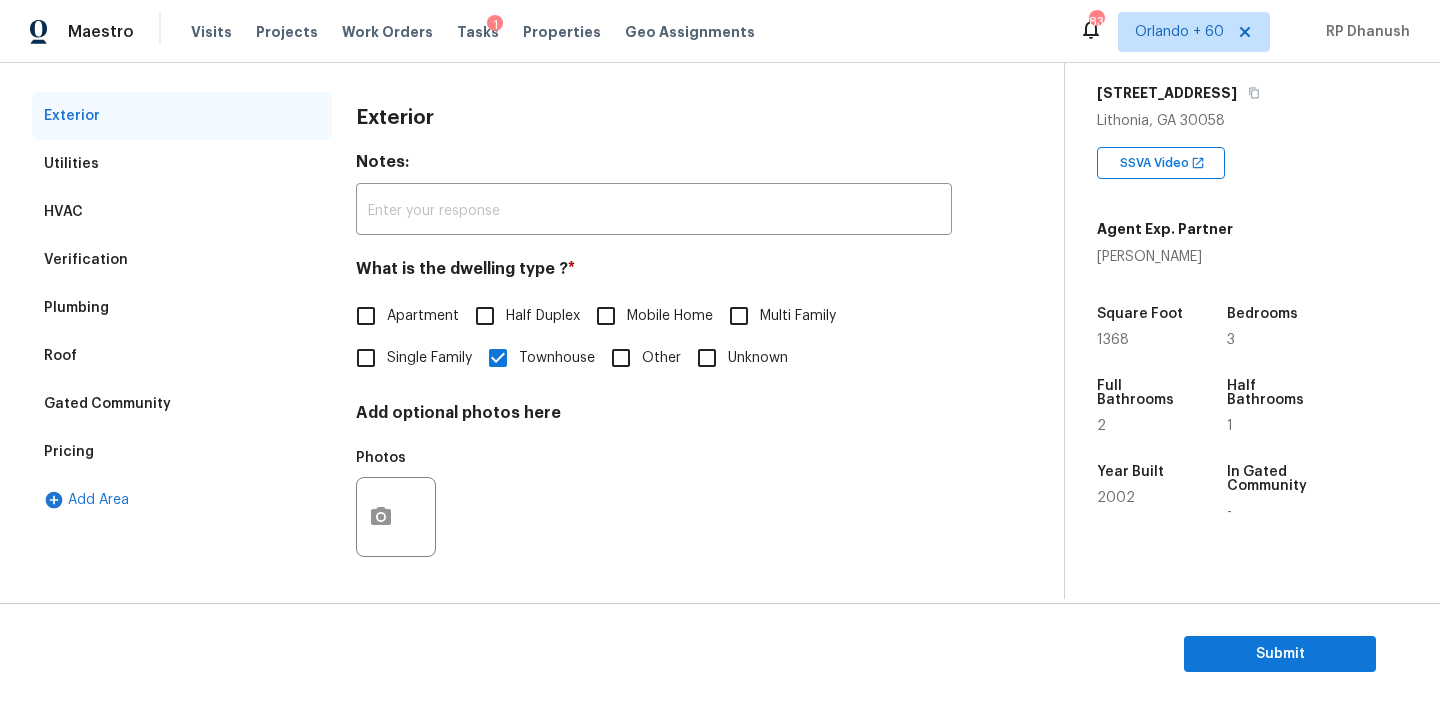 click on "Pricing" at bounding box center [69, 452] 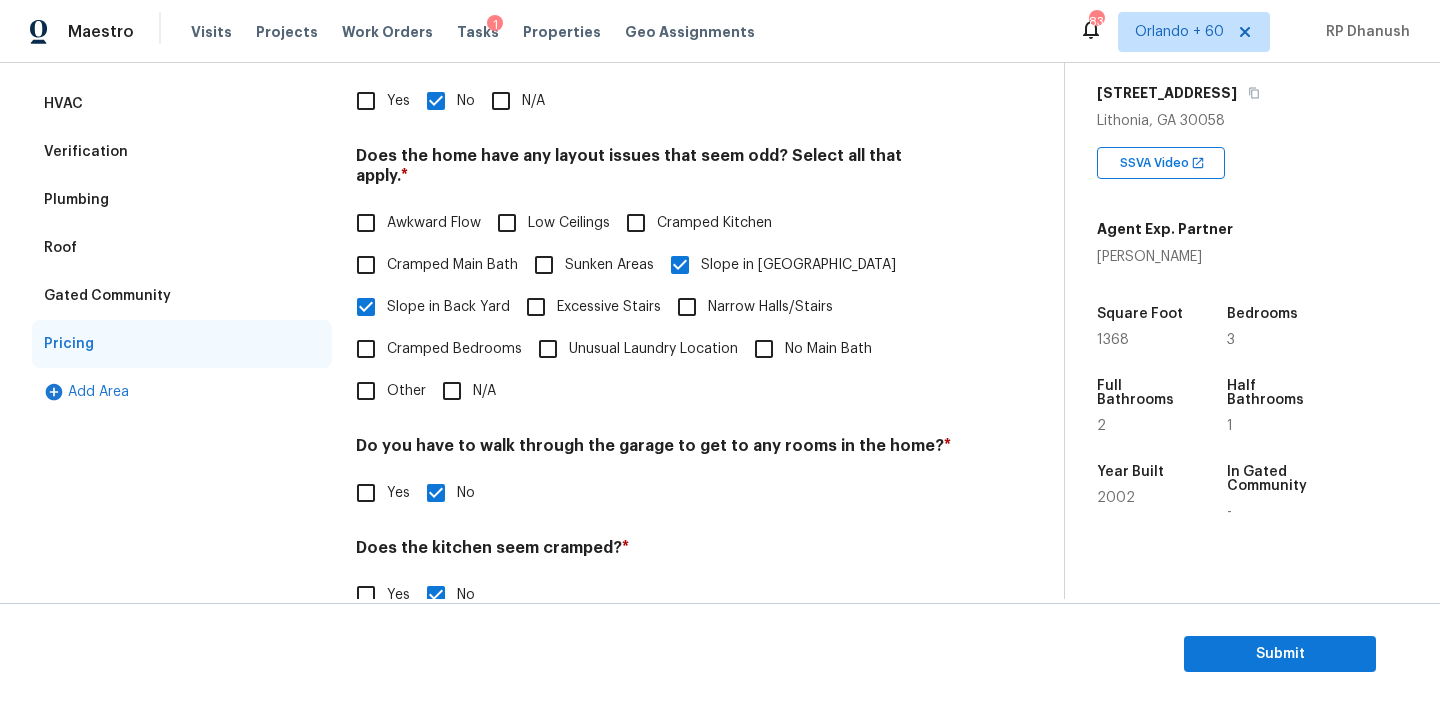 click on "Verification" at bounding box center [86, 152] 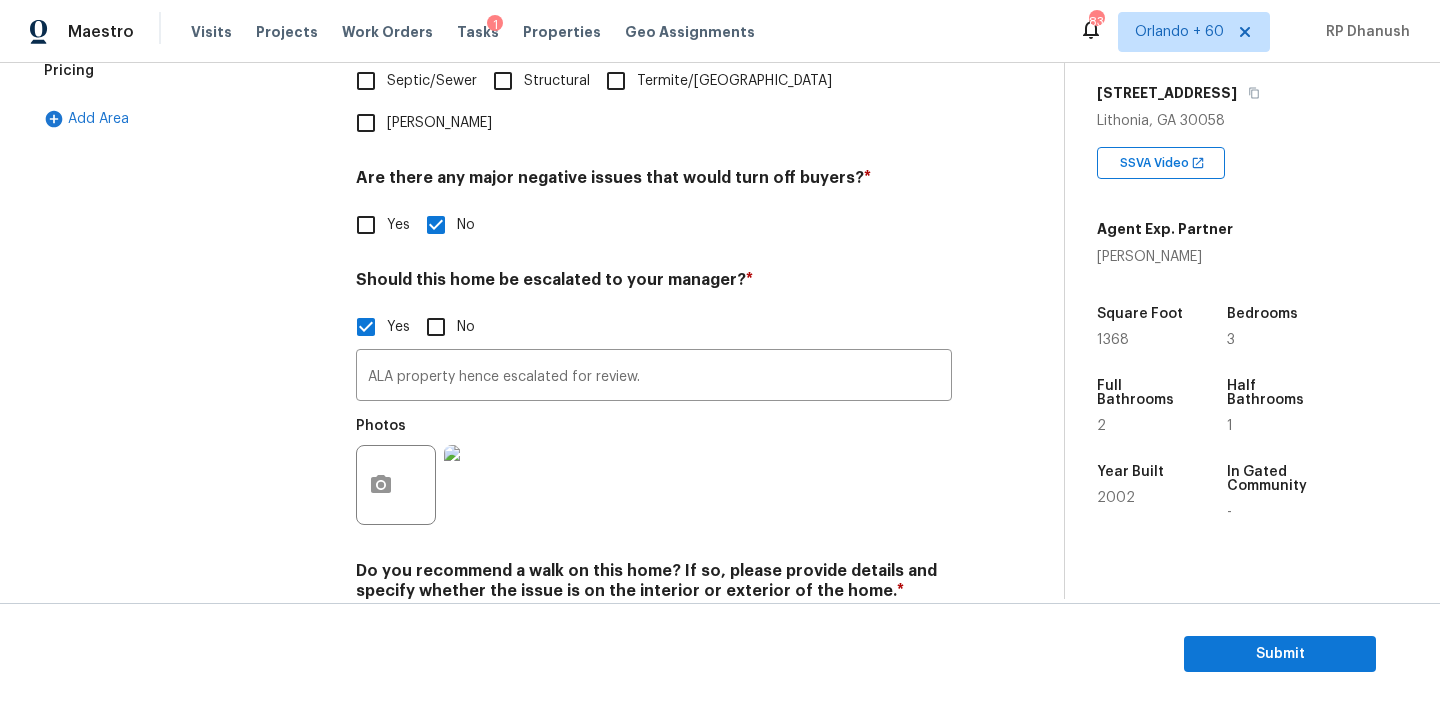scroll, scrollTop: 689, scrollLeft: 0, axis: vertical 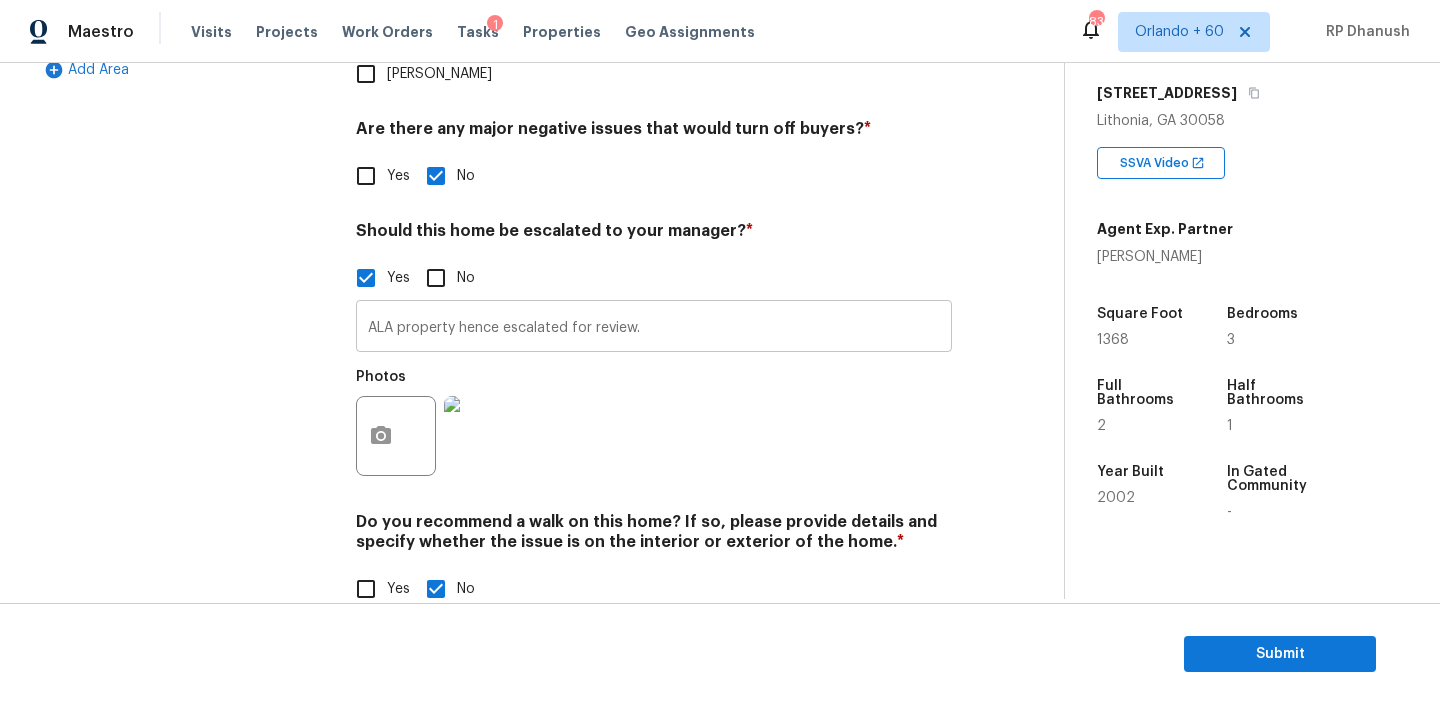 click on "ALA property hence escalated for review." at bounding box center [654, 328] 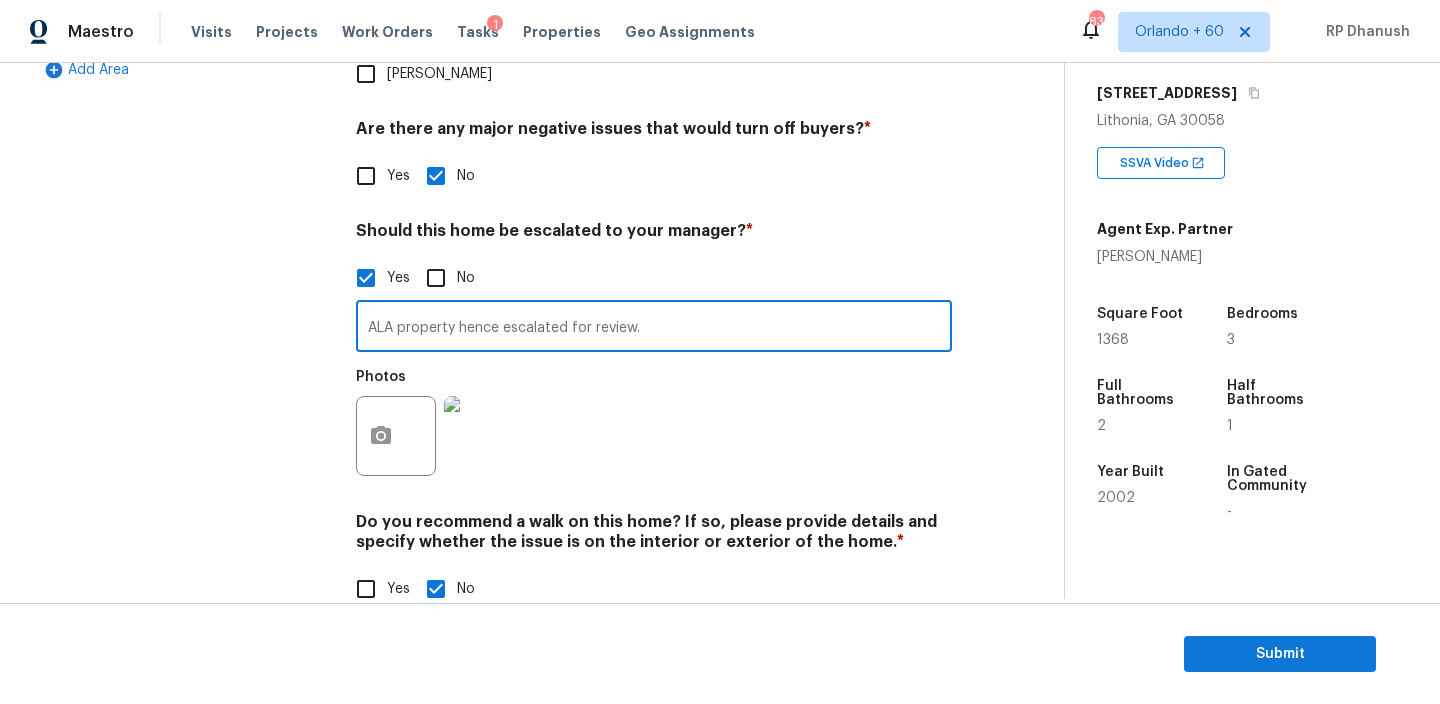 click on "ALA property hence escalated for review." at bounding box center [654, 328] 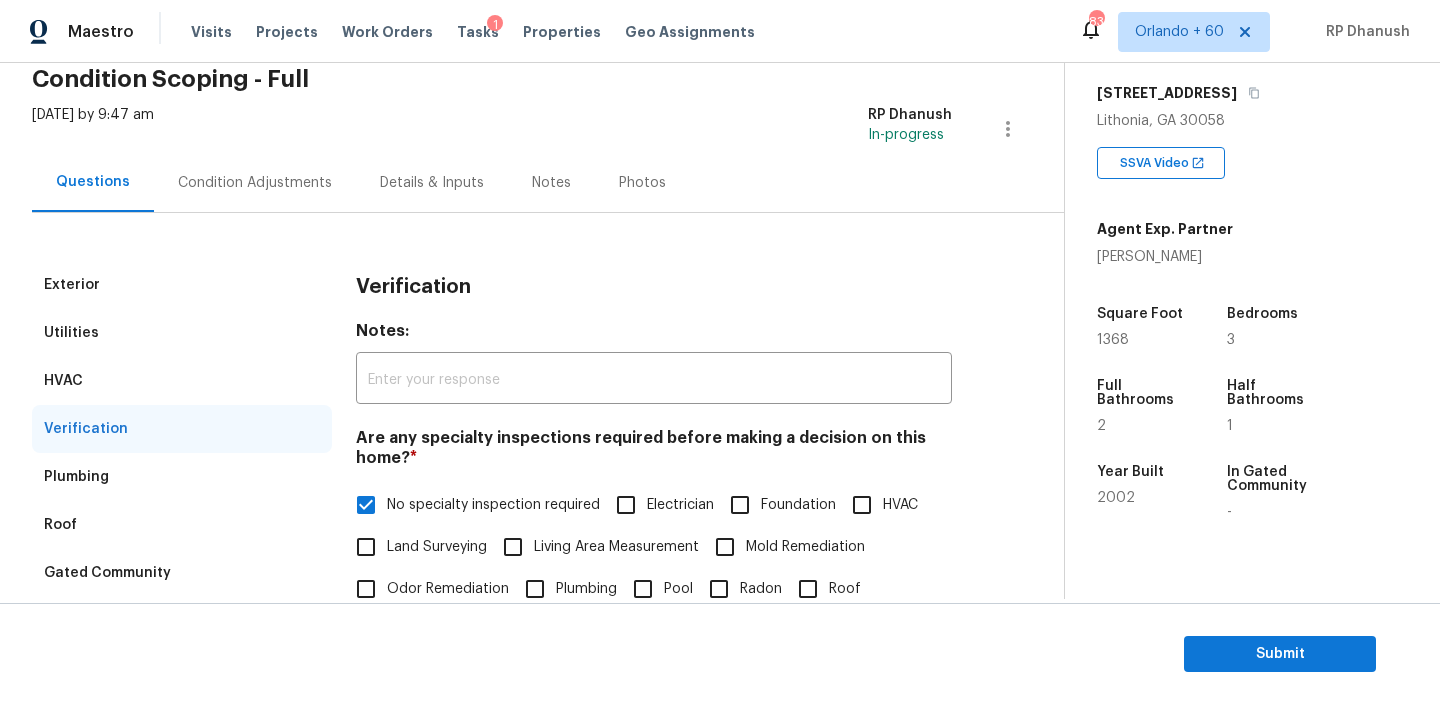 click on "Condition Adjustments" at bounding box center (255, 182) 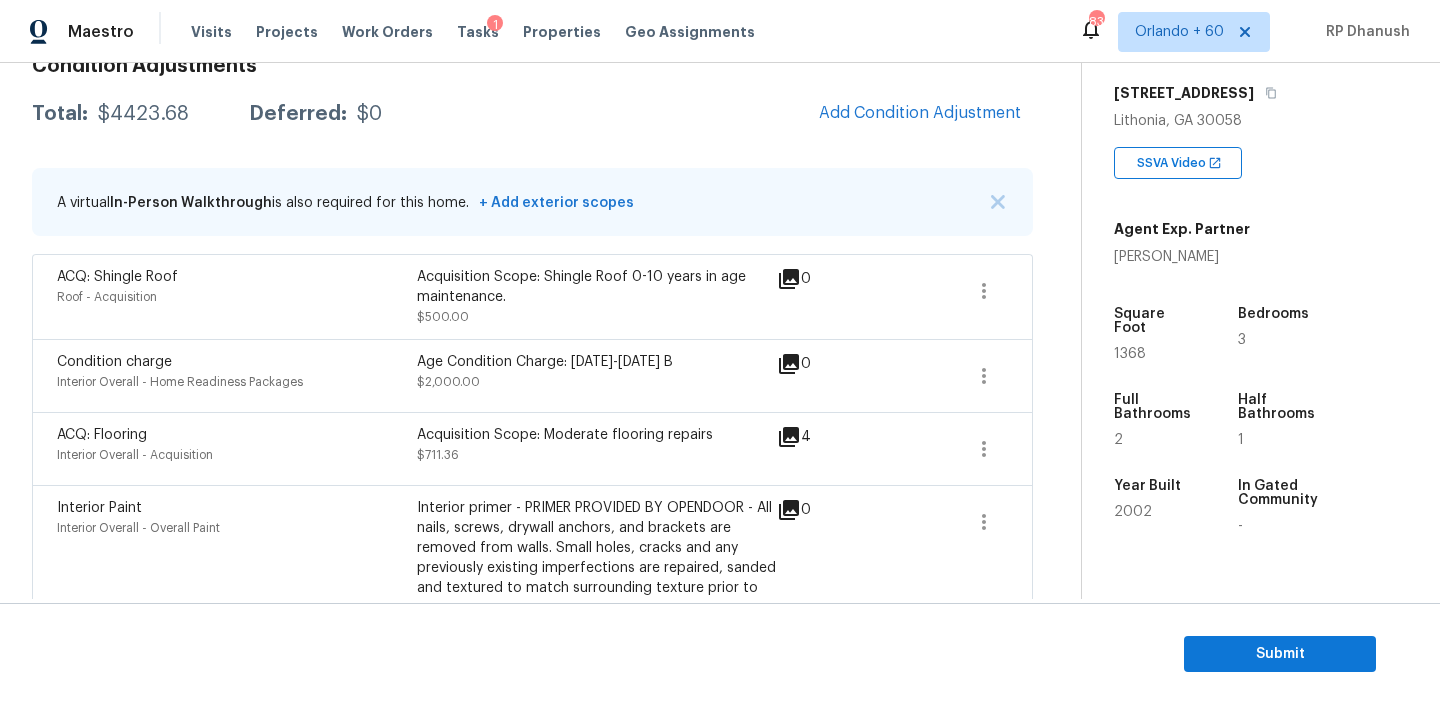 scroll, scrollTop: 278, scrollLeft: 0, axis: vertical 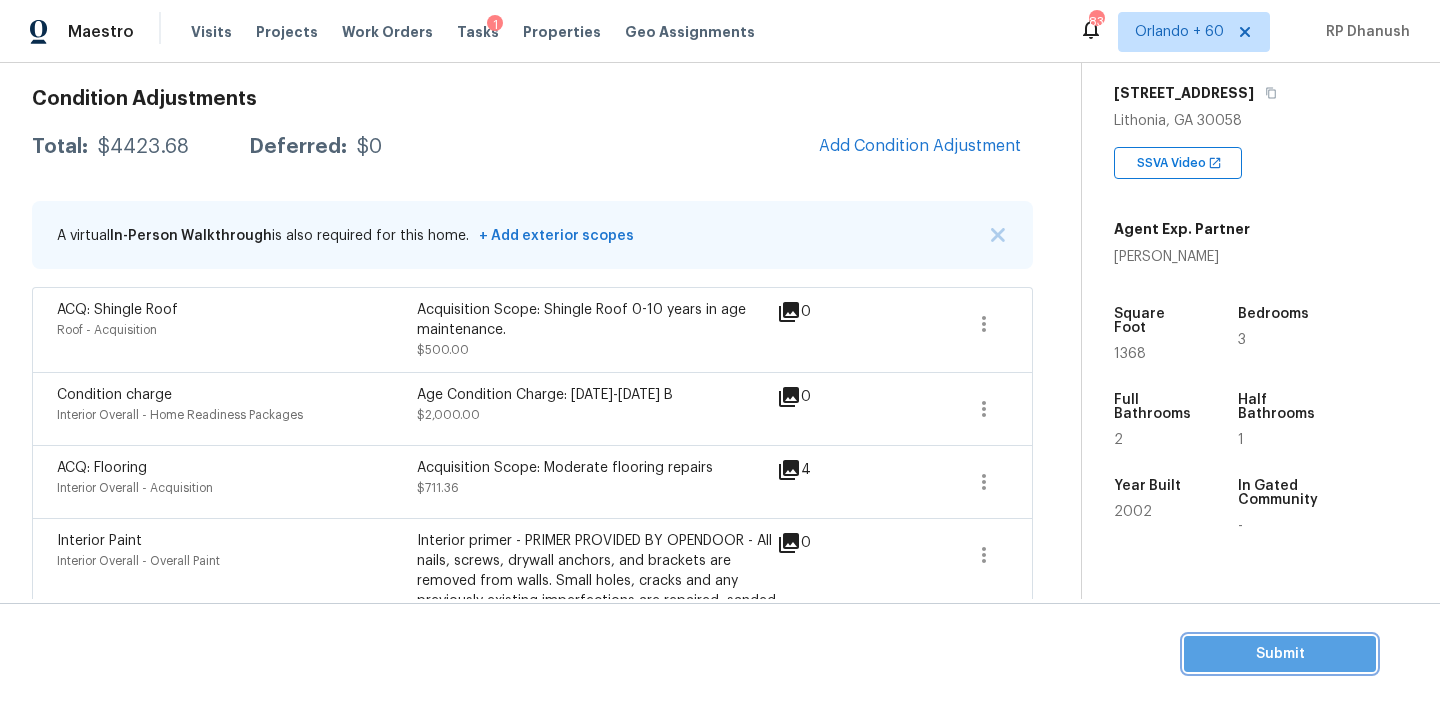 click on "Submit" at bounding box center (1280, 654) 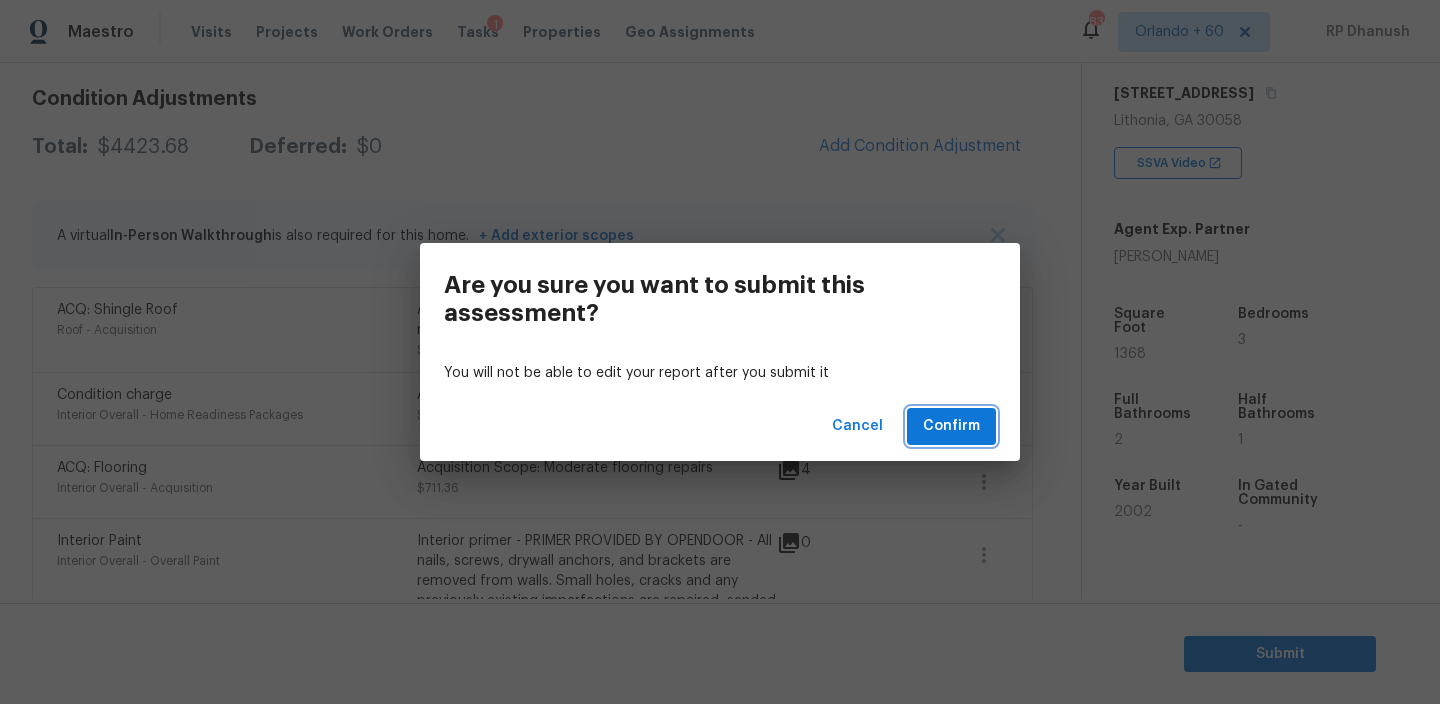 click on "Confirm" at bounding box center [951, 426] 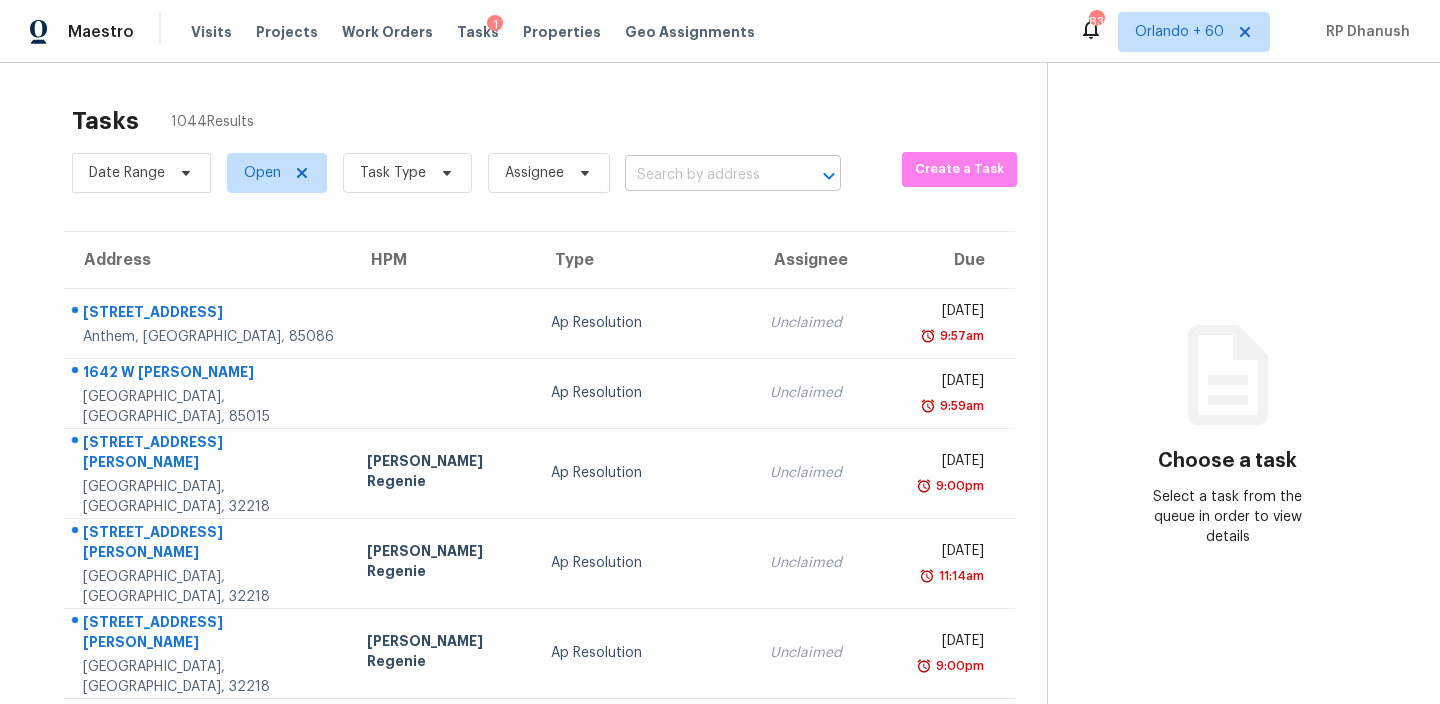 click at bounding box center [705, 175] 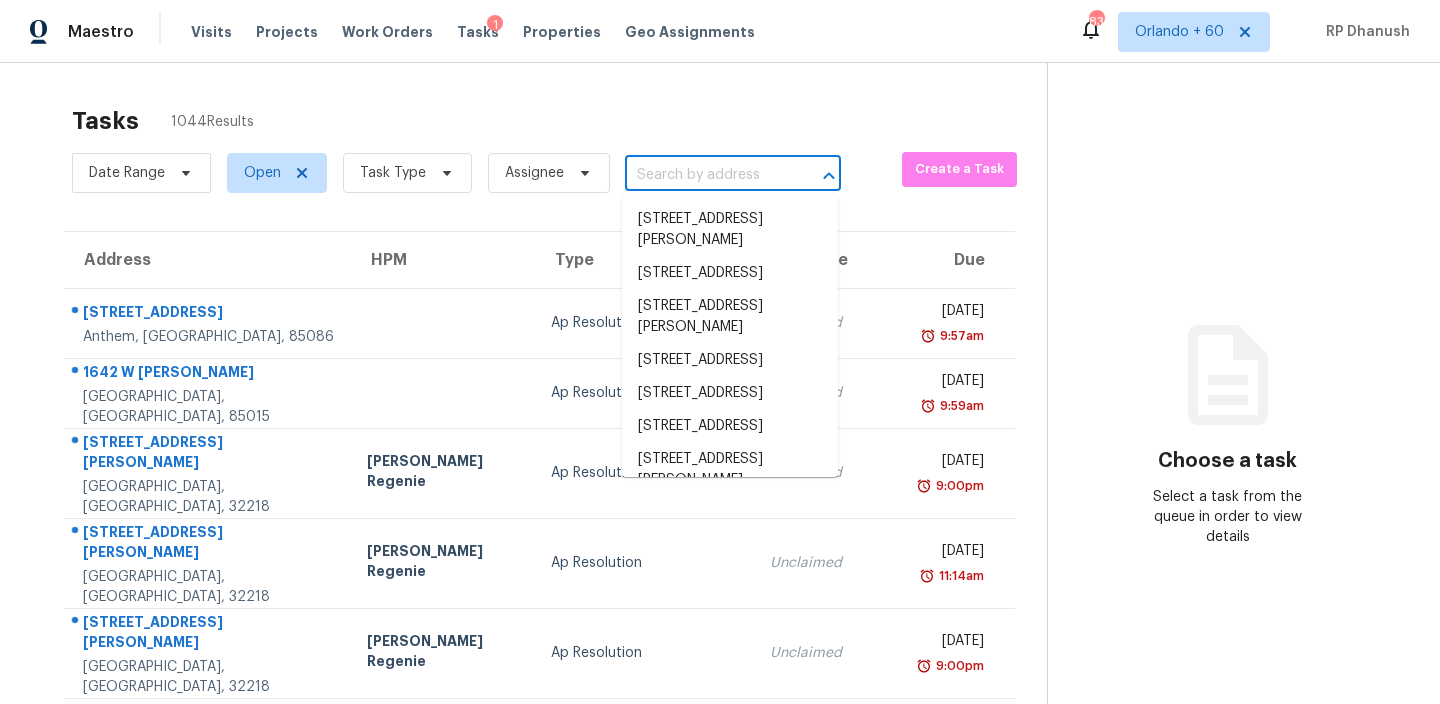 paste on "[STREET_ADDRESS]" 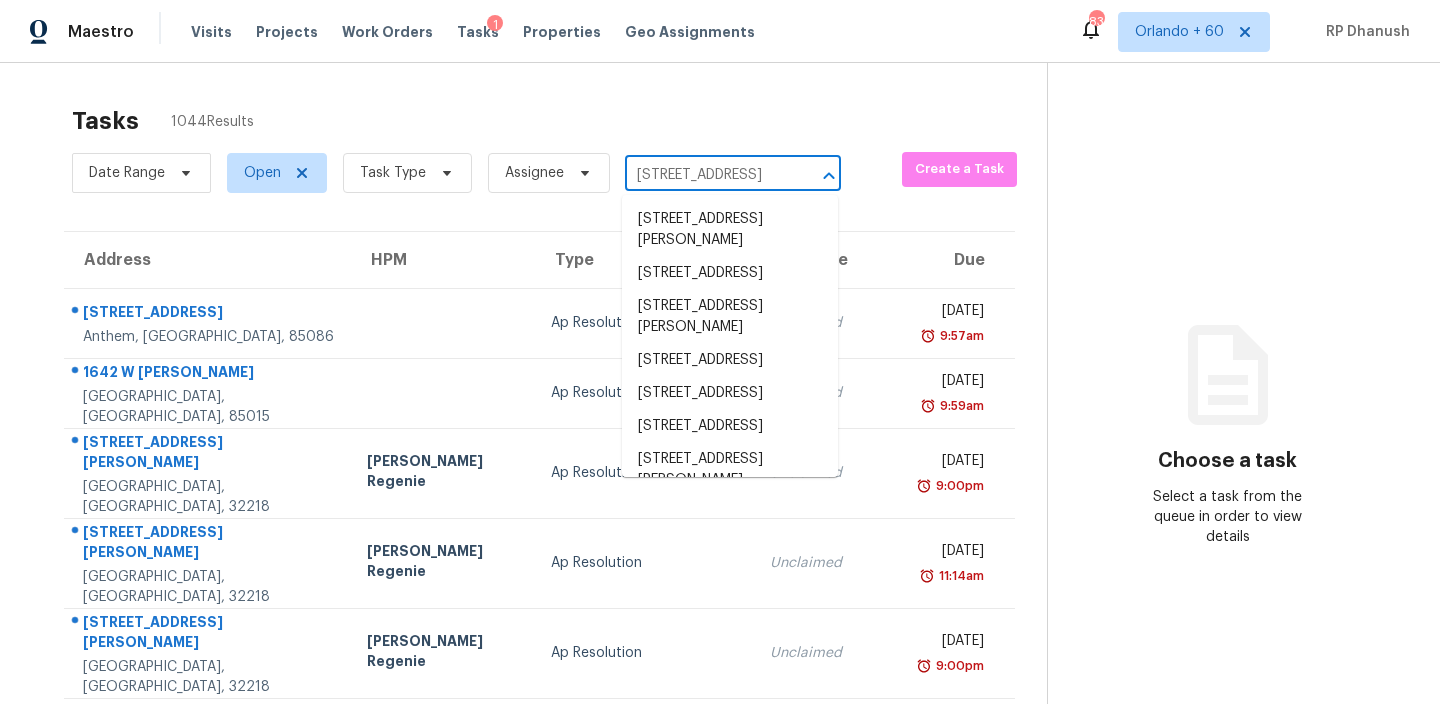 scroll, scrollTop: 0, scrollLeft: 83, axis: horizontal 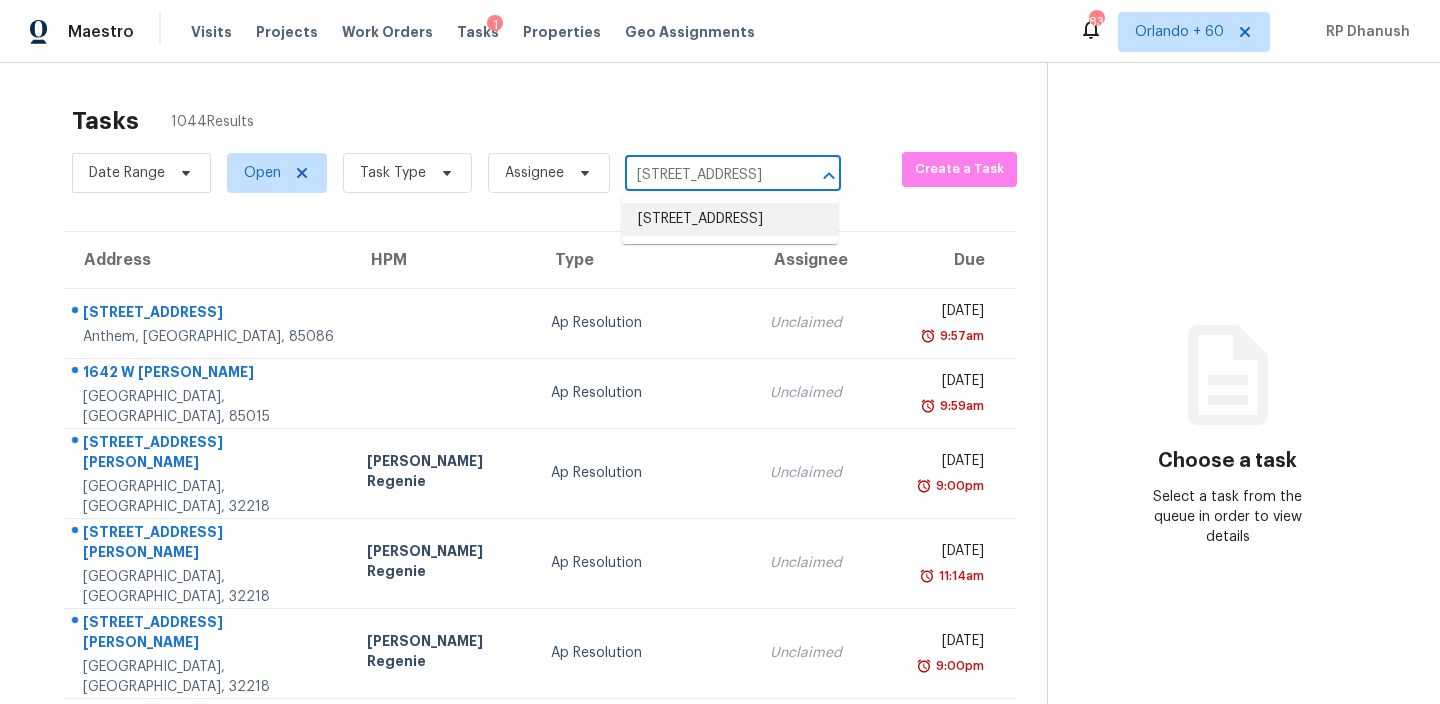click on "[STREET_ADDRESS]" at bounding box center [730, 219] 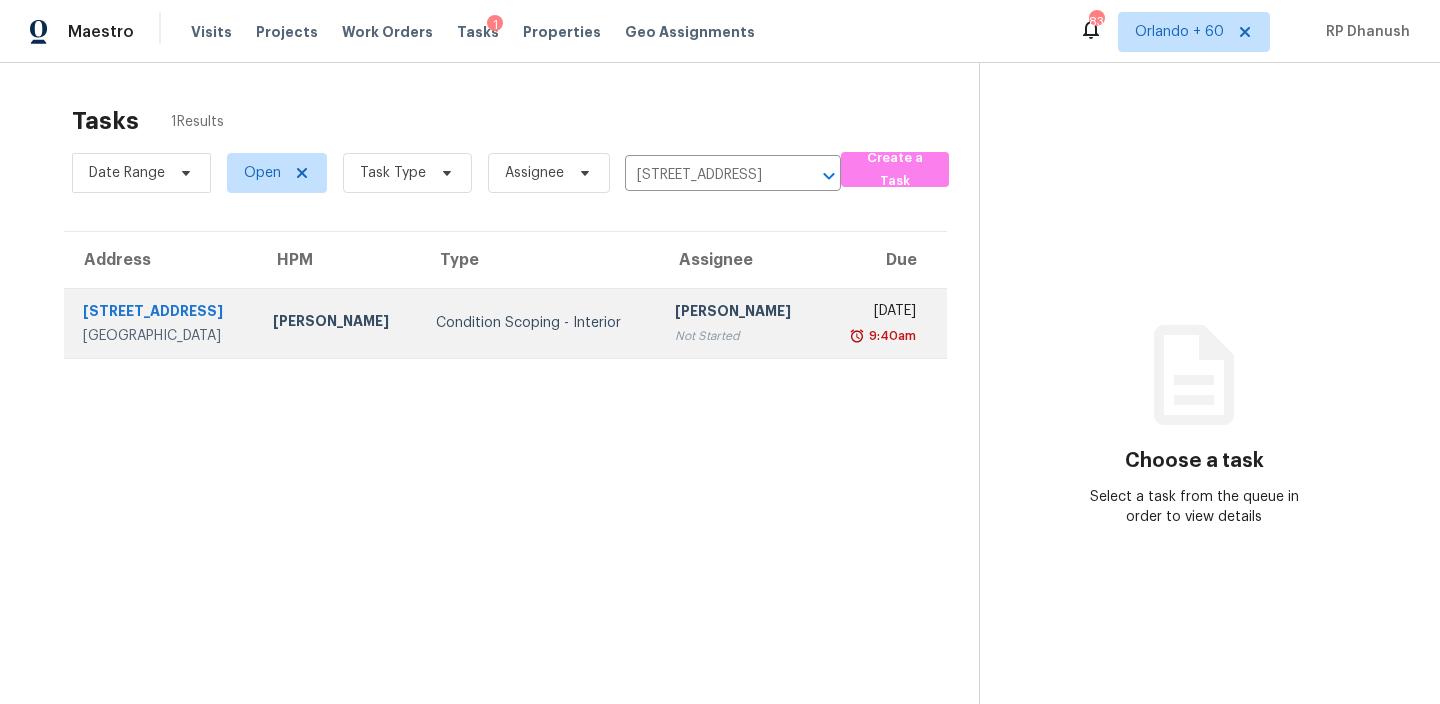 click on "[PERSON_NAME]" at bounding box center [740, 313] 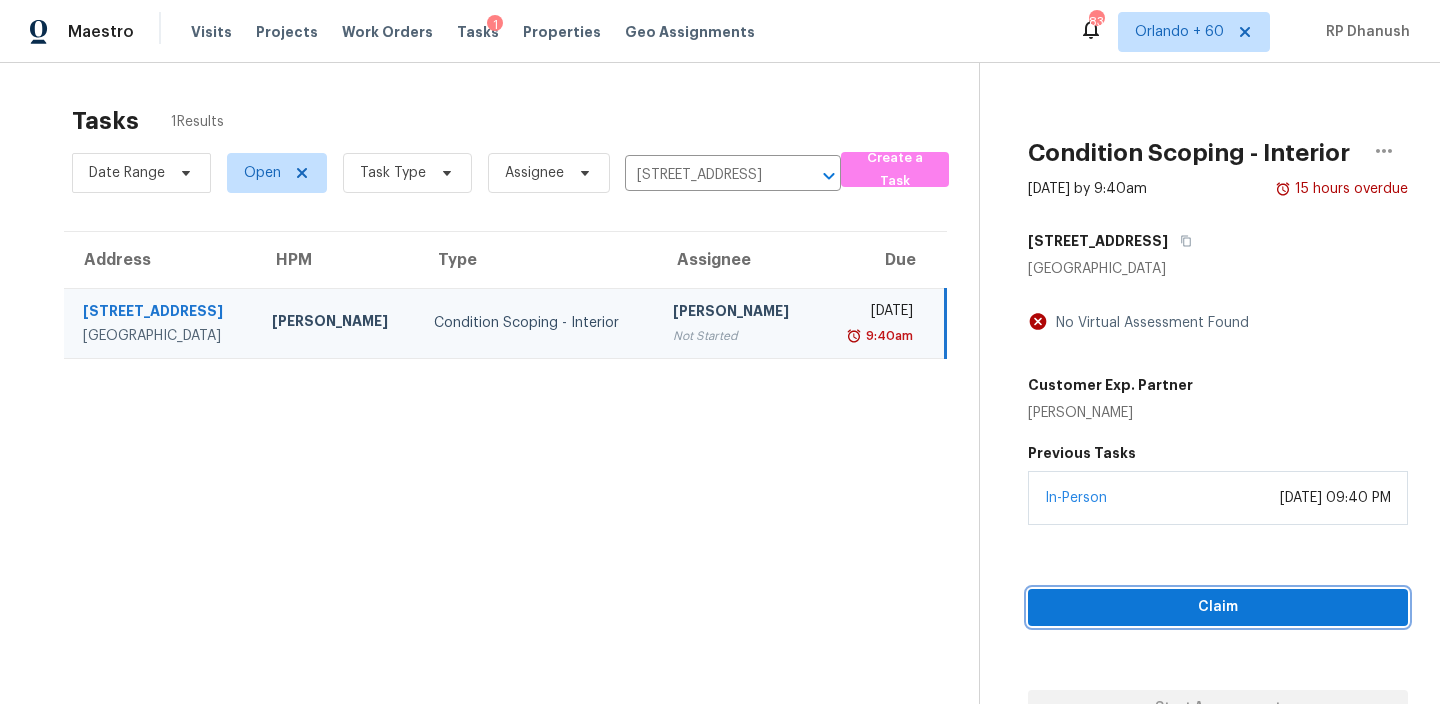 click on "Claim" at bounding box center (1218, 607) 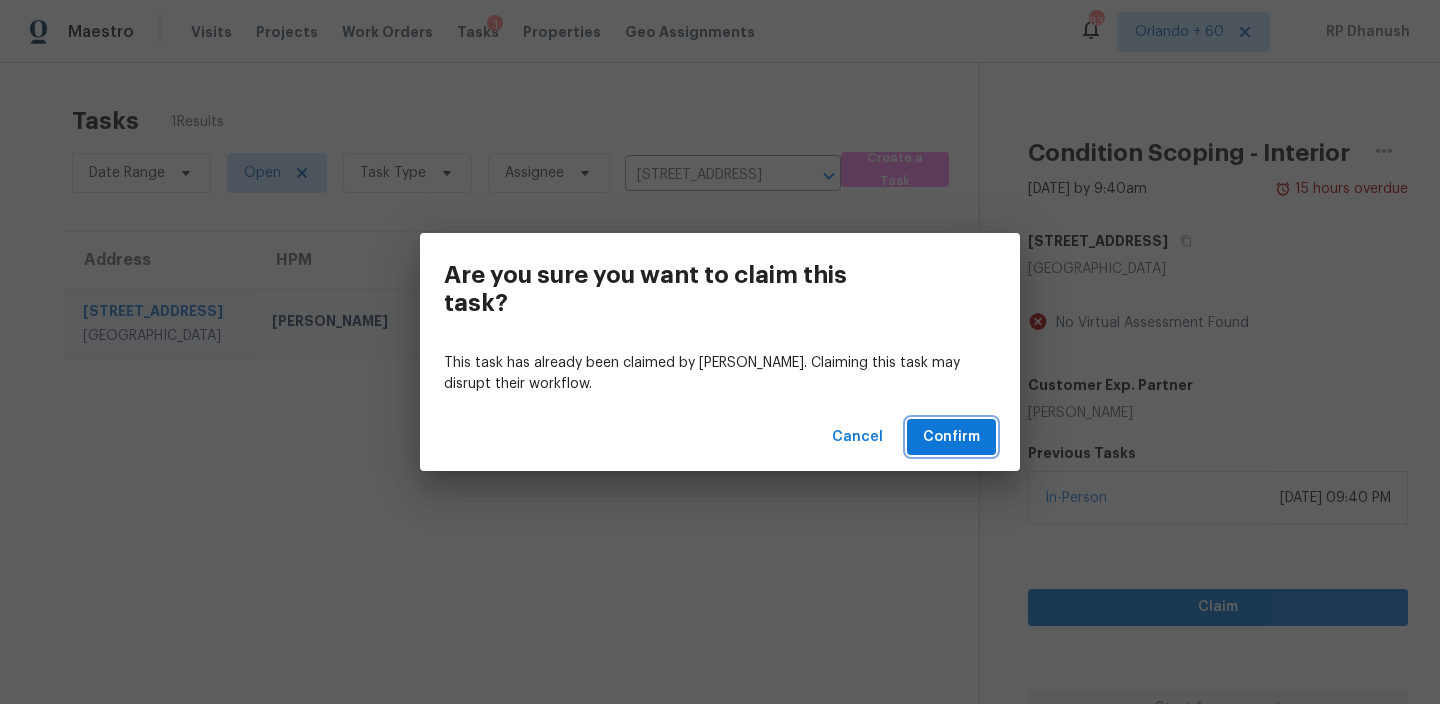 click on "Confirm" at bounding box center [951, 437] 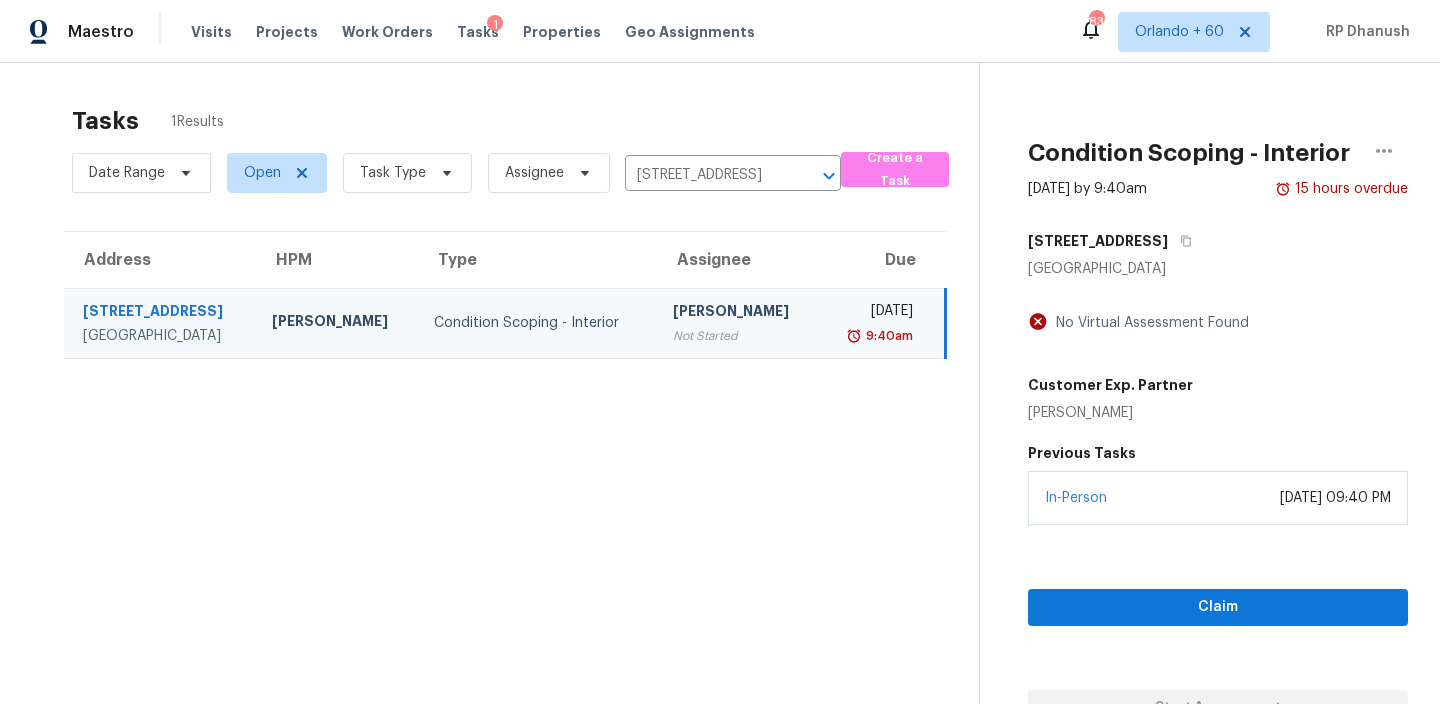 click on "Claim Start Assessment" at bounding box center [1218, 625] 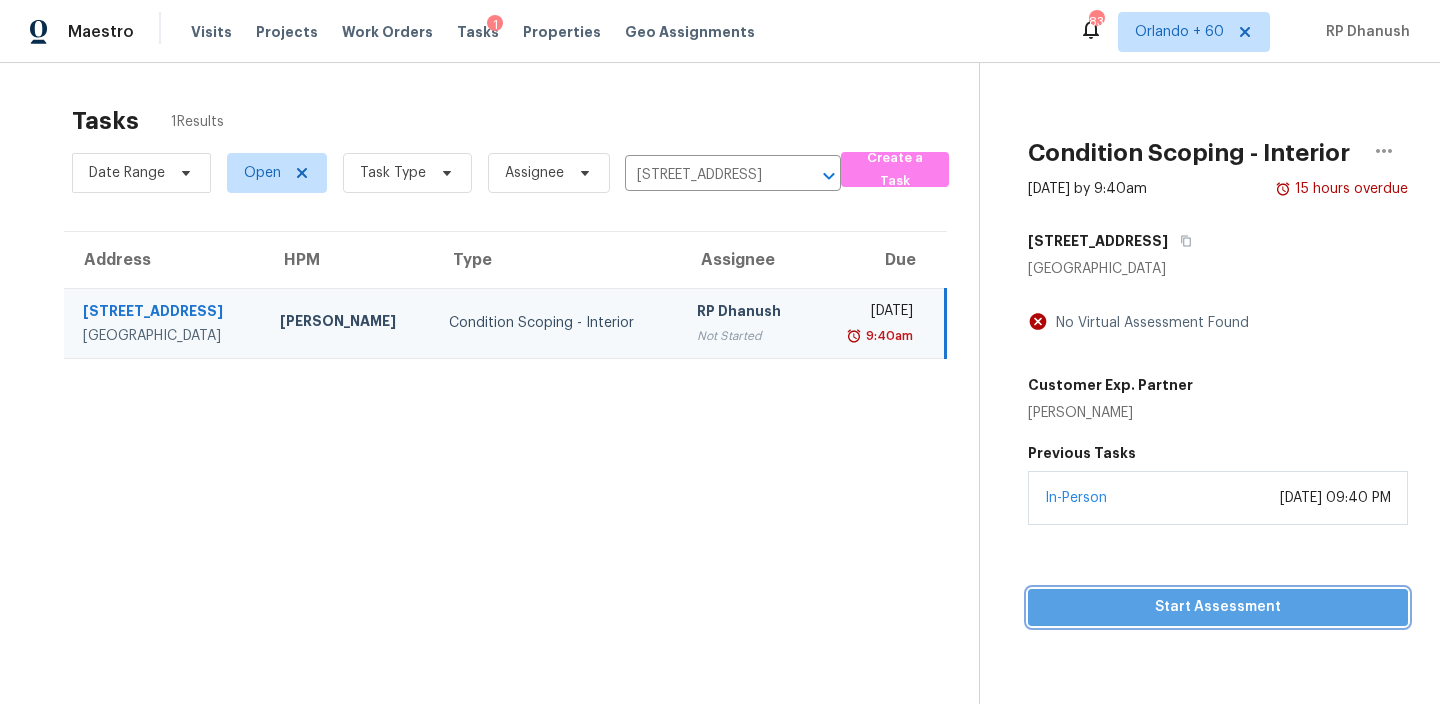 click on "Start Assessment" at bounding box center (1218, 607) 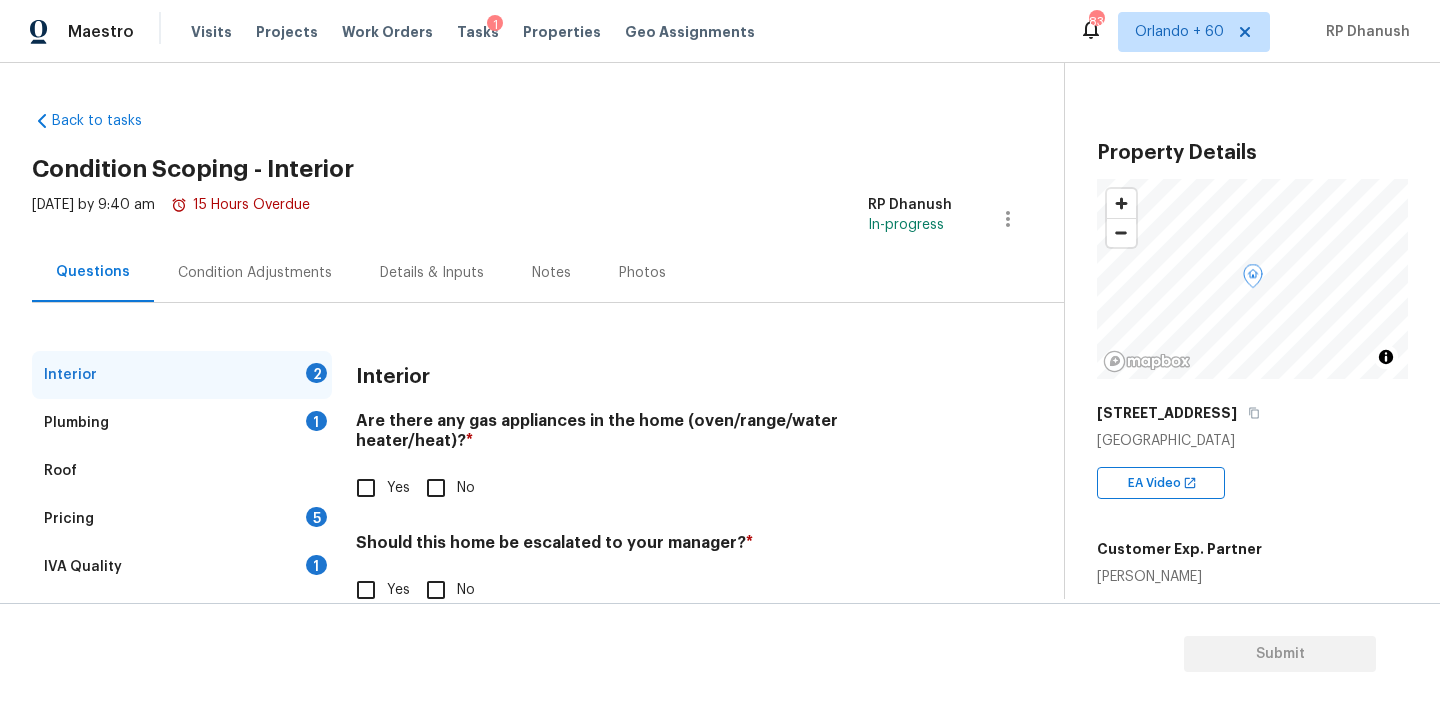 scroll, scrollTop: 46, scrollLeft: 0, axis: vertical 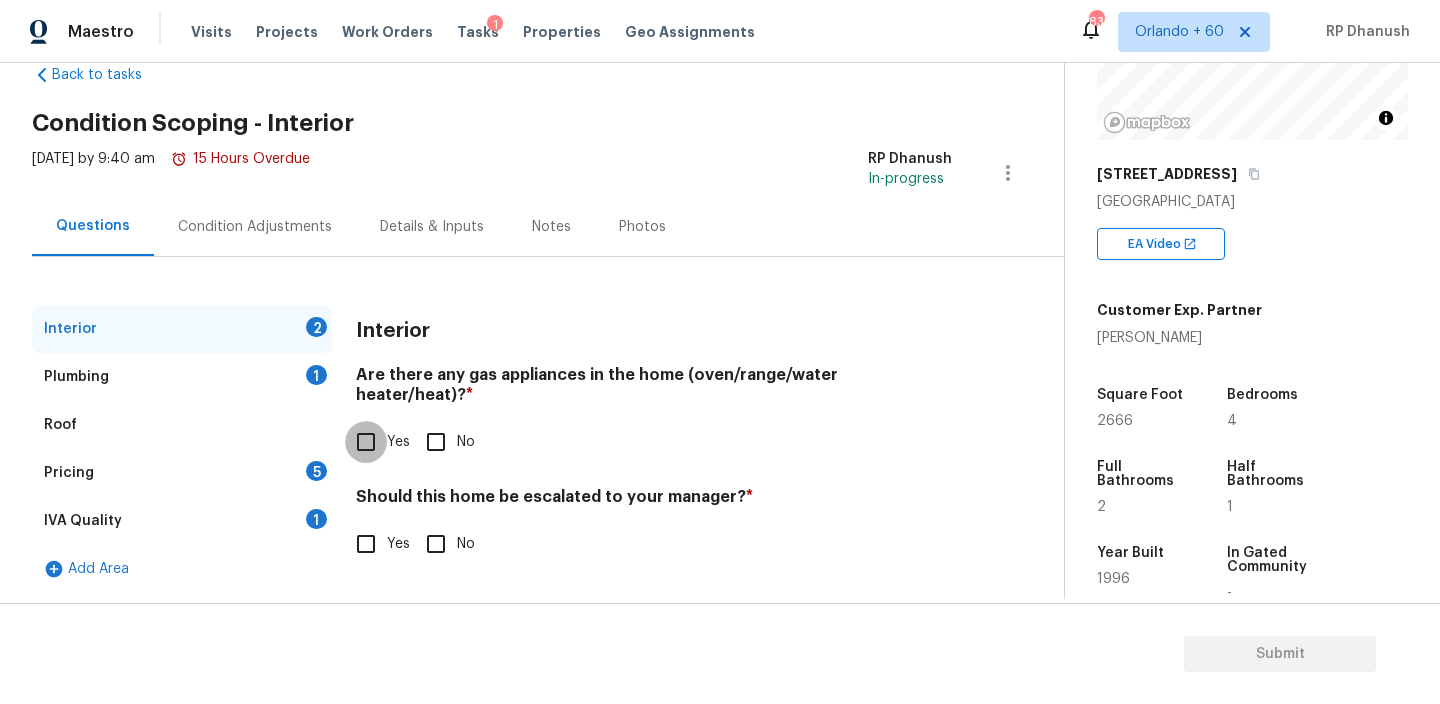 click on "Yes" at bounding box center [366, 442] 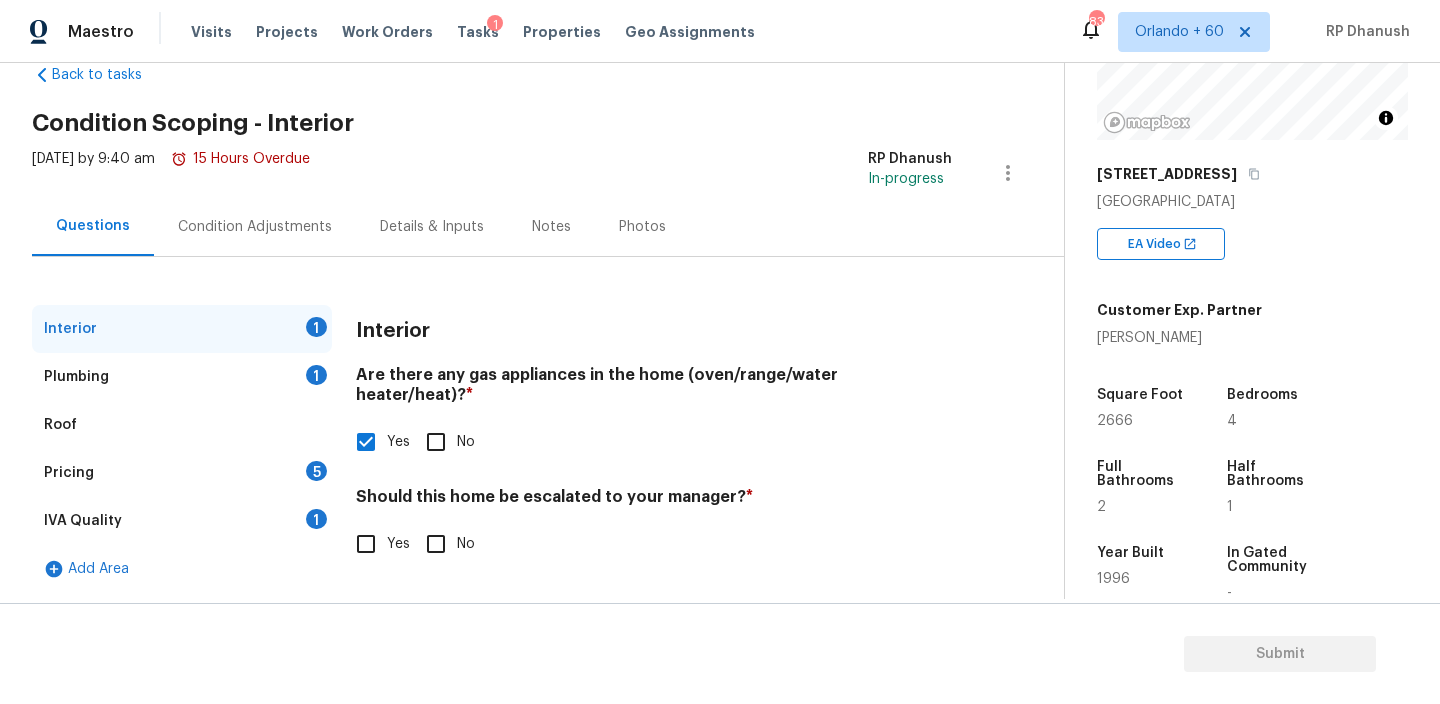 click on "IVA Quality 1" at bounding box center (182, 521) 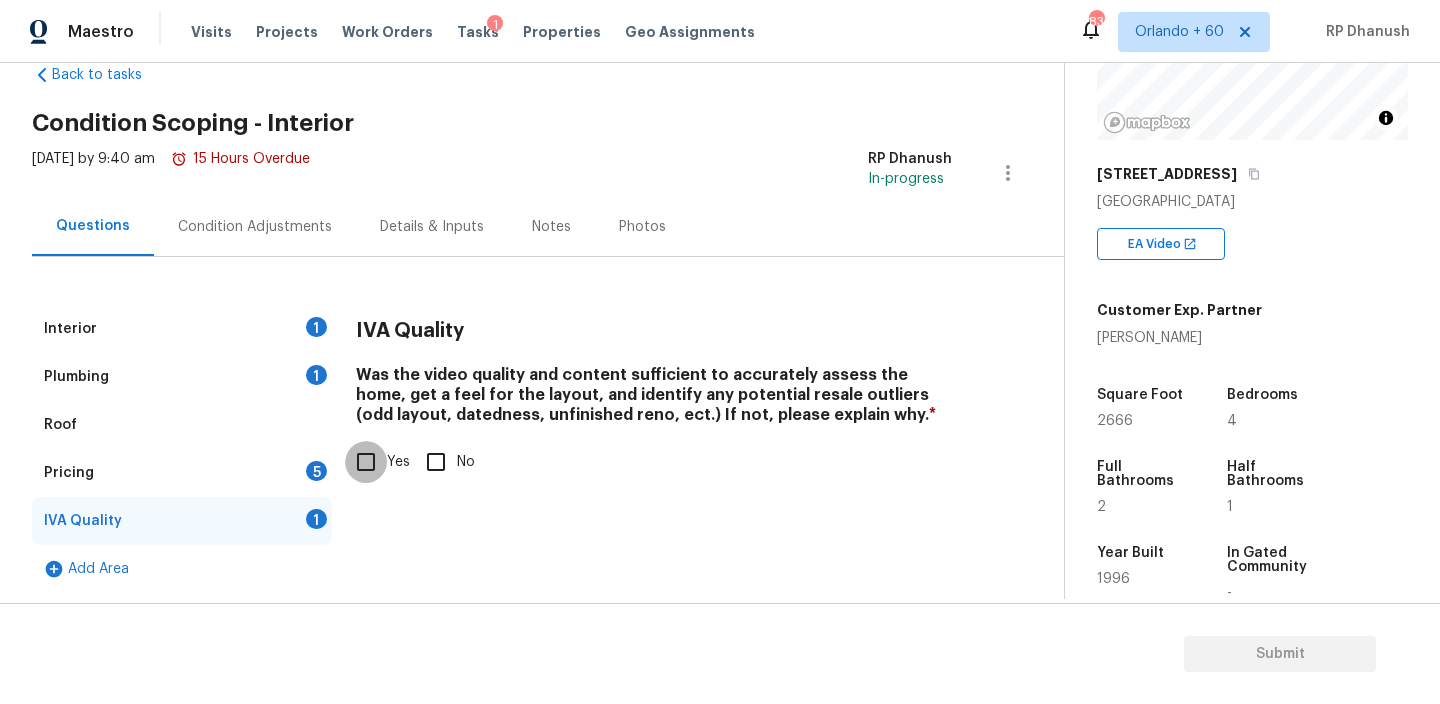 click on "Yes" at bounding box center (366, 462) 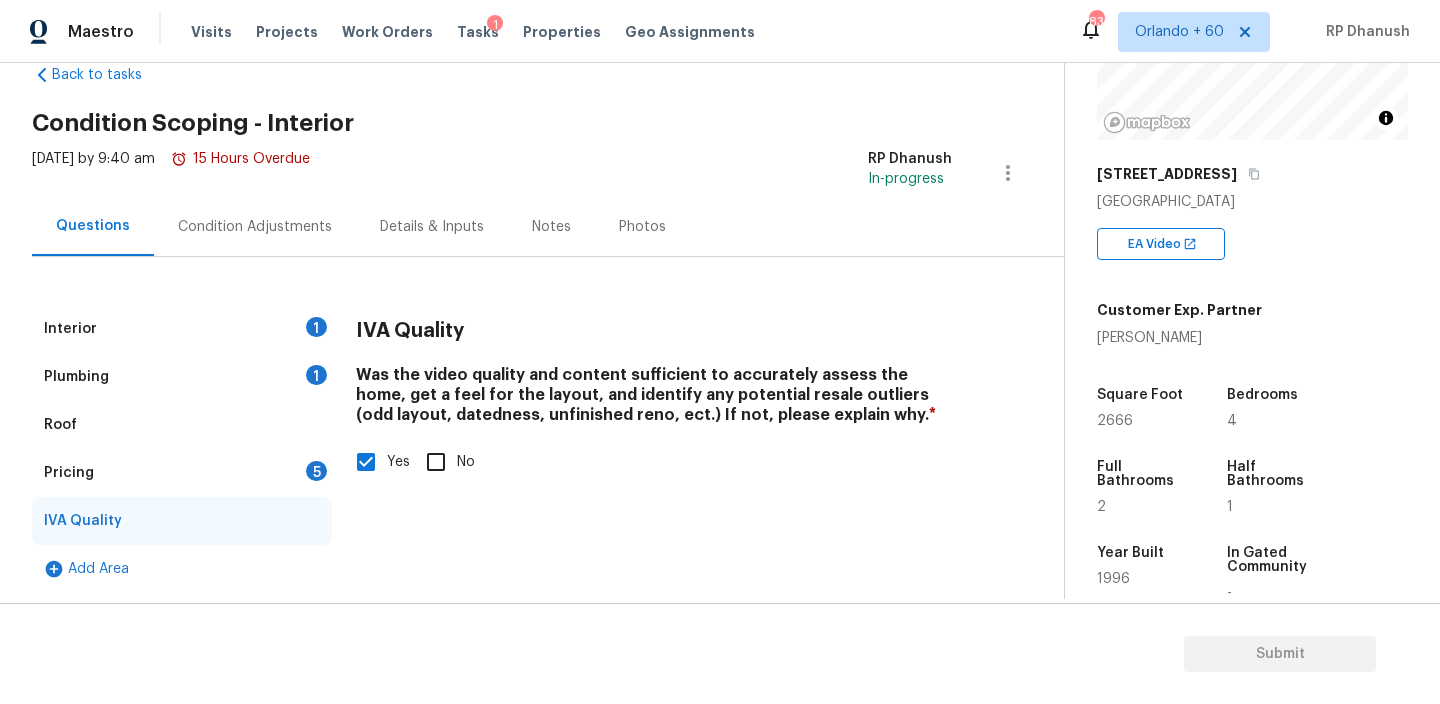 click on "1" at bounding box center (316, 375) 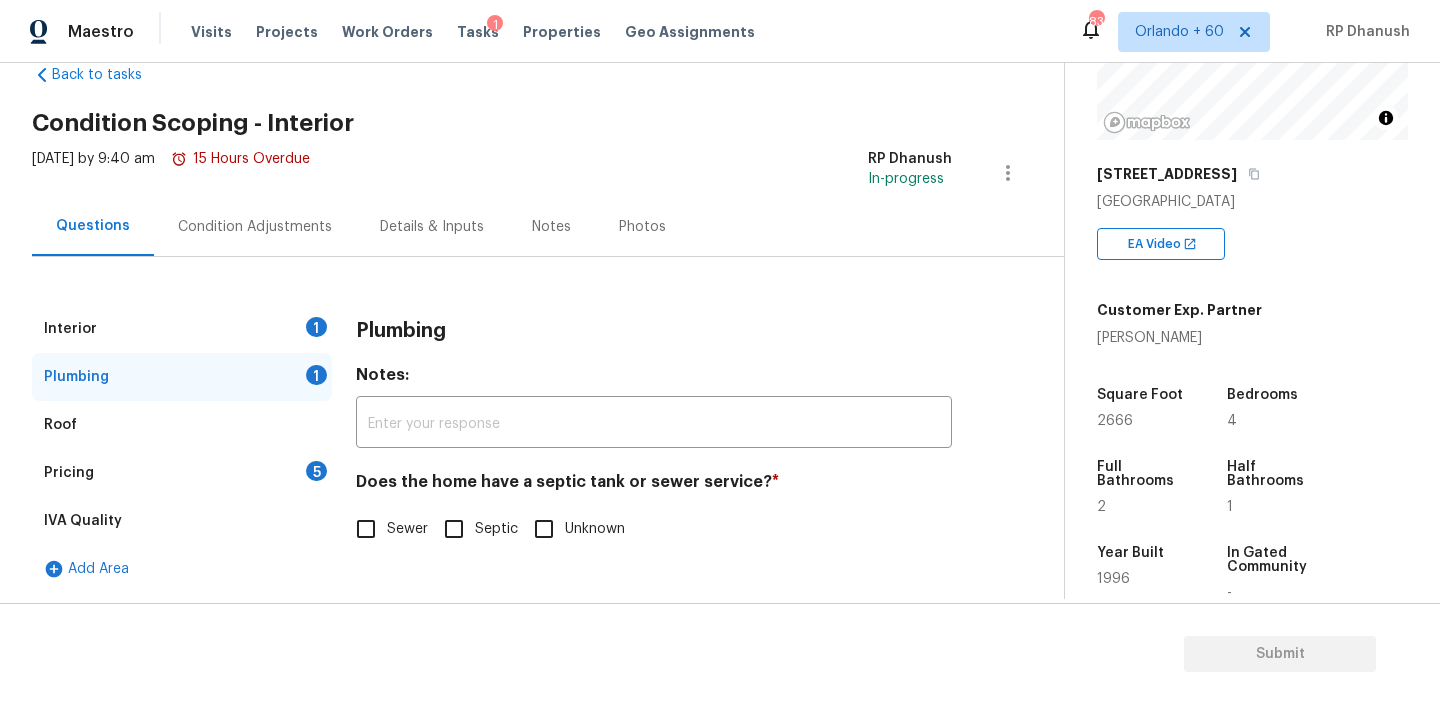 click on "Sewer" at bounding box center (366, 529) 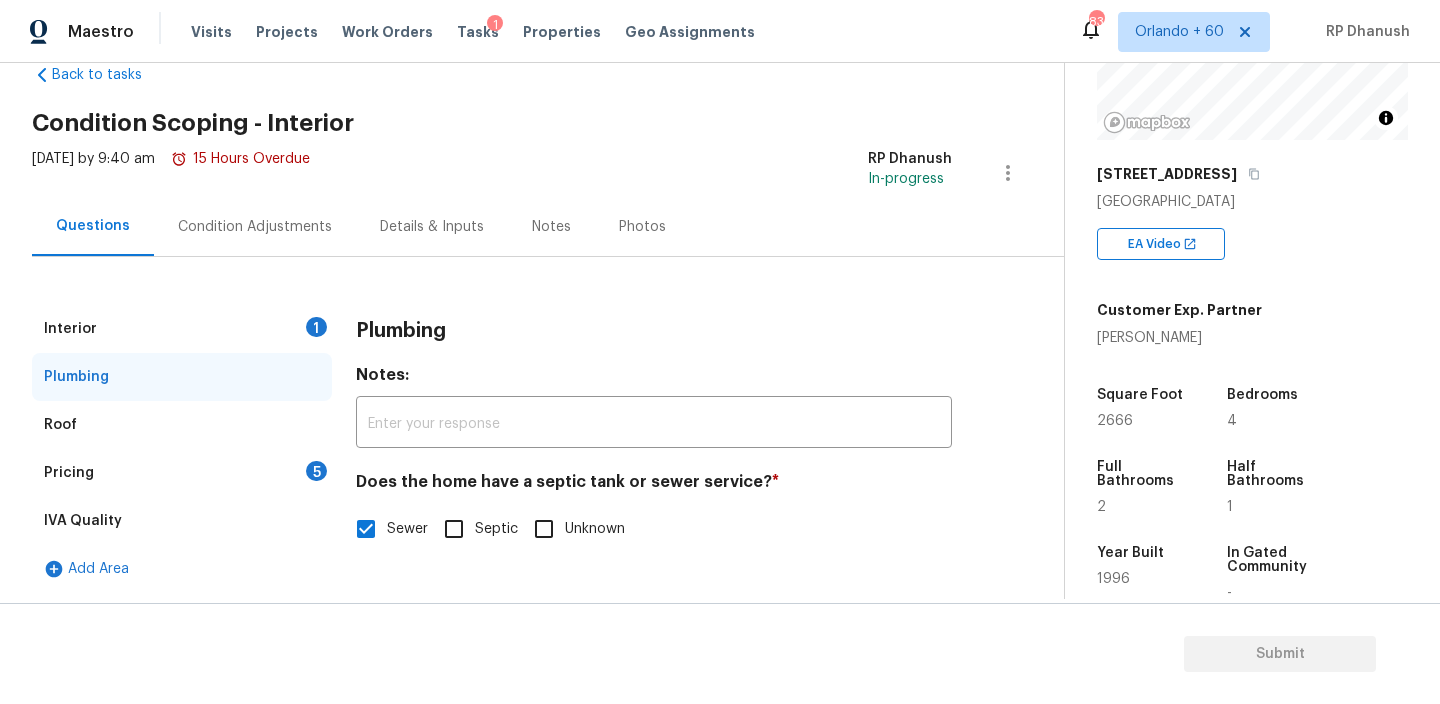 click on "Pricing 5" at bounding box center [182, 473] 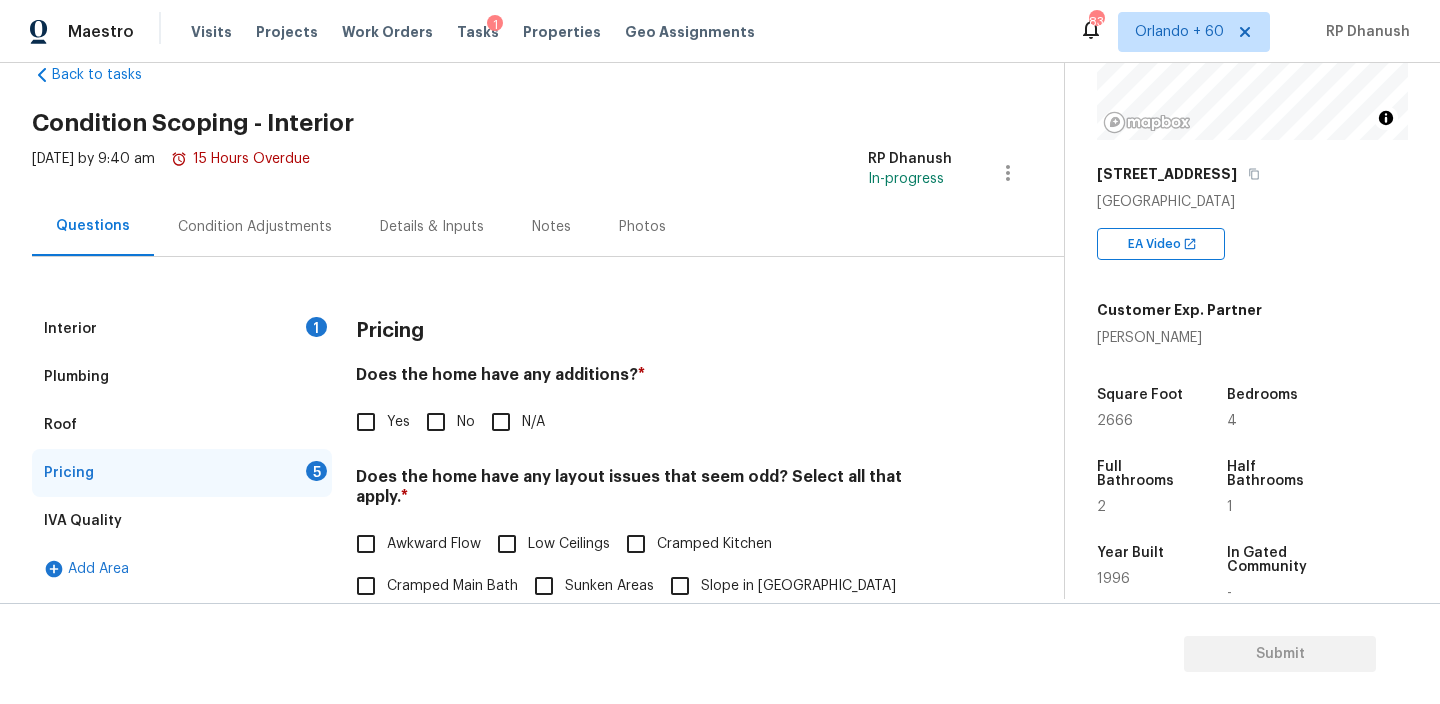 click on "Yes" at bounding box center (377, 422) 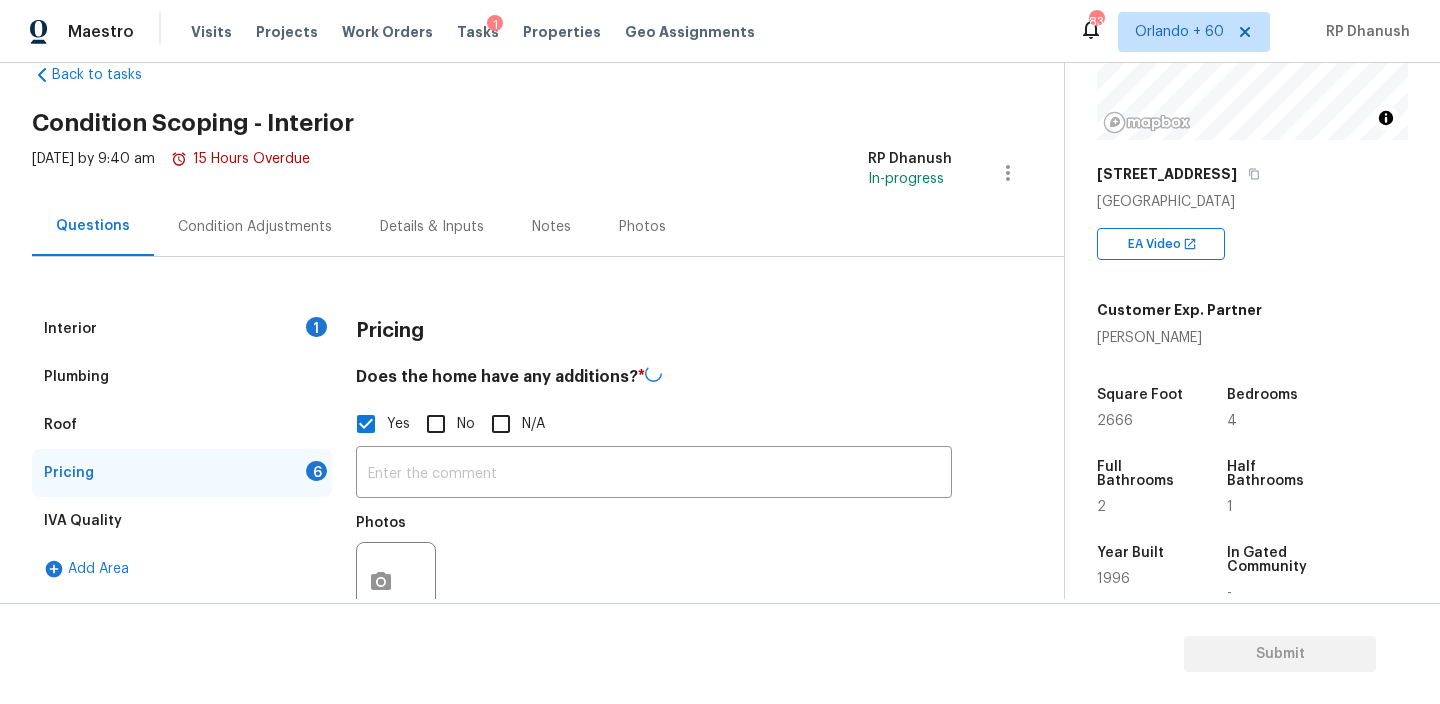 click on "No" at bounding box center (436, 424) 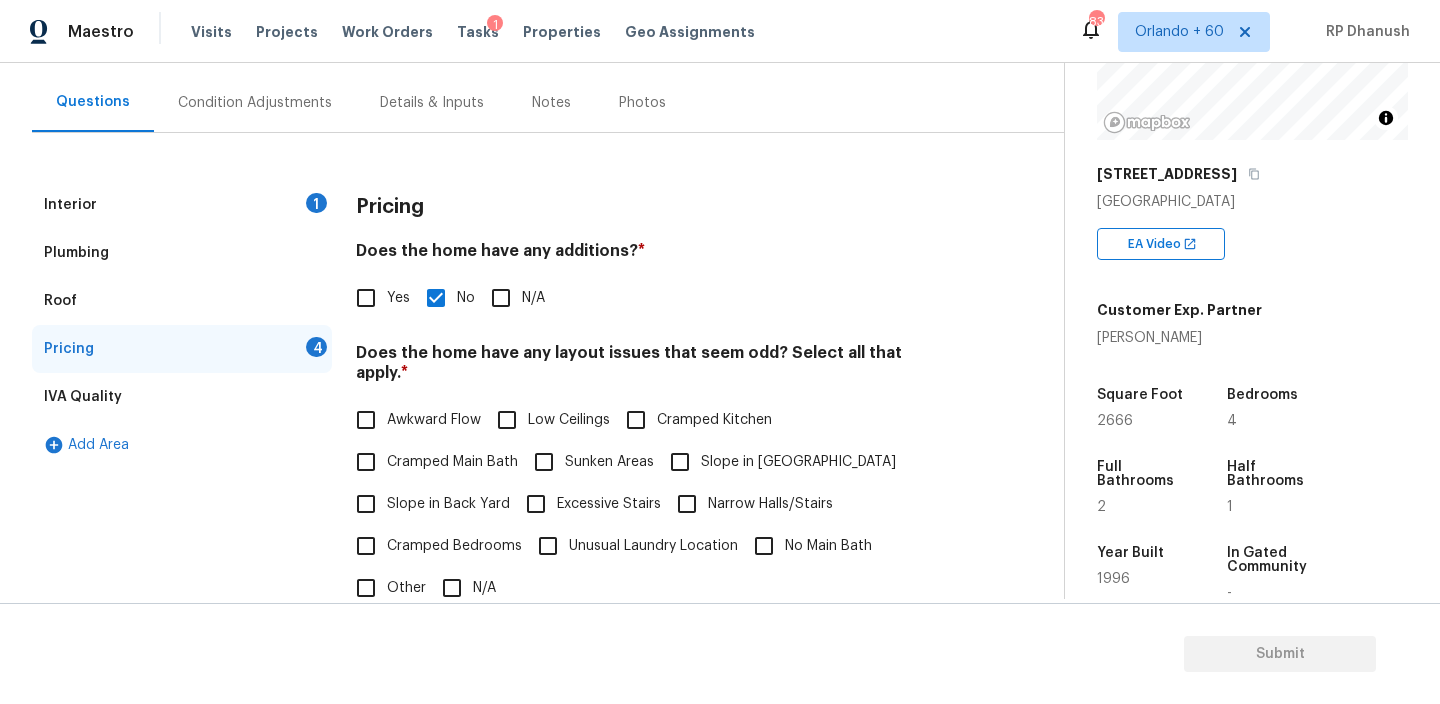 click on "Slope in Back Yard" at bounding box center (366, 504) 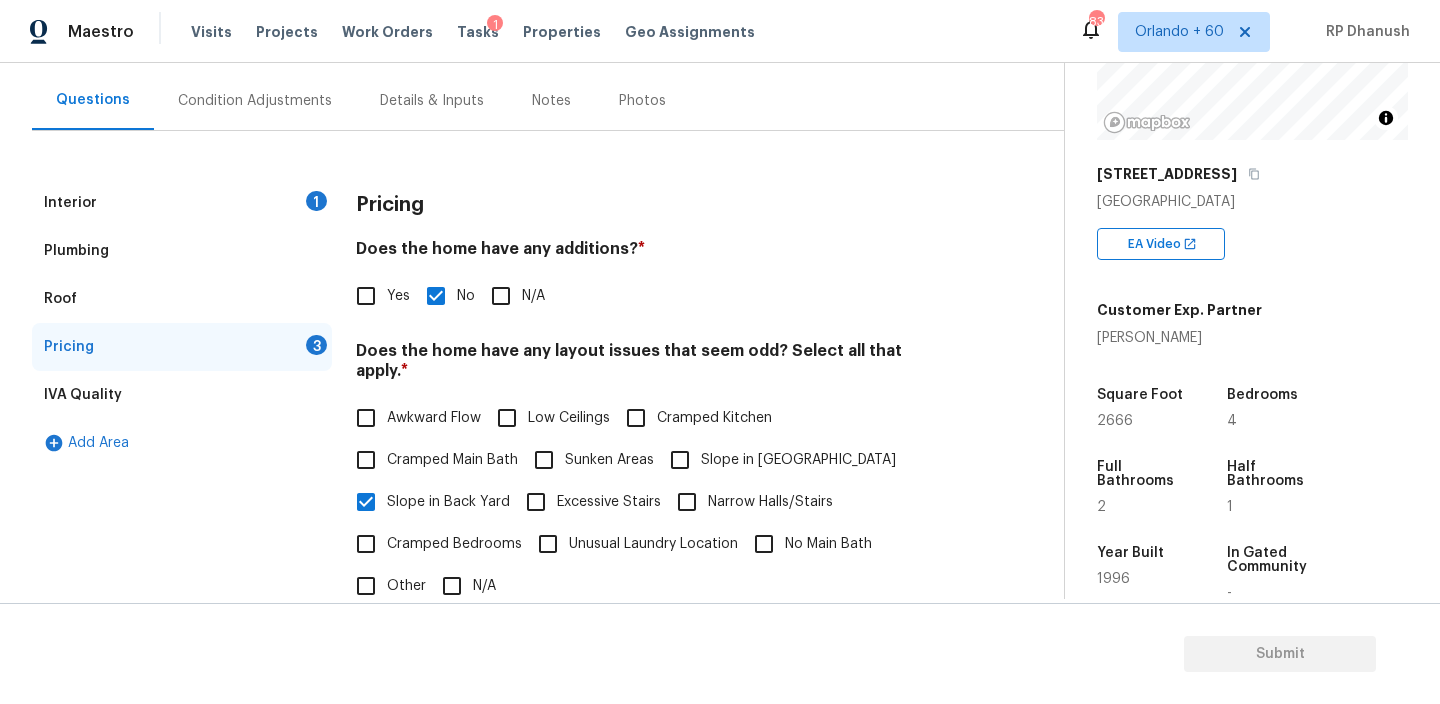 scroll, scrollTop: 397, scrollLeft: 0, axis: vertical 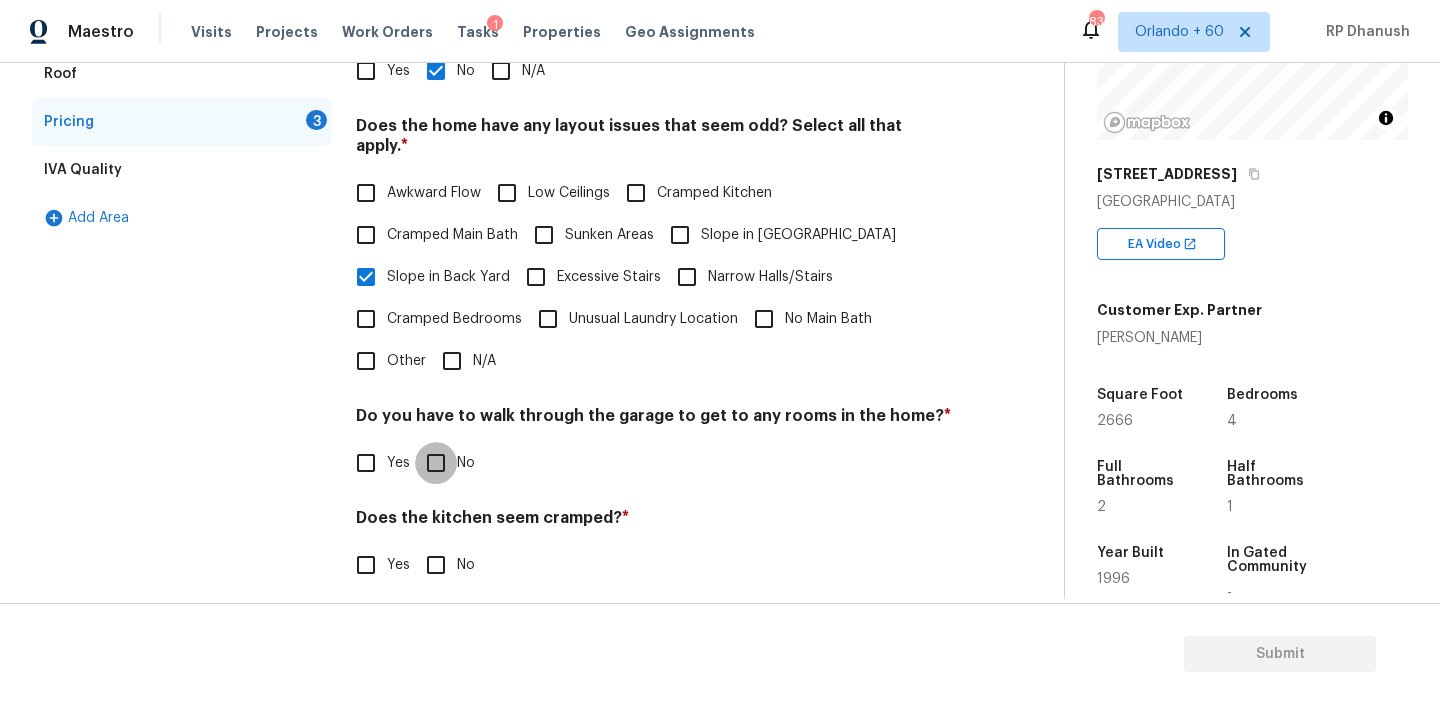 click on "No" at bounding box center [436, 463] 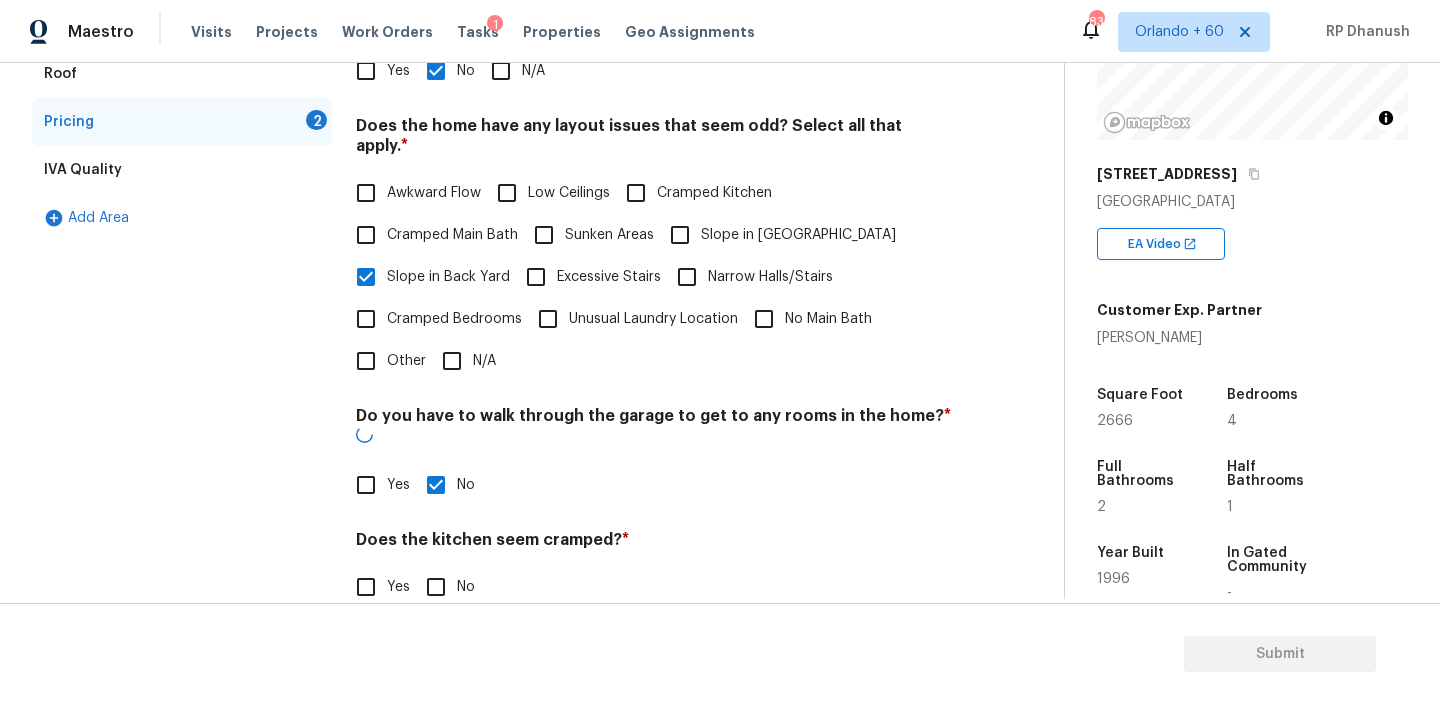 click on "No" at bounding box center [436, 587] 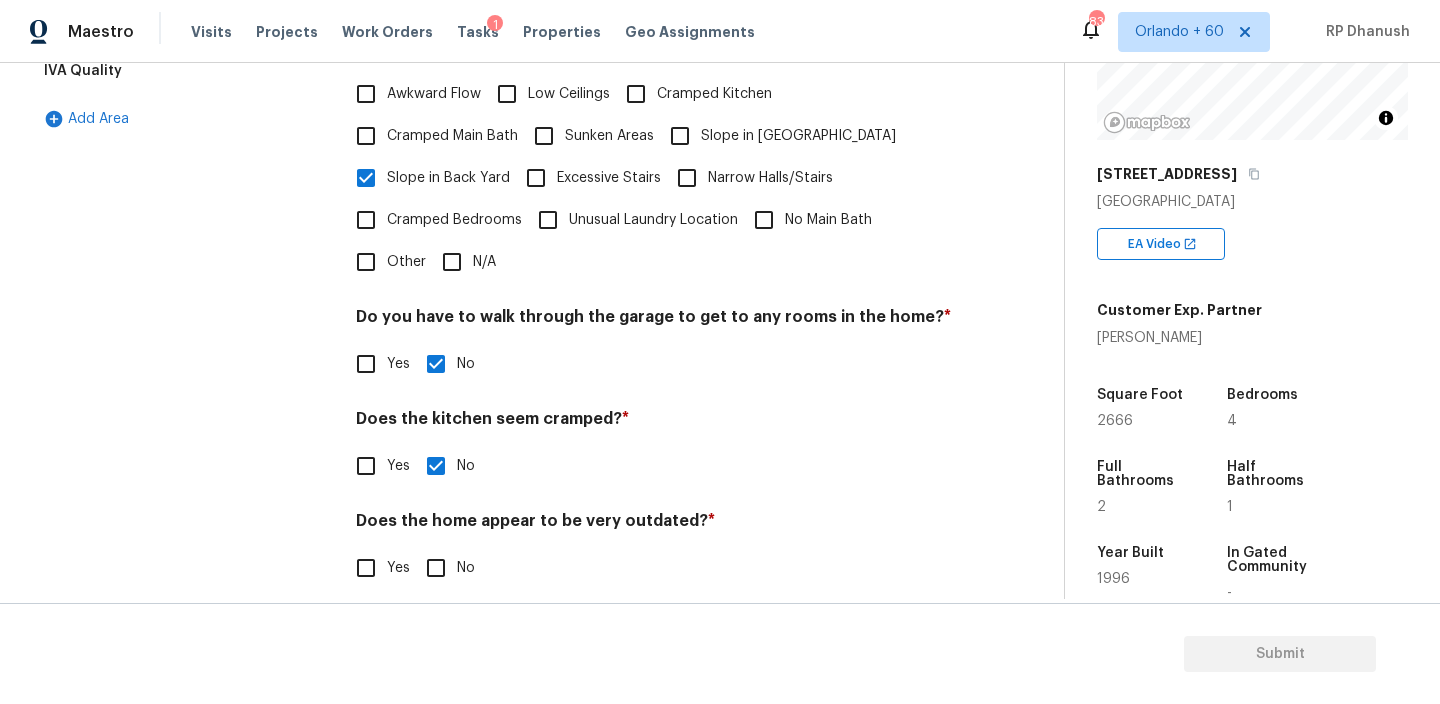 click on "No" at bounding box center [436, 568] 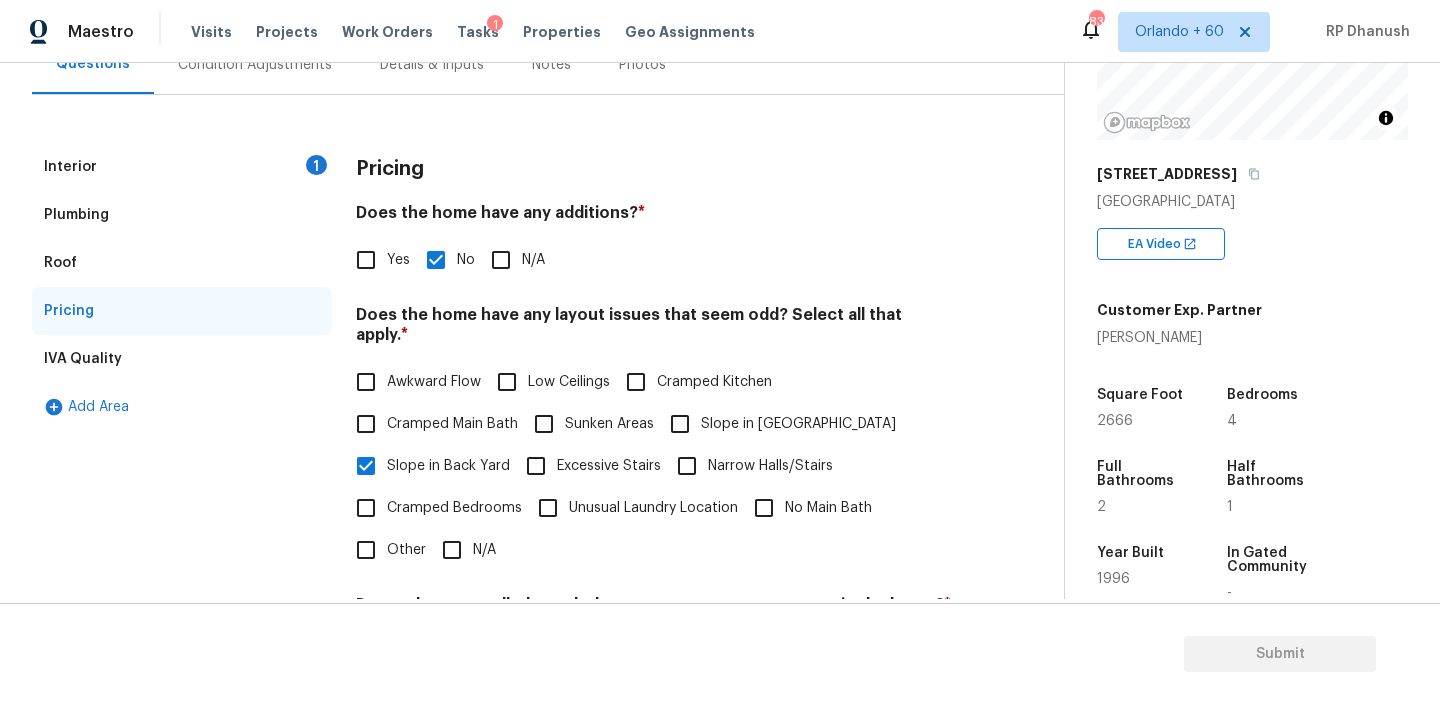 click on "Interior 1" at bounding box center [182, 167] 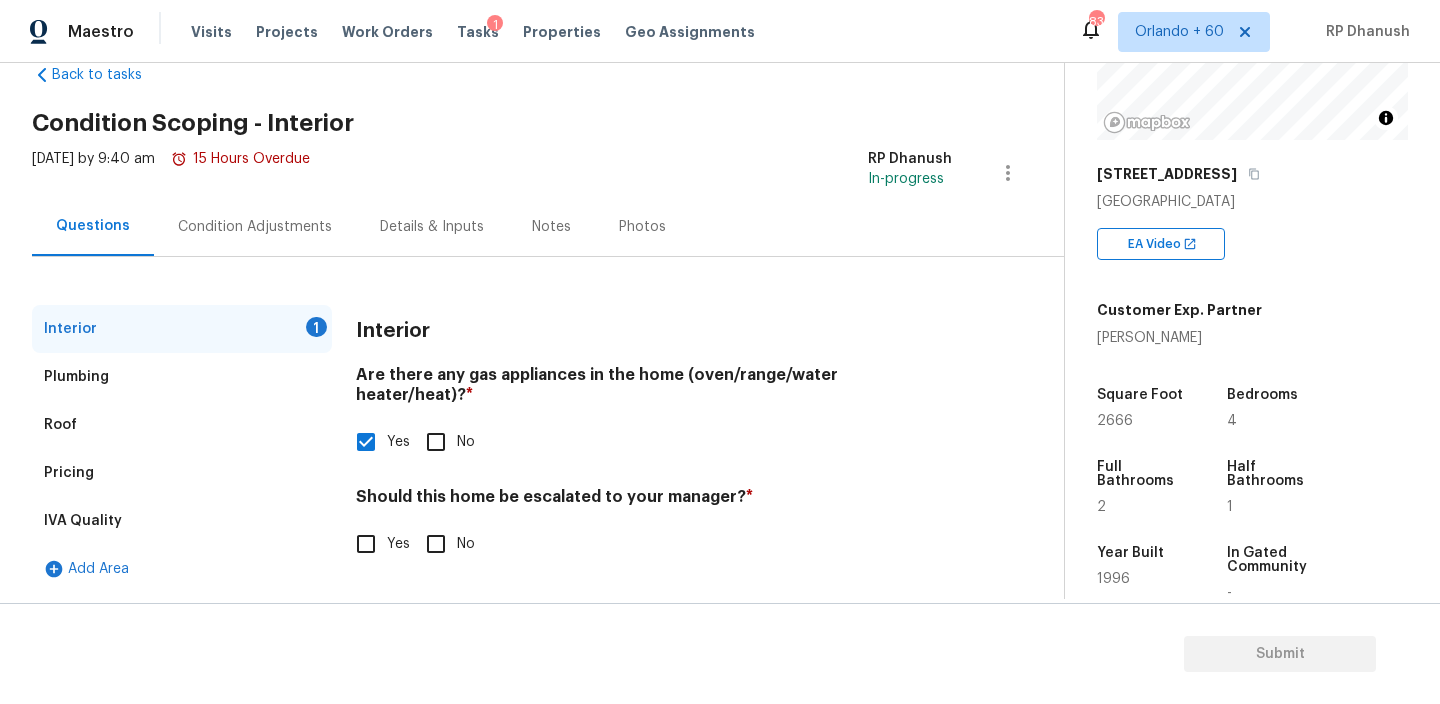 click on "Condition Adjustments" at bounding box center (255, 227) 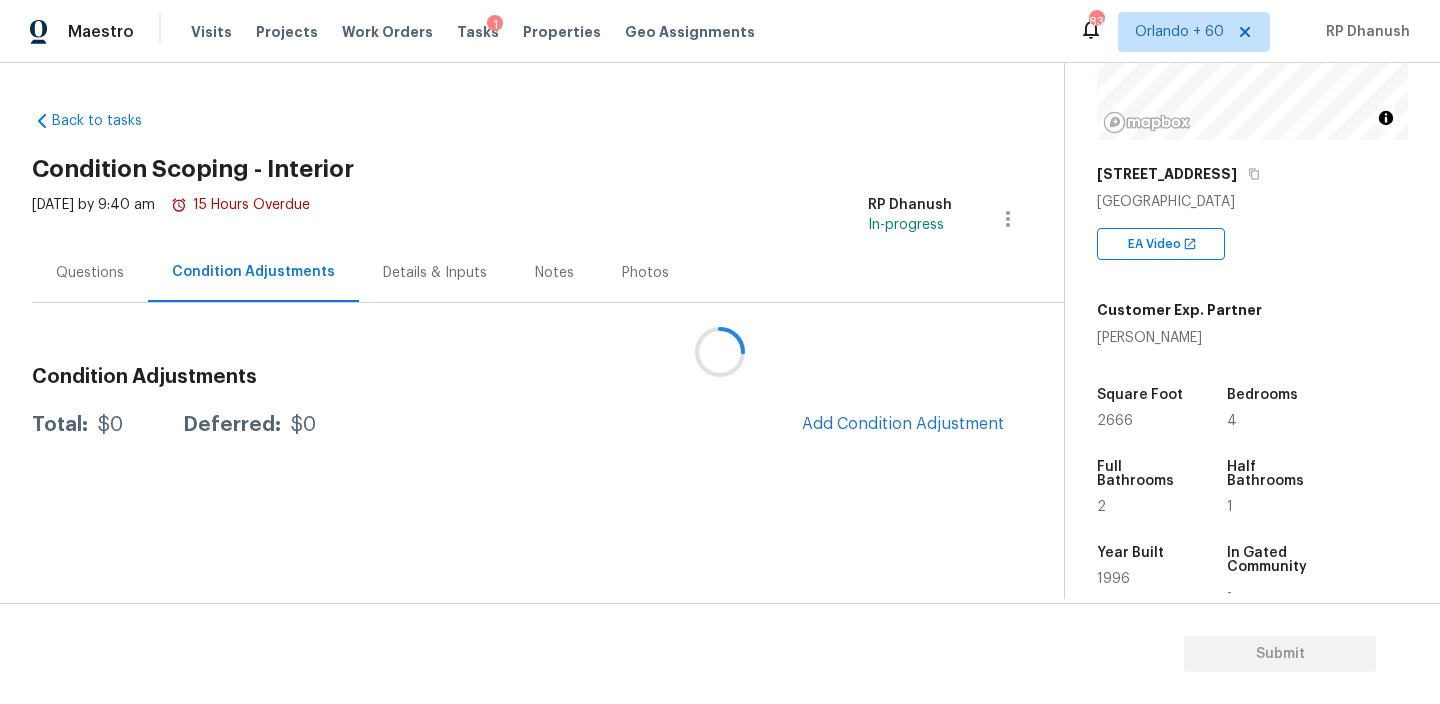 scroll, scrollTop: 0, scrollLeft: 0, axis: both 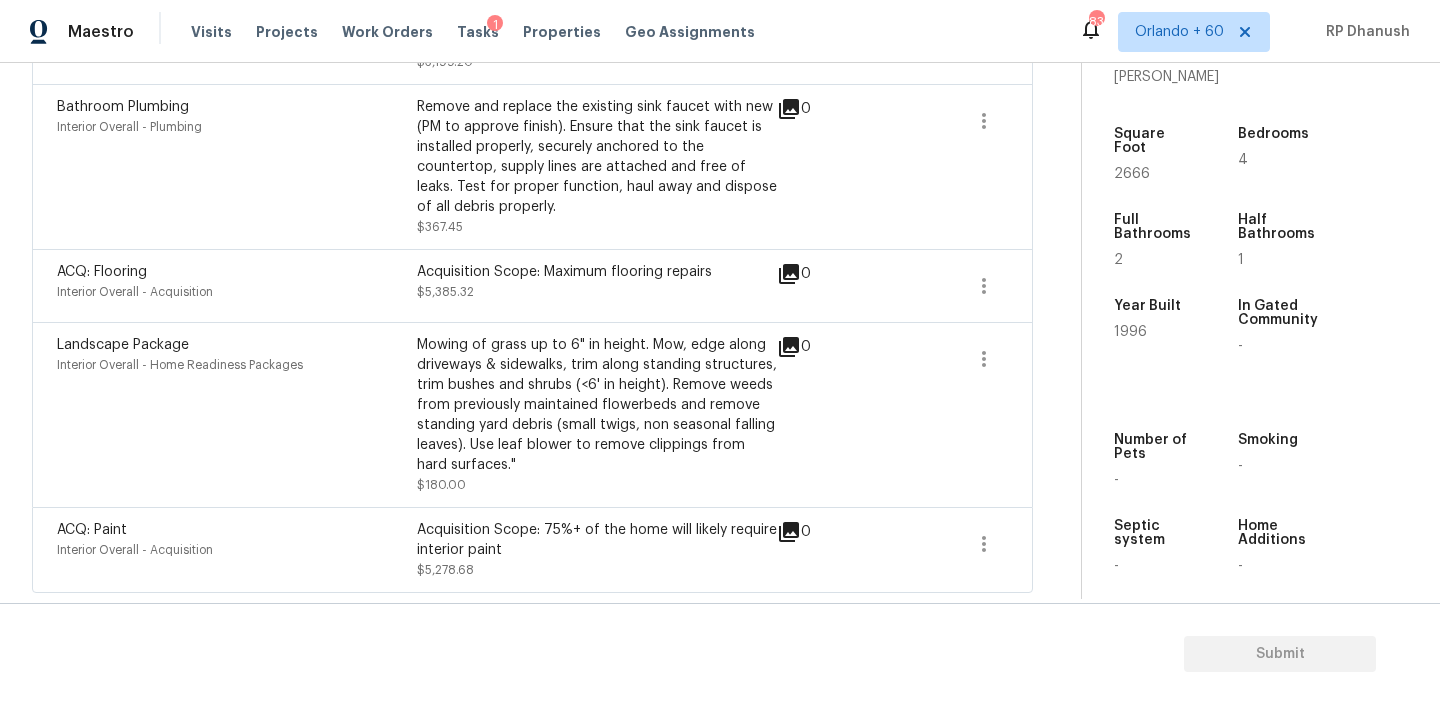 click on "Landscape Package Interior Overall - Home Readiness Packages" at bounding box center [237, 415] 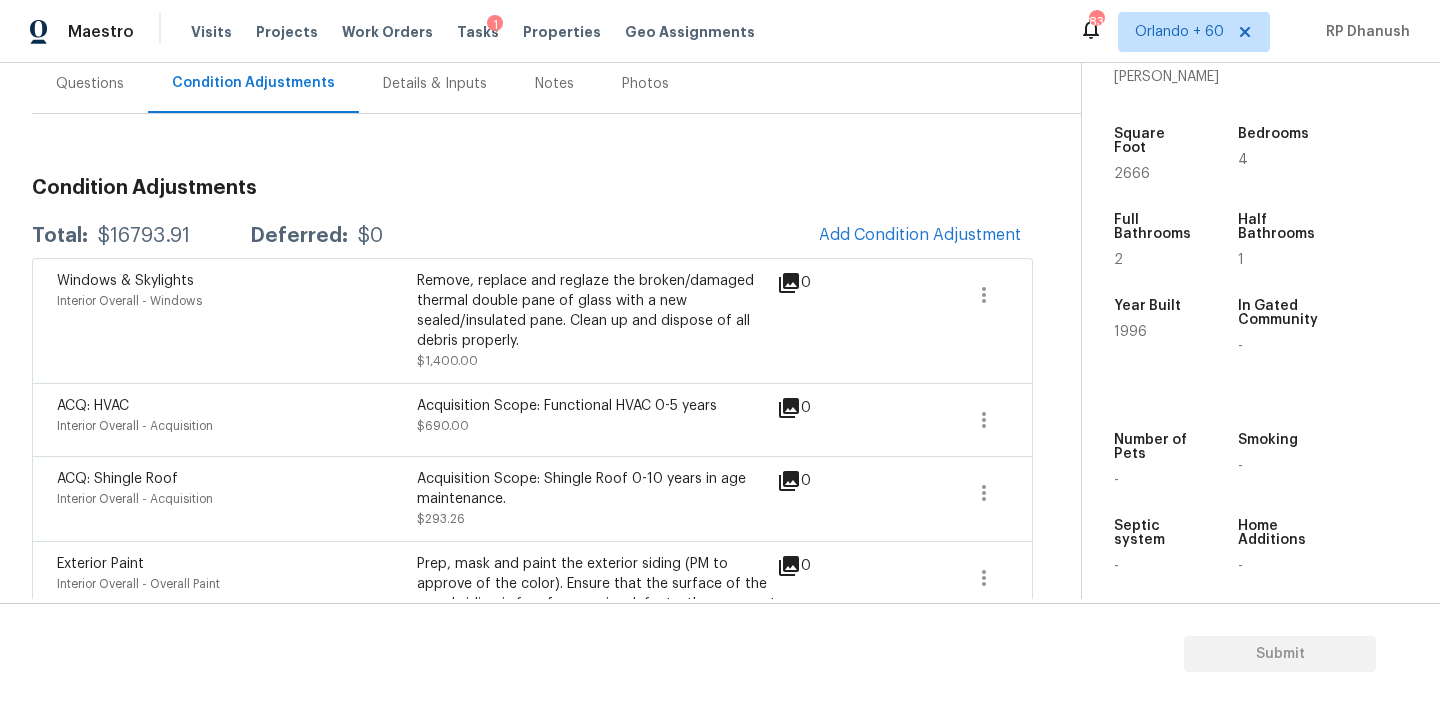 scroll, scrollTop: 96, scrollLeft: 0, axis: vertical 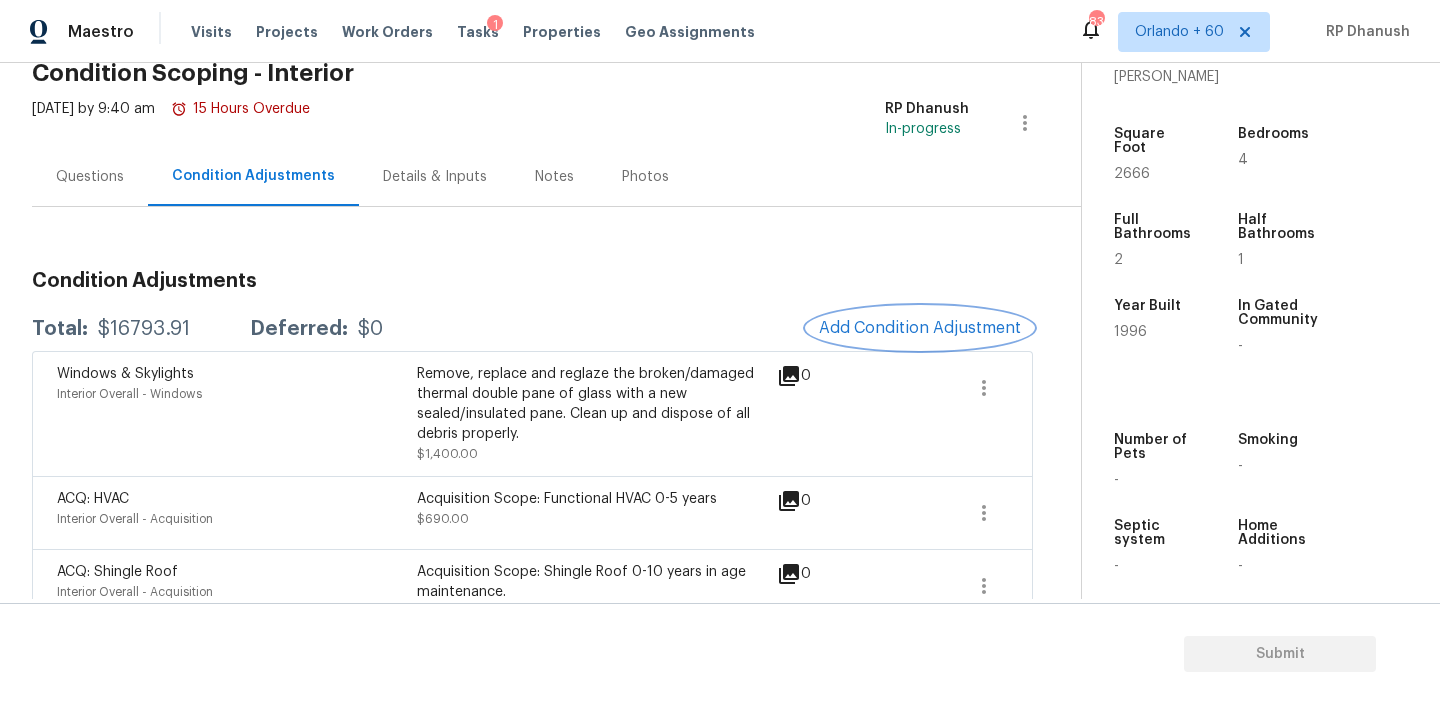 click on "Add Condition Adjustment" at bounding box center [920, 328] 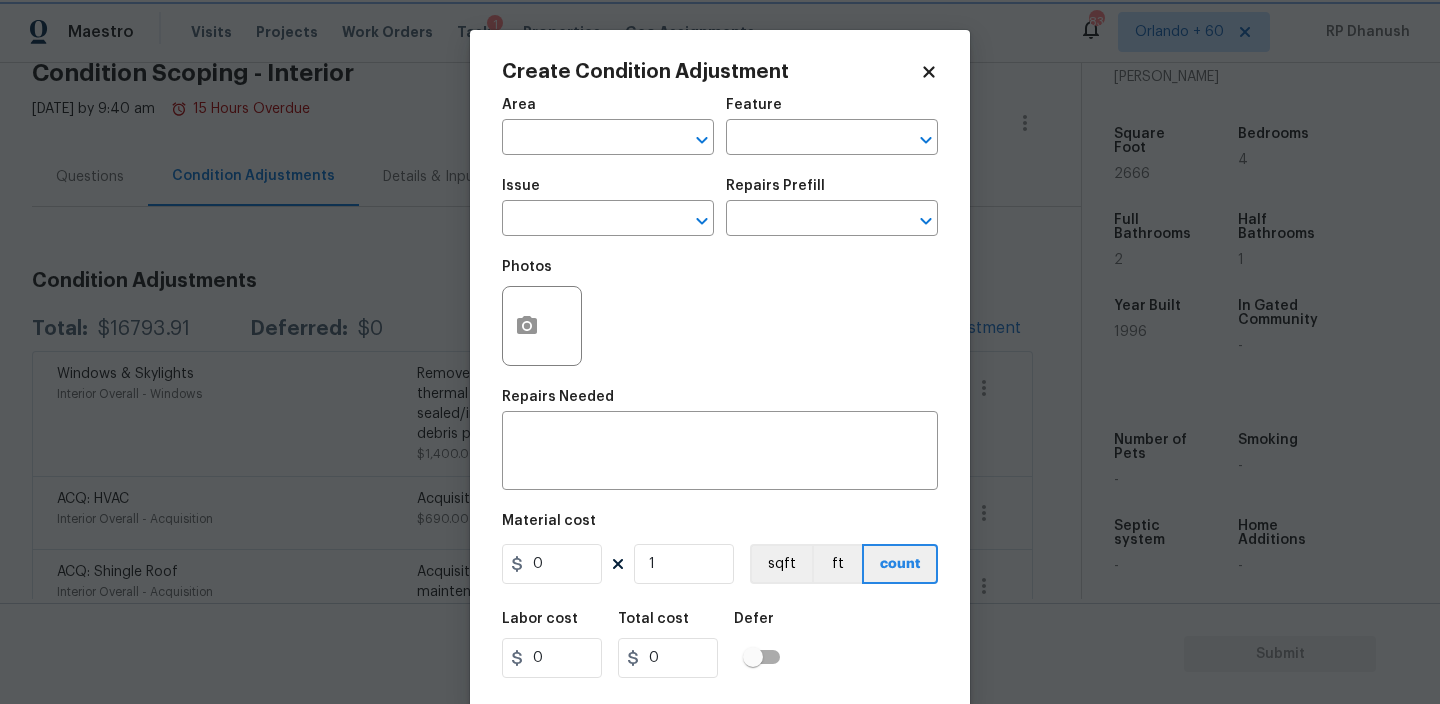scroll, scrollTop: 43, scrollLeft: 0, axis: vertical 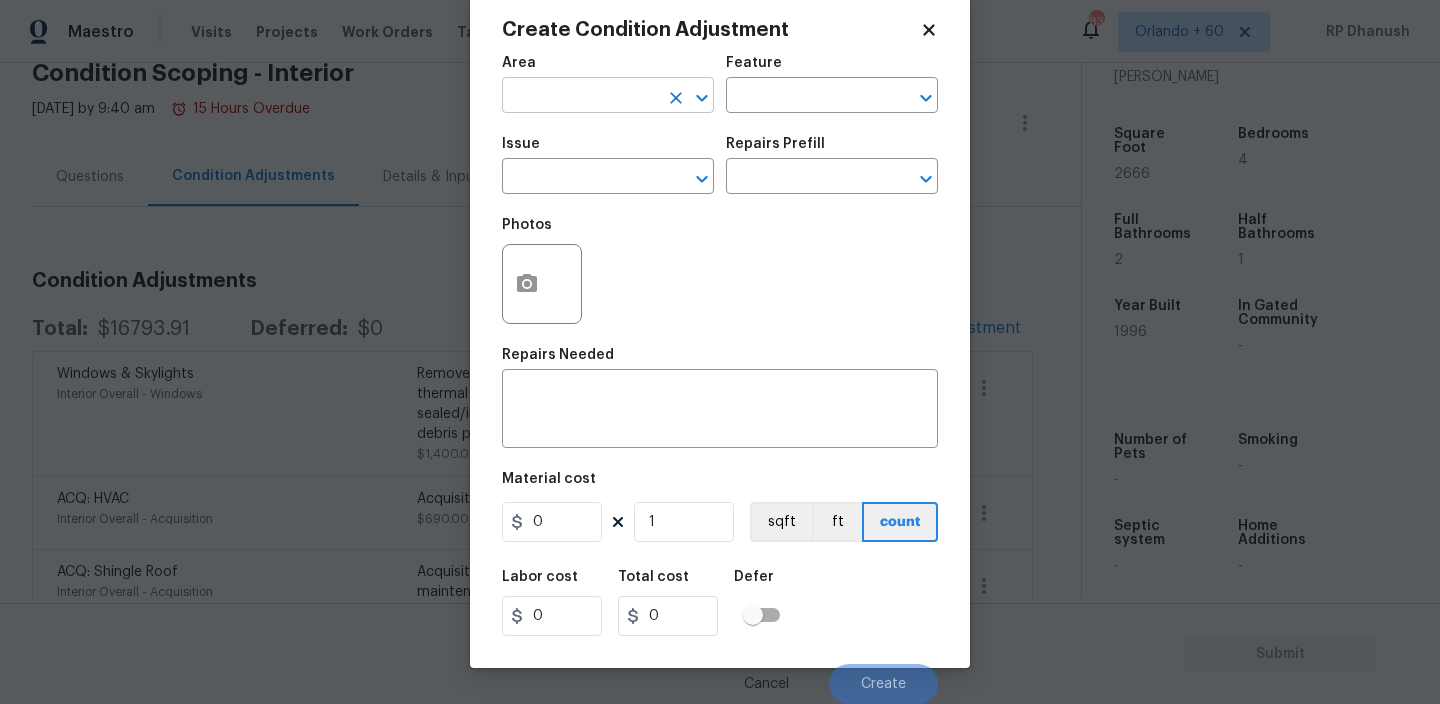 click at bounding box center (580, 97) 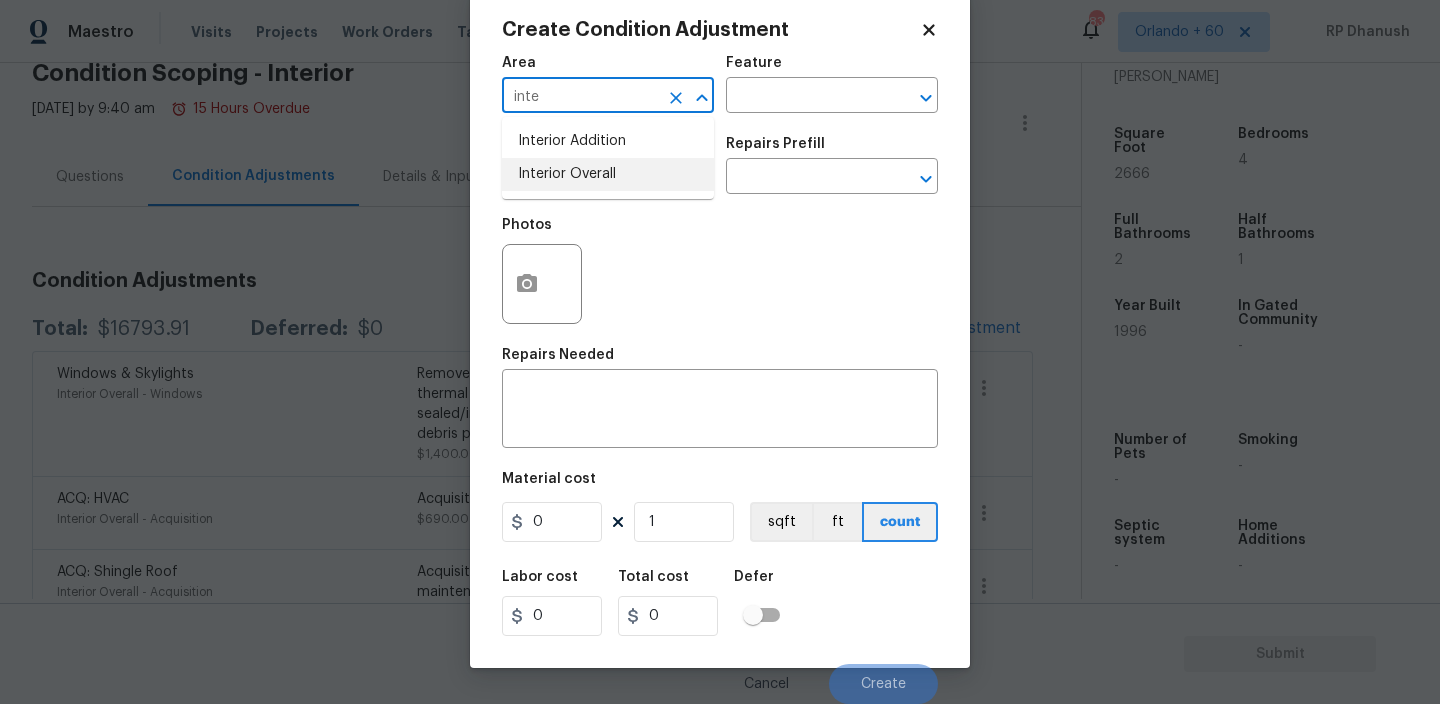 click on "Interior Overall" at bounding box center (608, 174) 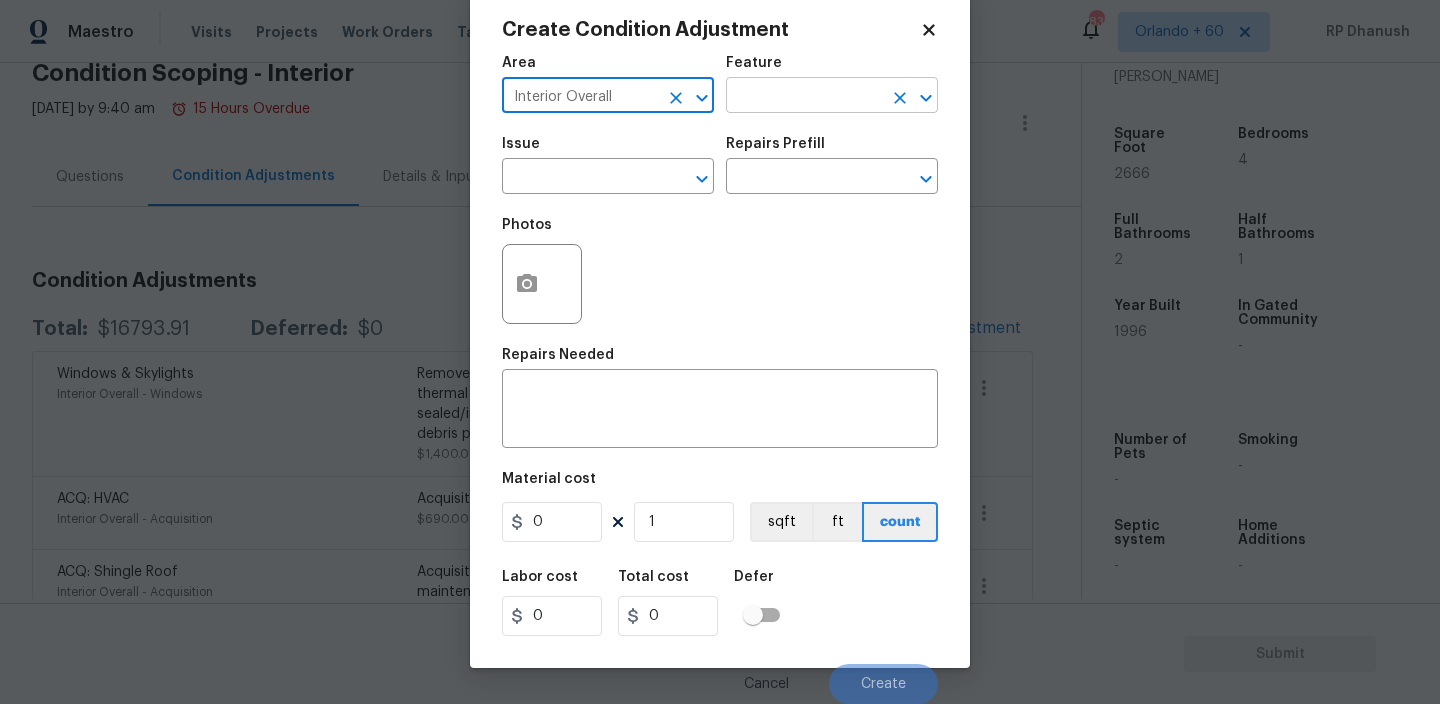 click at bounding box center (804, 97) 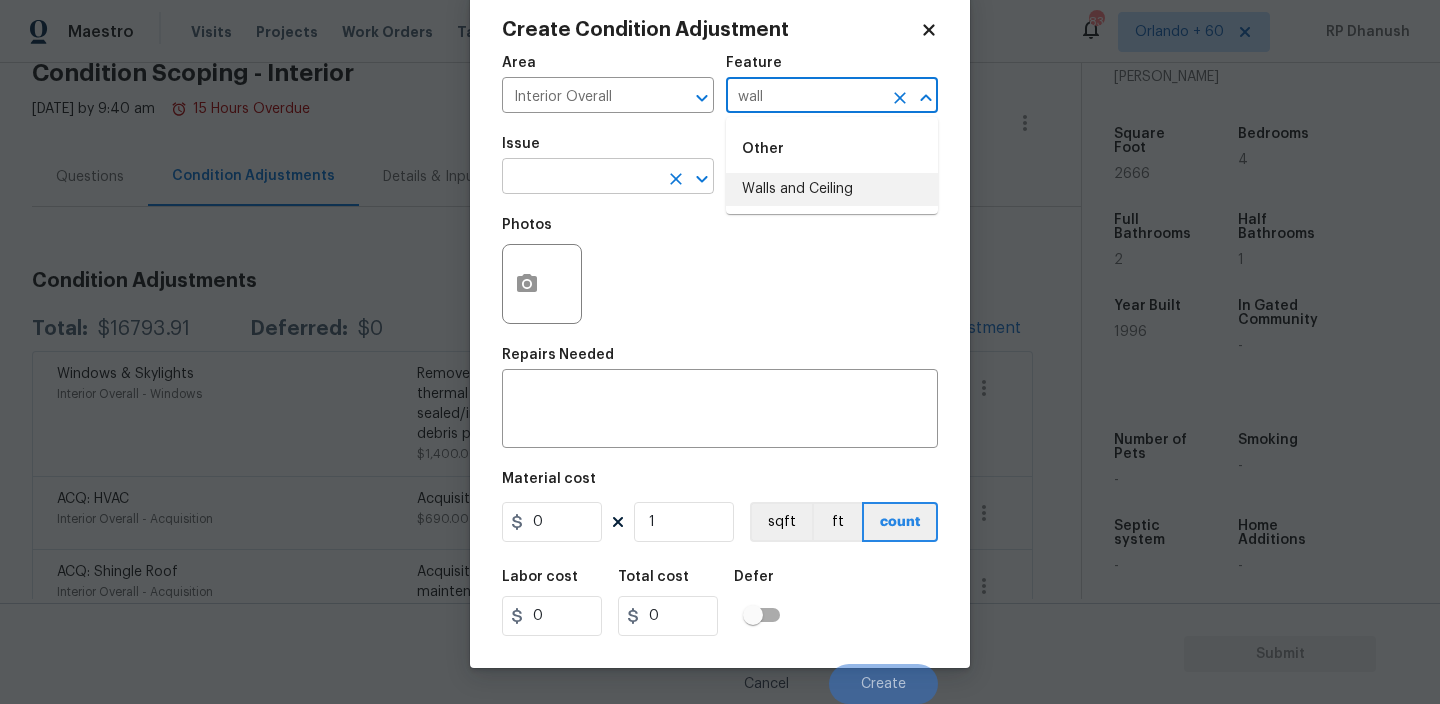 drag, startPoint x: 784, startPoint y: 187, endPoint x: 676, endPoint y: 187, distance: 108 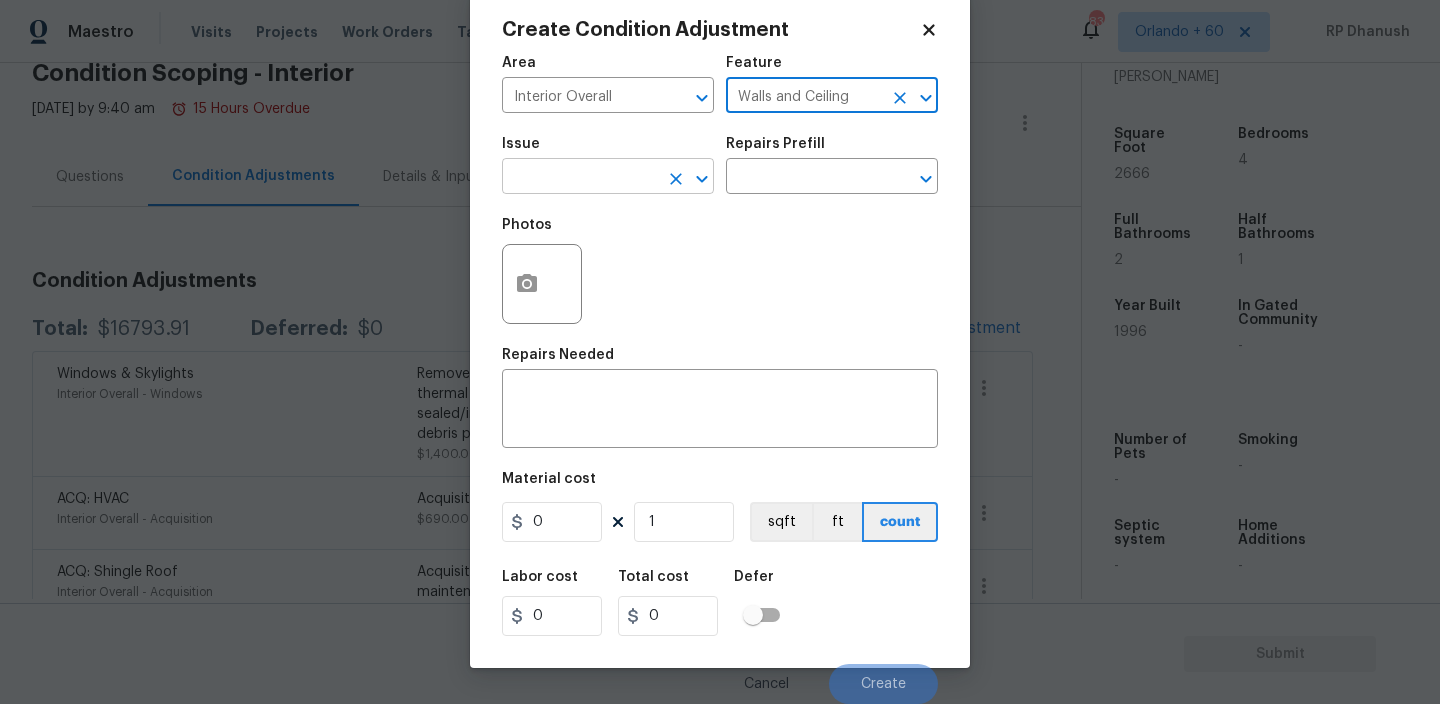 click at bounding box center (580, 178) 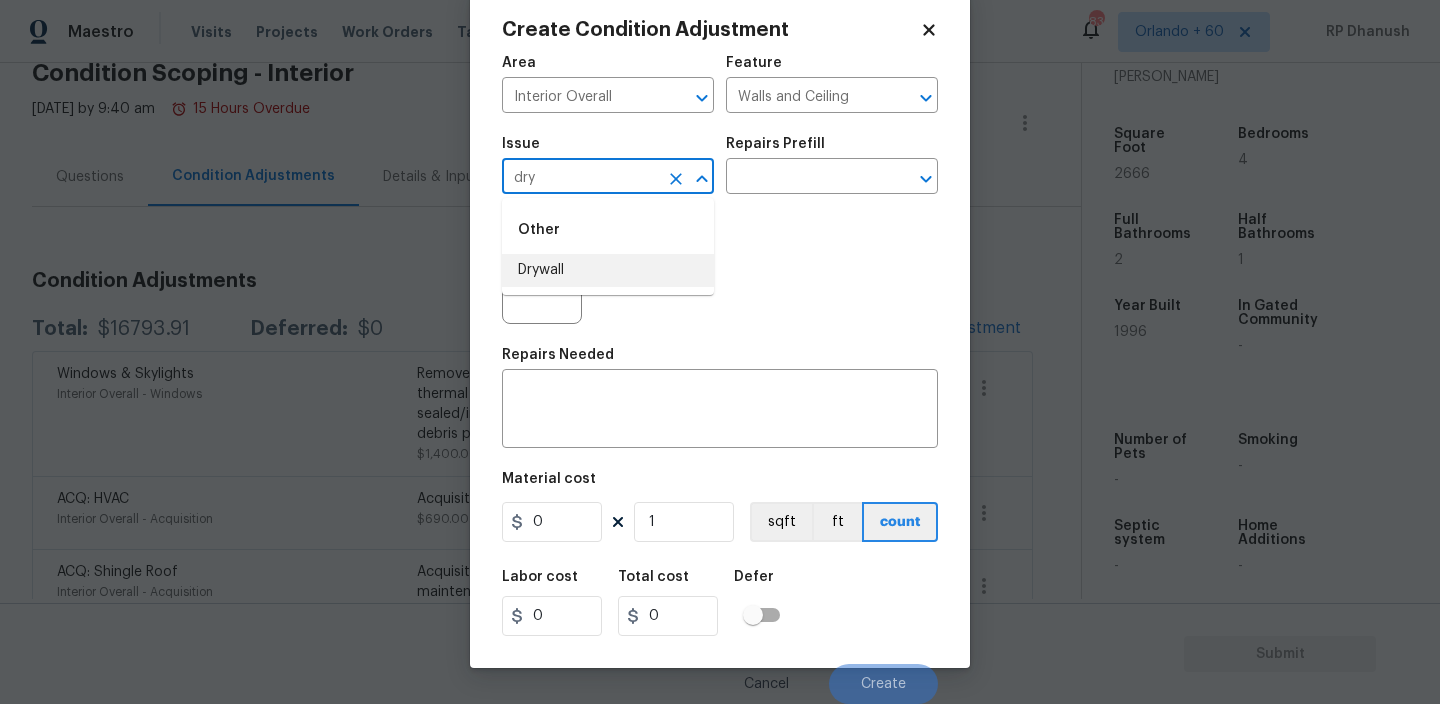 click on "Drywall" at bounding box center [608, 270] 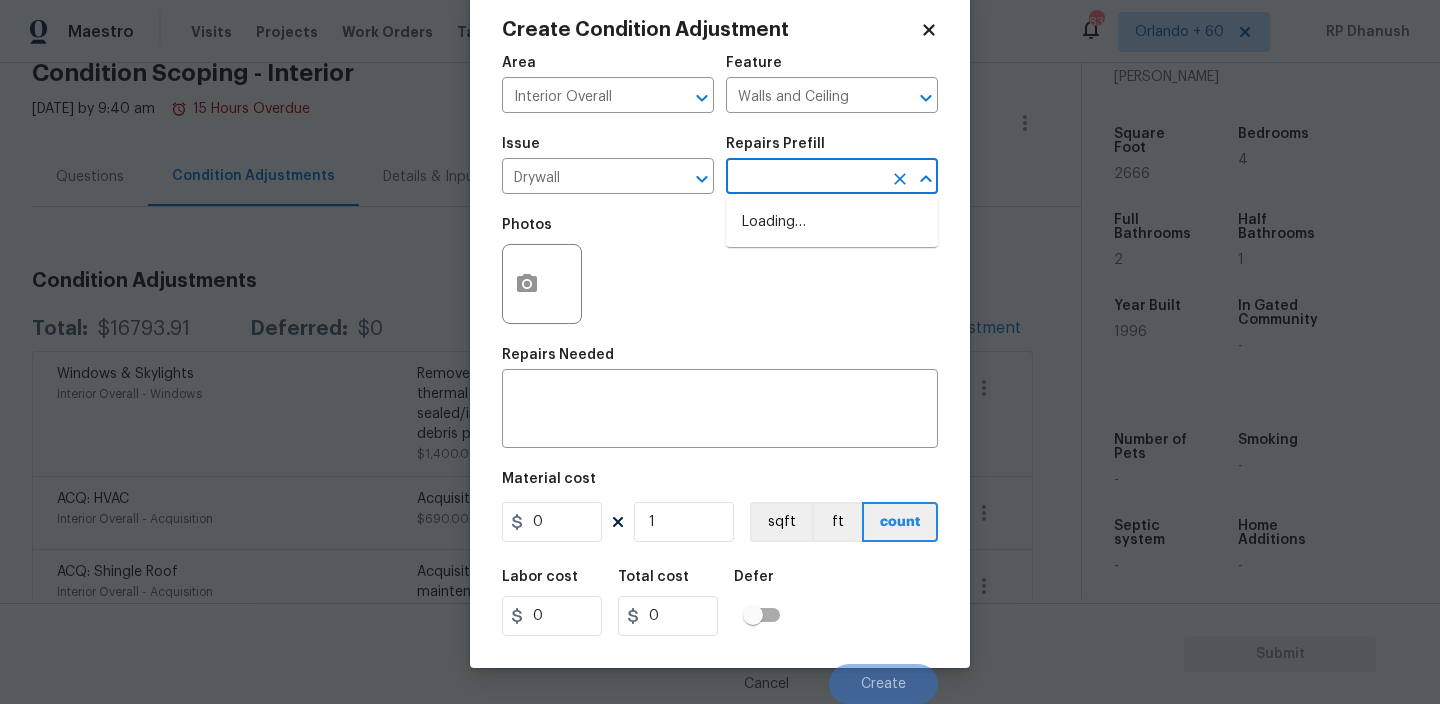 click at bounding box center [804, 178] 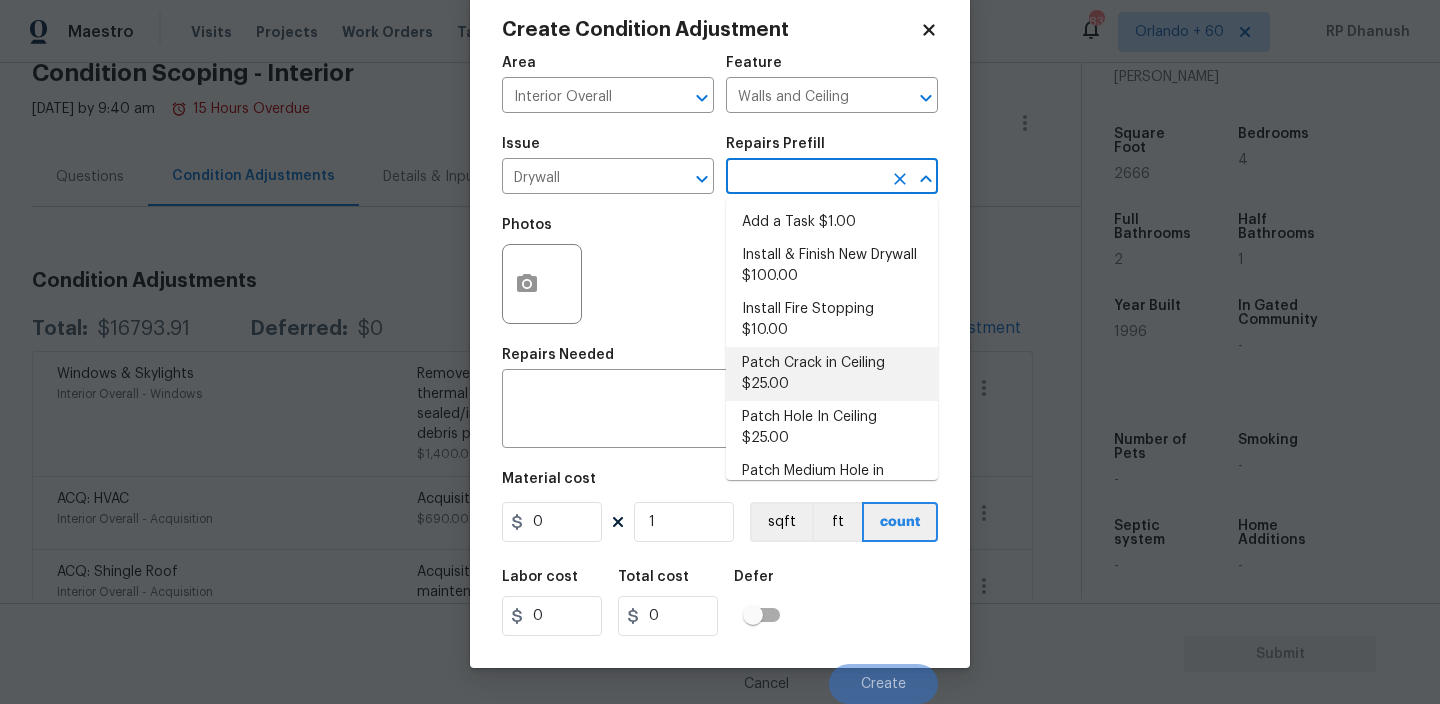 scroll, scrollTop: 124, scrollLeft: 0, axis: vertical 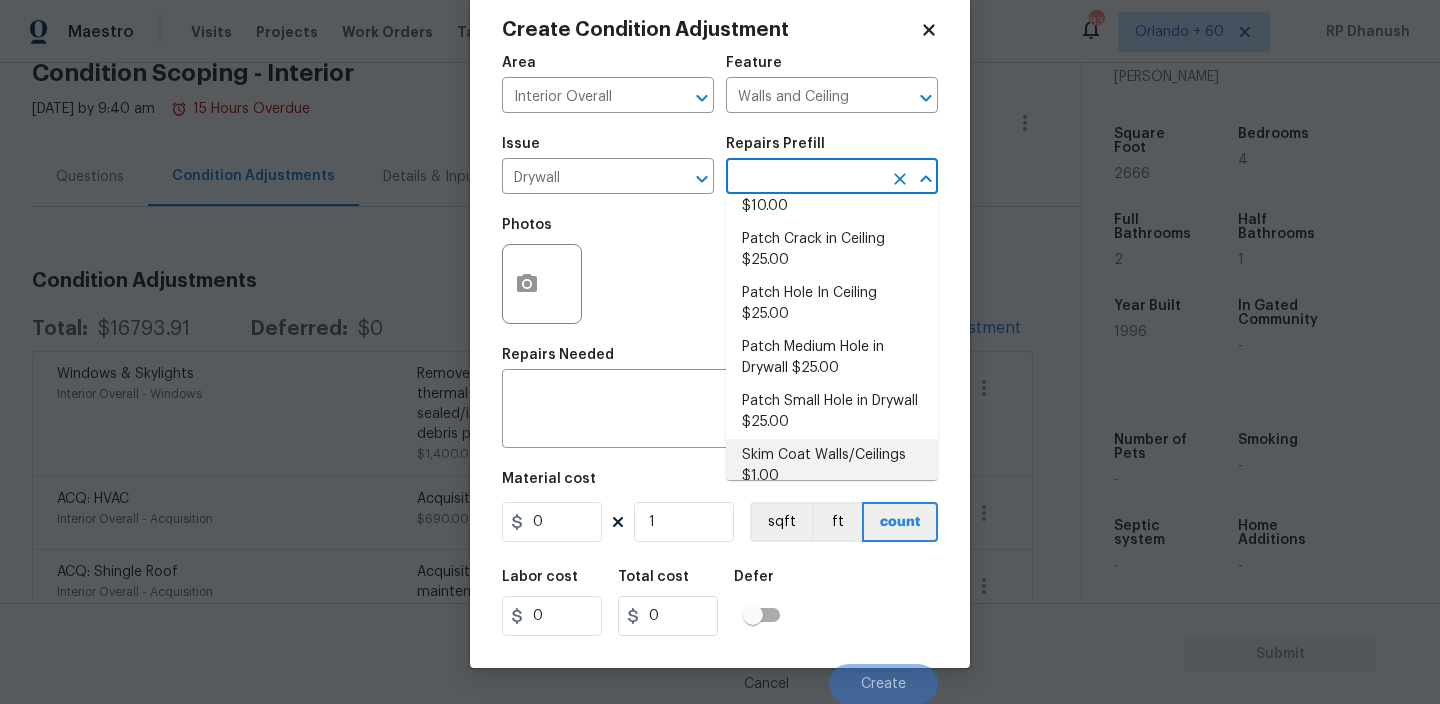 click on "Skim Coat Walls/Ceilings $1.00" at bounding box center (832, 466) 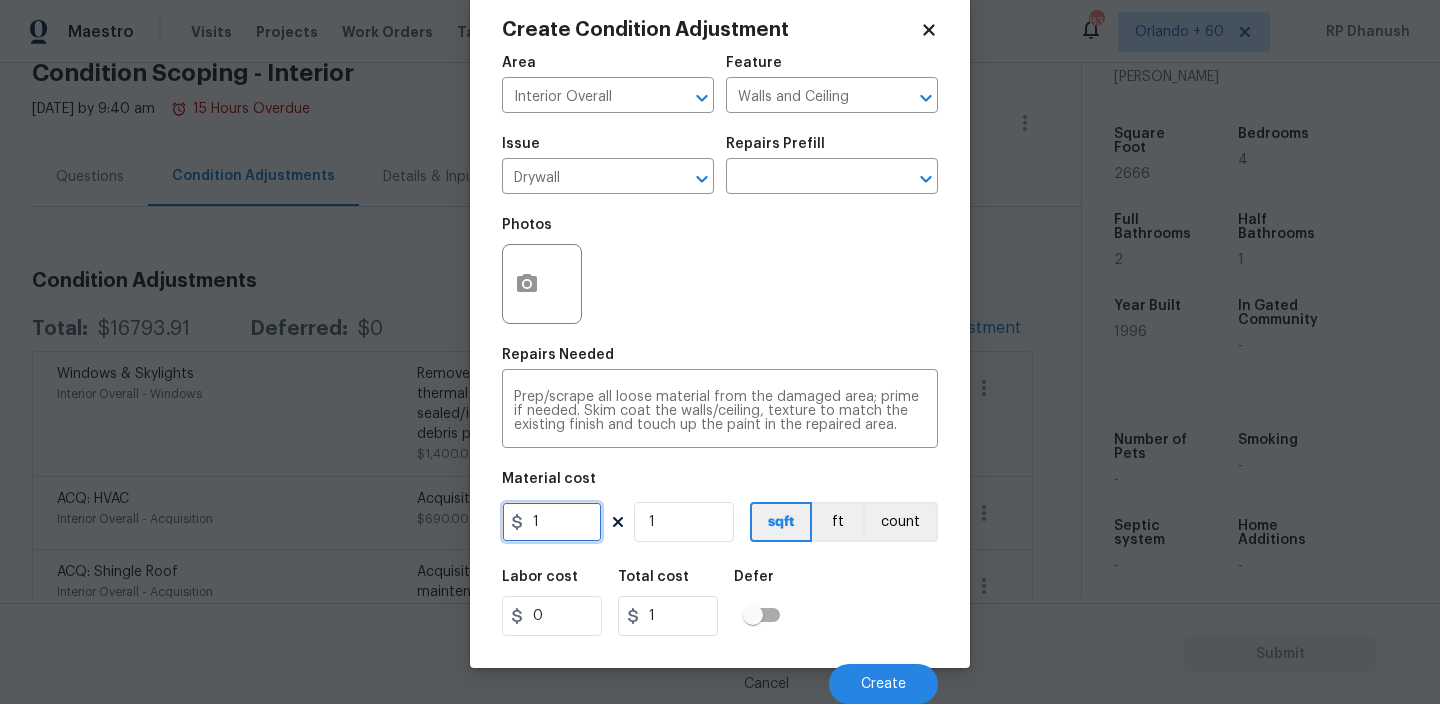 click on "1" at bounding box center (552, 522) 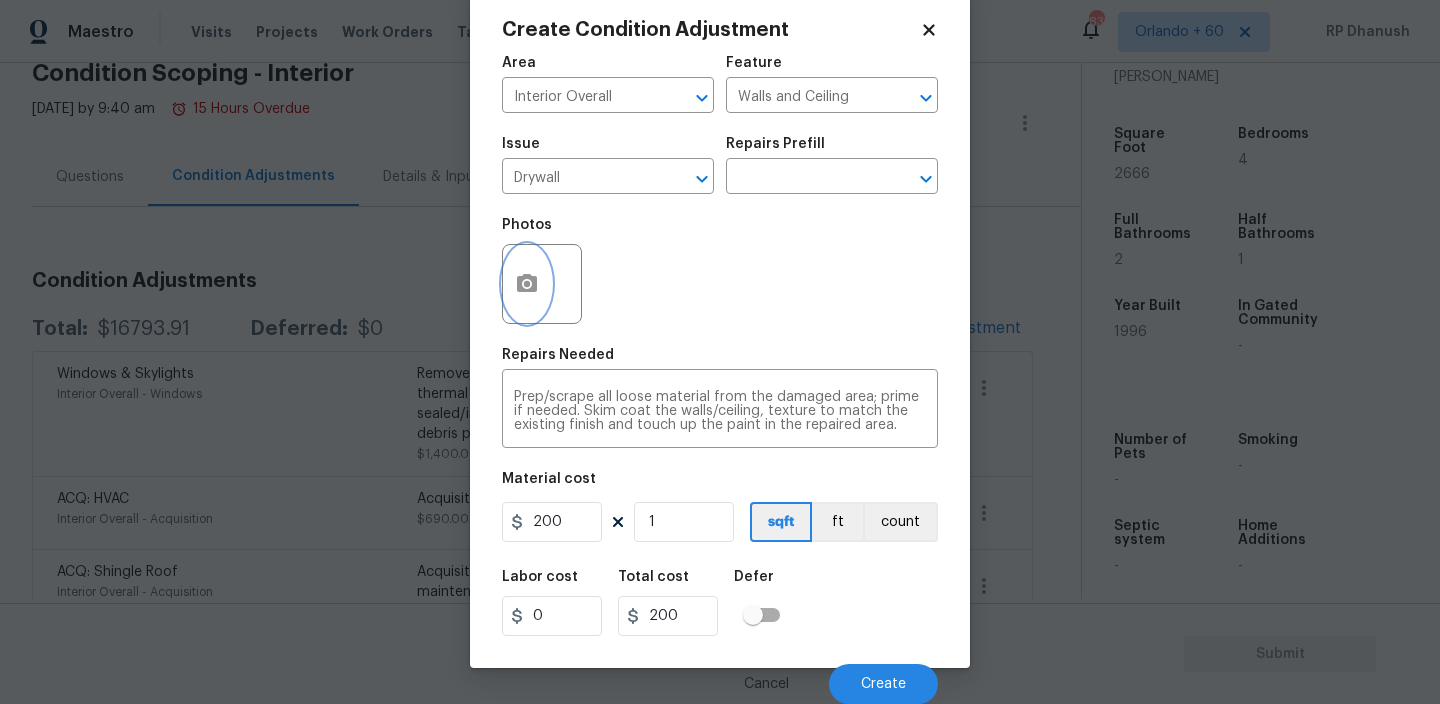 click 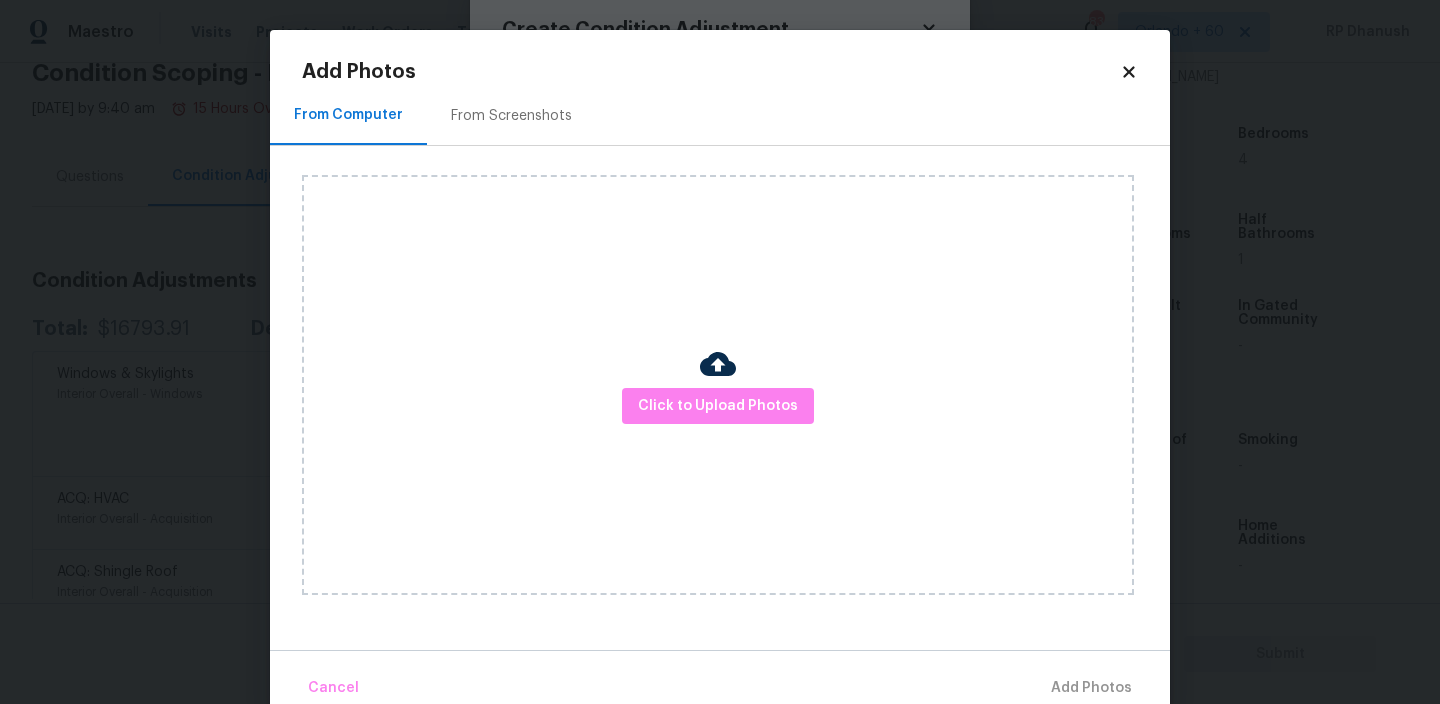 click on "Click to Upload Photos" at bounding box center (718, 385) 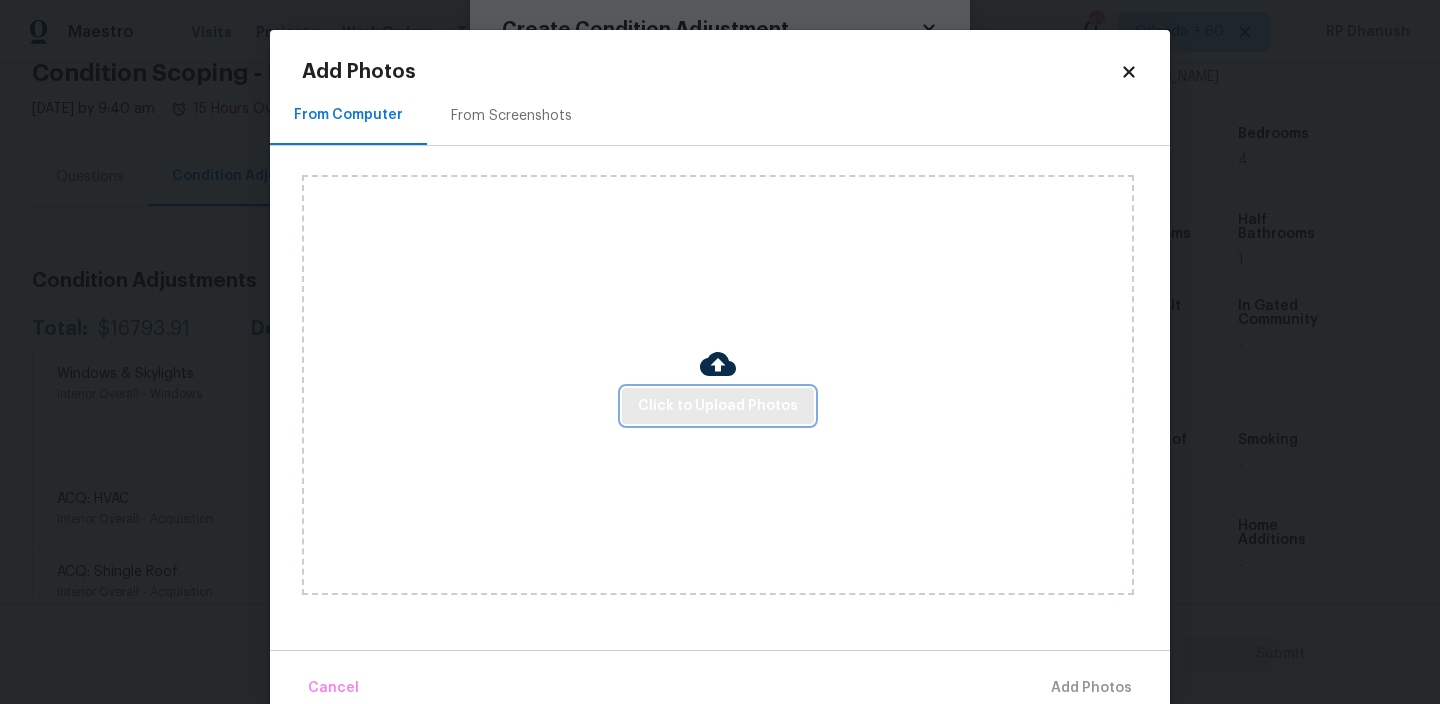 click on "Click to Upload Photos" at bounding box center [718, 406] 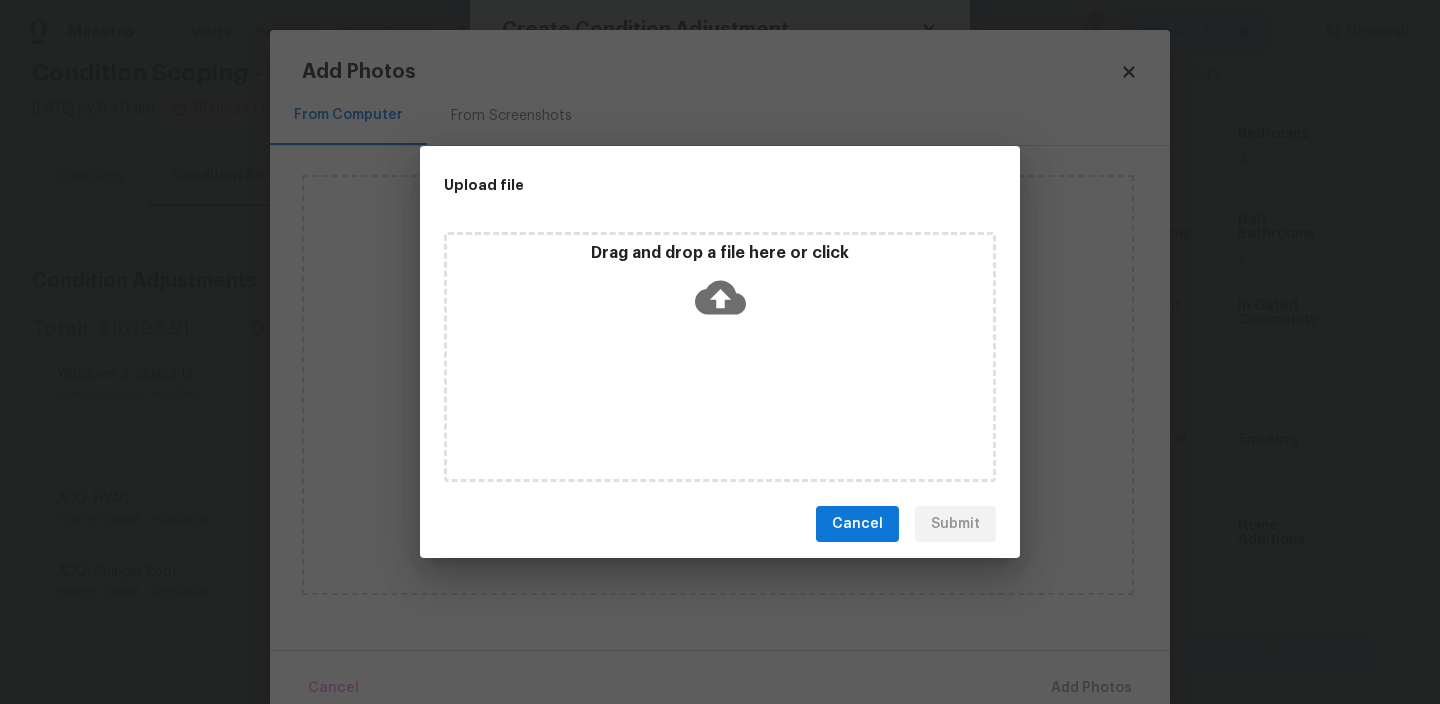 click 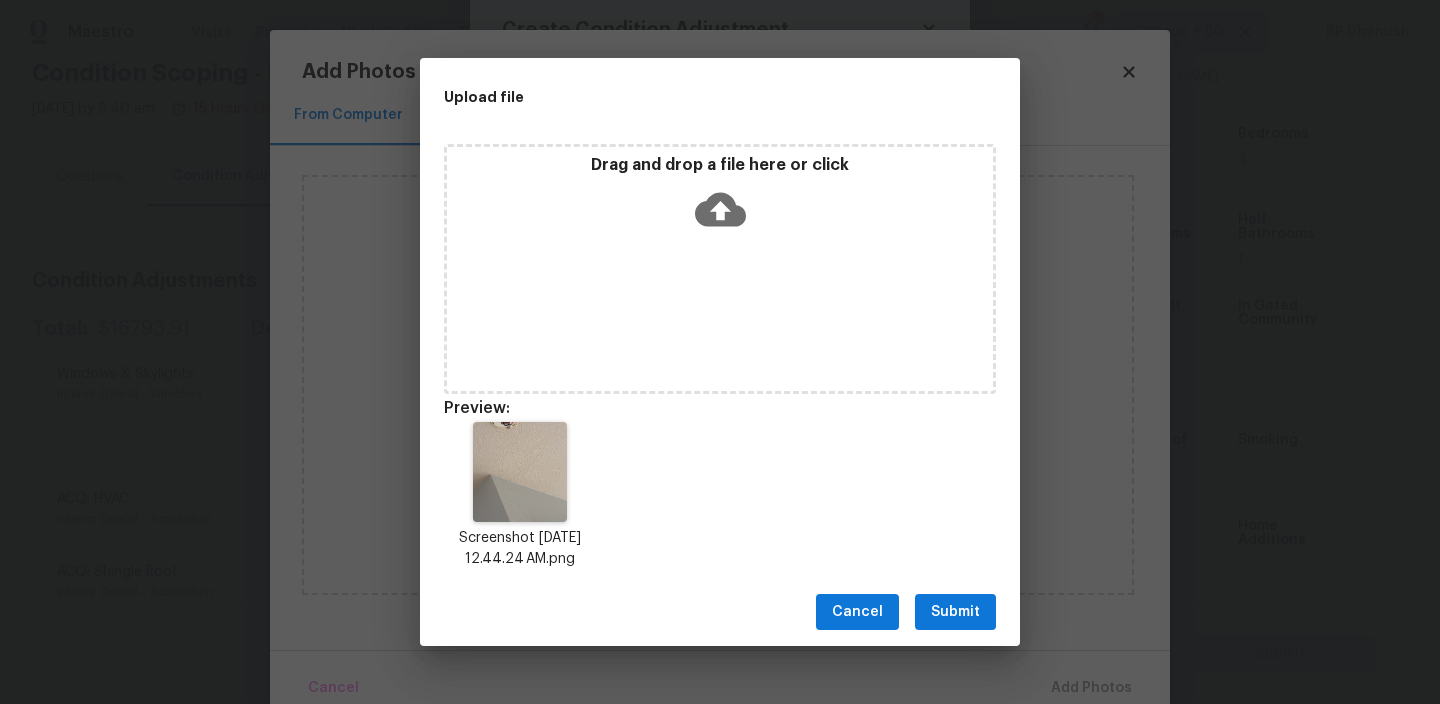 click on "Submit" at bounding box center (955, 612) 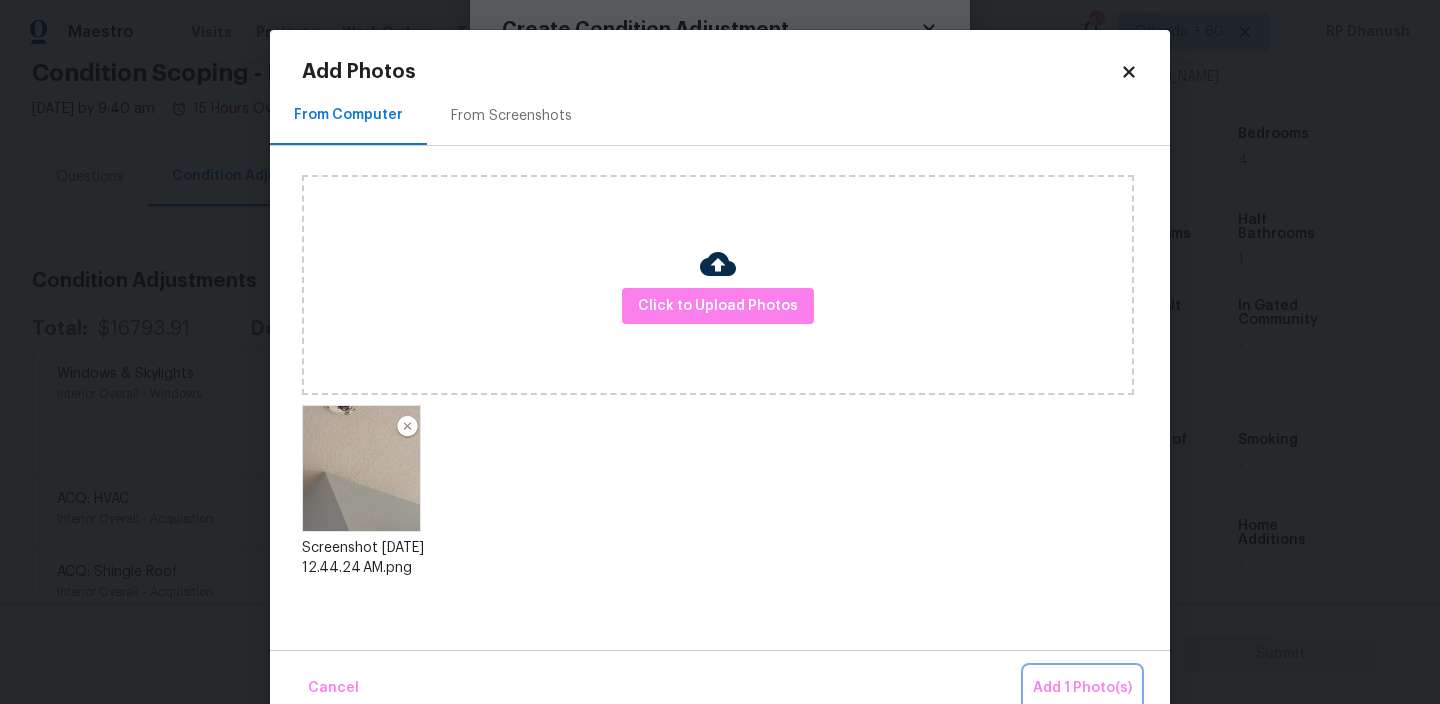 click on "Add 1 Photo(s)" at bounding box center [1082, 688] 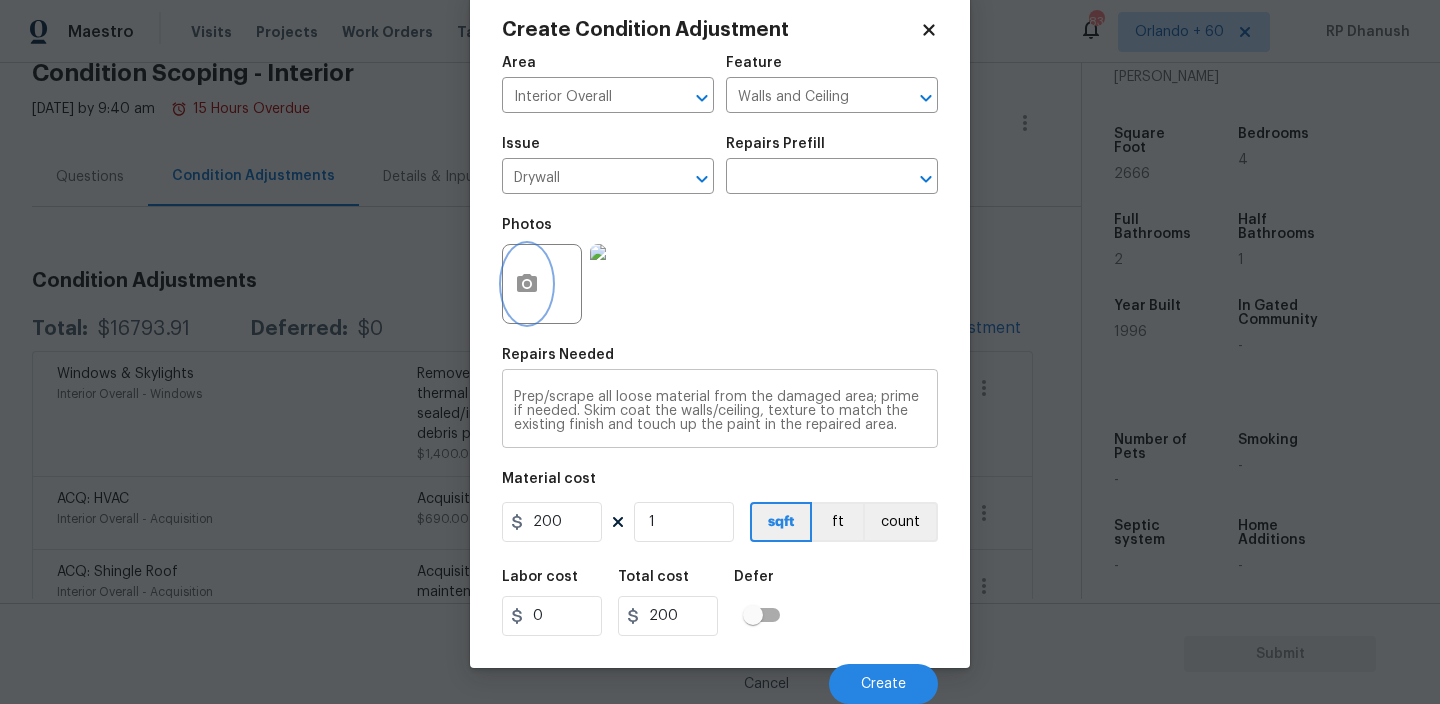scroll, scrollTop: 14, scrollLeft: 0, axis: vertical 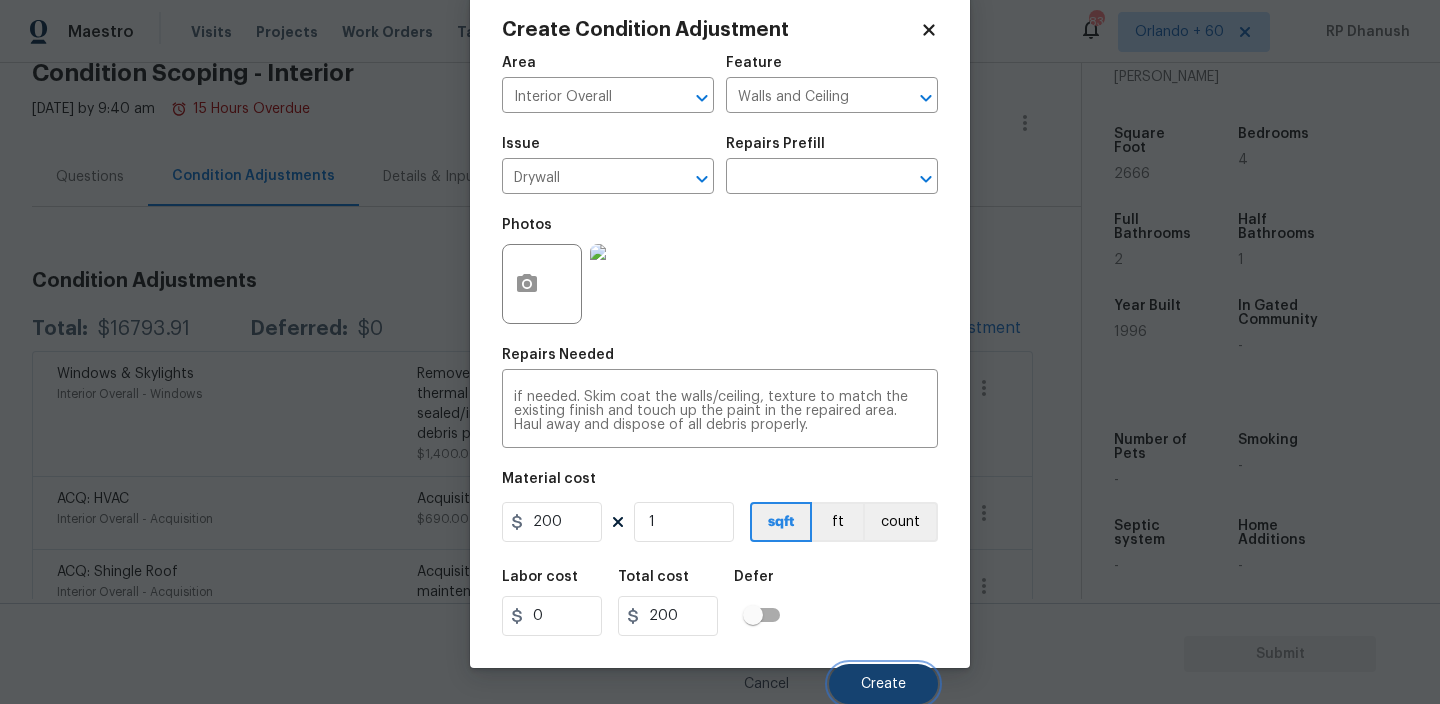 click on "Create" at bounding box center [883, 684] 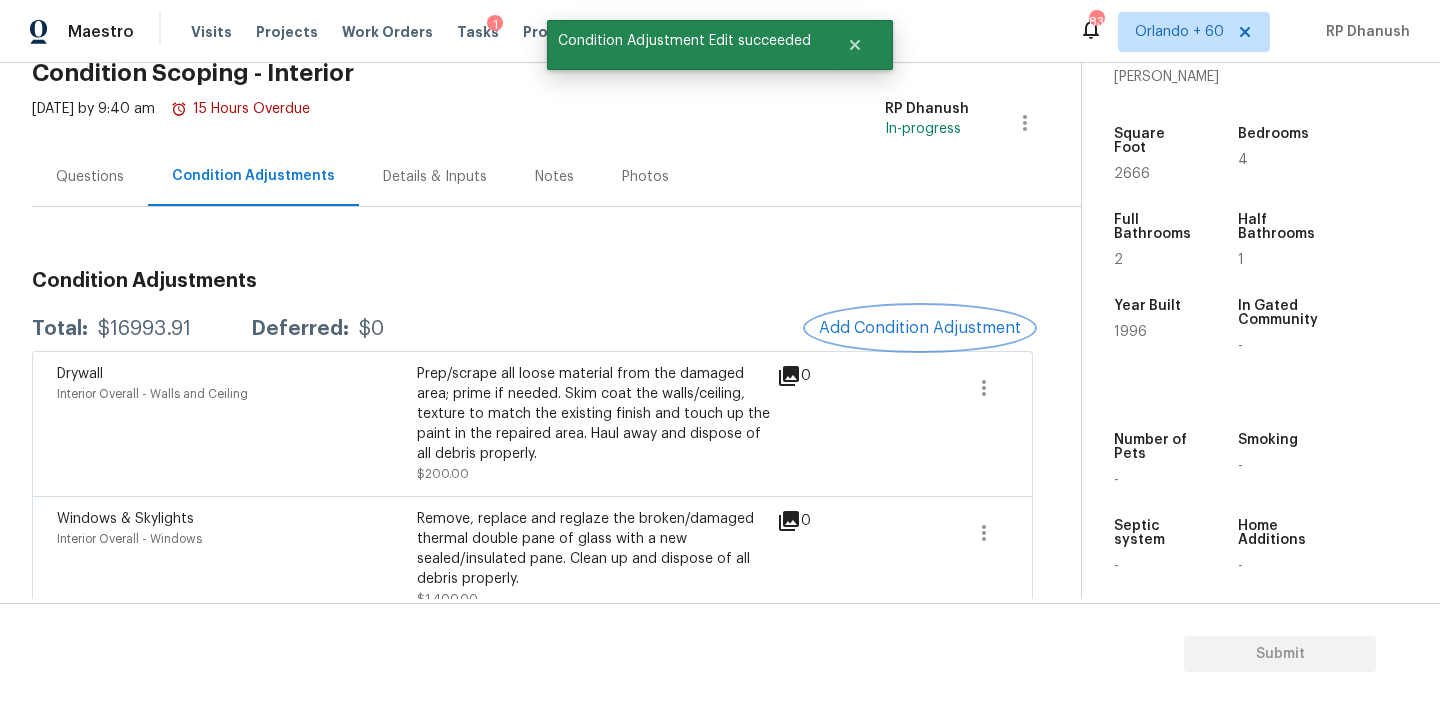 scroll, scrollTop: 0, scrollLeft: 0, axis: both 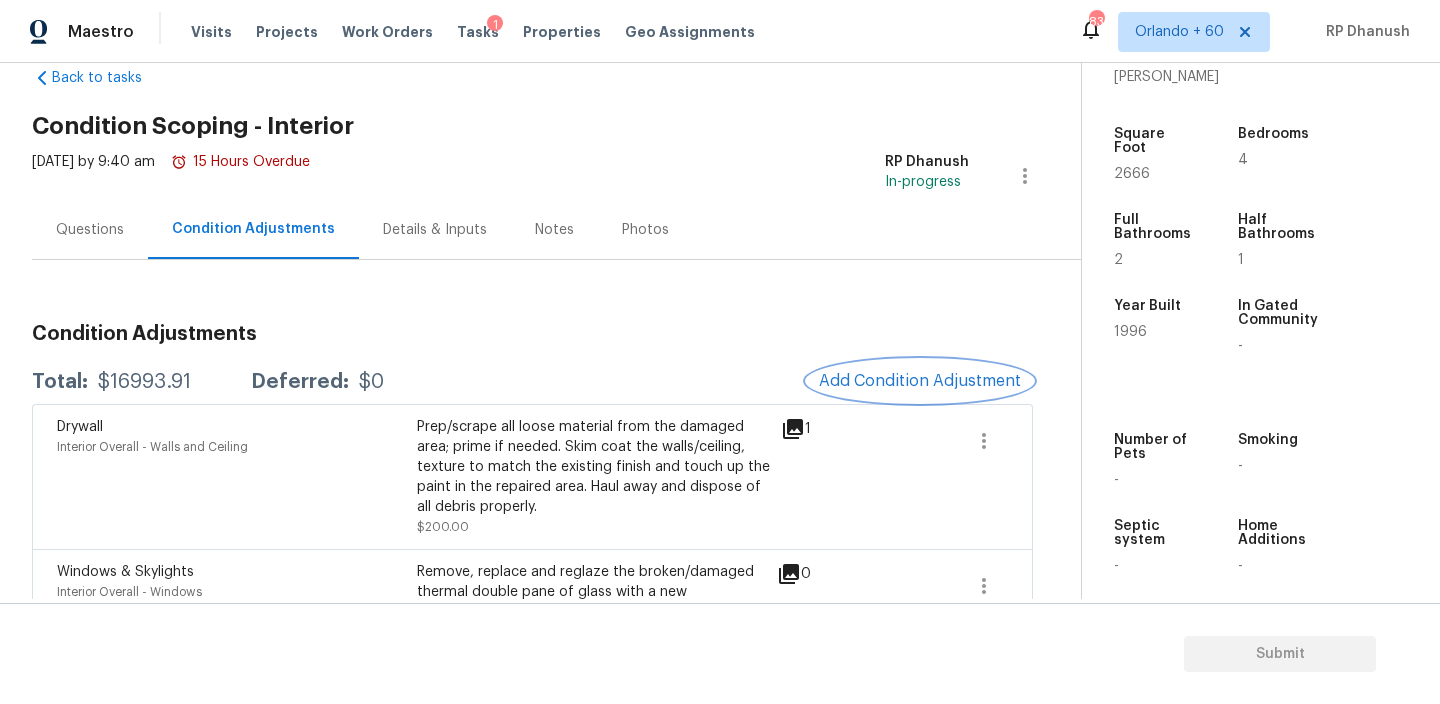 click on "Add Condition Adjustment" at bounding box center [920, 381] 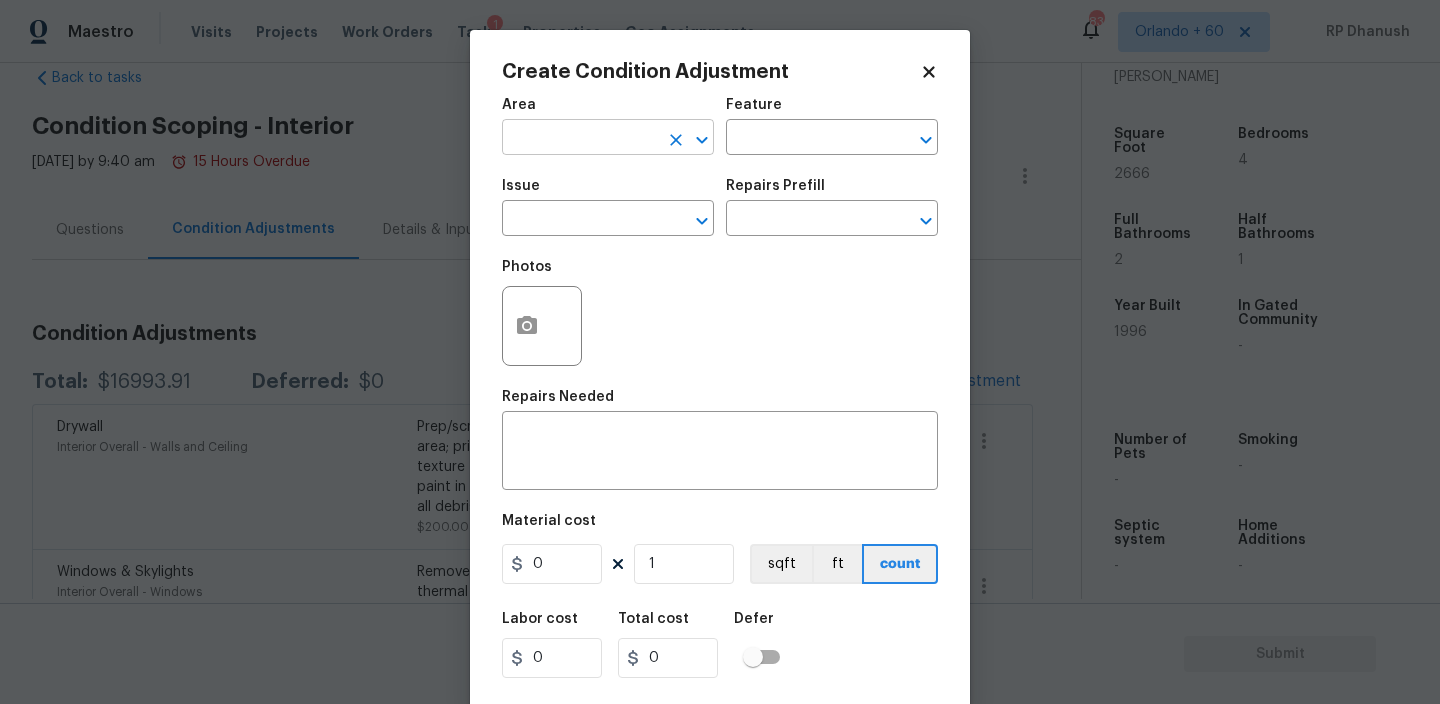click at bounding box center (580, 139) 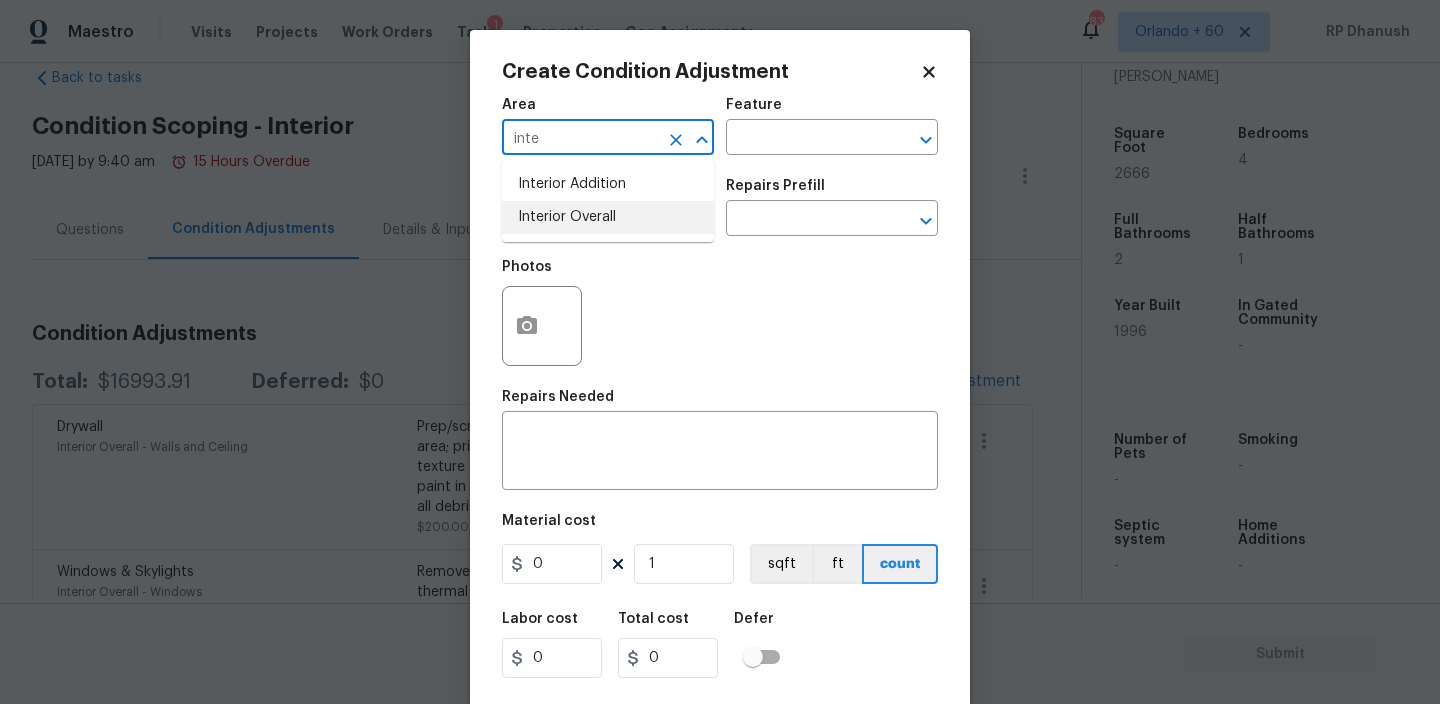 click on "Interior Overall" at bounding box center (608, 217) 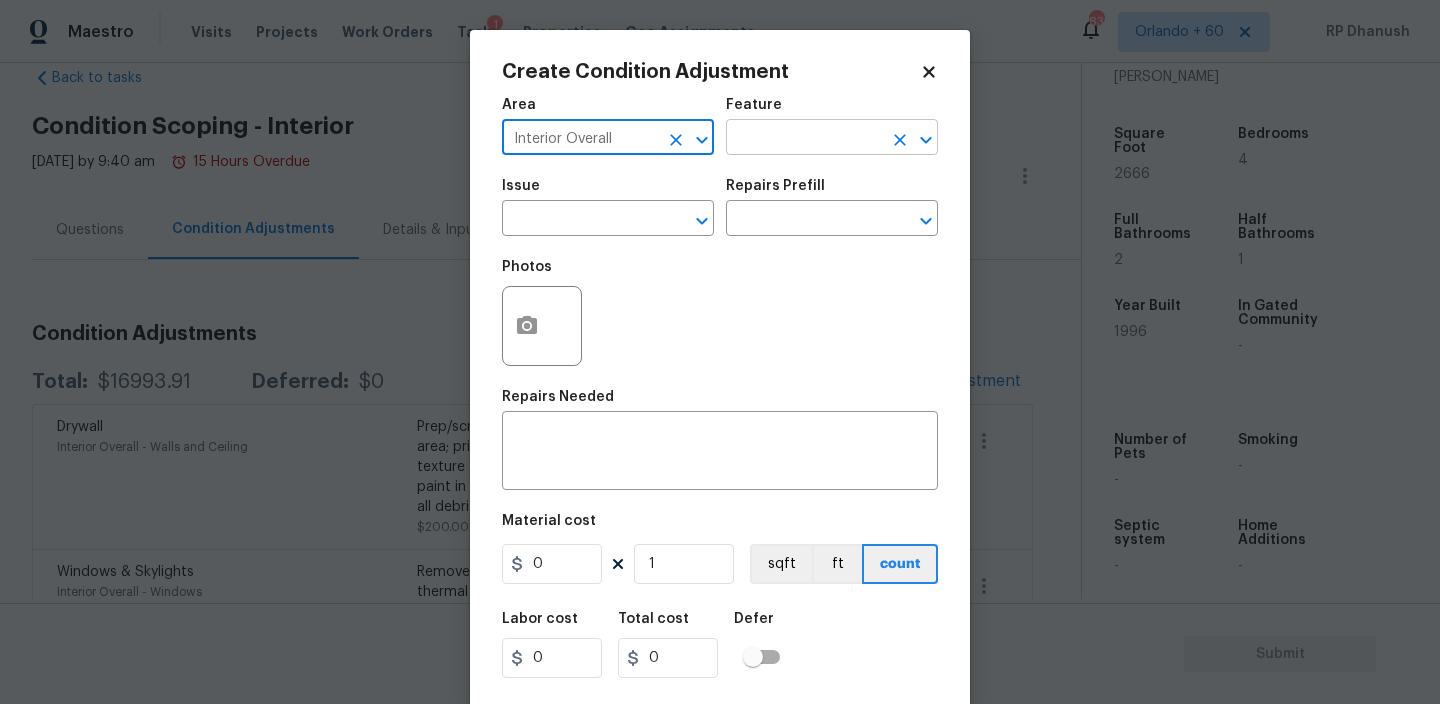 click at bounding box center (804, 139) 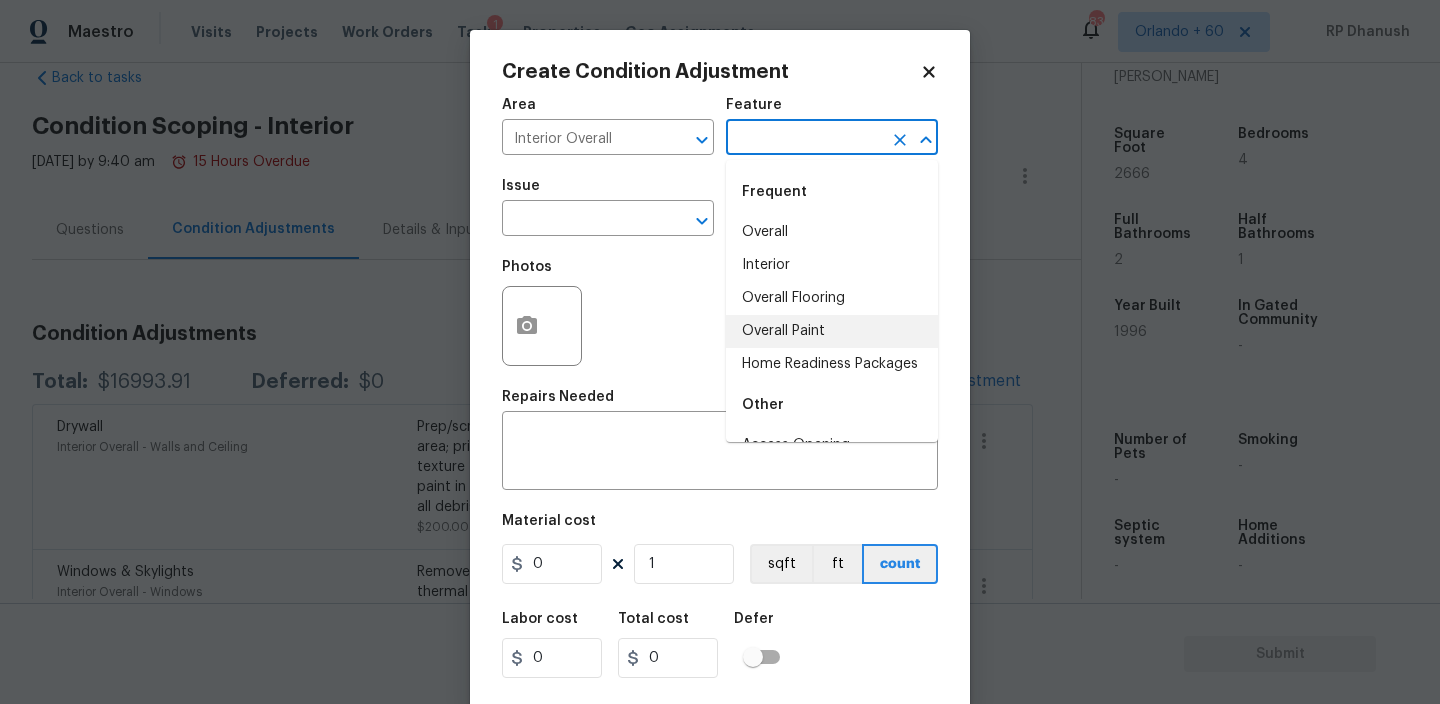 click on "Home Readiness Packages" at bounding box center (832, 364) 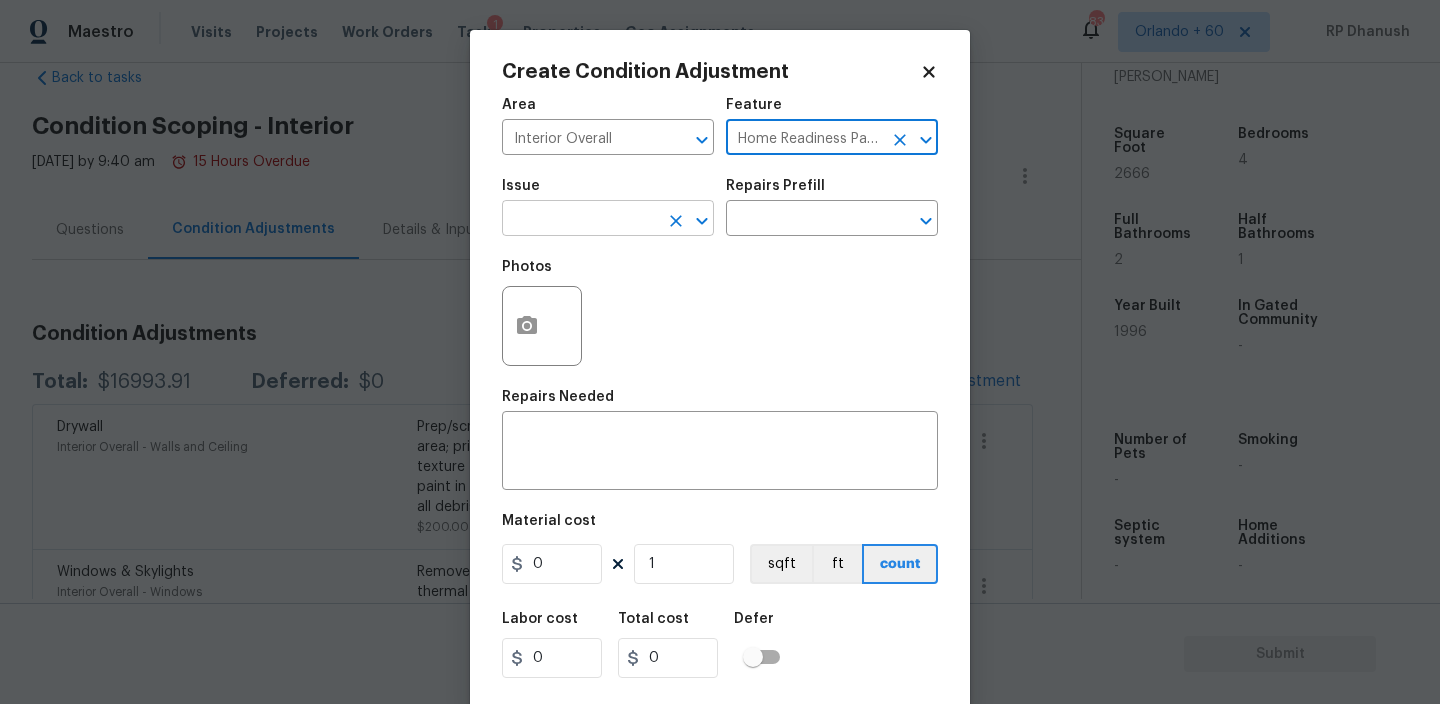 click at bounding box center [580, 220] 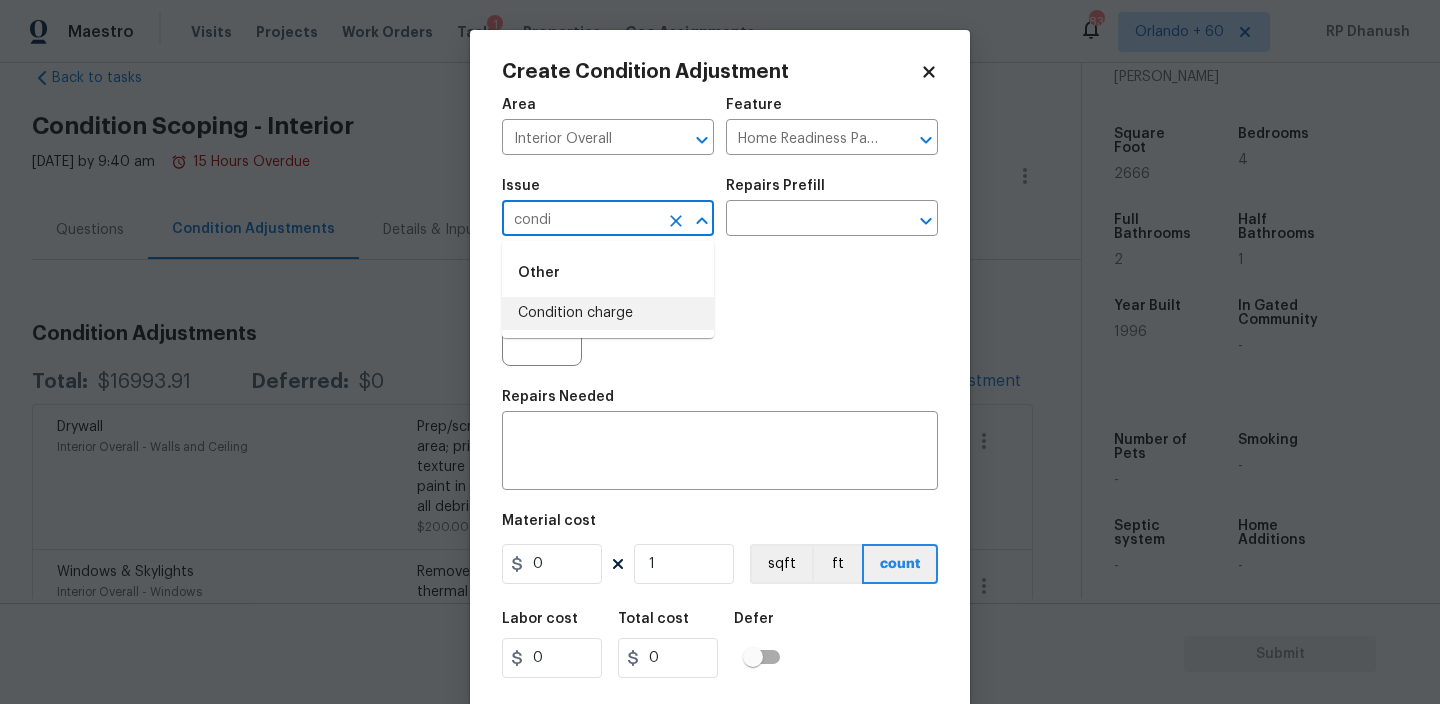 click on "Condition charge" at bounding box center [608, 313] 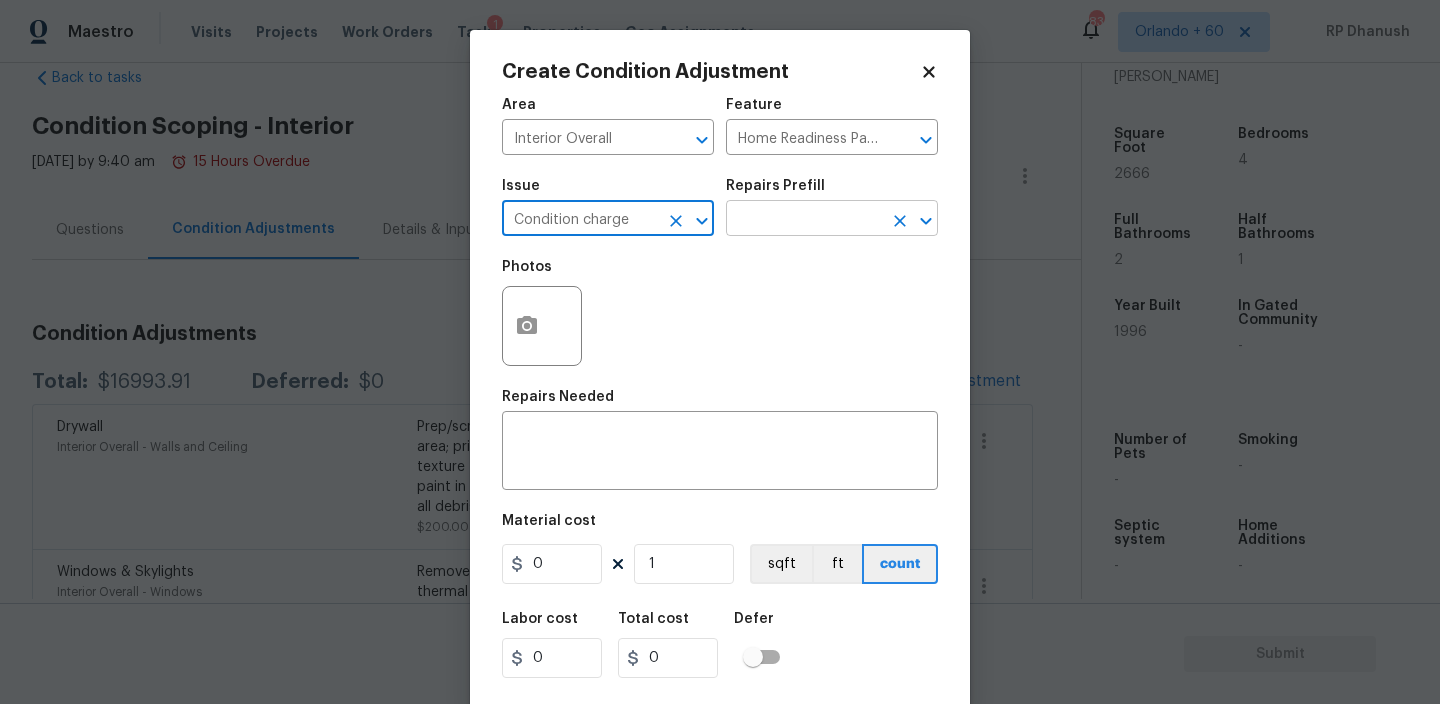 click at bounding box center [804, 220] 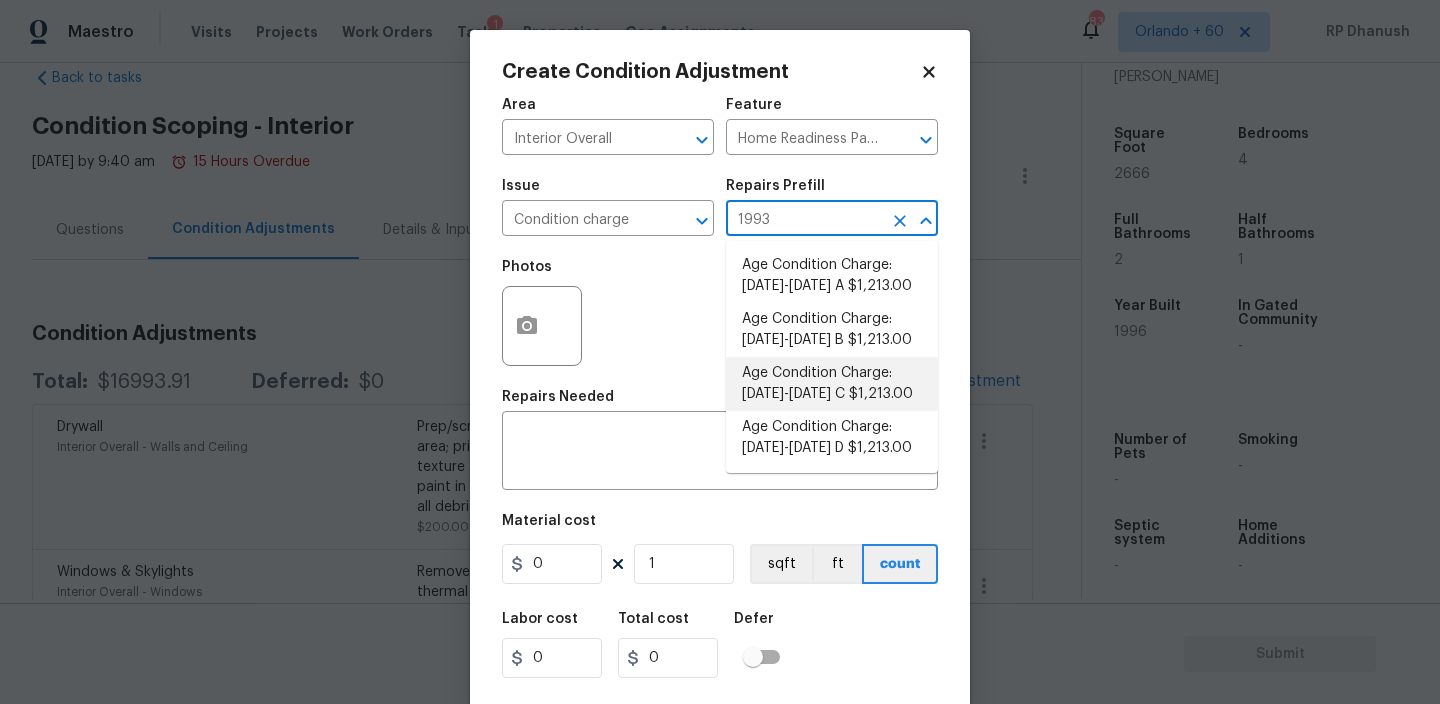 click on "Age Condition Charge: [DATE]-[DATE] C	 $1,213.00" at bounding box center [832, 384] 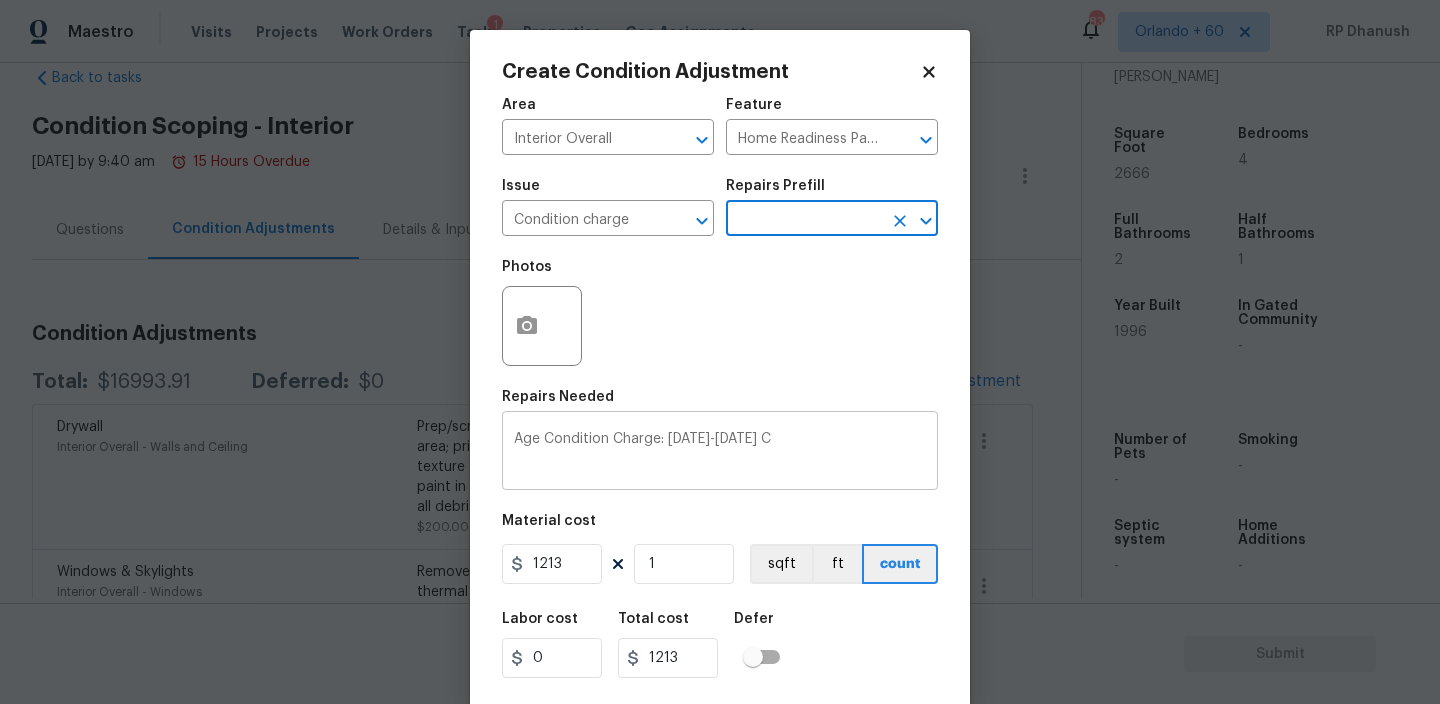 scroll, scrollTop: 43, scrollLeft: 0, axis: vertical 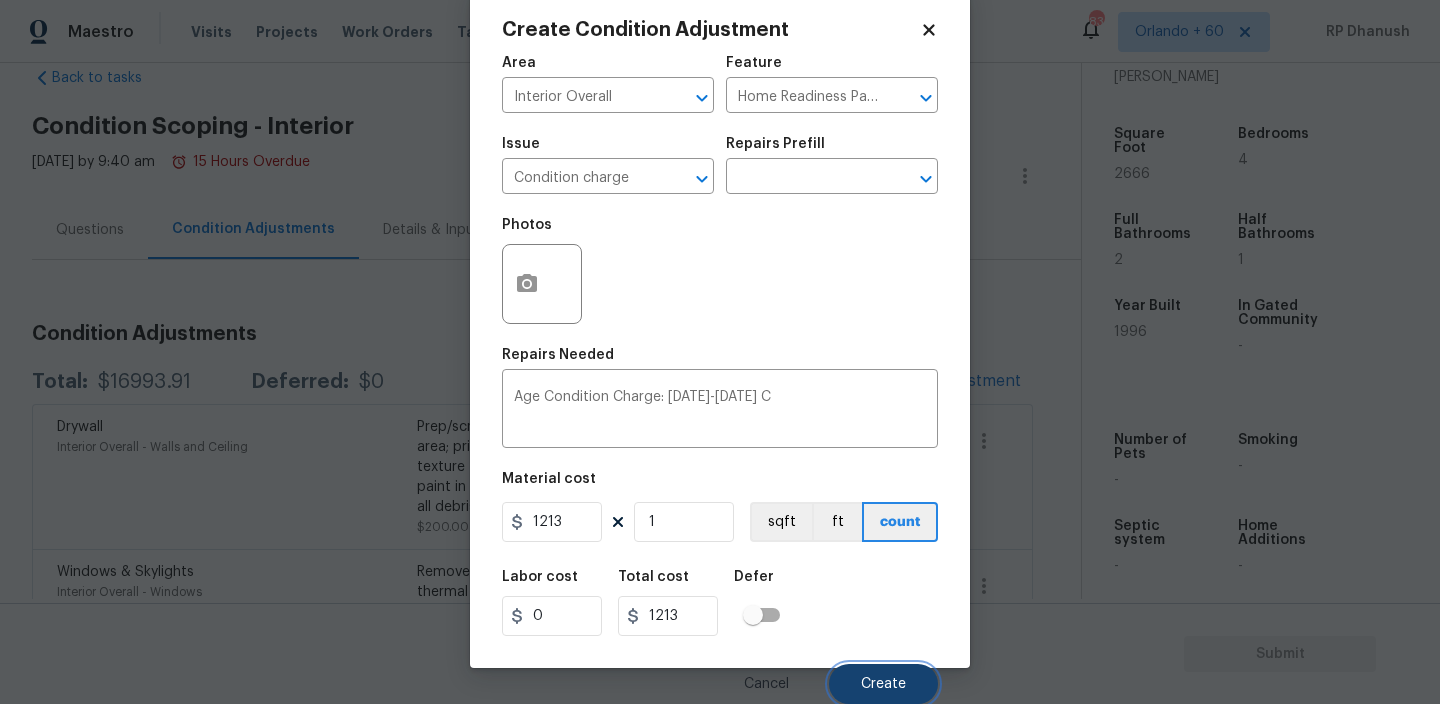 click on "Create" at bounding box center [883, 684] 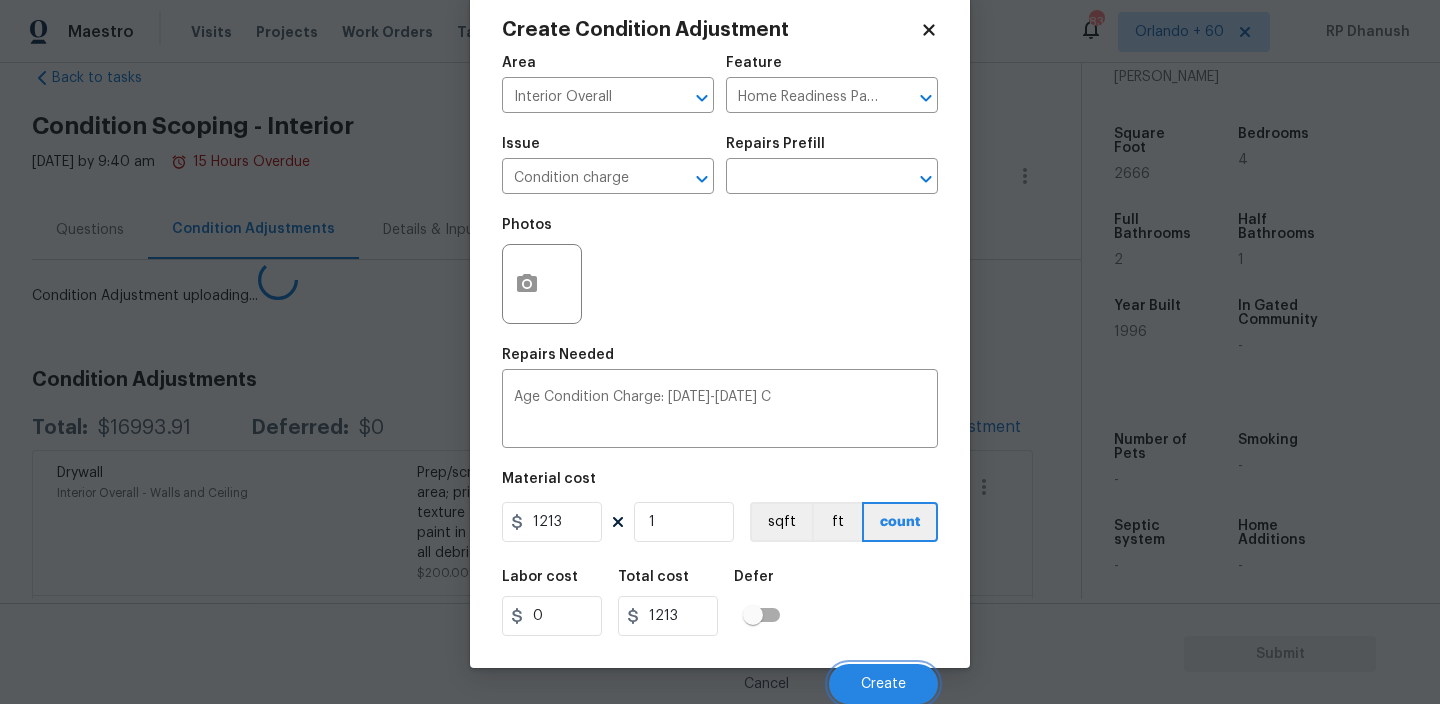 scroll, scrollTop: 36, scrollLeft: 0, axis: vertical 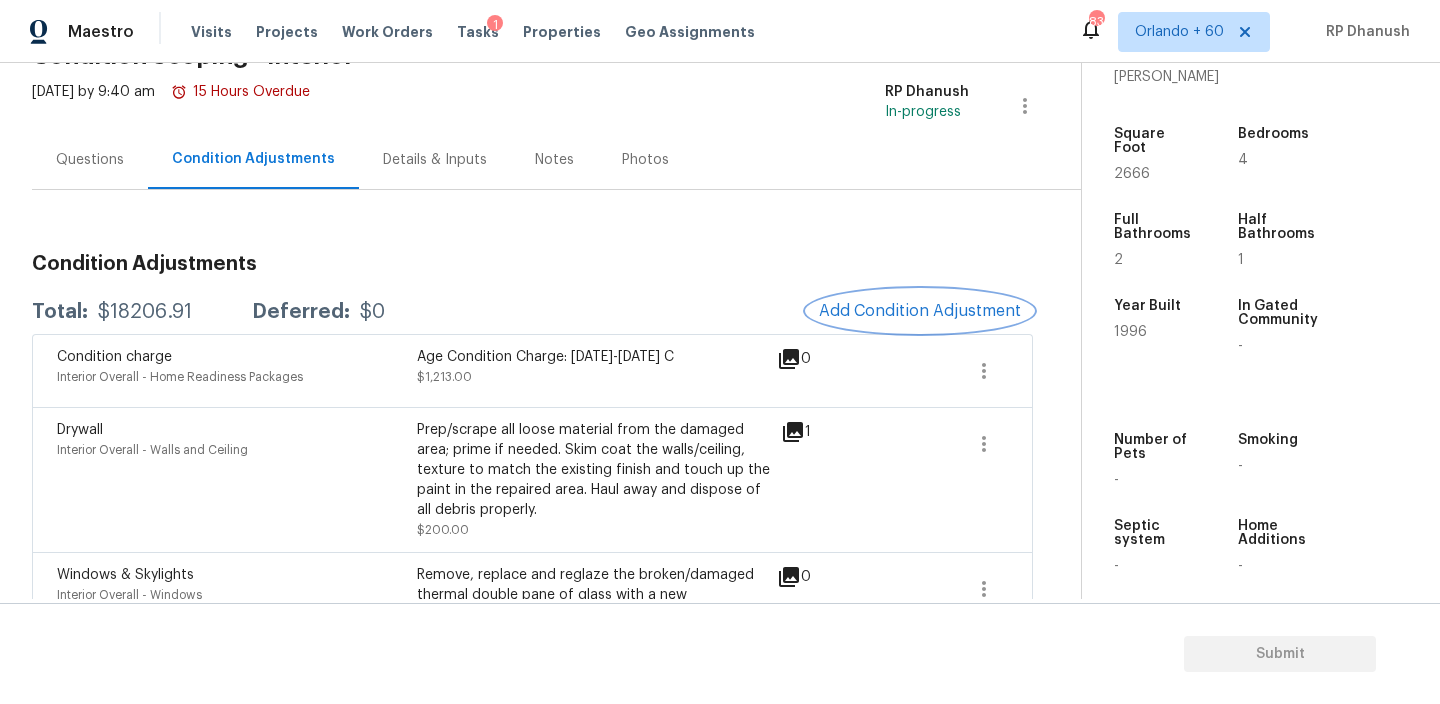 click on "Add Condition Adjustment" at bounding box center [920, 311] 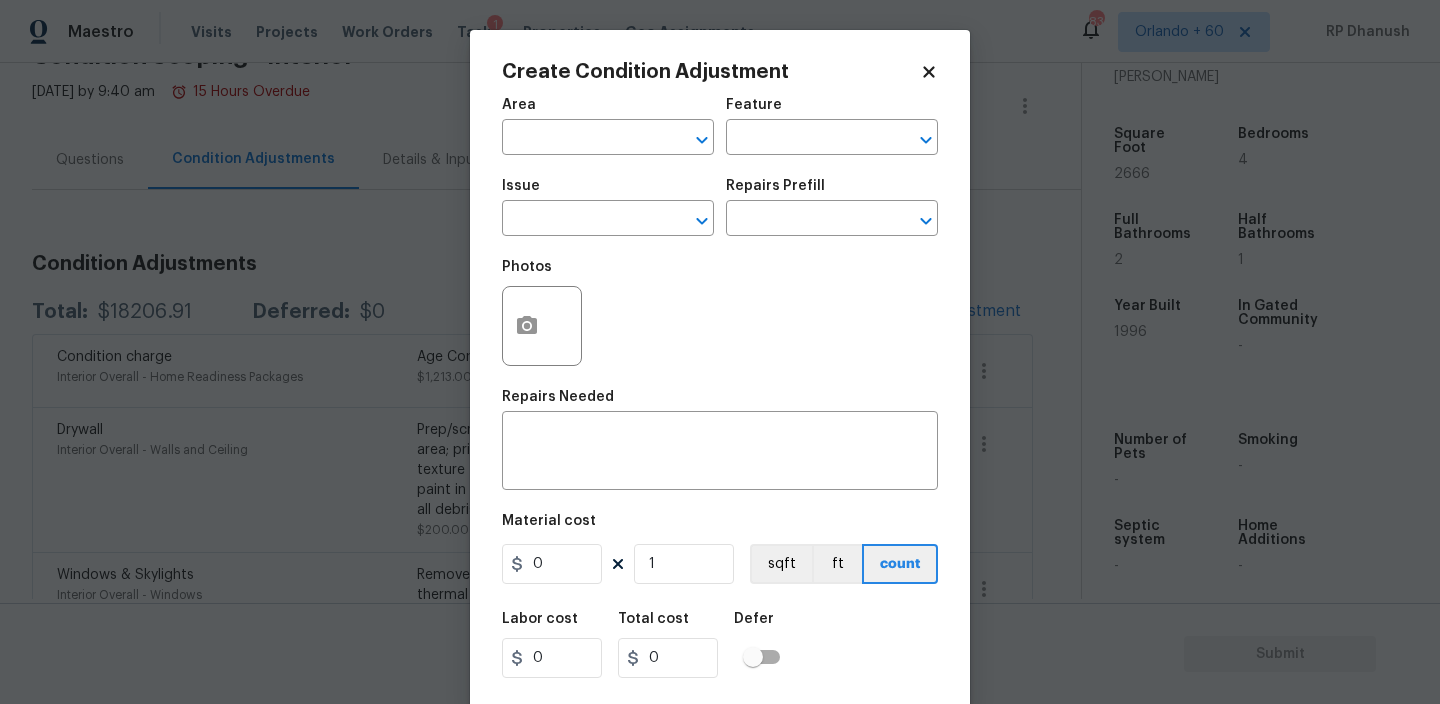 click at bounding box center [542, 326] 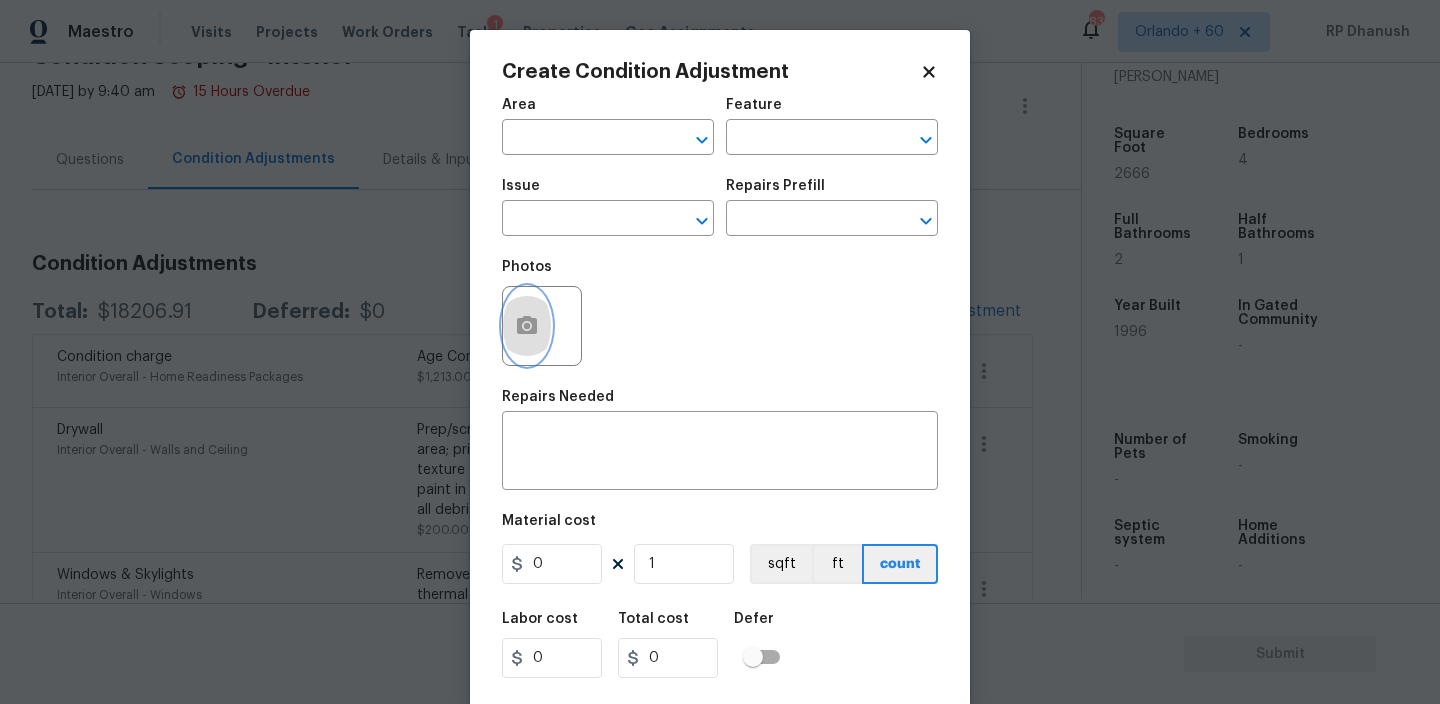 click 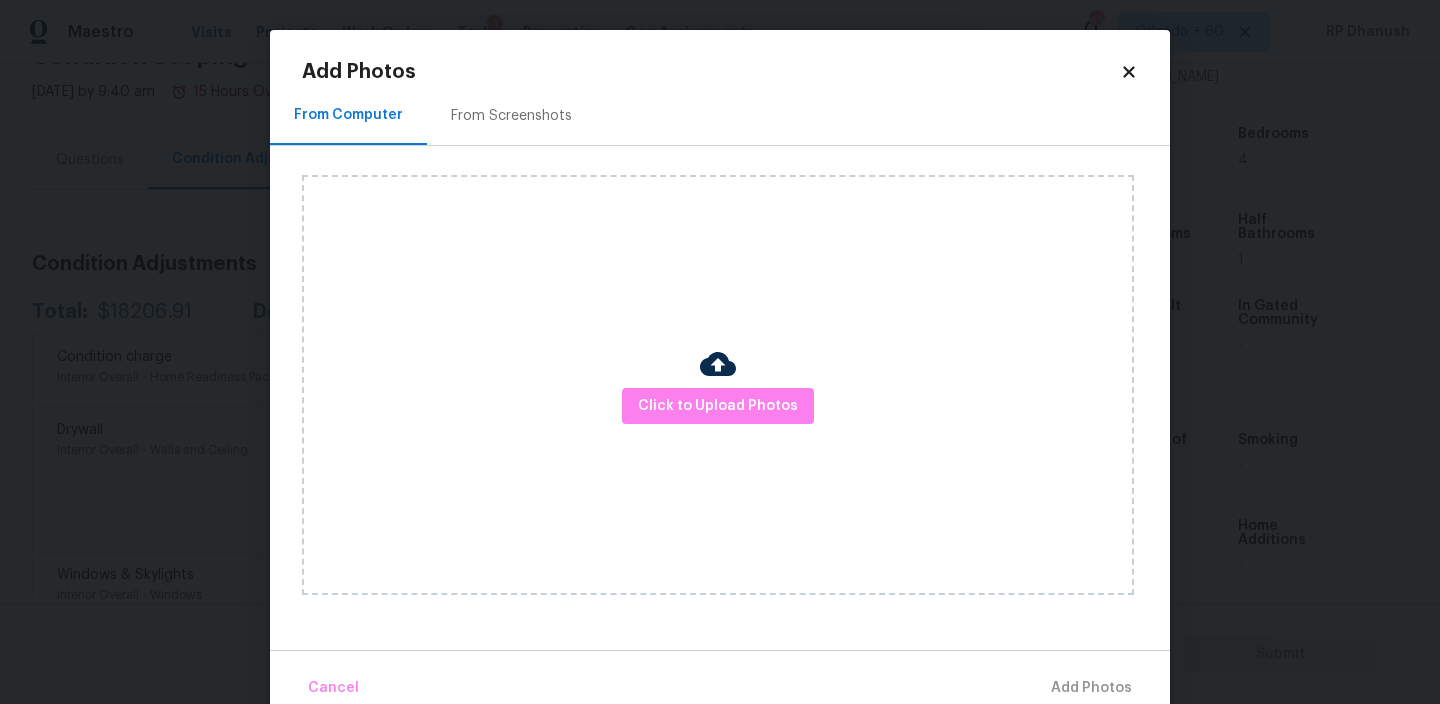 click on "Click to Upload Photos" at bounding box center (718, 385) 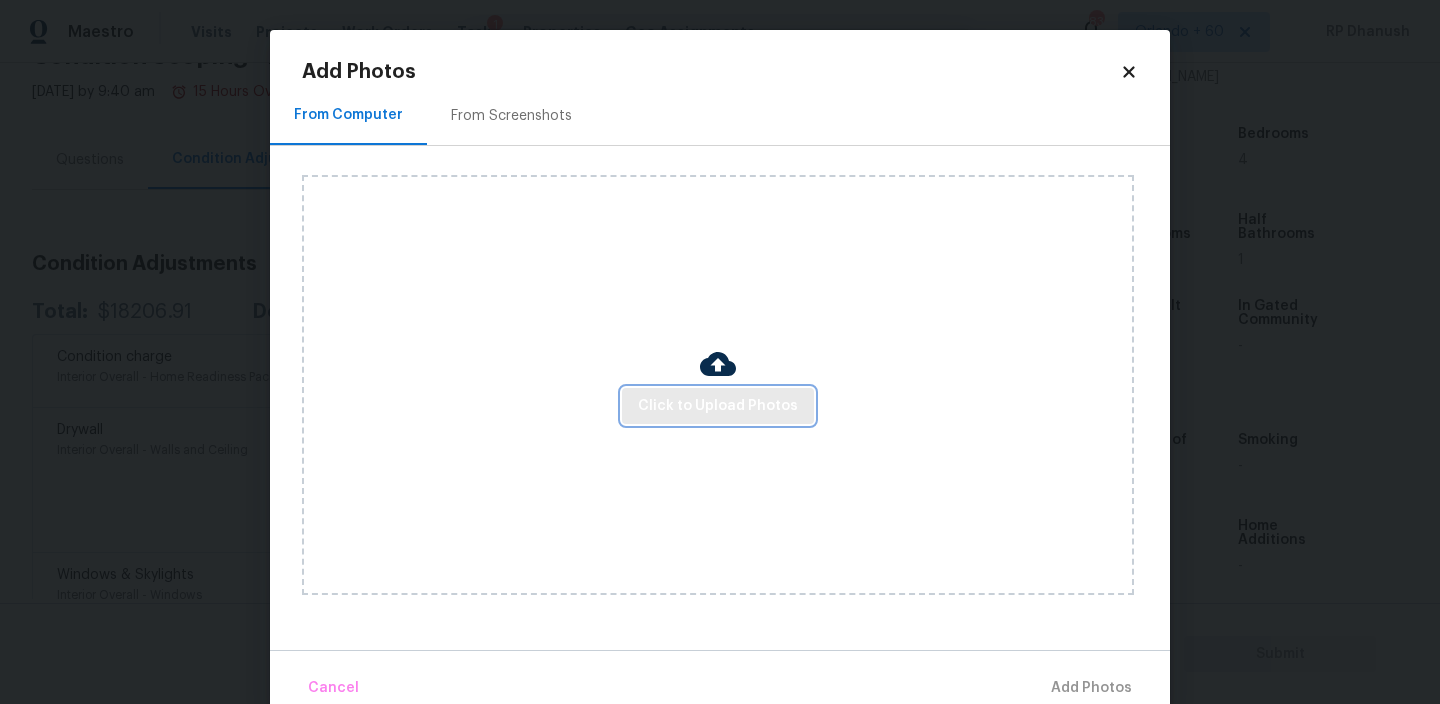 click on "Click to Upload Photos" at bounding box center (718, 406) 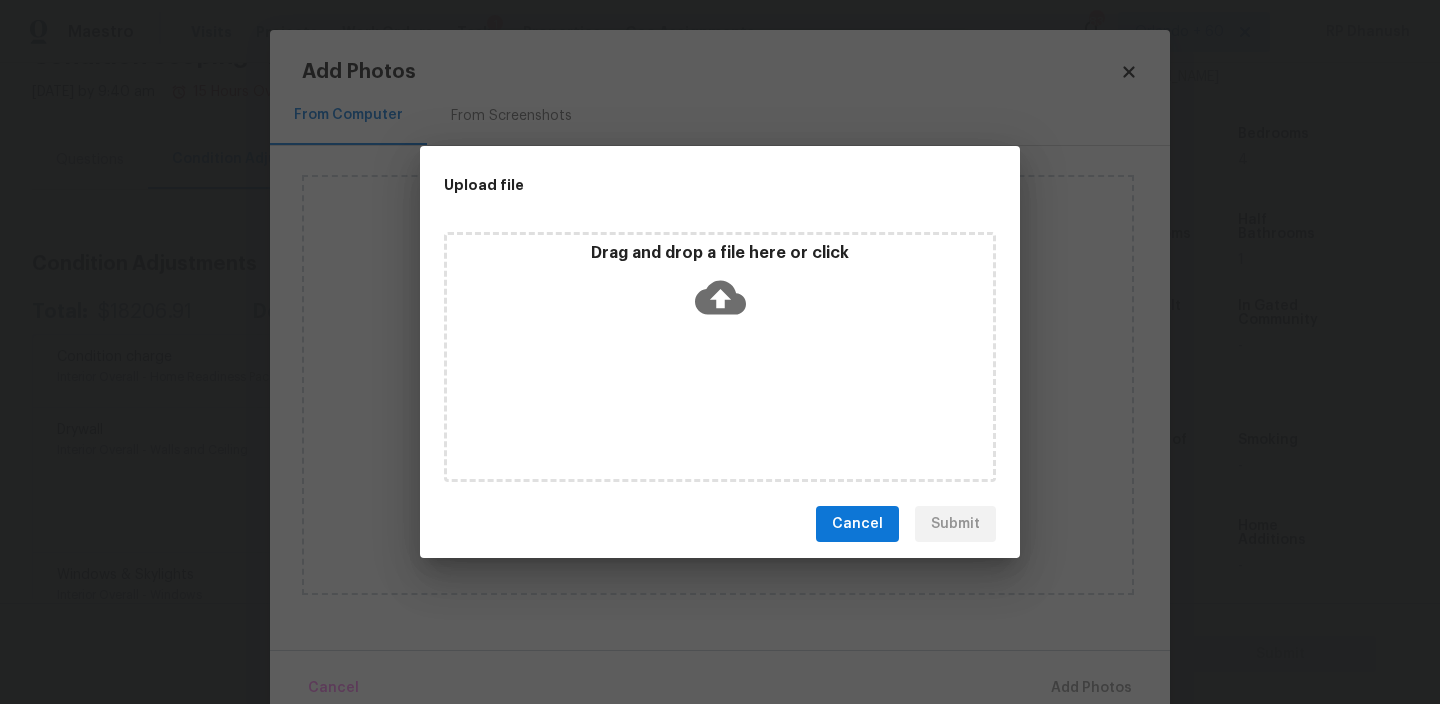 click on "Drag and drop a file here or click" at bounding box center [720, 357] 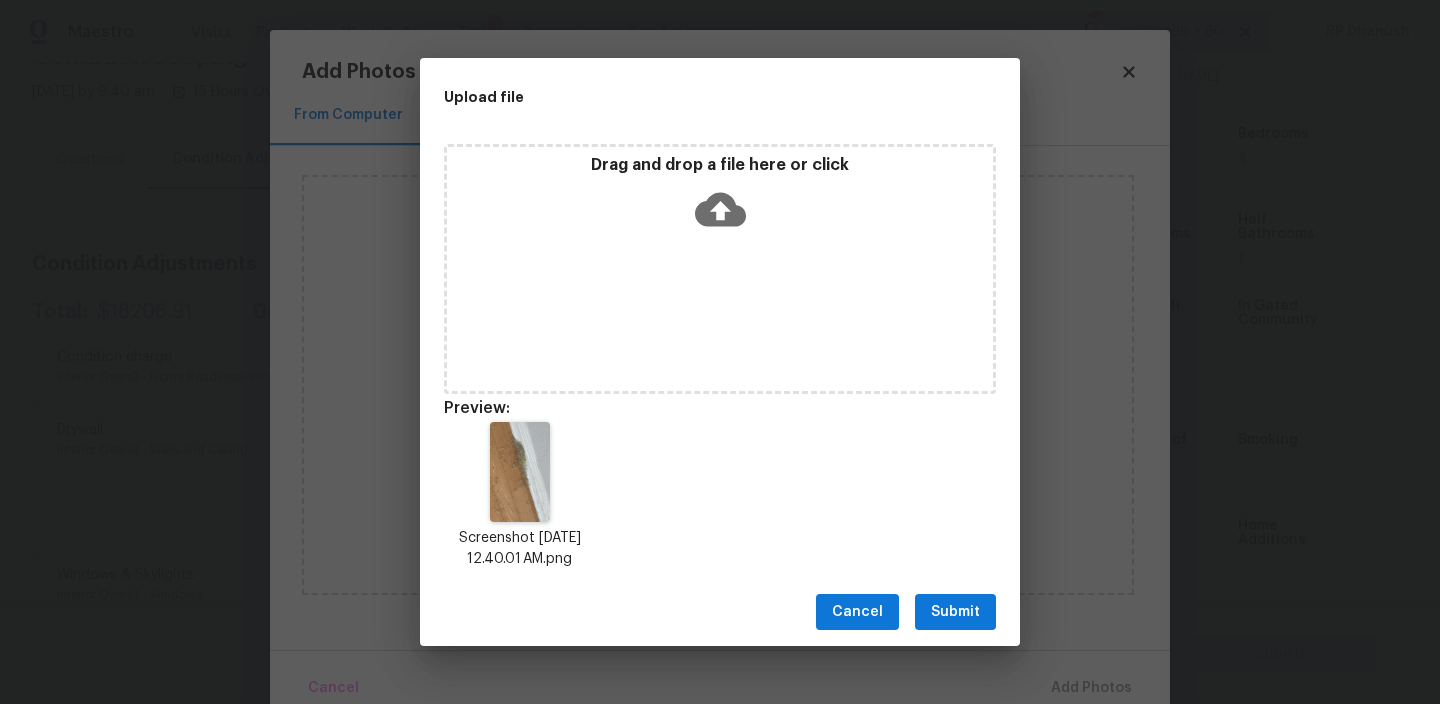 click on "Submit" at bounding box center [955, 612] 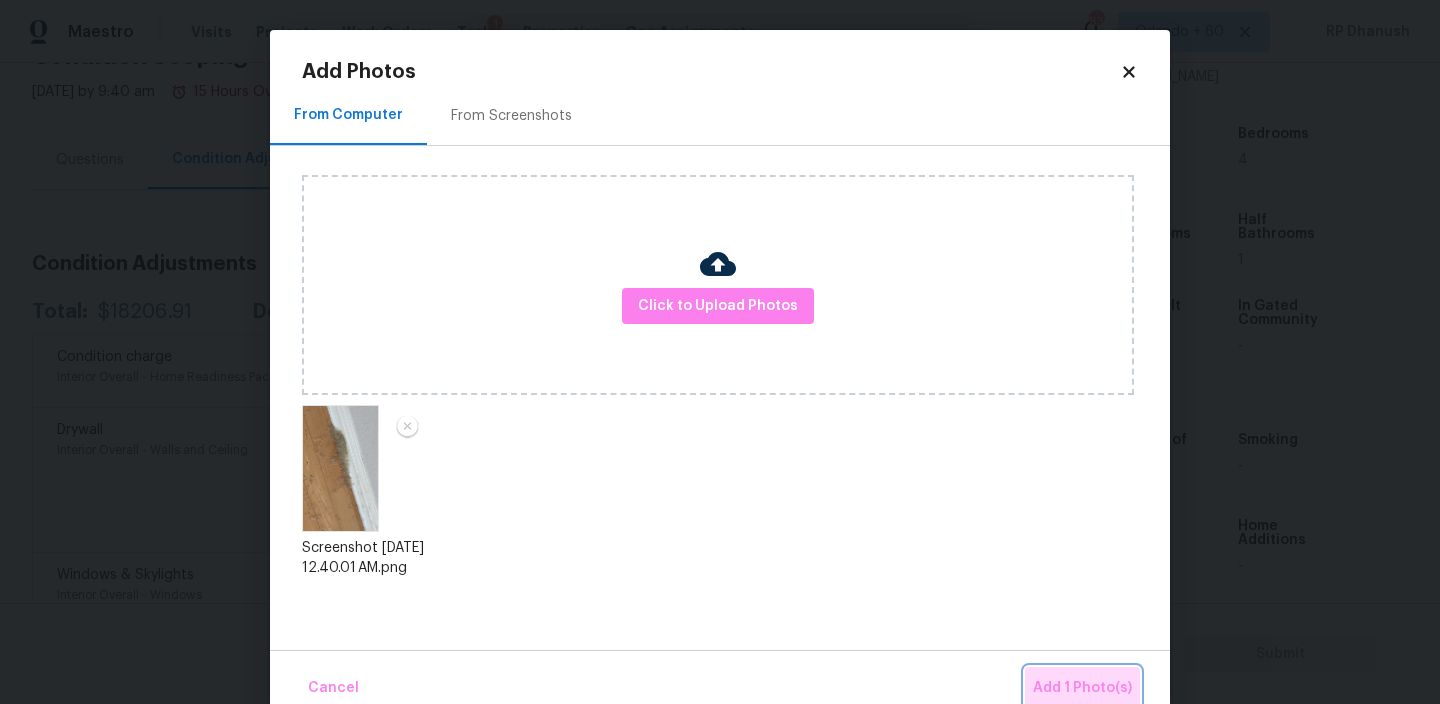 click on "Add 1 Photo(s)" at bounding box center [1082, 688] 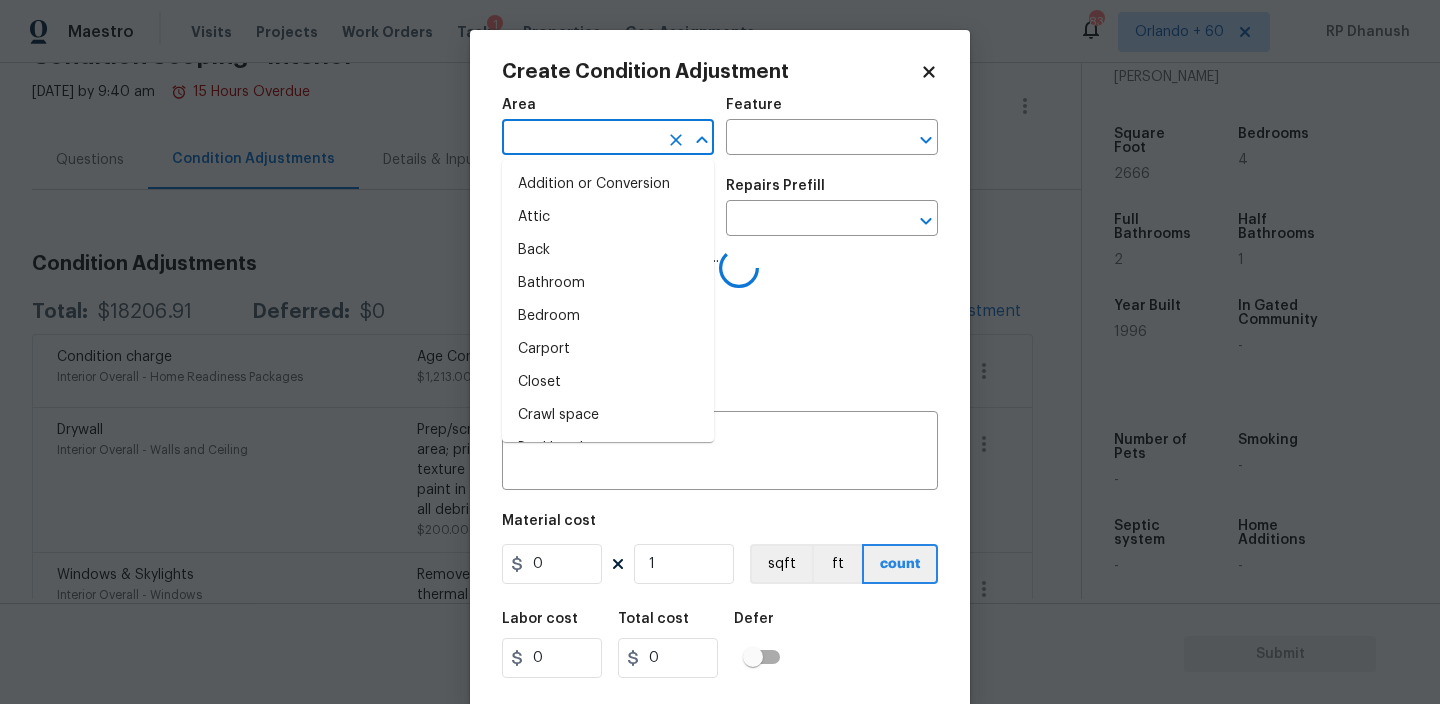 click at bounding box center [580, 139] 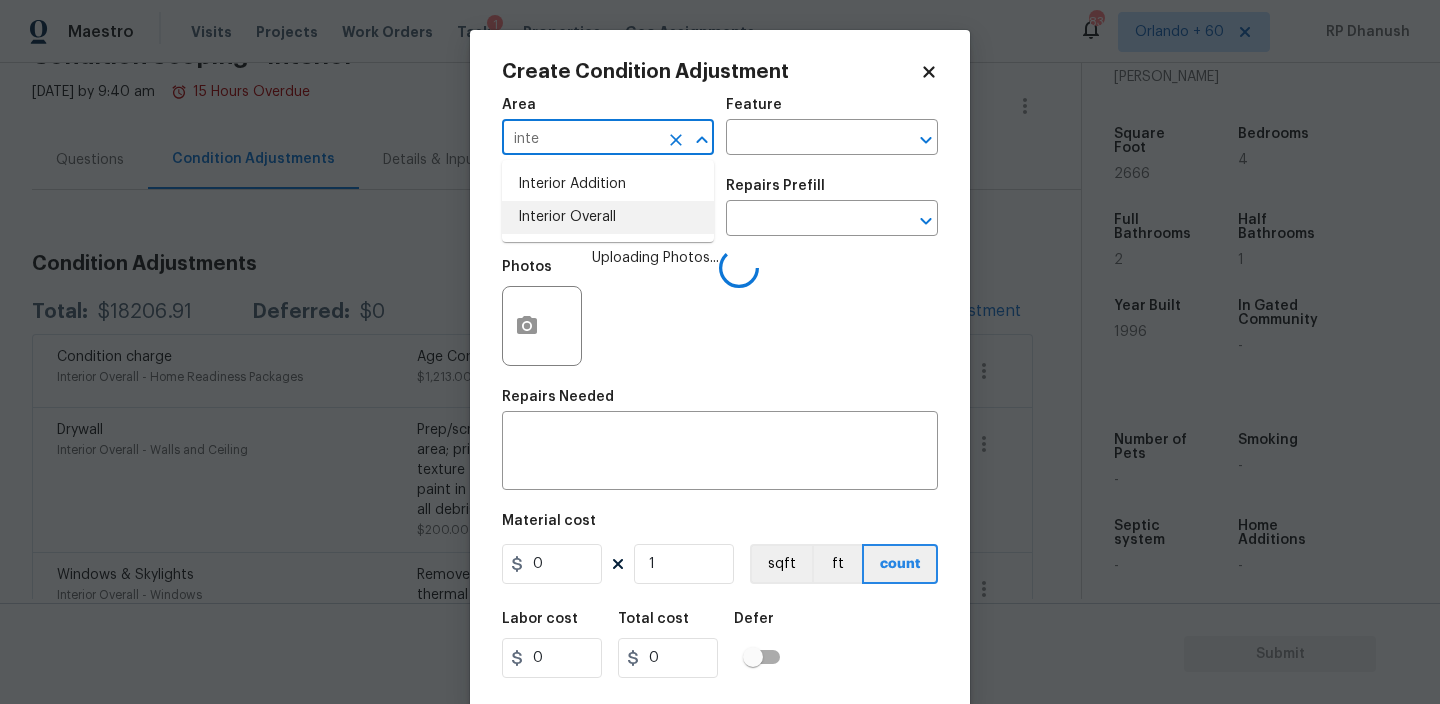 click on "Interior Overall" at bounding box center (608, 217) 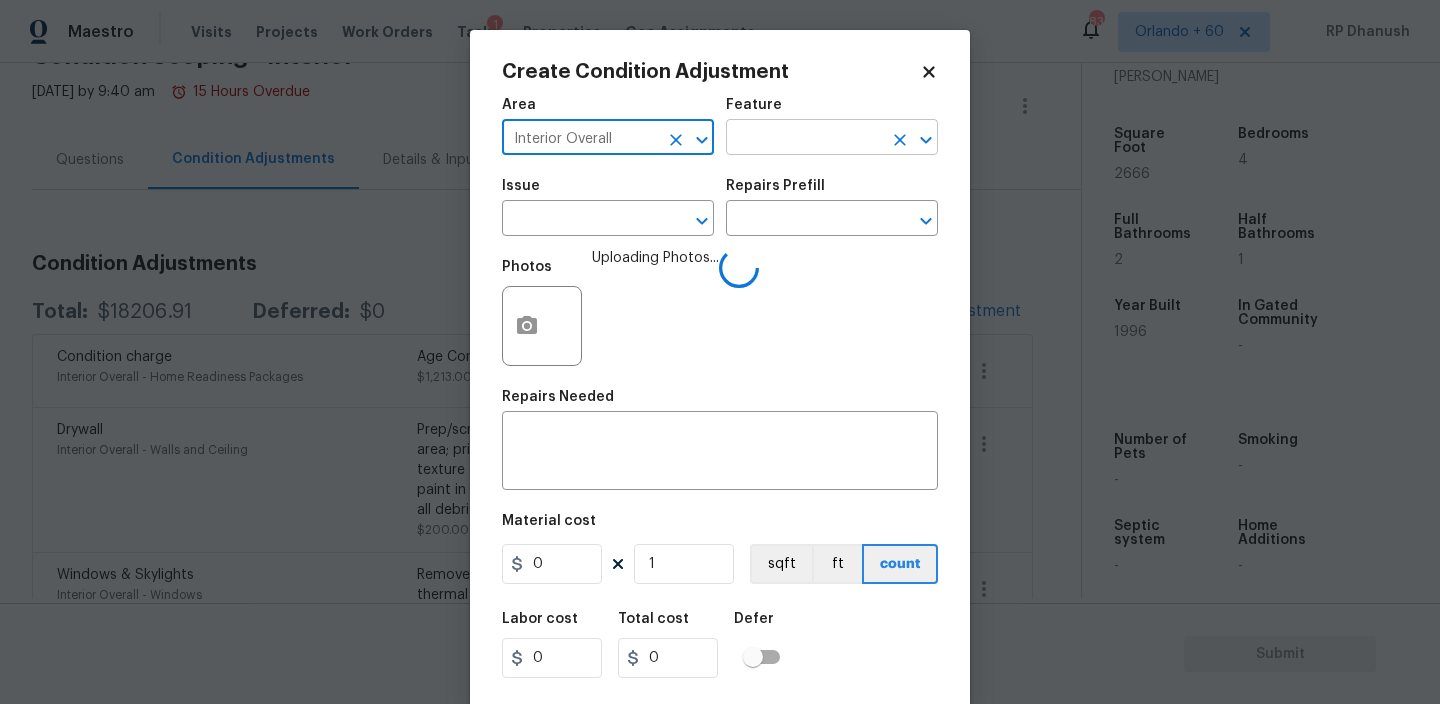 click at bounding box center (804, 139) 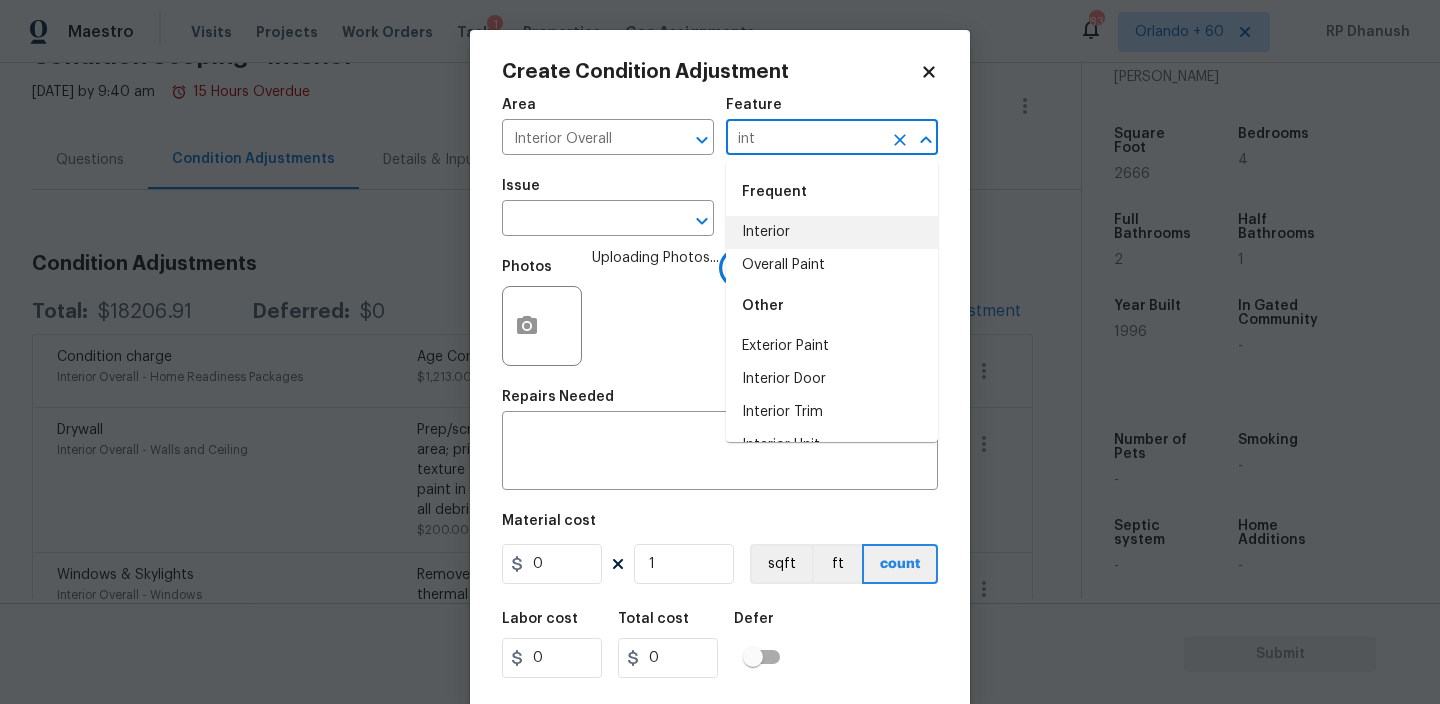 click on "Interior" at bounding box center (832, 232) 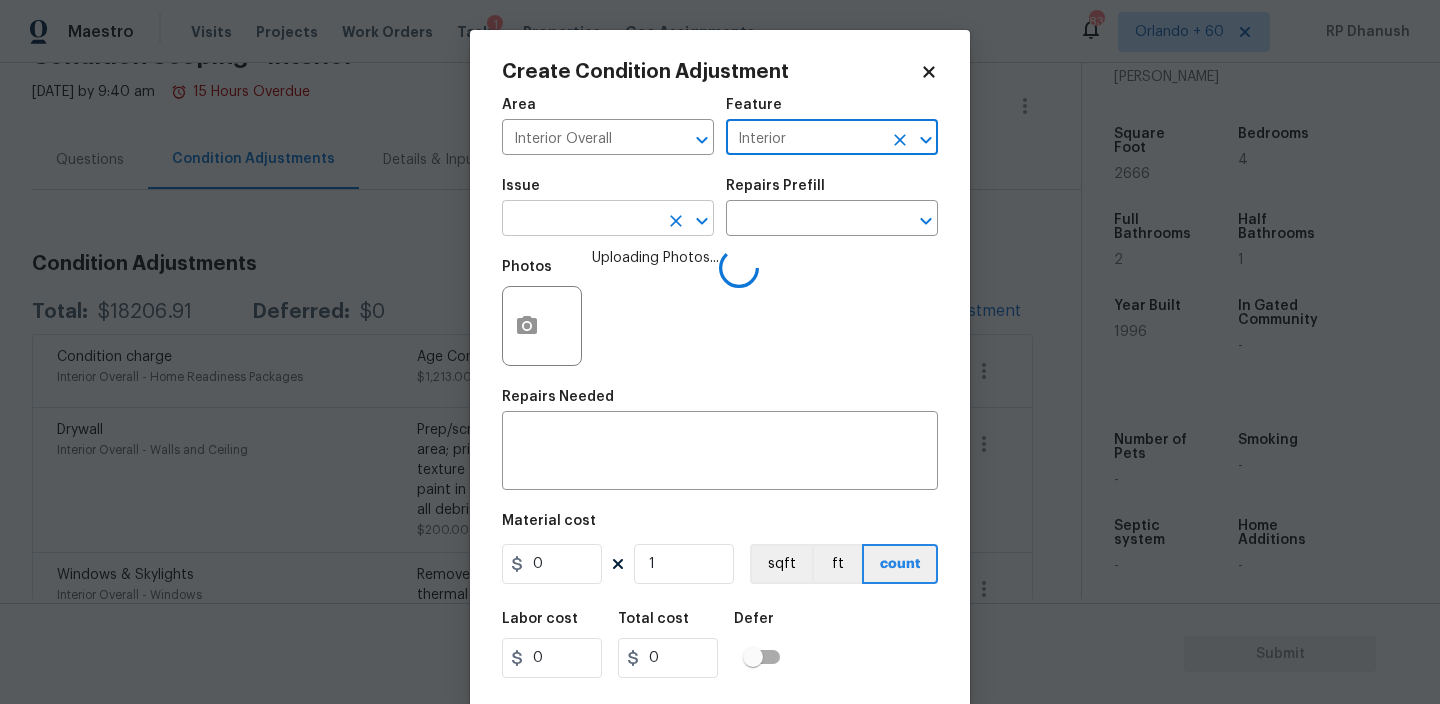 click at bounding box center (580, 220) 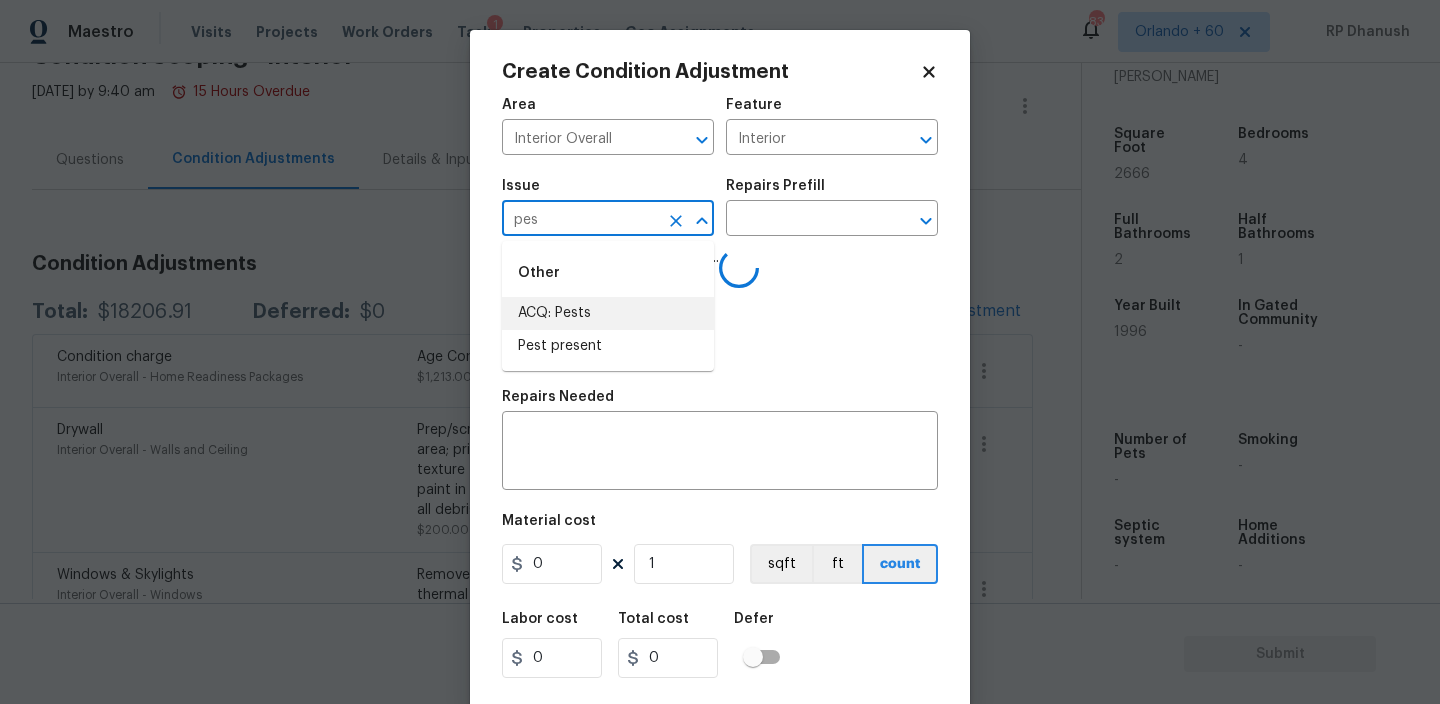click on "ACQ: Pests" at bounding box center [608, 313] 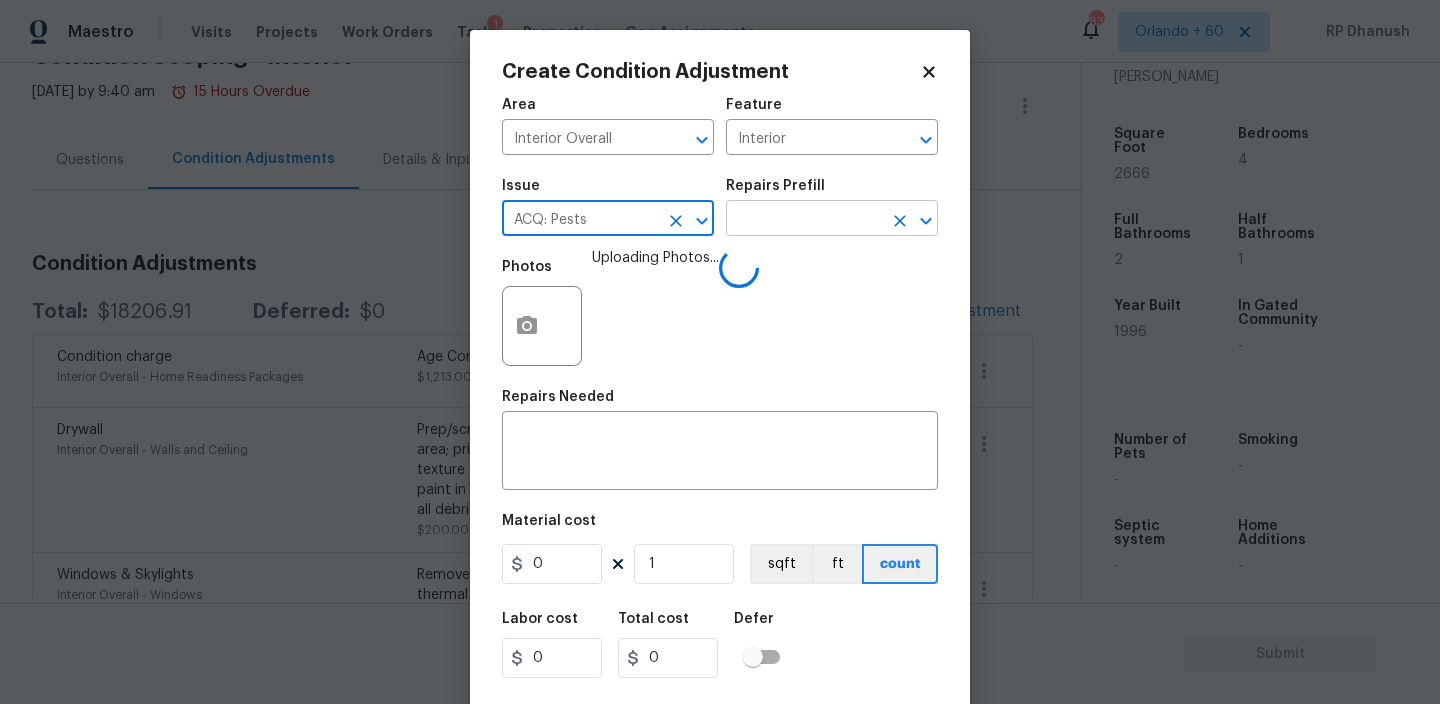 click at bounding box center [804, 220] 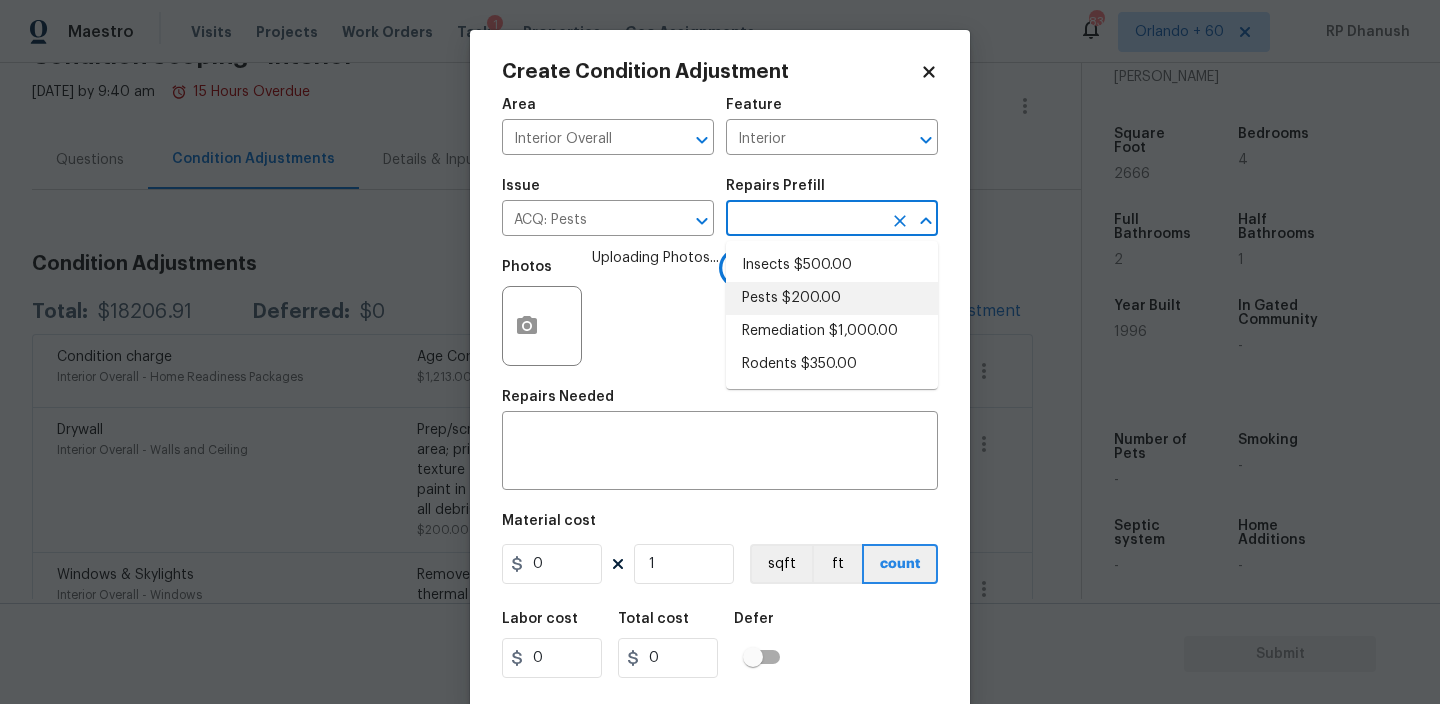 click on "Pests $200.00" at bounding box center (832, 298) 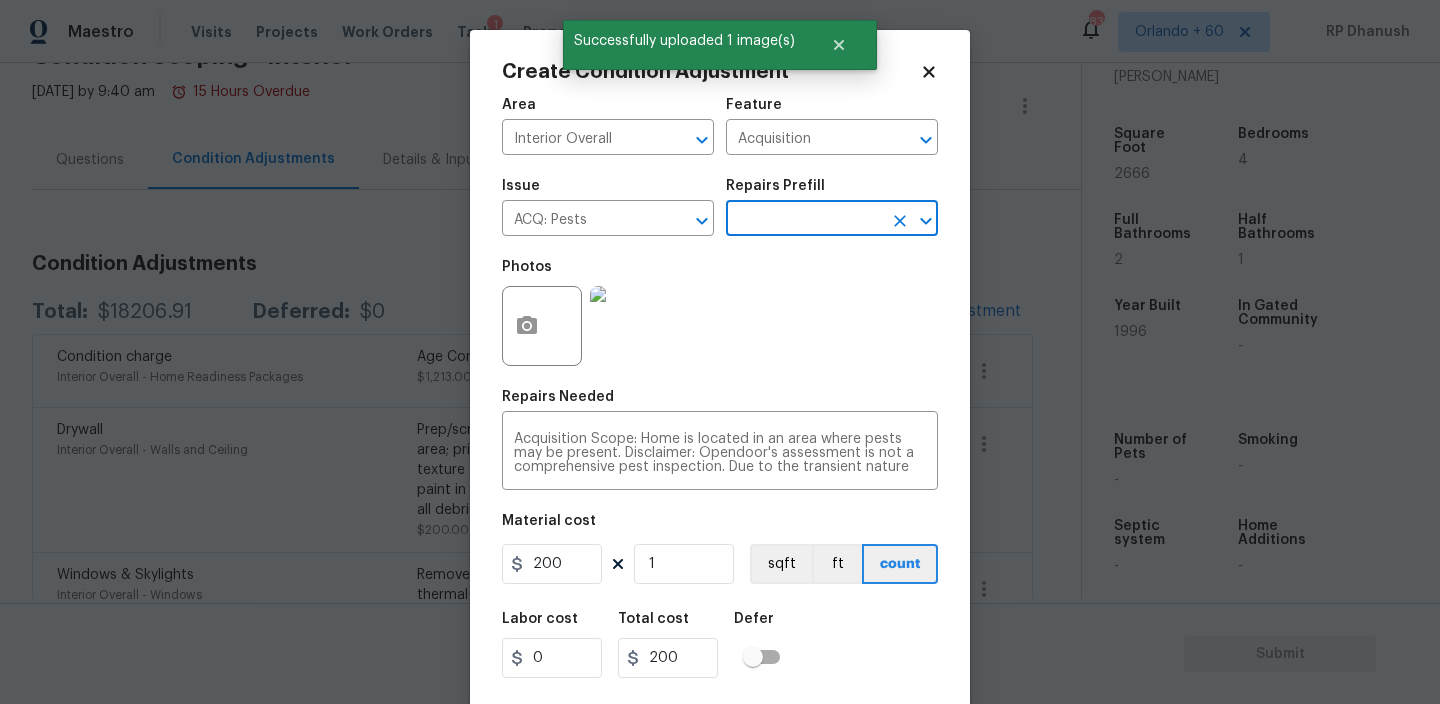 scroll, scrollTop: 43, scrollLeft: 0, axis: vertical 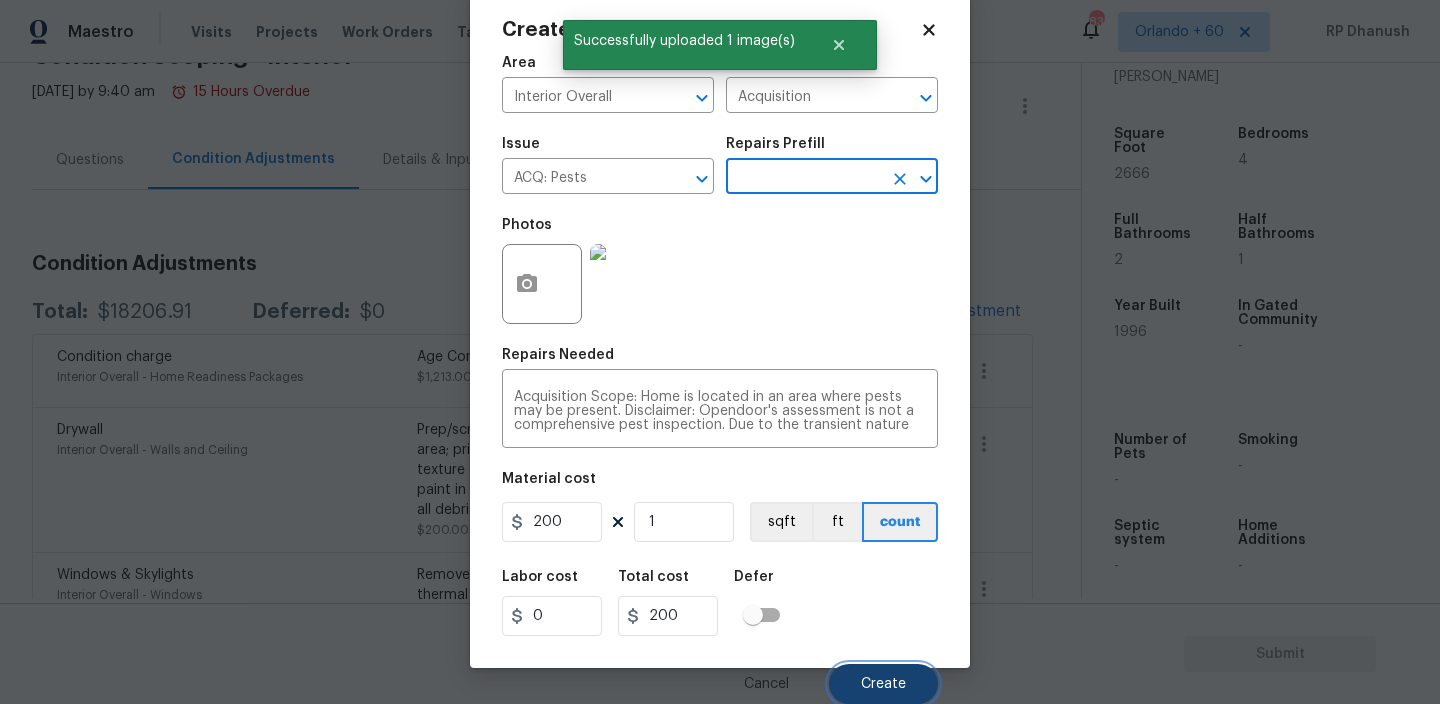 click on "Create" at bounding box center (883, 684) 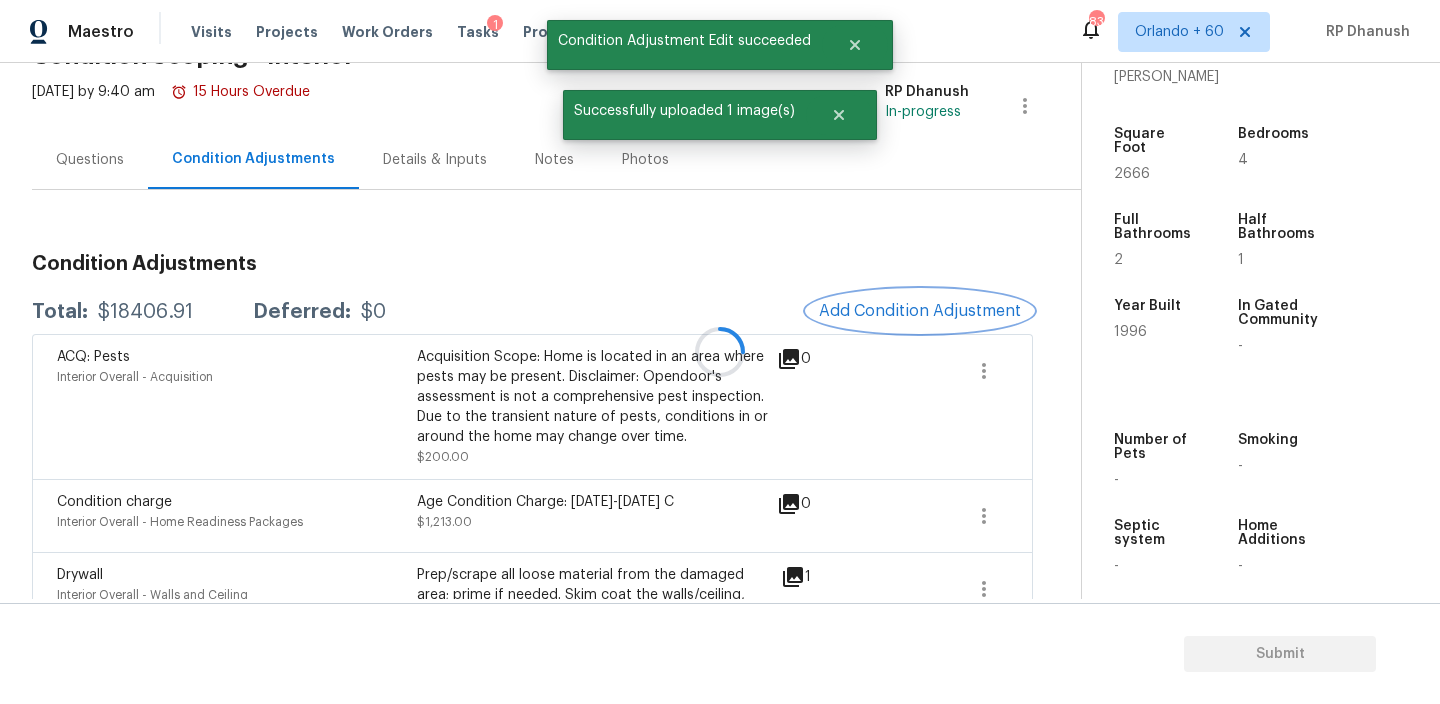 scroll, scrollTop: 0, scrollLeft: 0, axis: both 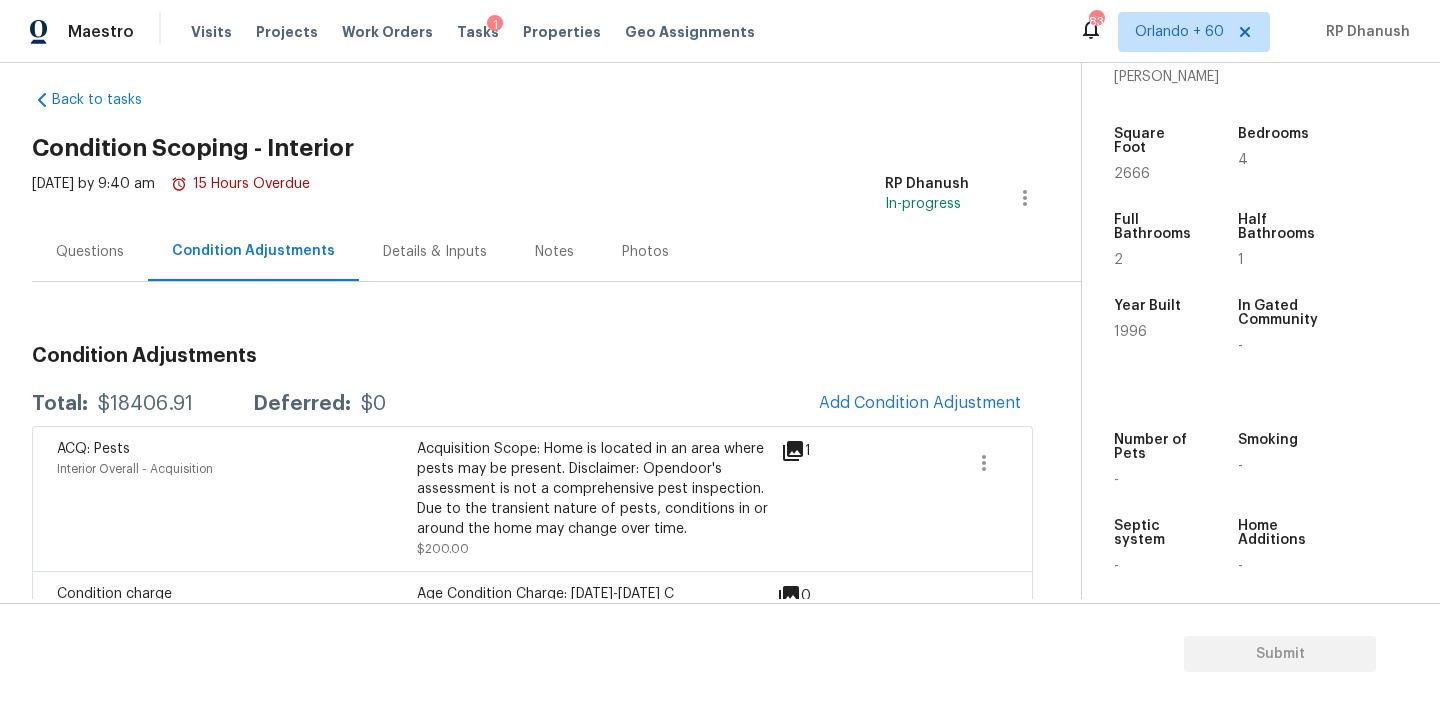 click on "Questions" at bounding box center (90, 251) 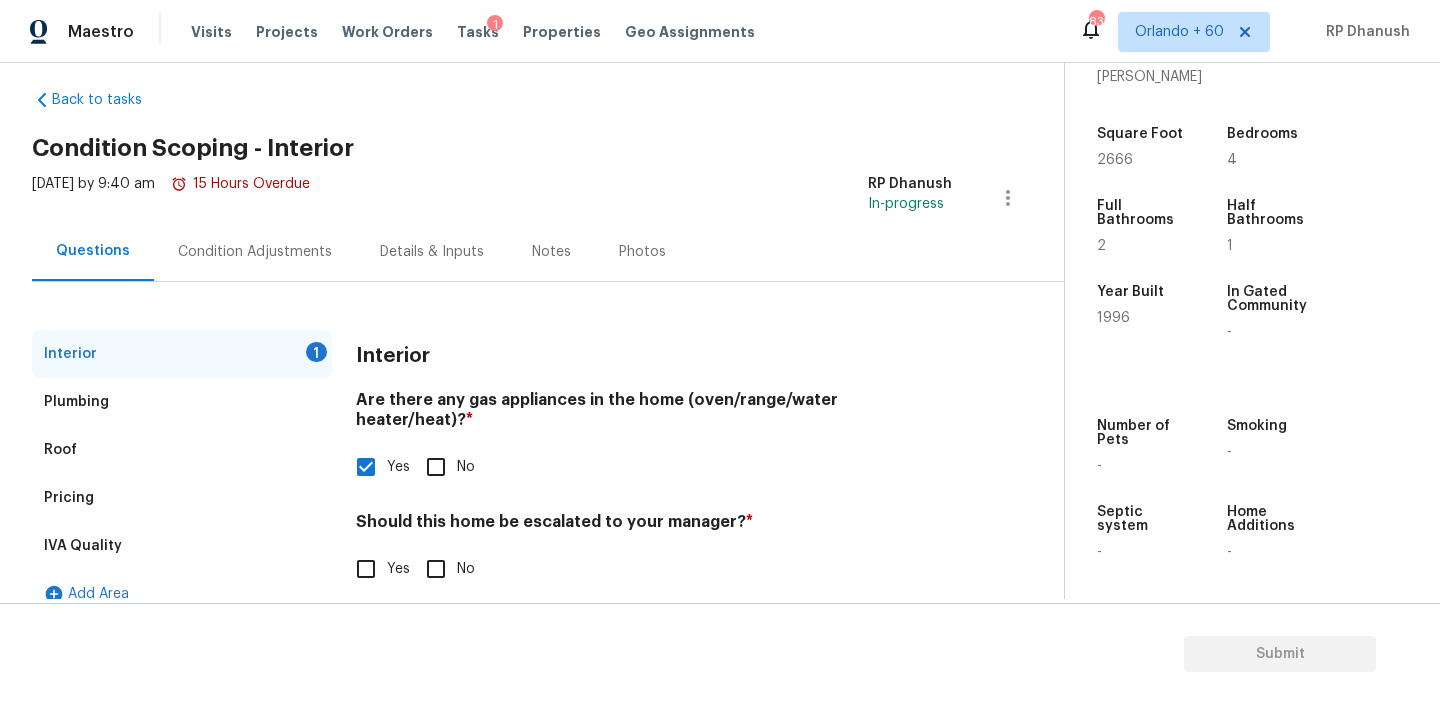 scroll, scrollTop: 46, scrollLeft: 0, axis: vertical 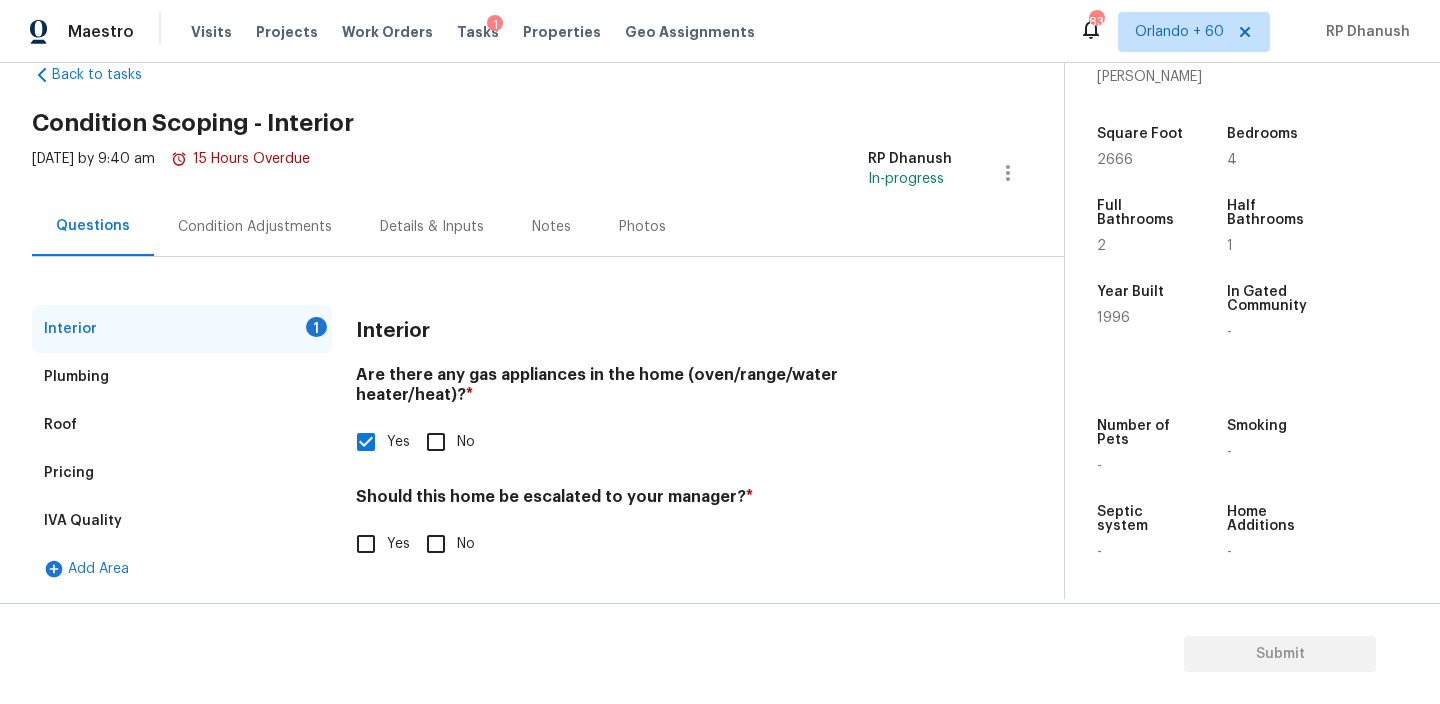 click on "Yes" at bounding box center [398, 544] 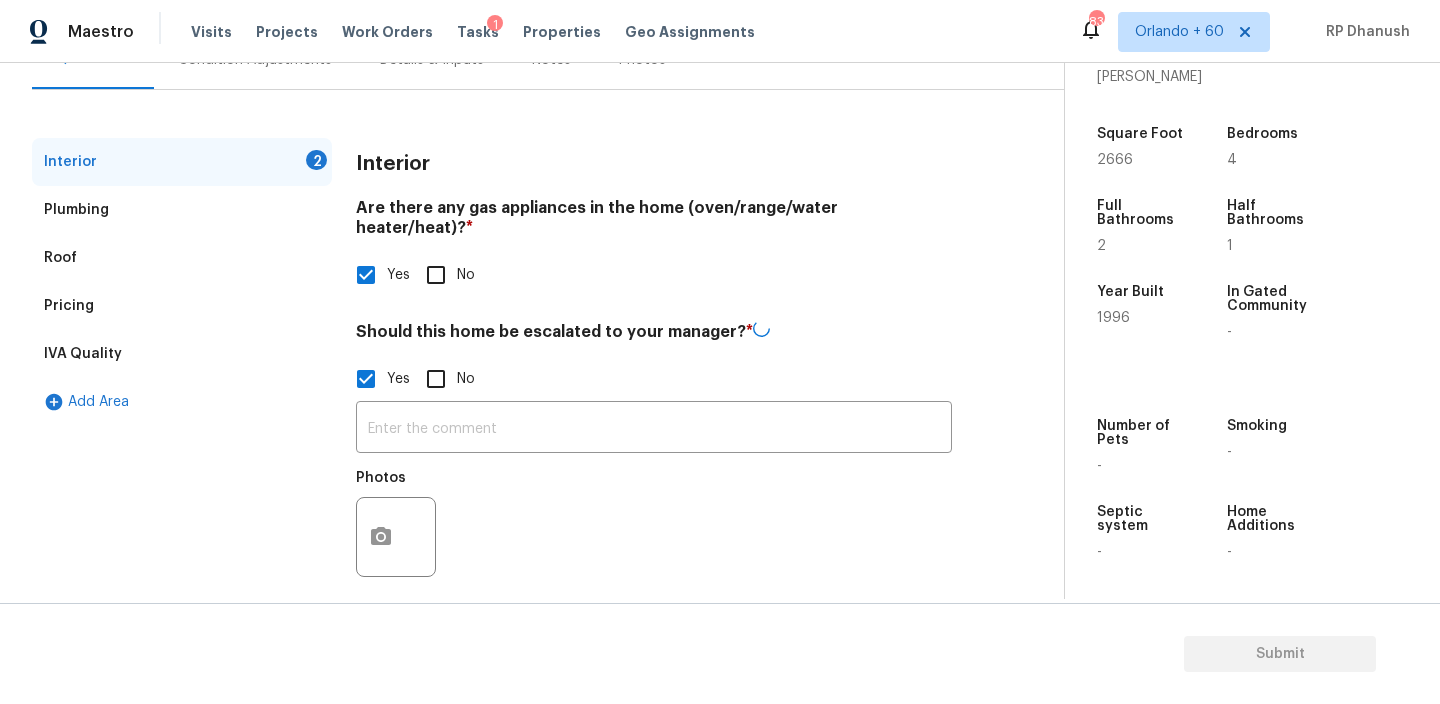 click on "​ Photos" at bounding box center [654, 494] 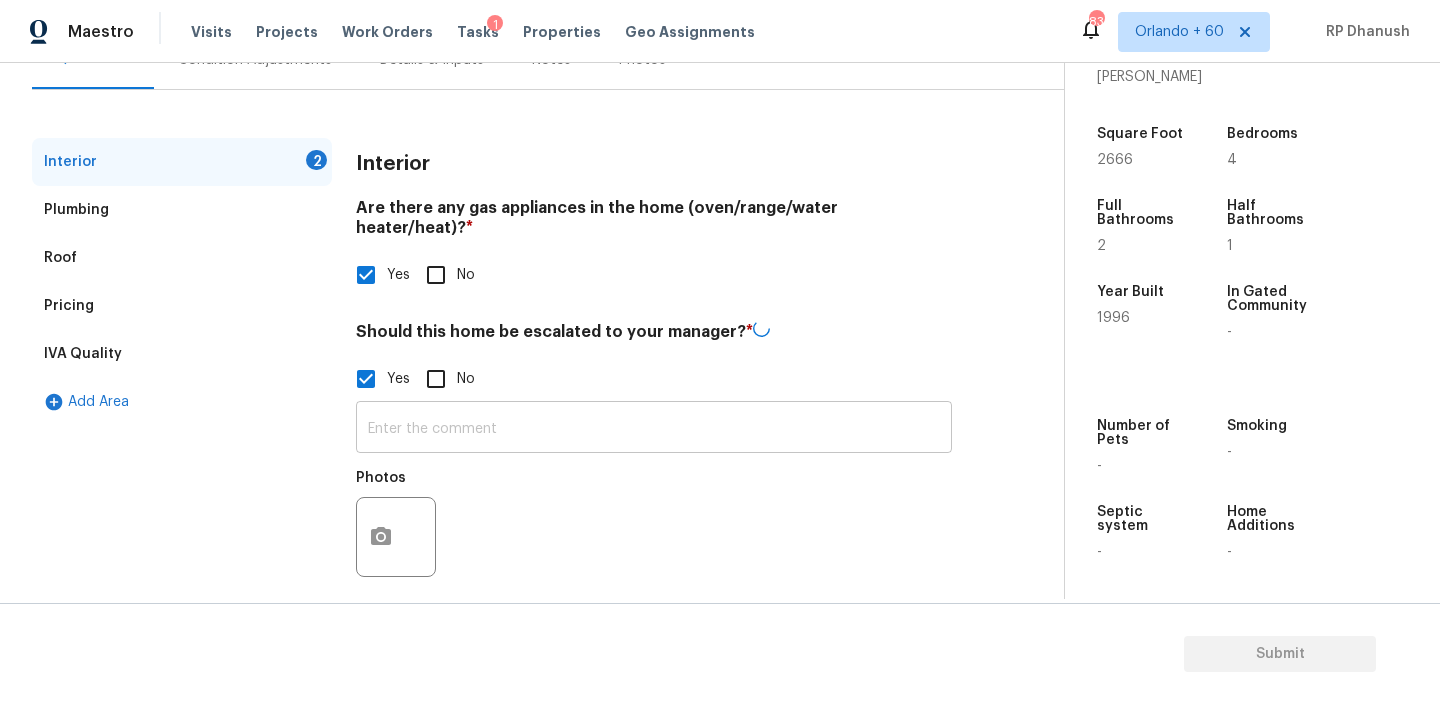 scroll, scrollTop: 211, scrollLeft: 0, axis: vertical 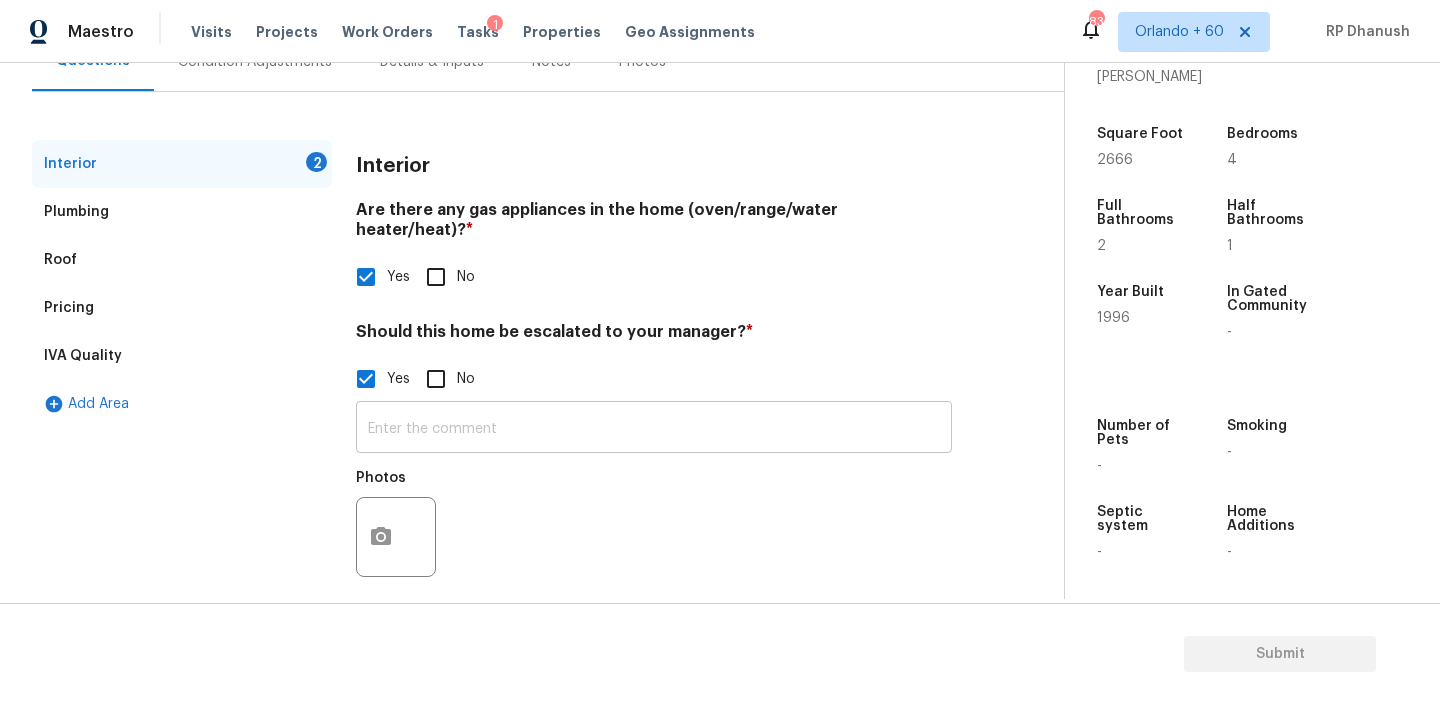 click at bounding box center [654, 429] 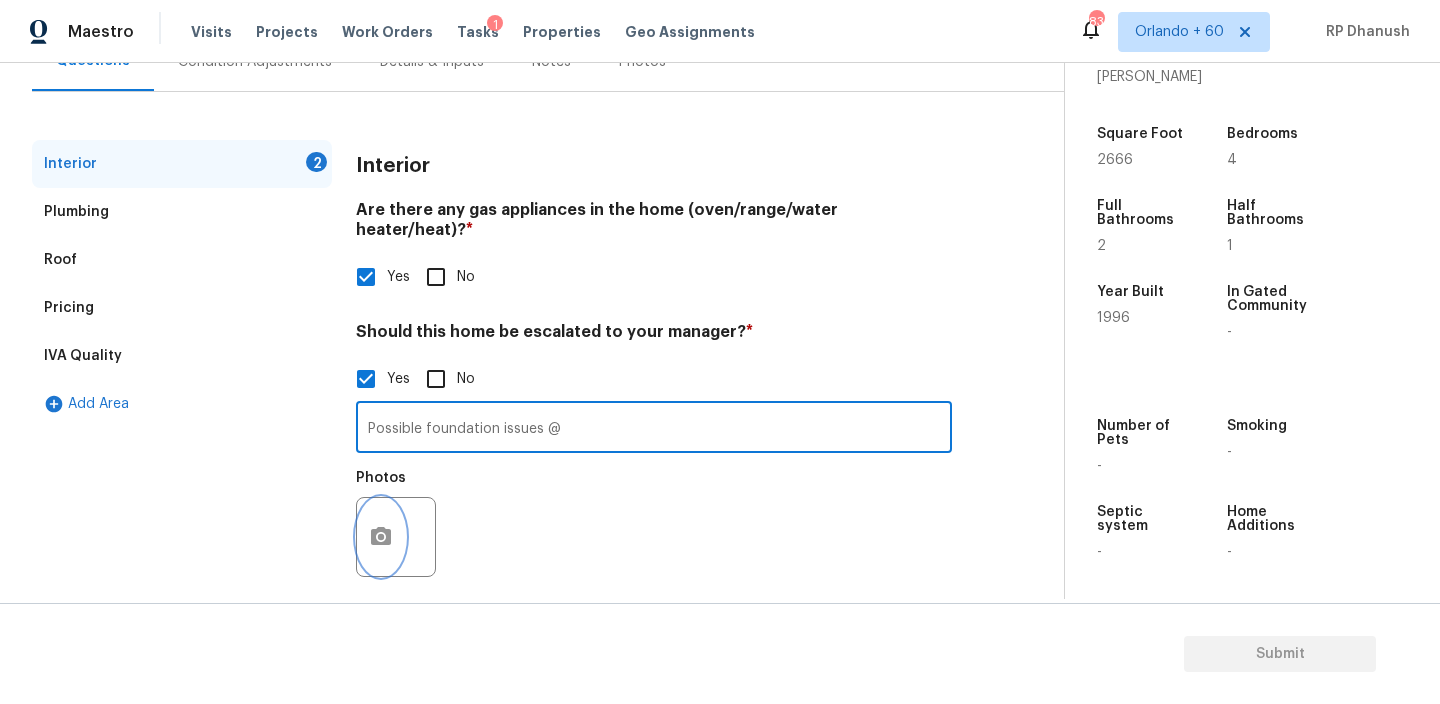 click at bounding box center (381, 537) 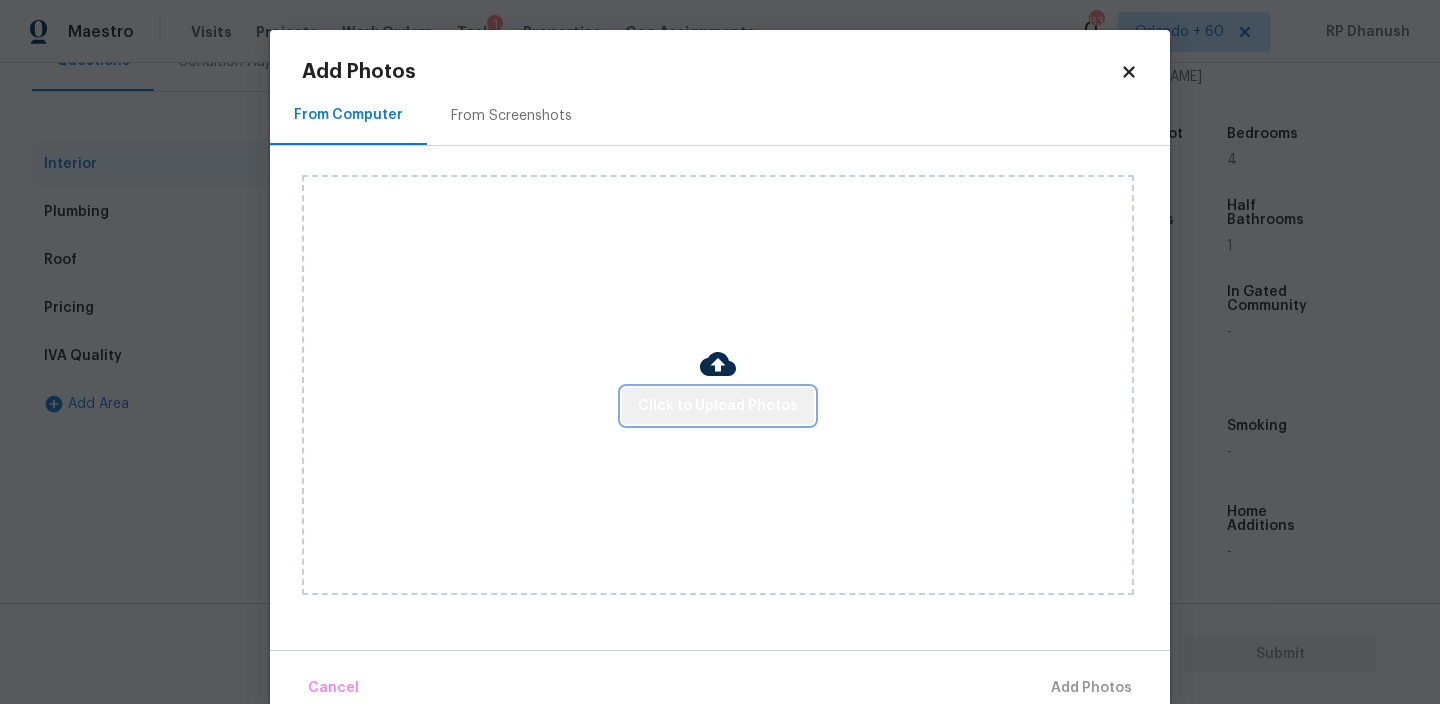 click on "Click to Upload Photos" at bounding box center (718, 406) 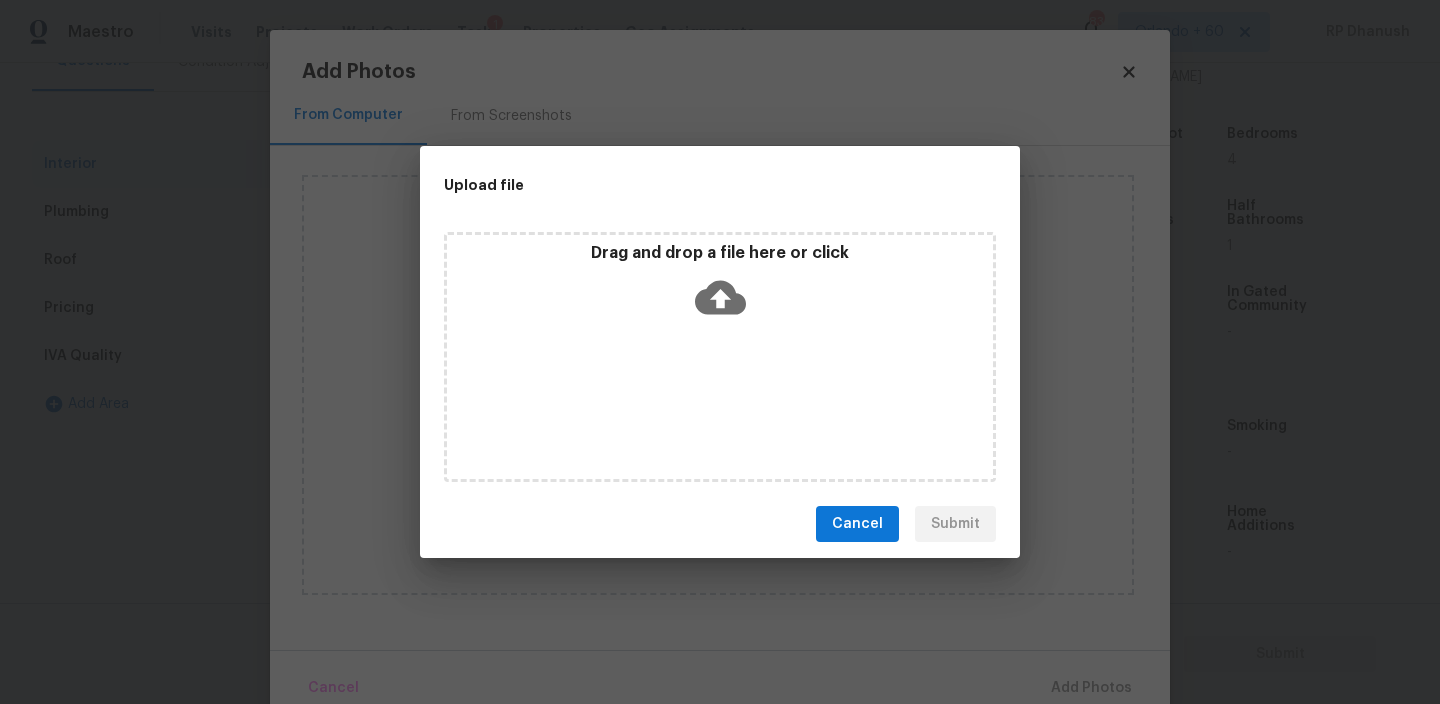click on "Drag and drop a file here or click" at bounding box center (720, 357) 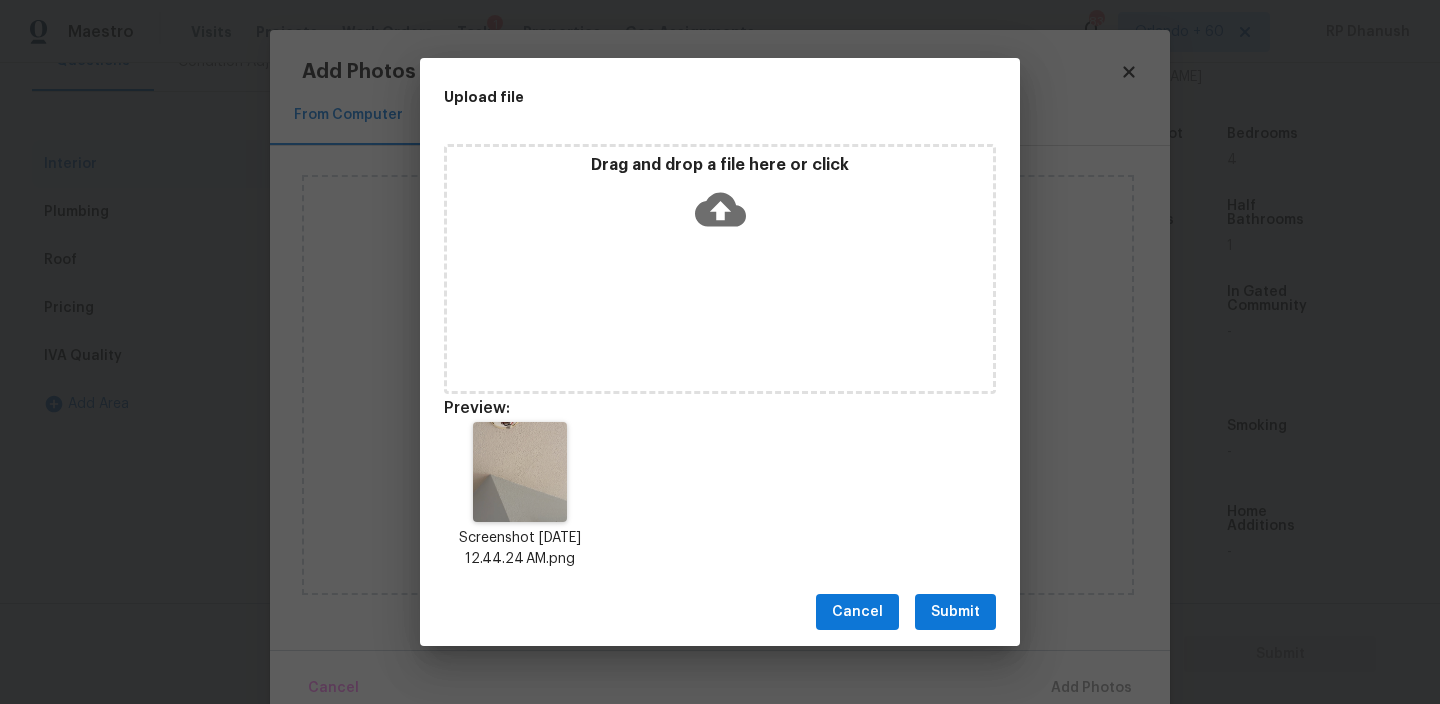 click on "Submit" at bounding box center [955, 612] 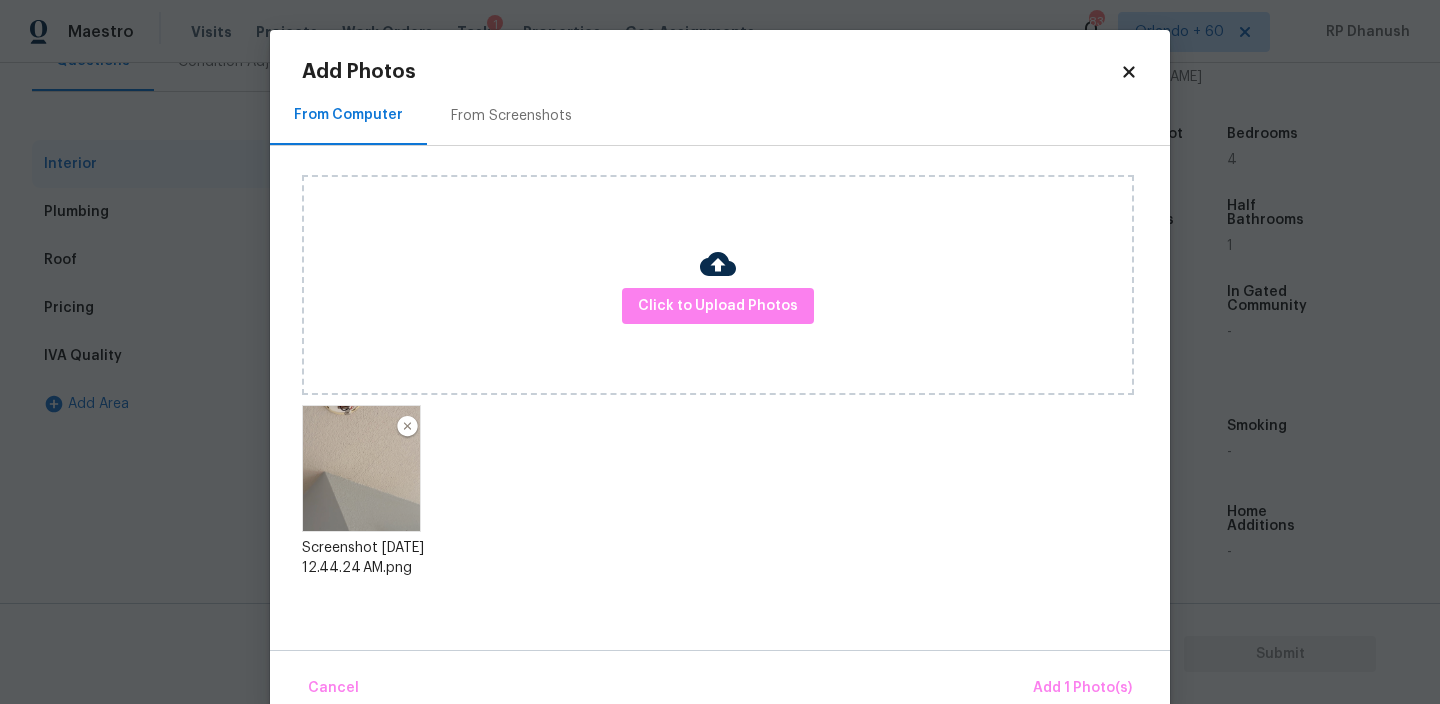 click on "Cancel Add 1 Photo(s)" at bounding box center [720, 680] 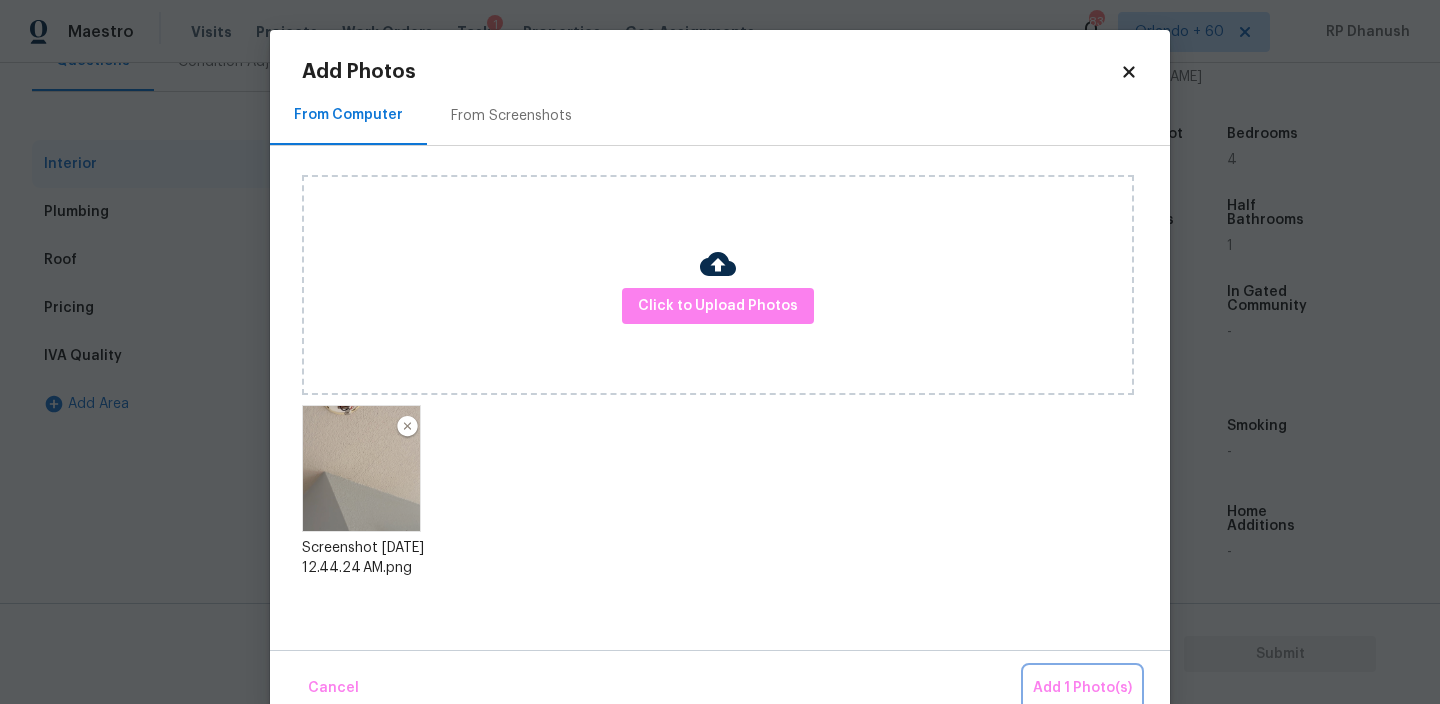click on "Add 1 Photo(s)" at bounding box center [1082, 688] 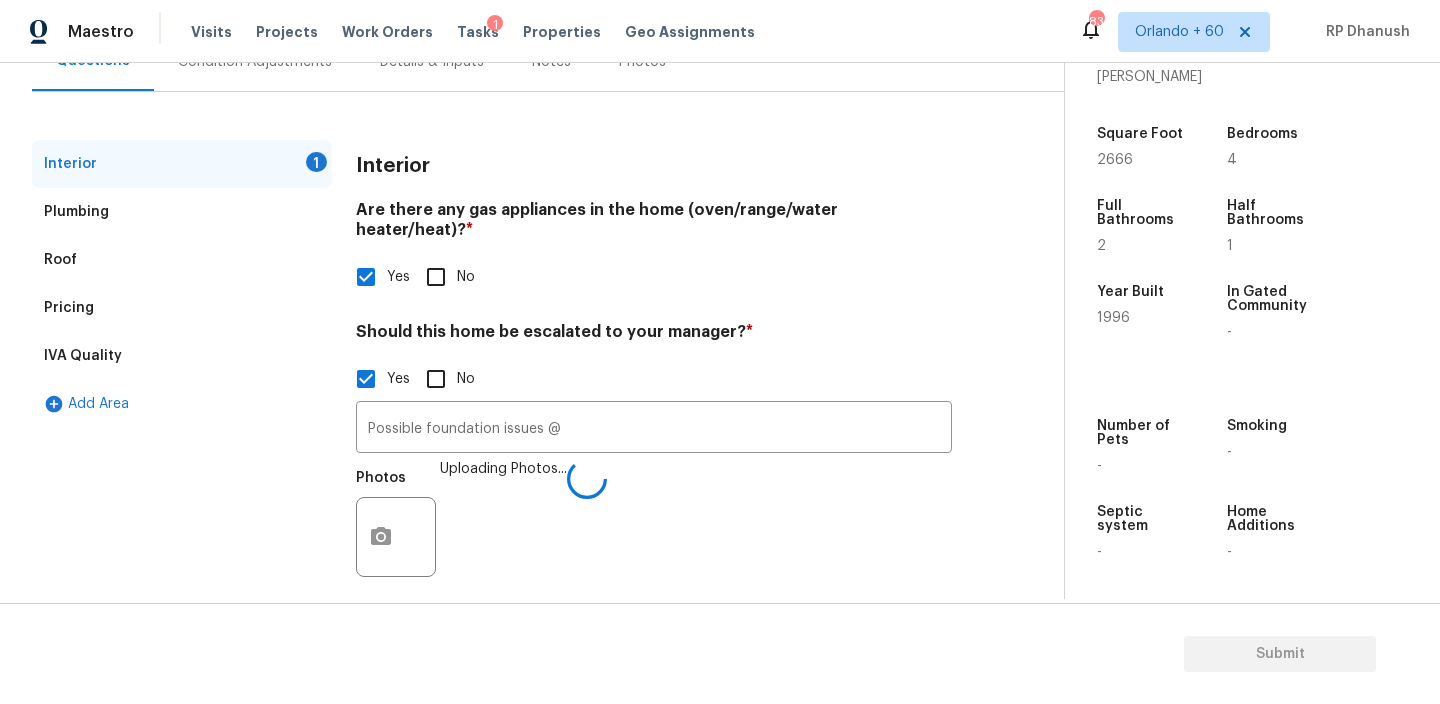 click on "Photos Uploading Photos..." at bounding box center [654, 524] 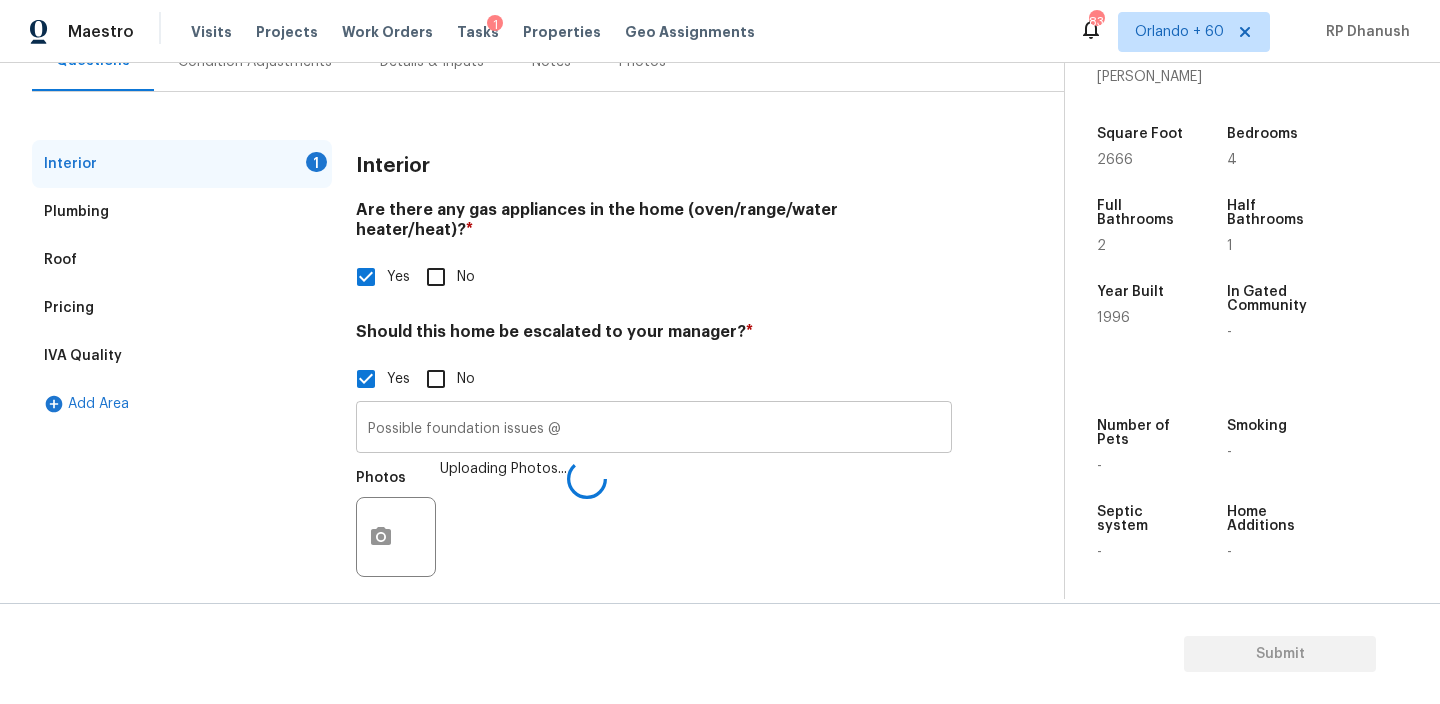 click on "Possible foundation issues @" at bounding box center (654, 429) 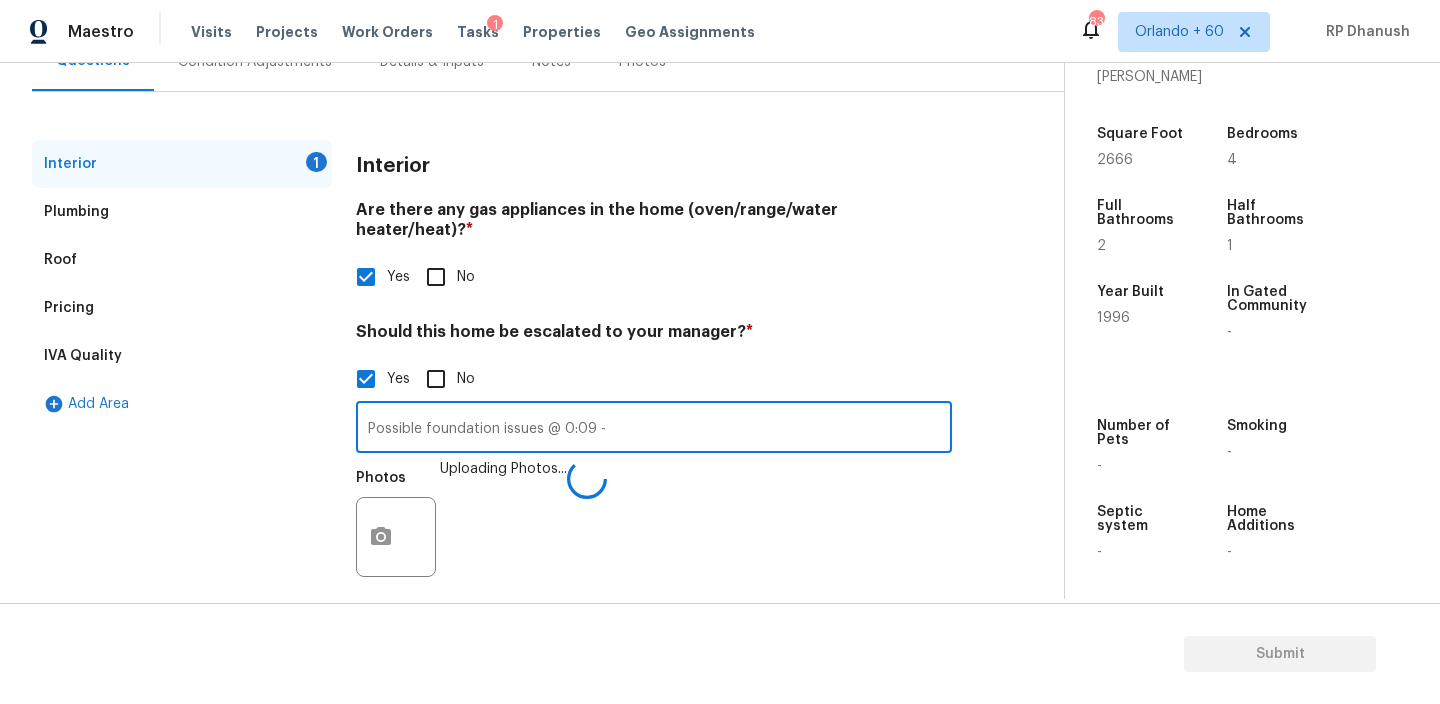 paste on "[URL][DOMAIN_NAME]" 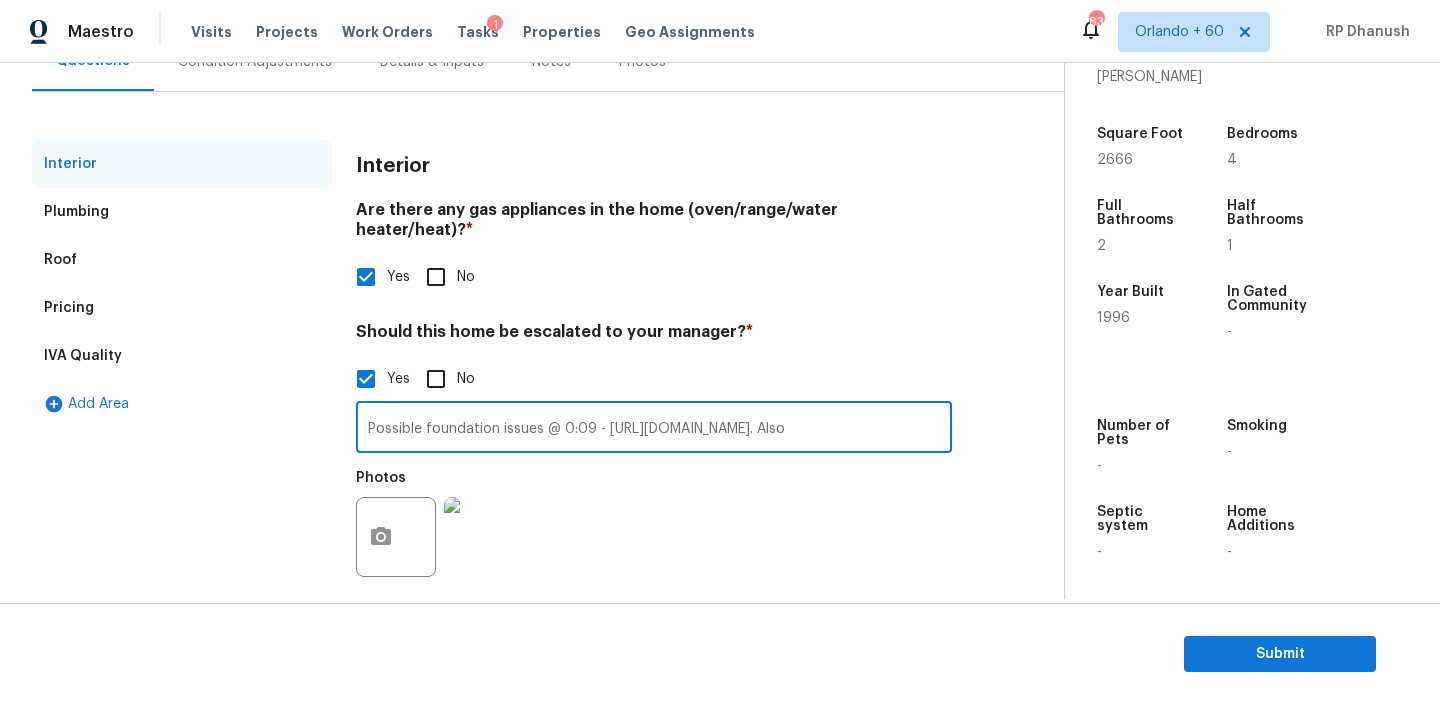 scroll, scrollTop: 0, scrollLeft: 2533, axis: horizontal 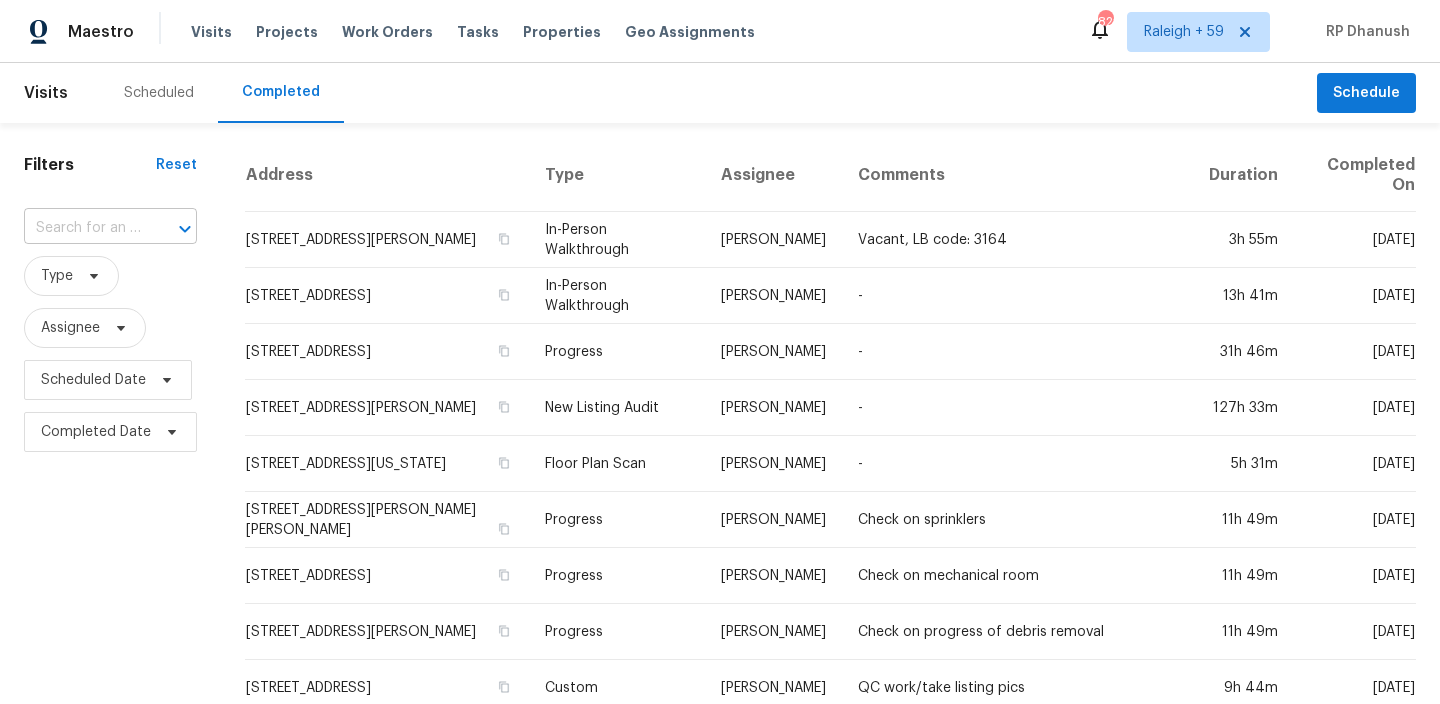 click at bounding box center (82, 228) 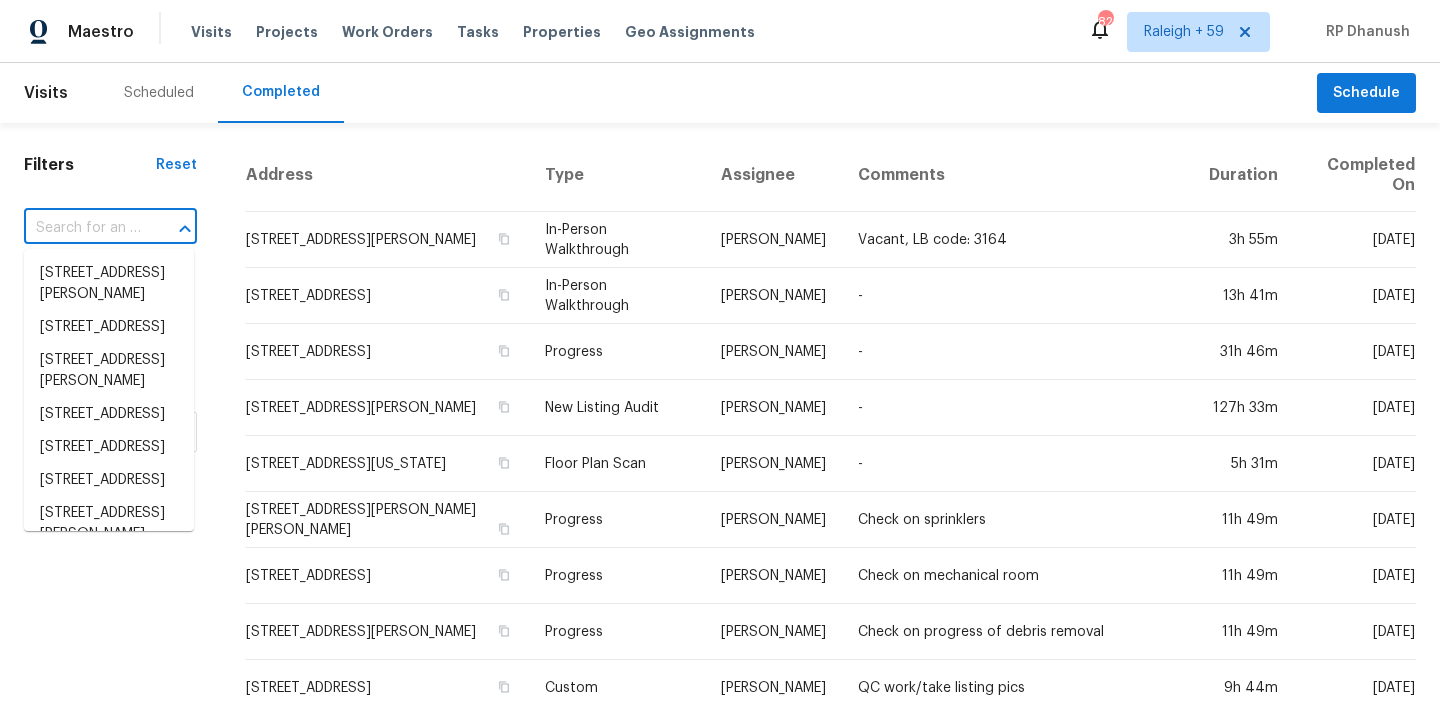 paste on "10020 Lachlan Dr, Austin, TX, 78717" 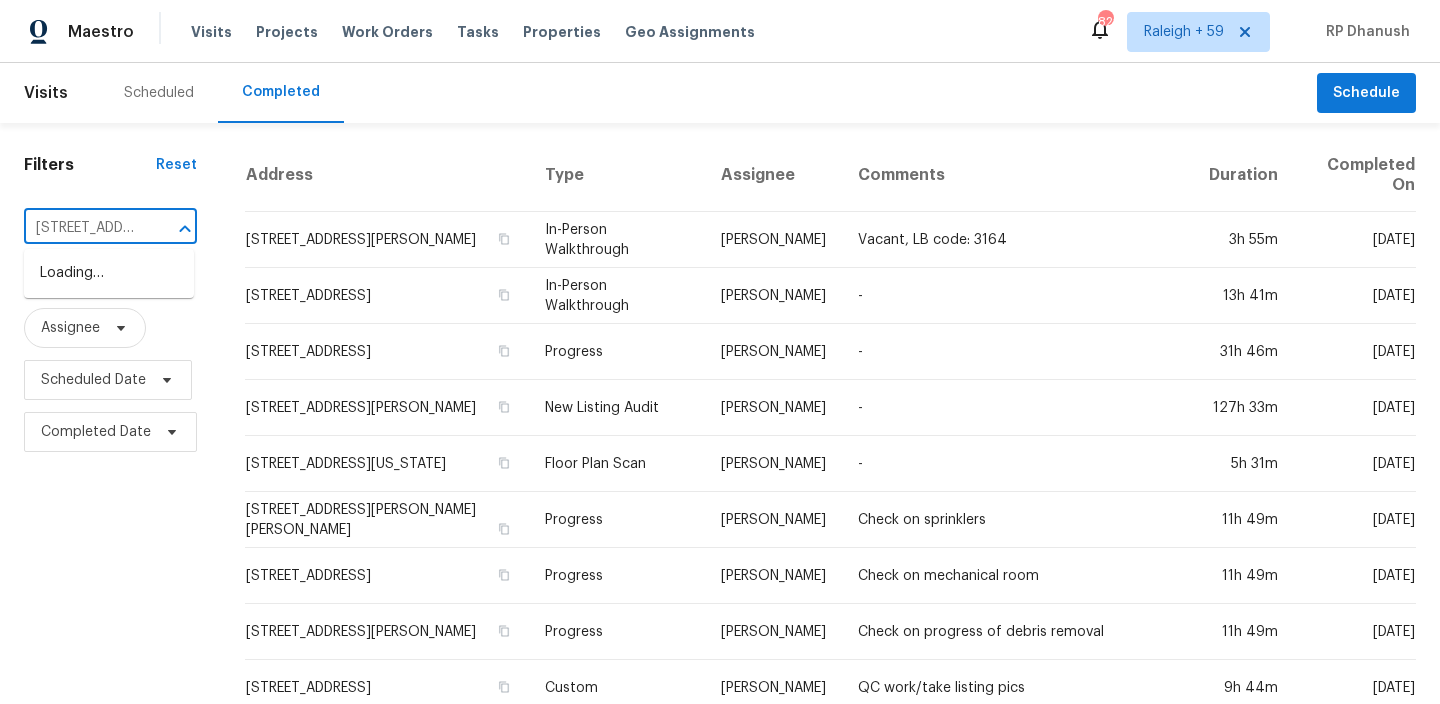 scroll, scrollTop: 0, scrollLeft: 128, axis: horizontal 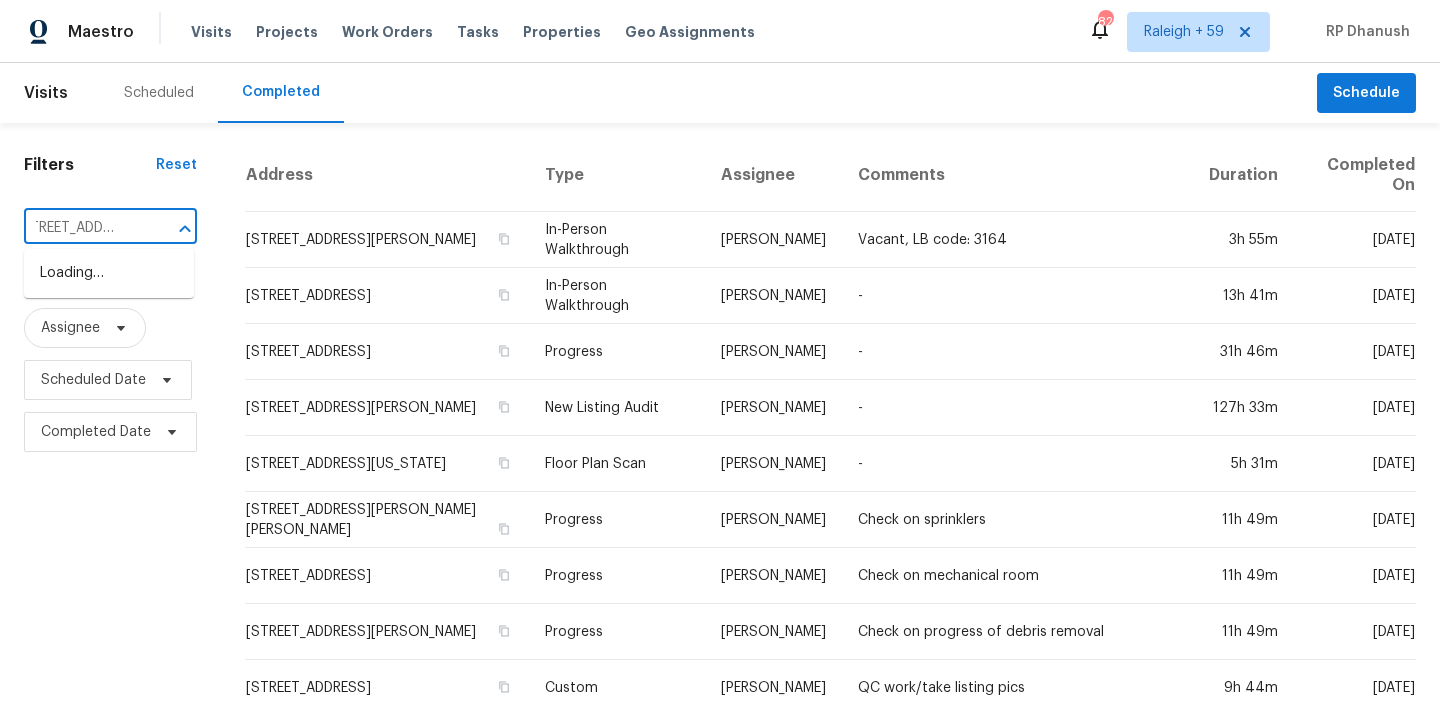 type on "10020 Lachlan Dr, Austin, TX, 78717" 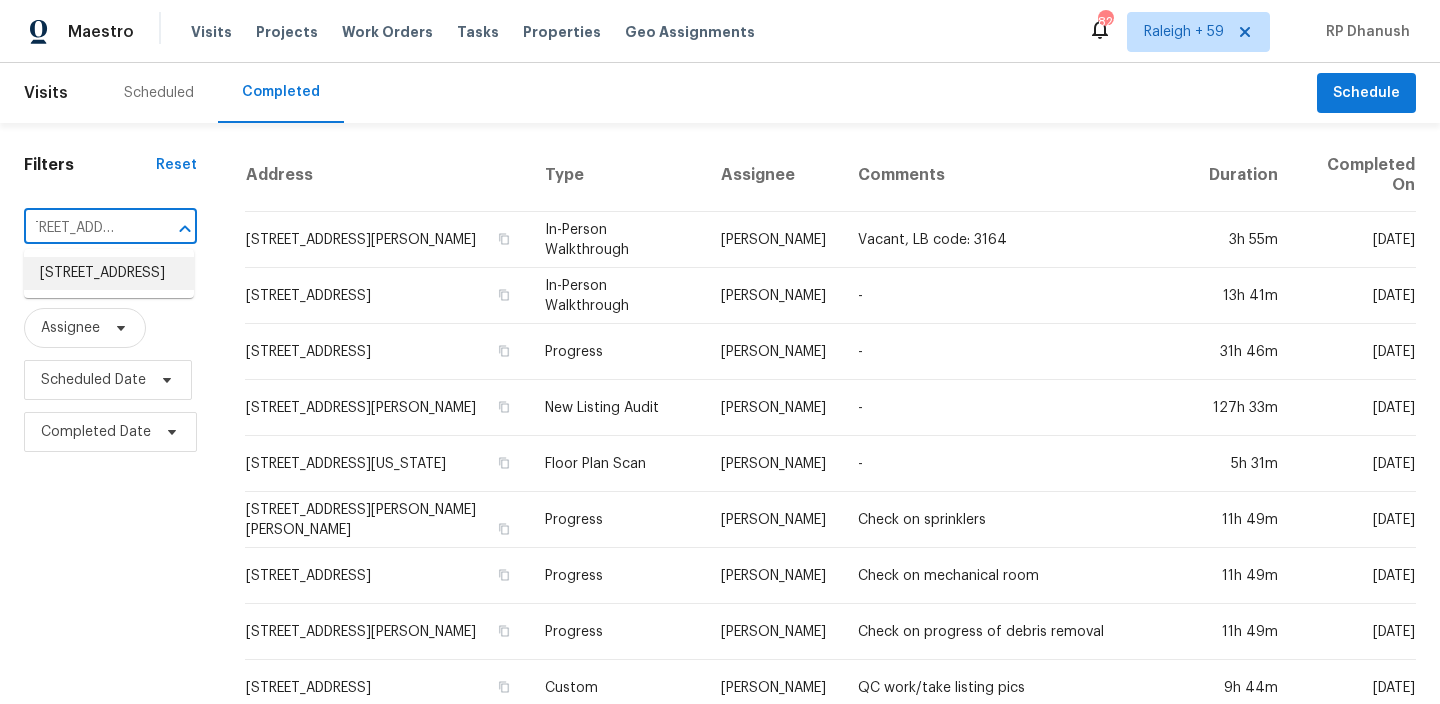 click on "[STREET_ADDRESS]" at bounding box center [109, 273] 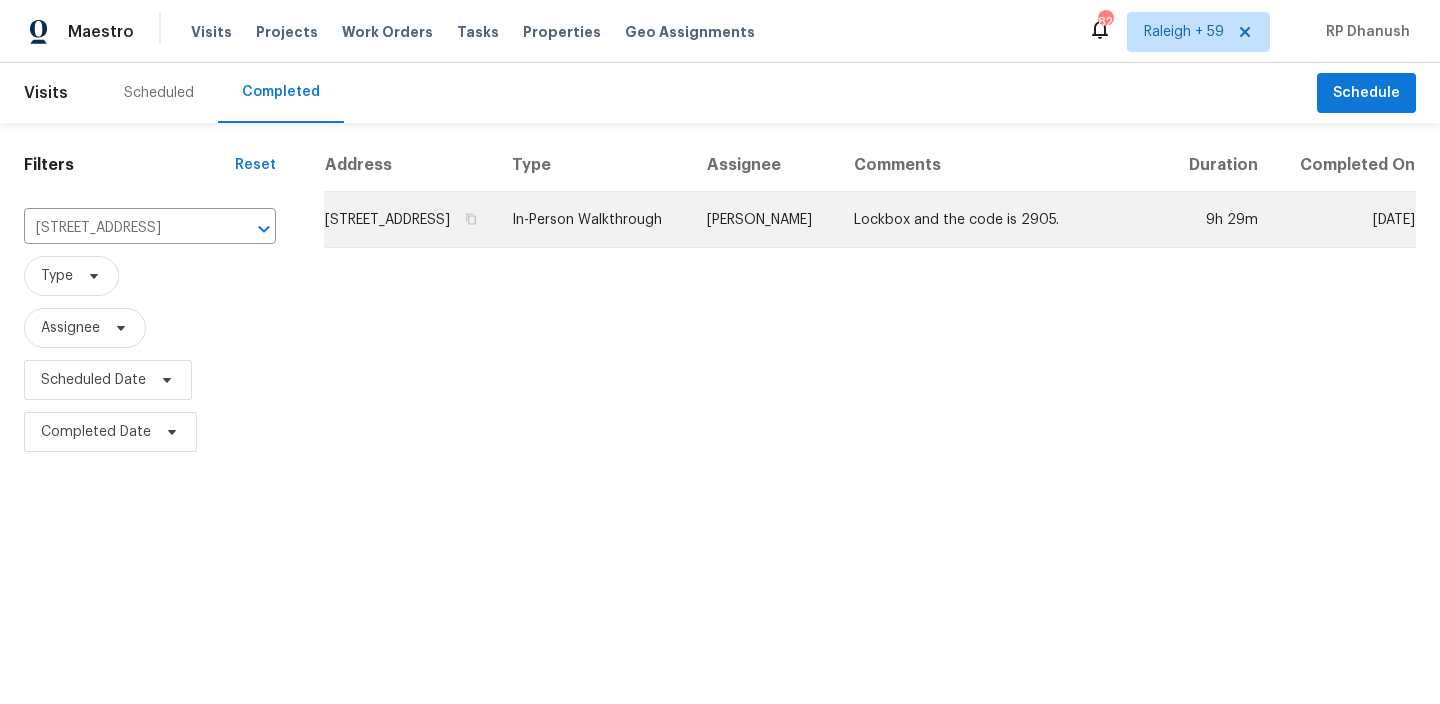 click on "In-Person Walkthrough" at bounding box center (593, 220) 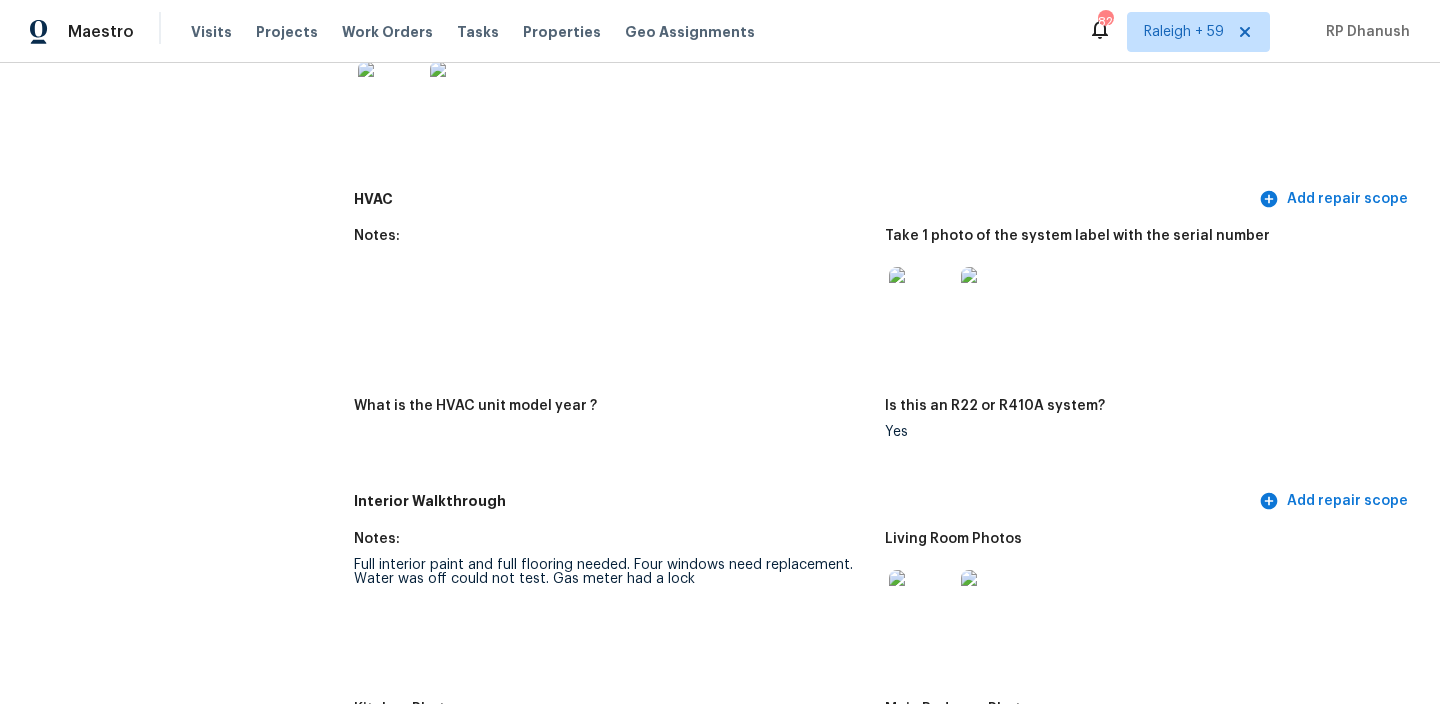 scroll, scrollTop: 1701, scrollLeft: 0, axis: vertical 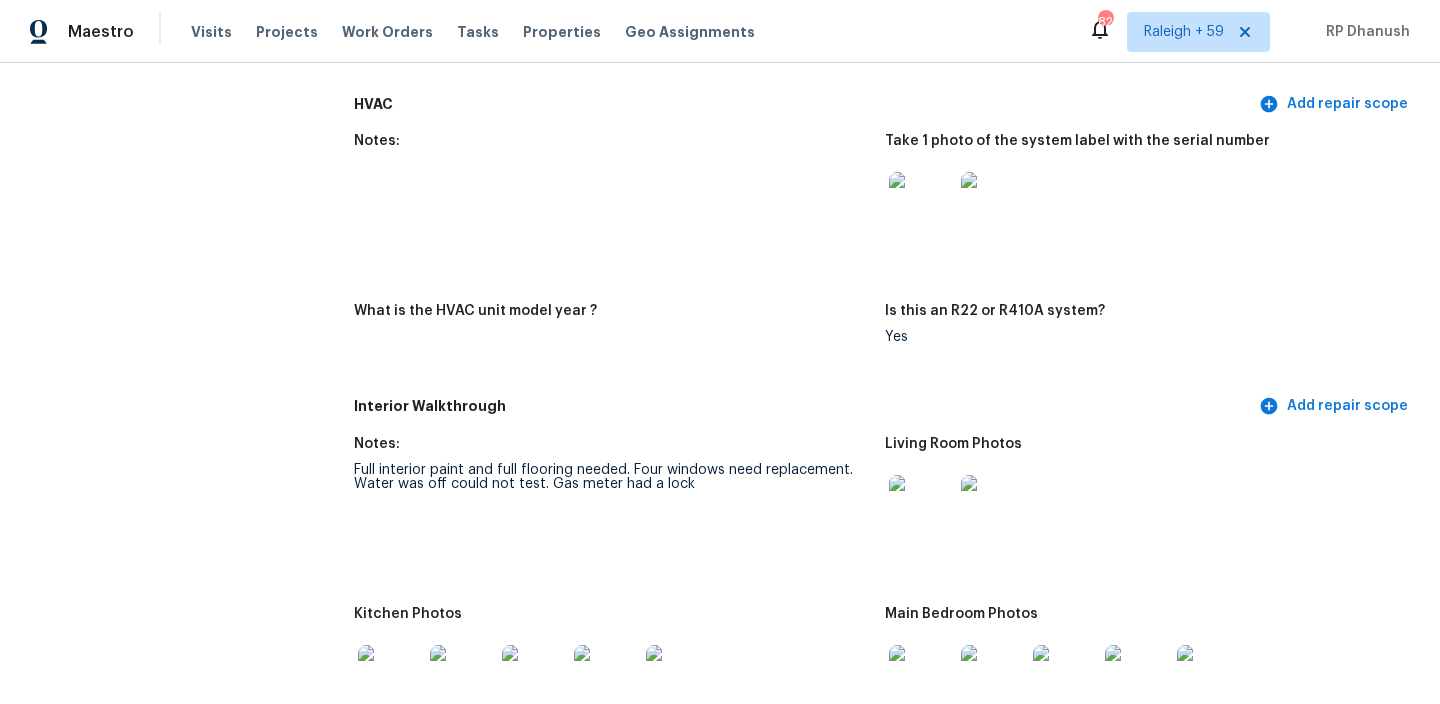 click at bounding box center [993, 204] 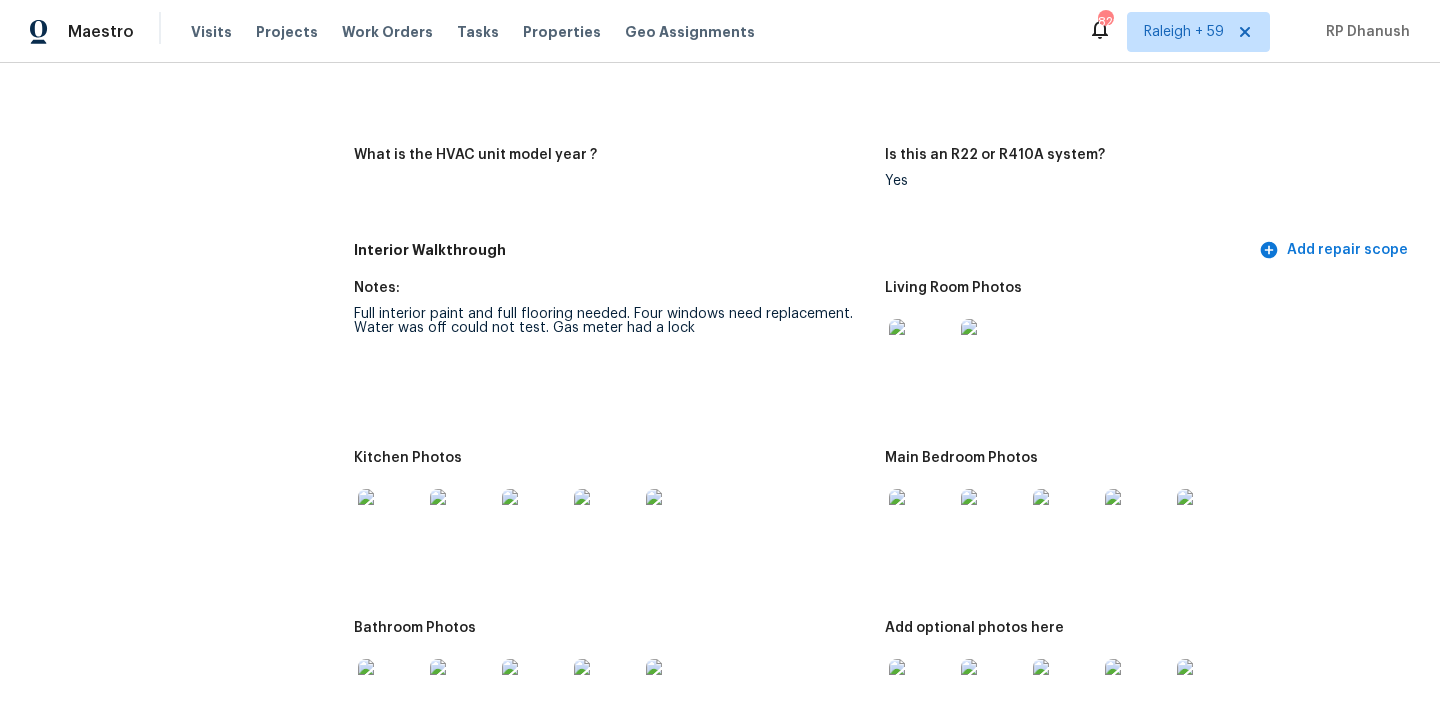 click at bounding box center [921, 351] 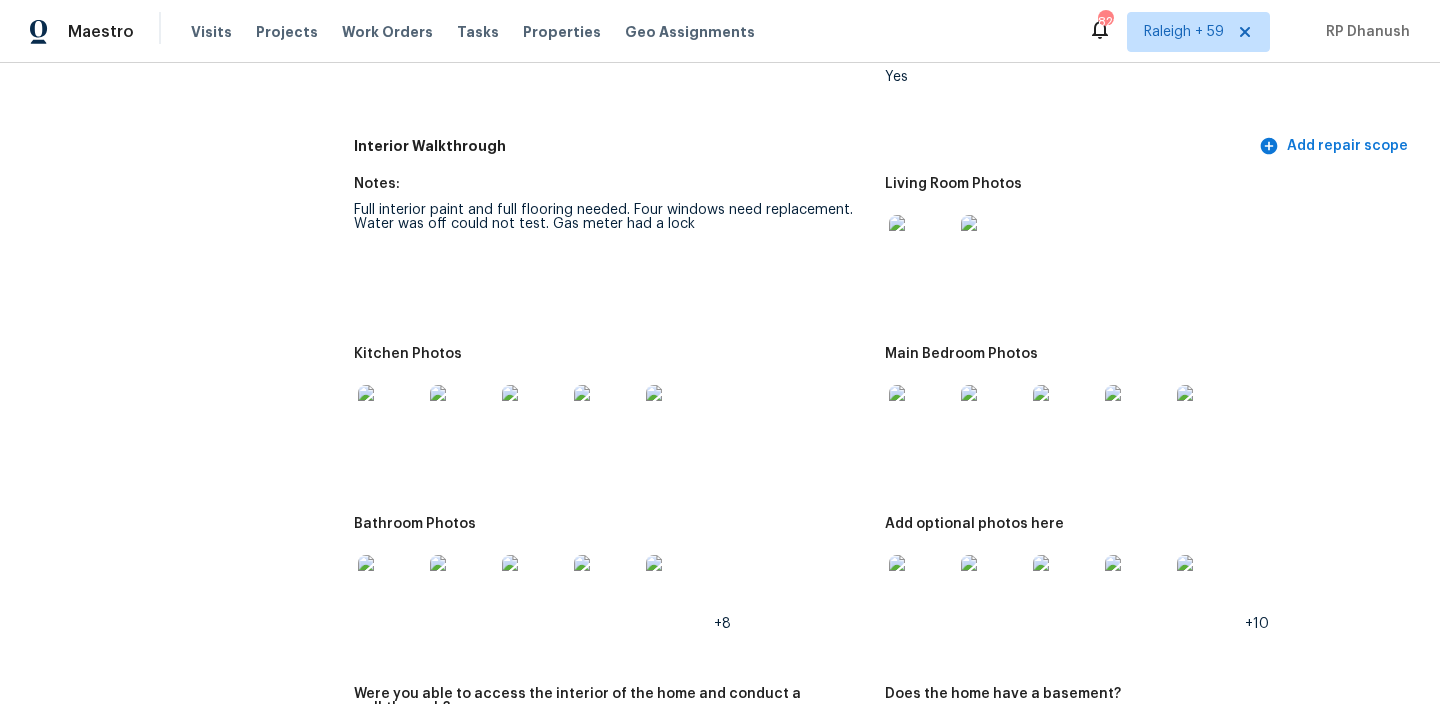 scroll, scrollTop: 1980, scrollLeft: 0, axis: vertical 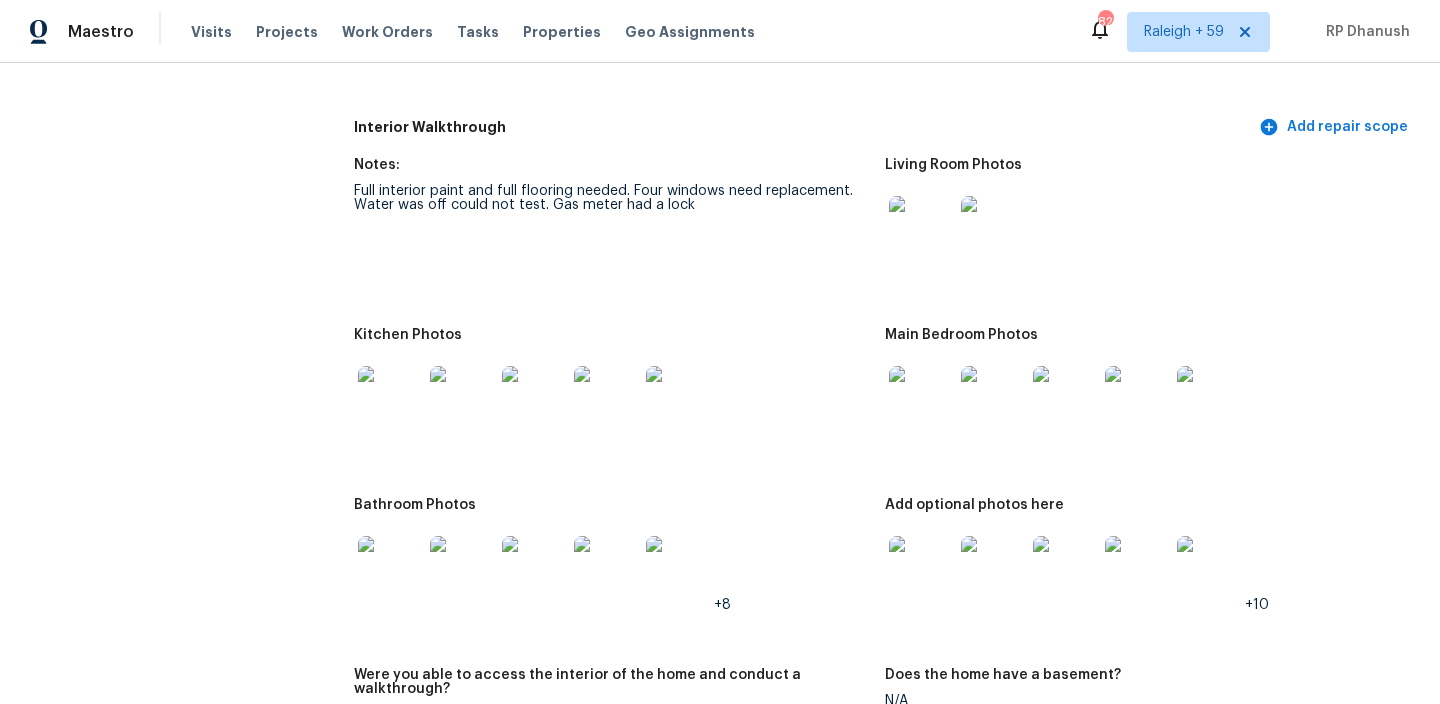 click at bounding box center (921, 398) 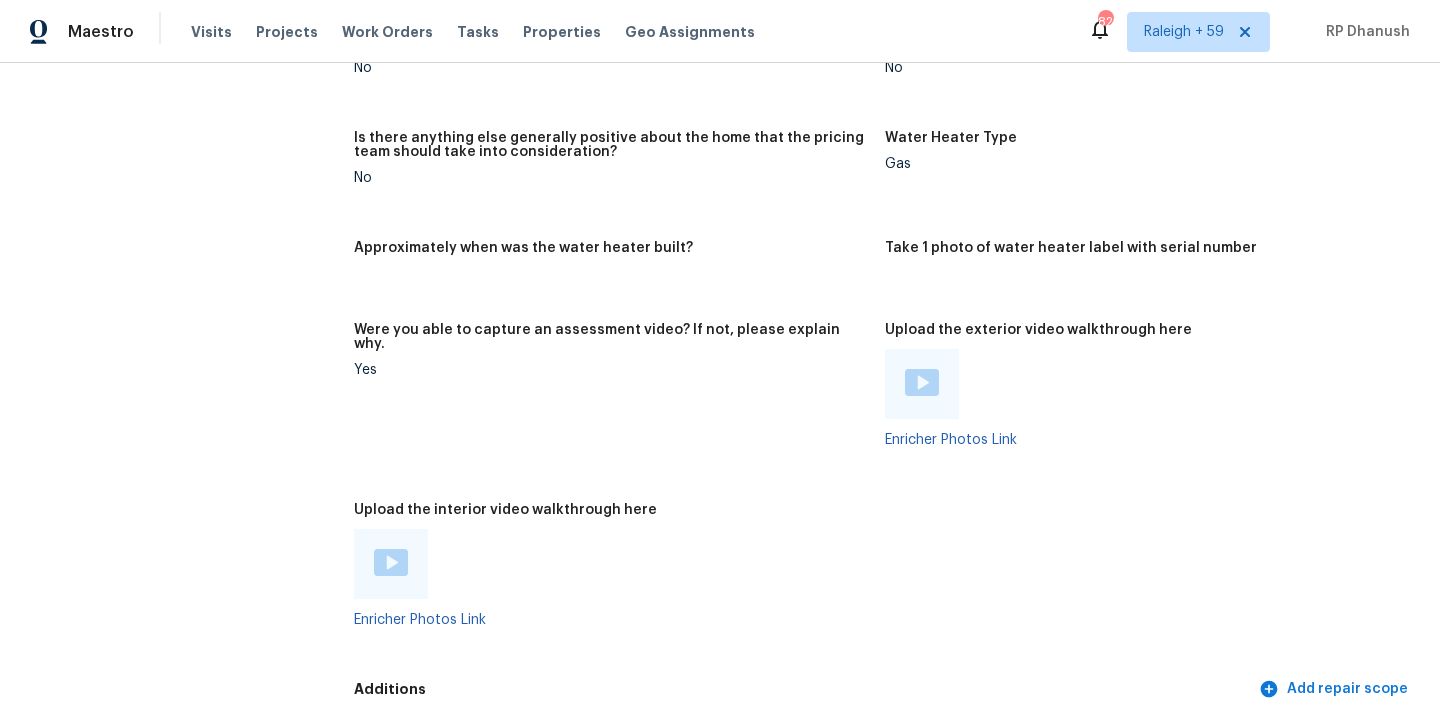 scroll, scrollTop: 3383, scrollLeft: 0, axis: vertical 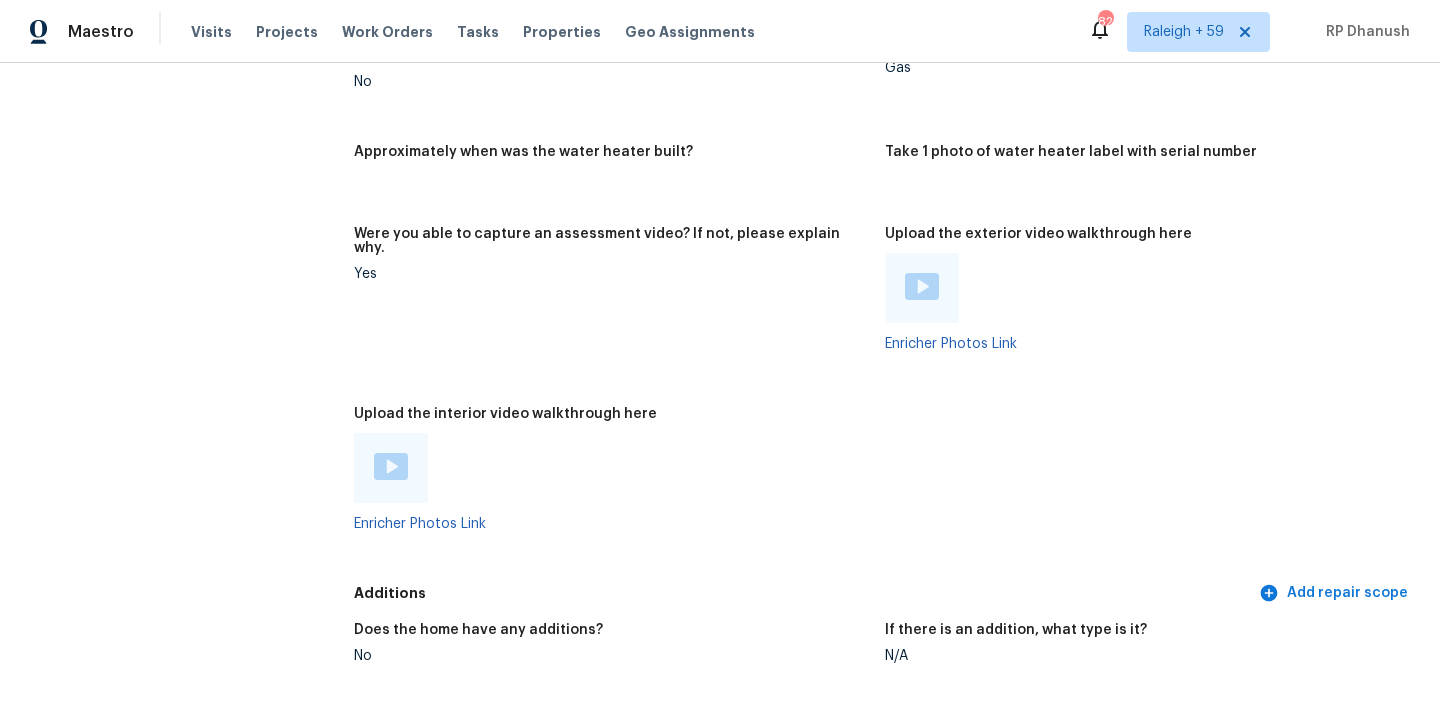 click at bounding box center (391, 468) 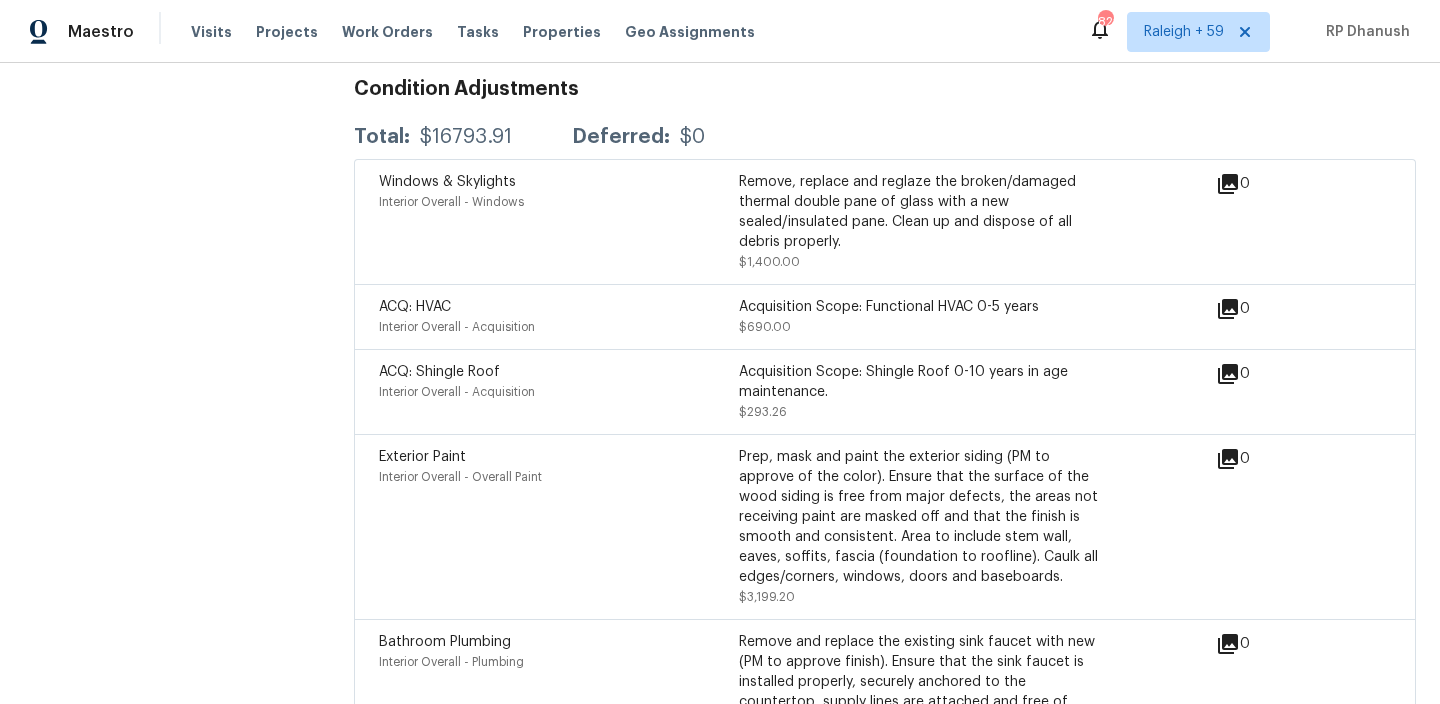 scroll, scrollTop: 4744, scrollLeft: 0, axis: vertical 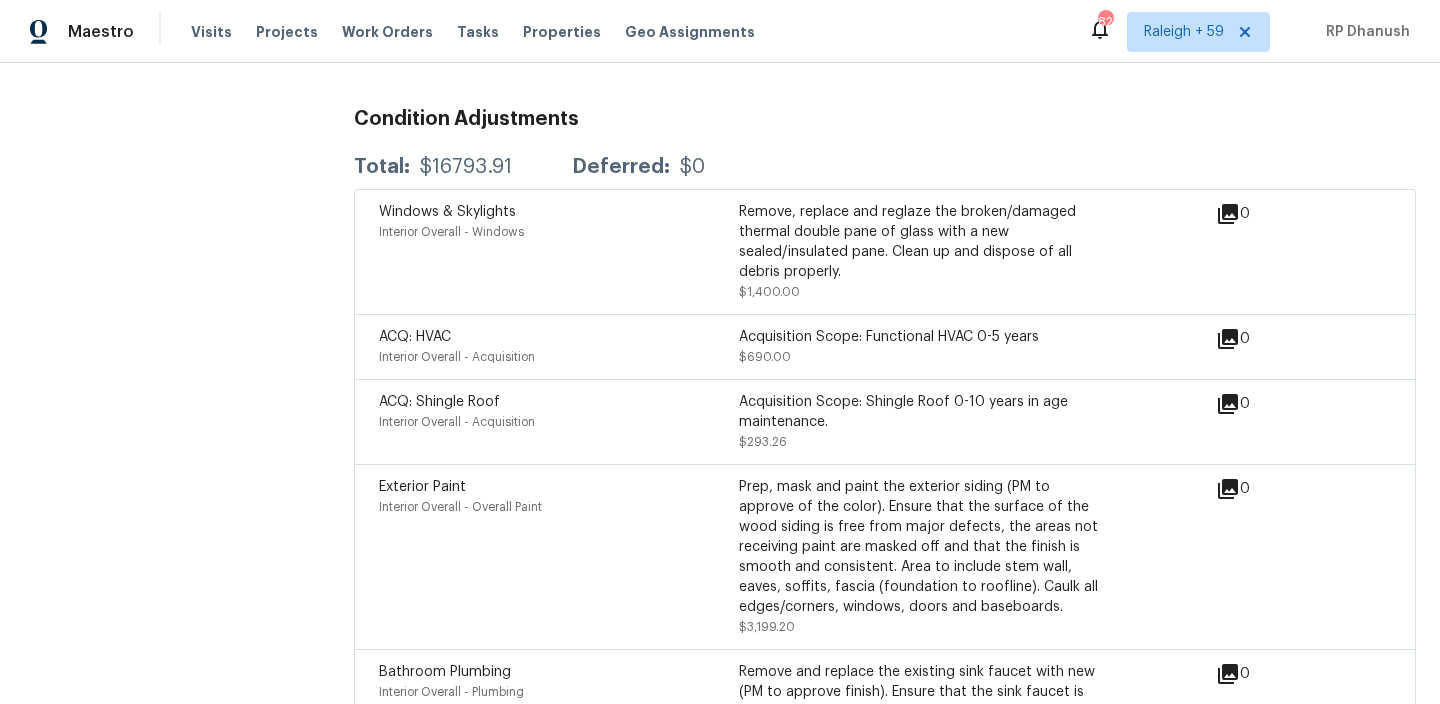 click on "Total:  $16793.91 Deferred:  $0" at bounding box center [885, 167] 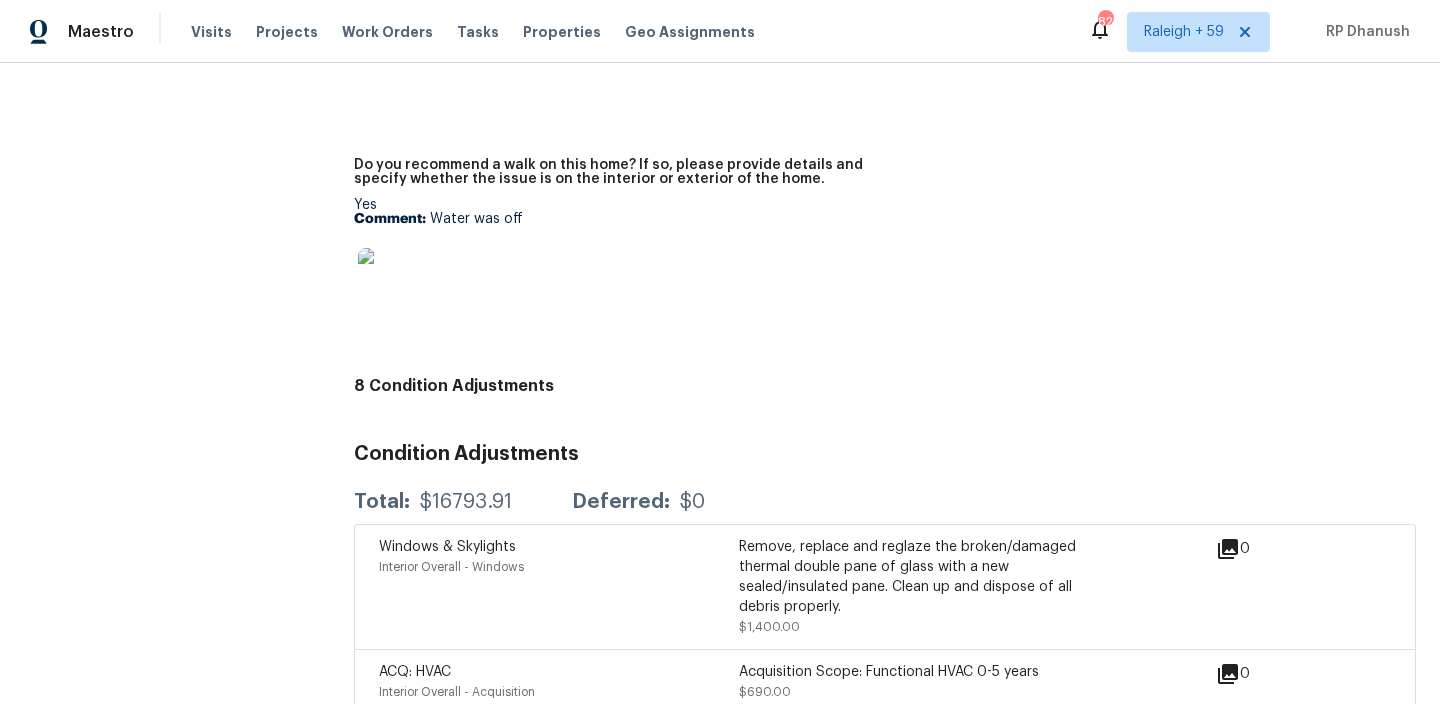 scroll, scrollTop: 4358, scrollLeft: 0, axis: vertical 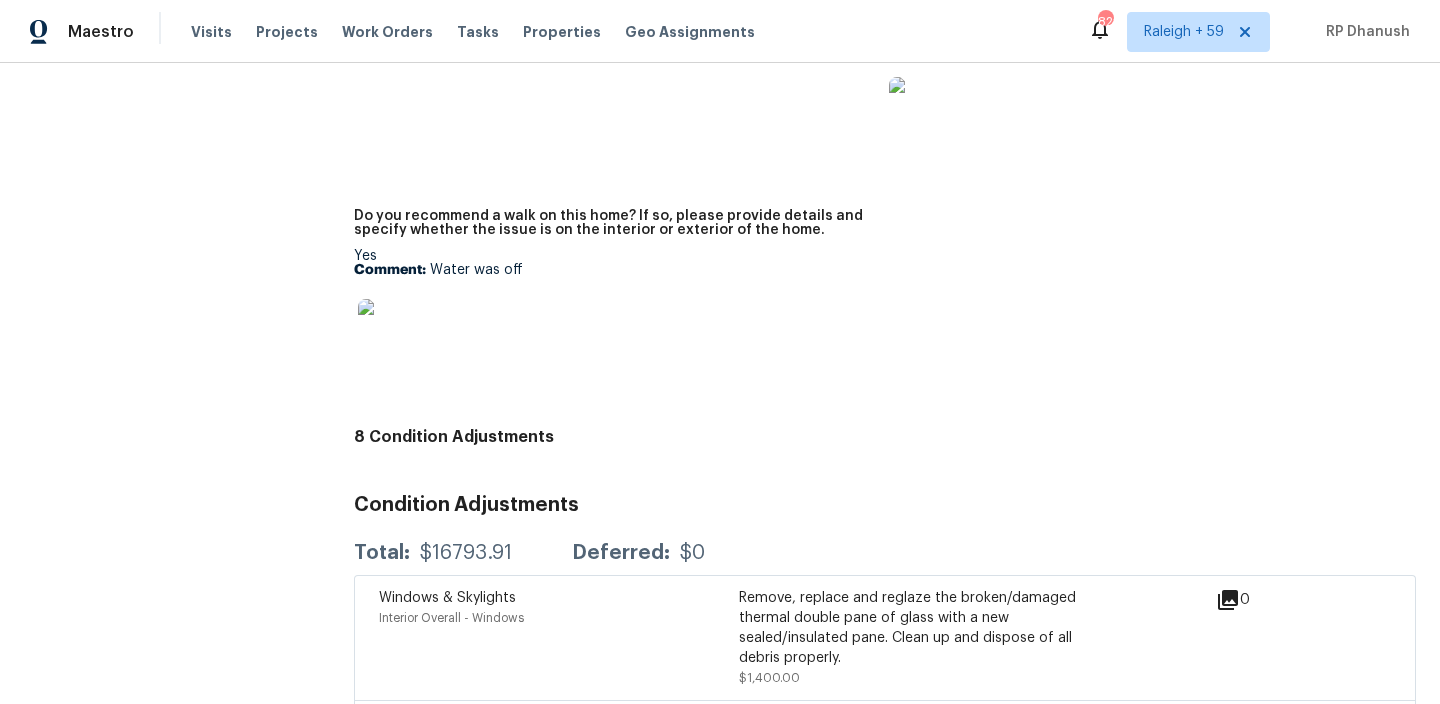 click at bounding box center [390, 331] 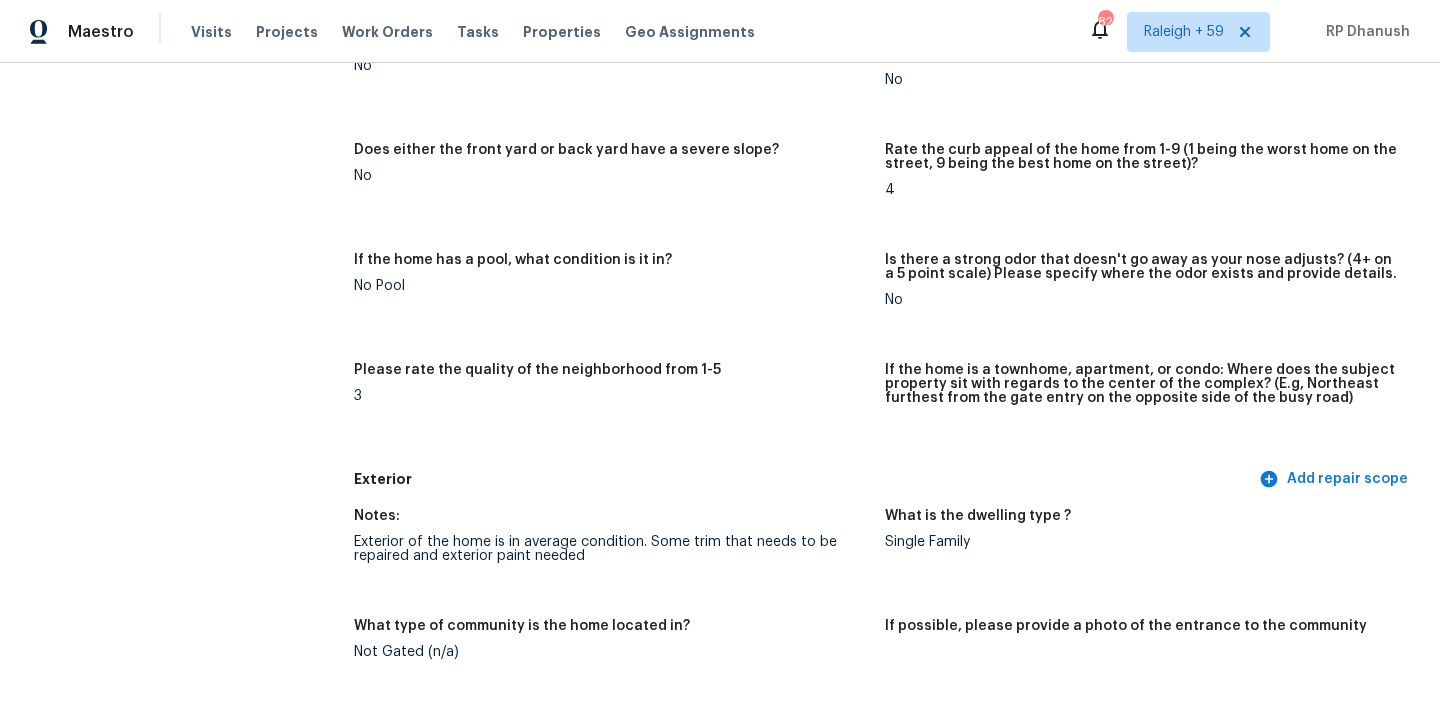 scroll, scrollTop: 1060, scrollLeft: 0, axis: vertical 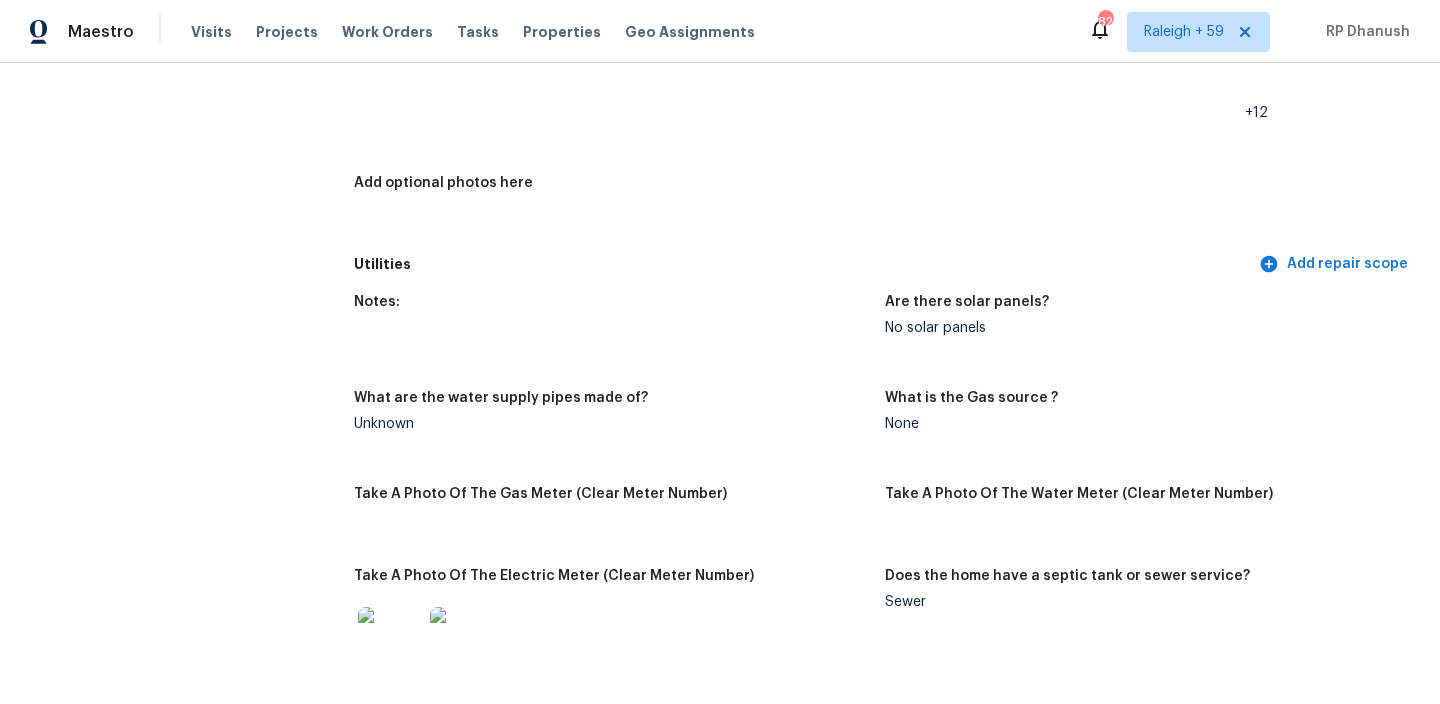 click at bounding box center (462, 639) 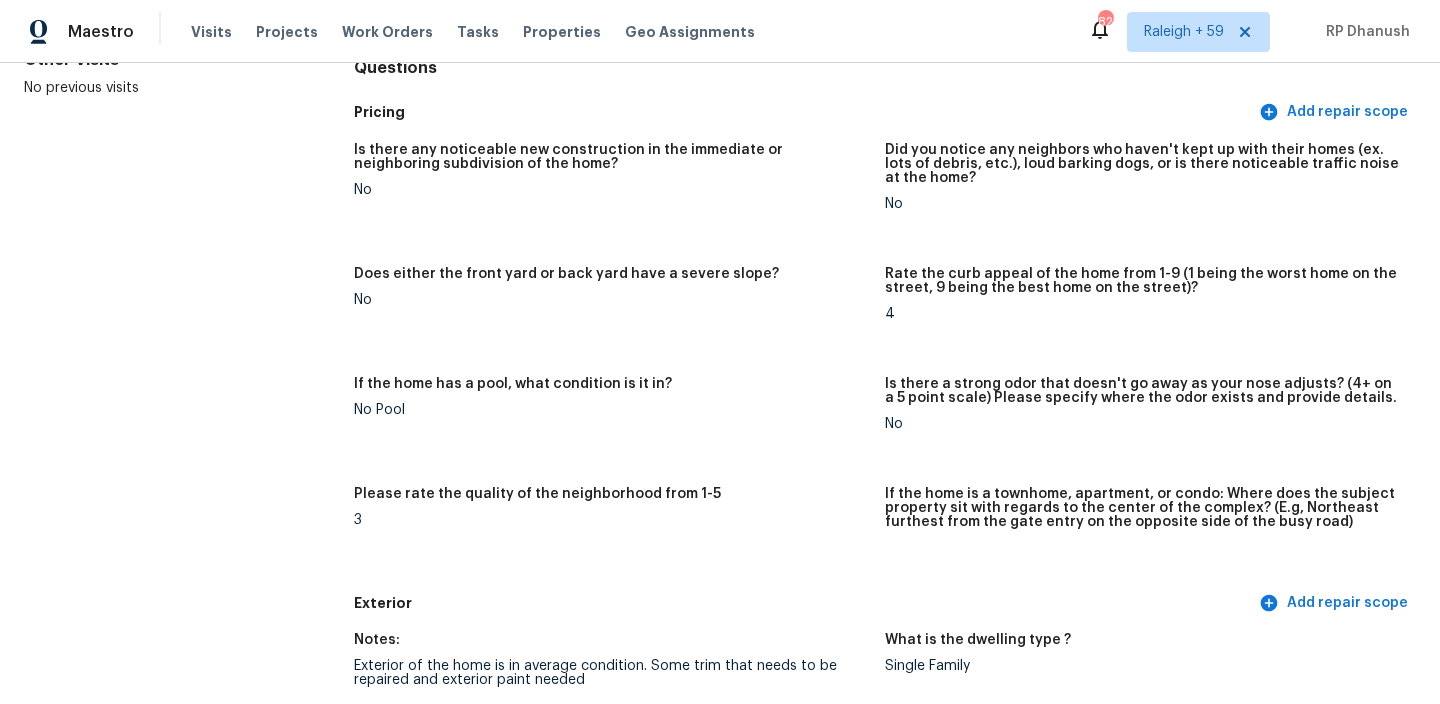 scroll, scrollTop: 1238, scrollLeft: 0, axis: vertical 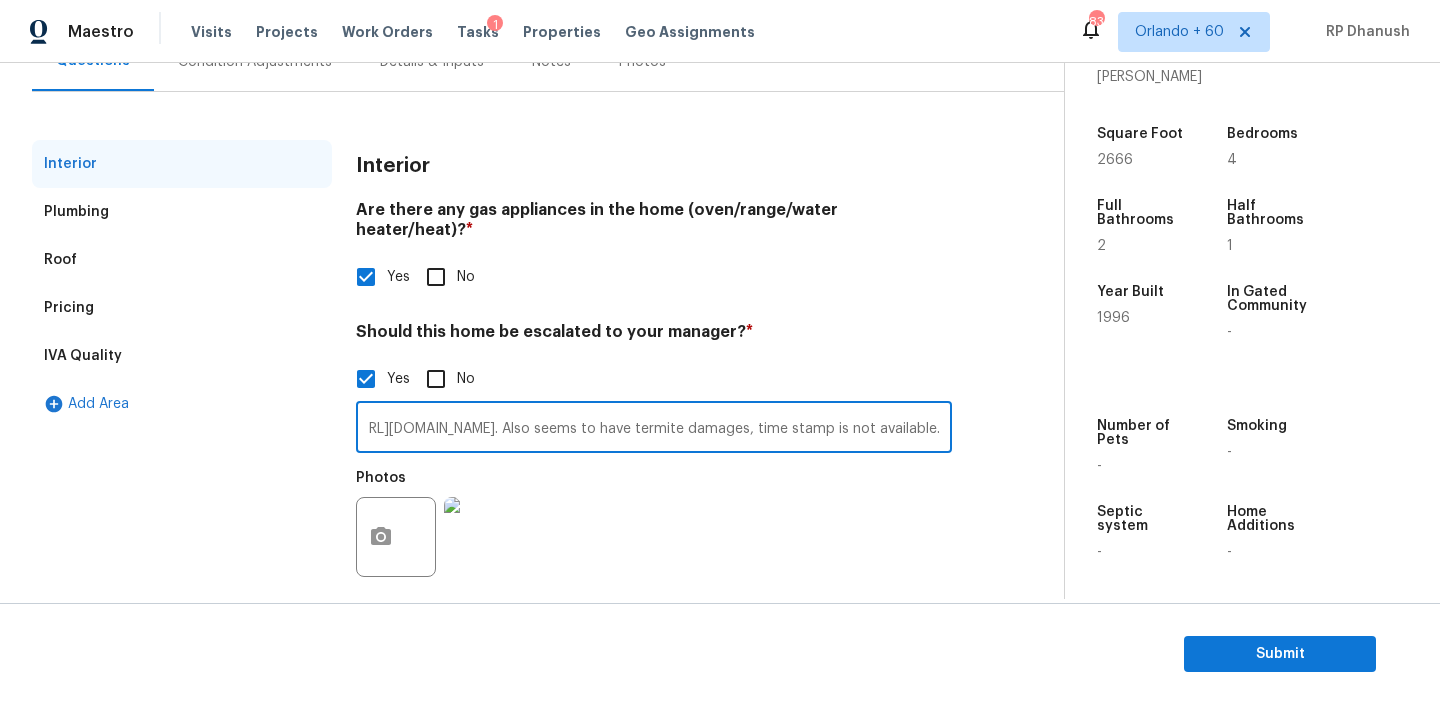 type on "Possible foundation issues @ 0:09 - https://cabinet-assets.s3.amazonaws.com/production/storage/8488b774-006a-4f4c-a6ec-6fd6c94be7d0.mp4?X-Amz-Algorithm=AWS4-HMAC-SHA256&X-Amz-Credential=AKIAJVCDMGVTYIXVJVNA%2F20250717%2Fus-east-1%2Fs3%2Faws4_request&X-Amz-Date=20250717T073722Z&X-Amz-Expires=604800&X-Amz-SignedHeaders=host&X-Amz-Signature=5389648fb148b84af23ee8ae601d20f0f9a6b9003c7654ac115ddb12f06d8cb0. Also seems to have termite damages, time stamp is not available." 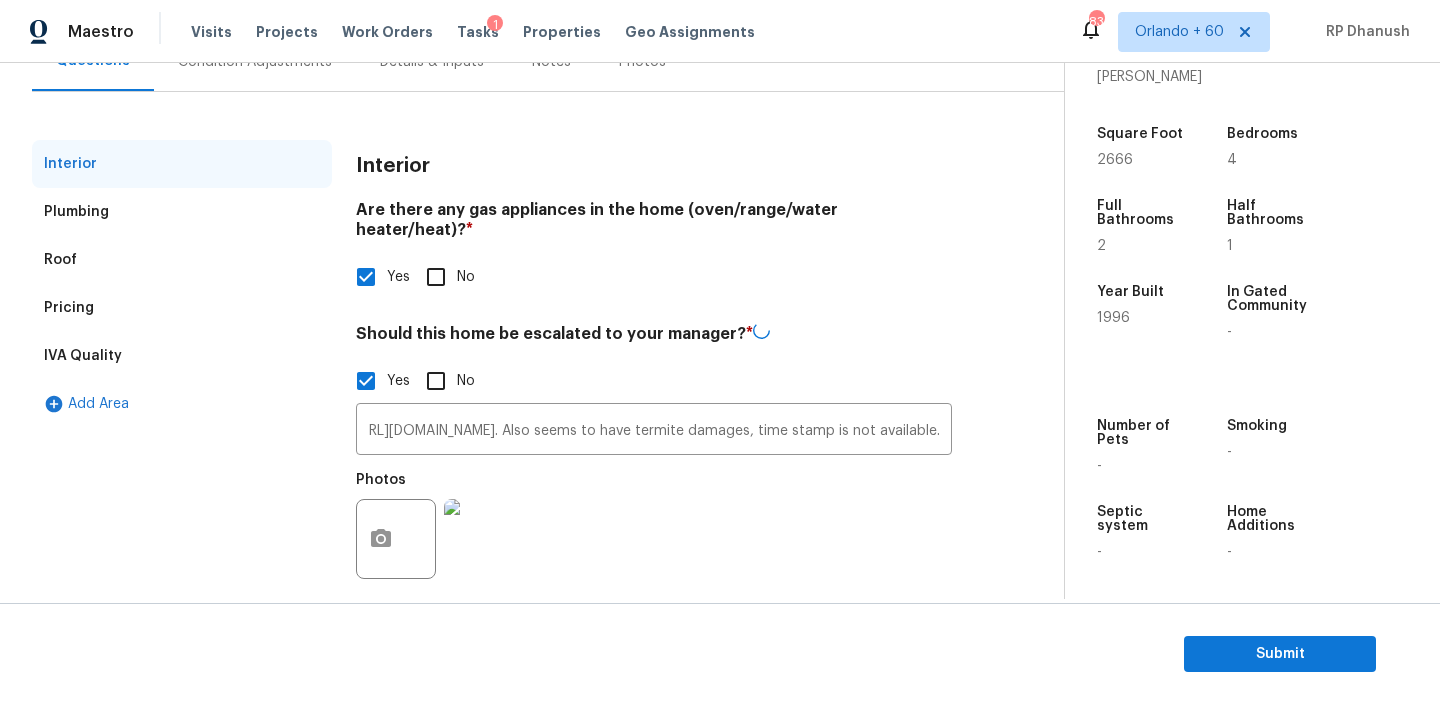 scroll, scrollTop: 0, scrollLeft: 0, axis: both 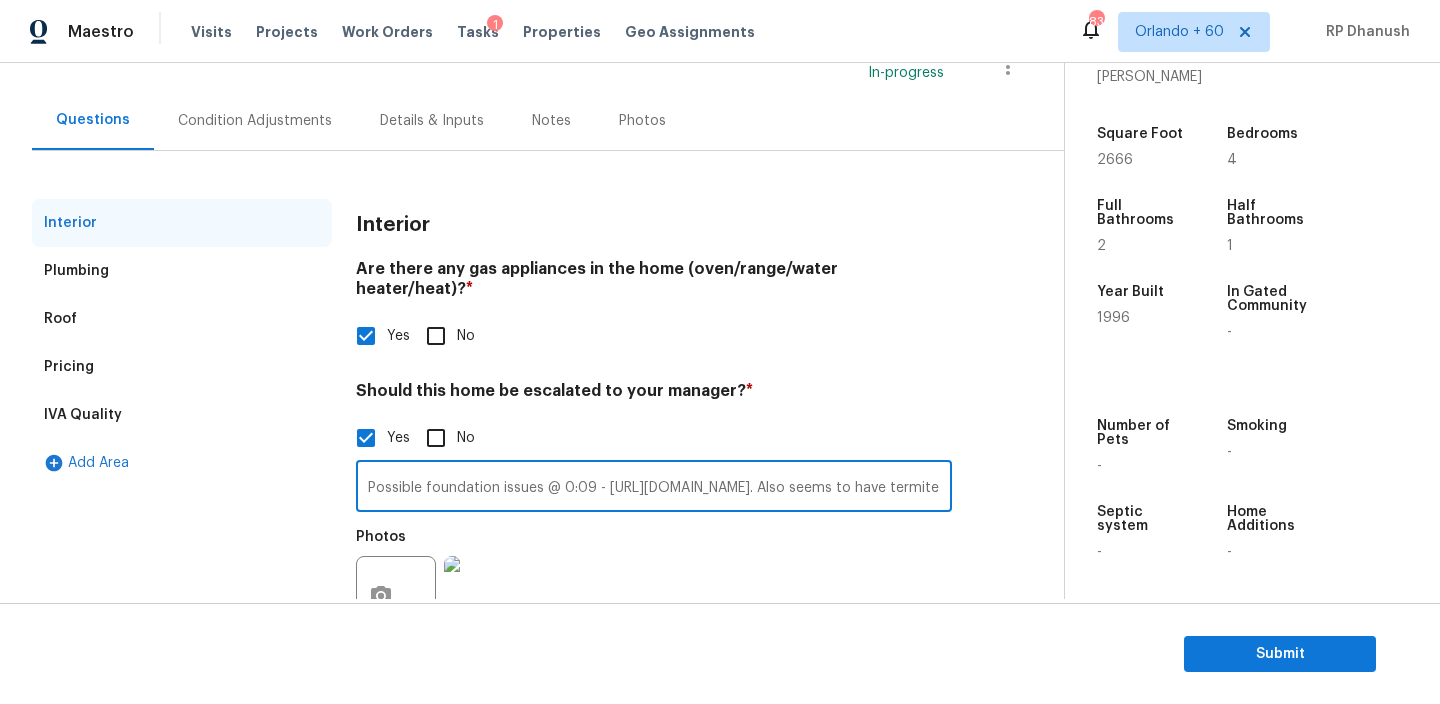 click on "Condition Adjustments" at bounding box center (255, 121) 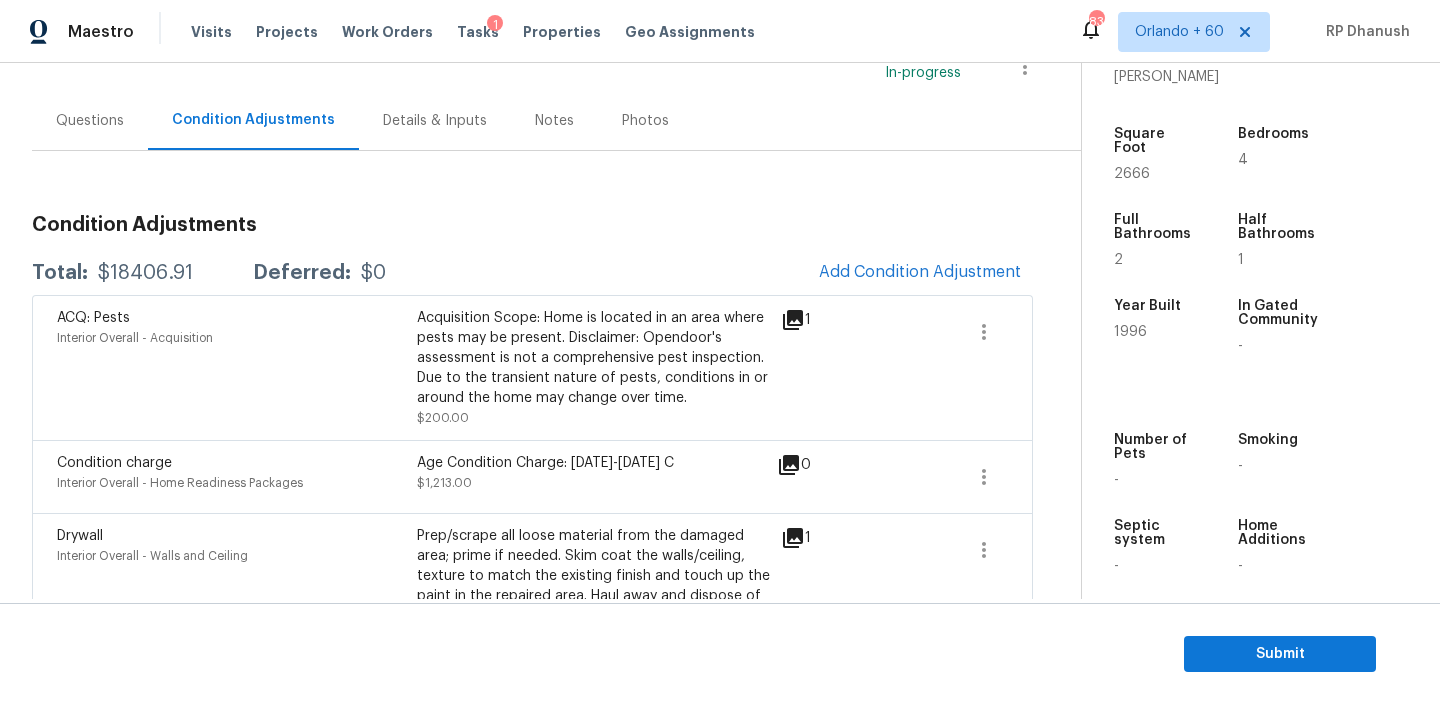 click on "$18406.91" at bounding box center [145, 273] 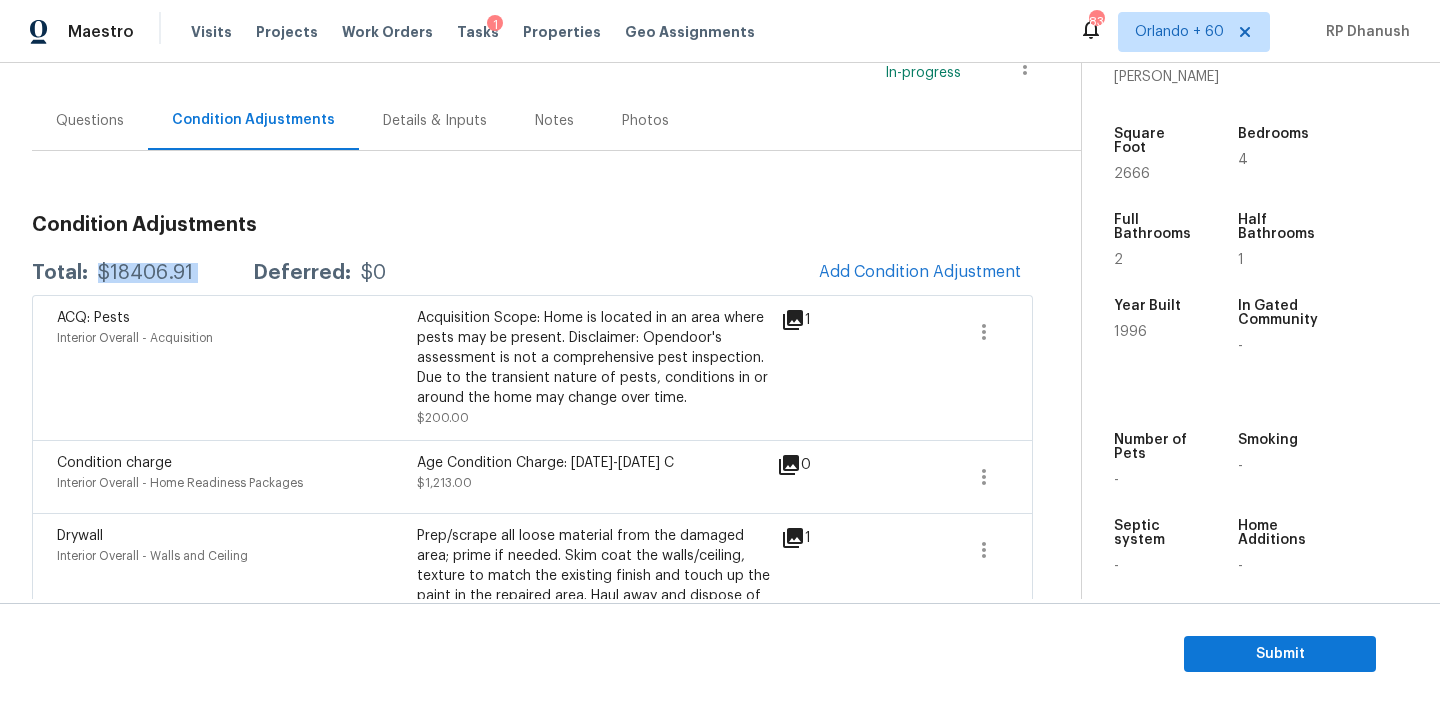 click on "$18406.91" at bounding box center (145, 273) 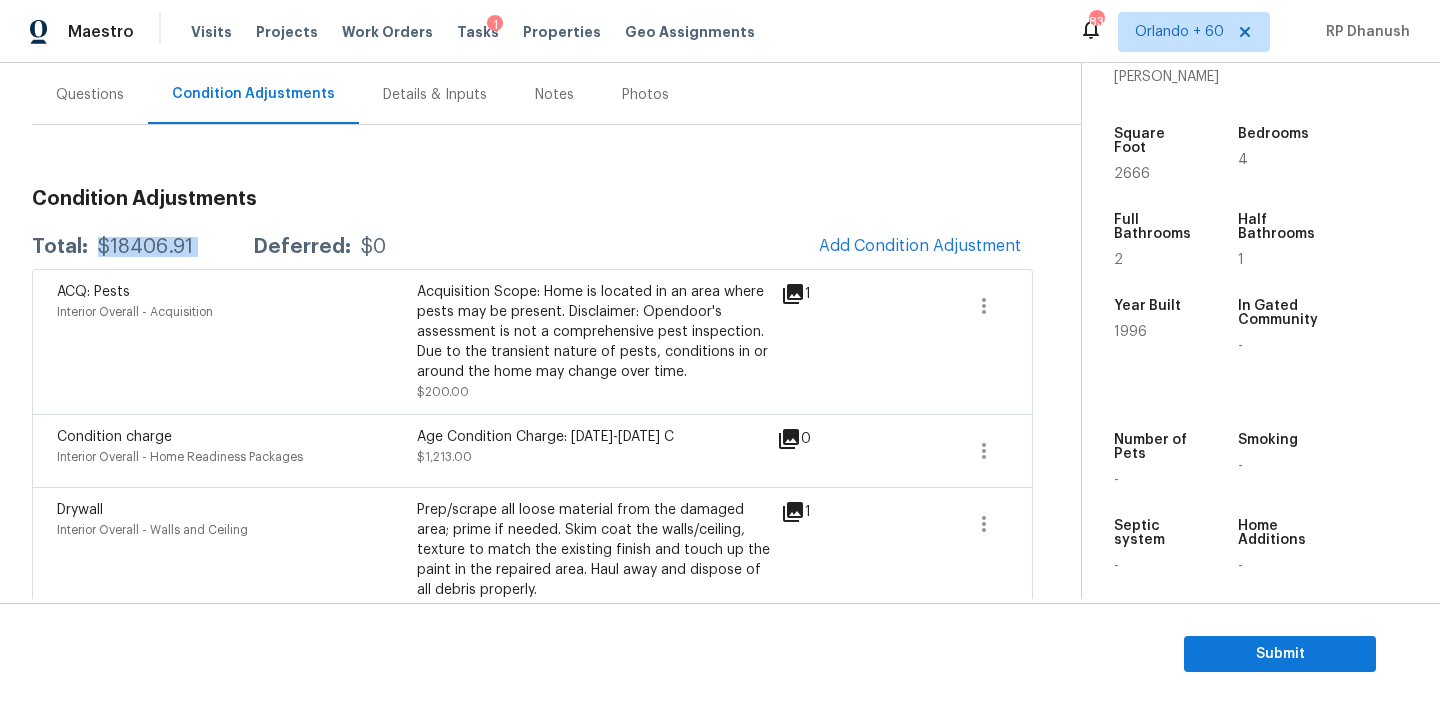 scroll, scrollTop: 170, scrollLeft: 0, axis: vertical 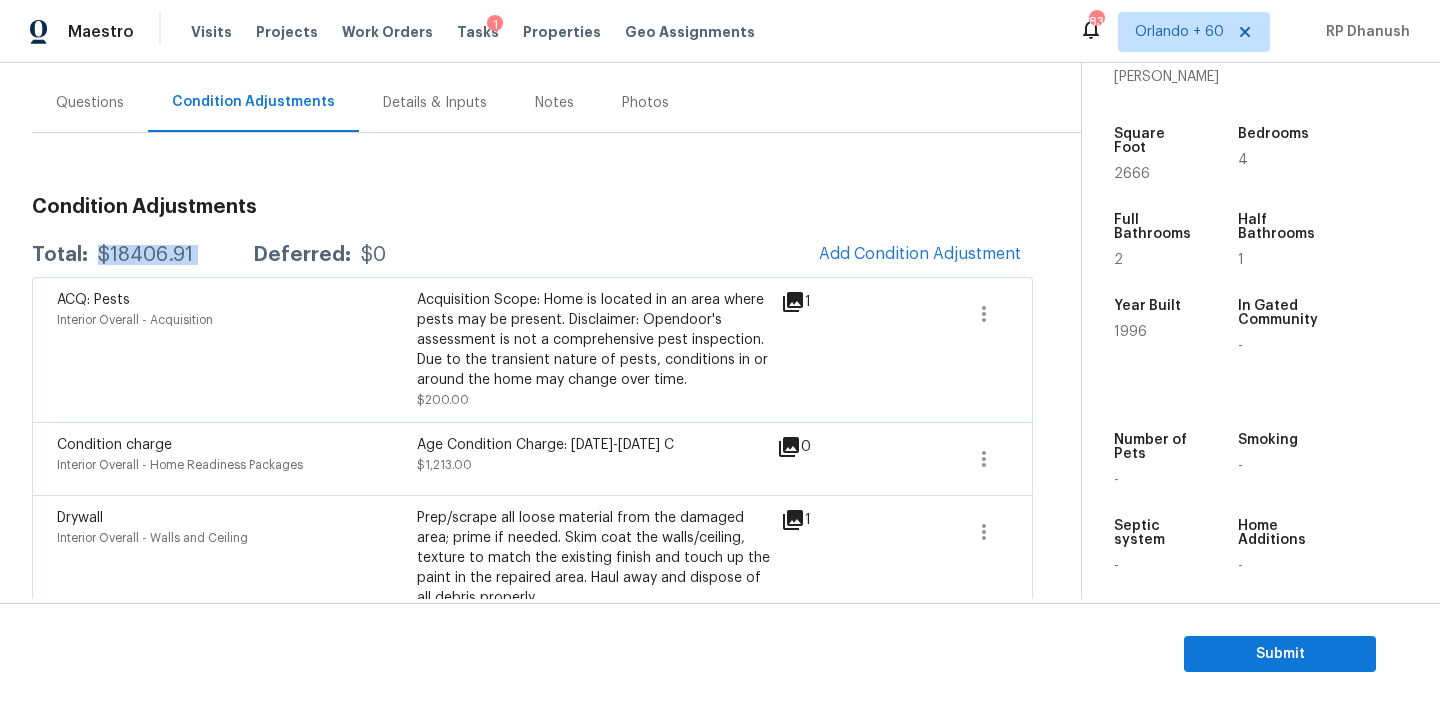 click on "Total:  $18406.91 Deferred:  $0 Add Condition Adjustment" at bounding box center (532, 255) 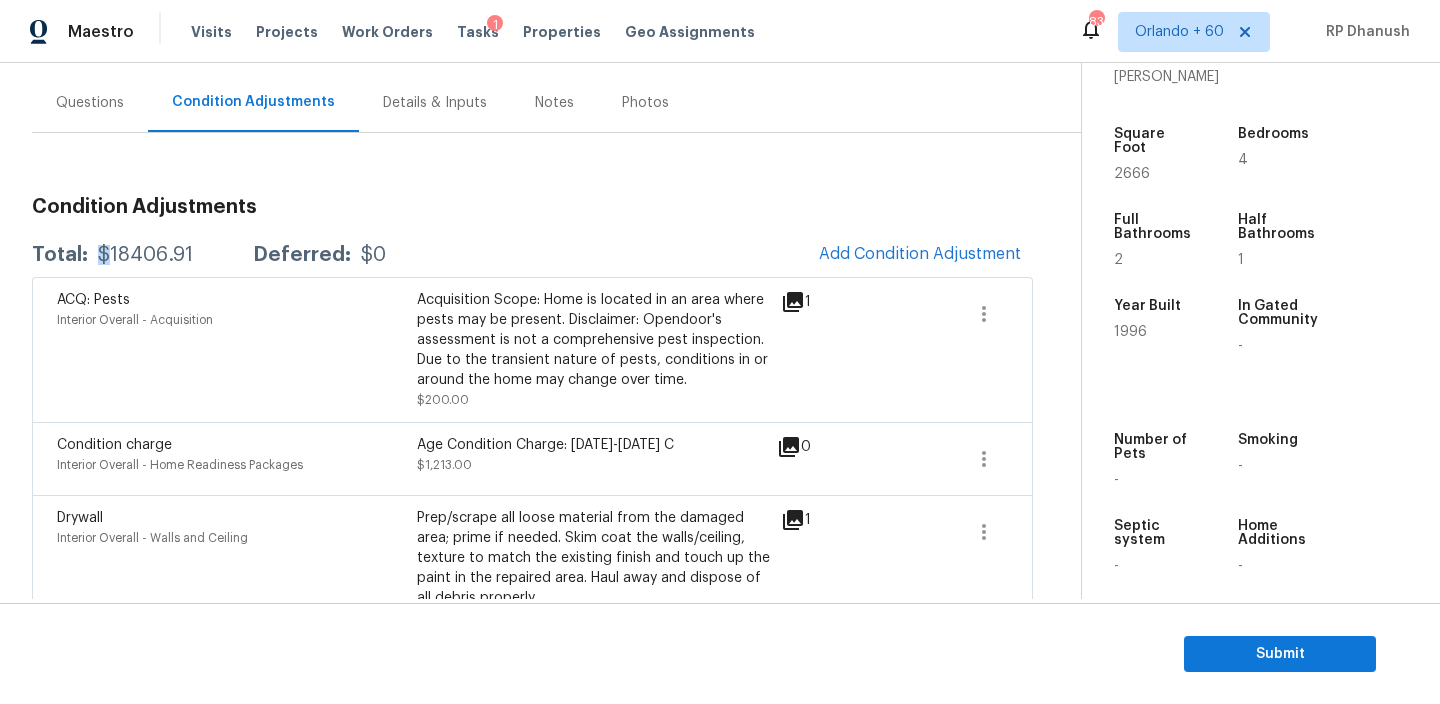 click on "Total:  $18406.91 Deferred:  $0 Add Condition Adjustment" at bounding box center (532, 255) 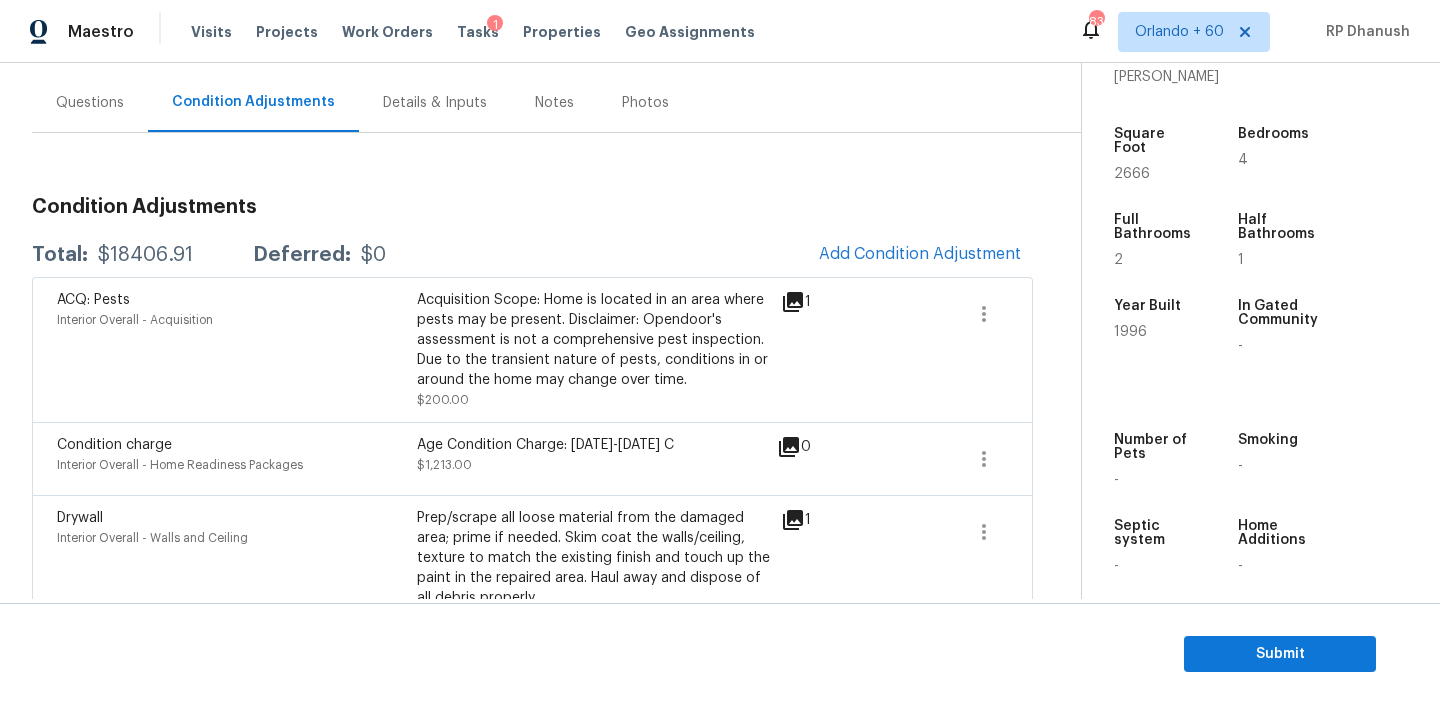 click on "Total:  $18406.91 Deferred:  $0 Add Condition Adjustment" at bounding box center [532, 255] 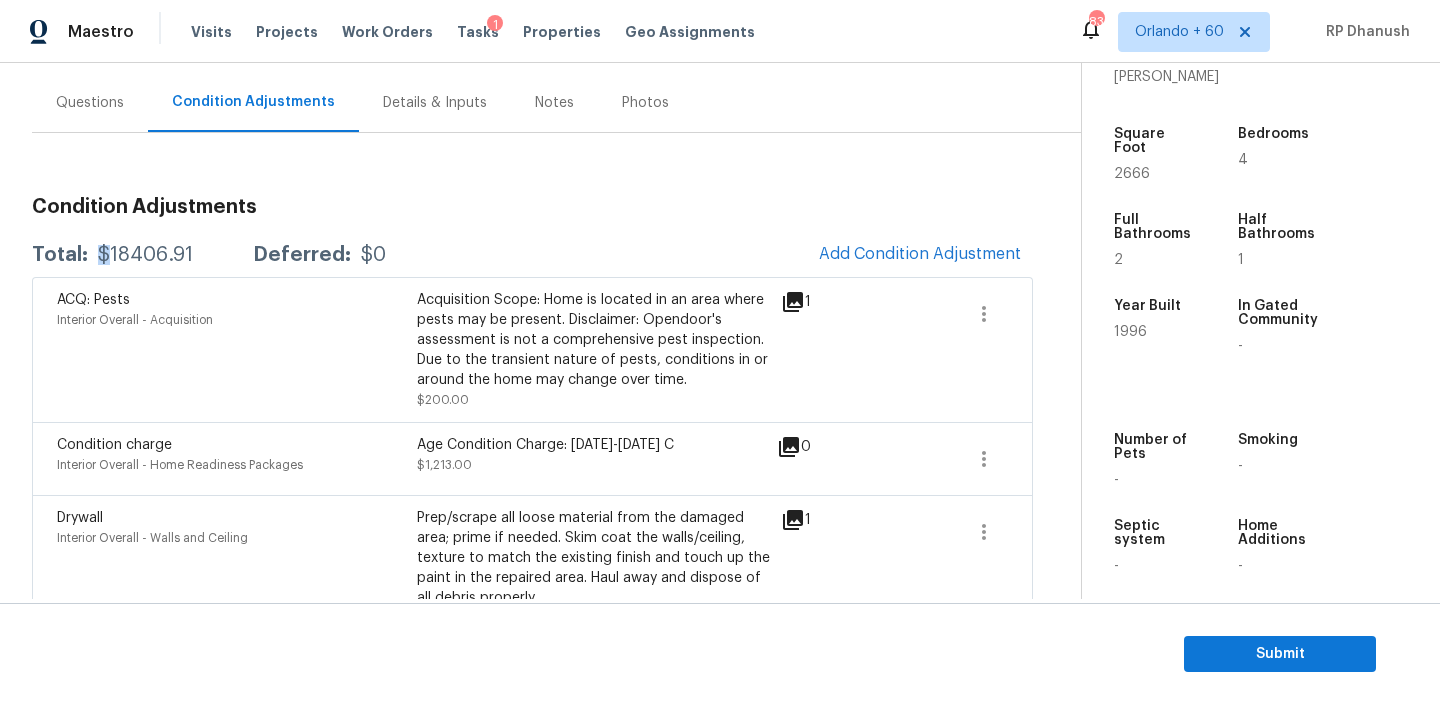 click on "Total:  $18406.91 Deferred:  $0 Add Condition Adjustment" at bounding box center [532, 255] 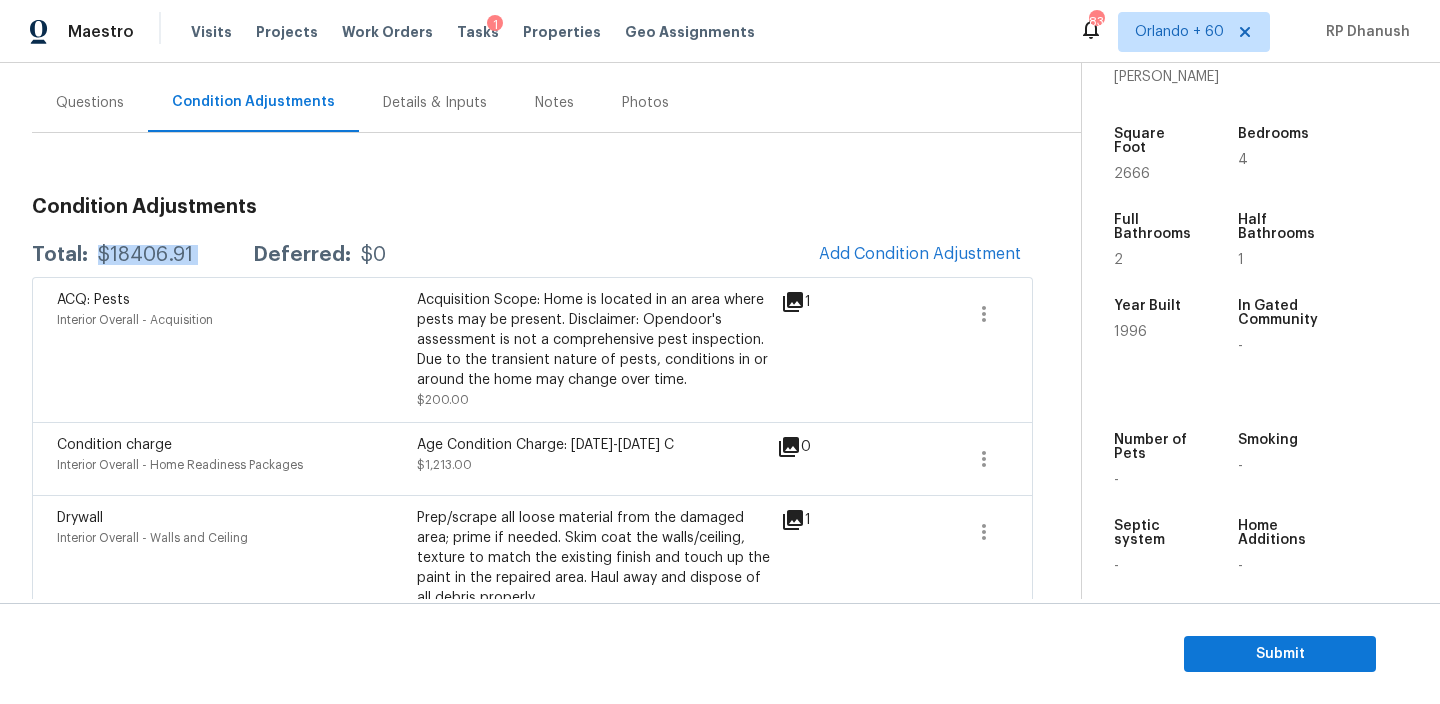 click on "Total:  $18406.91 Deferred:  $0 Add Condition Adjustment" at bounding box center (532, 255) 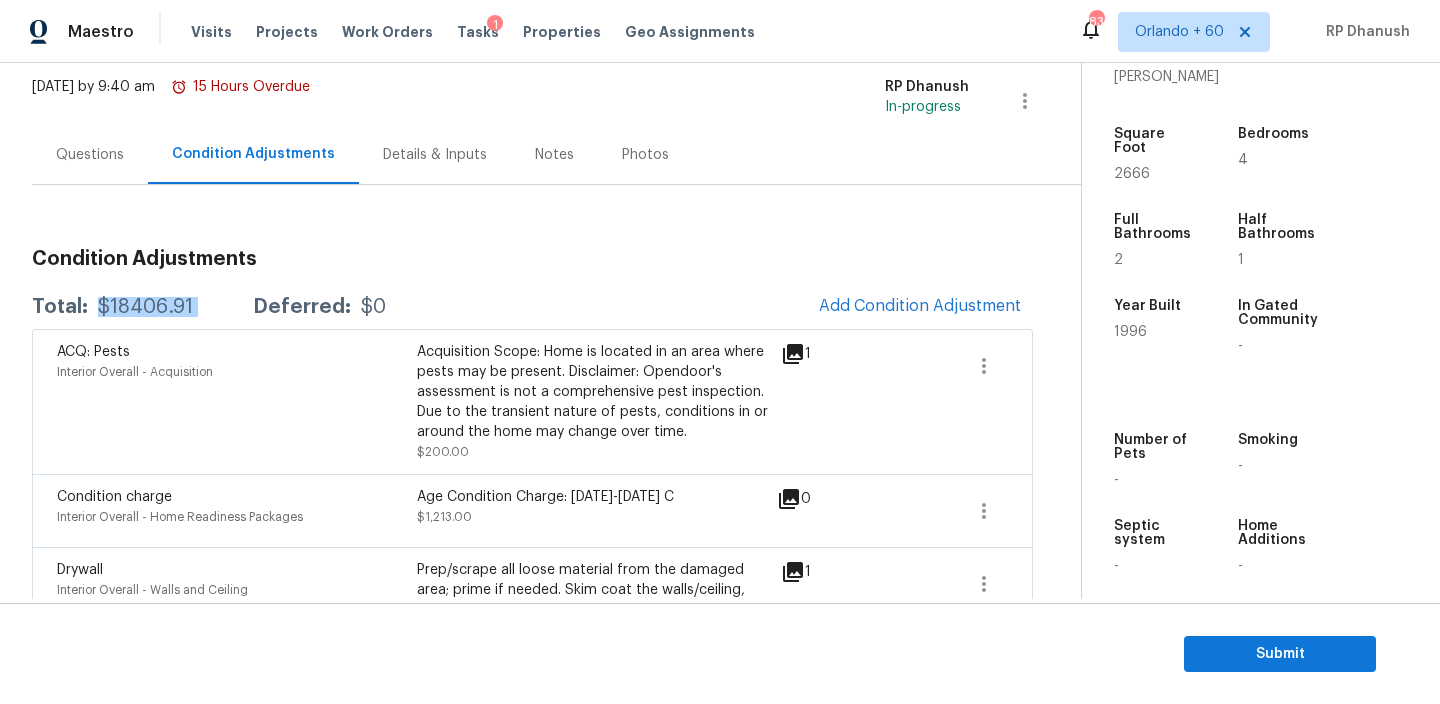 scroll, scrollTop: 179, scrollLeft: 0, axis: vertical 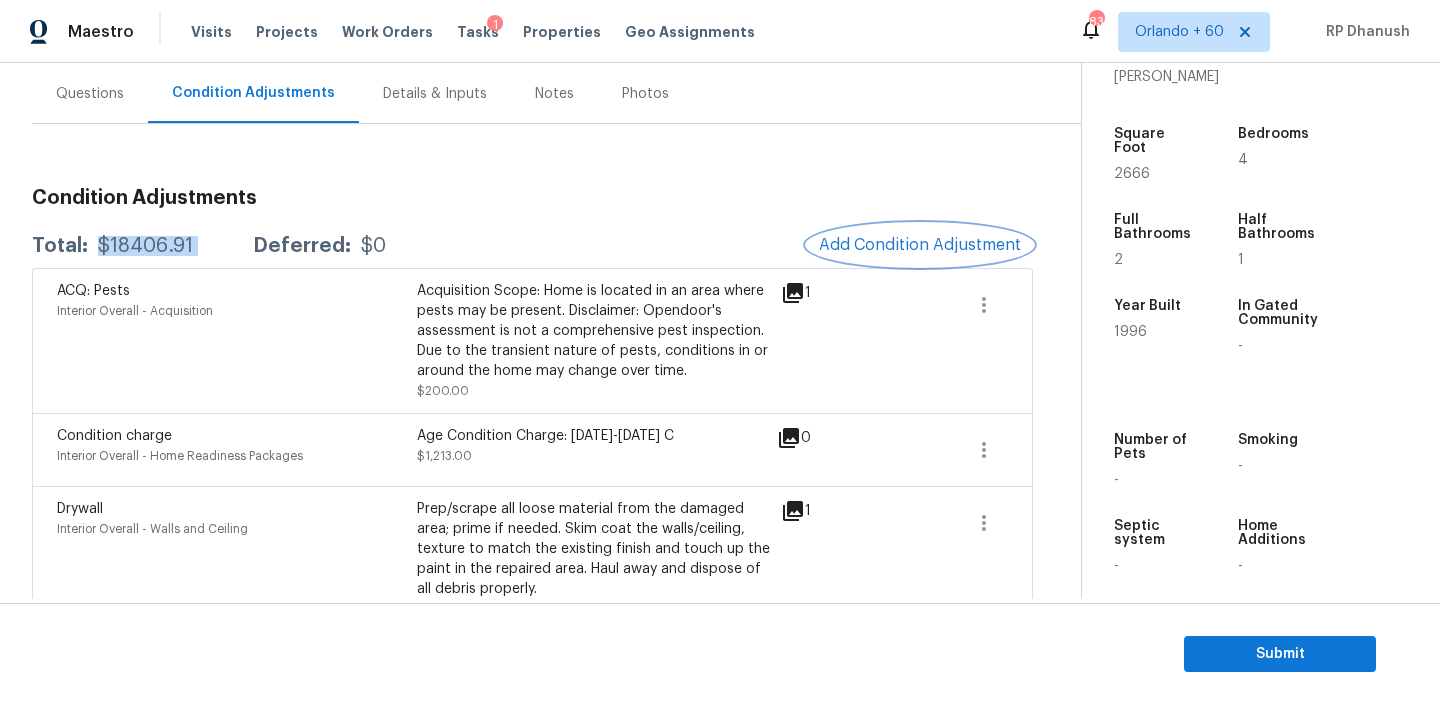 click on "Add Condition Adjustment" at bounding box center (920, 245) 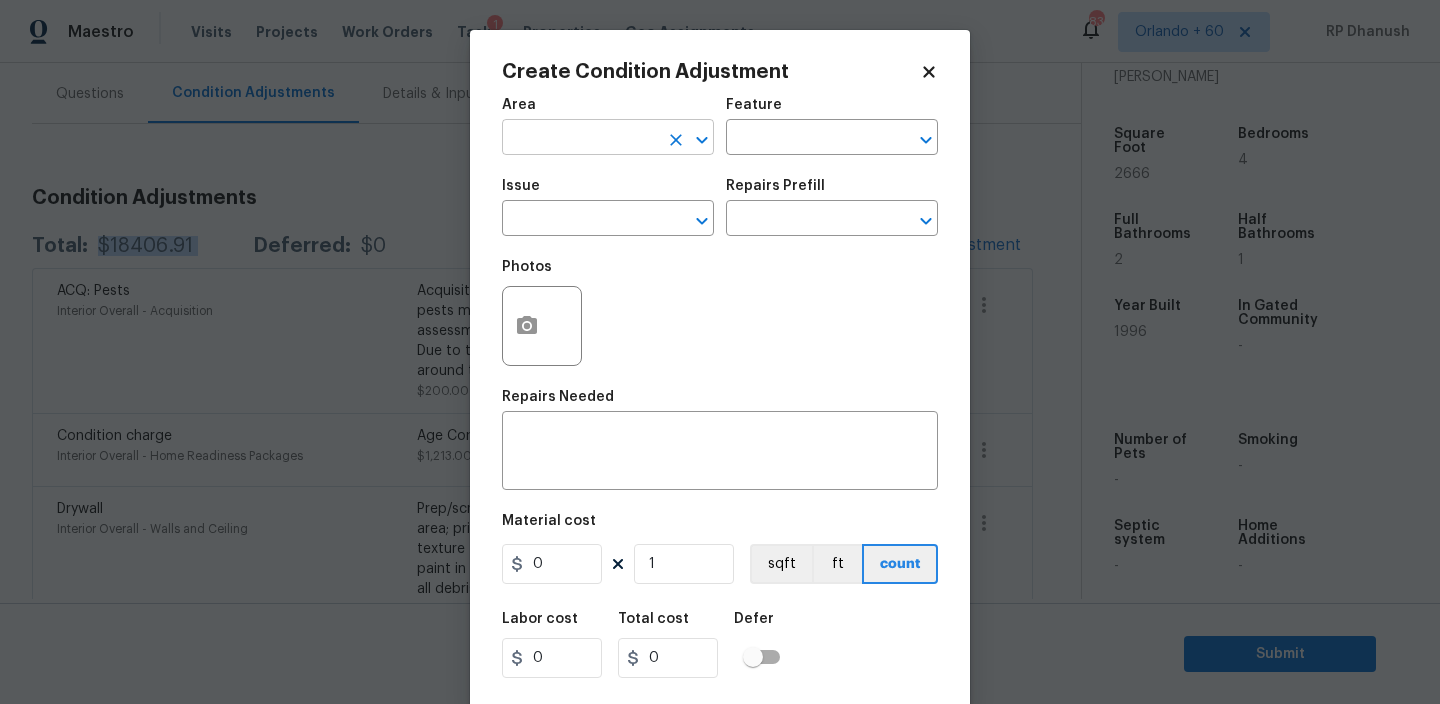 click at bounding box center (580, 139) 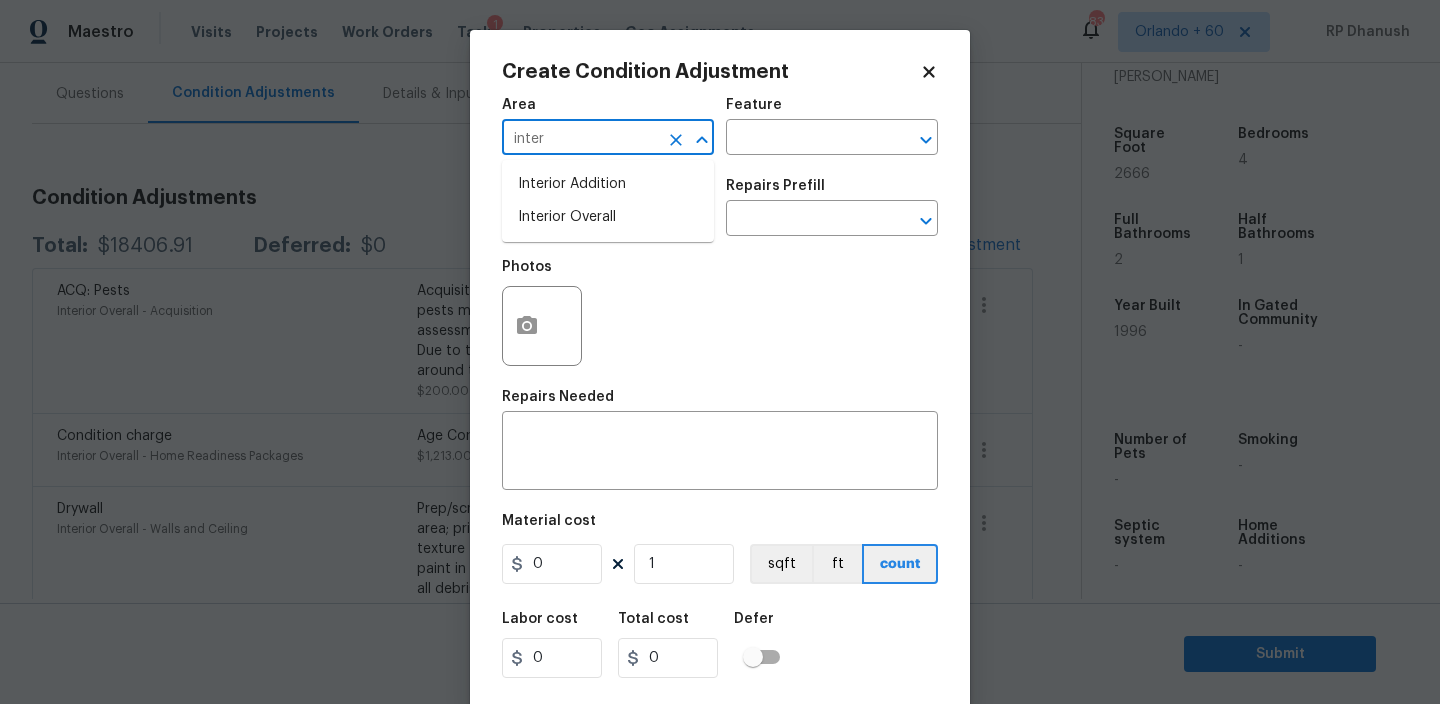 click on "Interior Addition" at bounding box center [608, 184] 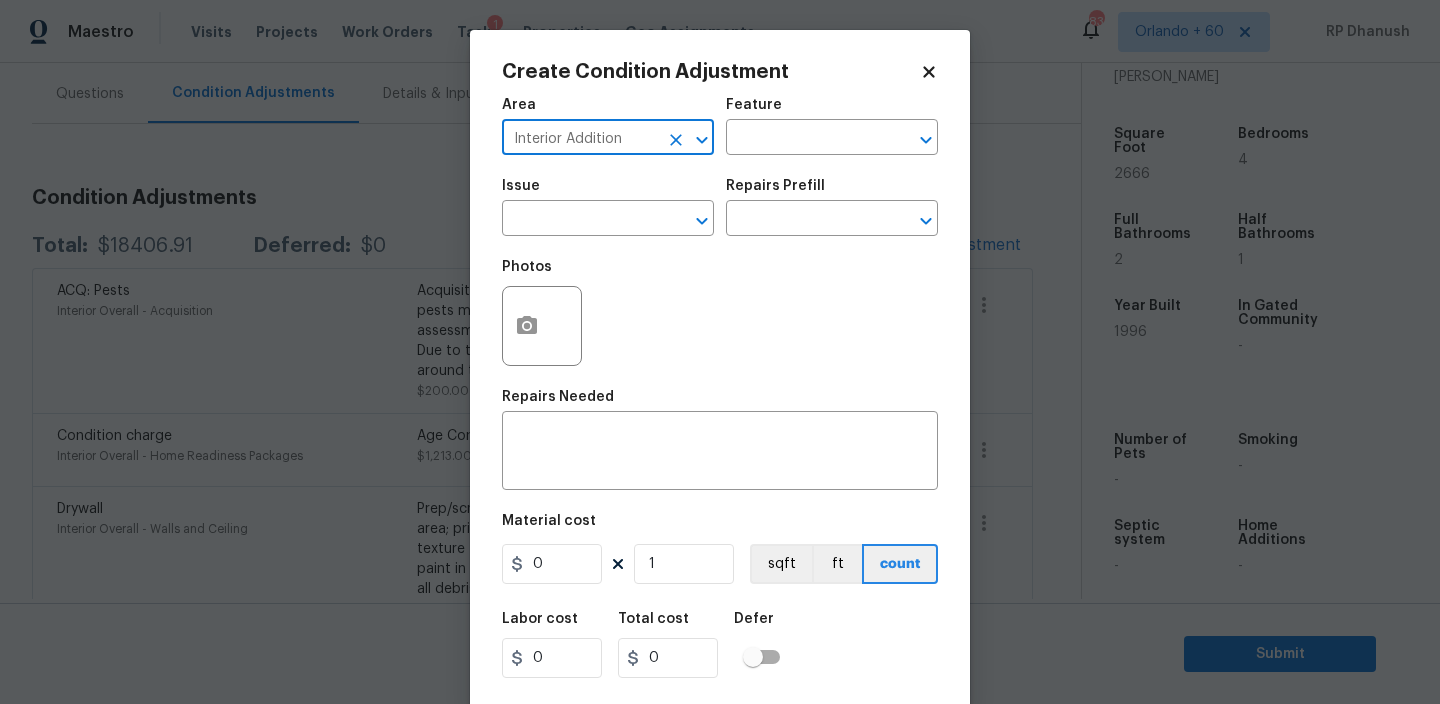click 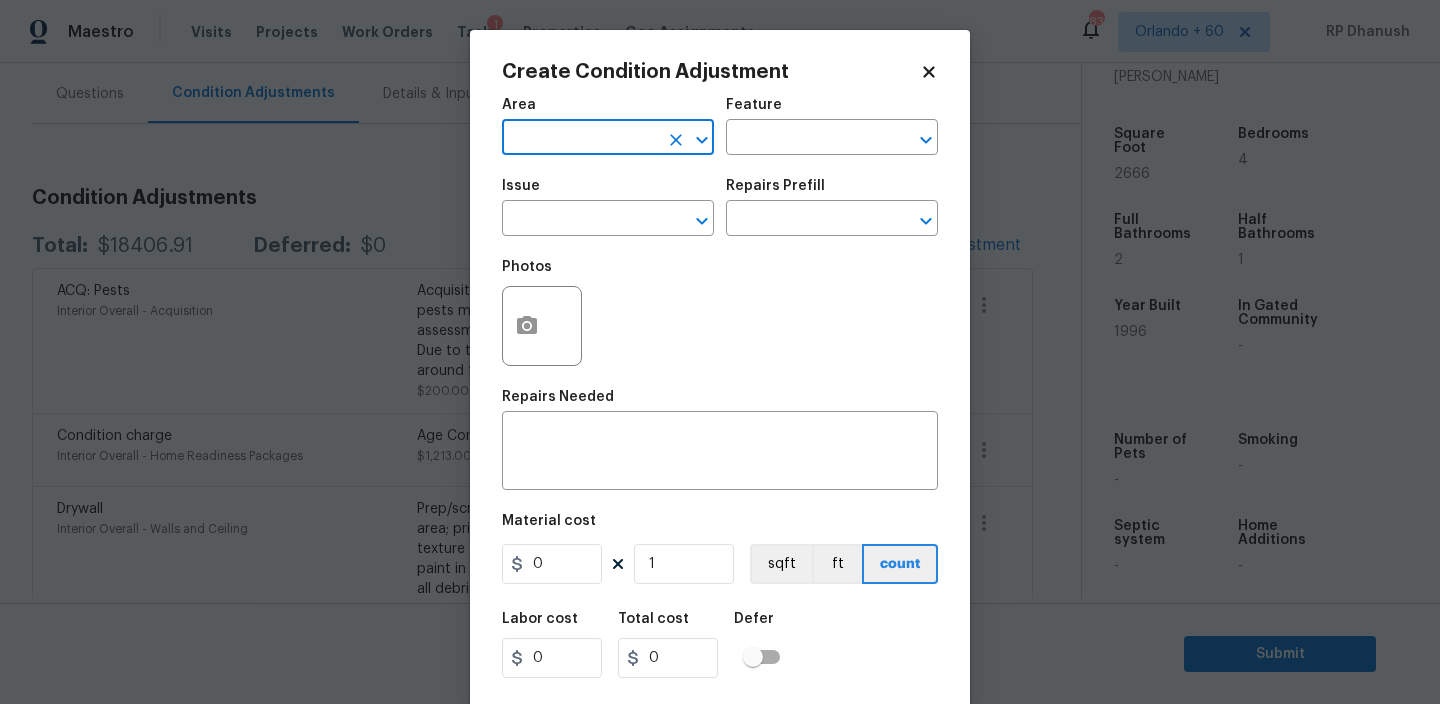 click at bounding box center (580, 139) 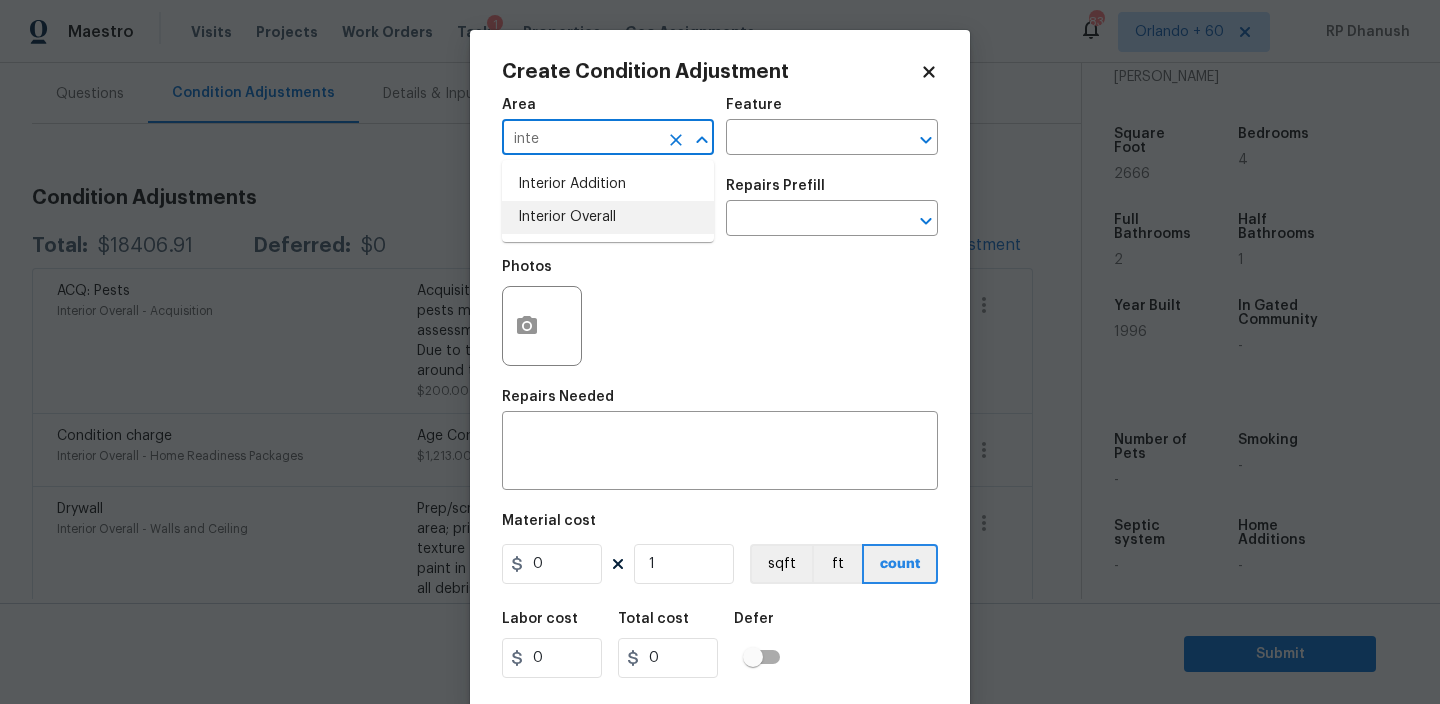 click on "Interior Overall" at bounding box center [608, 217] 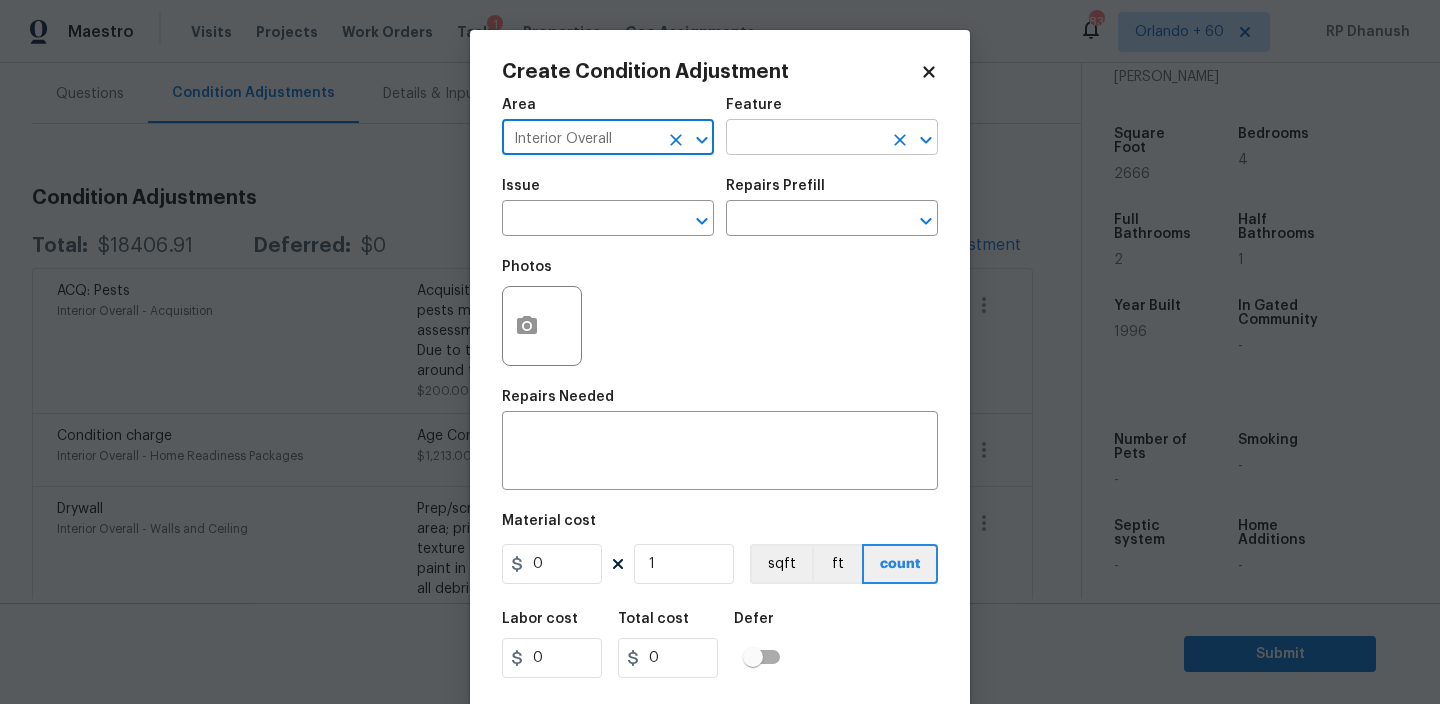 type on "Interior Overall" 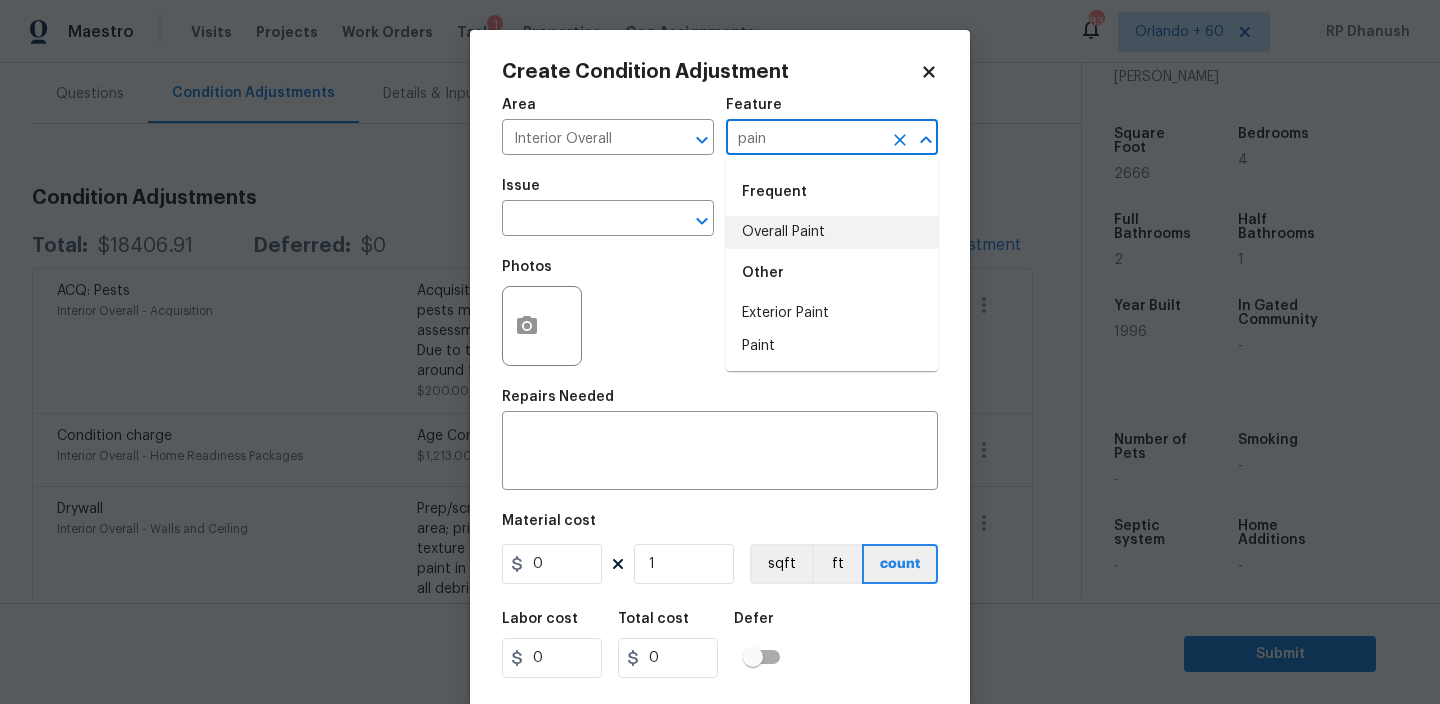 click on "Overall Paint" at bounding box center (832, 232) 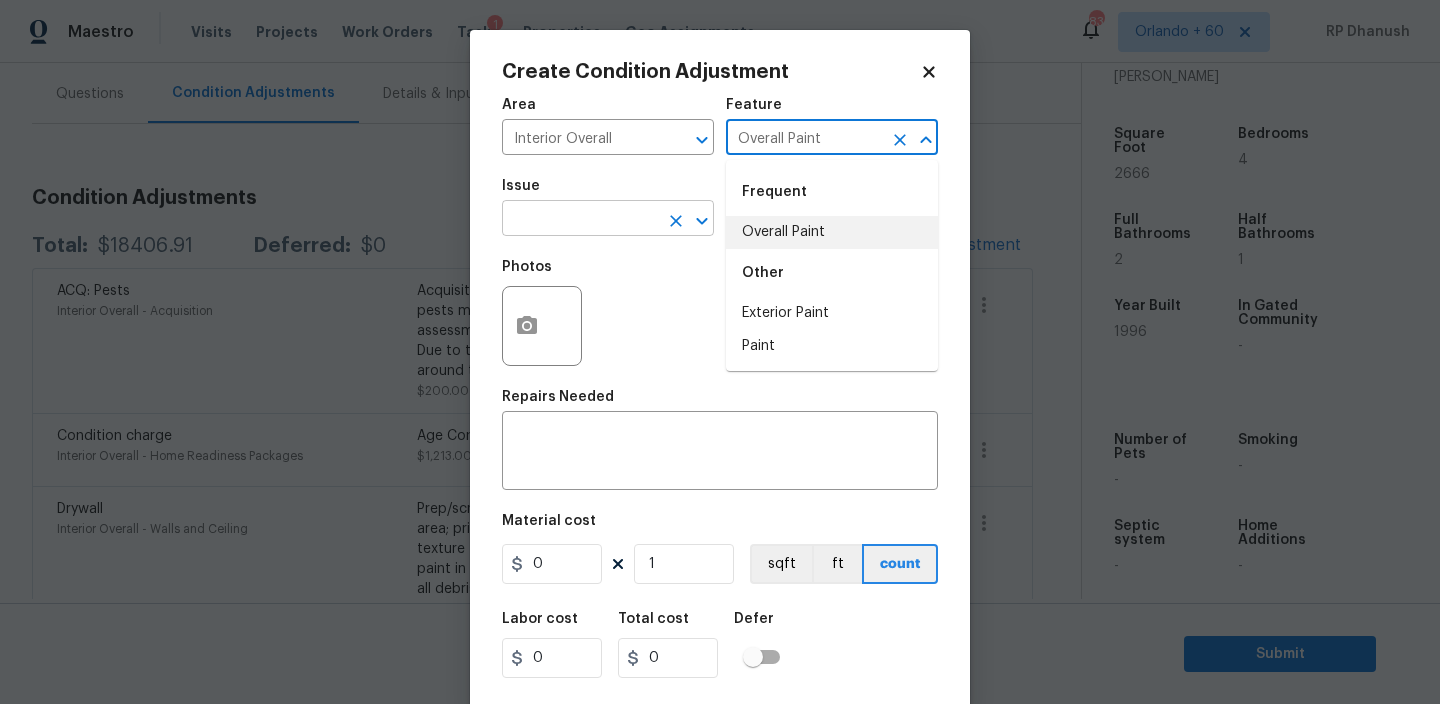 type on "Overall Paint" 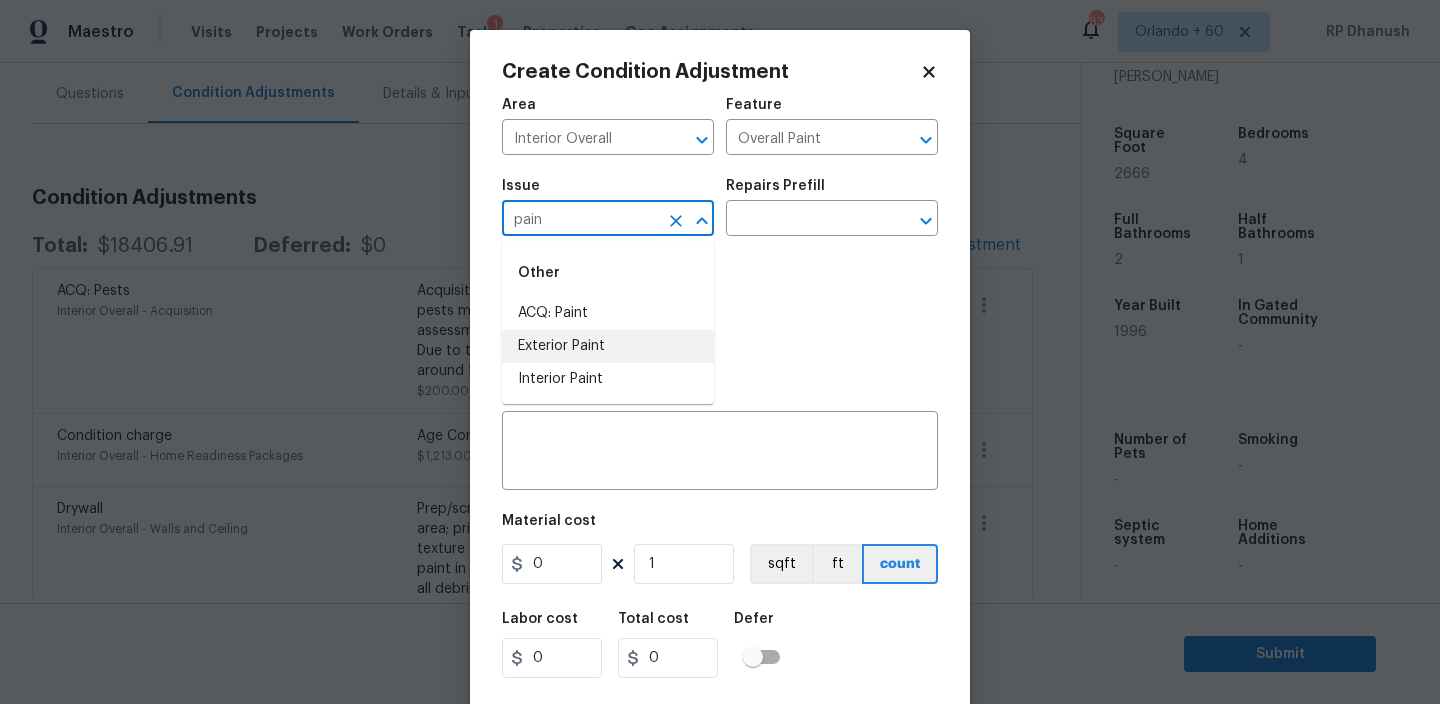 click on "Interior Paint" at bounding box center (608, 379) 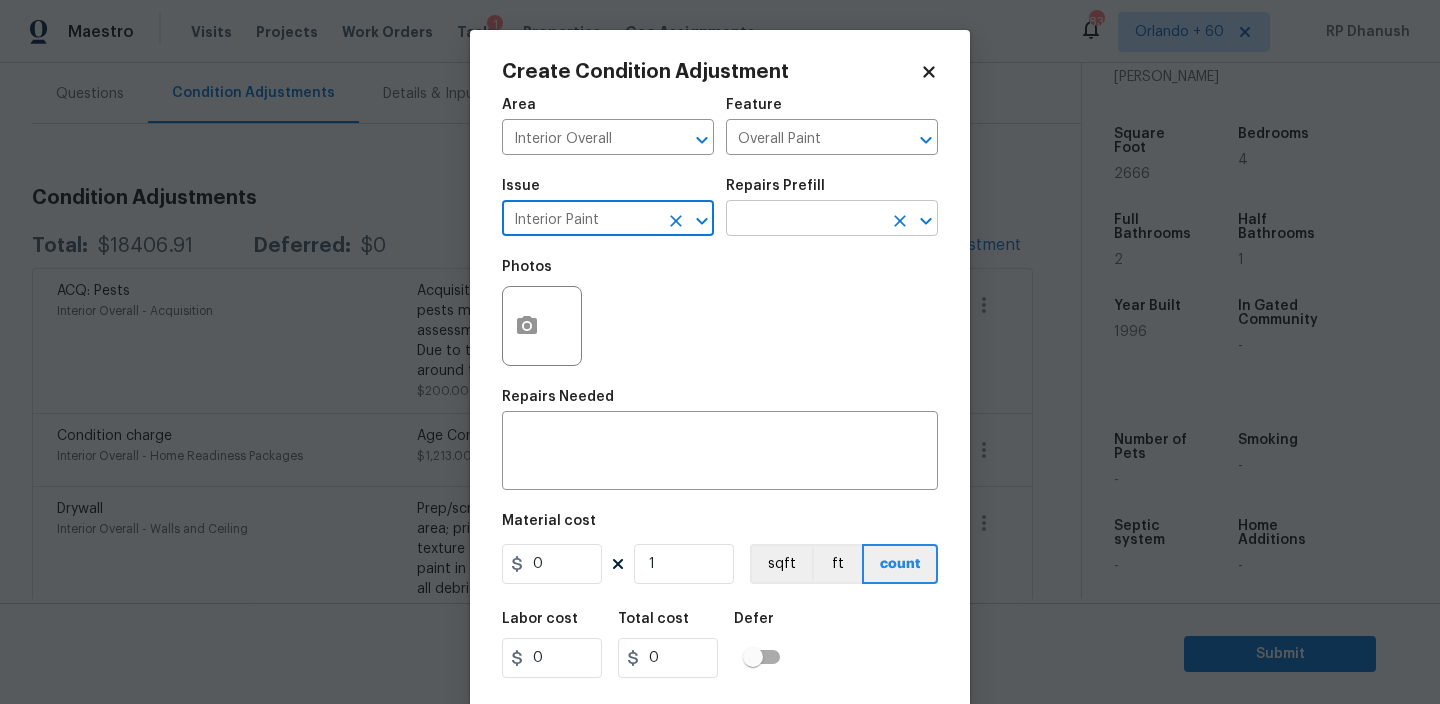 type on "Interior Paint" 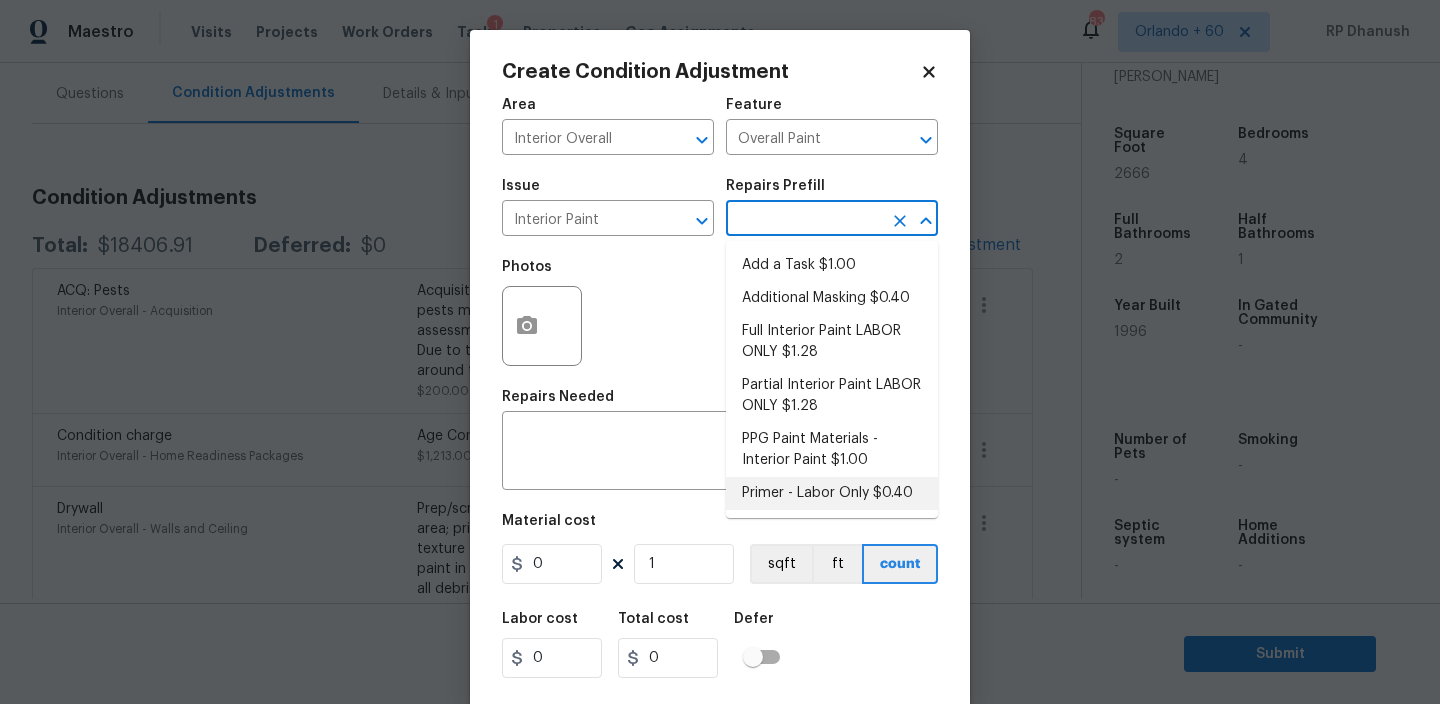 click on "Primer - Labor Only $0.40" at bounding box center [832, 493] 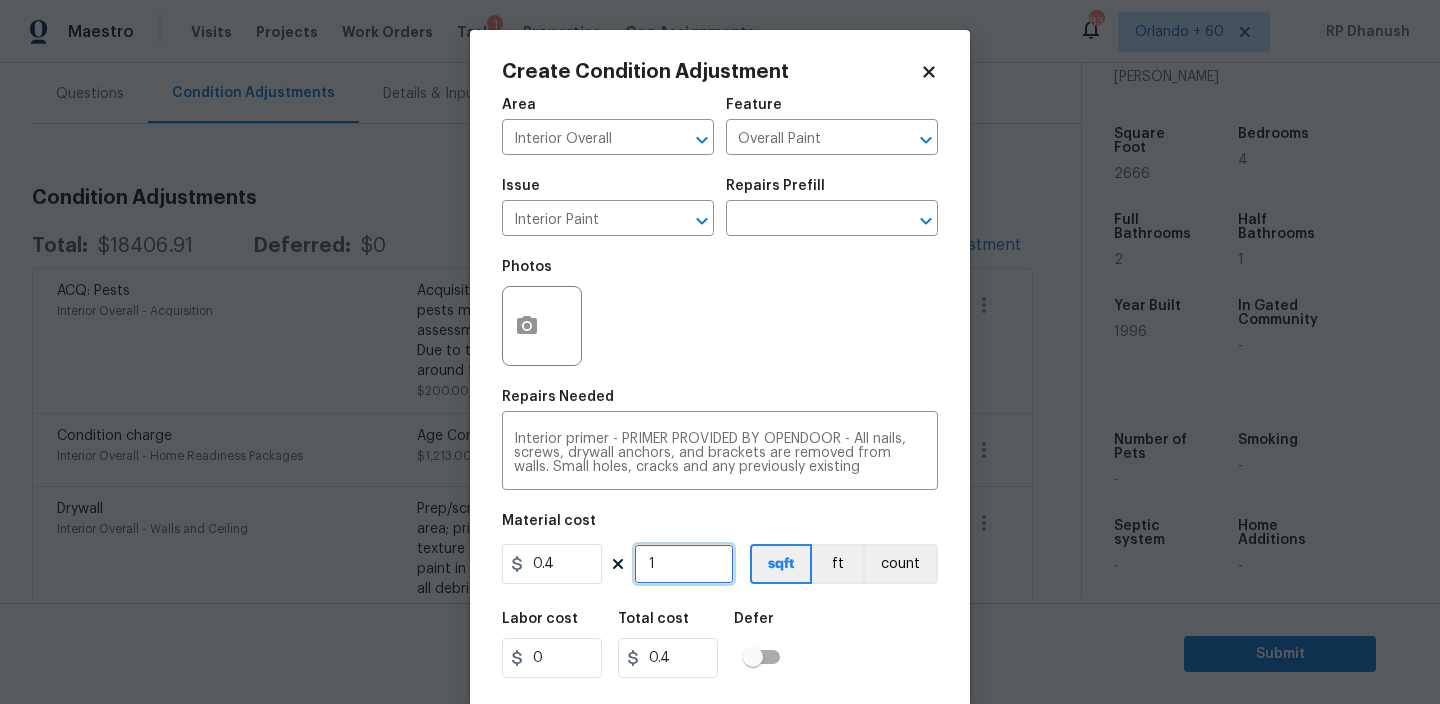 click on "1" at bounding box center (684, 564) 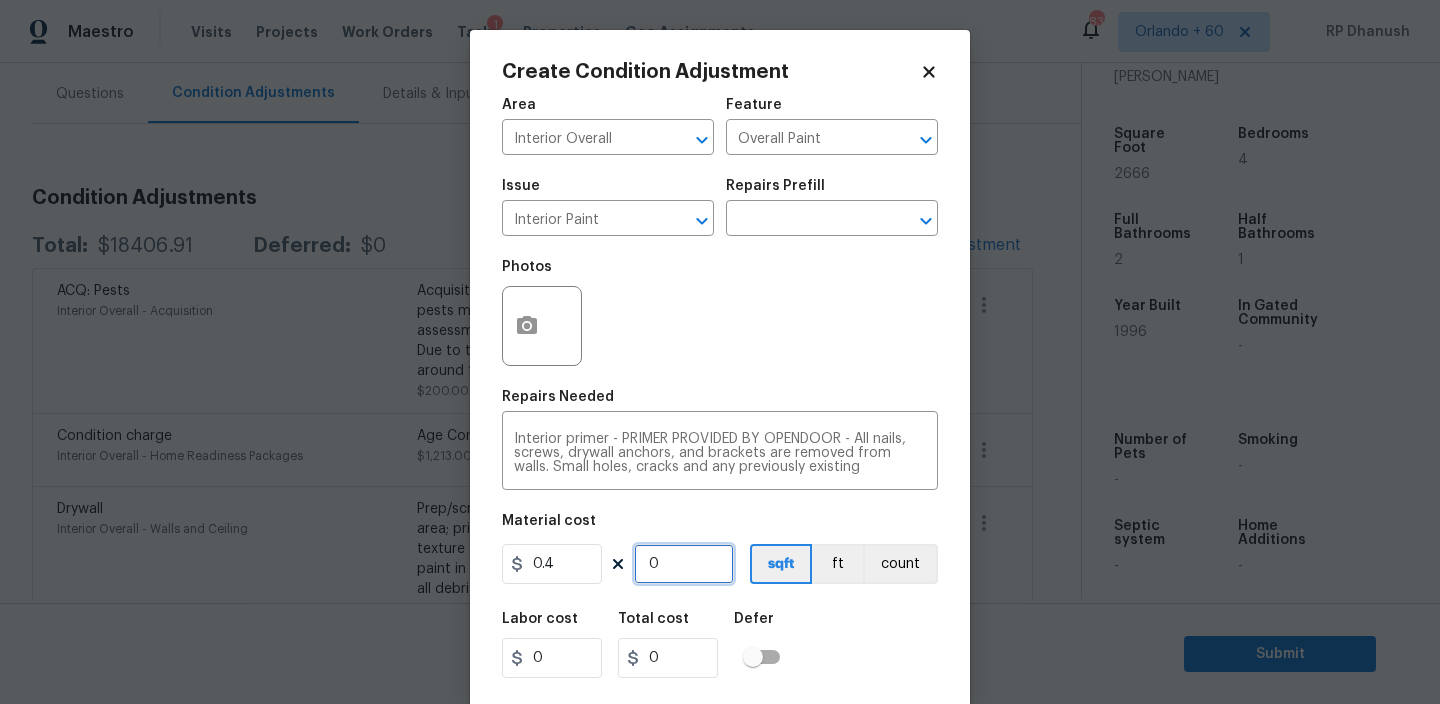 type on "5" 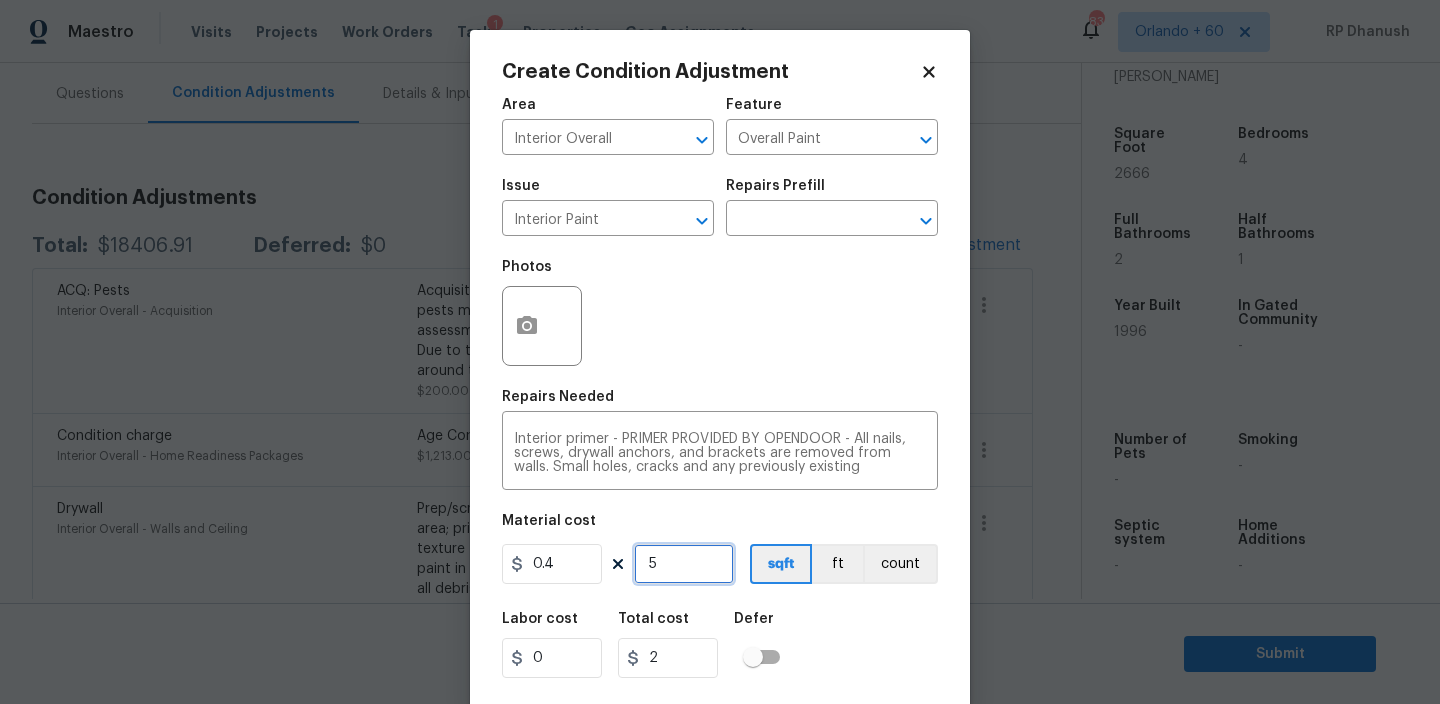 type on "50" 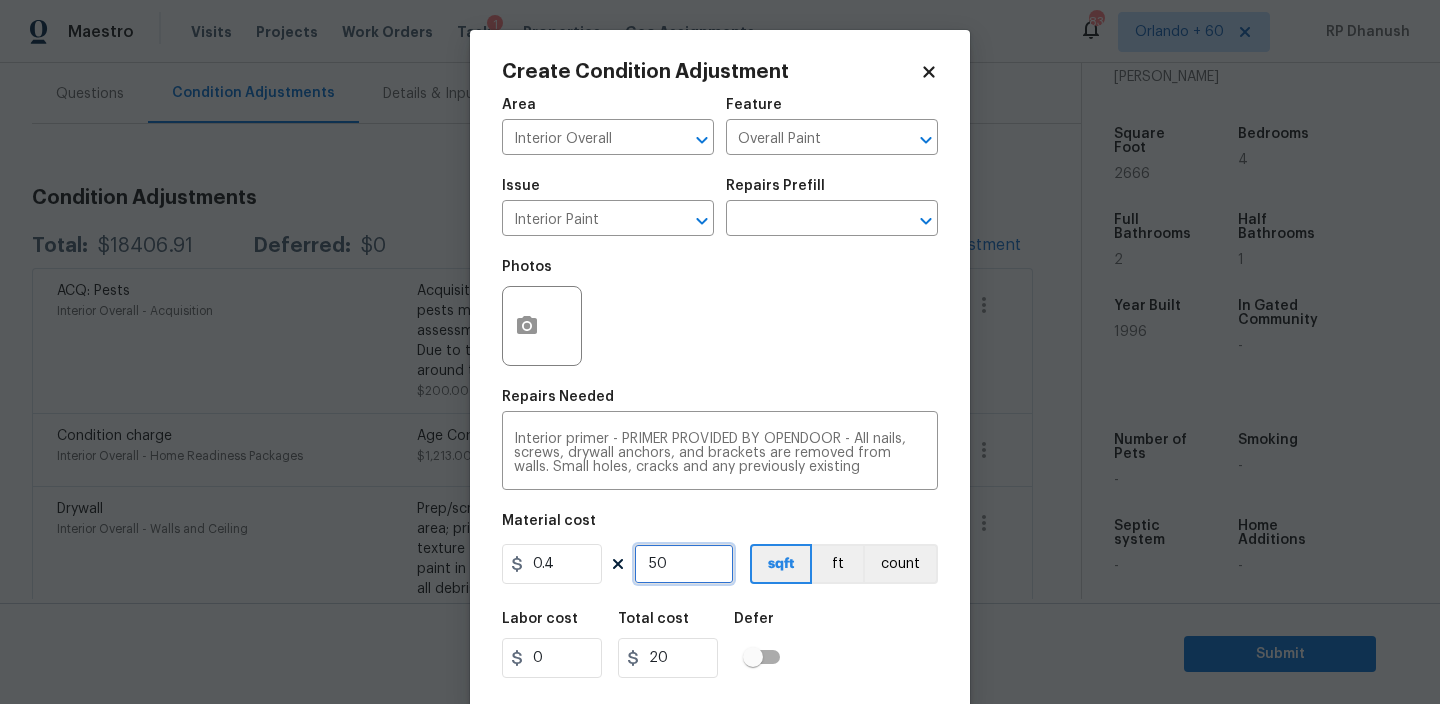 type on "500" 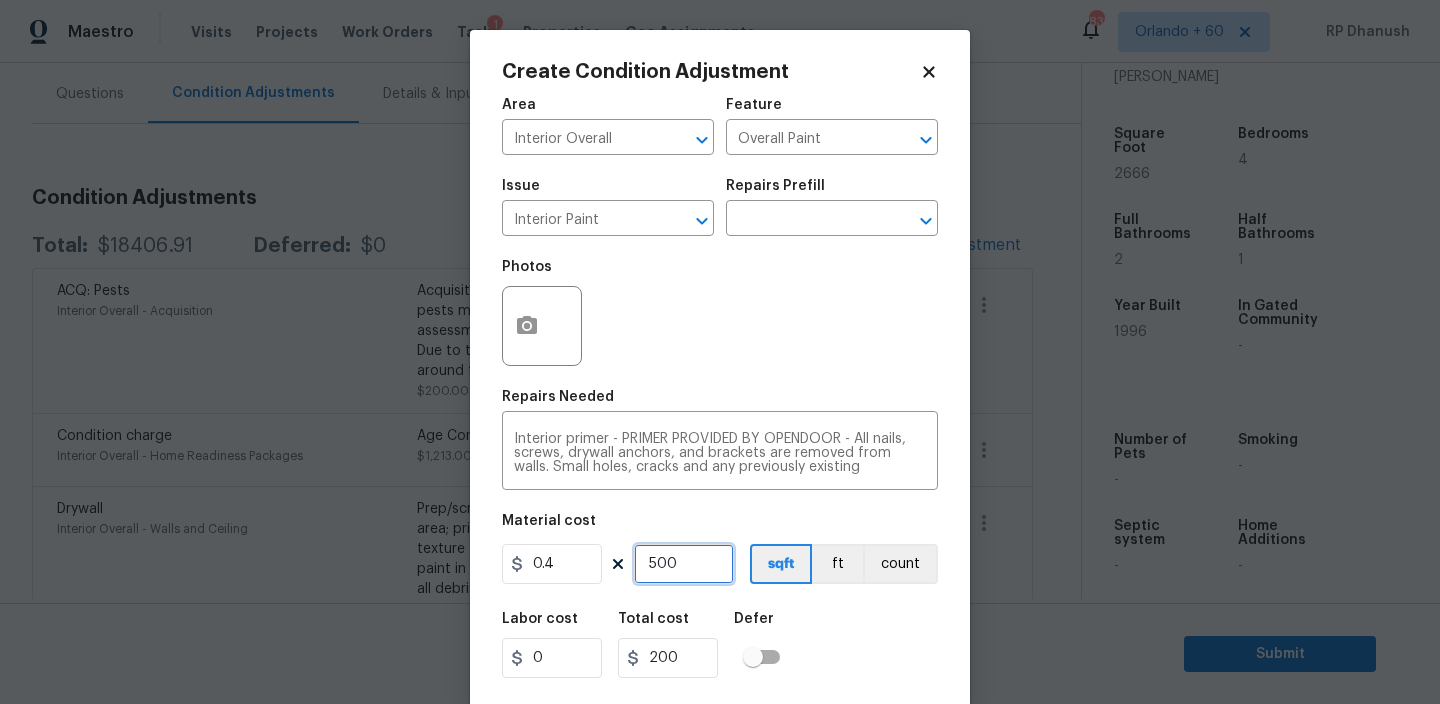 type on "500" 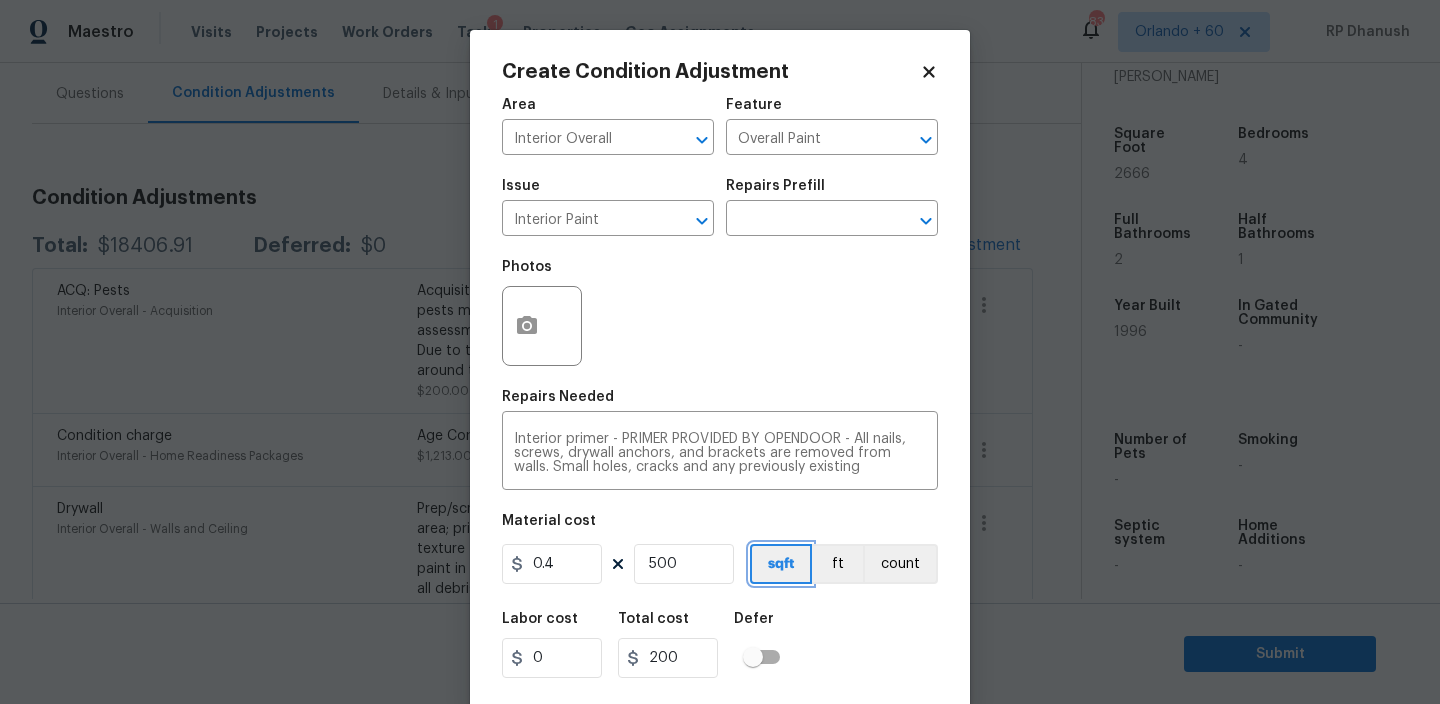 type 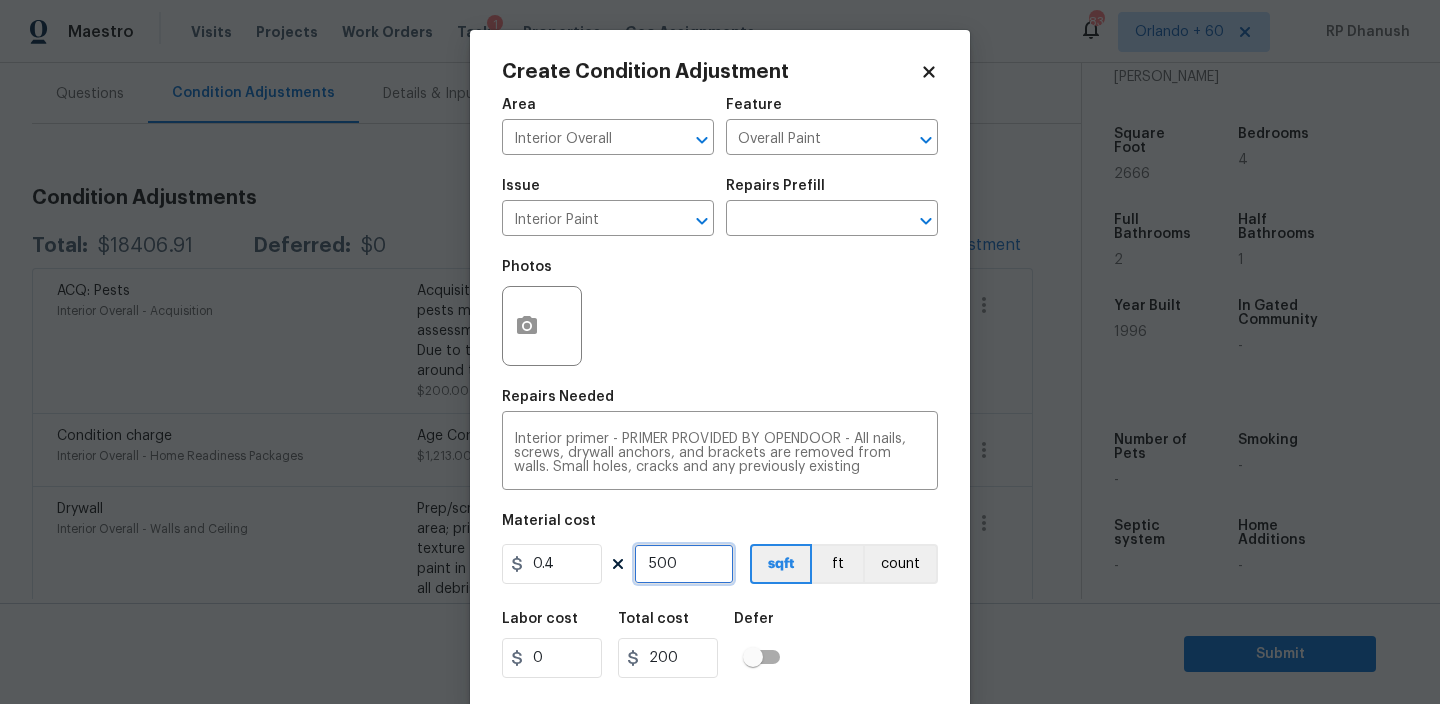 click on "500" at bounding box center (684, 564) 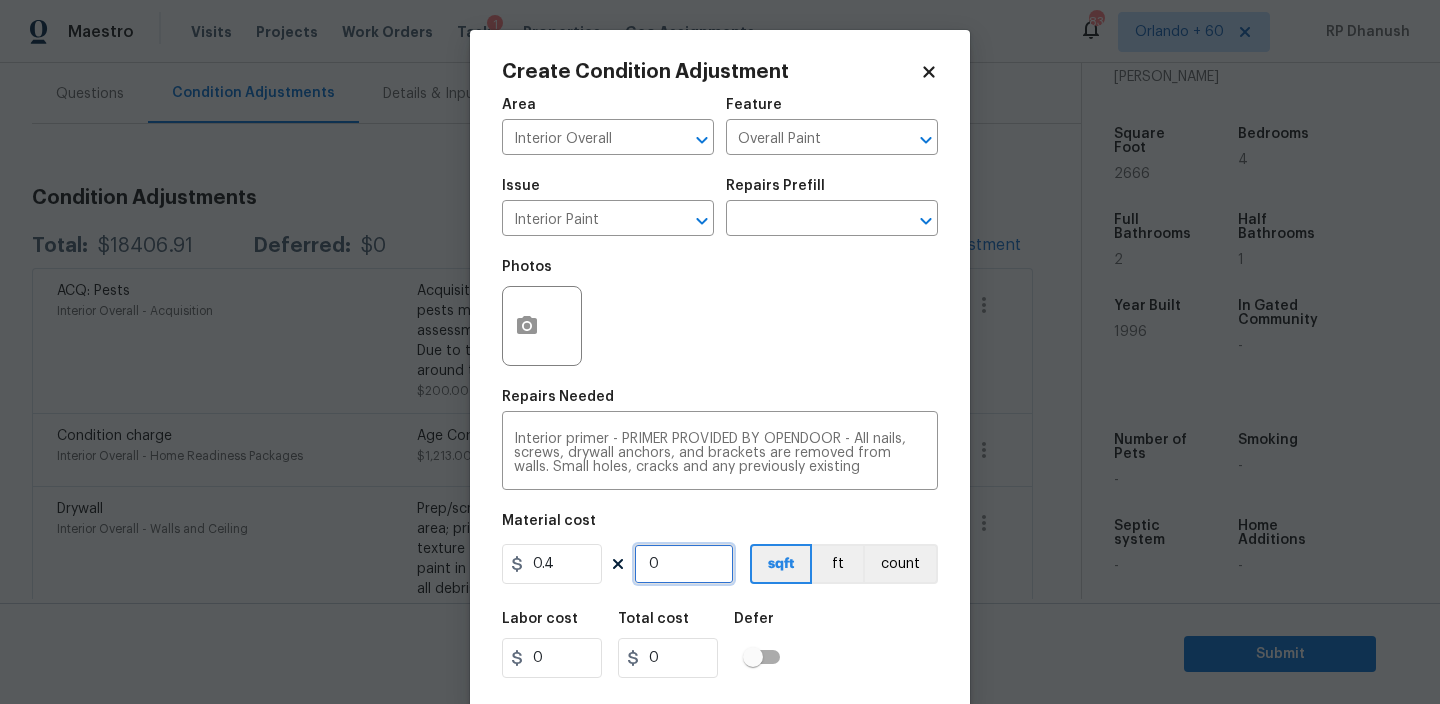type on "2" 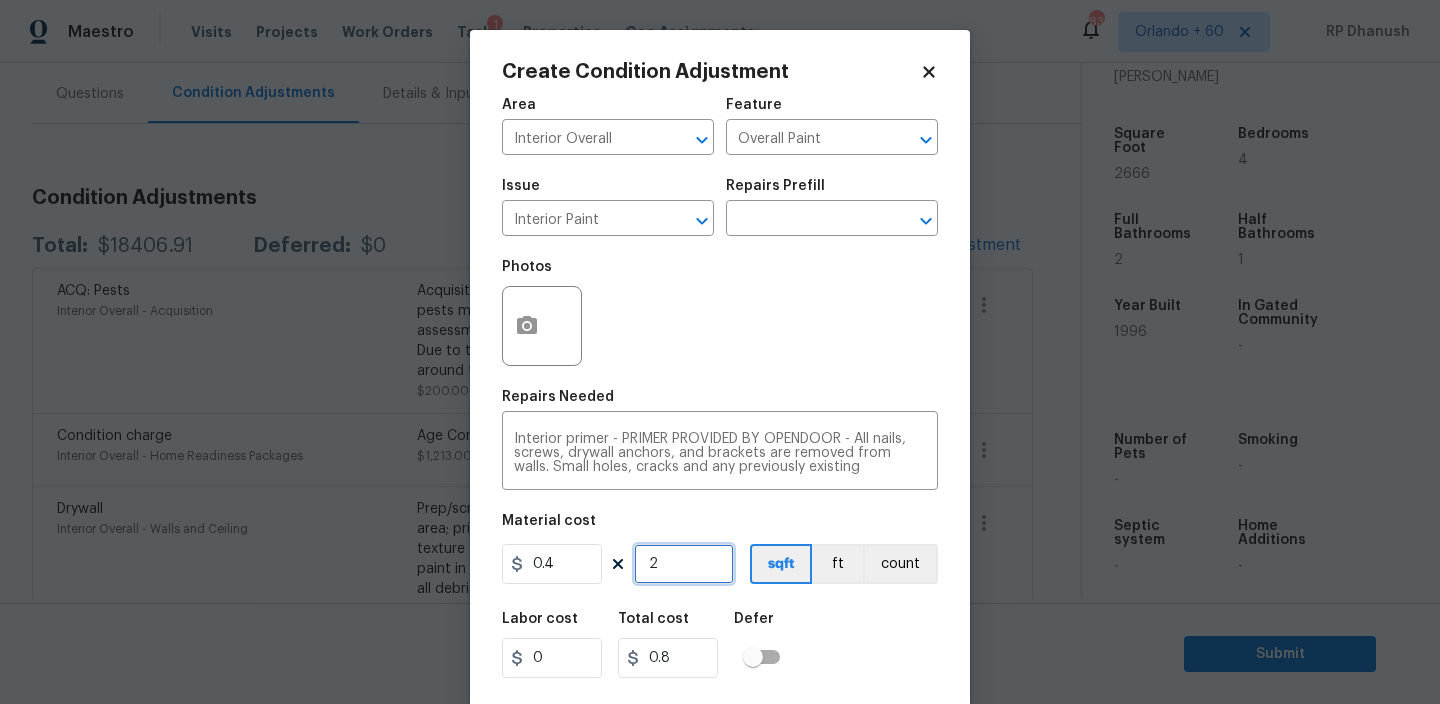 type on "25" 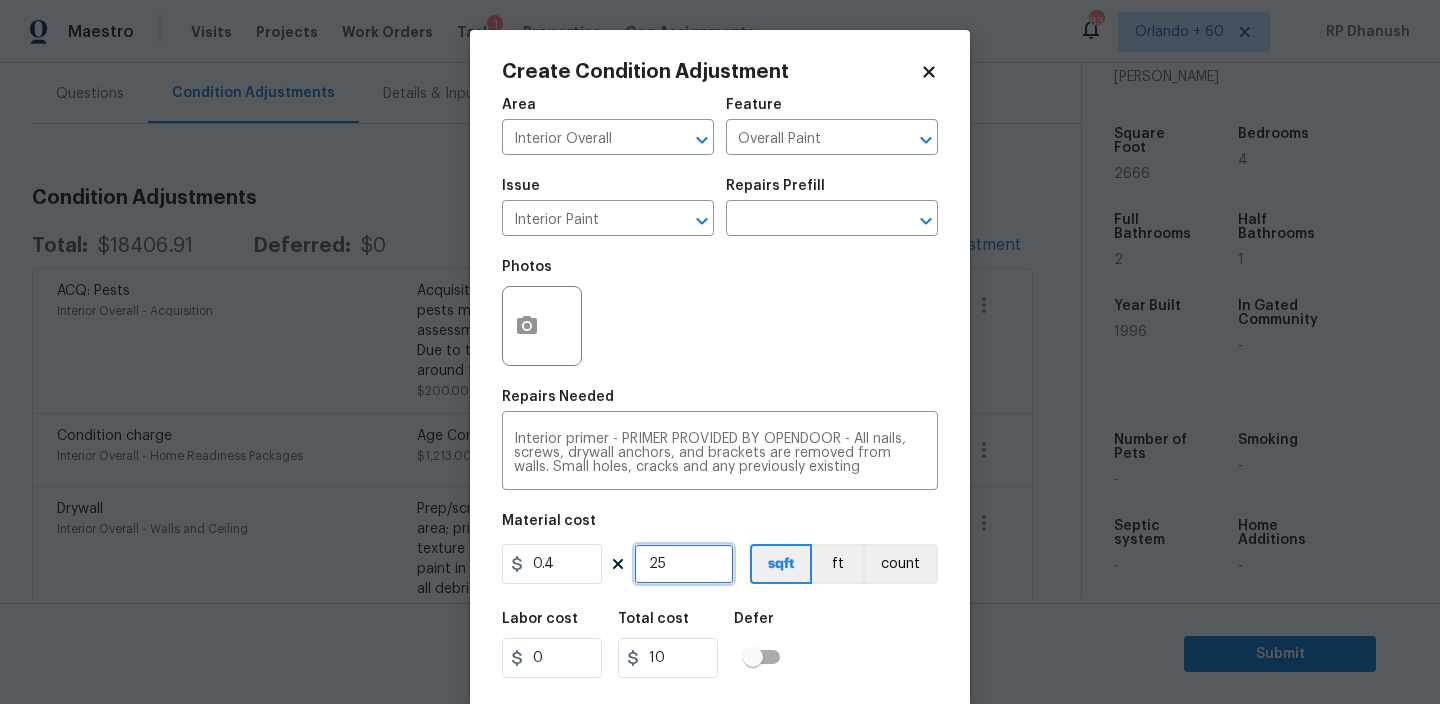 type on "250" 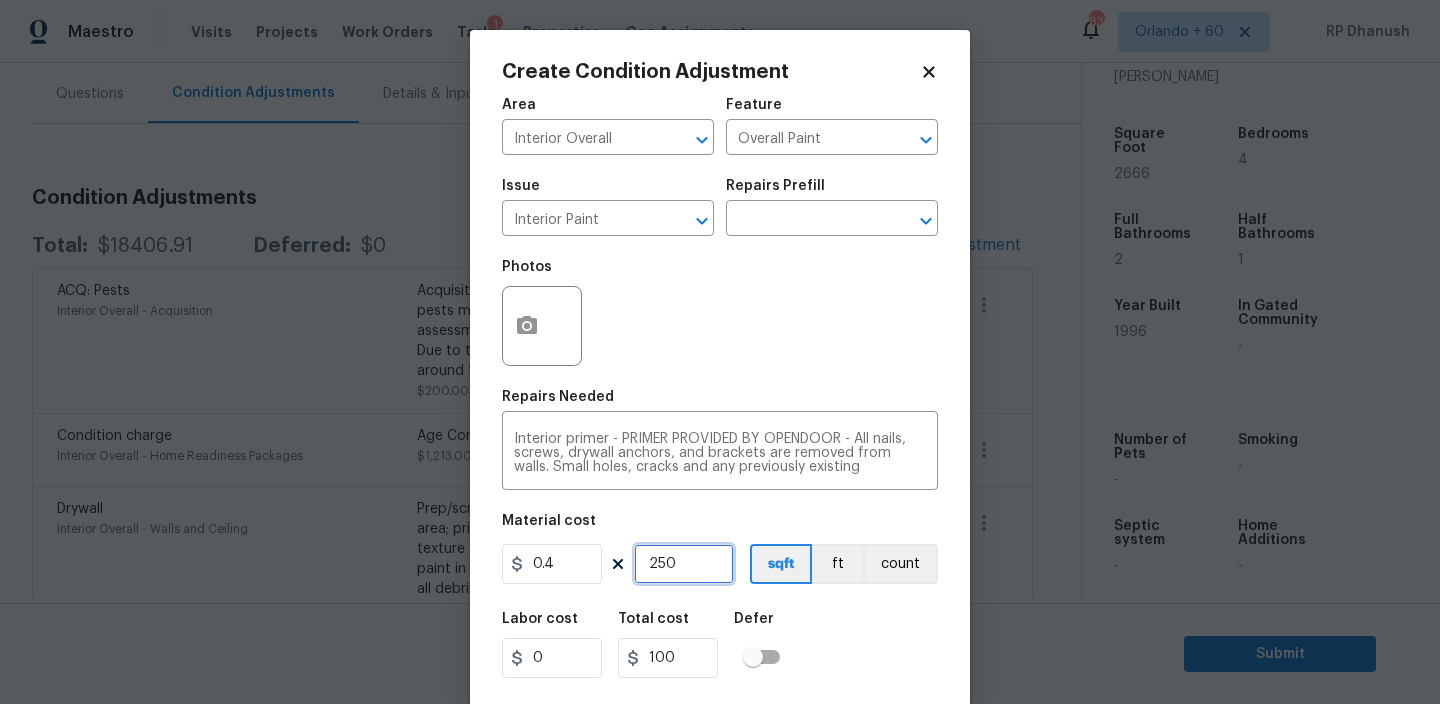 type on "250" 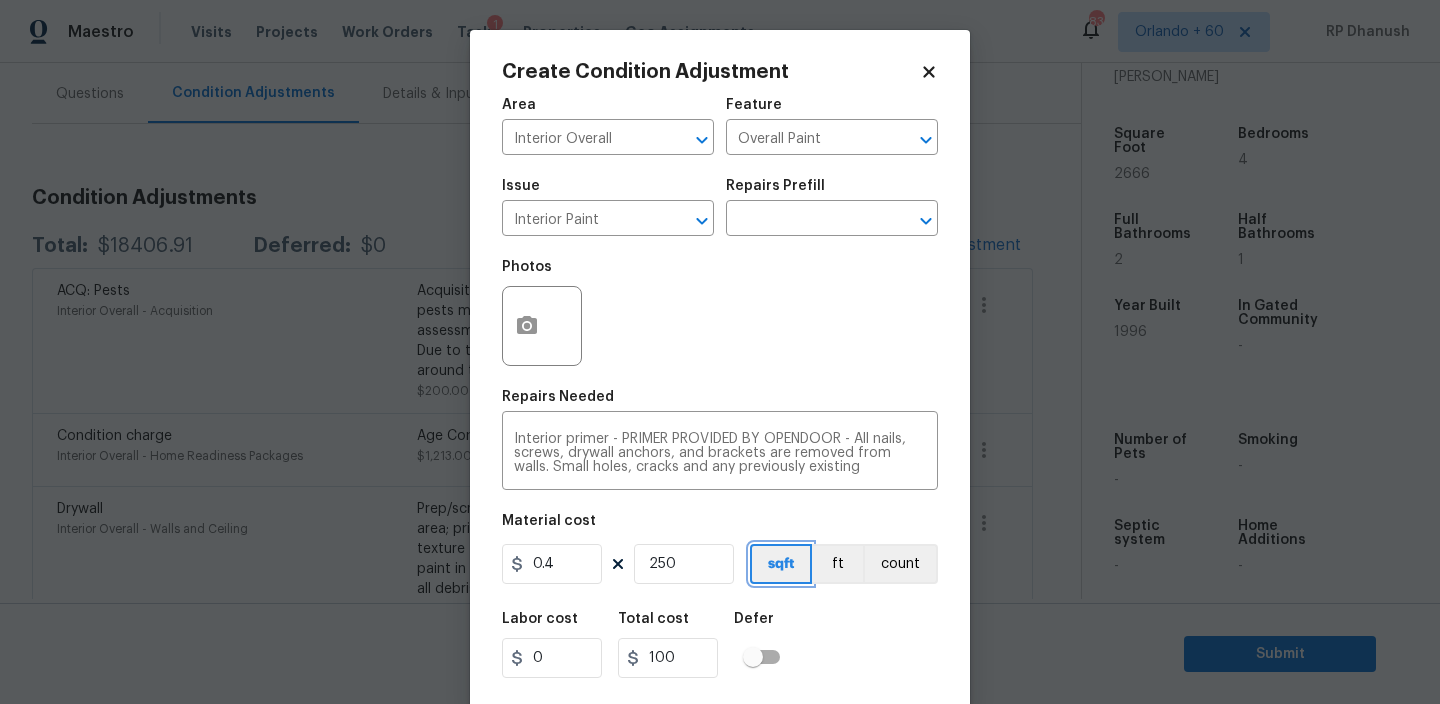 scroll, scrollTop: 43, scrollLeft: 0, axis: vertical 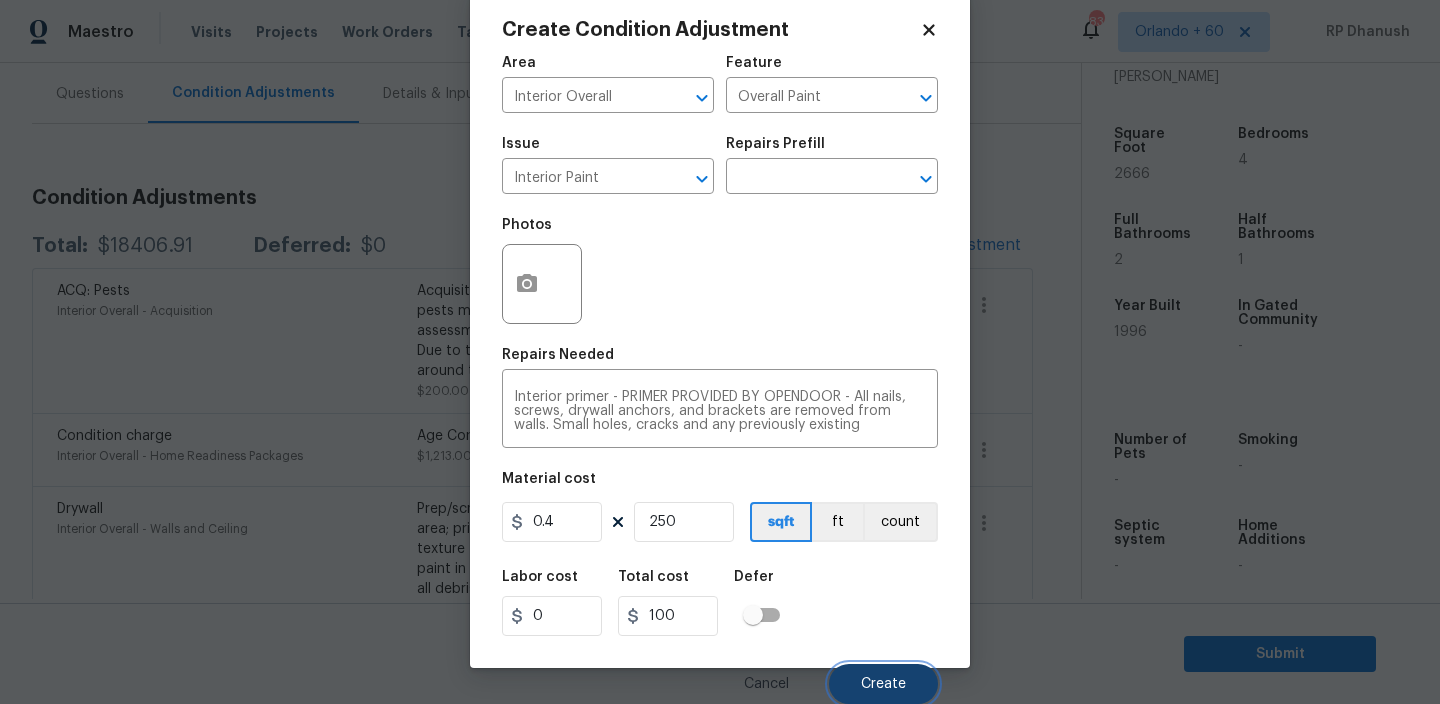 click on "Create" at bounding box center [883, 684] 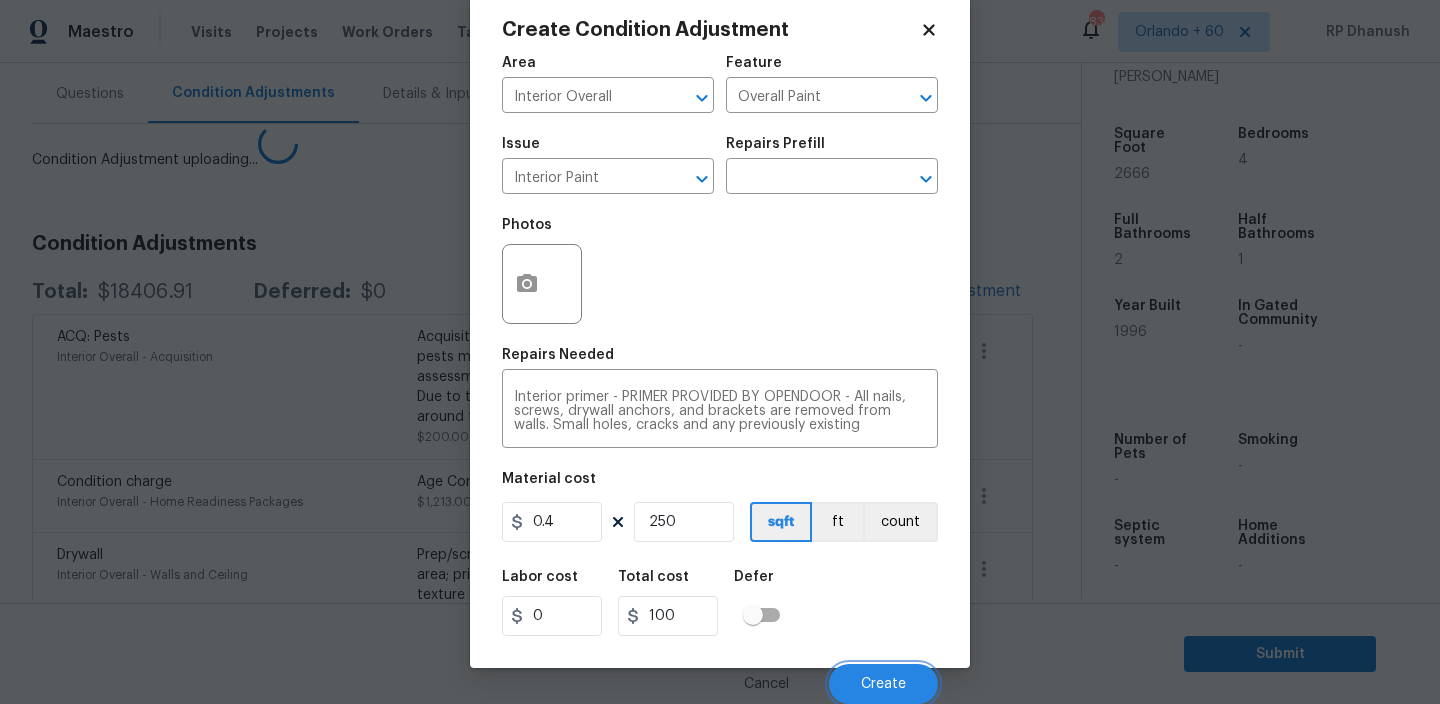 scroll, scrollTop: 36, scrollLeft: 0, axis: vertical 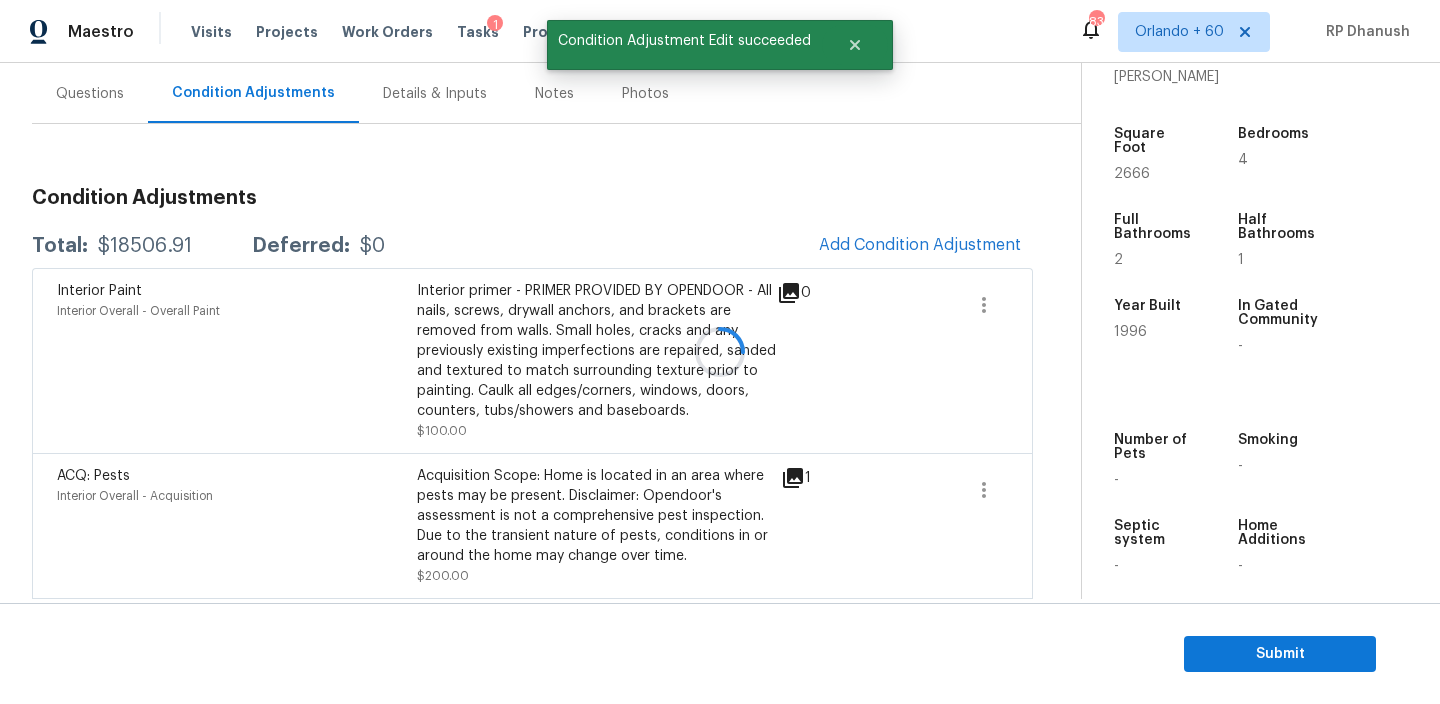 click at bounding box center [720, 352] 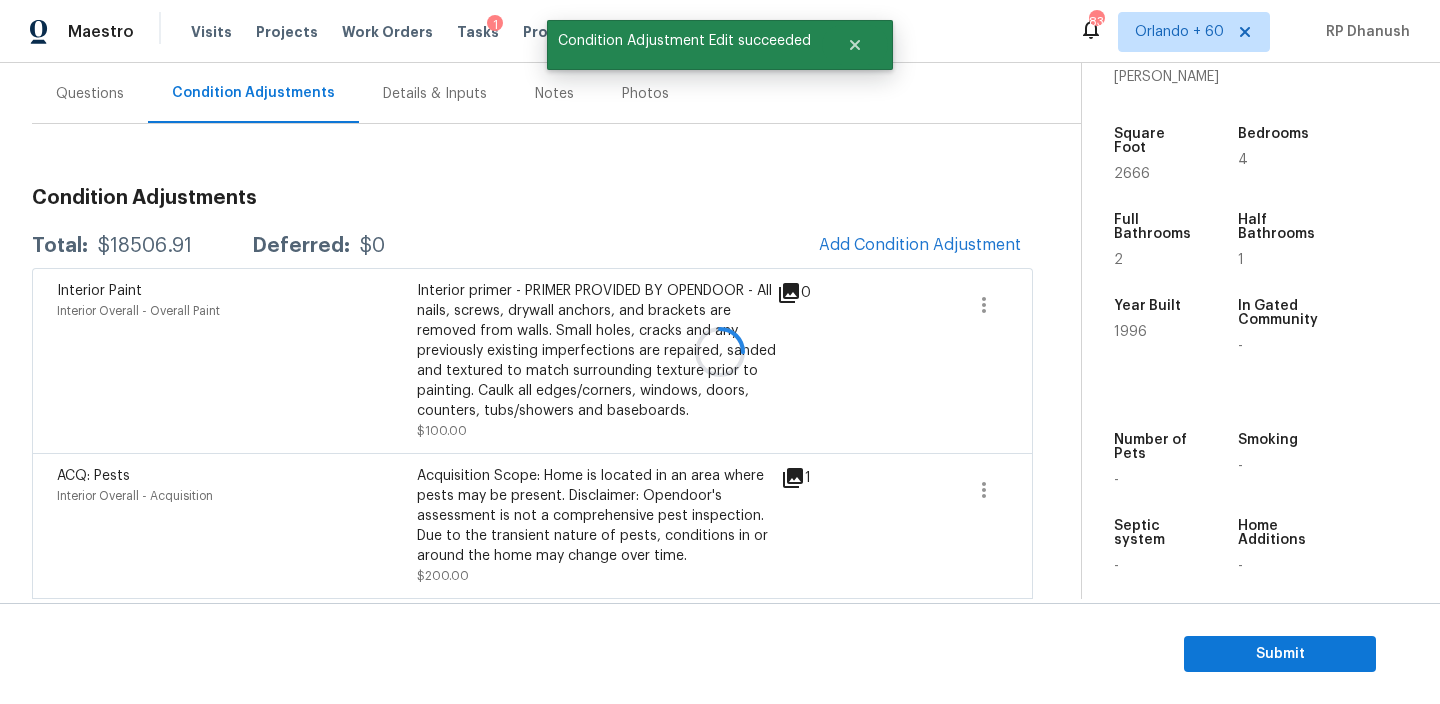 click at bounding box center [720, 352] 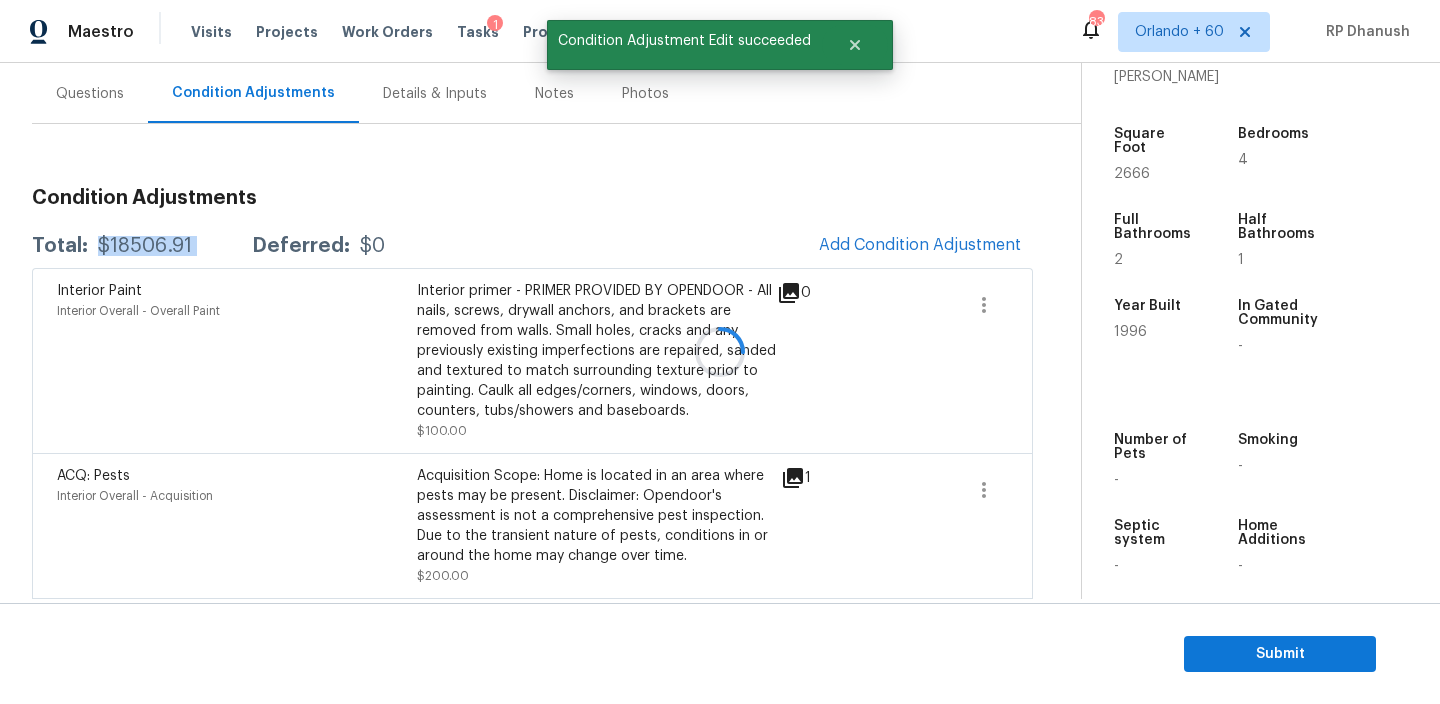 click on "$18506.91" at bounding box center (145, 246) 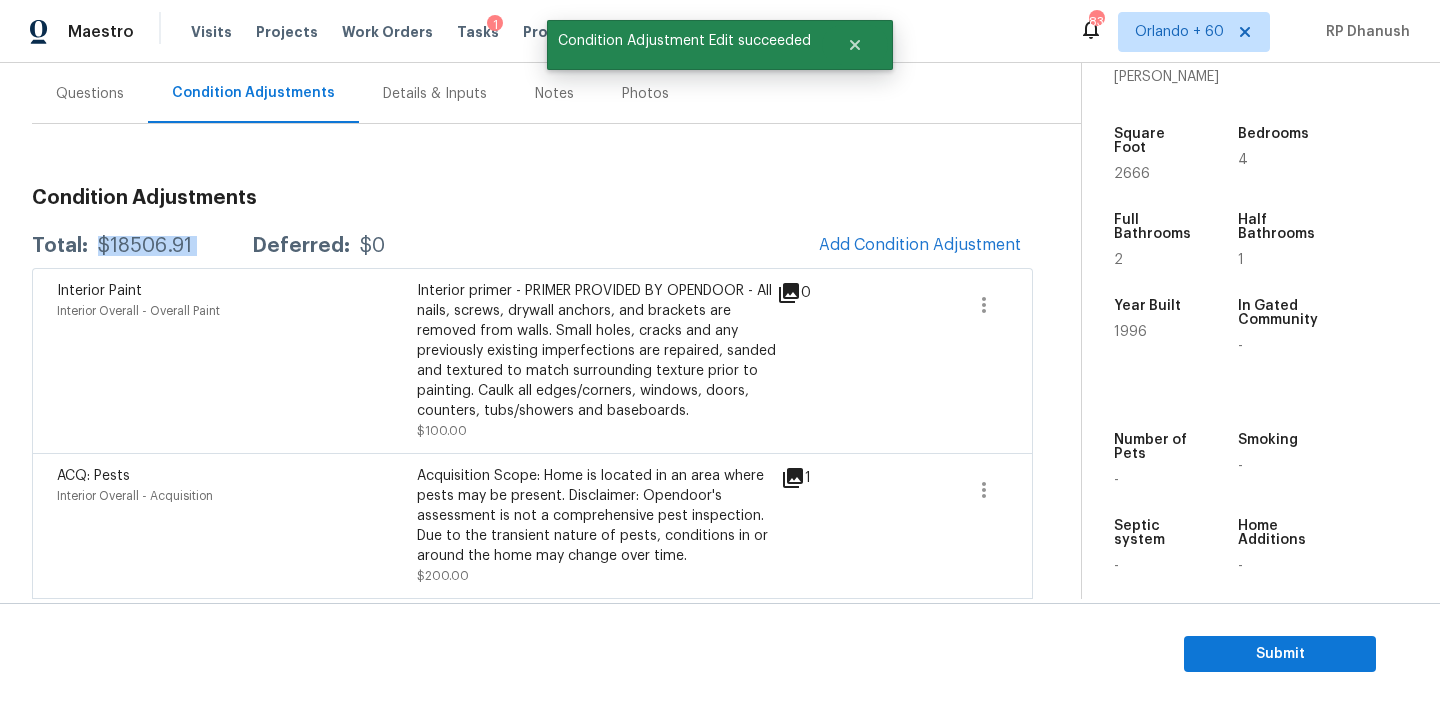 click on "$18506.91" at bounding box center (145, 246) 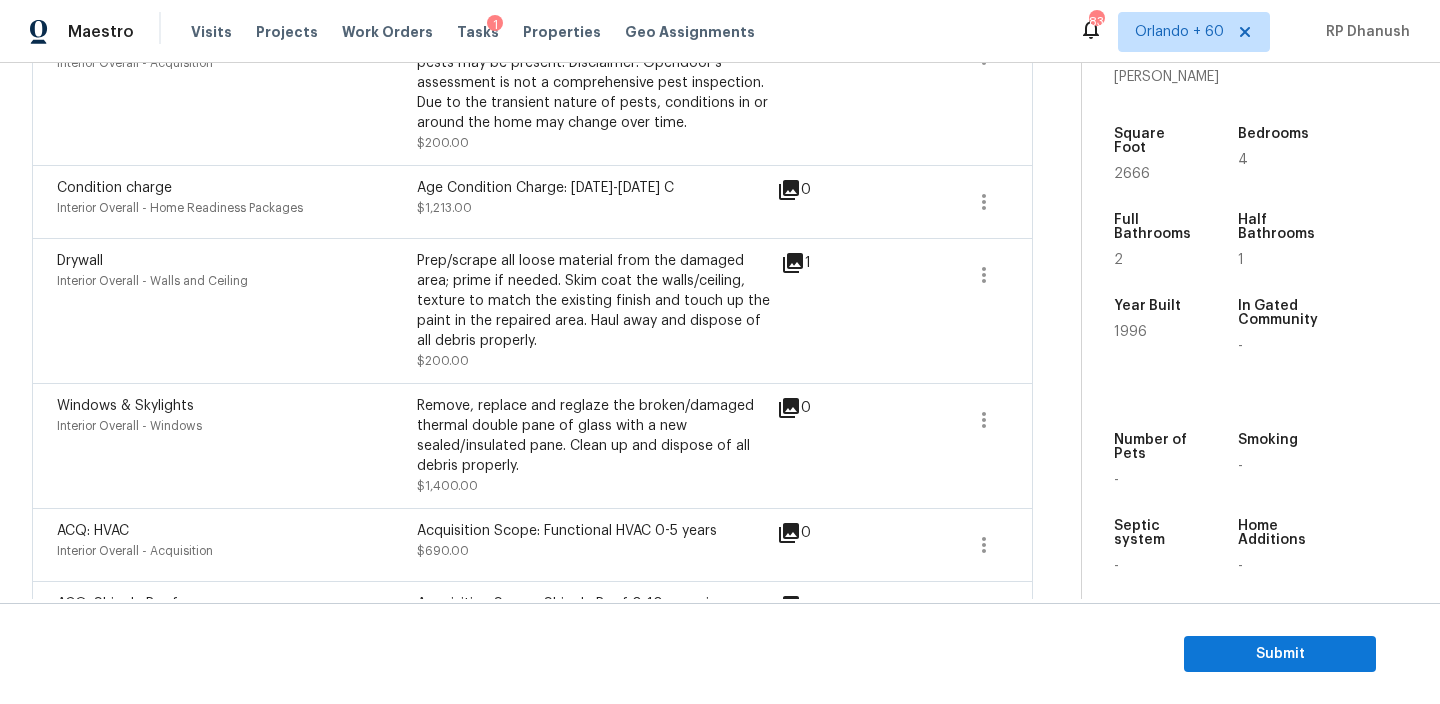 scroll, scrollTop: 290, scrollLeft: 0, axis: vertical 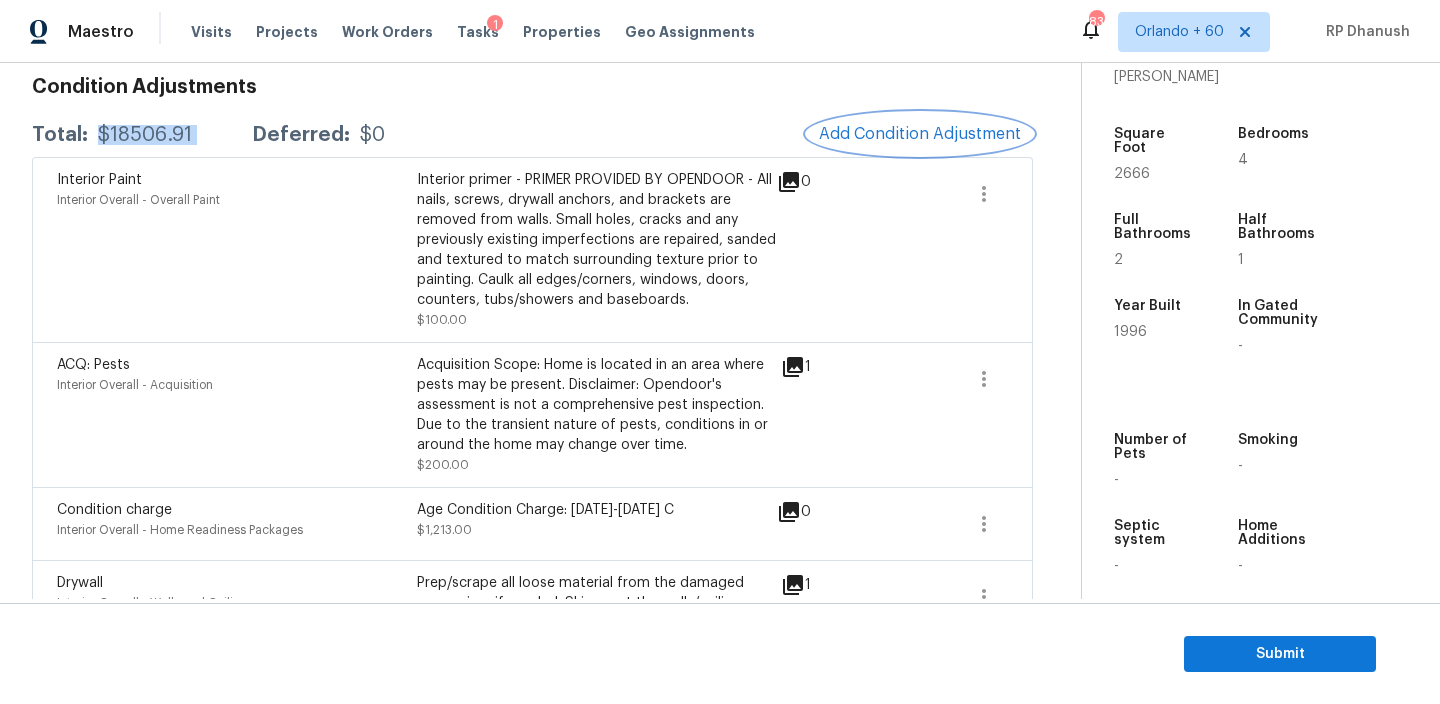 click on "Add Condition Adjustment" at bounding box center (920, 134) 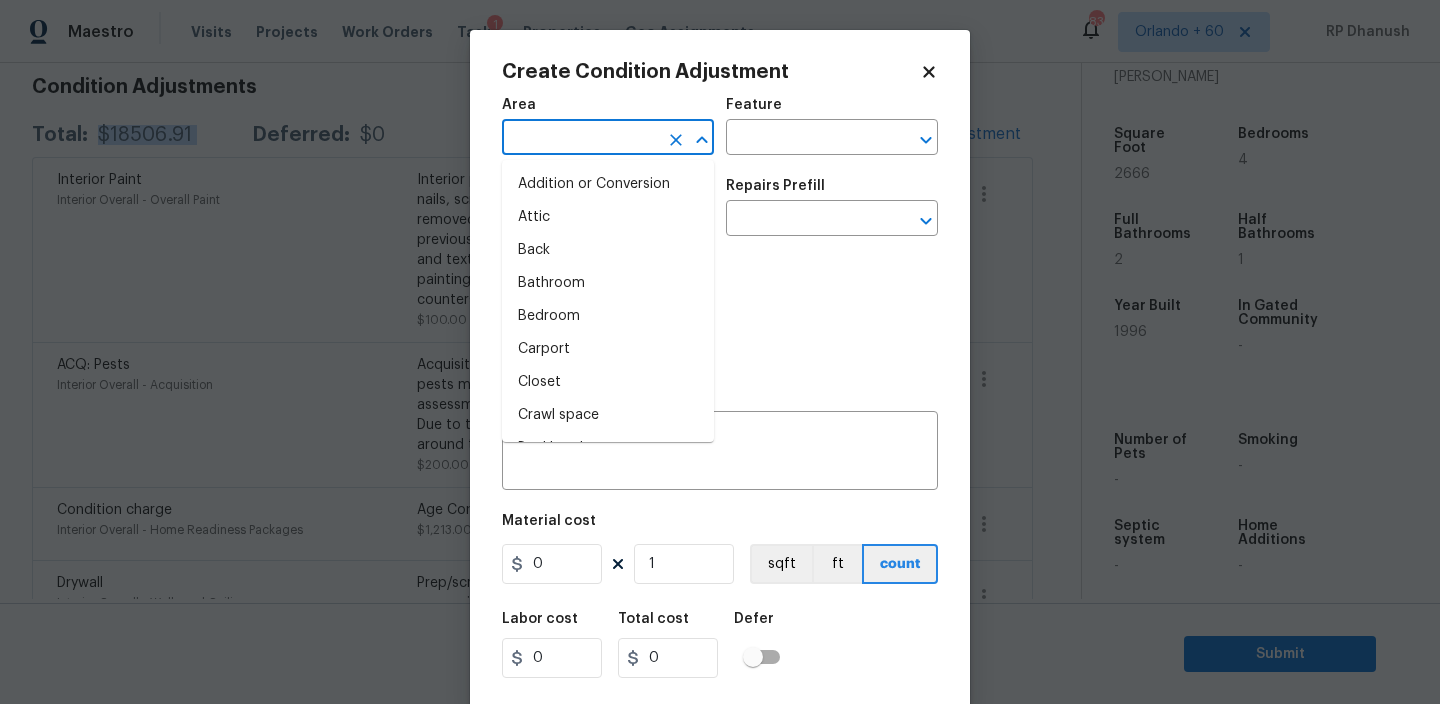 click at bounding box center (580, 139) 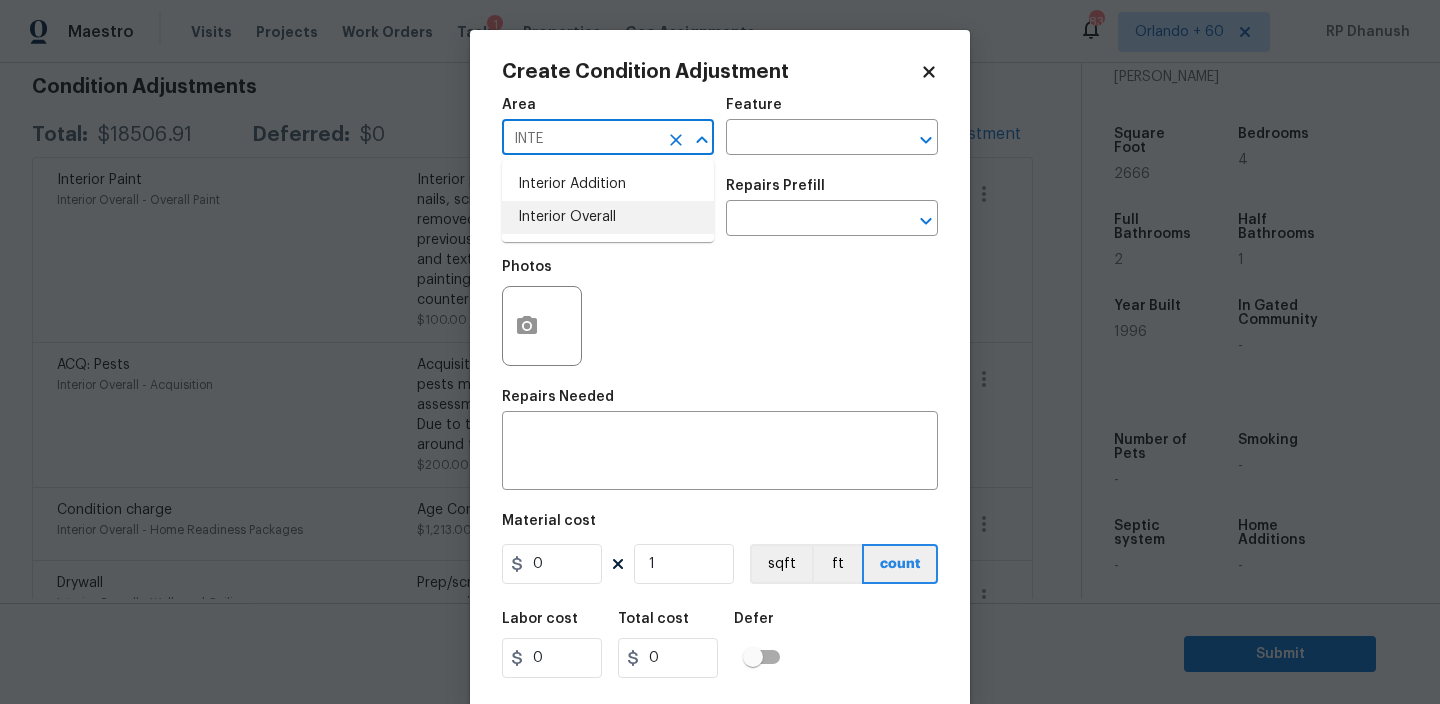 click on "Interior Overall" at bounding box center (608, 217) 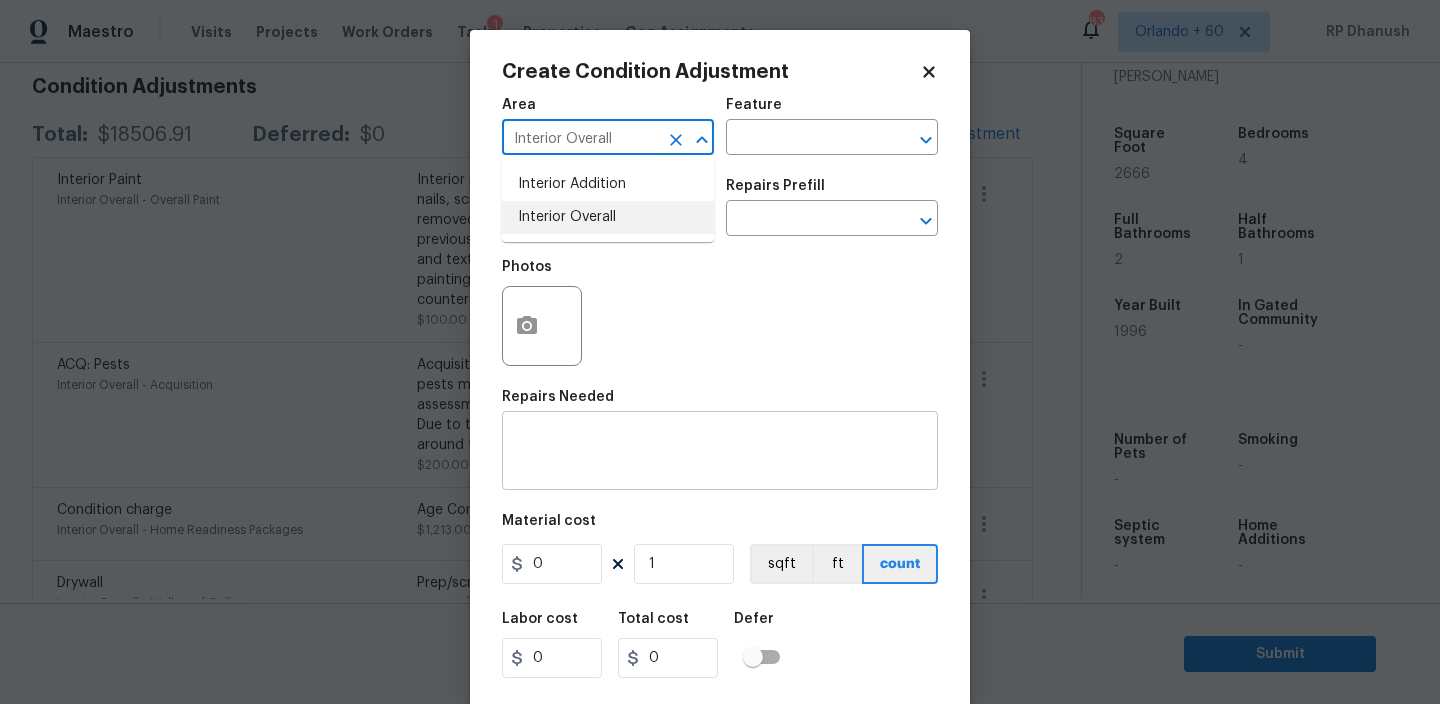 type on "Interior Overall" 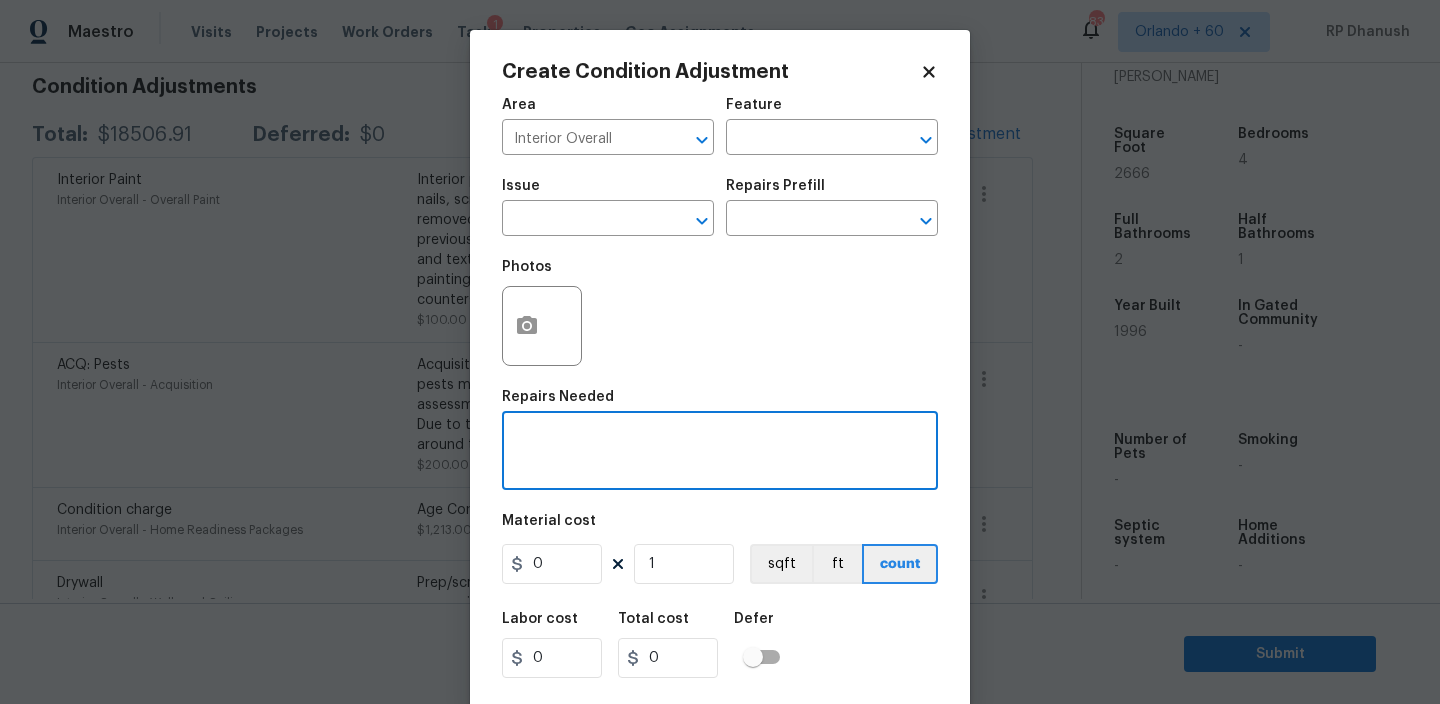 click at bounding box center (720, 453) 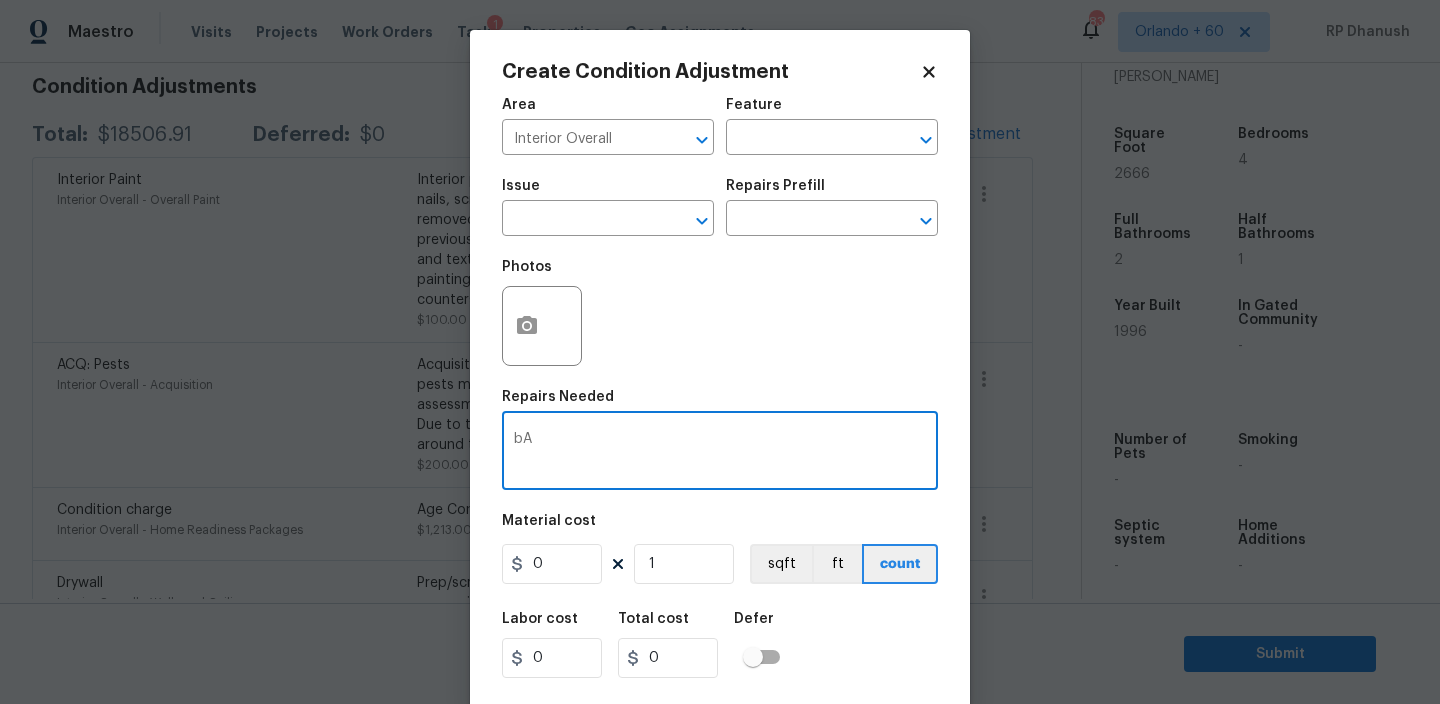 type on "b" 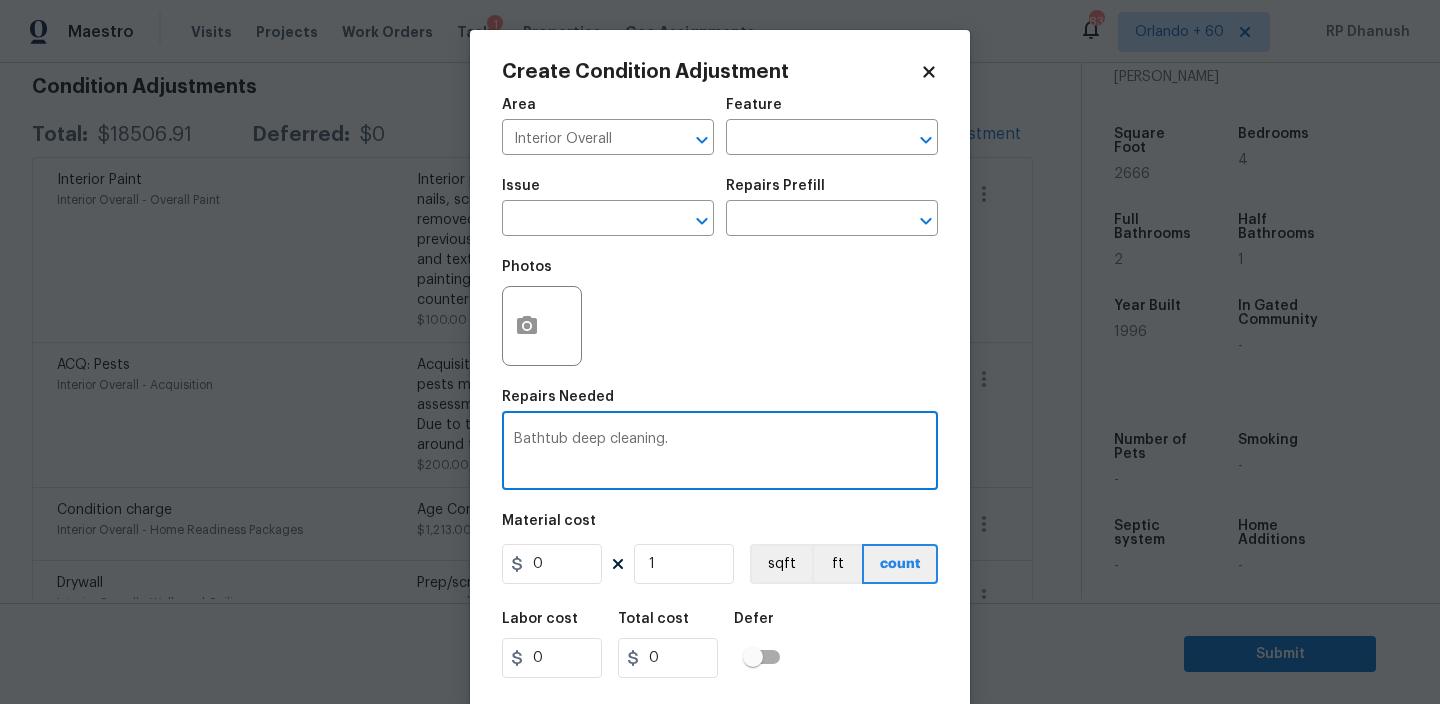 type on "Bathtub deep cleaning." 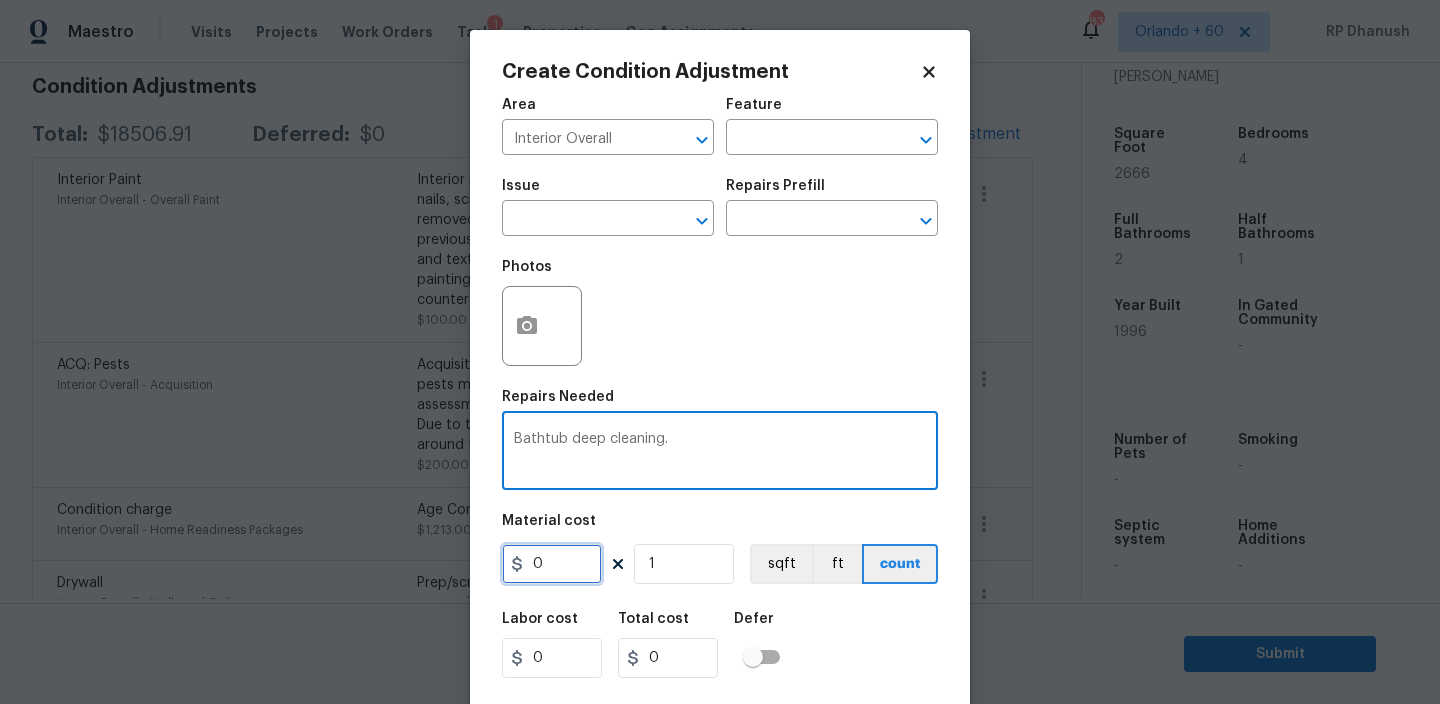 click on "0" at bounding box center [552, 564] 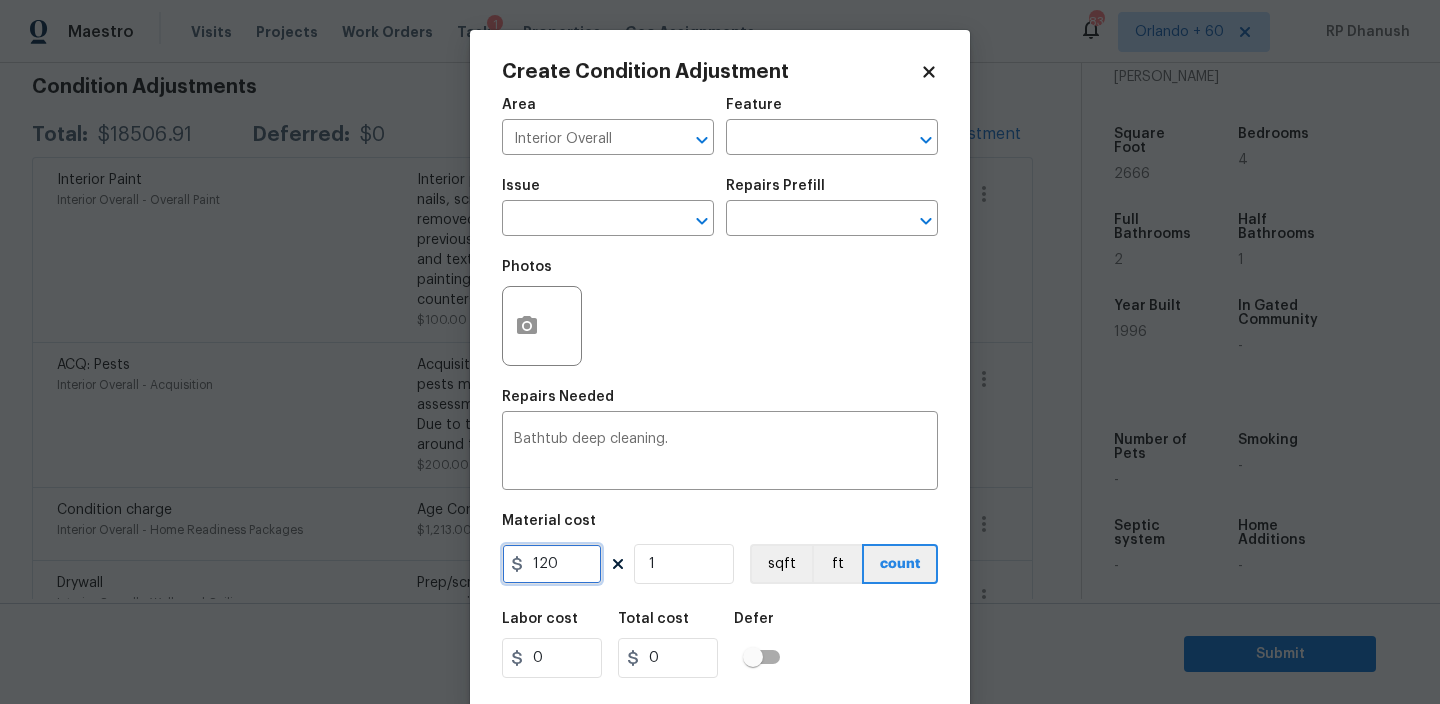 type on "120" 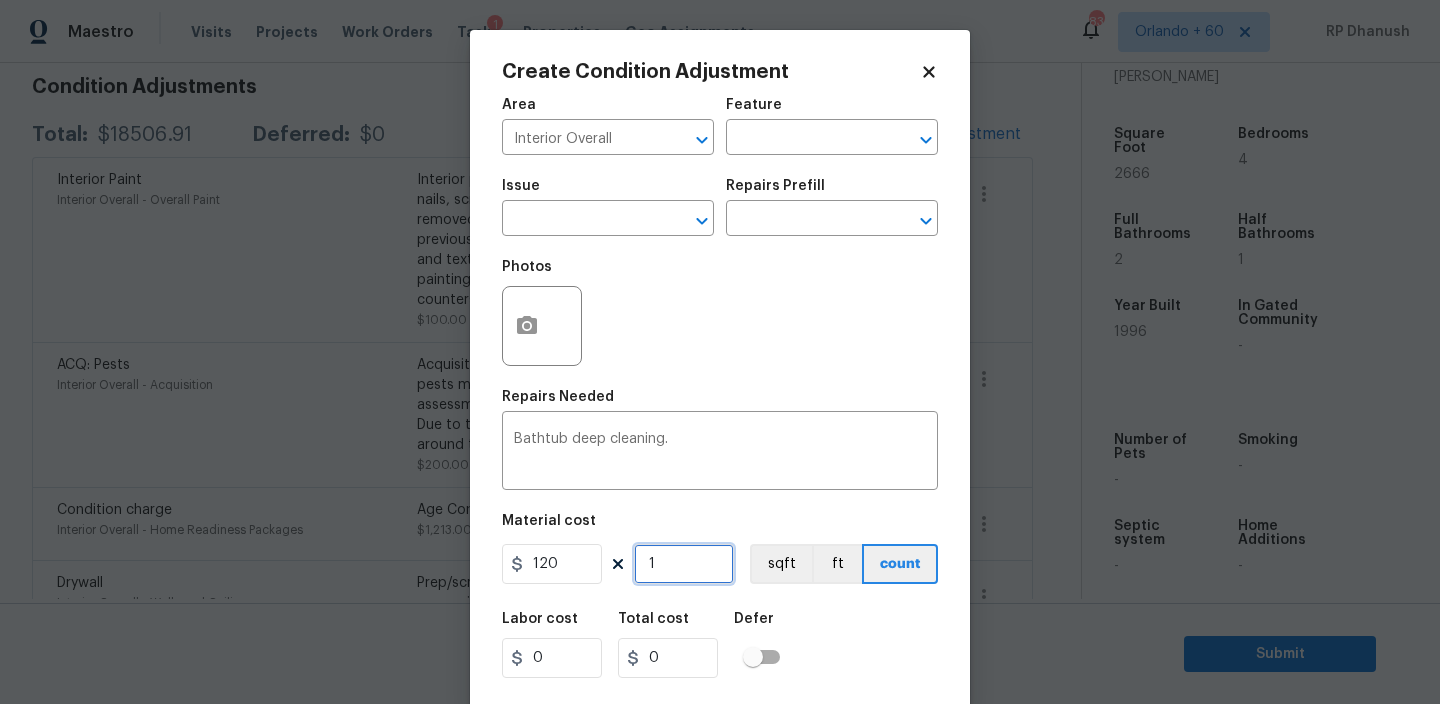 type on "120" 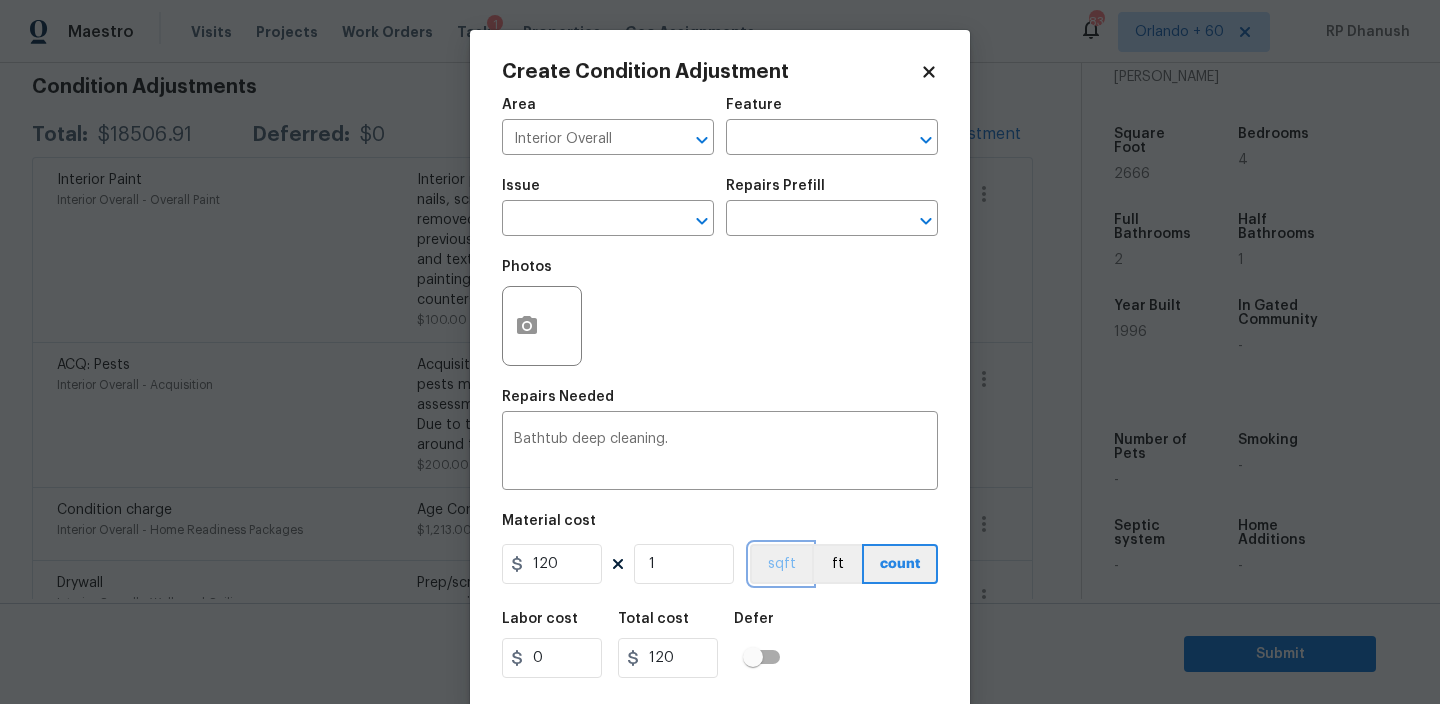 type 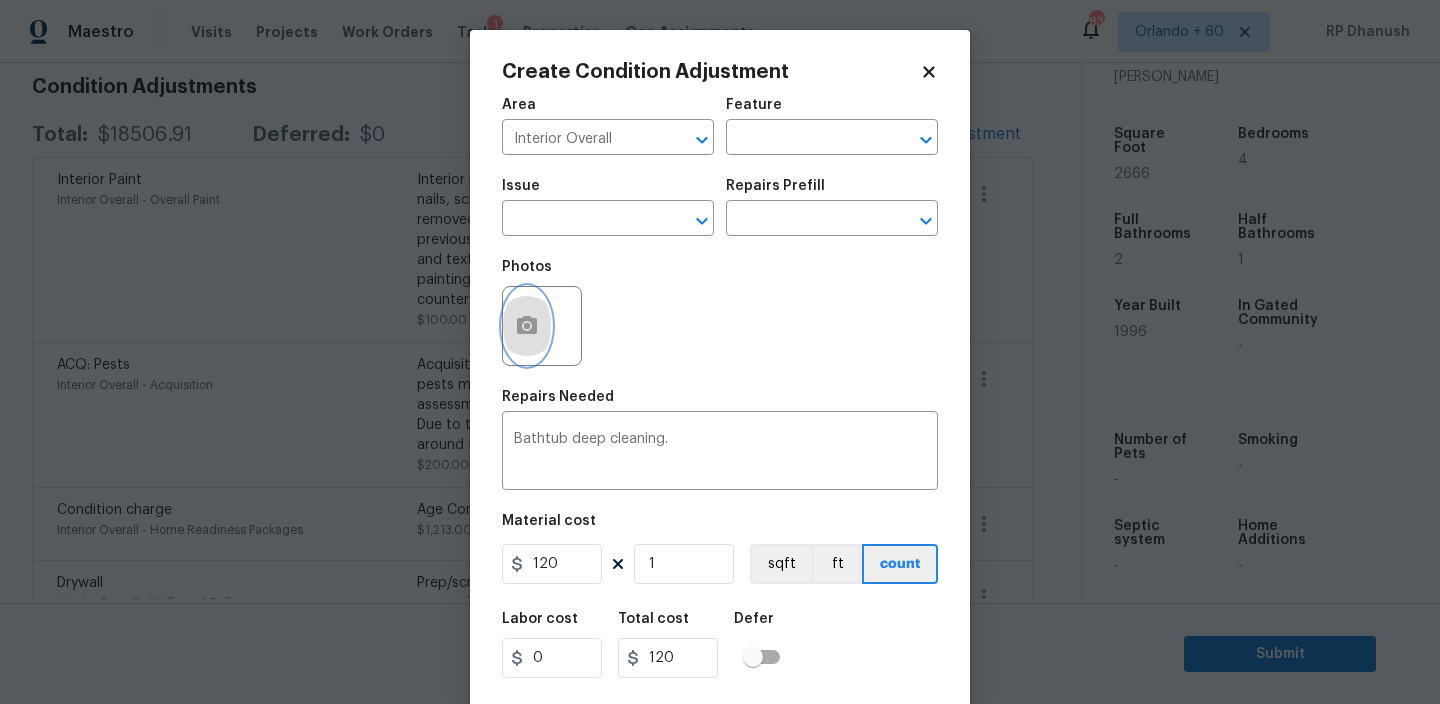 click 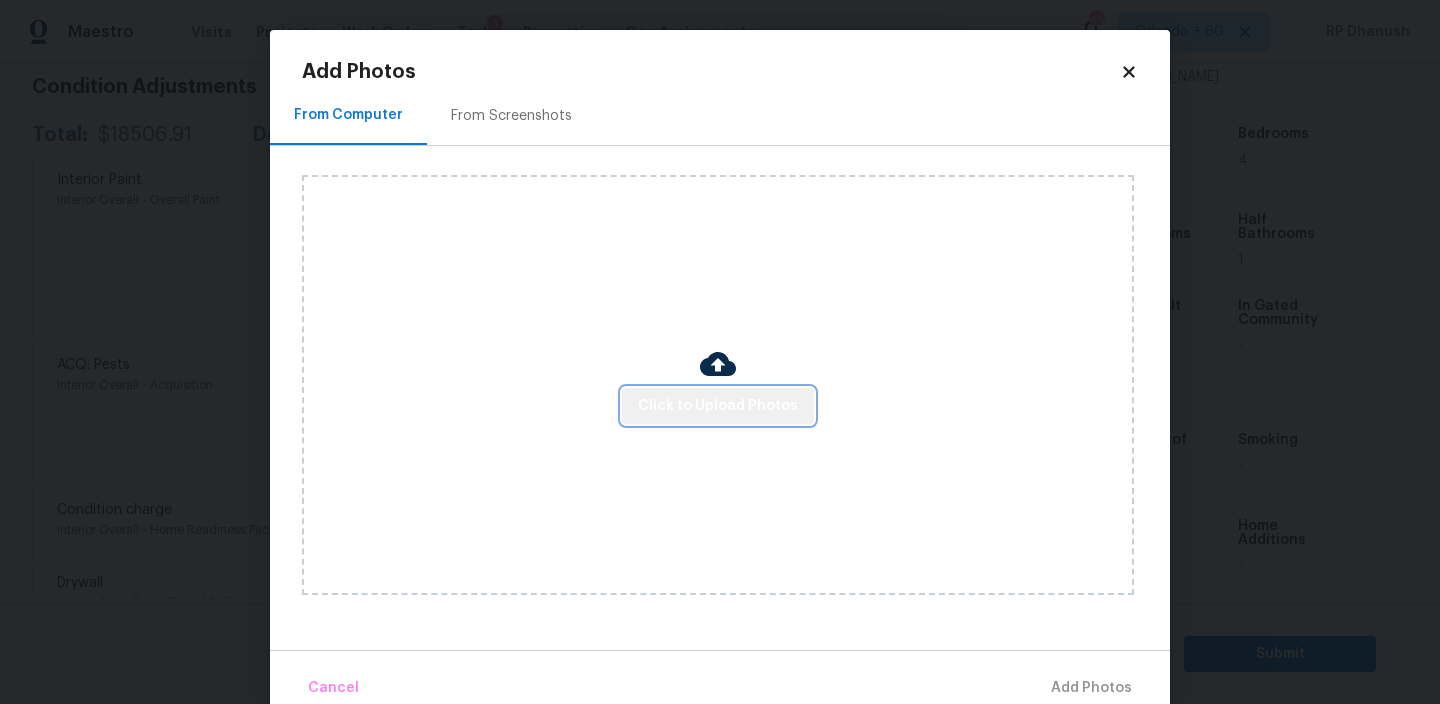 click on "Click to Upload Photos" at bounding box center (718, 406) 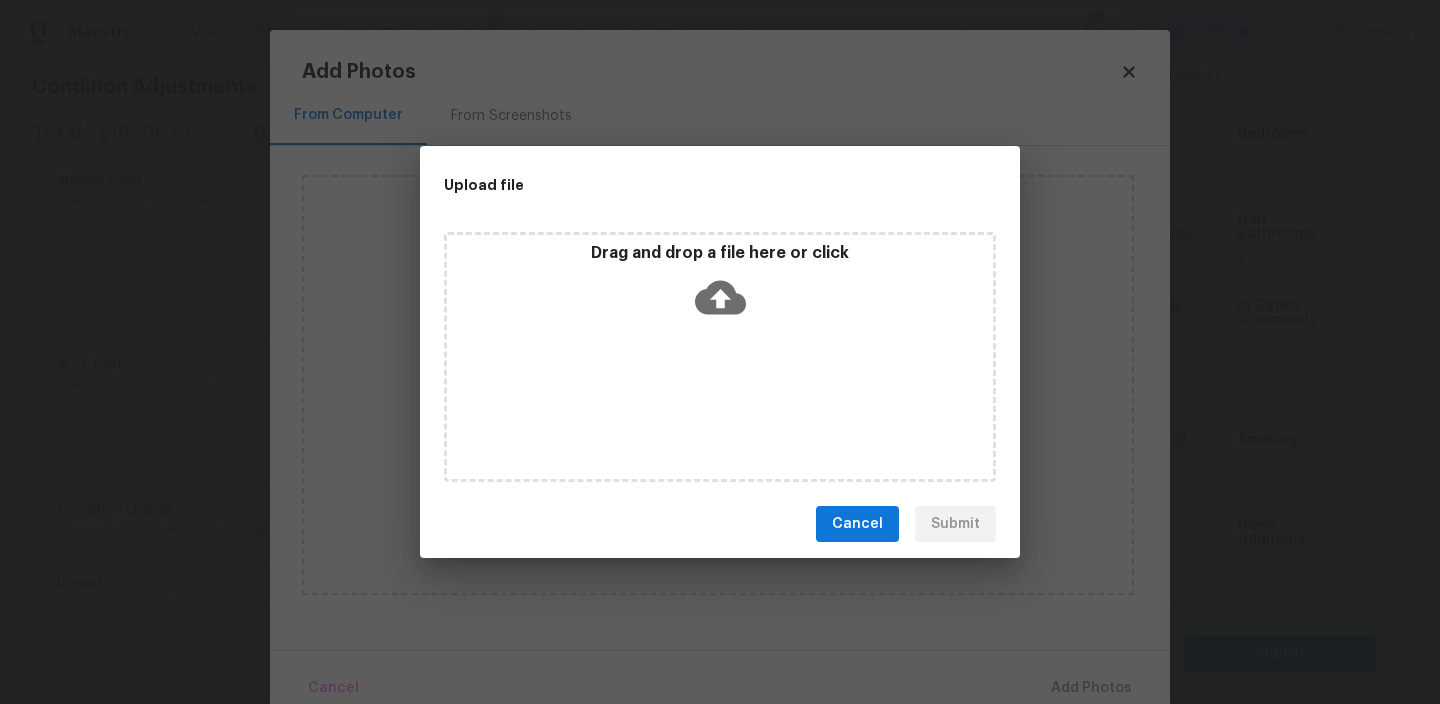 click 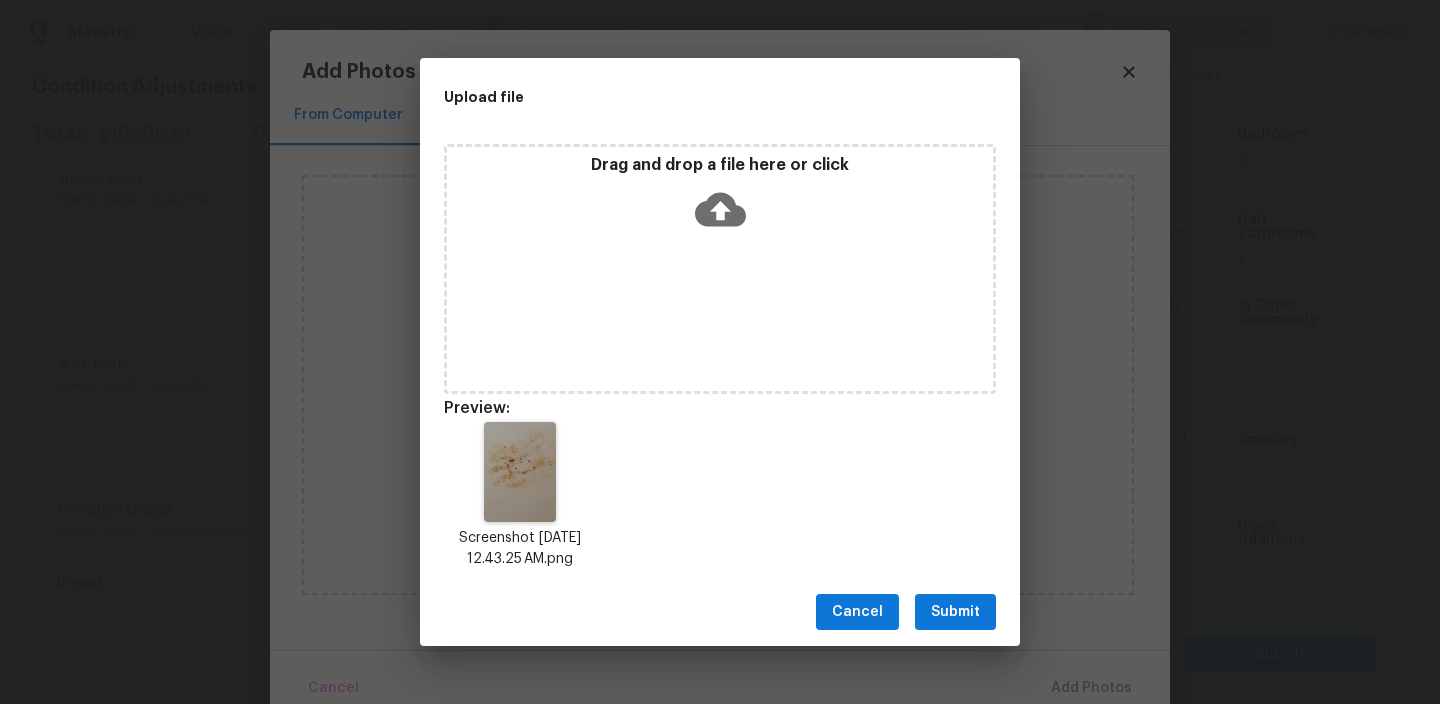 click on "Submit" at bounding box center [955, 612] 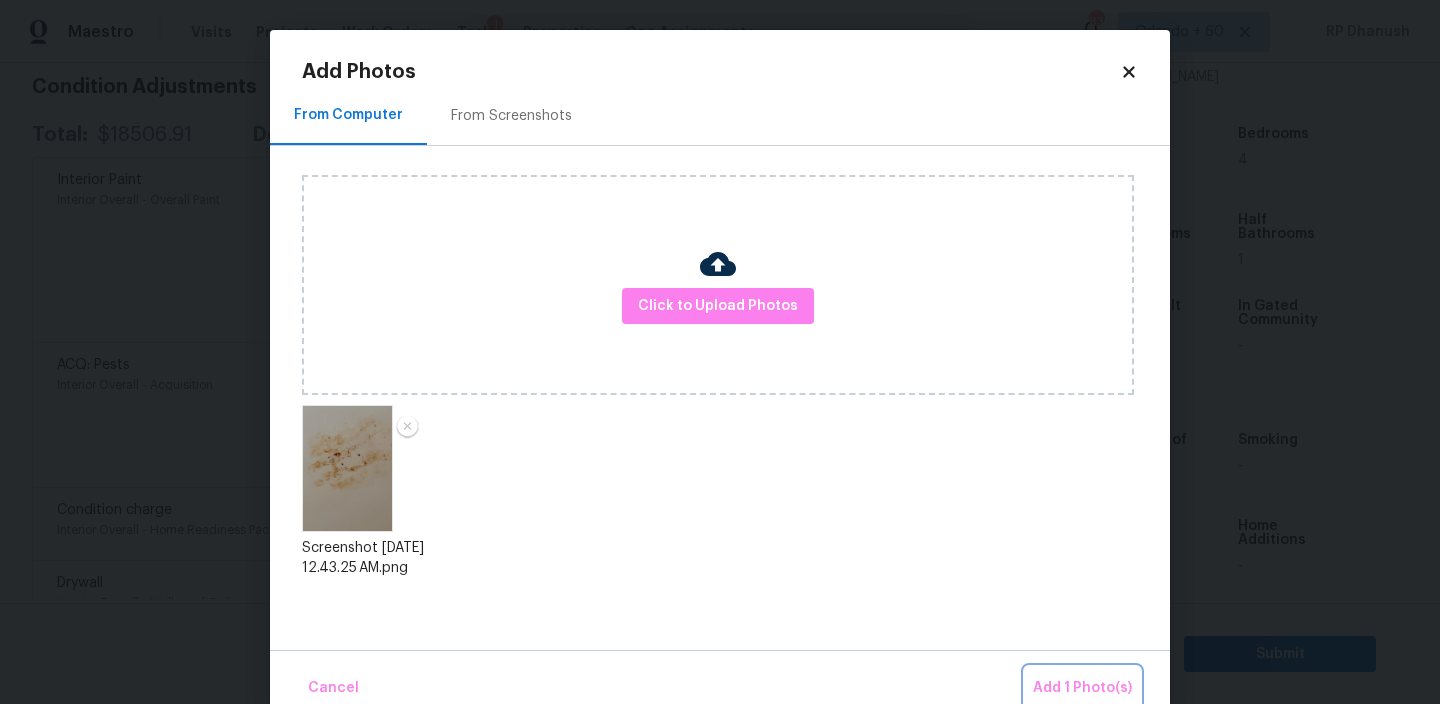click on "Add 1 Photo(s)" at bounding box center [1082, 688] 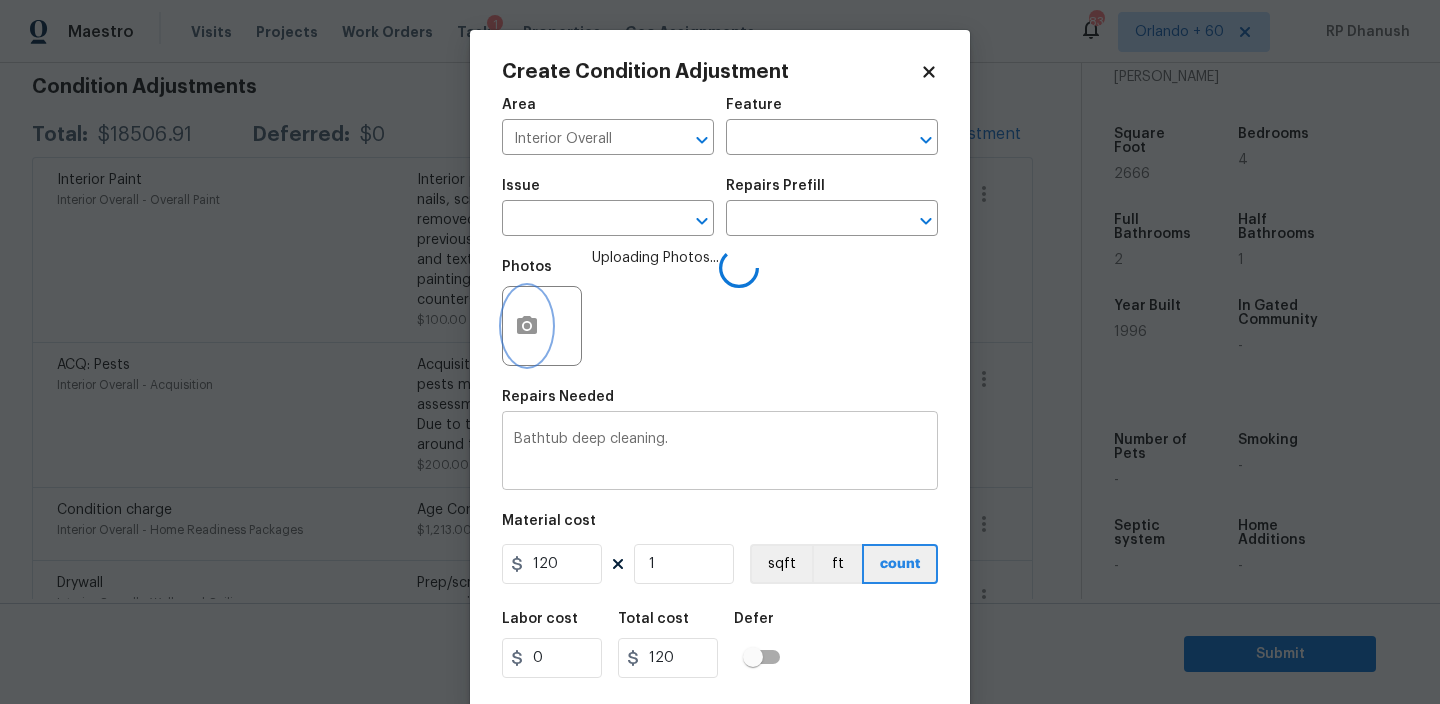 scroll, scrollTop: 43, scrollLeft: 0, axis: vertical 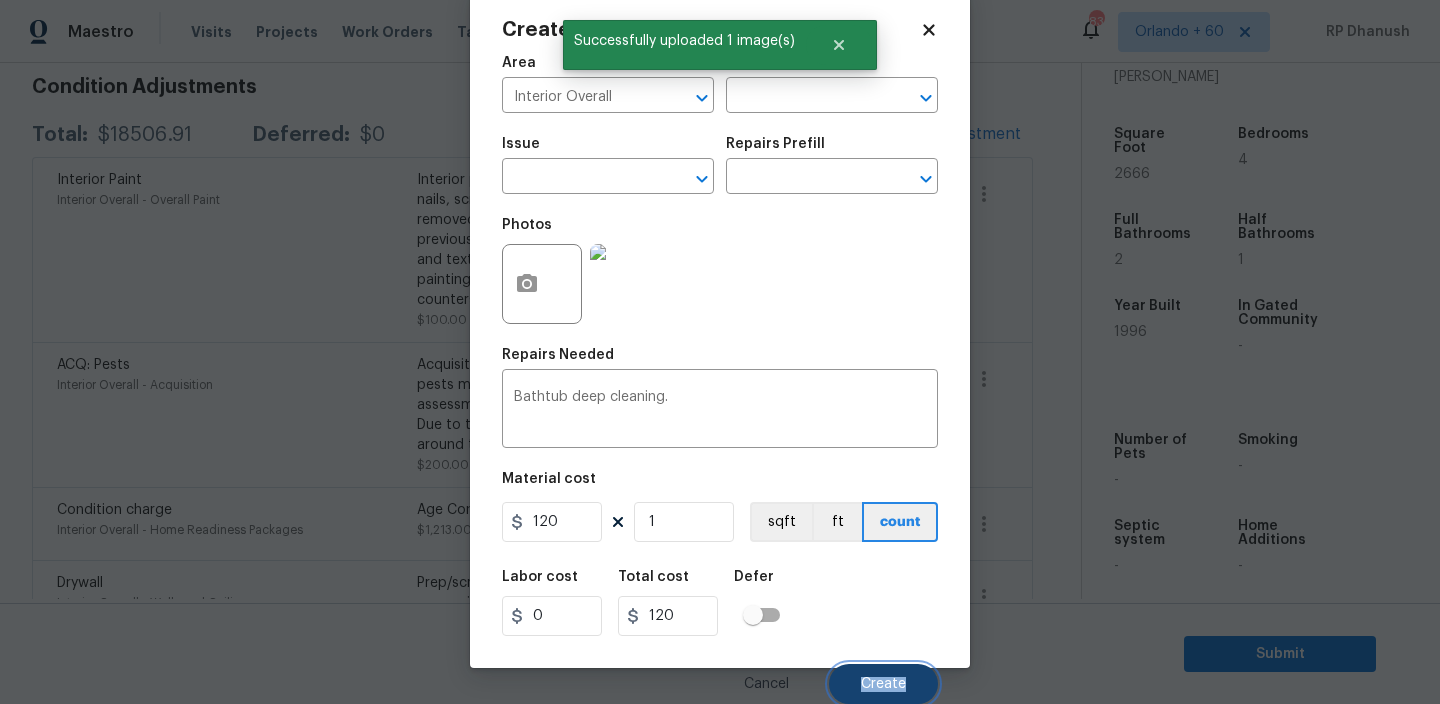 click on "Create" at bounding box center [883, 684] 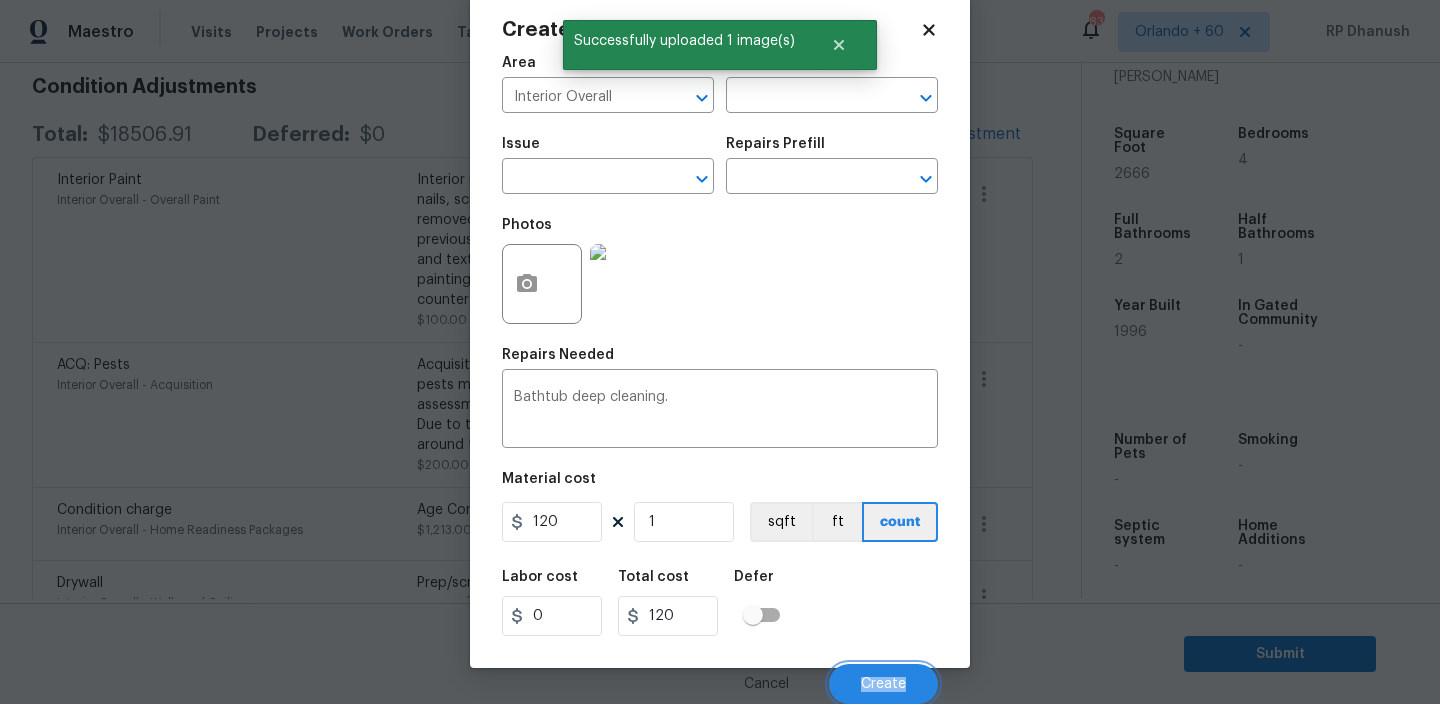 scroll, scrollTop: 290, scrollLeft: 0, axis: vertical 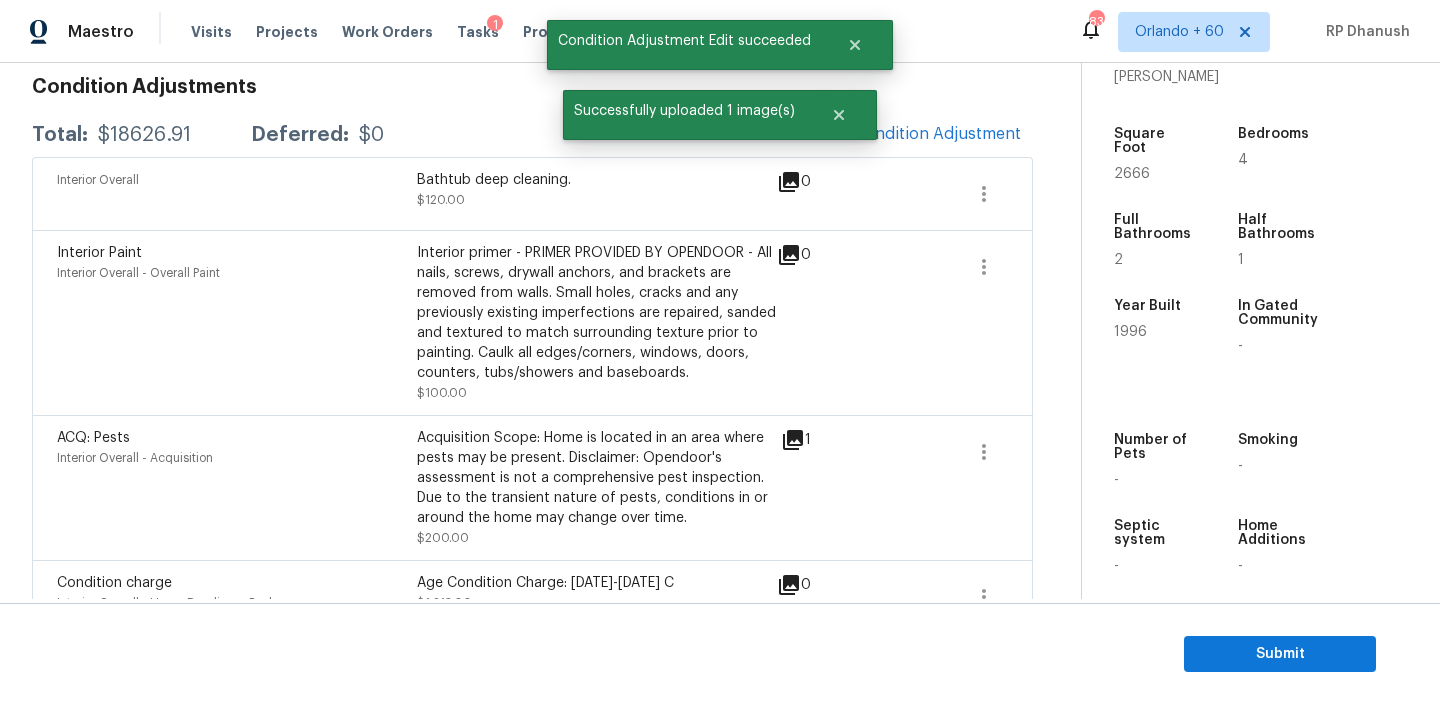 click on "Total:  $18626.91 Deferred:  $0 Add Condition Adjustment" at bounding box center [532, 135] 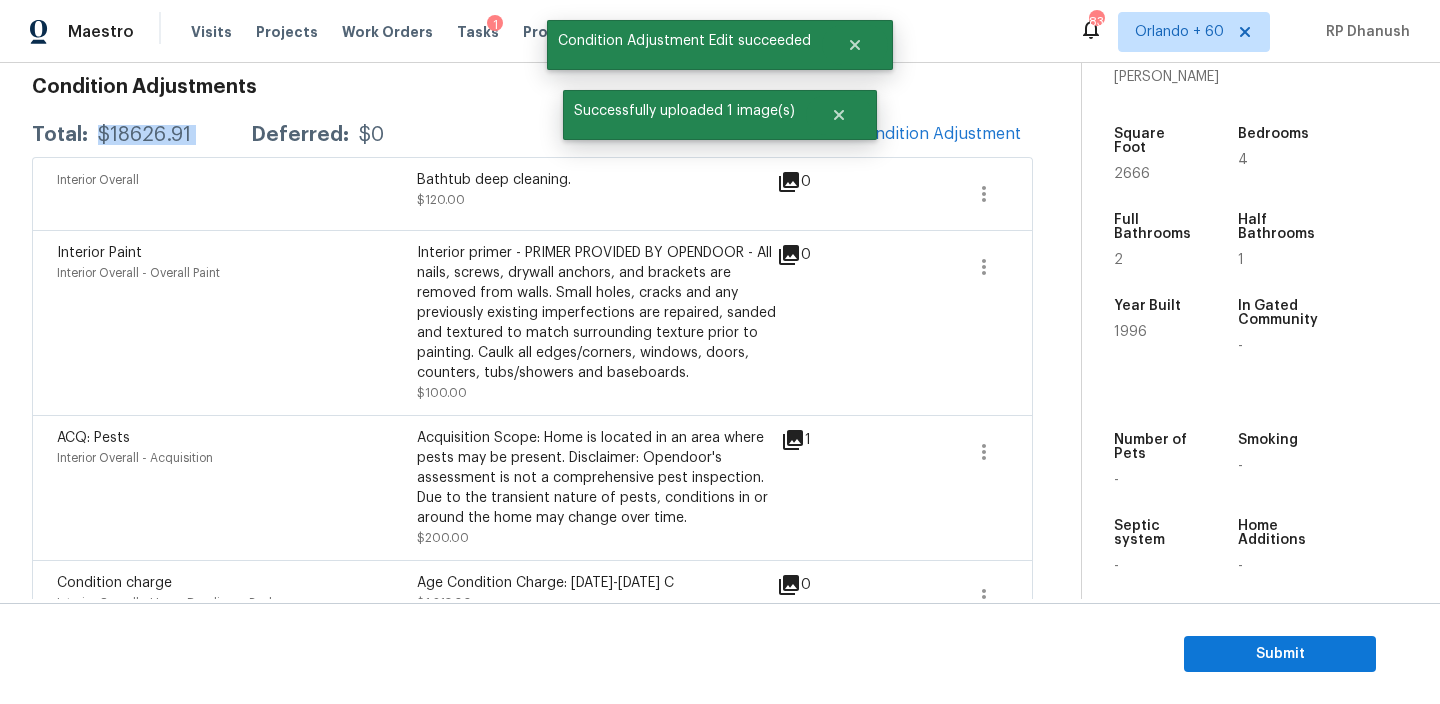 click on "Total:  $18626.91 Deferred:  $0 Add Condition Adjustment" at bounding box center (532, 135) 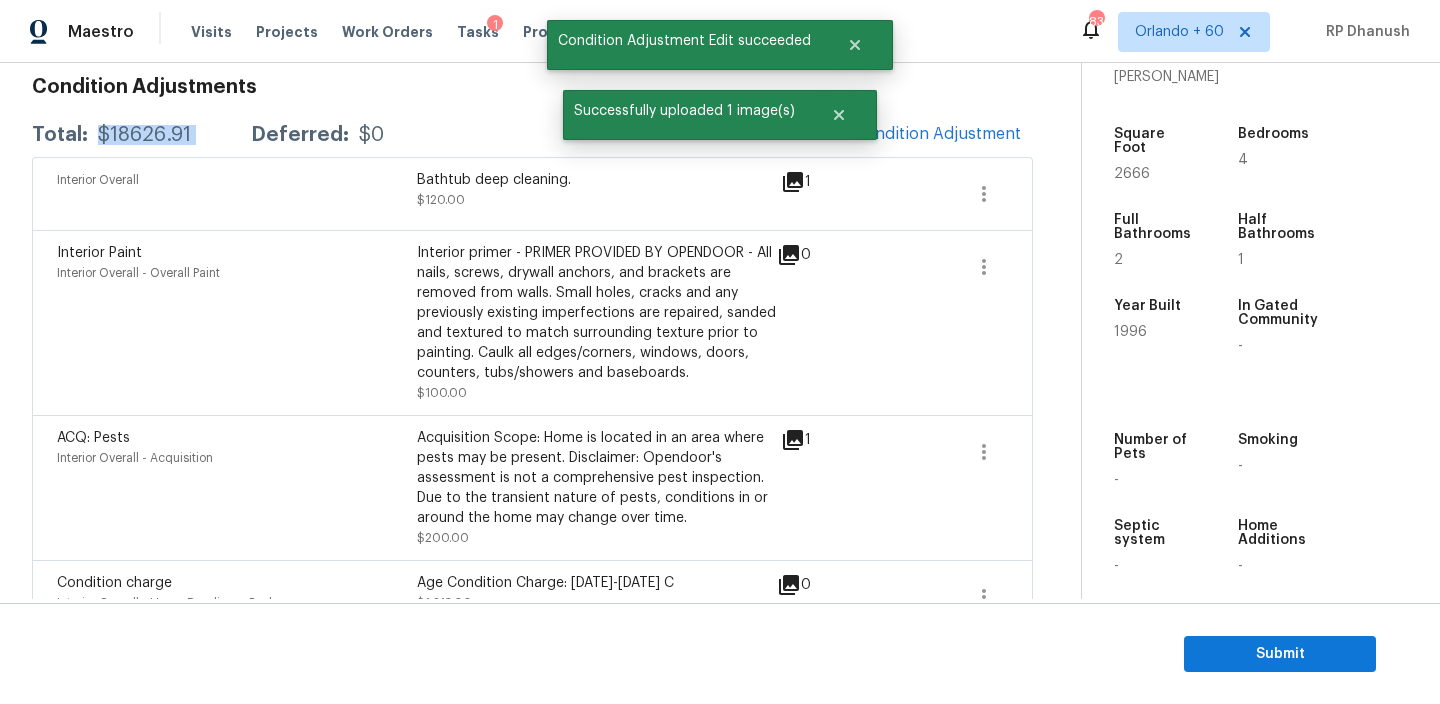 copy on "$18626.91" 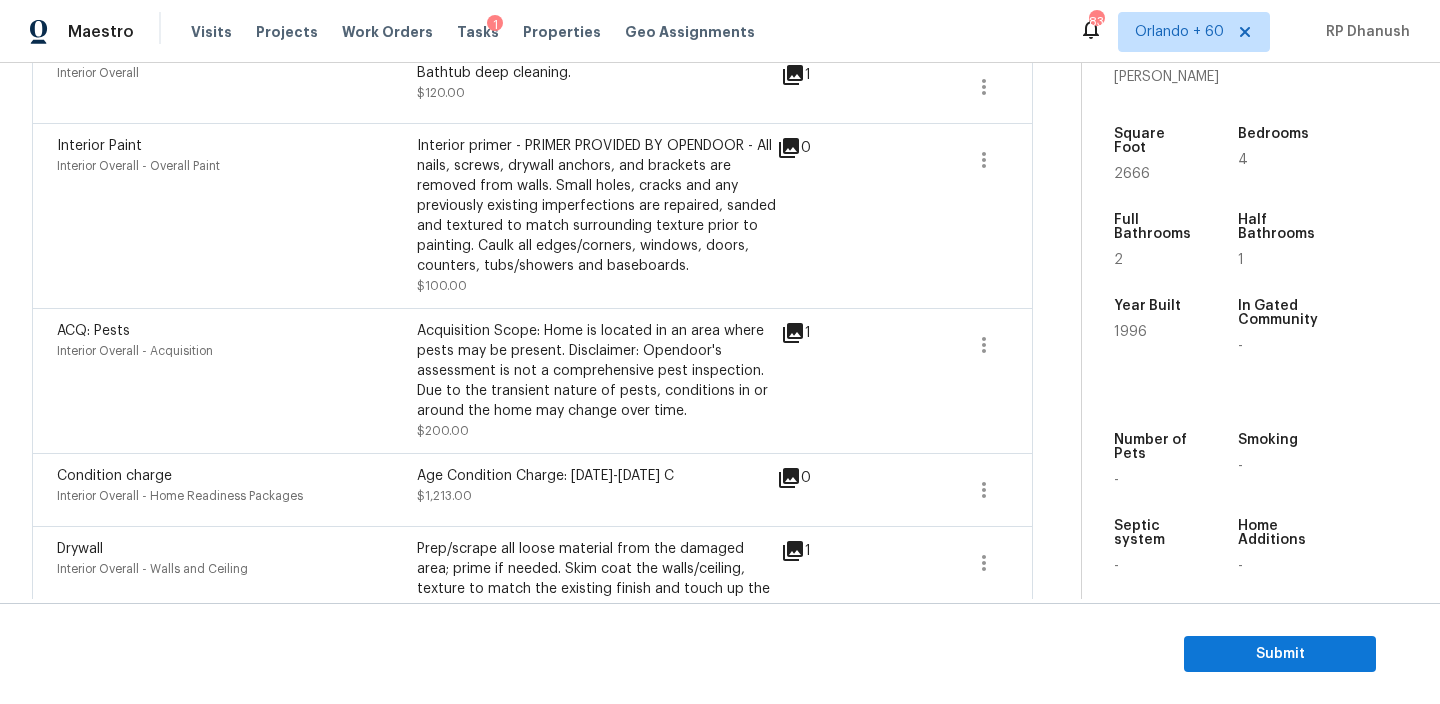 scroll, scrollTop: 399, scrollLeft: 0, axis: vertical 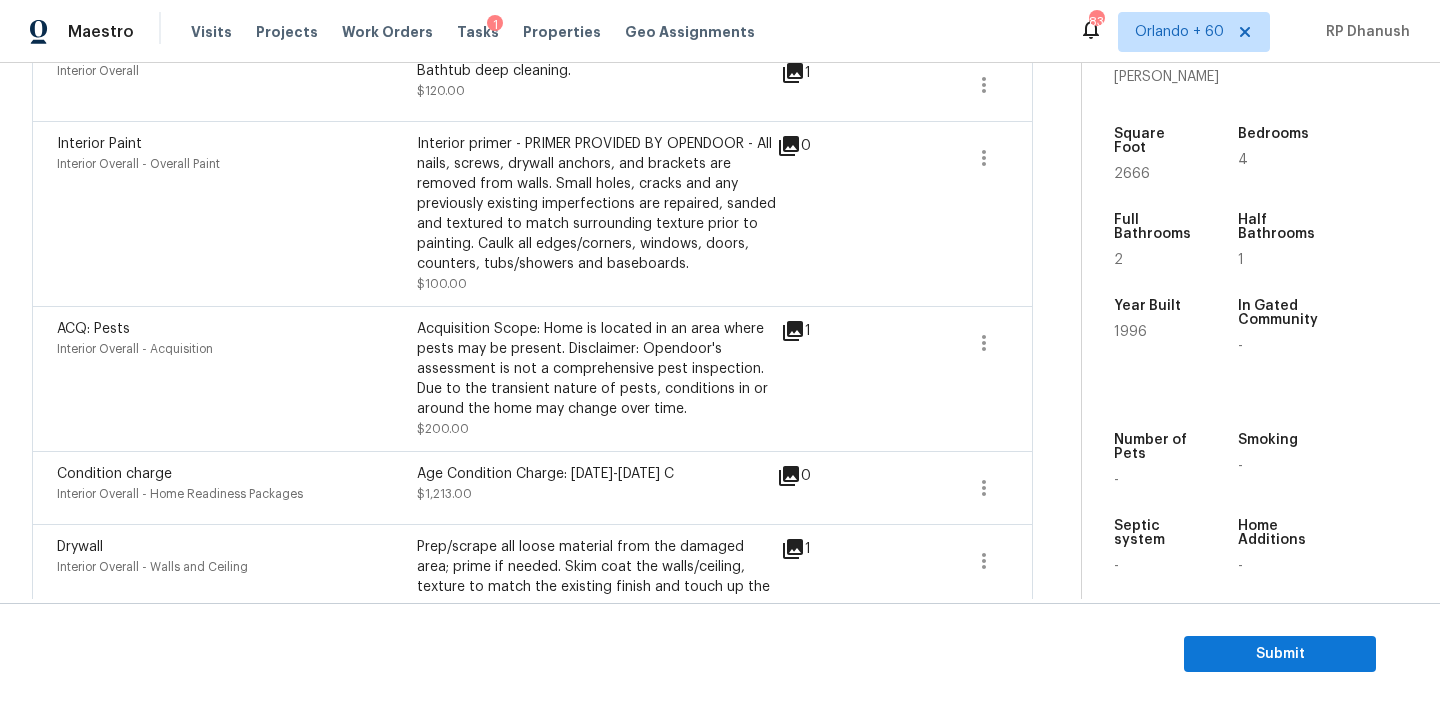 click on "Bathtub deep cleaning." at bounding box center [597, 71] 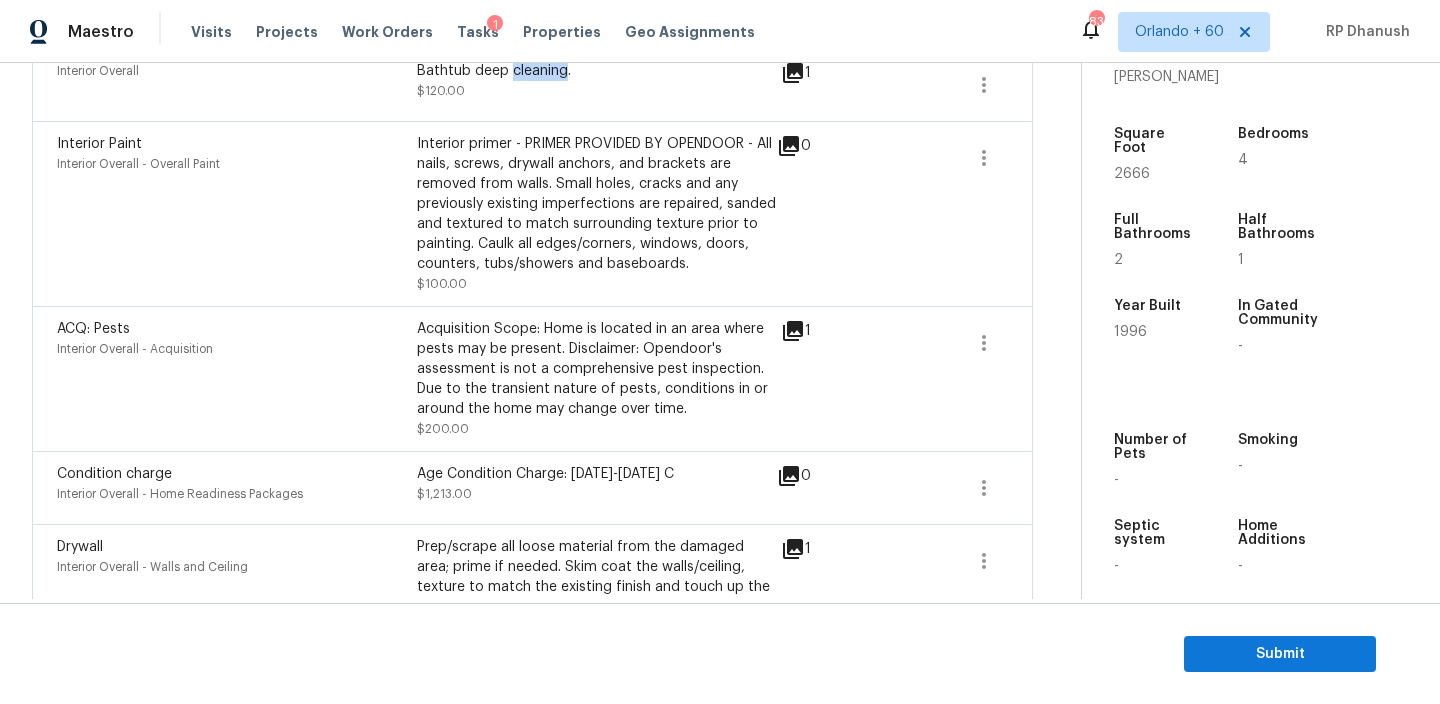 click on "Bathtub deep cleaning." at bounding box center (597, 71) 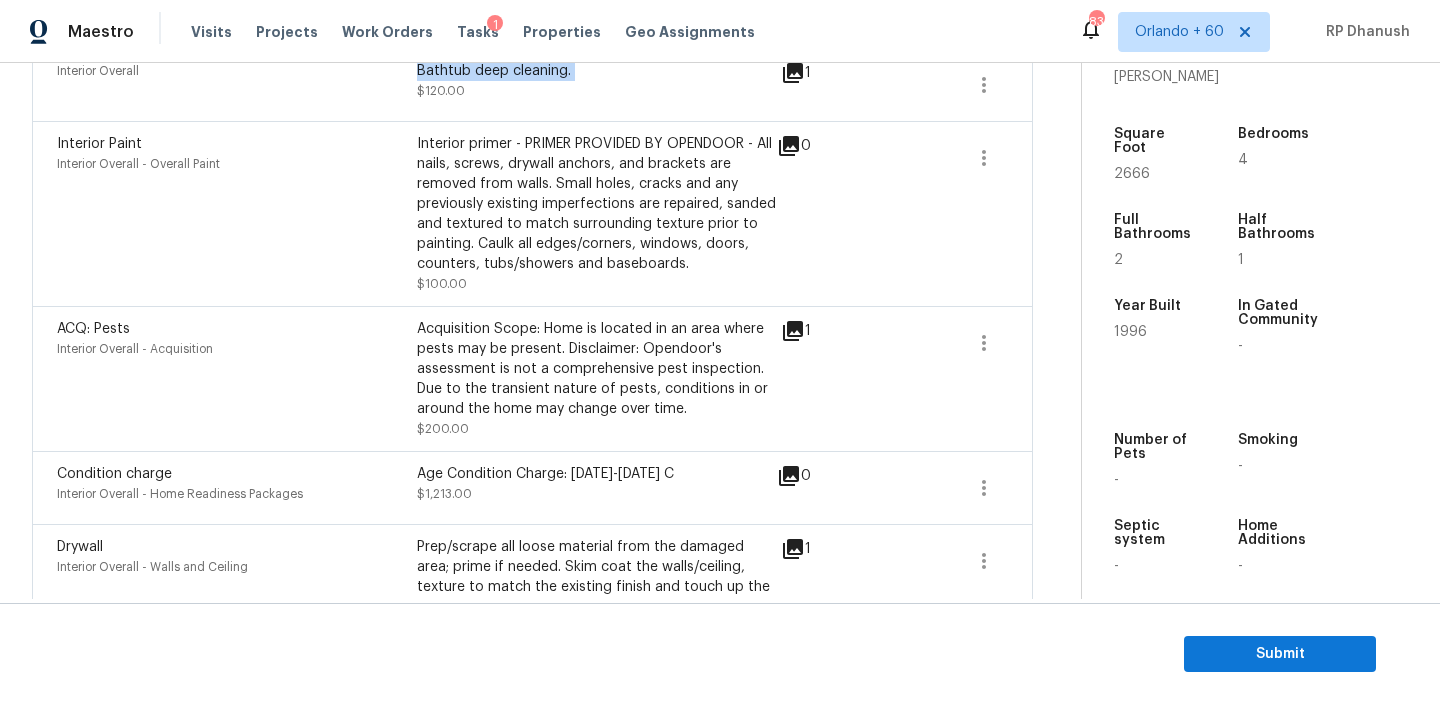 click on "Bathtub deep cleaning." at bounding box center [597, 71] 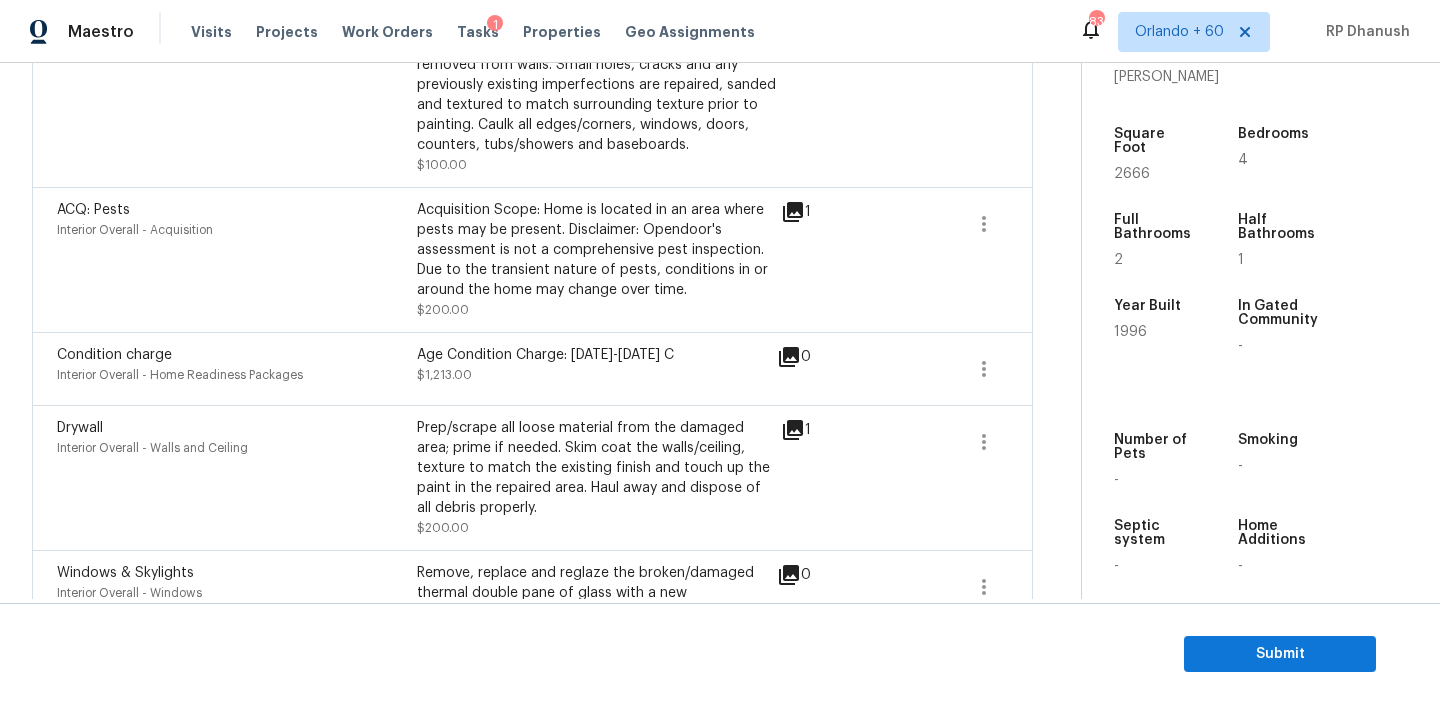 scroll, scrollTop: 540, scrollLeft: 0, axis: vertical 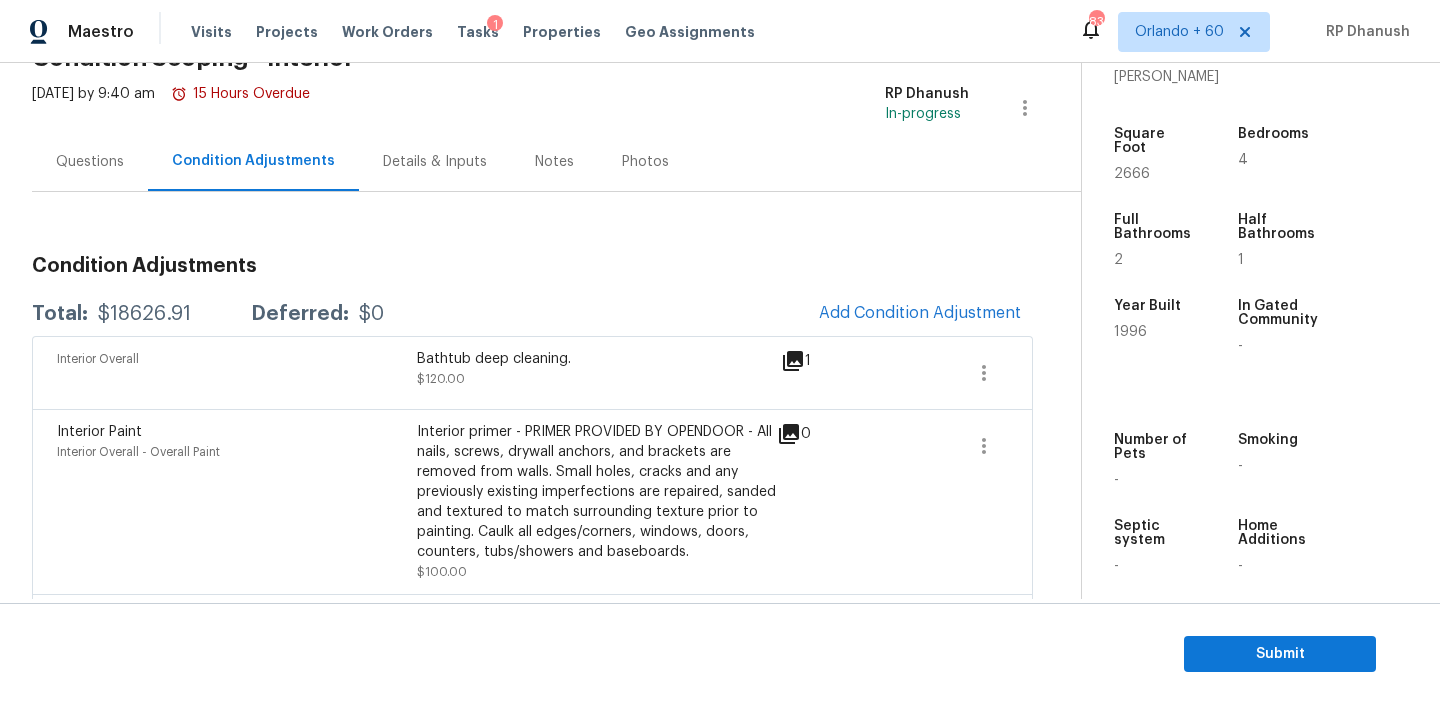 click on "Questions" at bounding box center (90, 161) 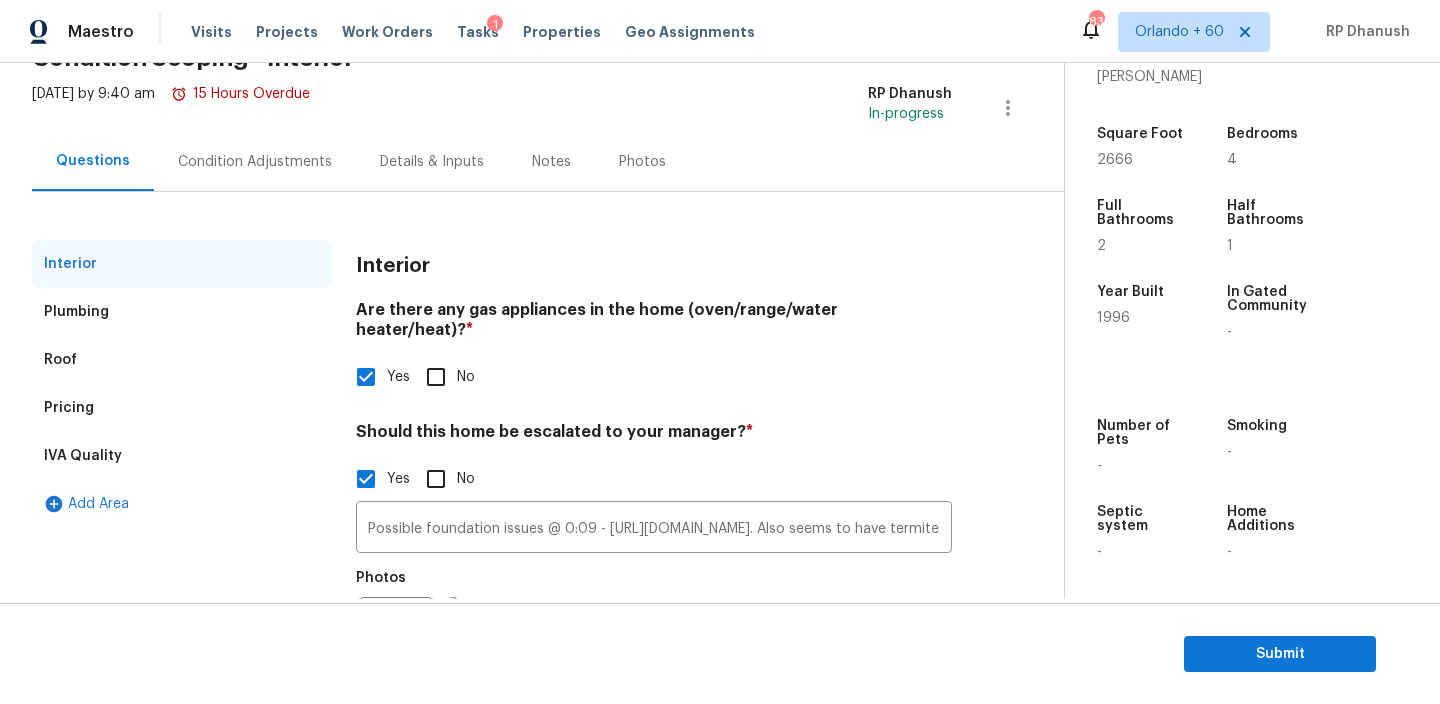 scroll, scrollTop: 211, scrollLeft: 0, axis: vertical 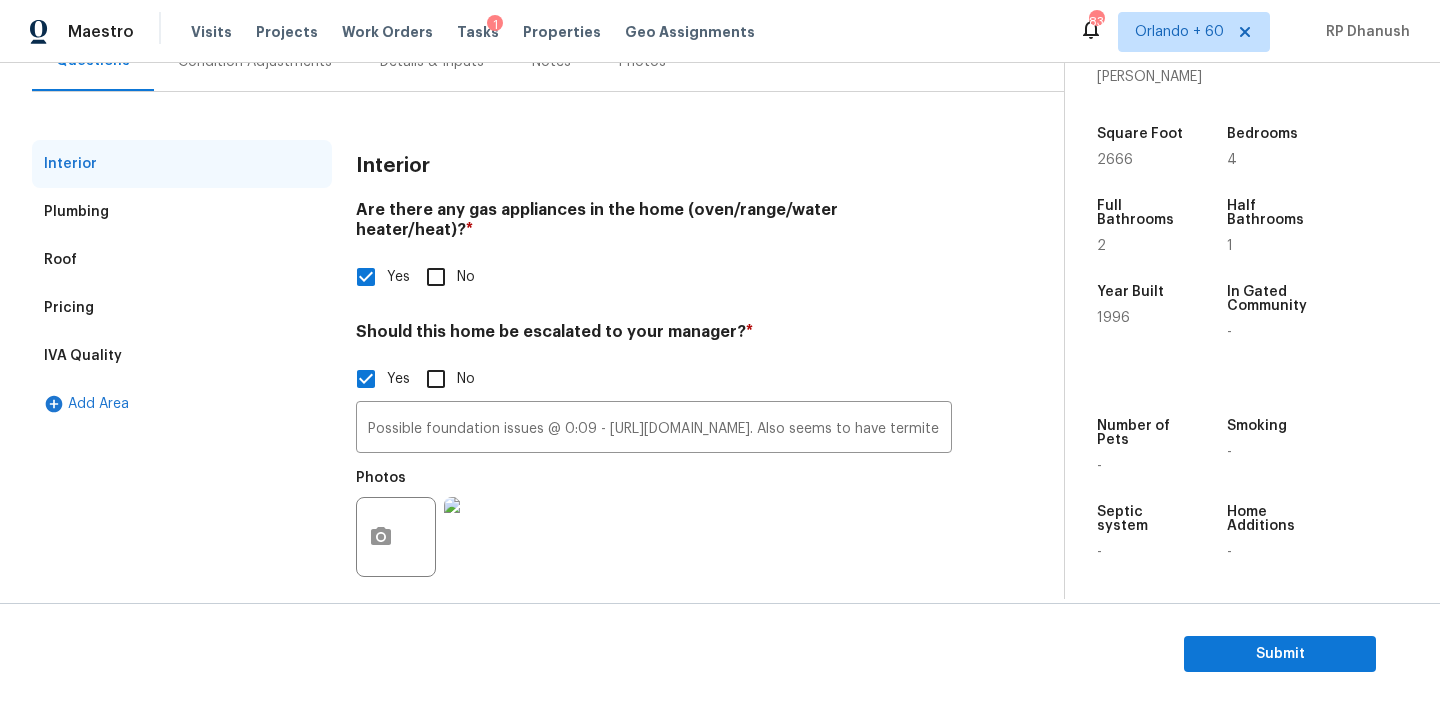 click on "Pricing" at bounding box center (182, 308) 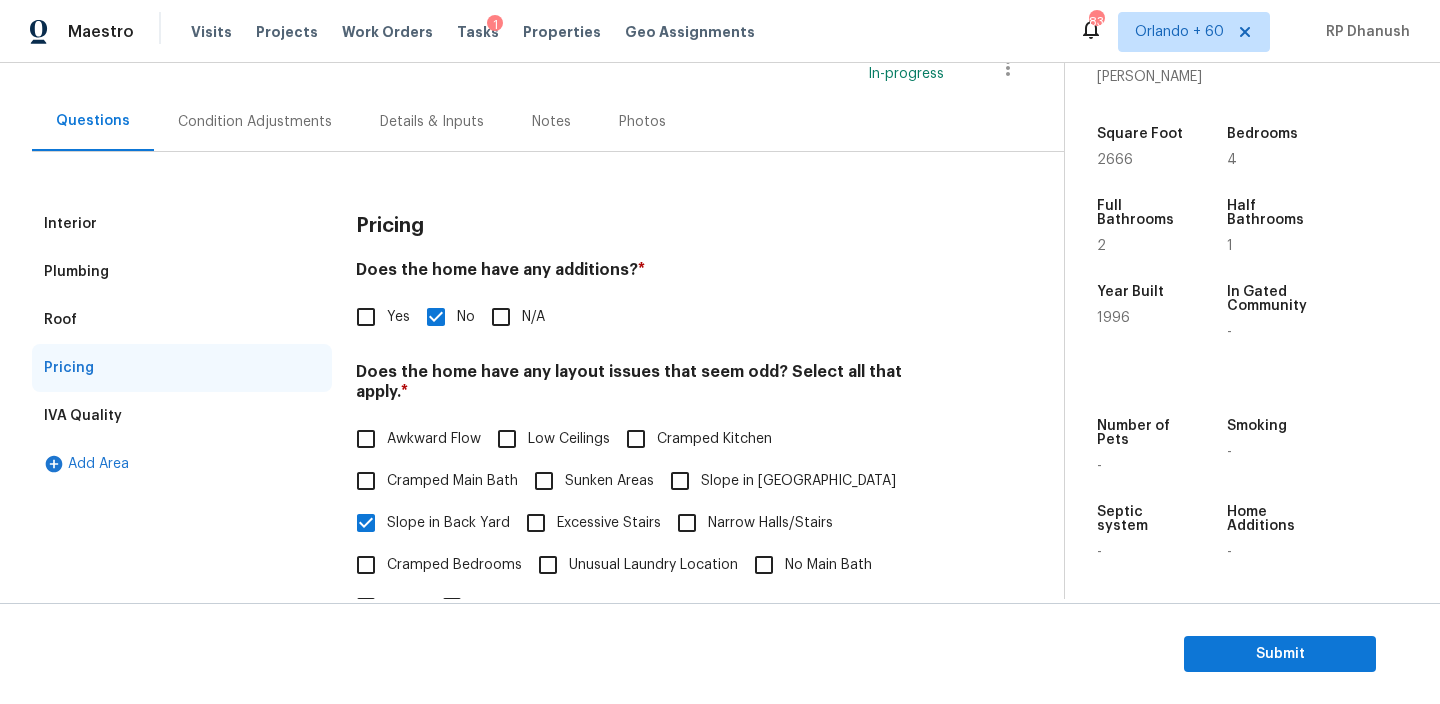 drag, startPoint x: 94, startPoint y: 209, endPoint x: 202, endPoint y: 269, distance: 123.54756 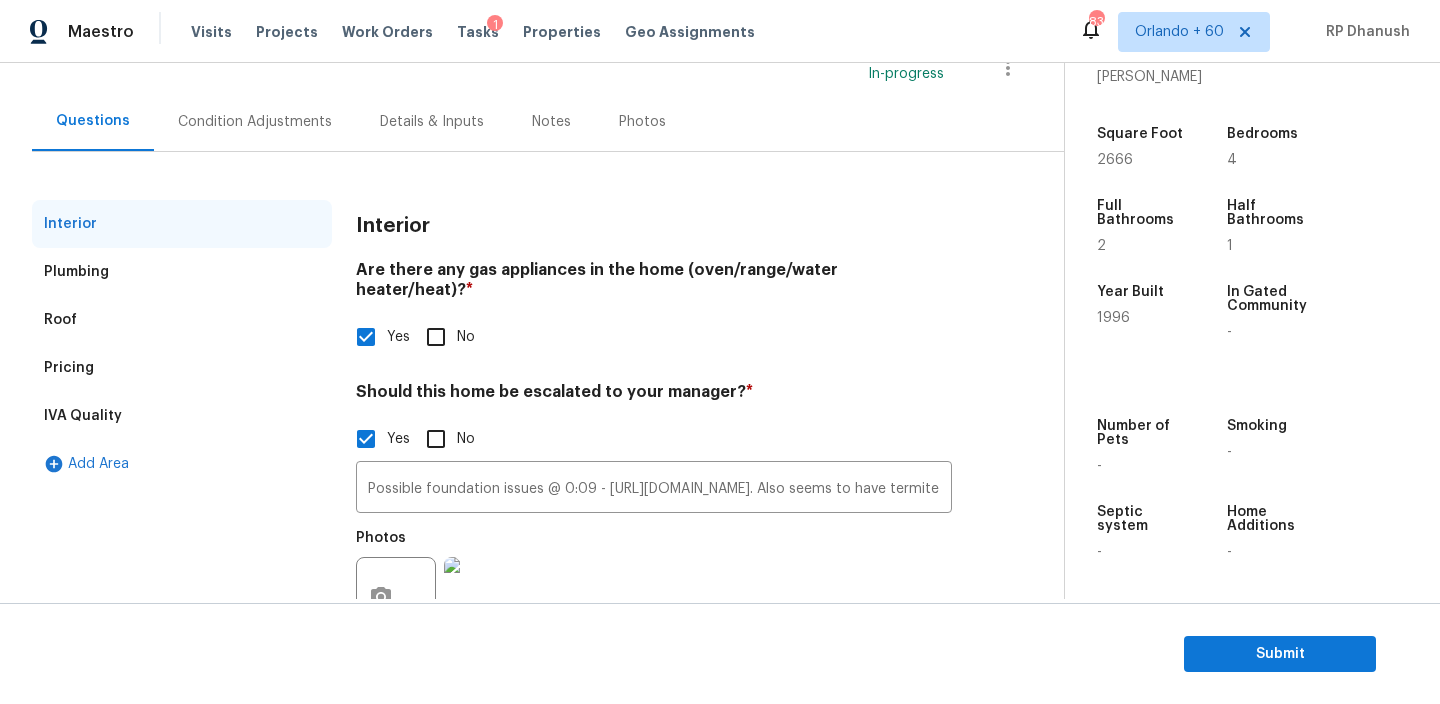 scroll, scrollTop: 211, scrollLeft: 0, axis: vertical 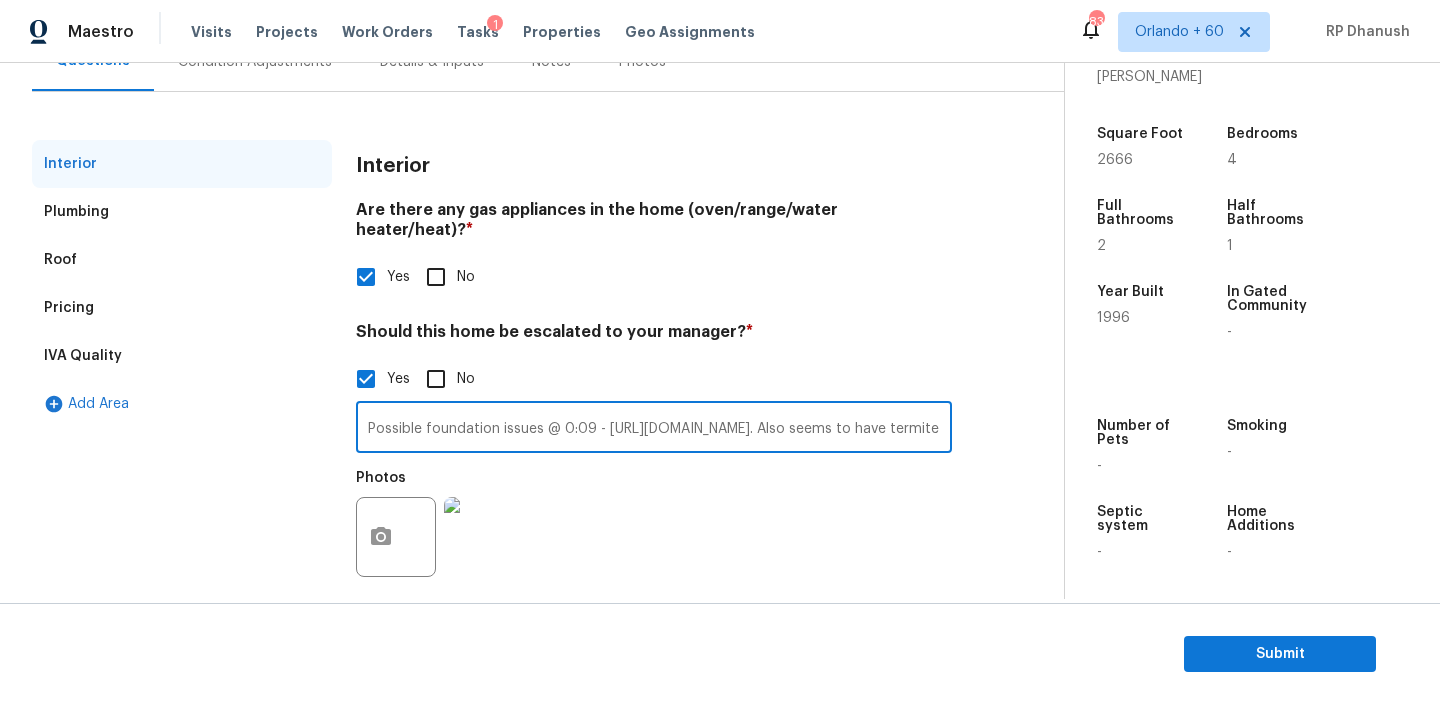 click on "Possible foundation issues @ 0:09 - https://cabinet-assets.s3.amazonaws.com/production/storage/8488b774-006a-4f4c-a6ec-6fd6c94be7d0.mp4?X-Amz-Algorithm=AWS4-HMAC-SHA256&X-Amz-Credential=AKIAJVCDMGVTYIXVJVNA%2F20250717%2Fus-east-1%2Fs3%2Faws4_request&X-Amz-Date=20250717T073722Z&X-Amz-Expires=604800&X-Amz-SignedHeaders=host&X-Amz-Signature=5389648fb148b84af23ee8ae601d20f0f9a6b9003c7654ac115ddb12f06d8cb0. Also seems to have termite damages, time stamp is not available." at bounding box center (654, 429) 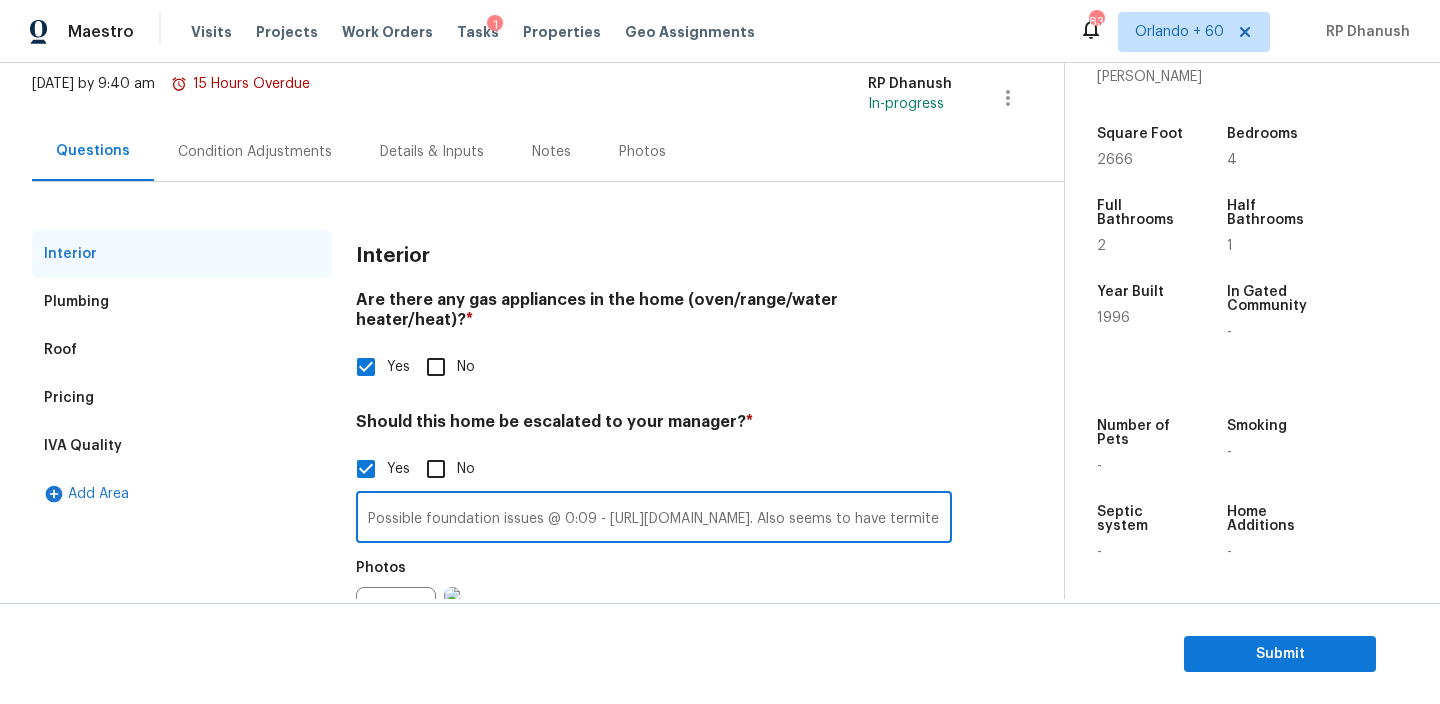 scroll, scrollTop: 106, scrollLeft: 0, axis: vertical 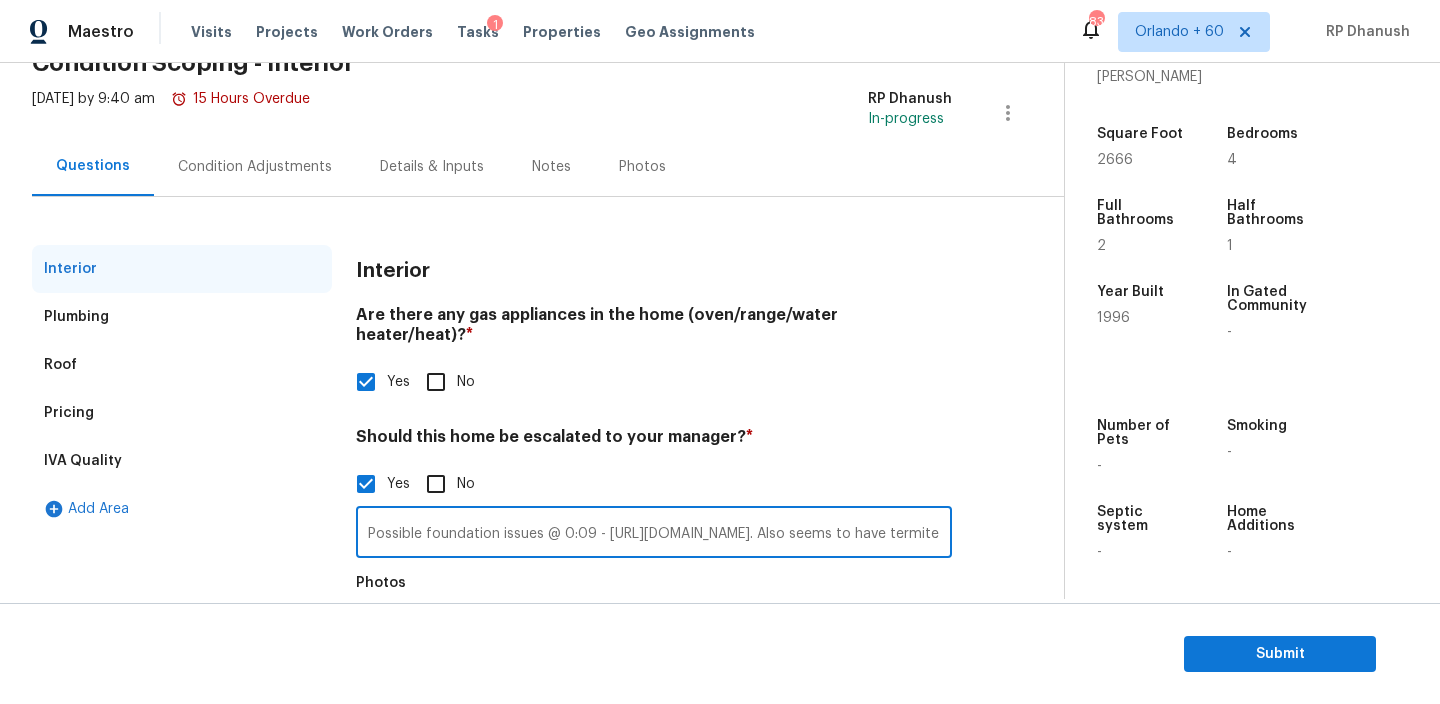 click on "Condition Adjustments" at bounding box center [255, 167] 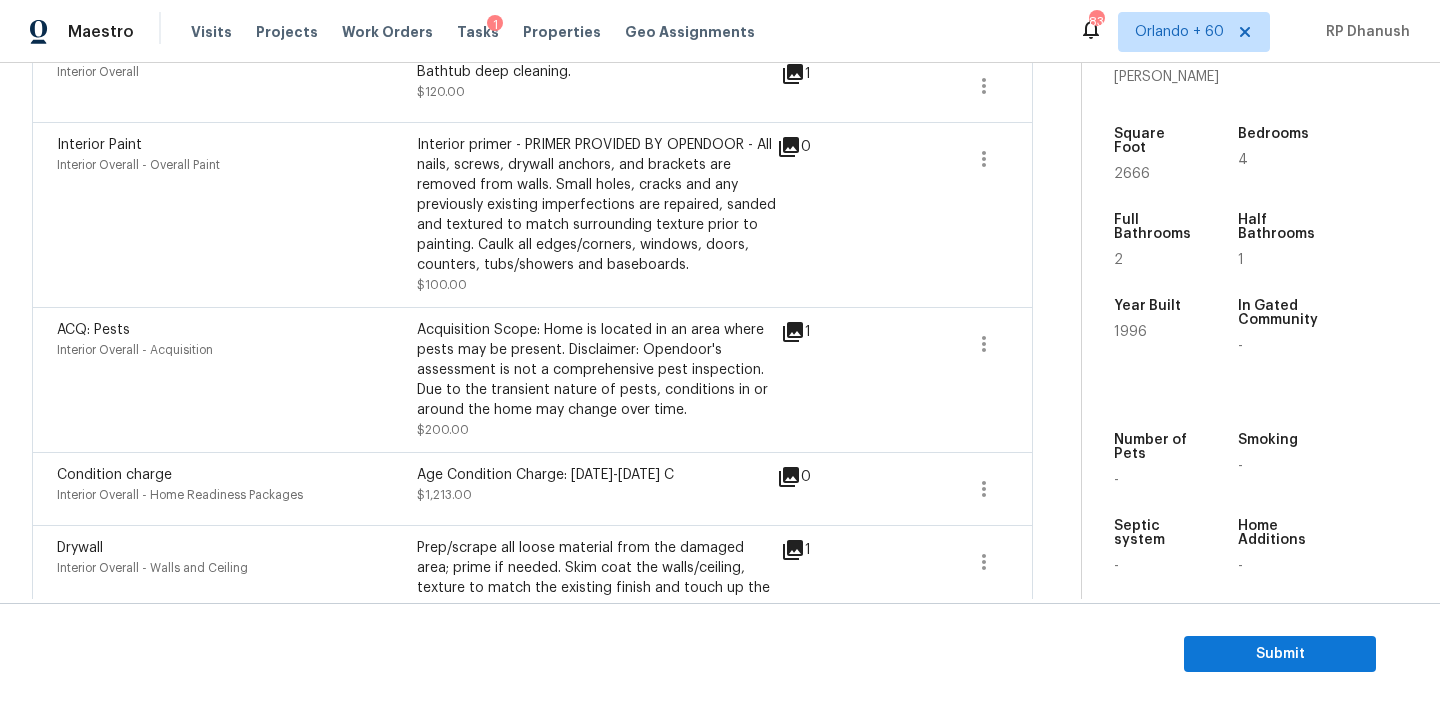 scroll, scrollTop: 550, scrollLeft: 0, axis: vertical 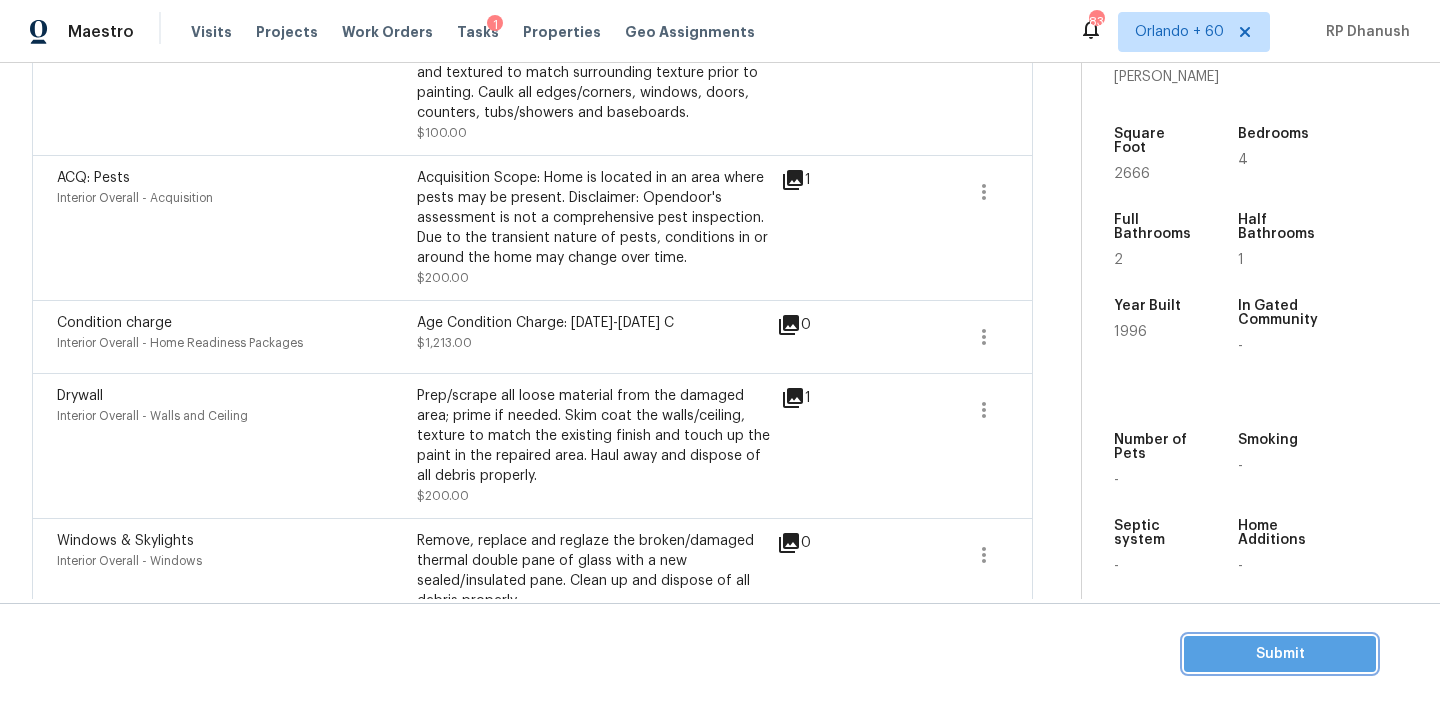 click on "Submit" at bounding box center (1280, 654) 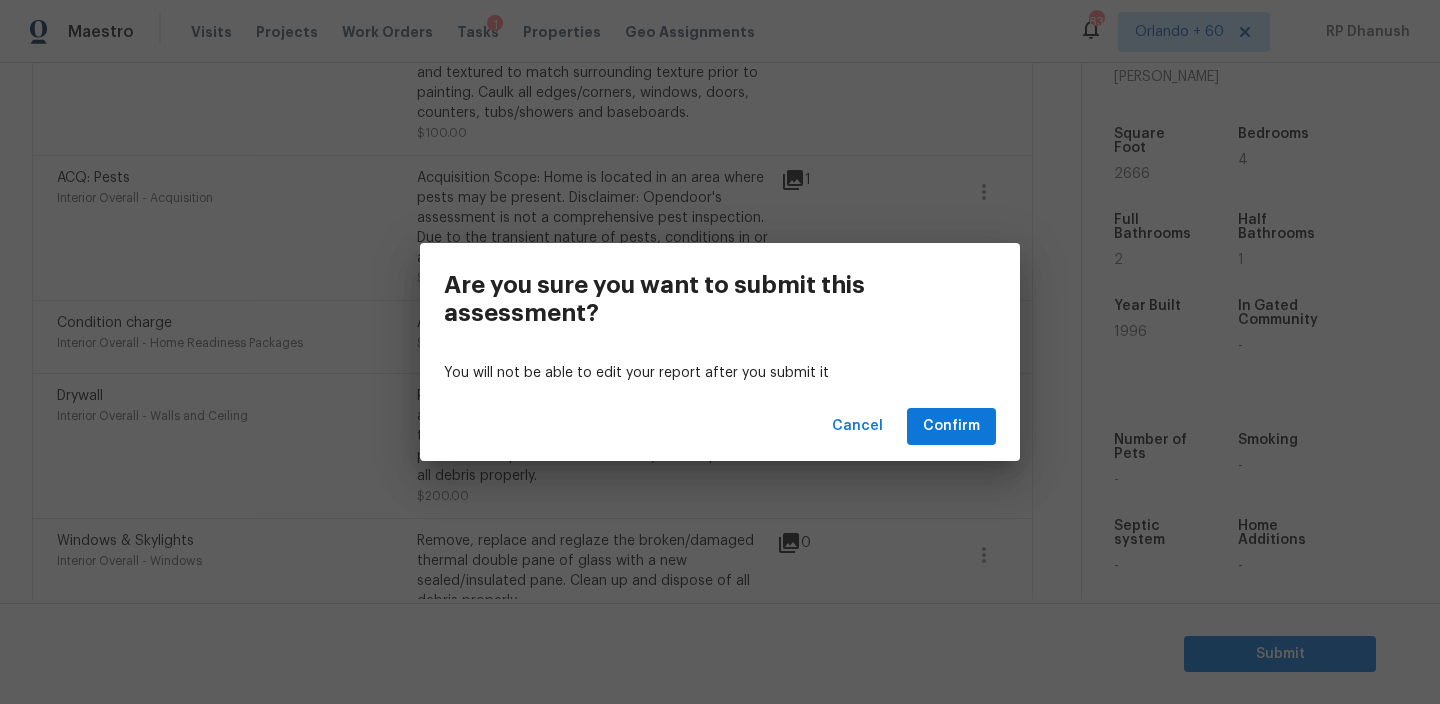 click on "Cancel Confirm" at bounding box center [720, 426] 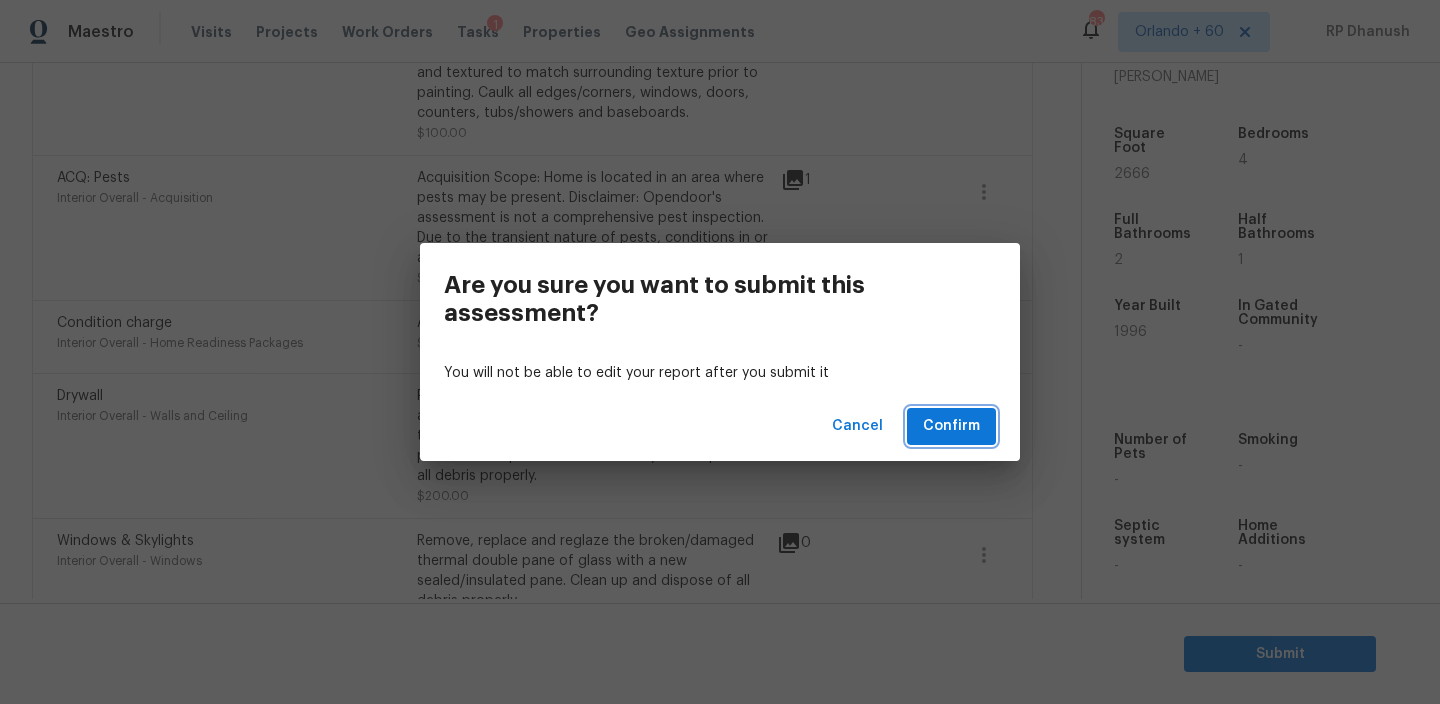 click on "Confirm" at bounding box center [951, 426] 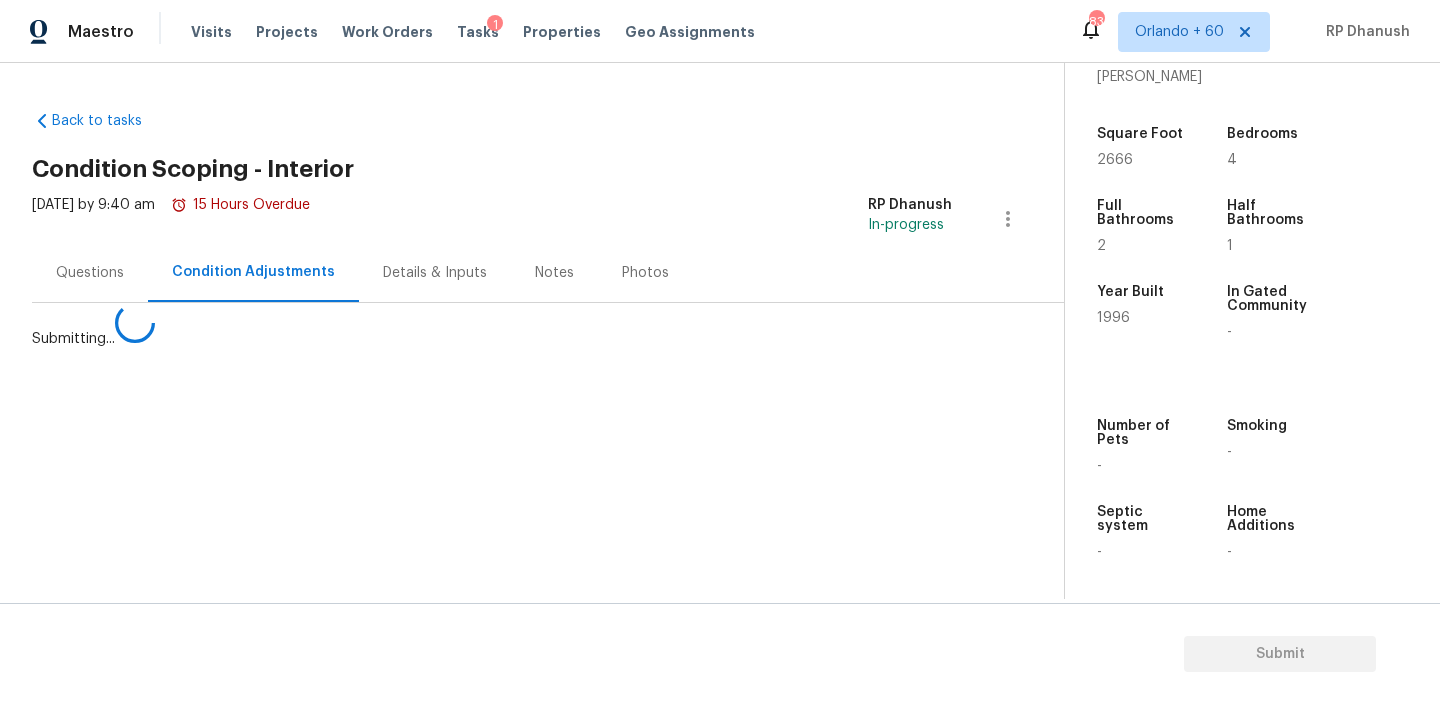 scroll, scrollTop: 0, scrollLeft: 0, axis: both 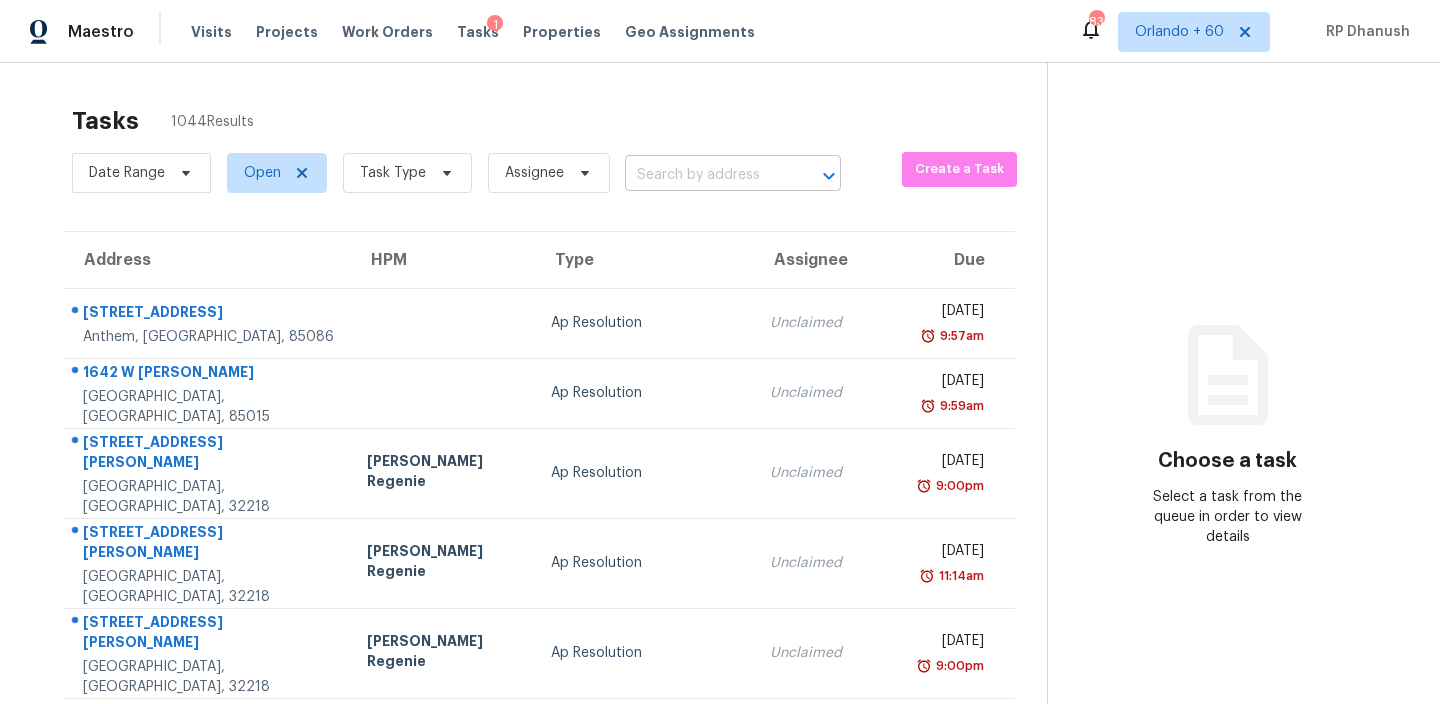 click at bounding box center [705, 175] 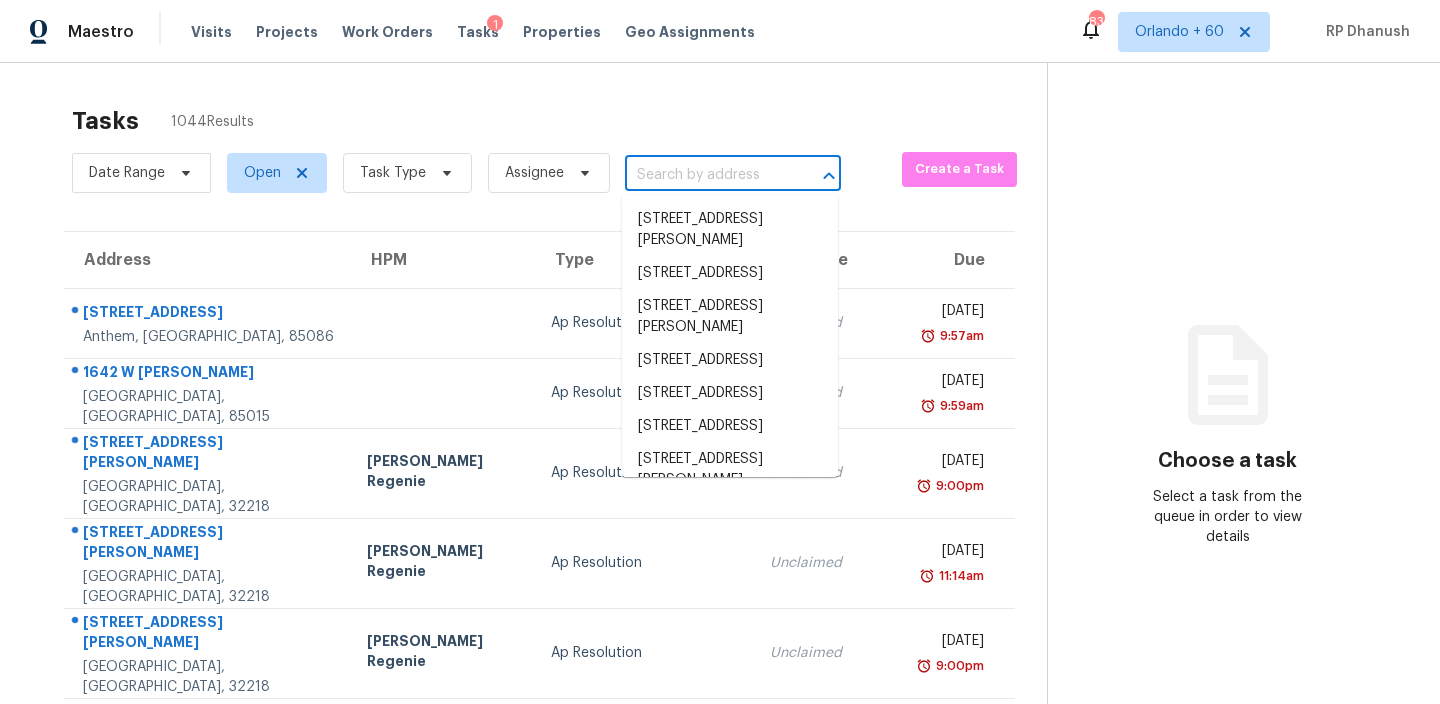 paste on "133 Springbrook Dr, Auburn, GA, 30011" 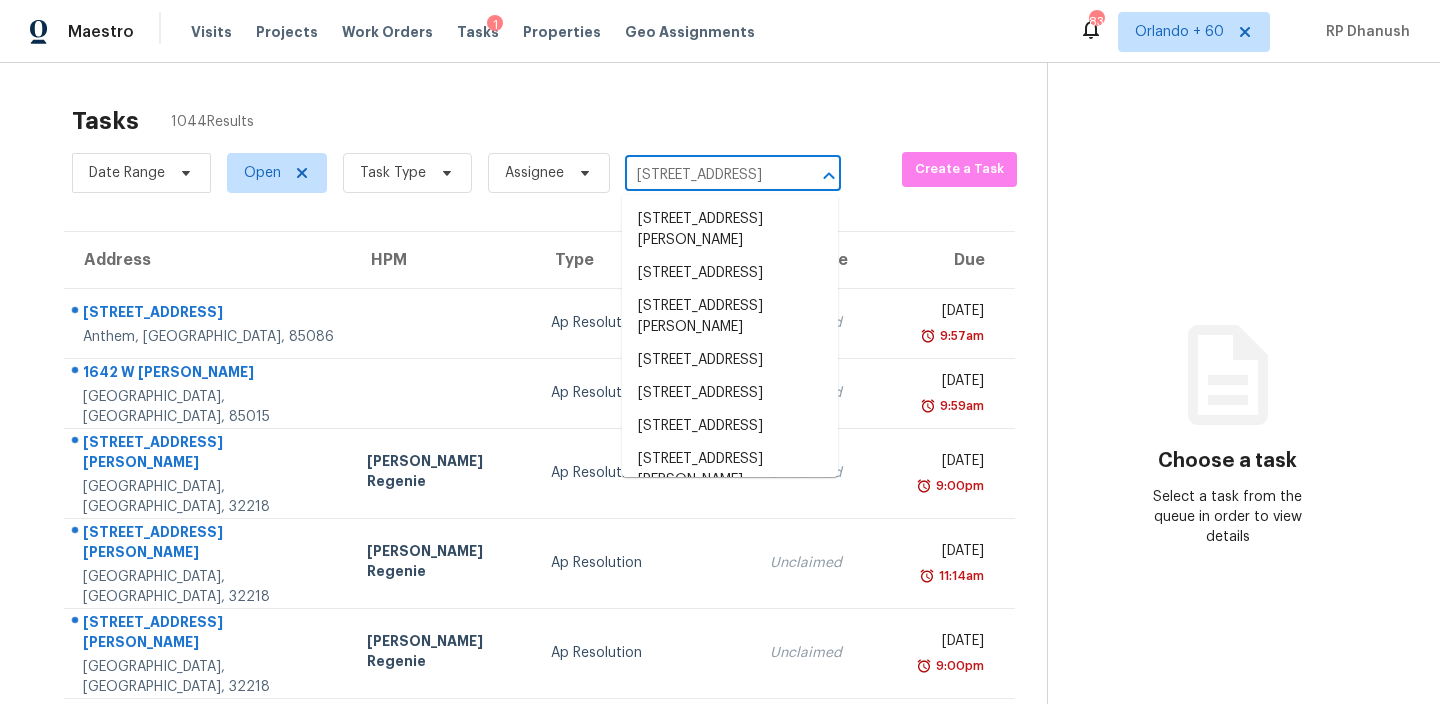 type on "133 Springbrook Dr, Auburn, GA, 30011" 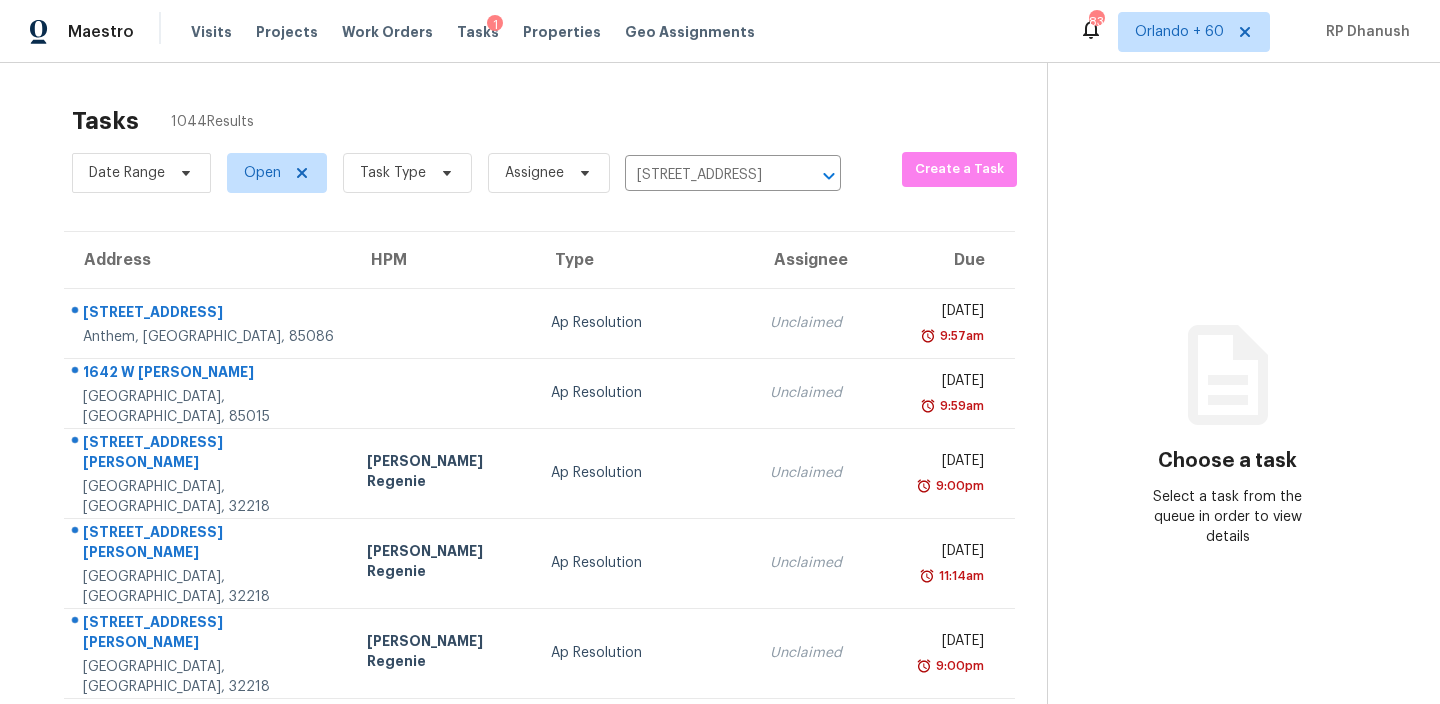 type 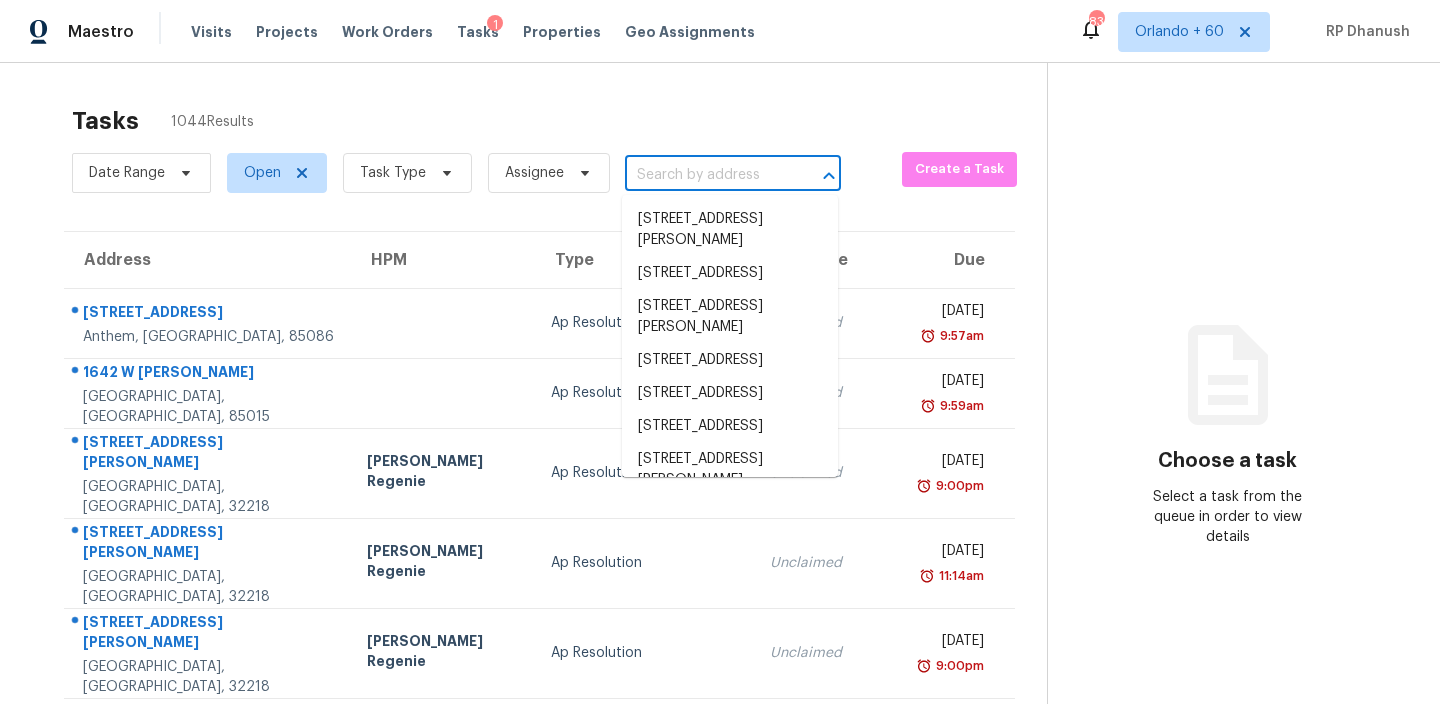 scroll, scrollTop: 0, scrollLeft: 0, axis: both 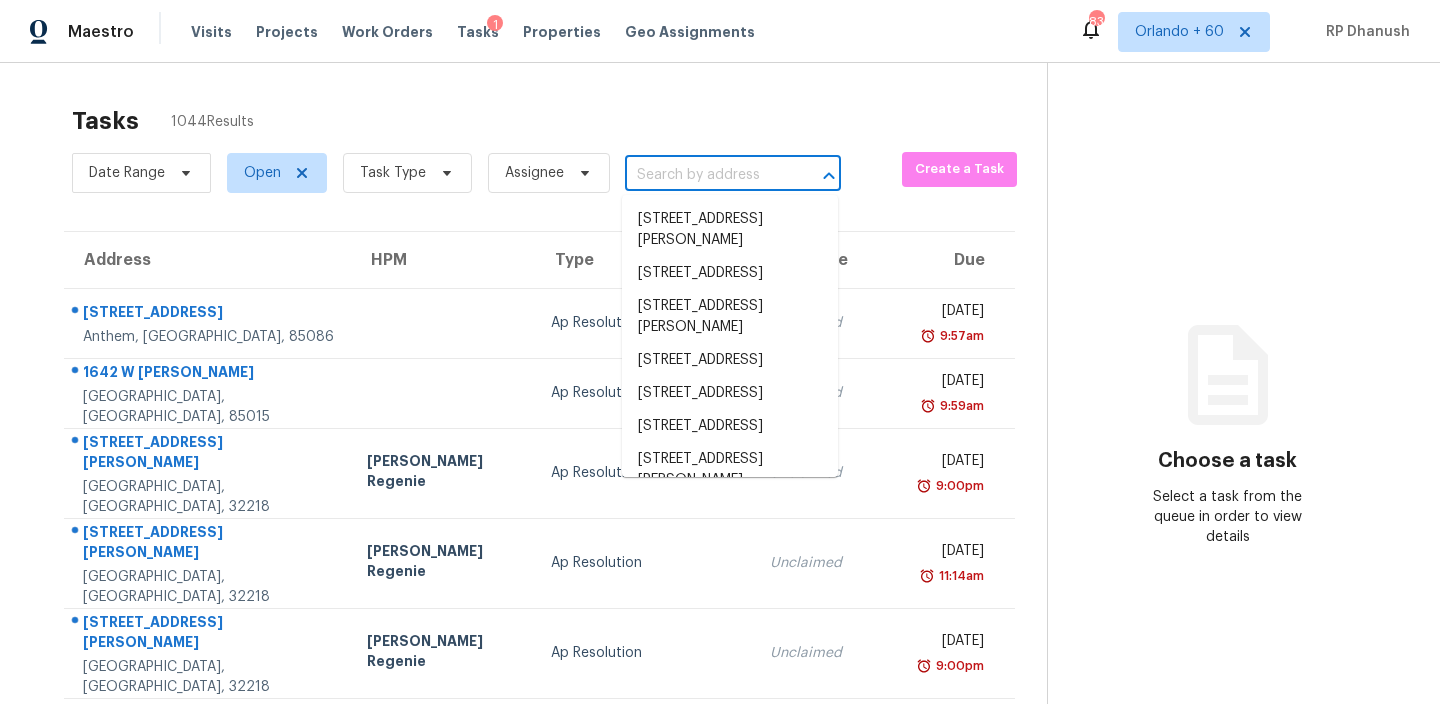 click at bounding box center [705, 175] 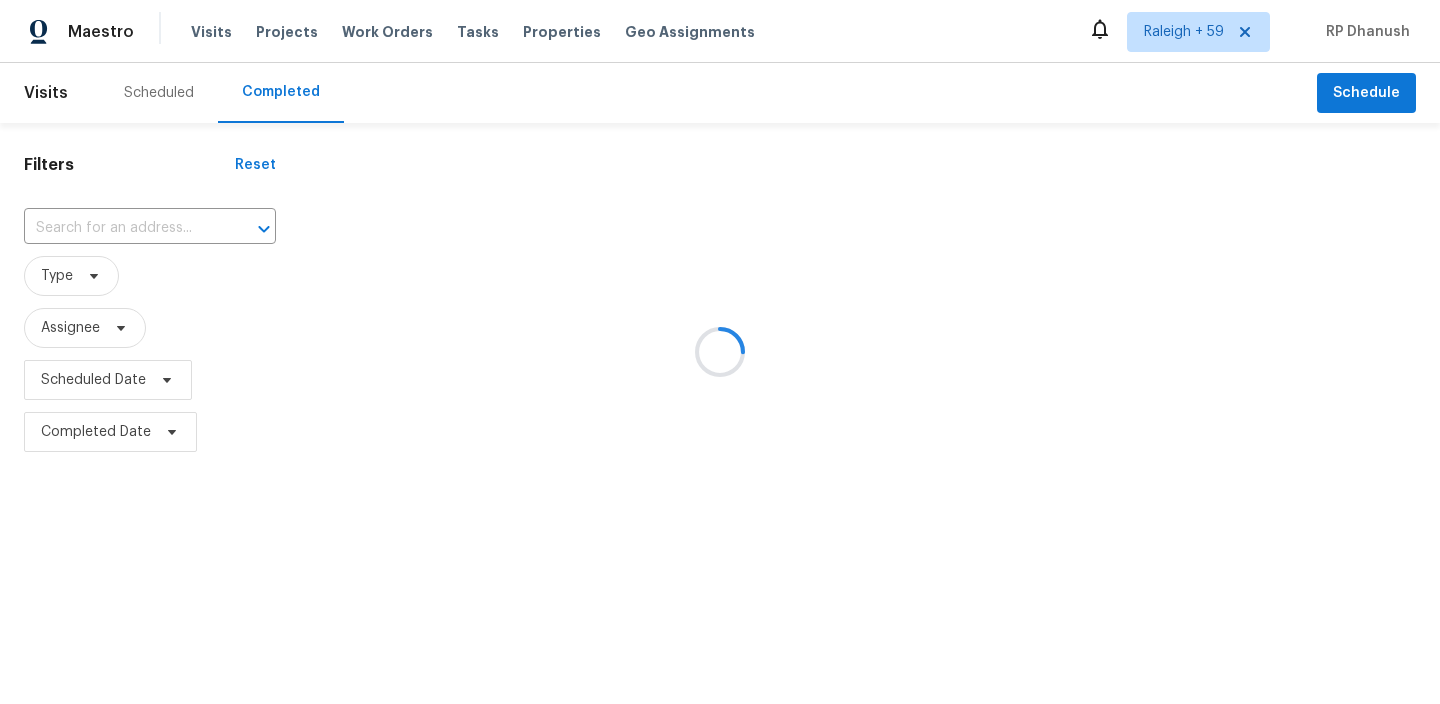 scroll, scrollTop: 0, scrollLeft: 0, axis: both 